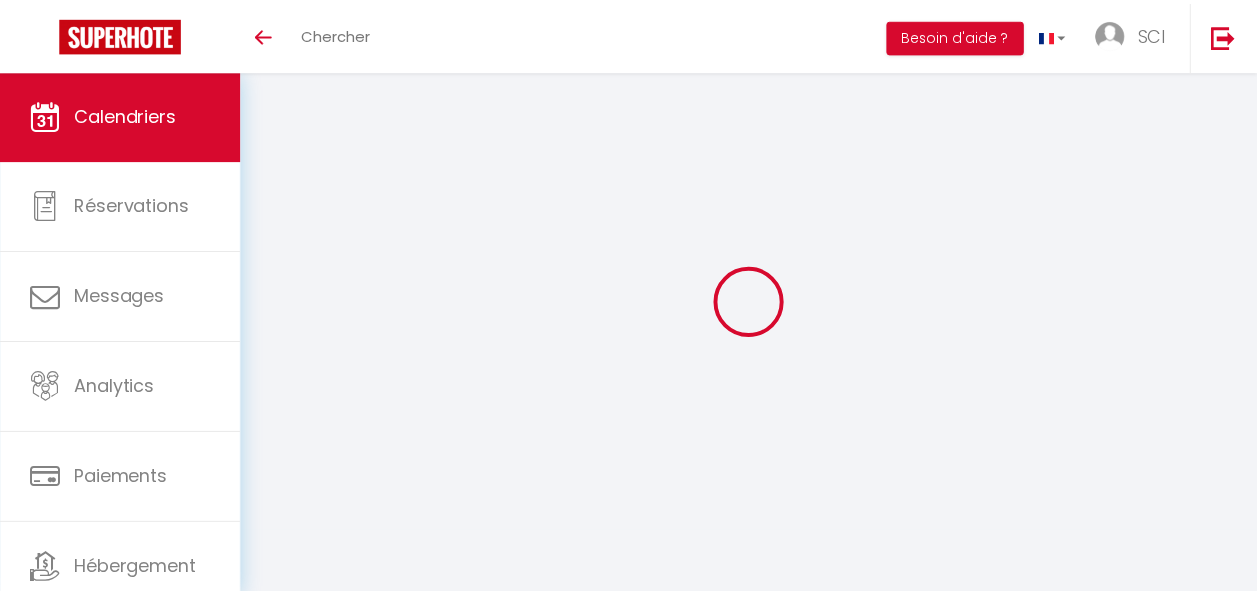 scroll, scrollTop: 0, scrollLeft: 0, axis: both 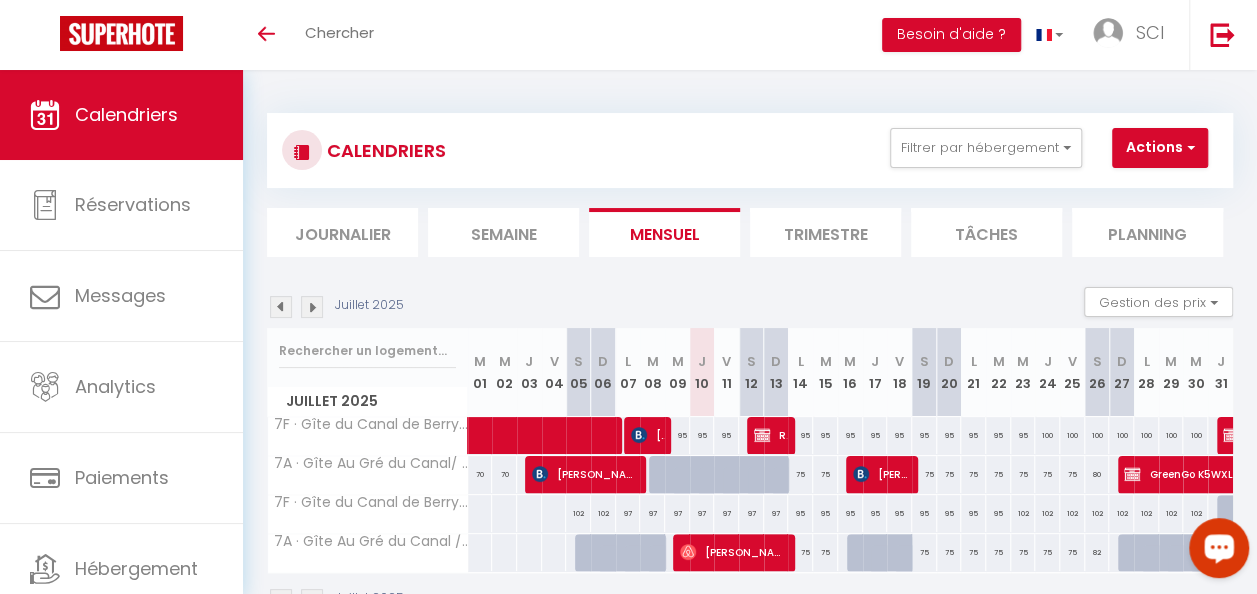click at bounding box center (1219, 547) 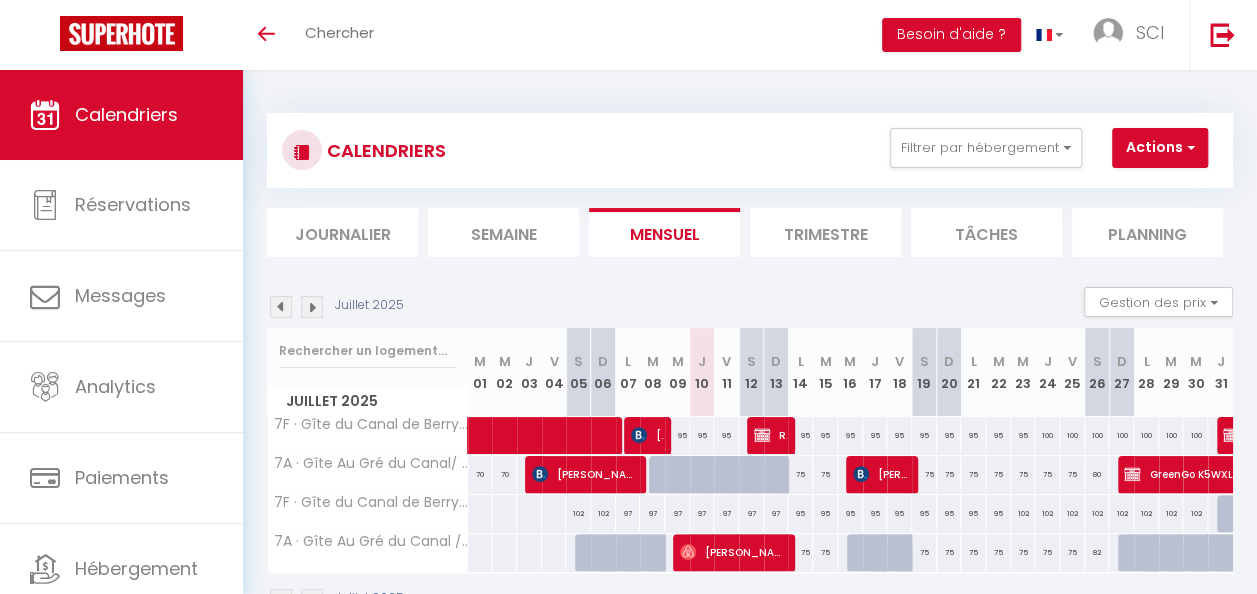 click on "CALENDRIERS
Filtrer par hébergement
Tous       7F · Gîte du Canal de Berry II/ ZOO de Beauval/ 6 pers     7A · Gîte Au Gré du Canal/ [GEOGRAPHIC_DATA] / 4 pers     7F · Gîte du Canal de Berry II /Beauval/ 6 personnes     7A · Gîte Au Gré du Canal /Beauval/4 personnes/parking    Effacer   Sauvegarder
Actions
Nouvelle réservation   Exporter les réservations   Importer les réservations" at bounding box center [750, 150] 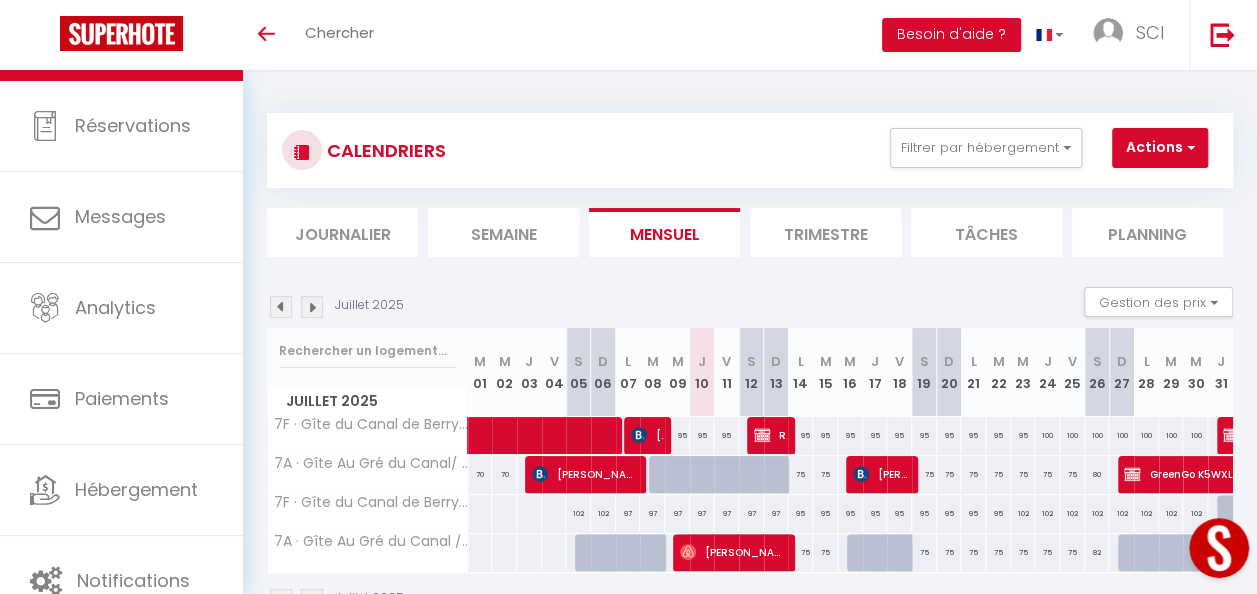 scroll, scrollTop: 106, scrollLeft: 0, axis: vertical 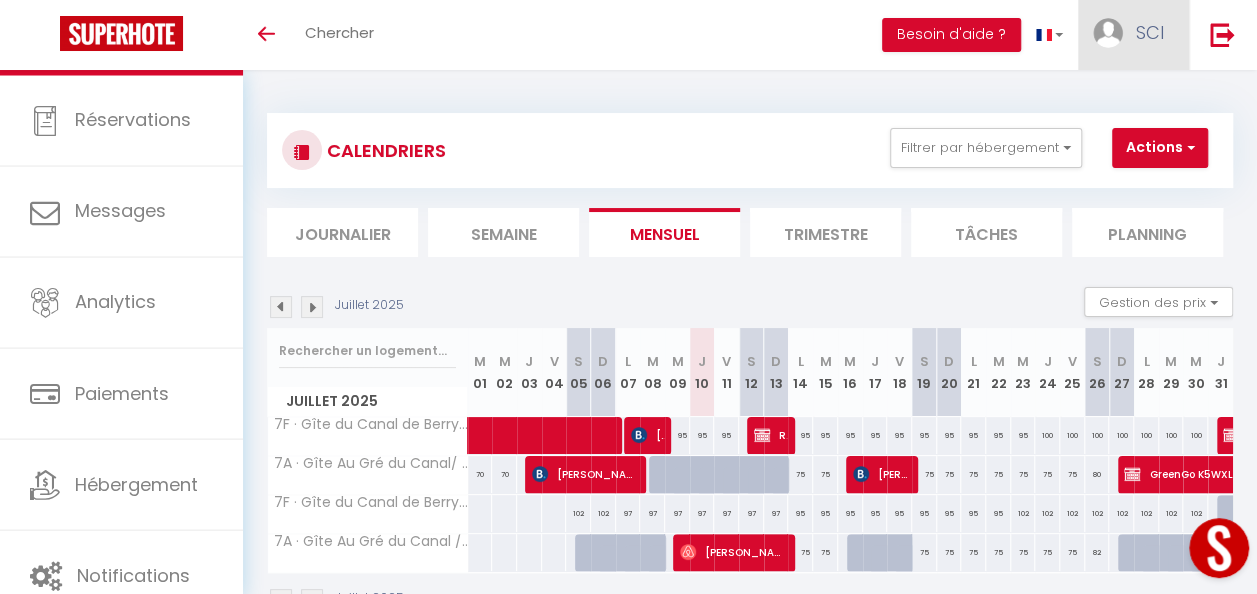 click on "SCI" at bounding box center (1150, 32) 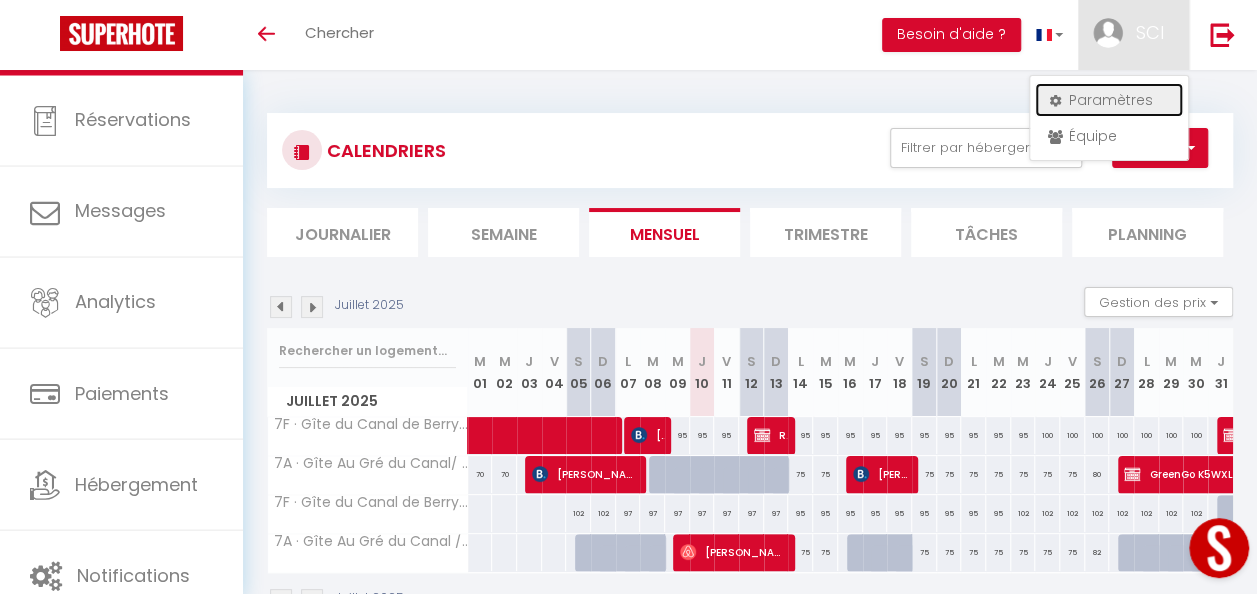 click on "Paramètres" at bounding box center [1109, 100] 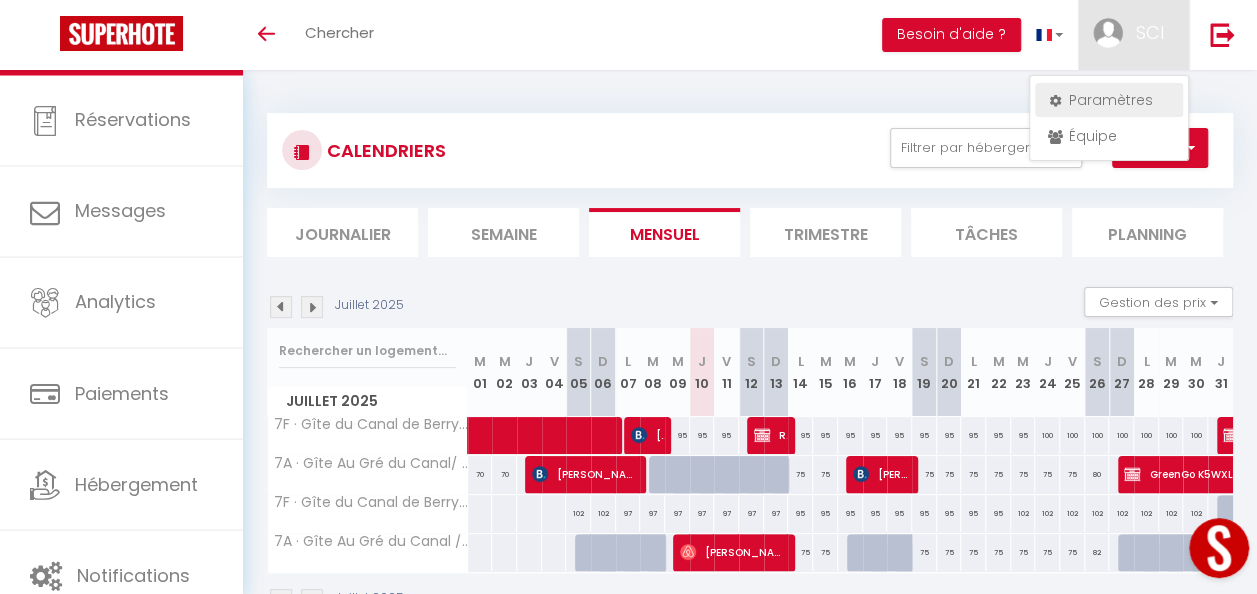 select on "fr" 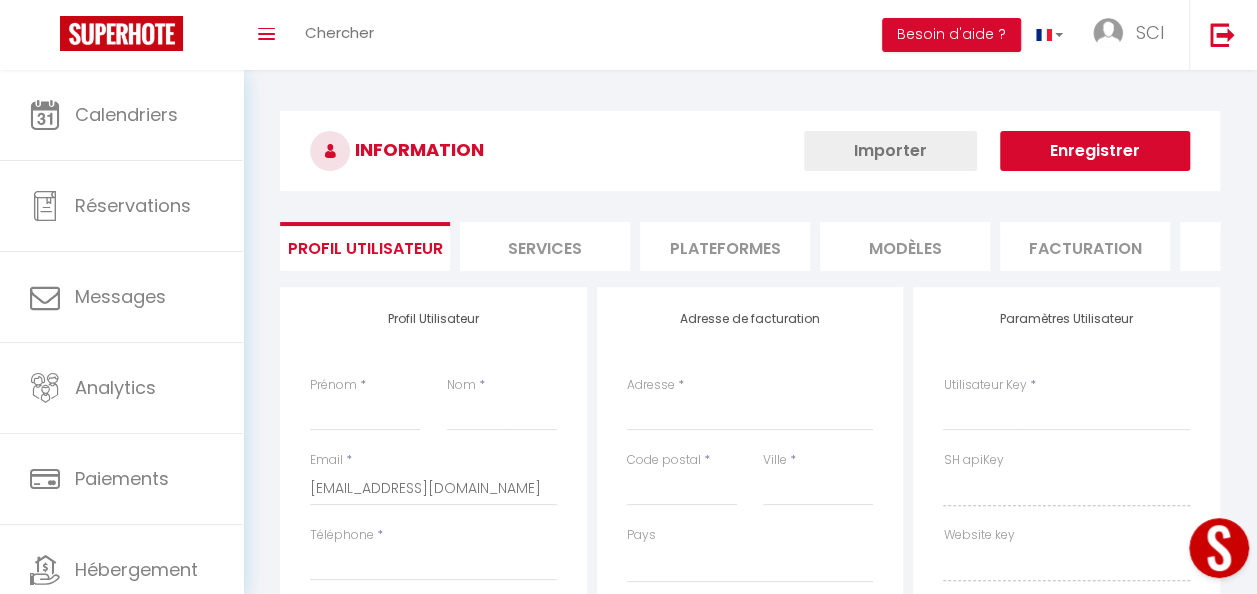 select 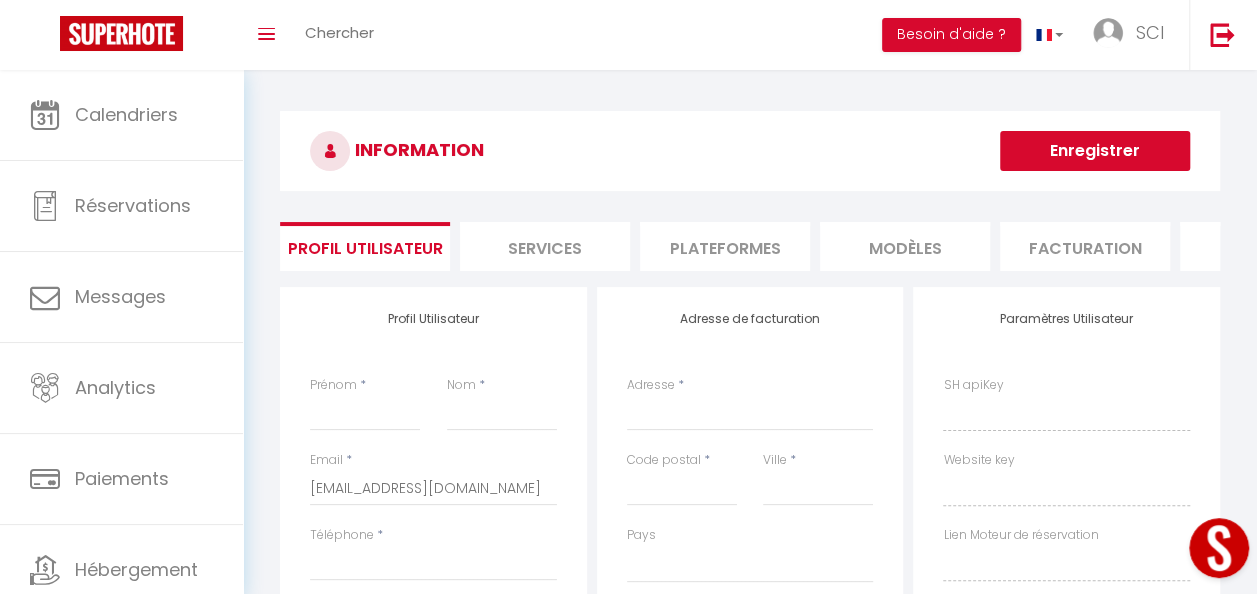 select 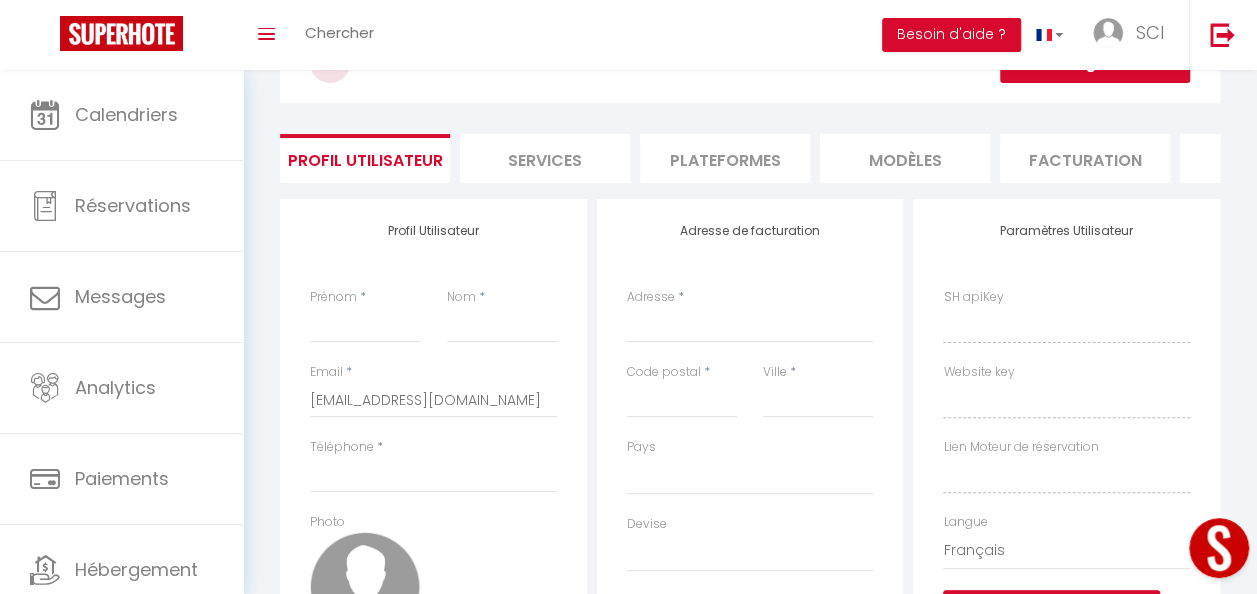 scroll, scrollTop: 89, scrollLeft: 0, axis: vertical 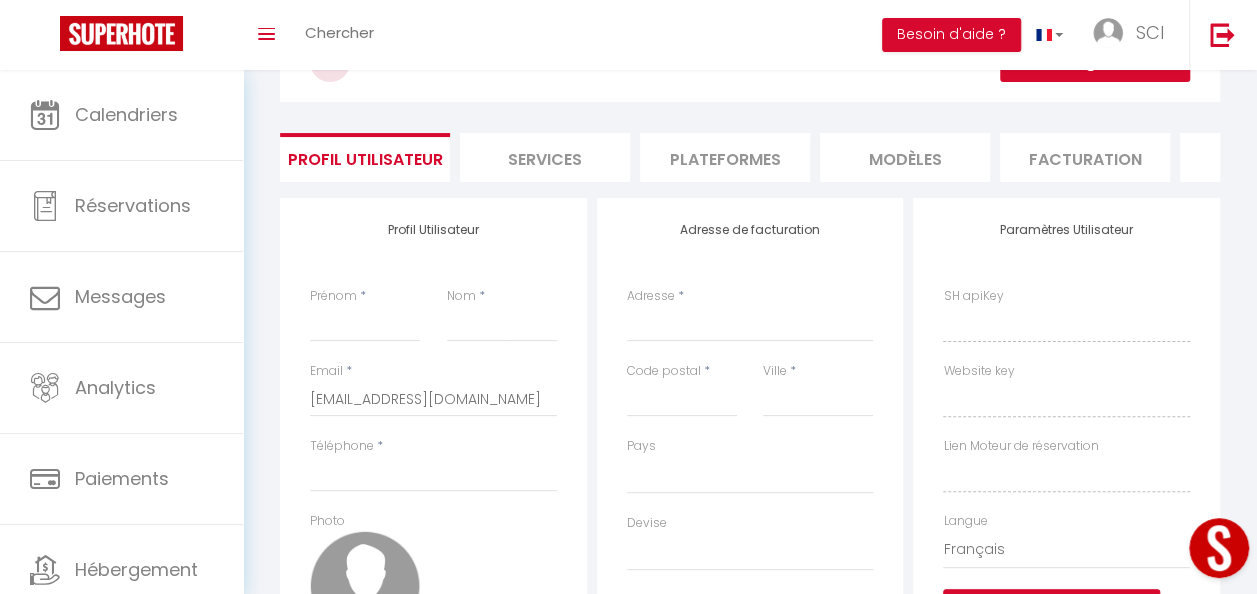 click on "Plateformes" at bounding box center [725, 157] 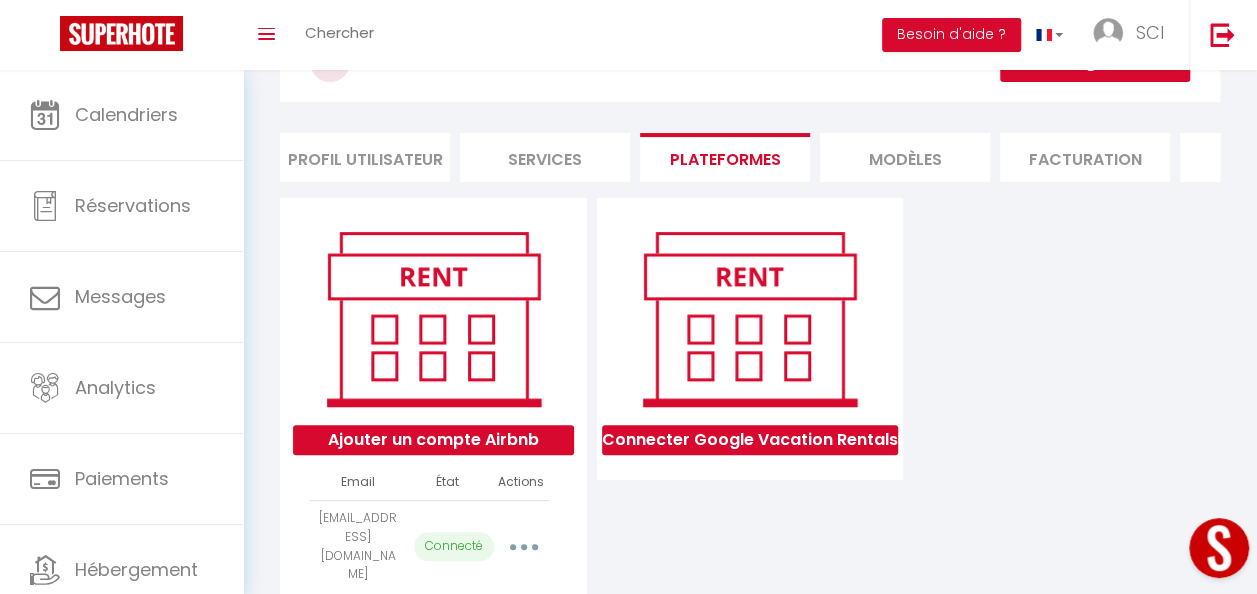 scroll, scrollTop: 160, scrollLeft: 0, axis: vertical 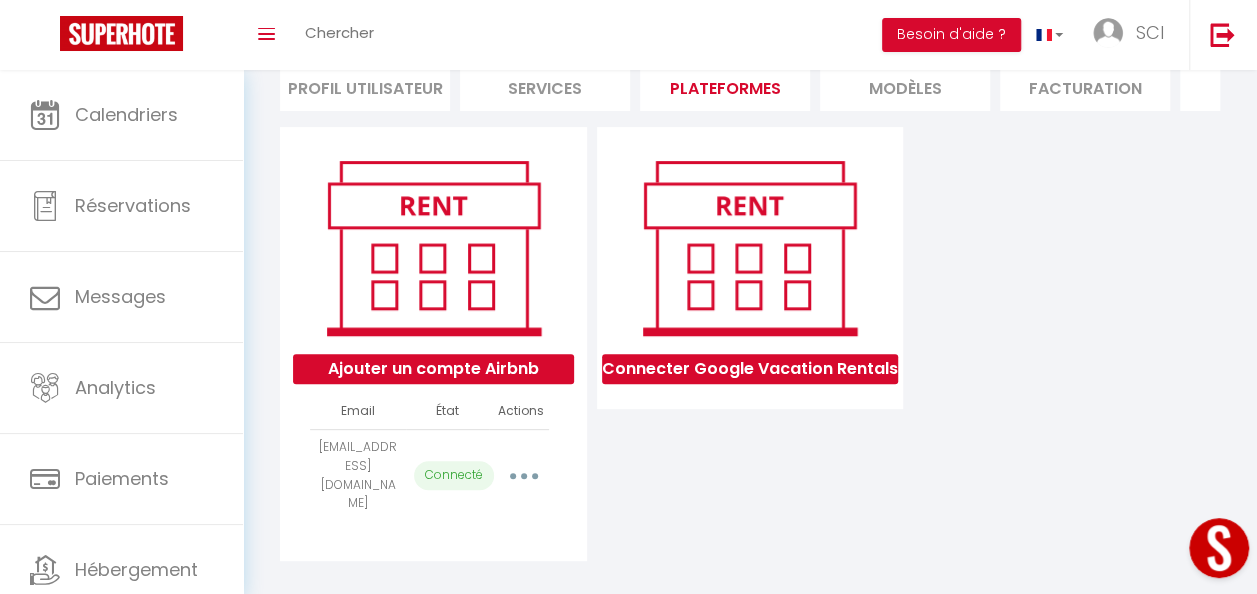 click at bounding box center [523, 476] 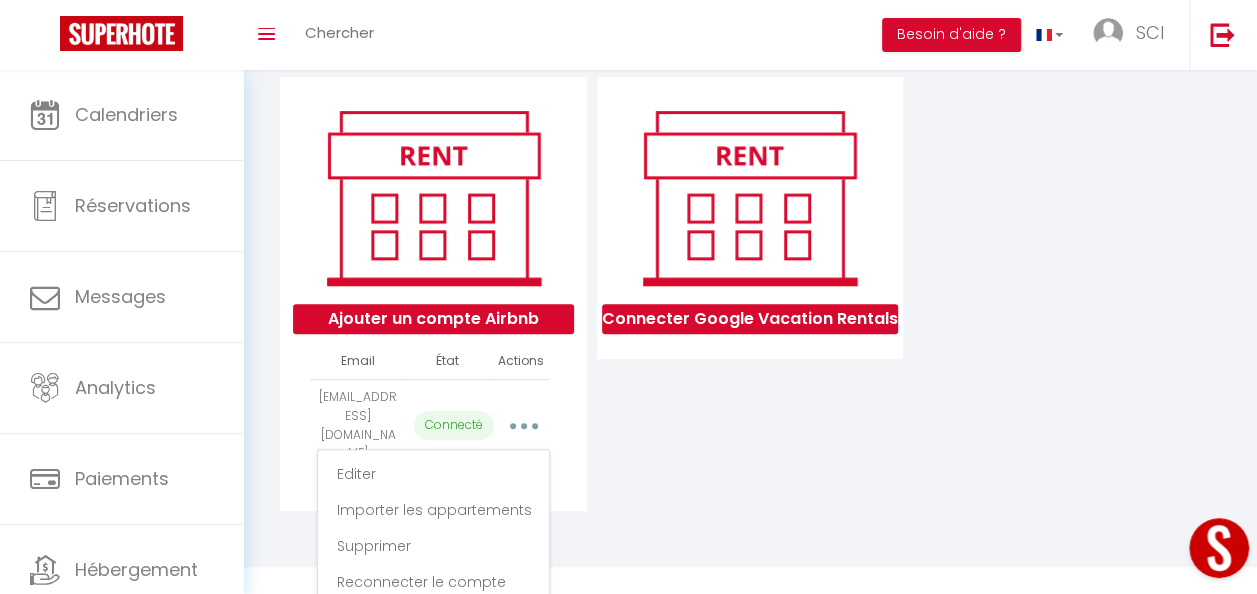 scroll, scrollTop: 218, scrollLeft: 0, axis: vertical 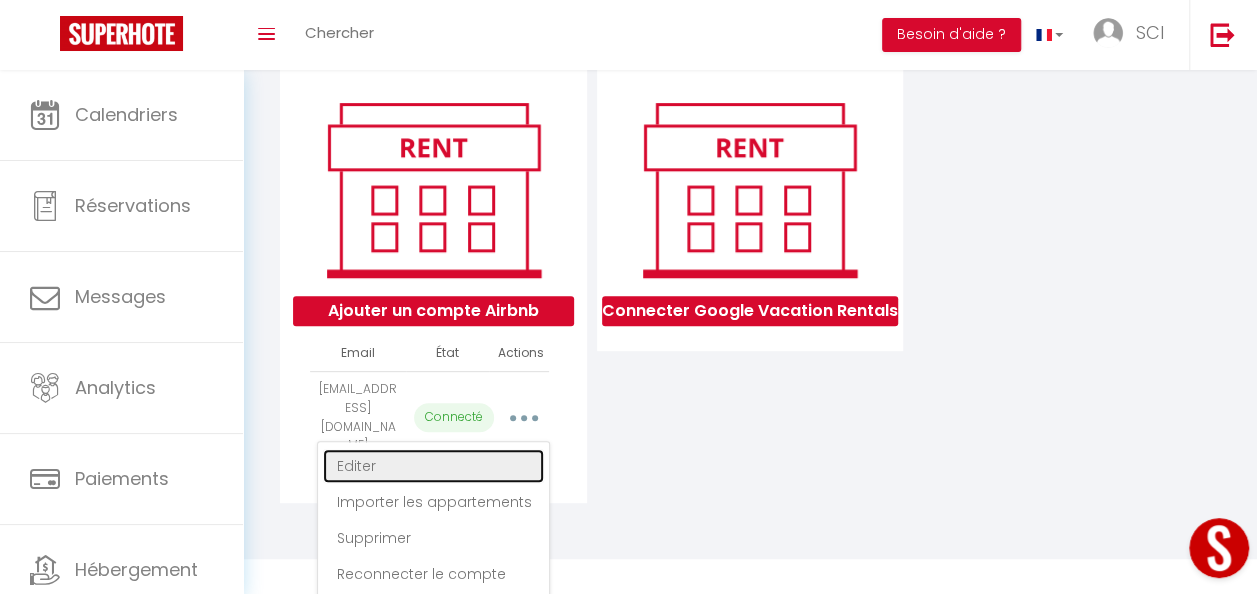 click on "Editer" at bounding box center (433, 466) 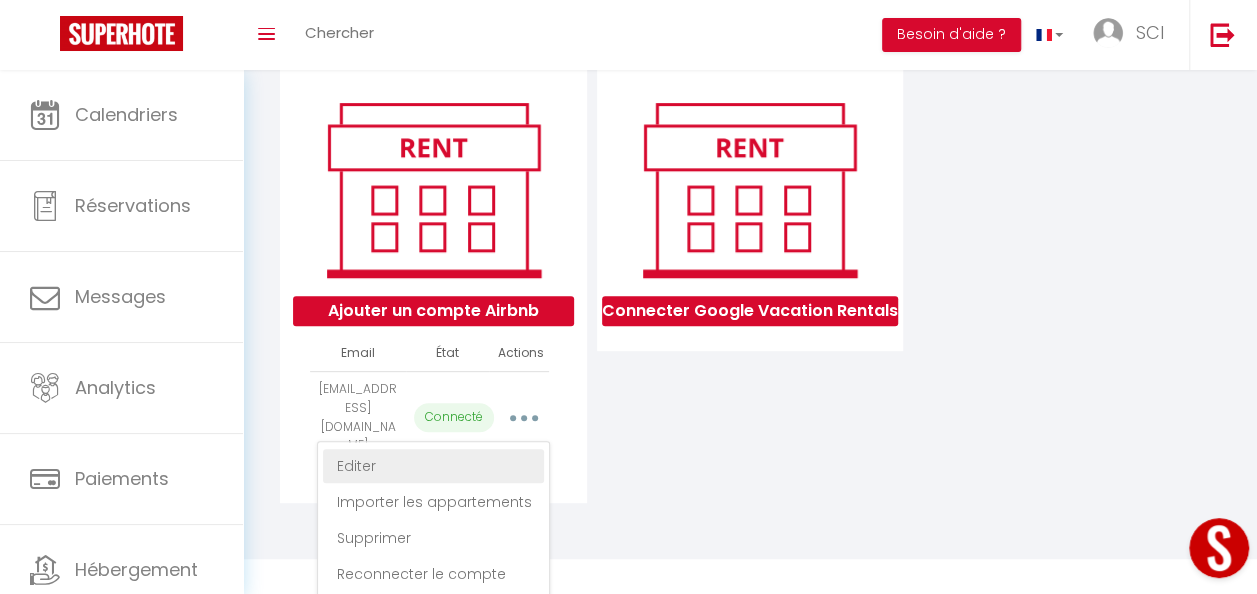 scroll, scrollTop: 160, scrollLeft: 0, axis: vertical 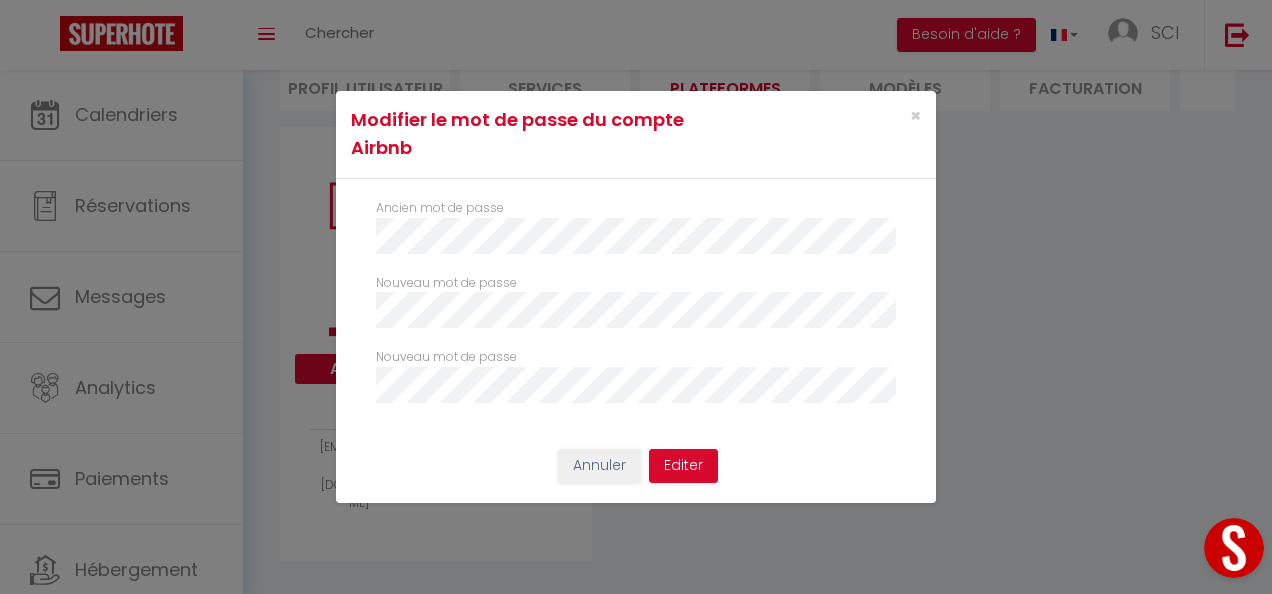 click on "Modifier le mot de passe du compte Airbnb
×
Ancien mot de passe
Nouveau mot de passe
Nouveau mot de passe
Annuler
Editer" at bounding box center [636, 297] 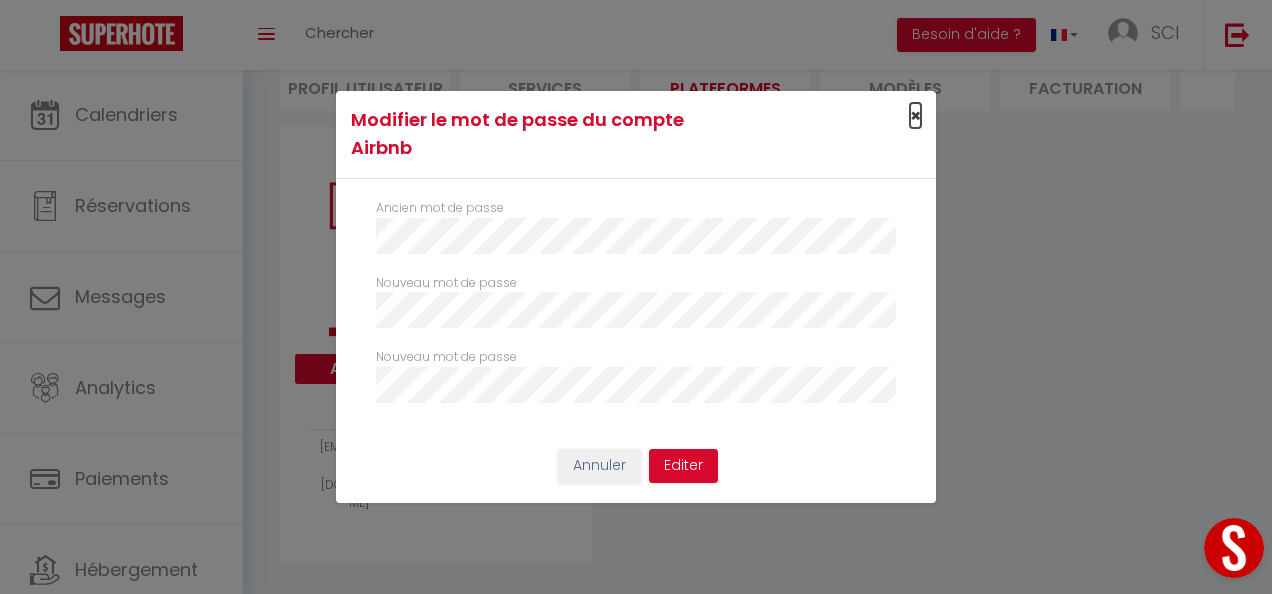 click on "×" at bounding box center [915, 115] 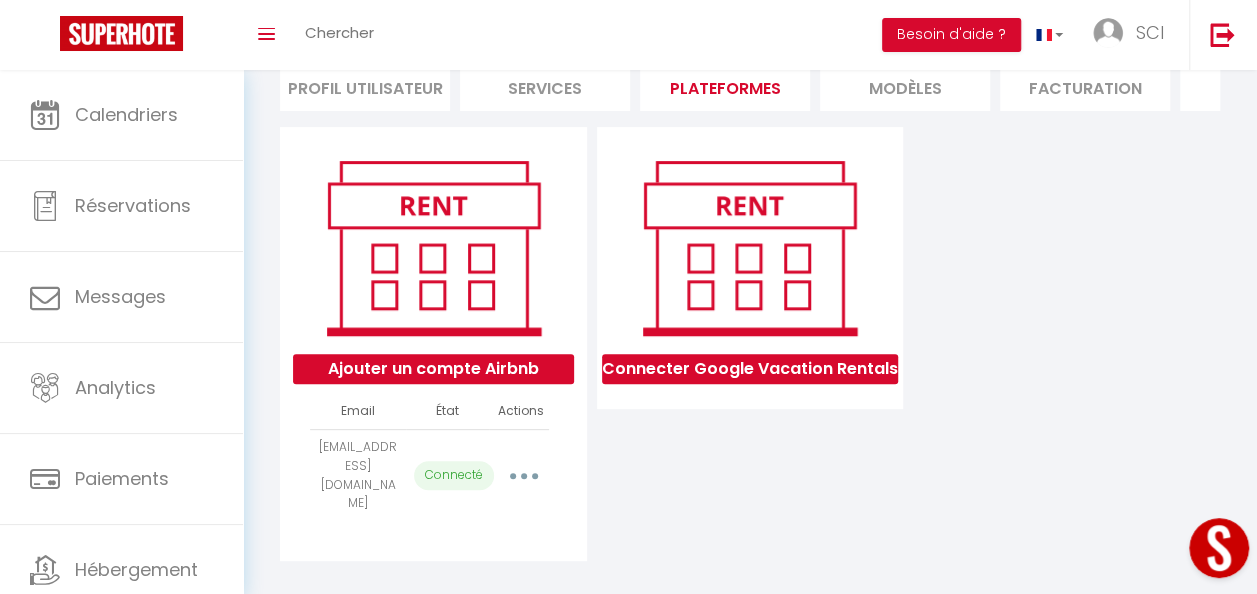 scroll, scrollTop: 107, scrollLeft: 0, axis: vertical 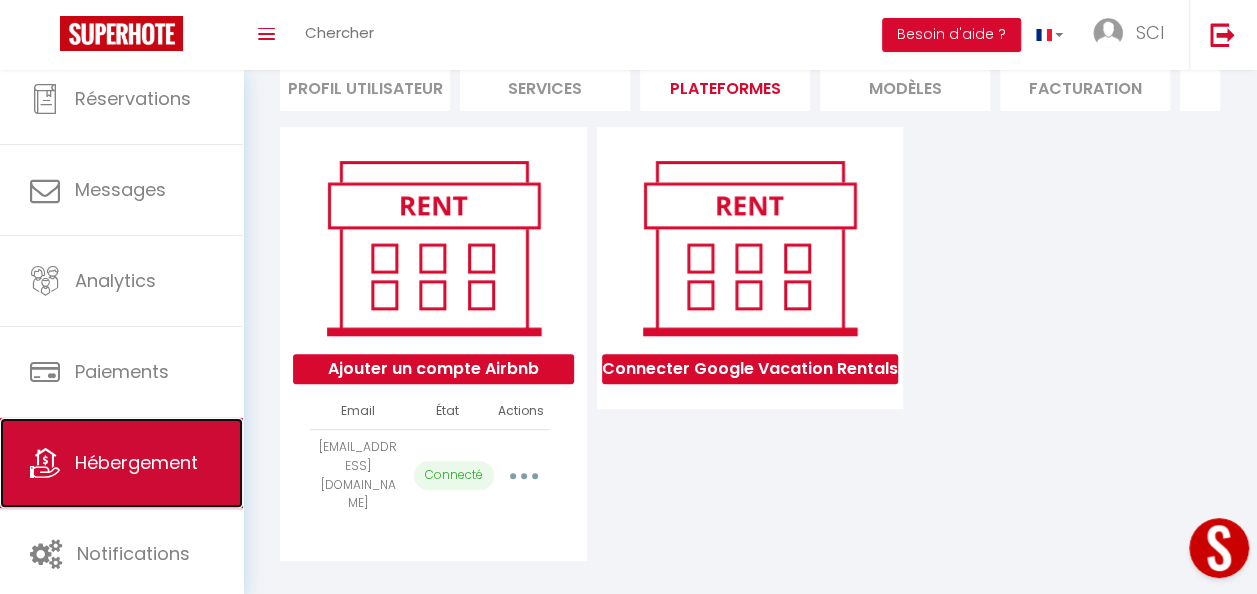 click on "Hébergement" at bounding box center (121, 463) 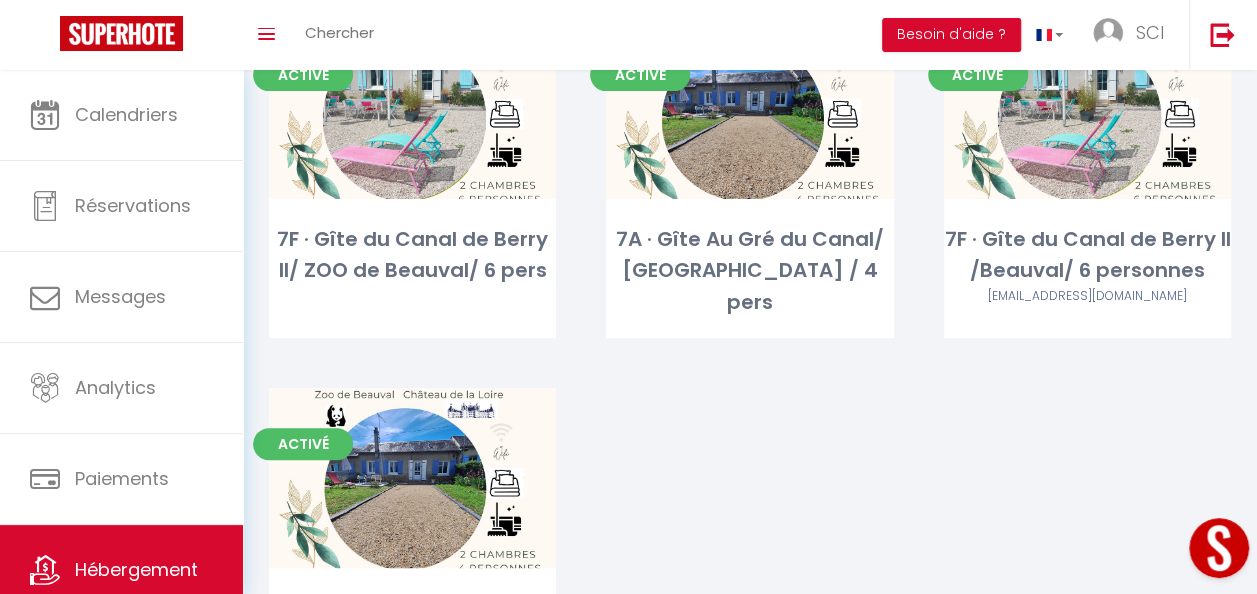 scroll, scrollTop: 66, scrollLeft: 0, axis: vertical 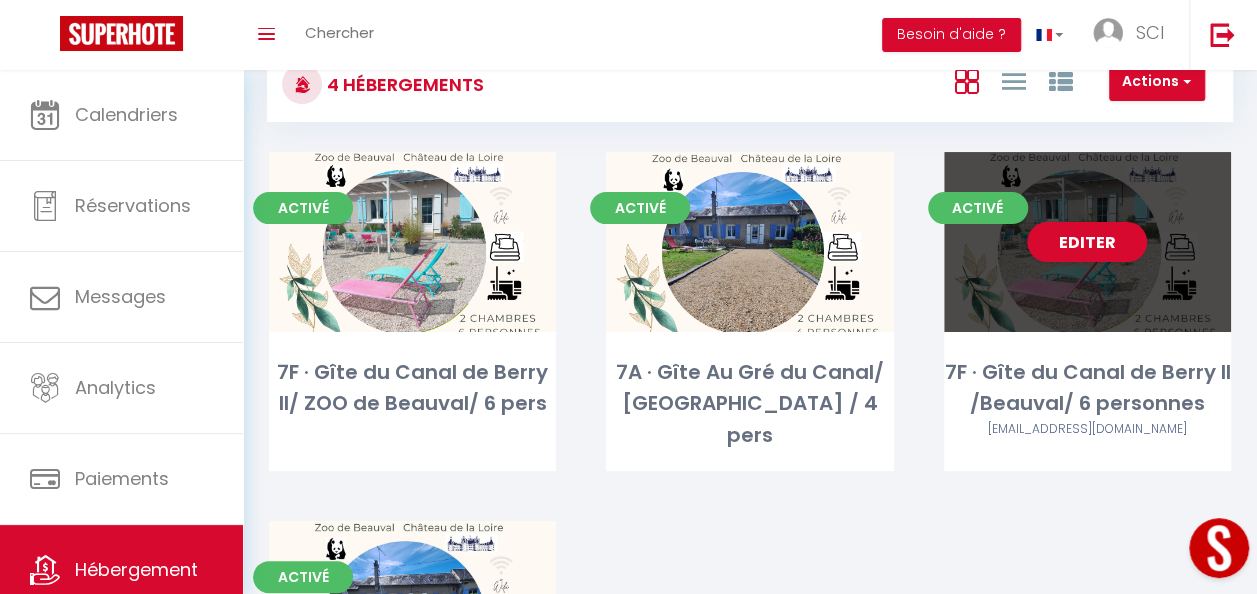 click on "Editer" at bounding box center [1087, 242] 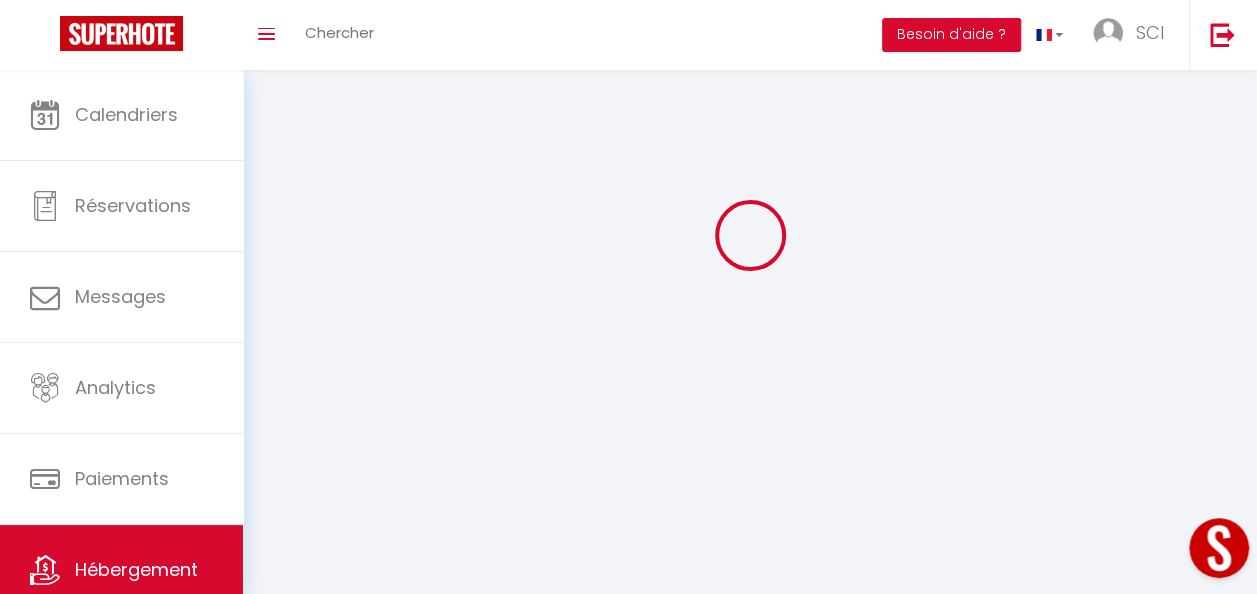 scroll, scrollTop: 0, scrollLeft: 0, axis: both 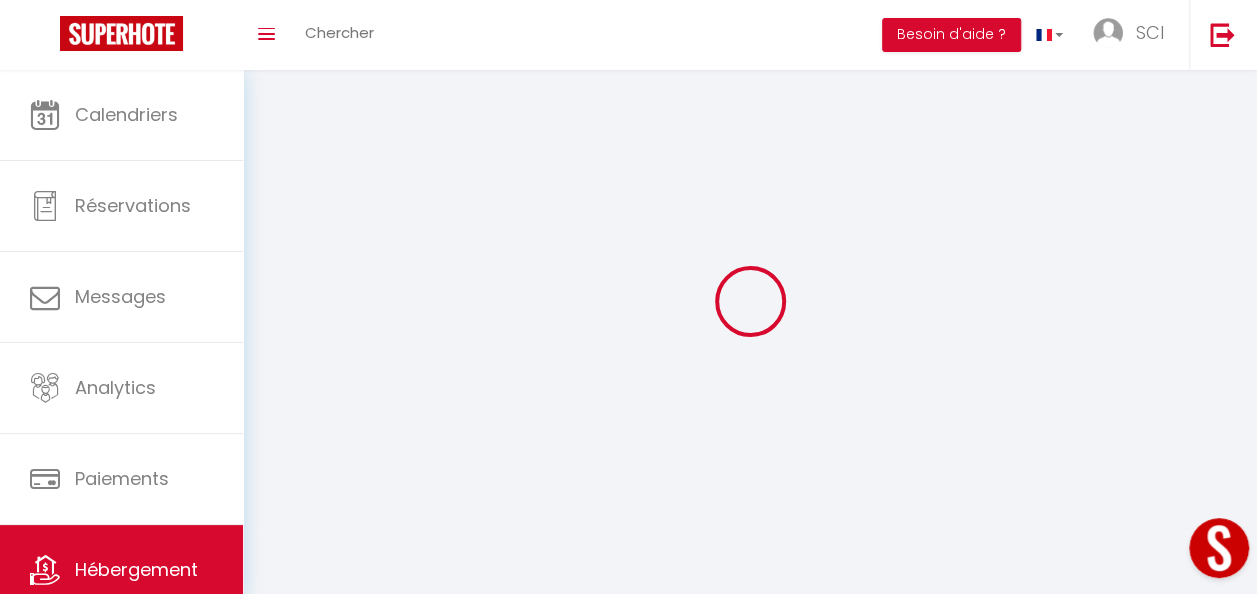 select on "1" 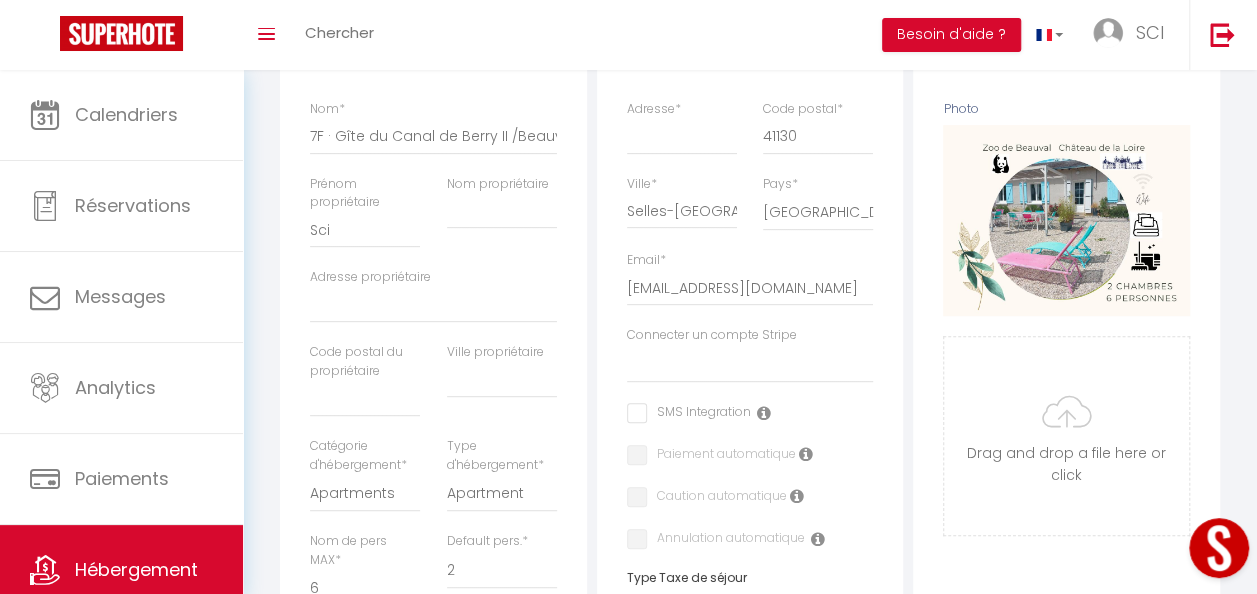 scroll, scrollTop: 317, scrollLeft: 0, axis: vertical 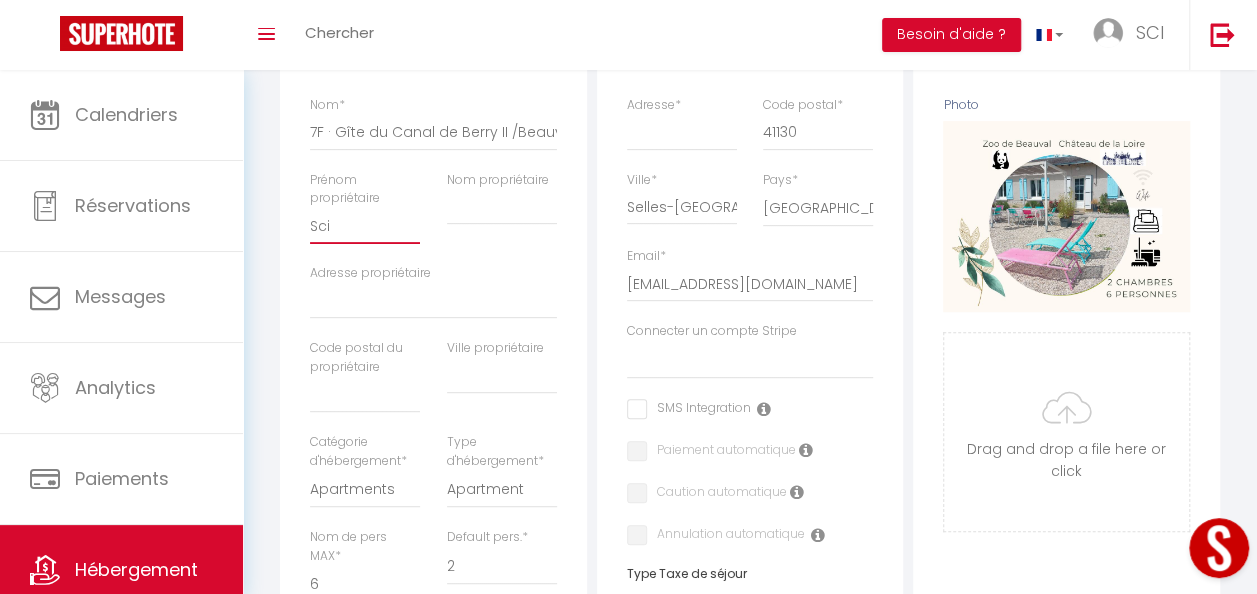 click on "Sci" at bounding box center (365, 226) 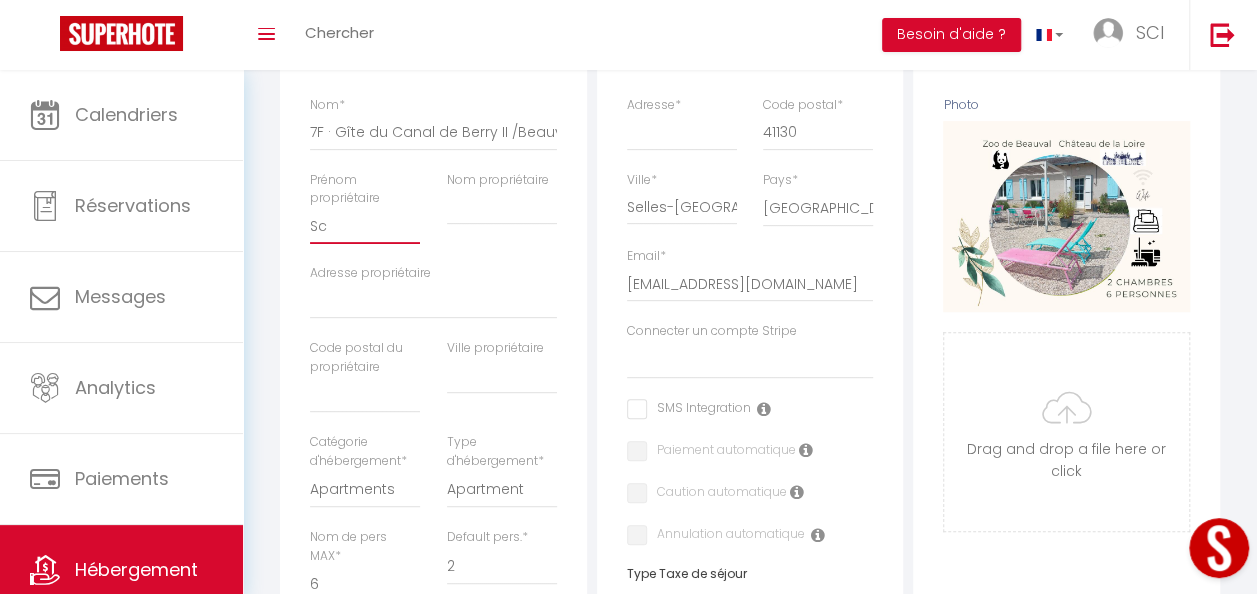 select 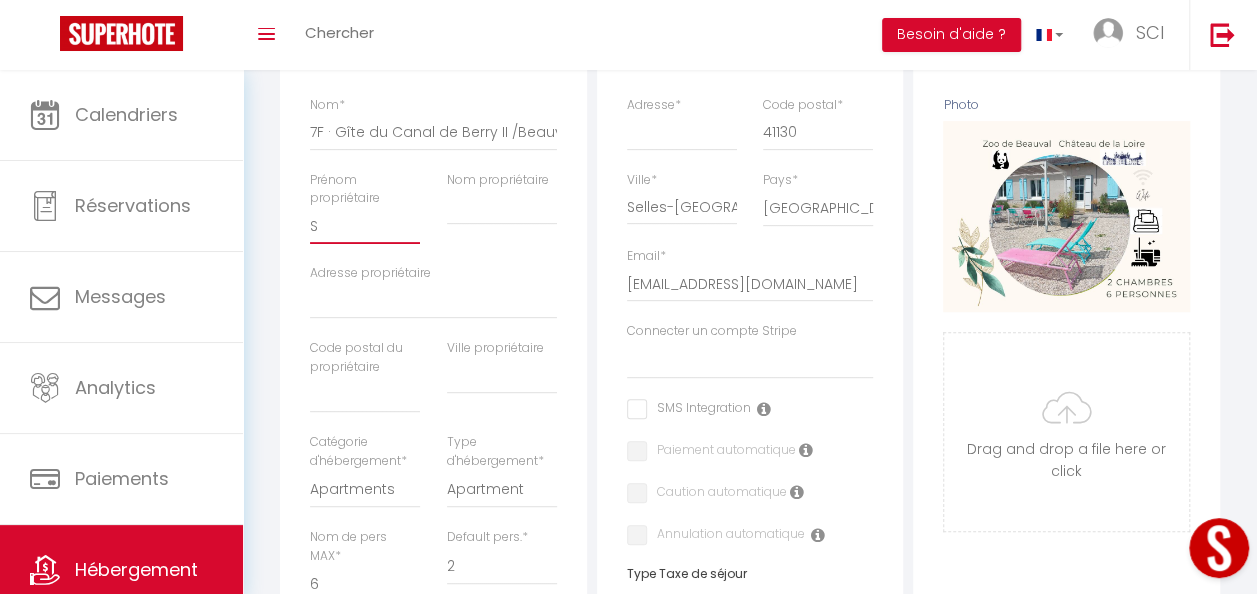 select 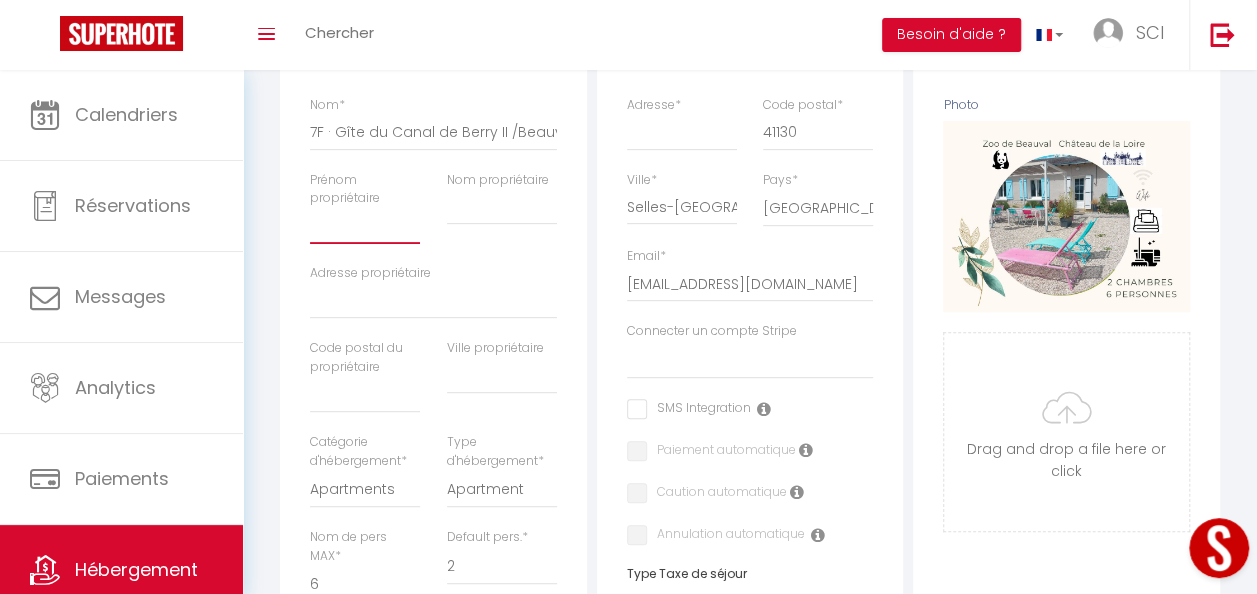 select 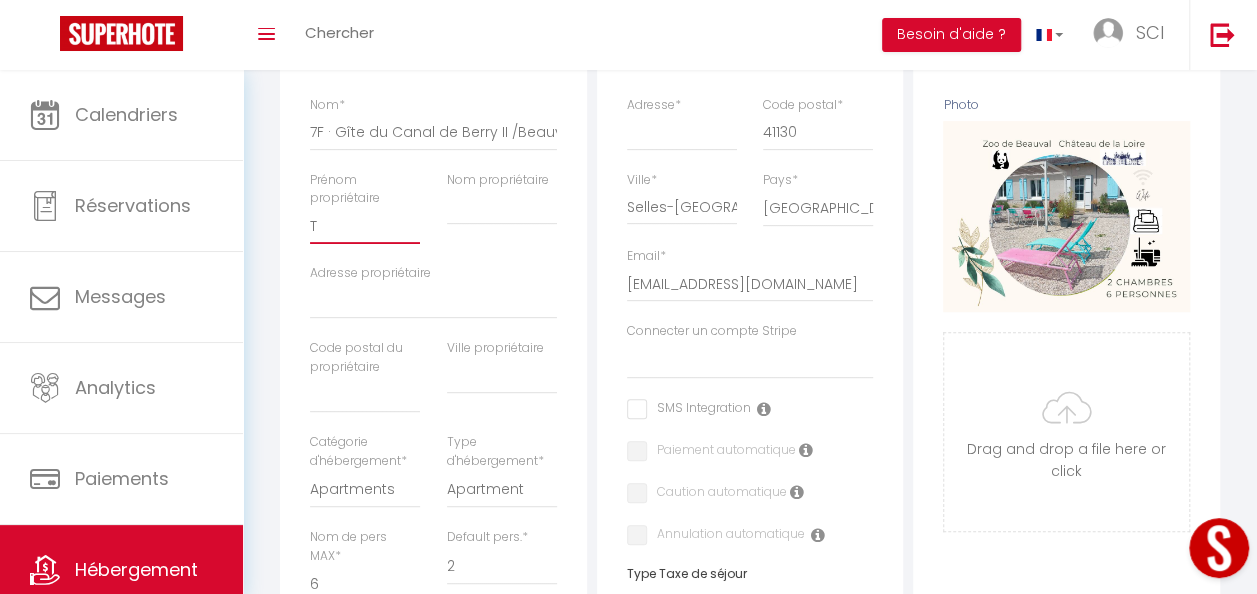 select 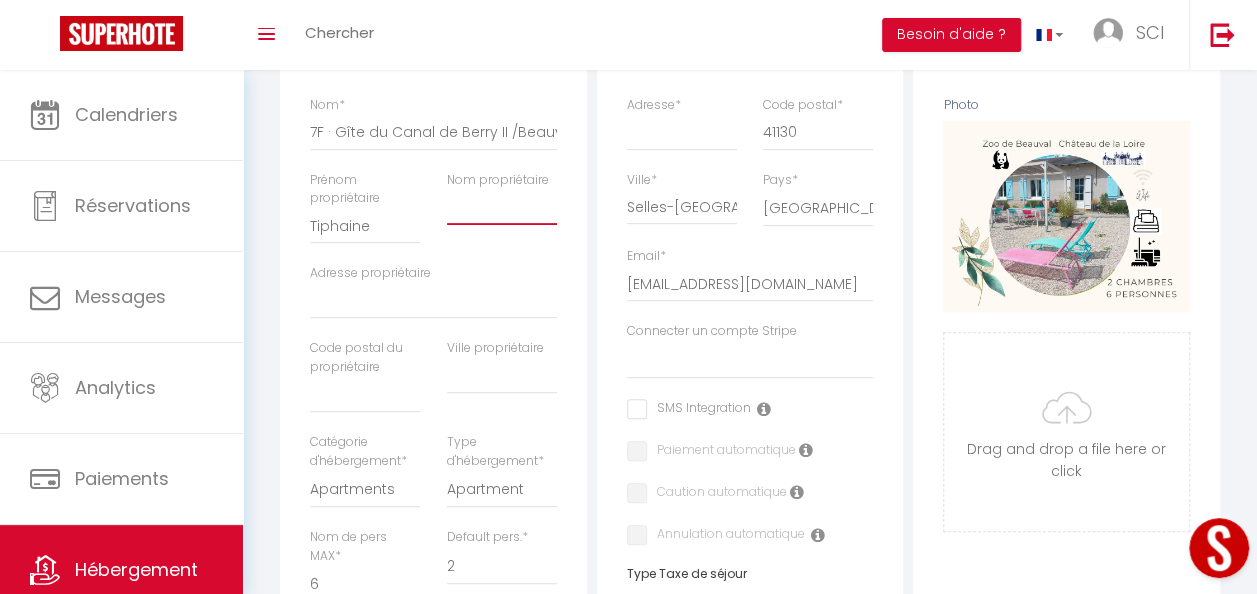 type on "Tiphaine 7F · Gîte du Canal de Berry II/ [GEOGRAPHIC_DATA]/ 6 pers" 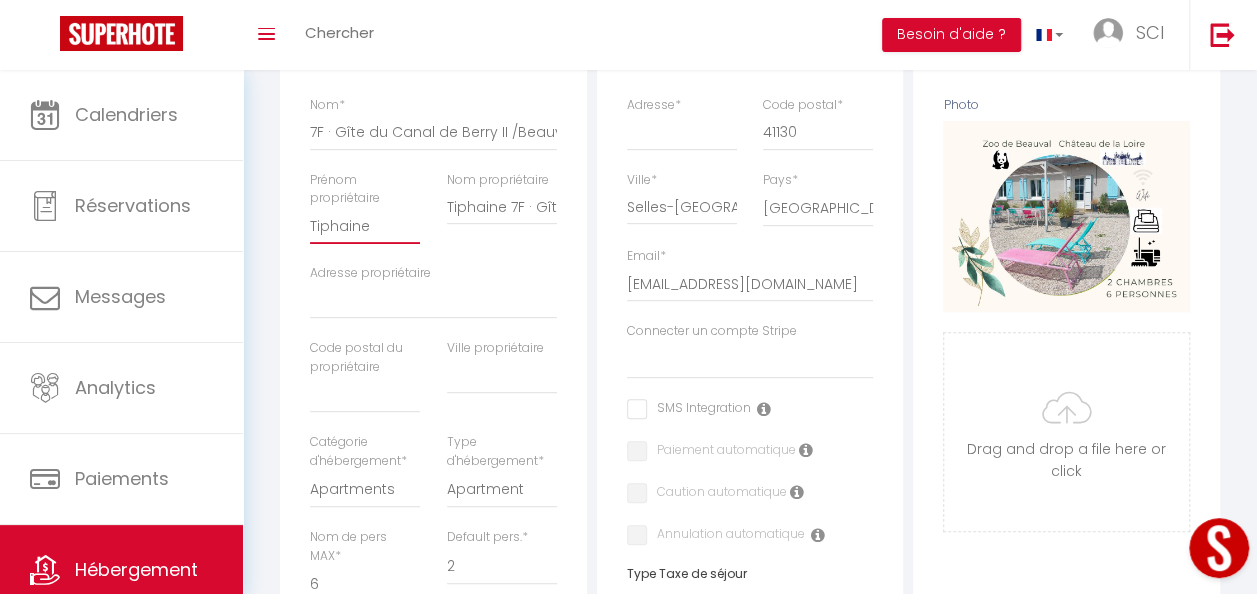 select 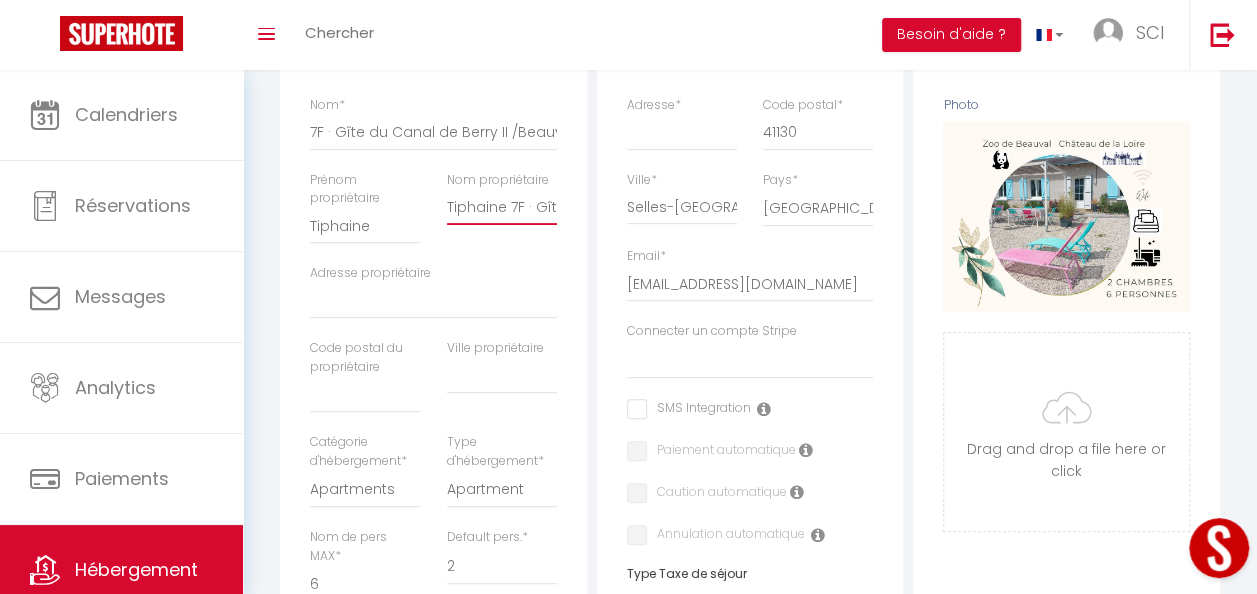 click on "Tiphaine 7F · Gîte du Canal de Berry II/ [GEOGRAPHIC_DATA]/ 6 pers" at bounding box center [502, 207] 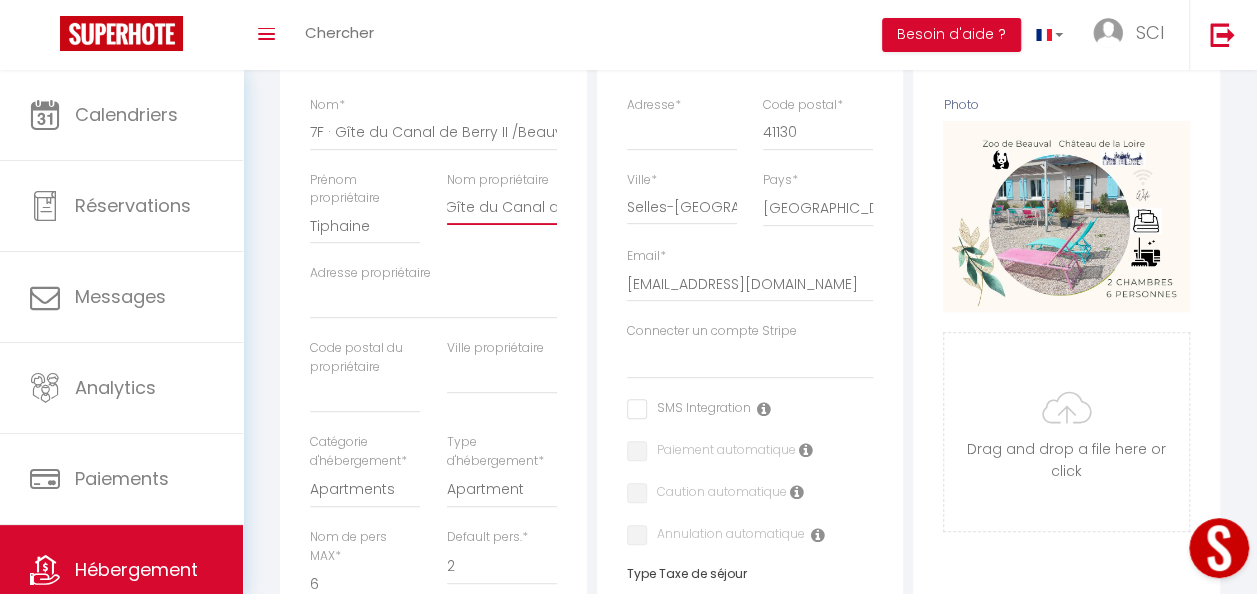 scroll, scrollTop: 0, scrollLeft: 318, axis: horizontal 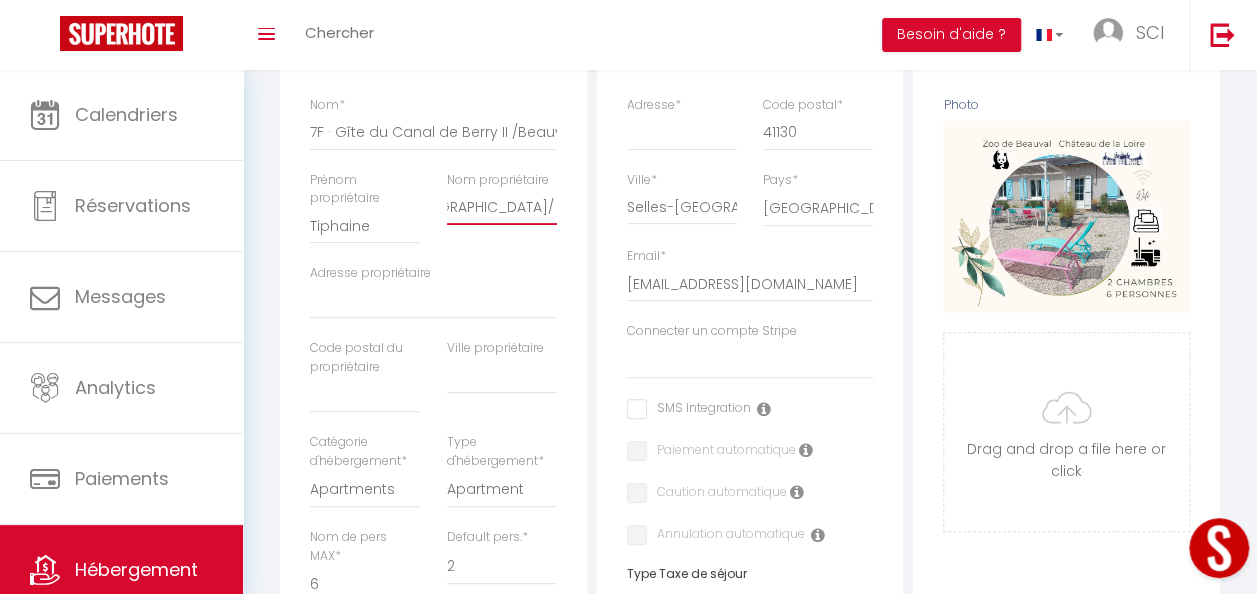 drag, startPoint x: 448, startPoint y: 218, endPoint x: 582, endPoint y: 234, distance: 134.95184 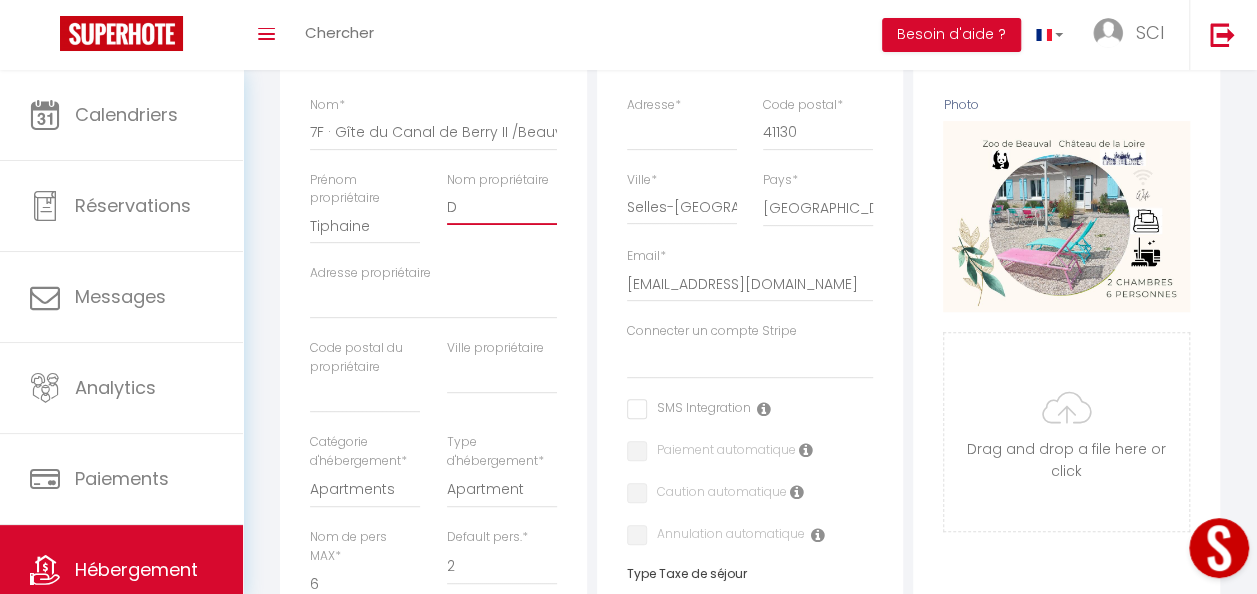 select 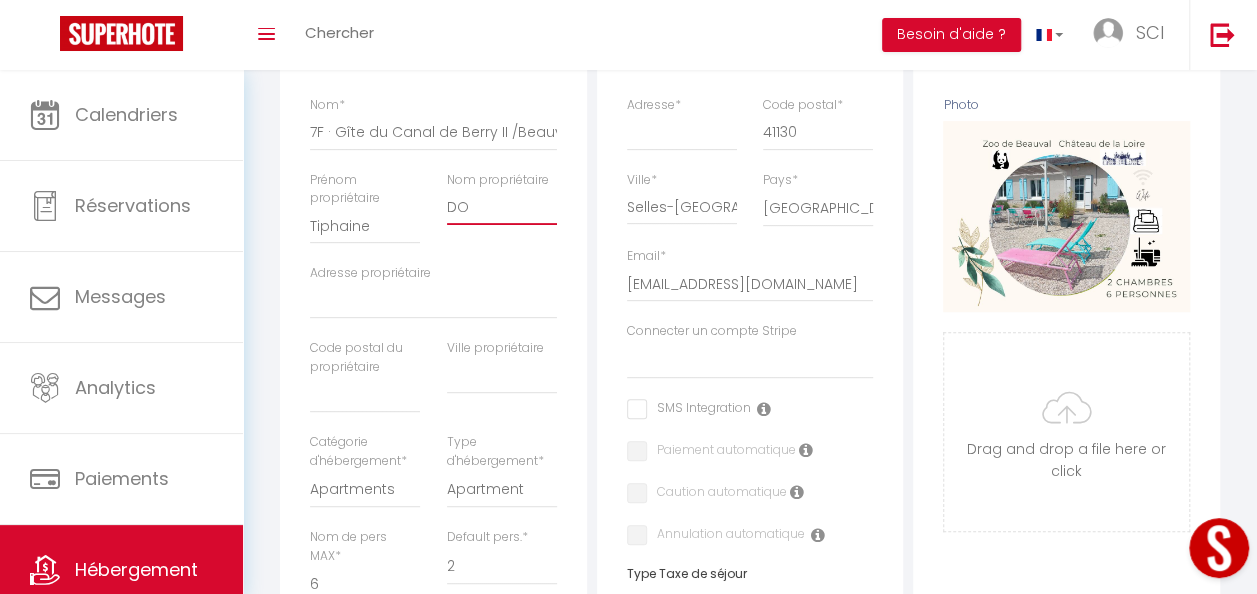 type on "DOM" 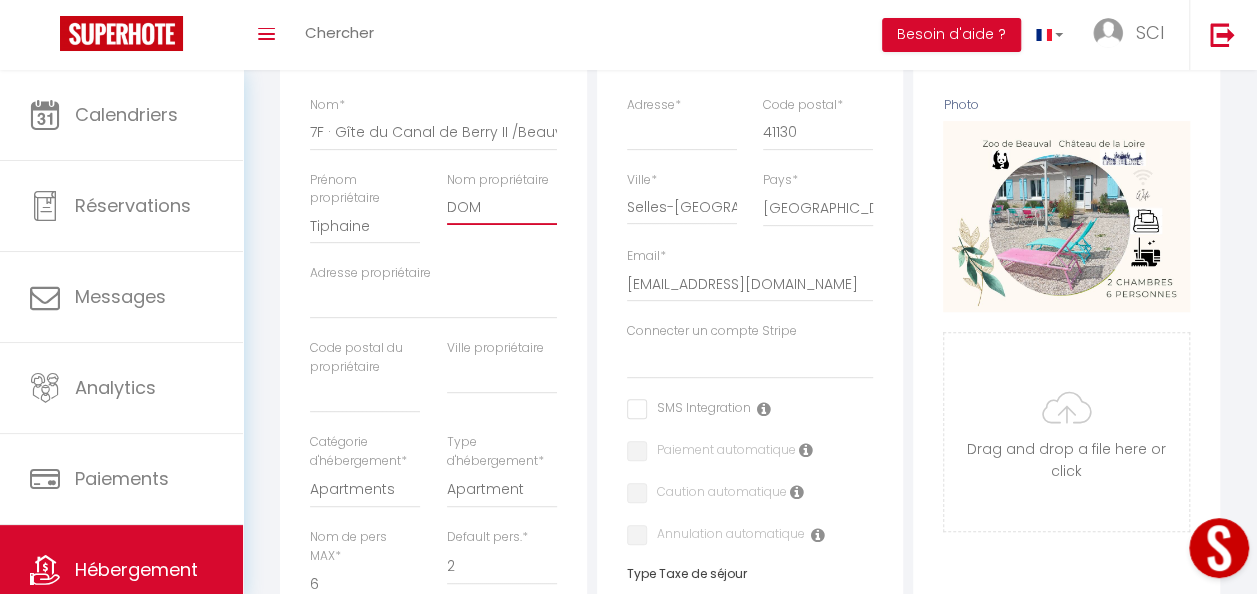select 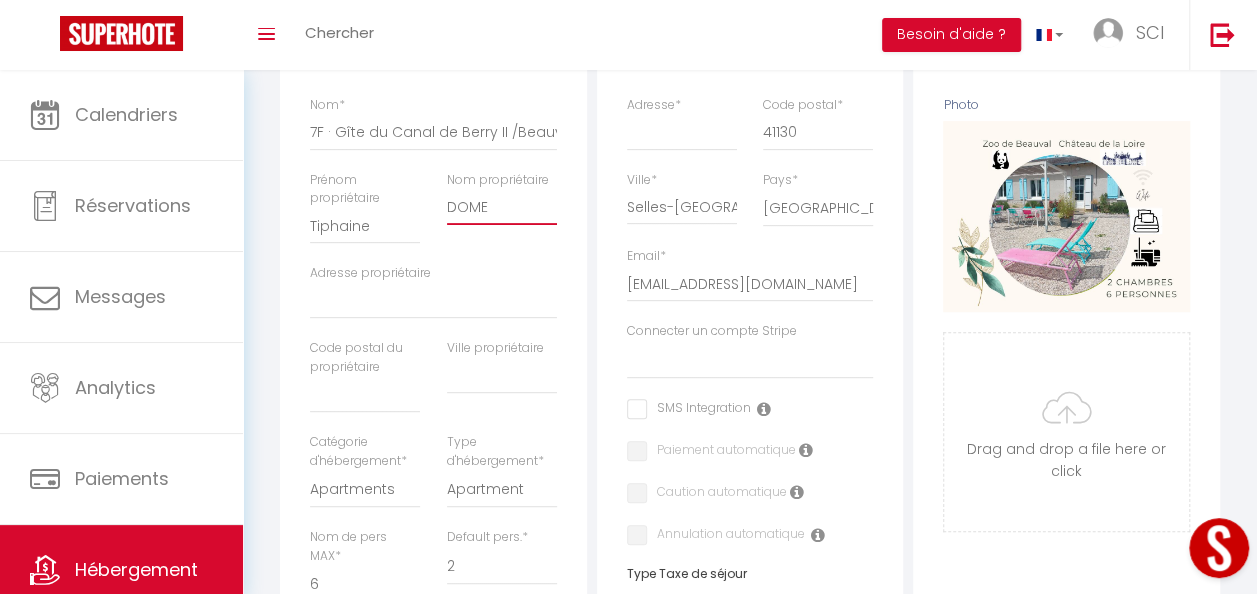select 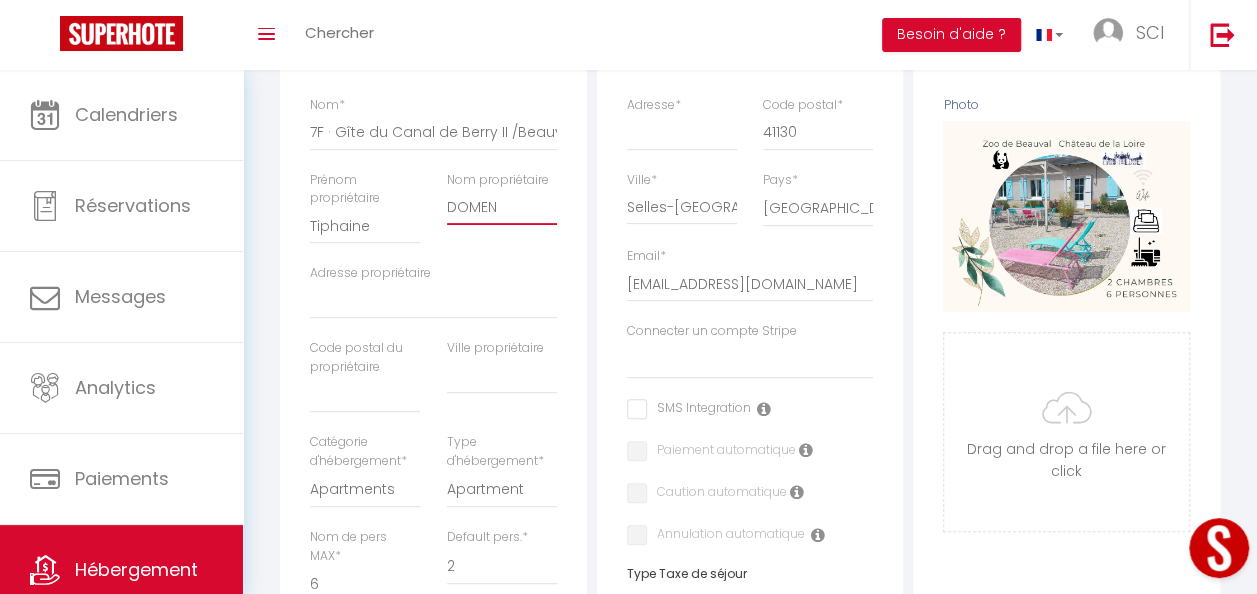 type on "DOMENE" 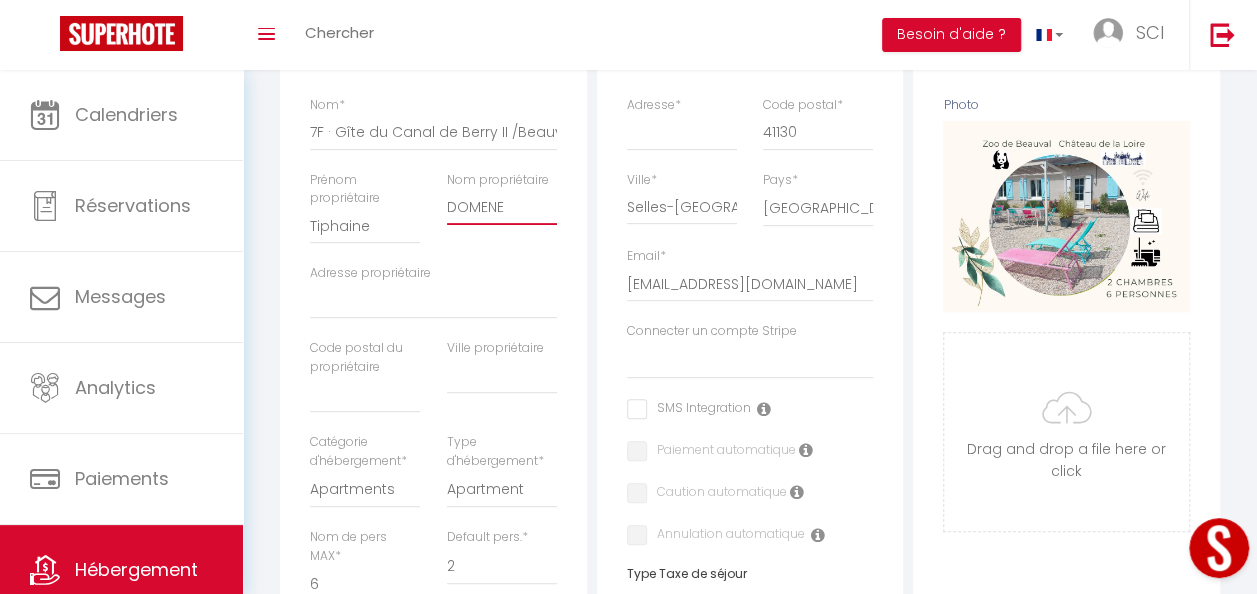 select 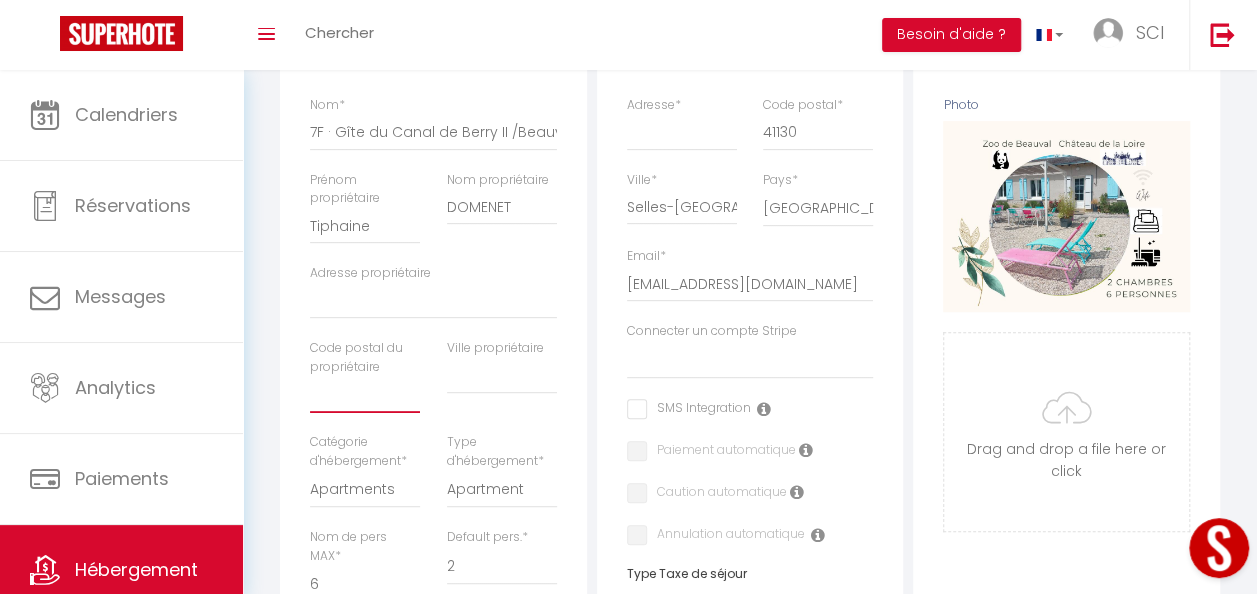 click at bounding box center (365, 395) 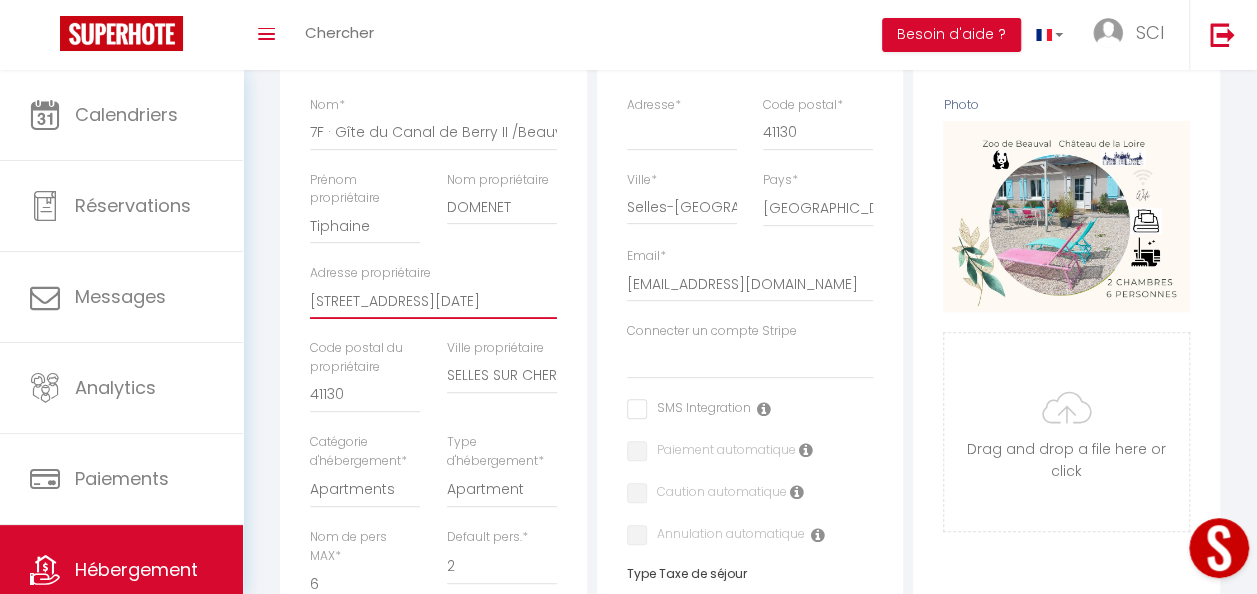 click on "[STREET_ADDRESS][DATE]" at bounding box center [433, 301] 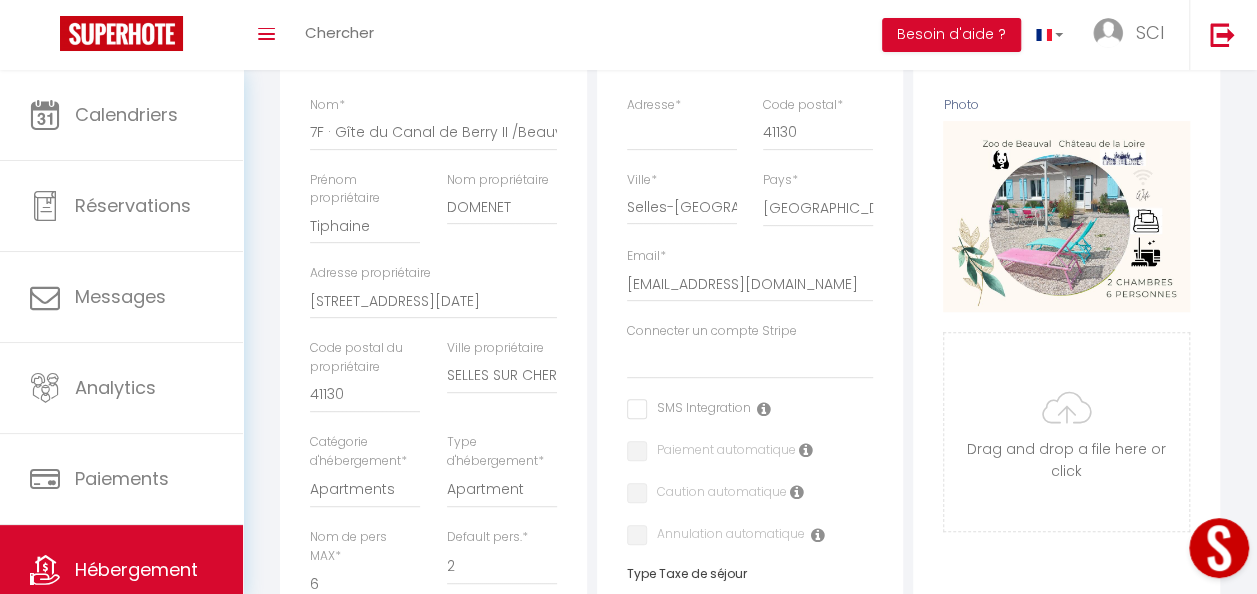 click on "Ville propriétaire
SELLES SUR CHER" at bounding box center [501, 386] 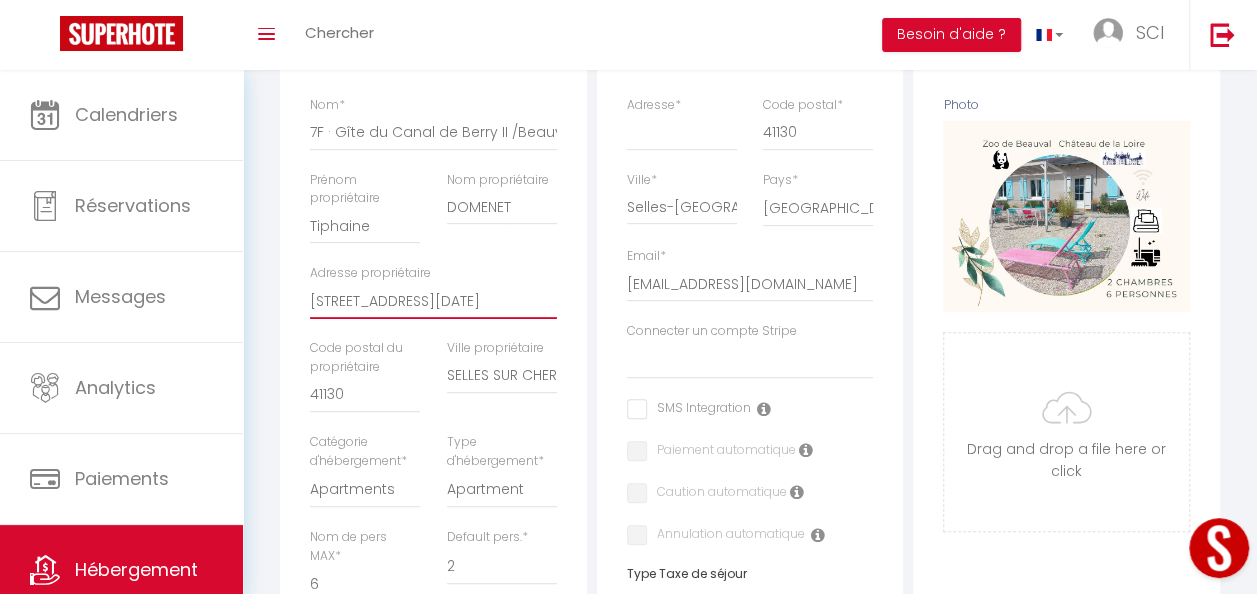click on "[STREET_ADDRESS][DATE]" at bounding box center (433, 301) 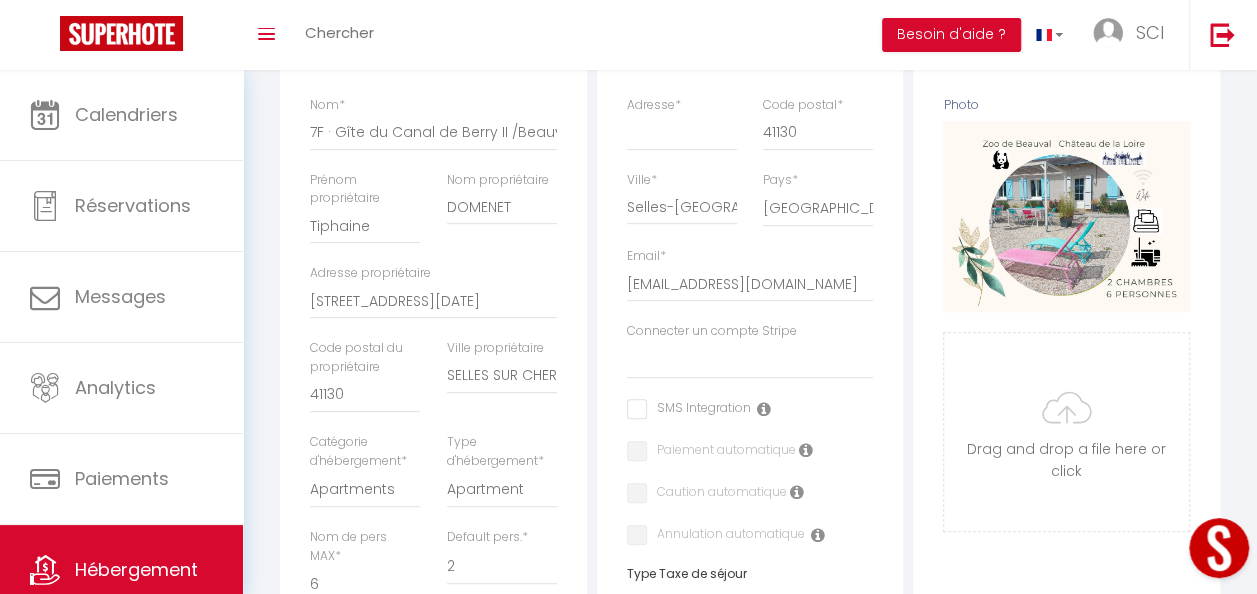 drag, startPoint x: 307, startPoint y: 312, endPoint x: 443, endPoint y: 339, distance: 138.65425 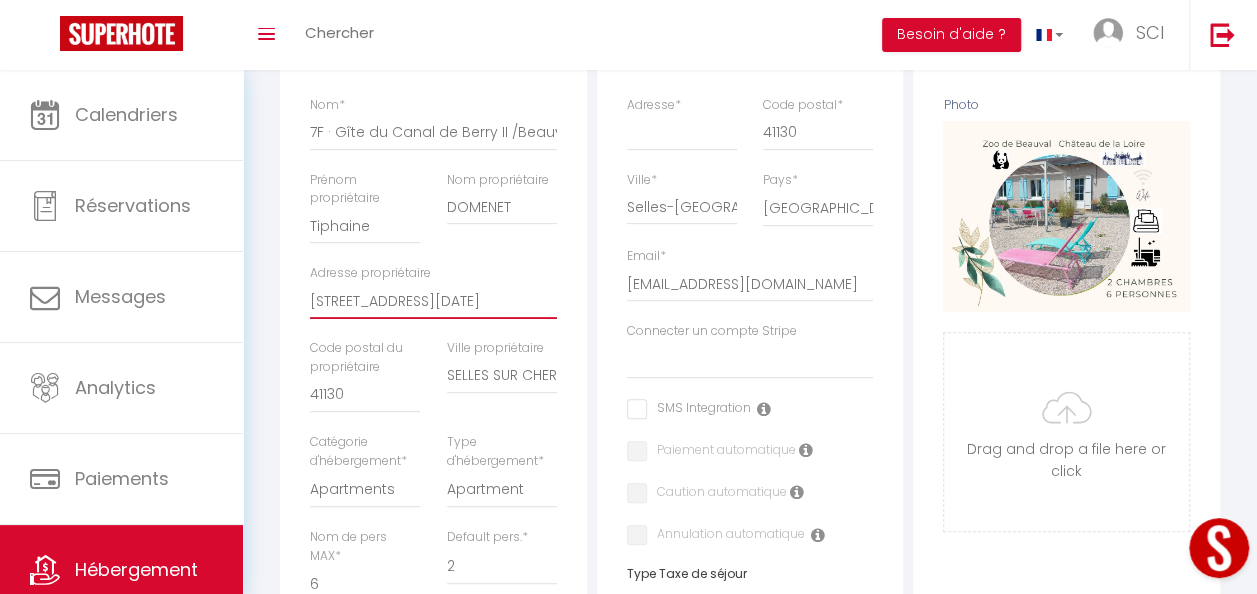 drag, startPoint x: 443, startPoint y: 339, endPoint x: 437, endPoint y: 318, distance: 21.84033 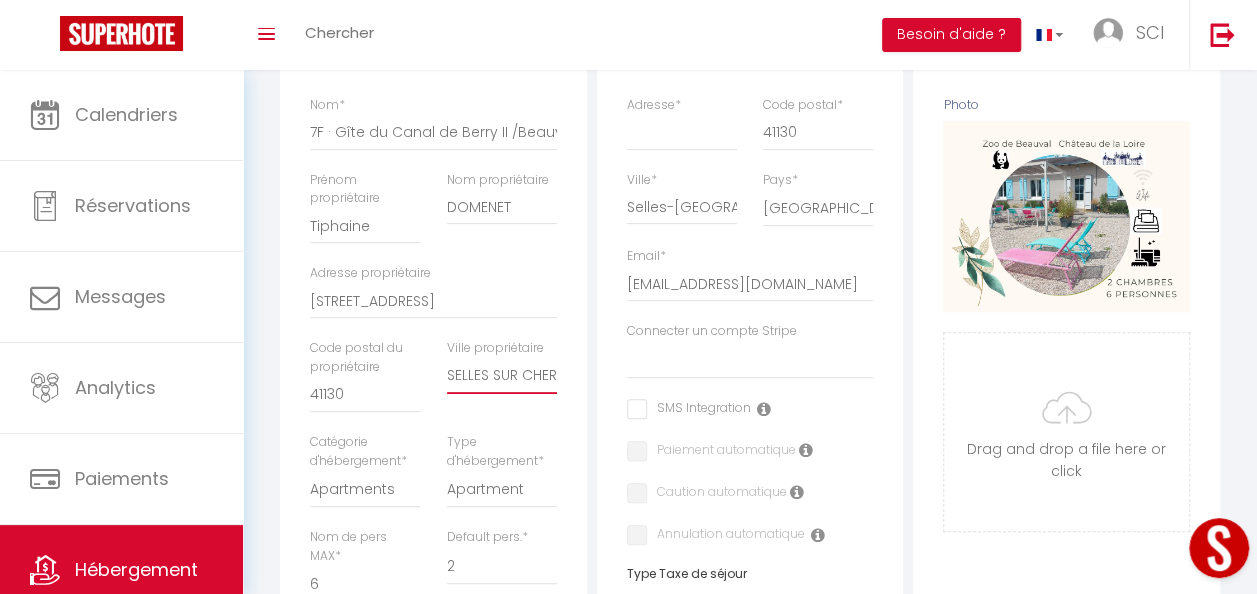click on "SELLES SUR CHER" at bounding box center (502, 376) 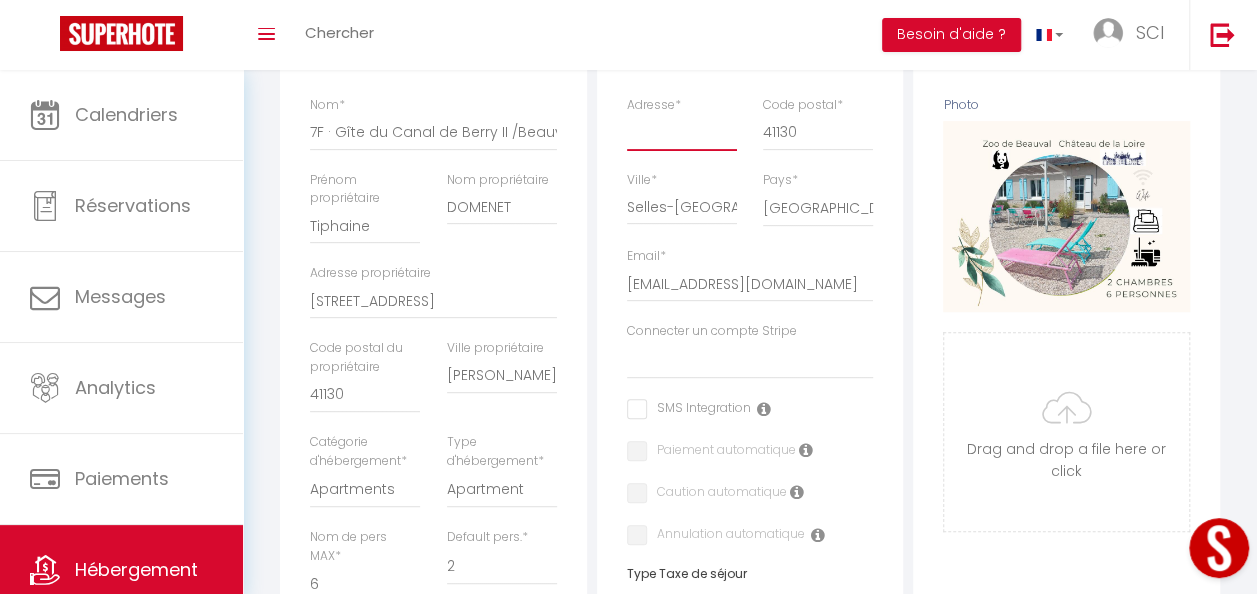 click on "Adresse
*" at bounding box center (682, 132) 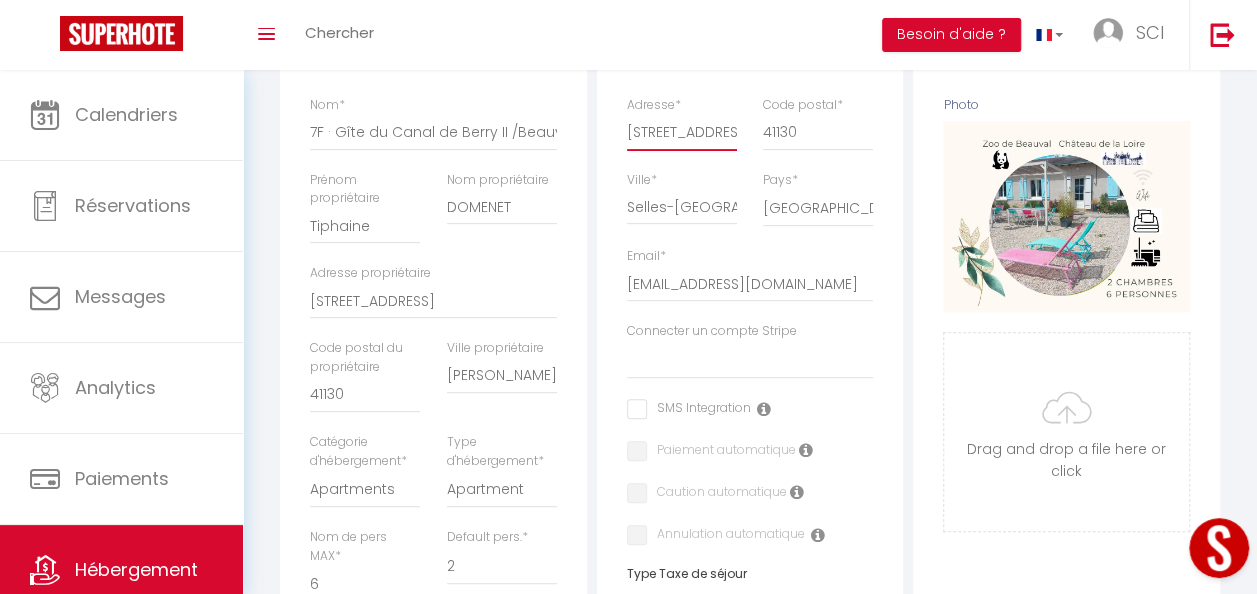 click on "[STREET_ADDRESS][DATE]" at bounding box center [682, 132] 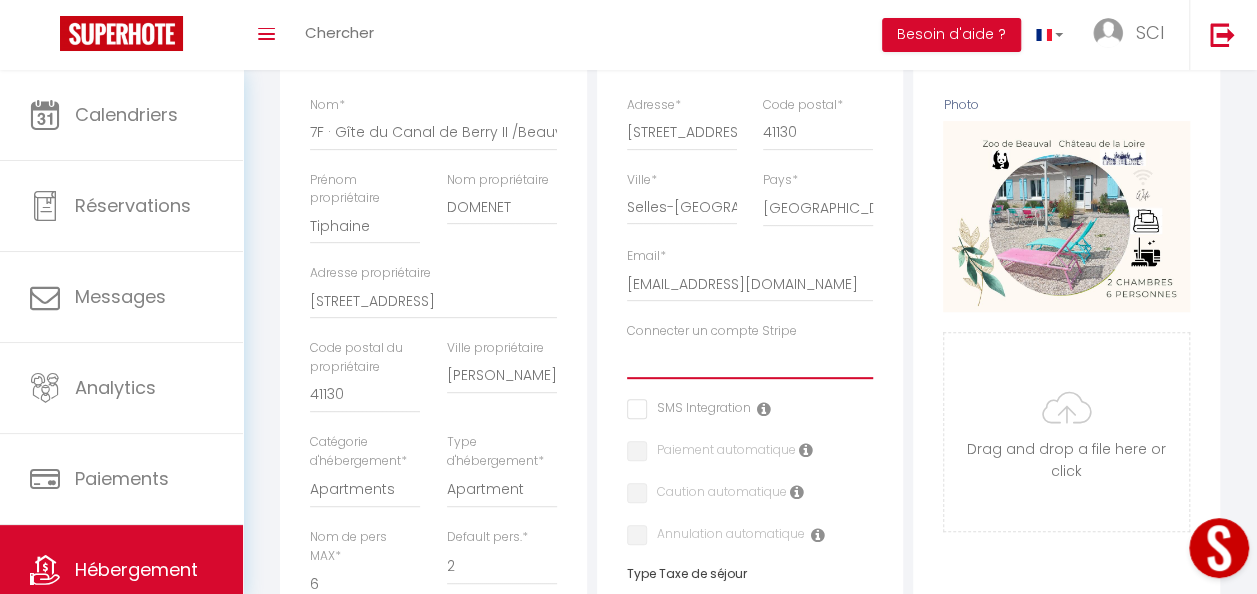 click on "SCI DOMENET" at bounding box center (750, 360) 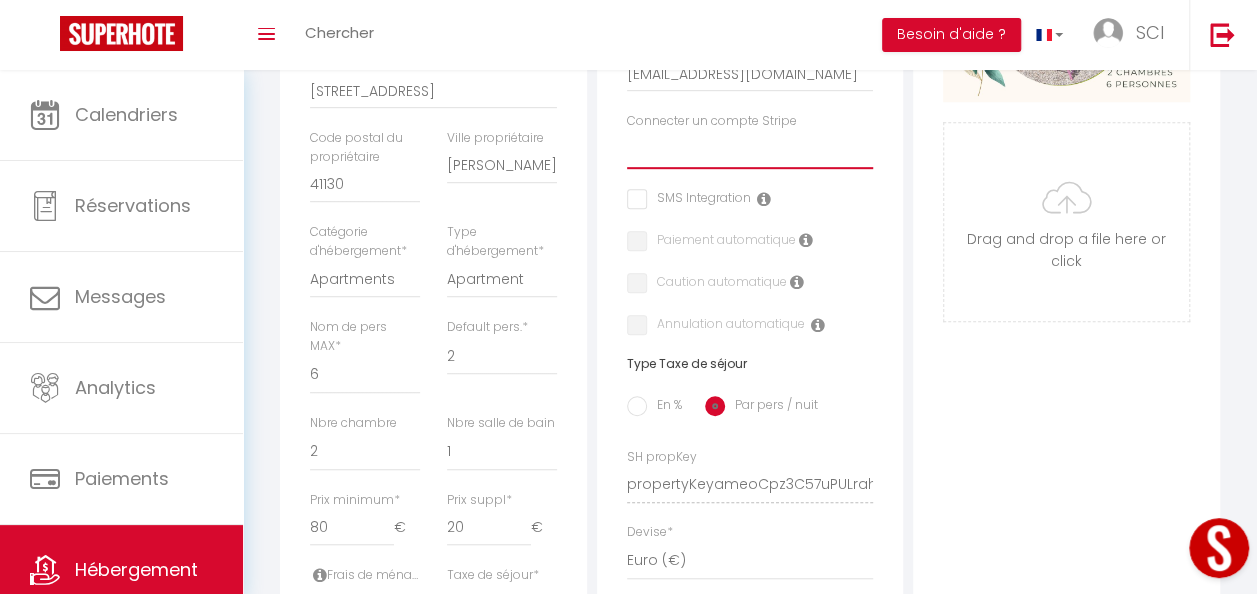 scroll, scrollTop: 533, scrollLeft: 0, axis: vertical 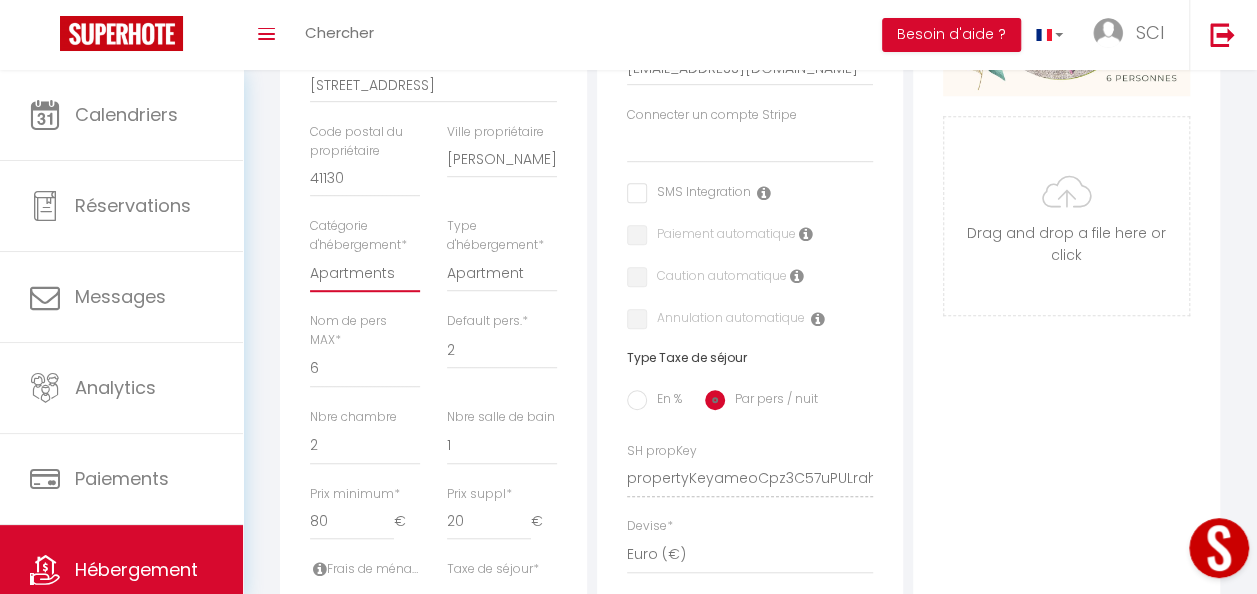 click on "Apartments
Houses
Secondary units
Unique Homes
BNB
Others" at bounding box center [365, 273] 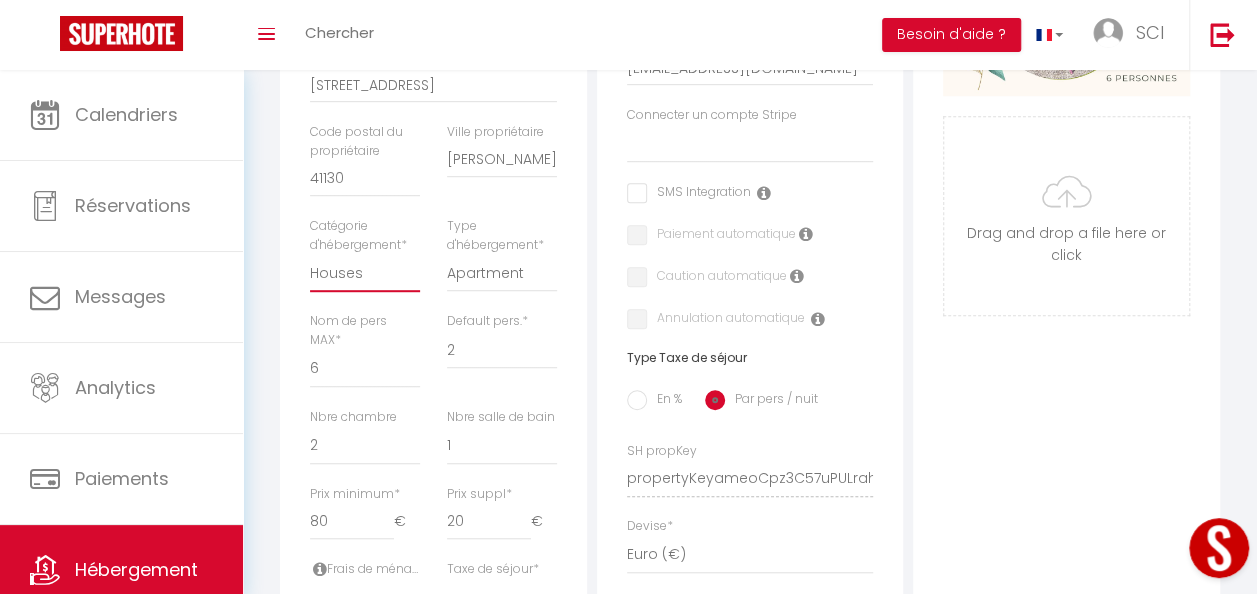 click on "Apartments
Houses
Secondary units
Unique Homes
BNB
Others" at bounding box center [365, 273] 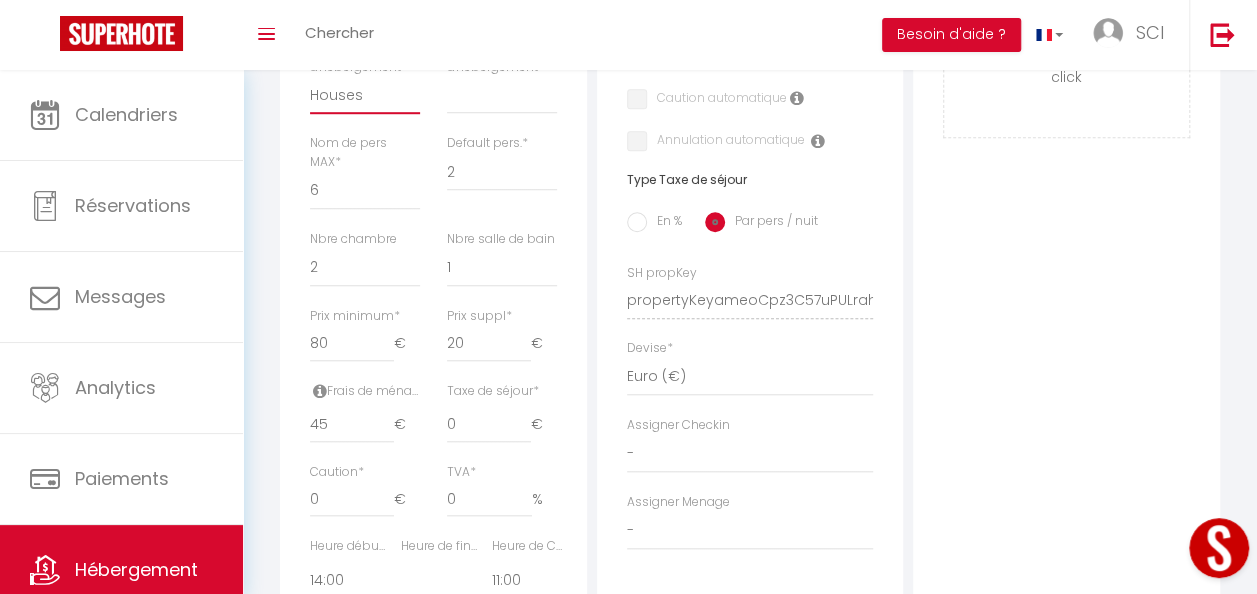 scroll, scrollTop: 720, scrollLeft: 0, axis: vertical 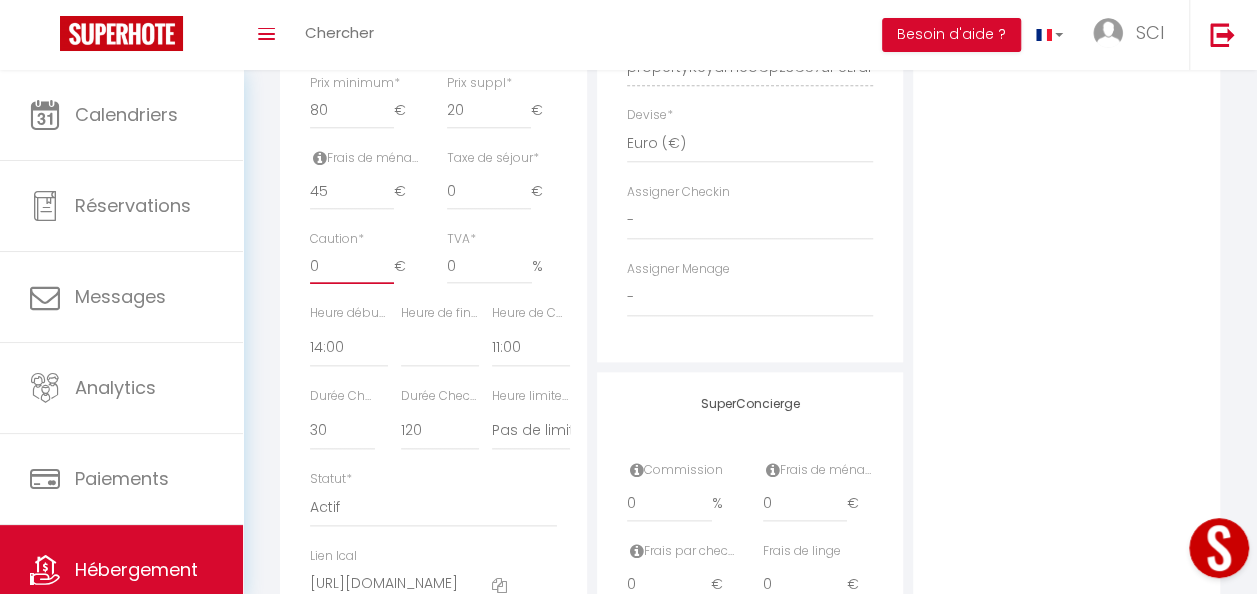 click on "0" at bounding box center [352, 266] 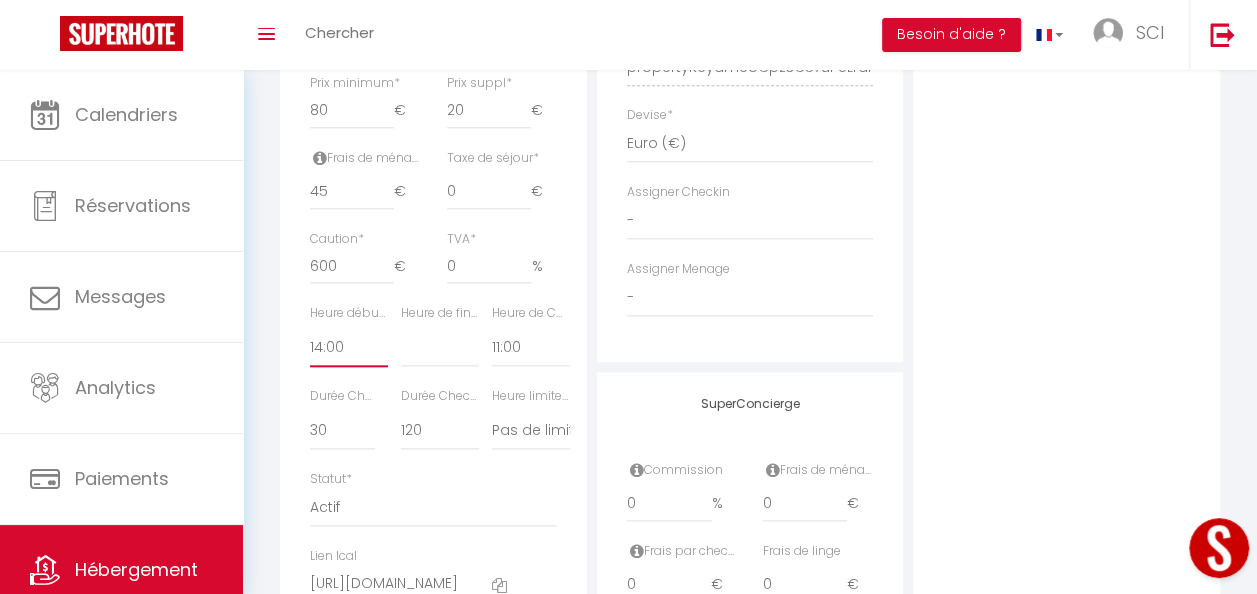 click on "00:00
00:15
00:30
00:45
01:00
01:15
01:30
01:45
02:00
02:15
02:30
02:45
03:00" at bounding box center [349, 348] 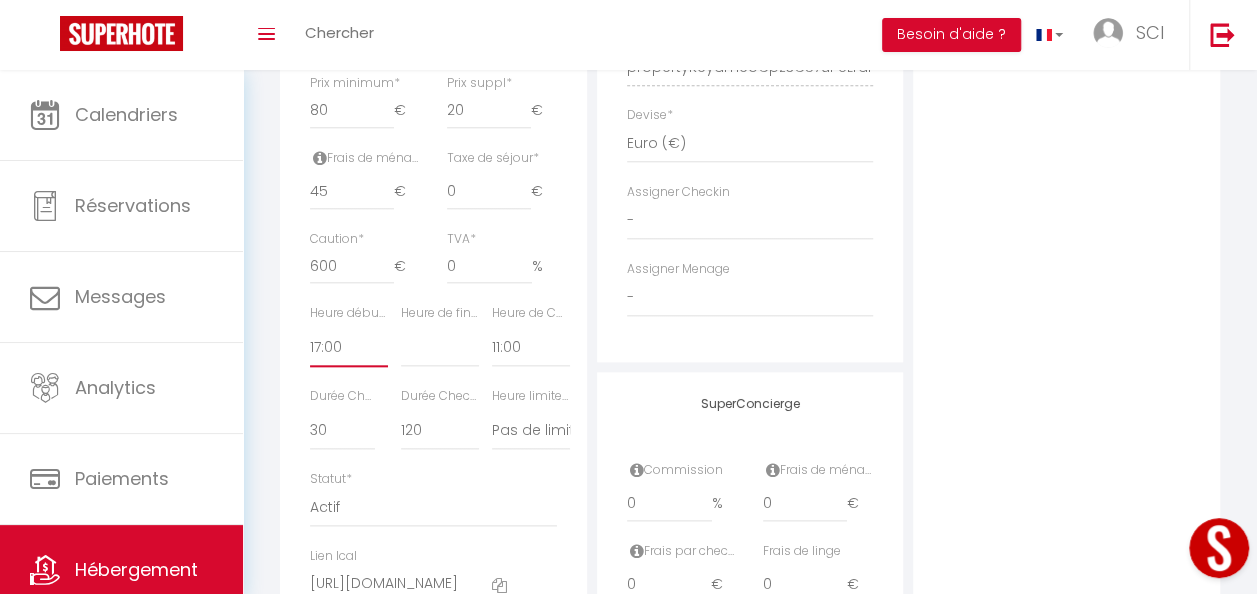 click on "00:00
00:15
00:30
00:45
01:00
01:15
01:30
01:45
02:00
02:15
02:30
02:45
03:00" at bounding box center [349, 348] 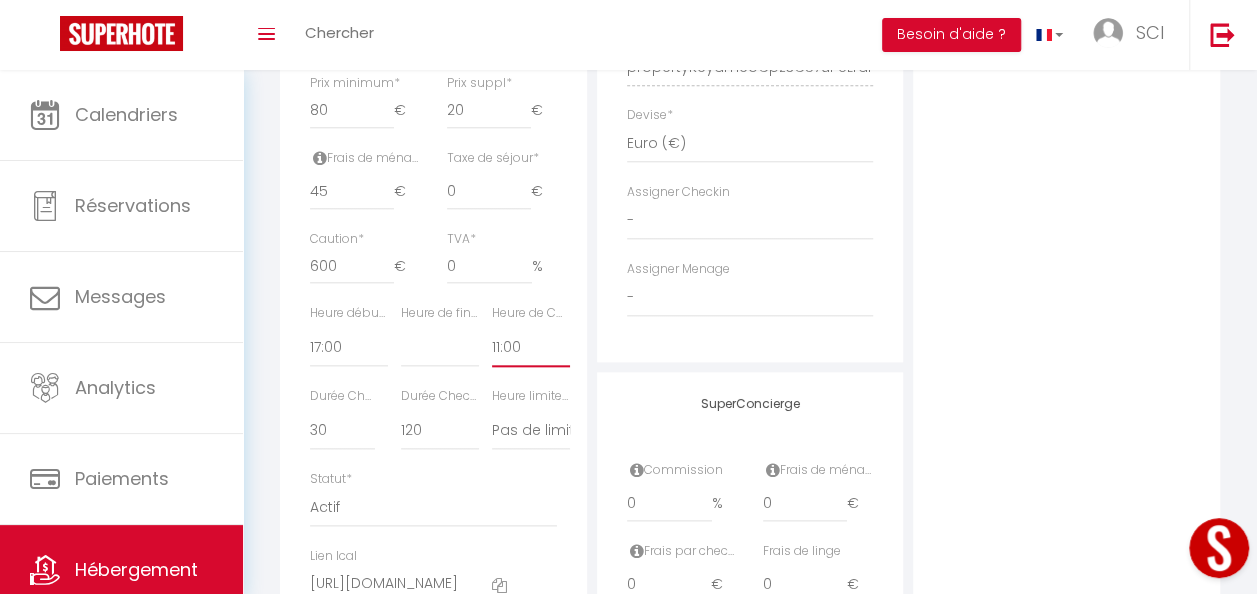 click on "00:00
00:15
00:30
00:45
01:00
01:15
01:30
01:45
02:00
02:15
02:30
02:45
03:00" at bounding box center (531, 348) 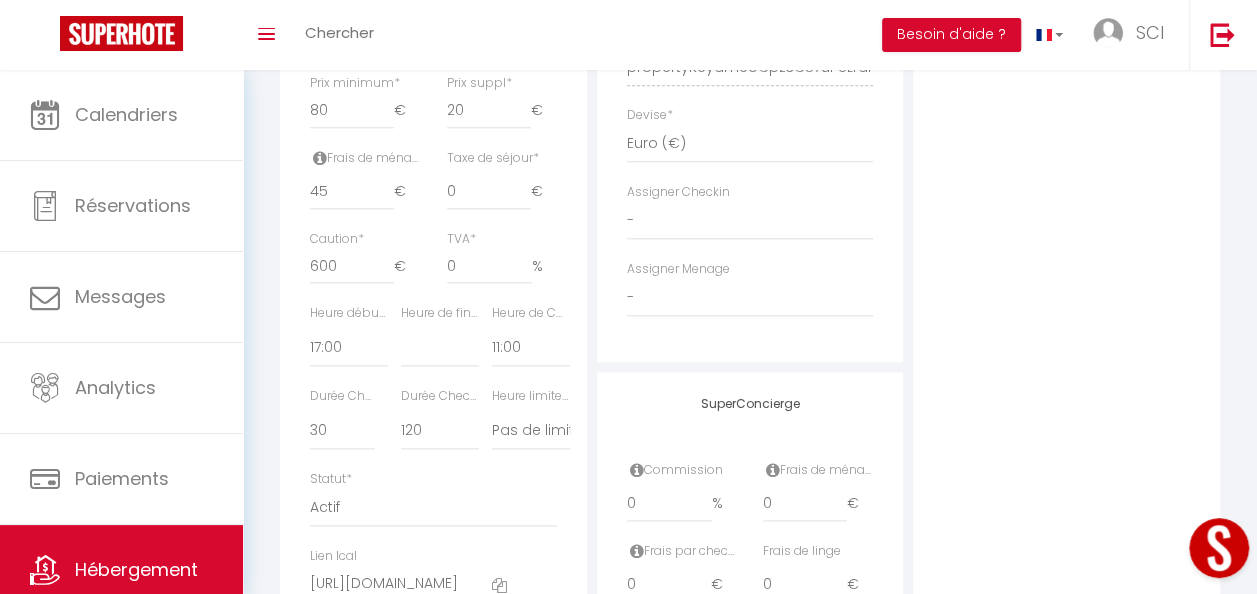click on "Durée Checkin (min)" at bounding box center [342, 396] 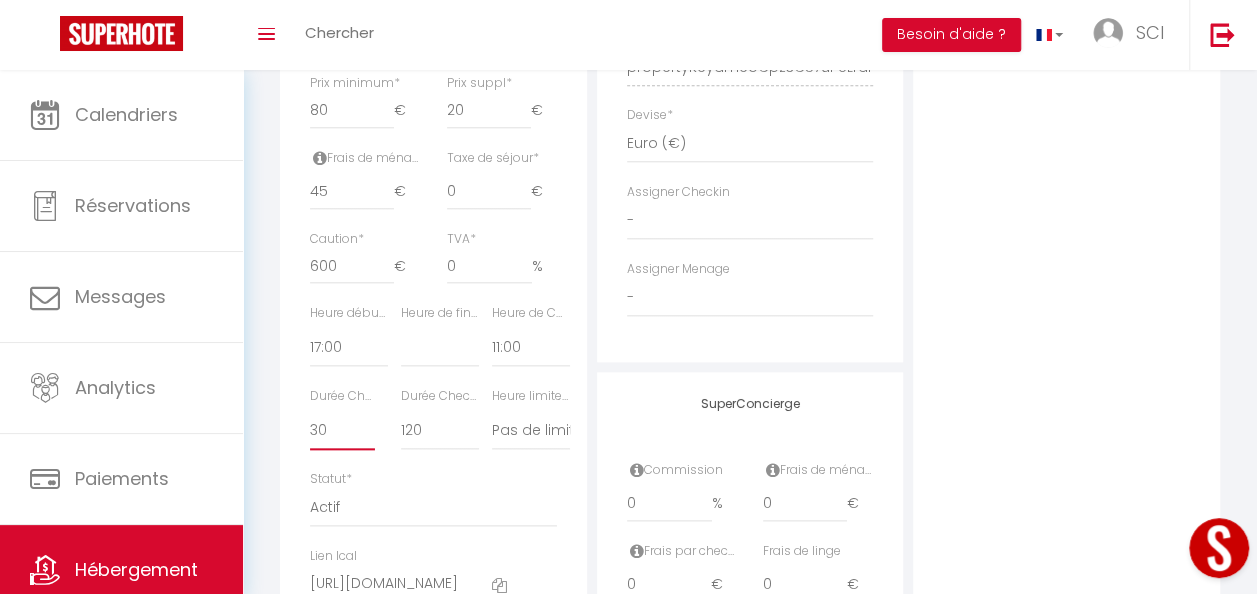 click on "15
30
45
60
75
90
105
120
135
150
165
180
195
210" at bounding box center (342, 431) 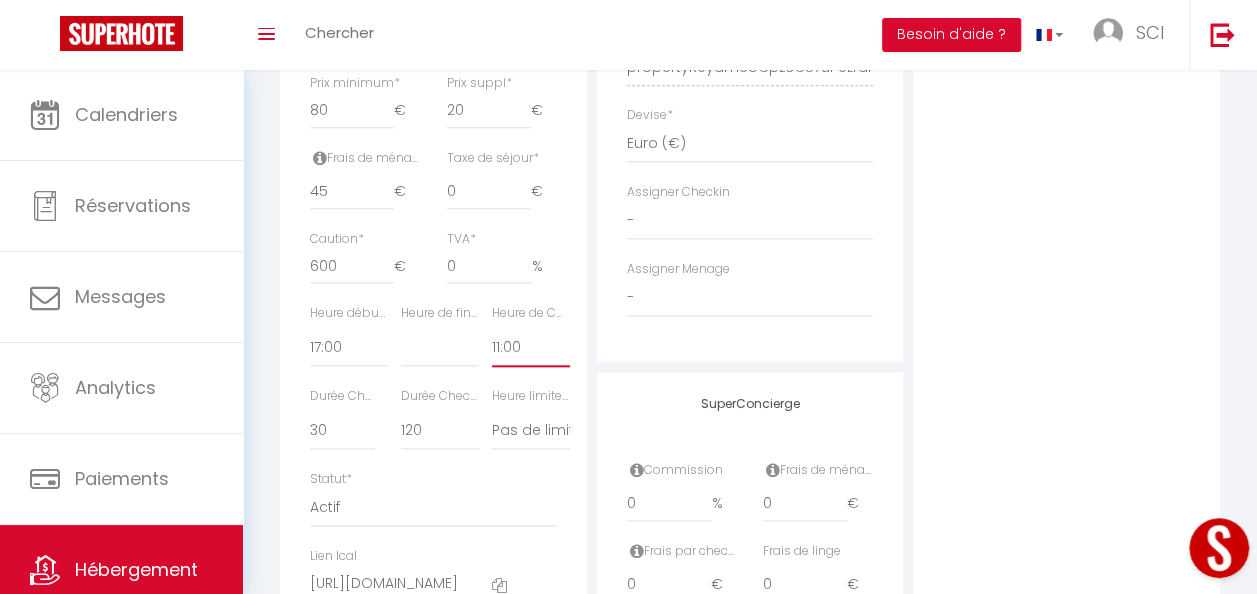 click on "00:00
00:15
00:30
00:45
01:00
01:15
01:30
01:45
02:00
02:15
02:30
02:45
03:00" at bounding box center (531, 348) 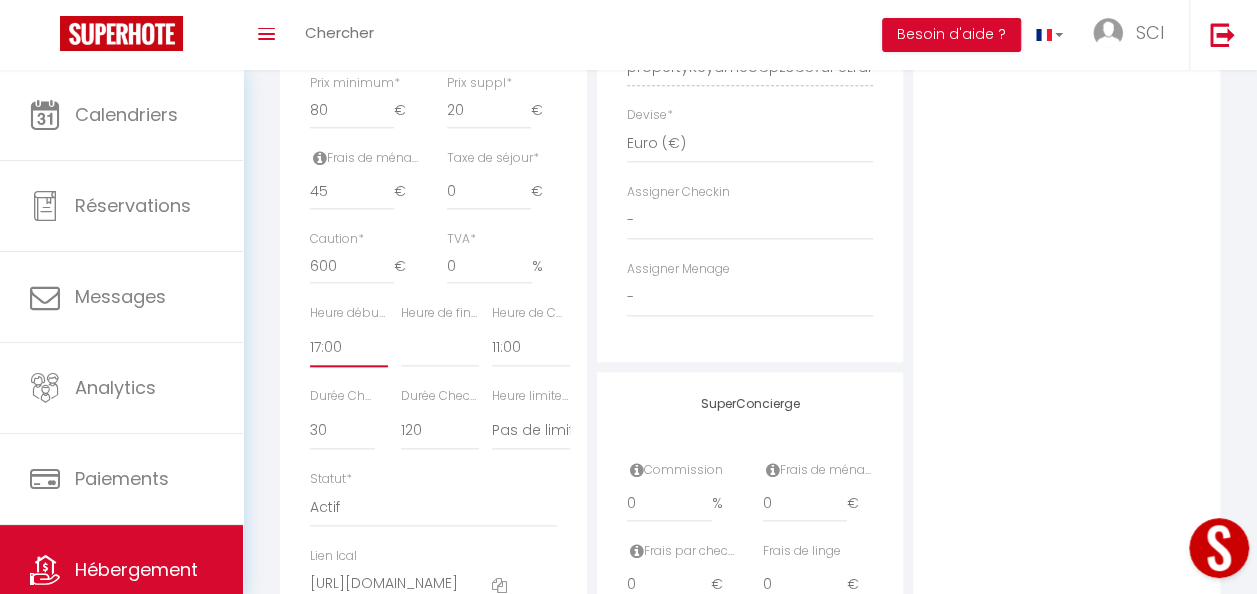 click on "00:00
00:15
00:30
00:45
01:00
01:15
01:30
01:45
02:00
02:15
02:30
02:45
03:00" at bounding box center (349, 348) 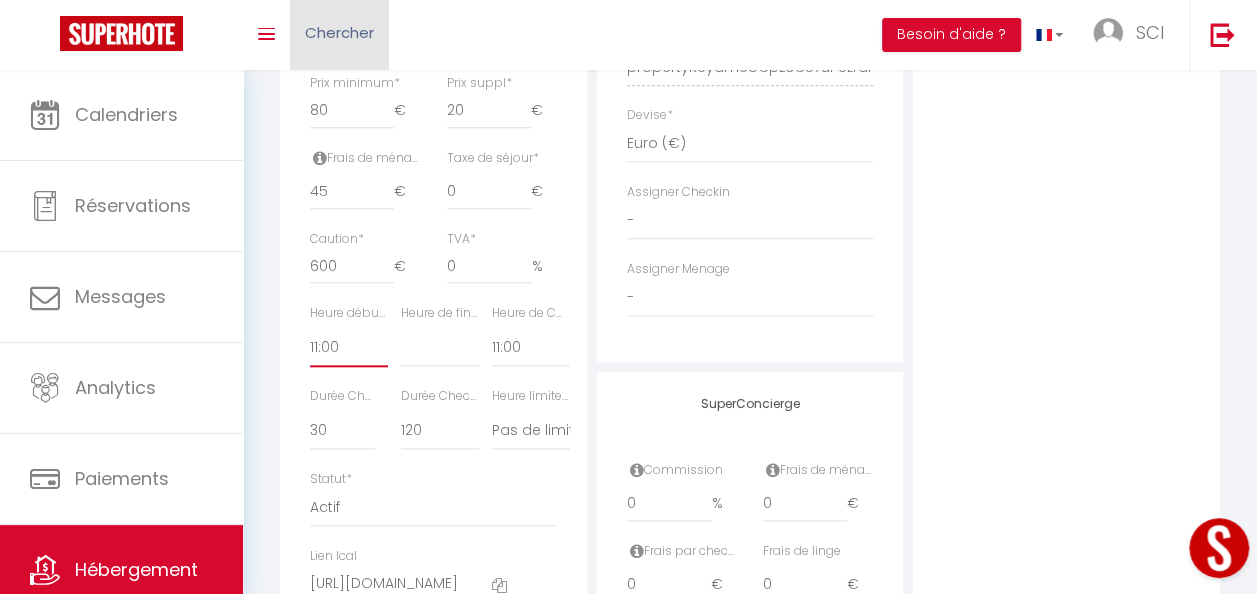 click on "00:00
00:15
00:30
00:45
01:00
01:15
01:30
01:45
02:00
02:15
02:30
02:45
03:00" at bounding box center (349, 348) 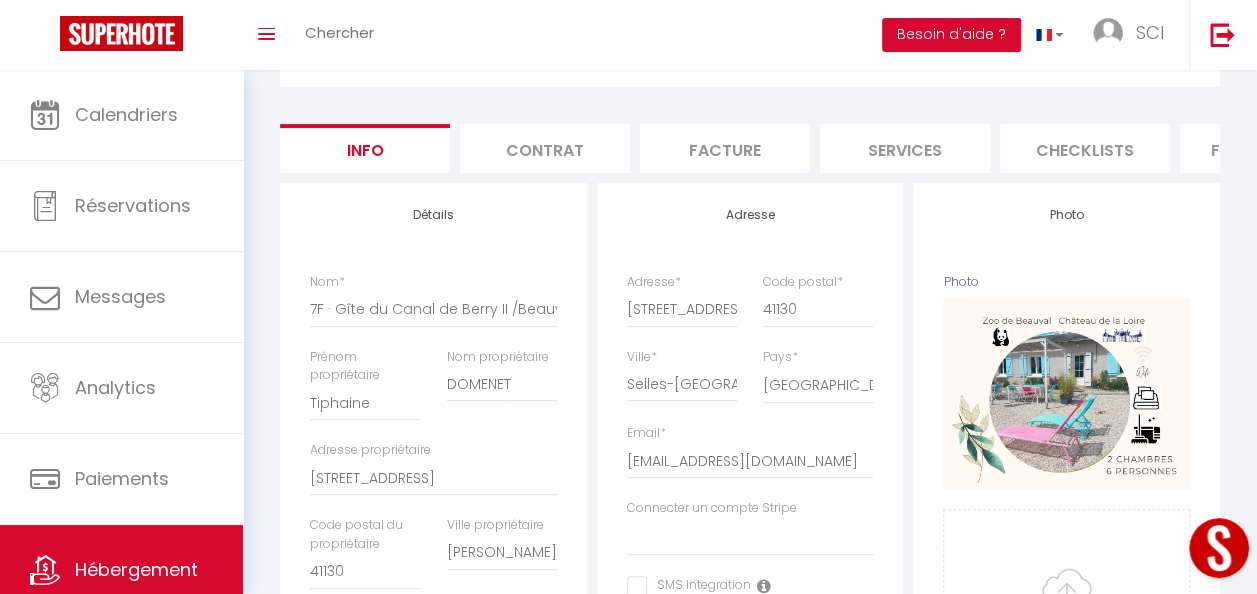scroll, scrollTop: 138, scrollLeft: 0, axis: vertical 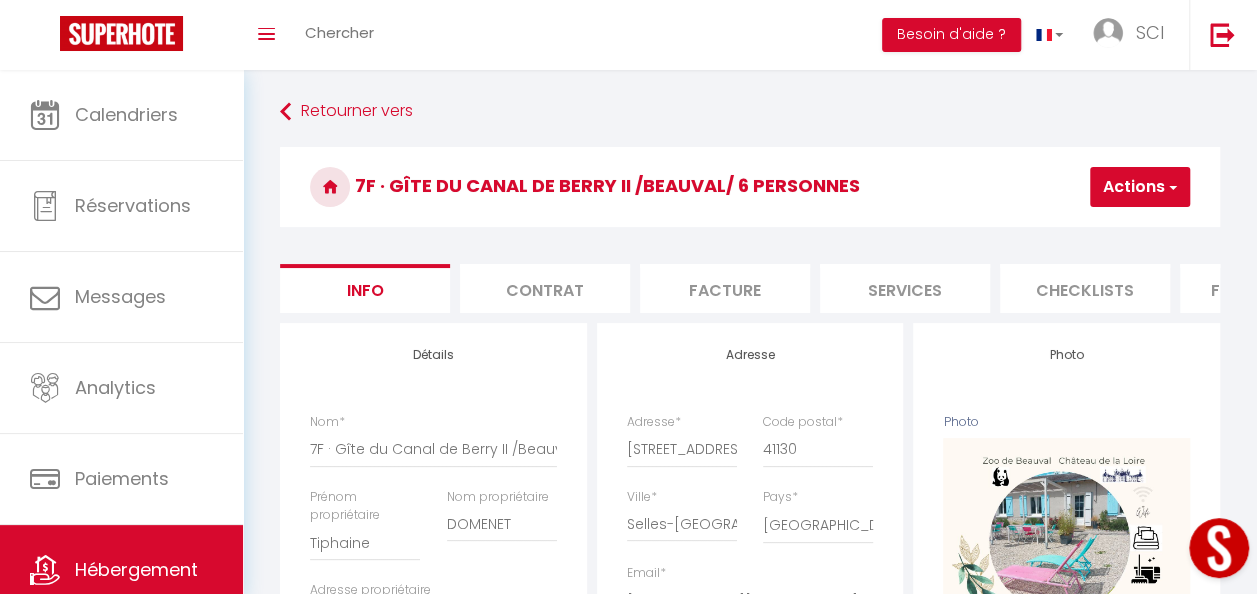 click on "Actions" at bounding box center (1140, 187) 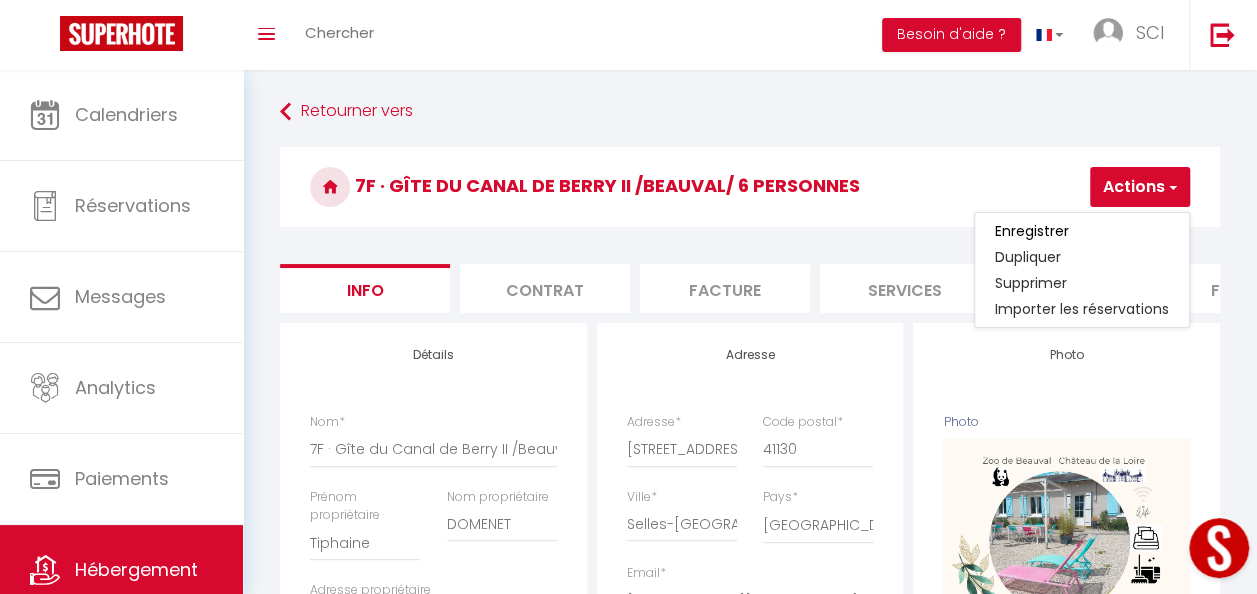 click on "Enregistrer" at bounding box center [1082, 231] 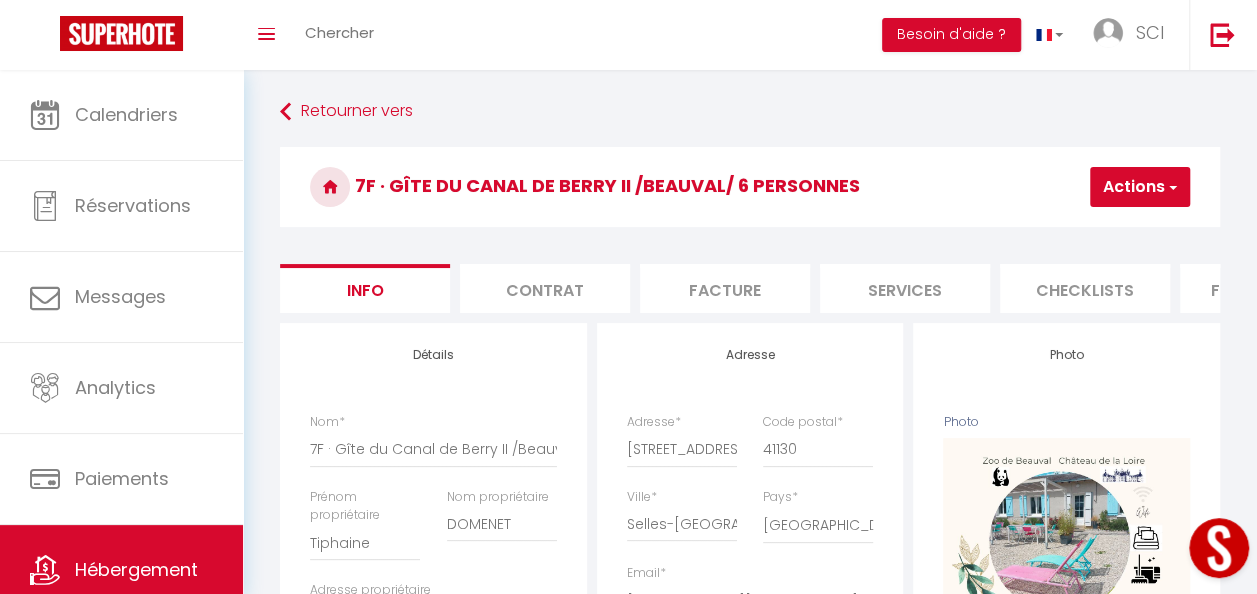 click on "7F · Gîte du Canal de Berry II /Beauval/ 6 personnes
Actions
Enregistrer   Dupliquer   Supprimer   Importer les réservations" at bounding box center (750, 192) 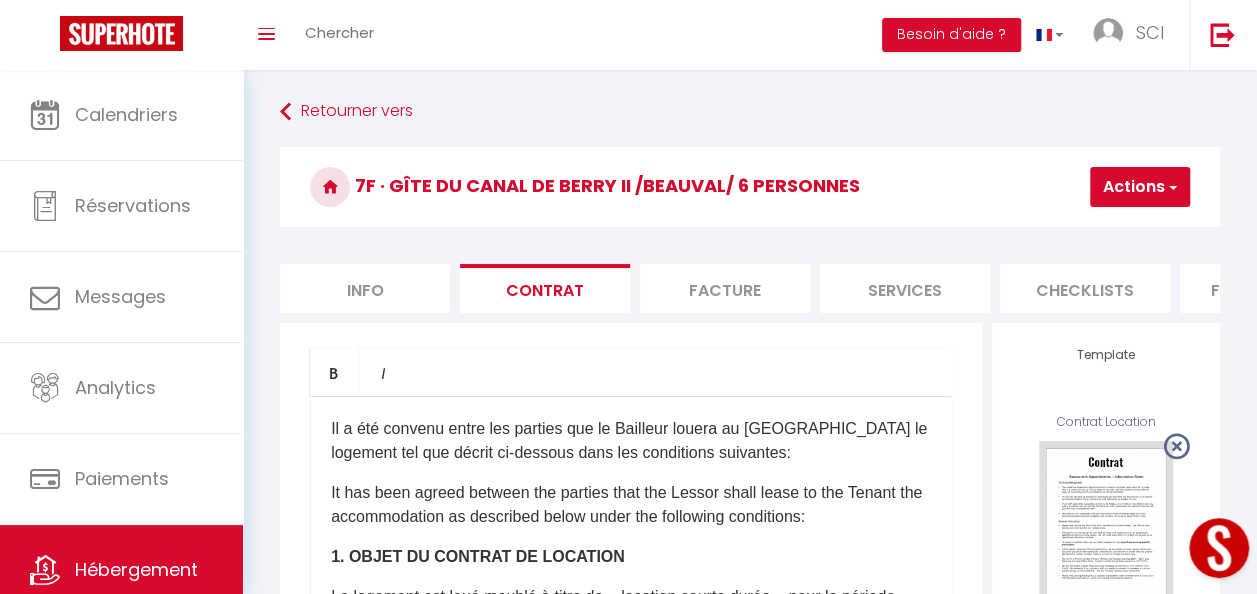click on "Facture" at bounding box center (725, 288) 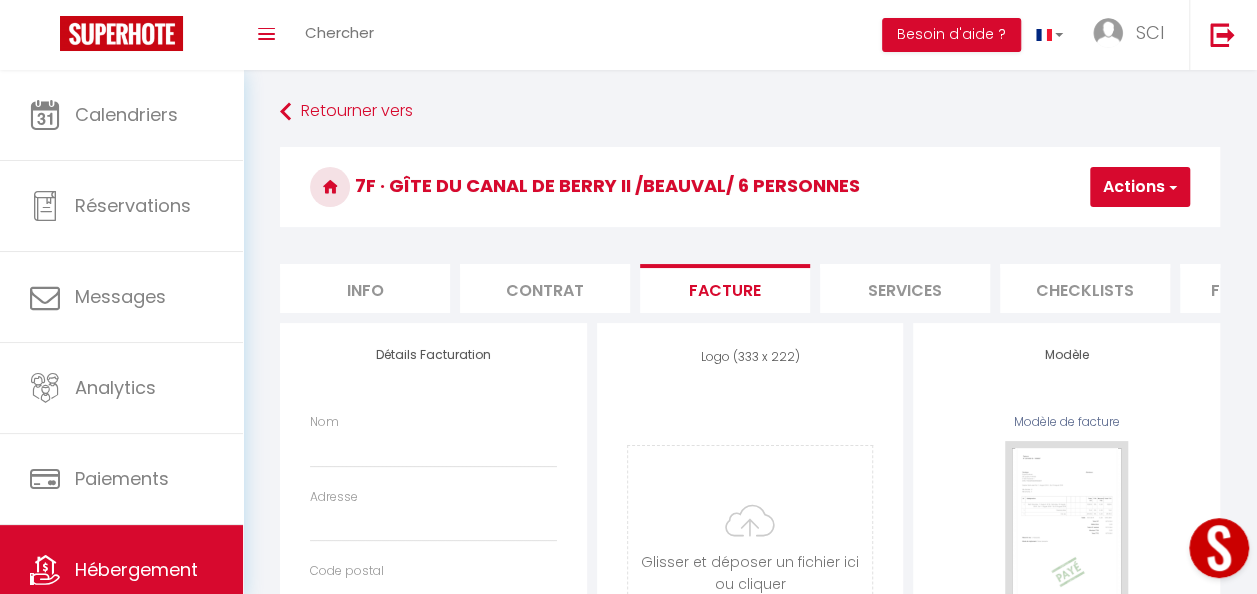 click on "Services" at bounding box center (905, 288) 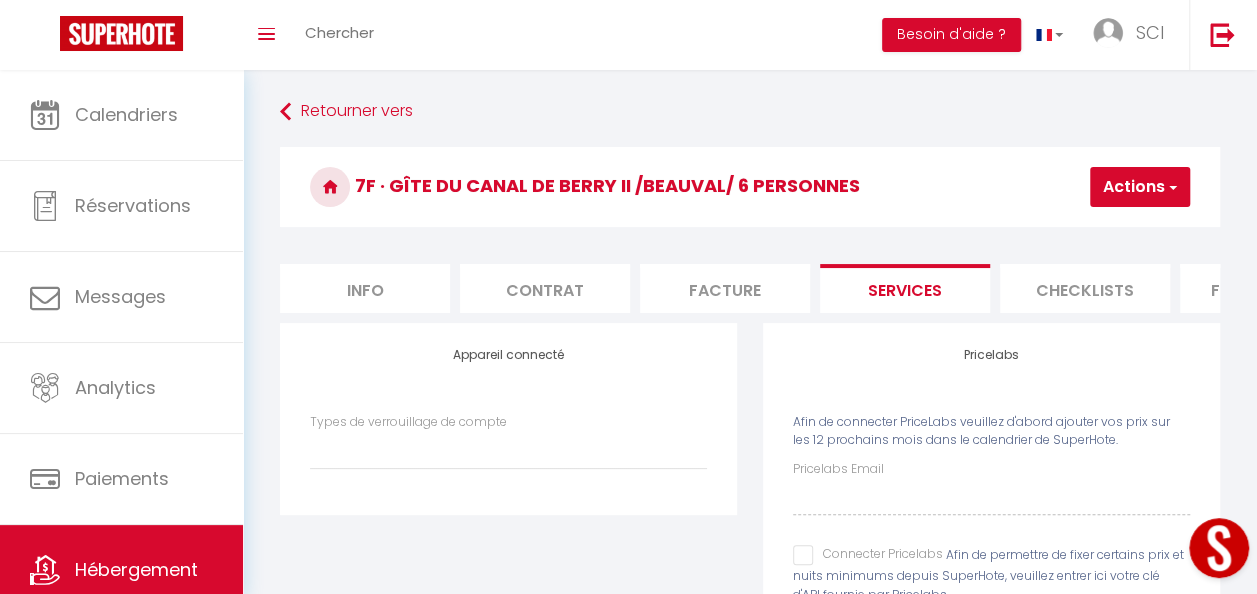 click on "Checklists" at bounding box center [1085, 288] 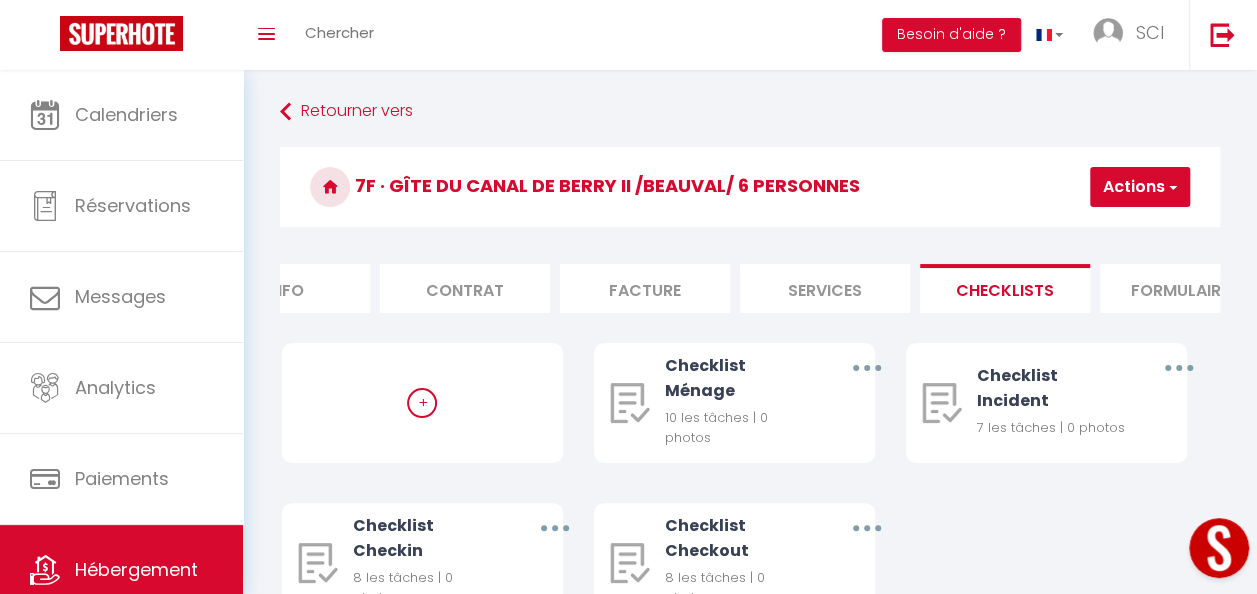 scroll, scrollTop: 0, scrollLeft: 120, axis: horizontal 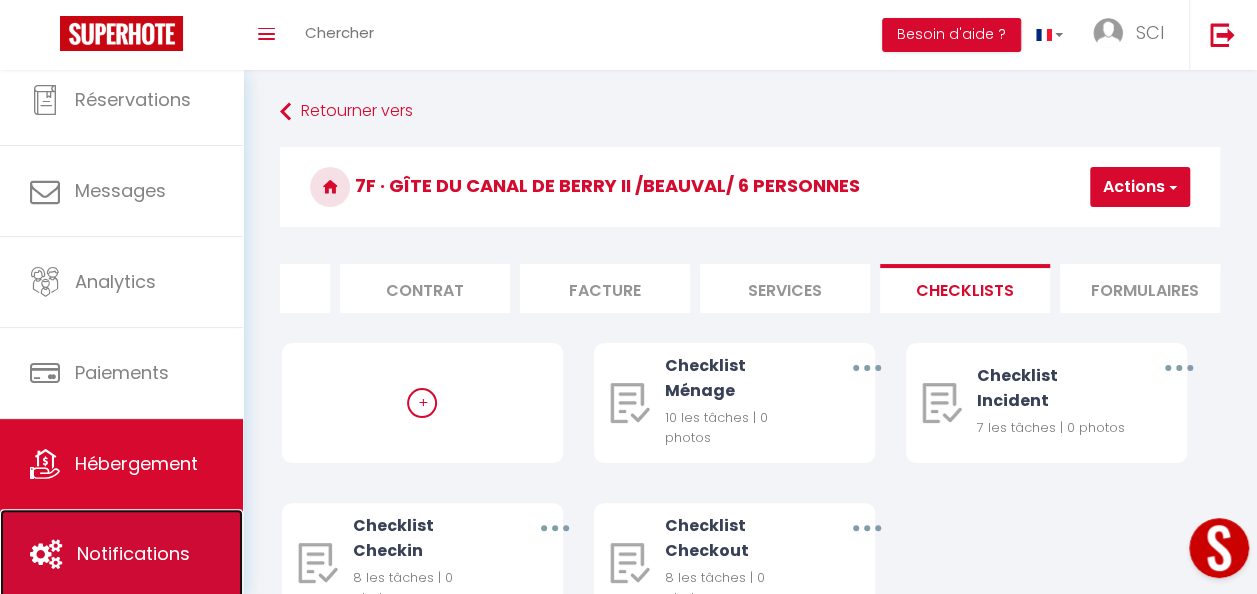 click on "Notifications" at bounding box center (133, 553) 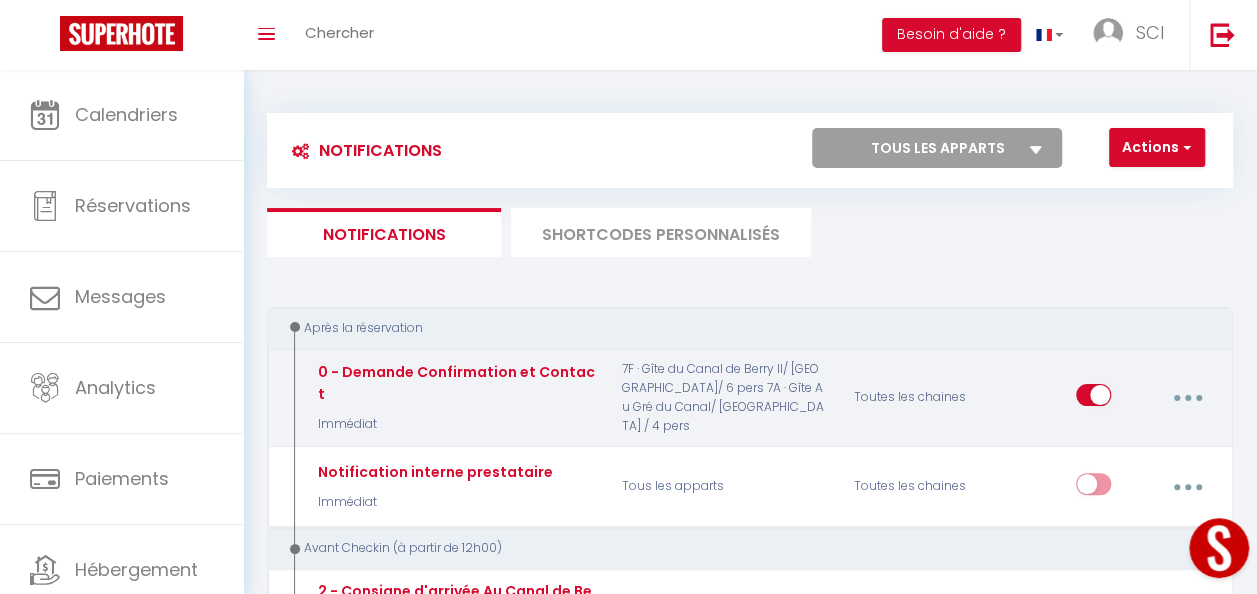 click at bounding box center (1187, 398) 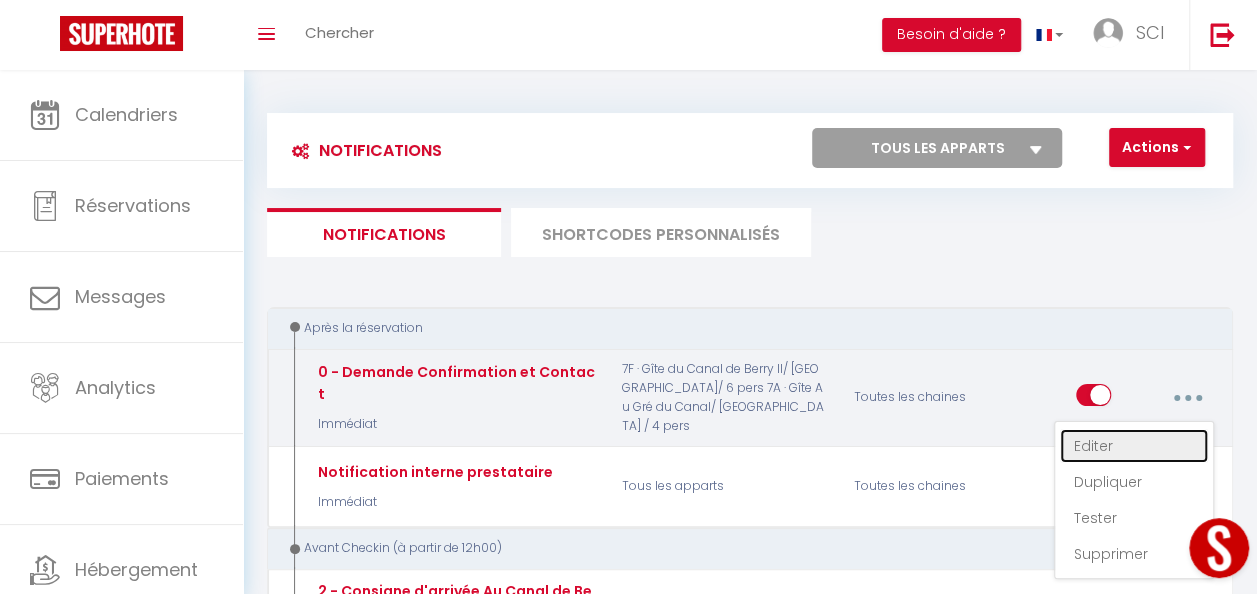 click on "Editer" at bounding box center (1134, 446) 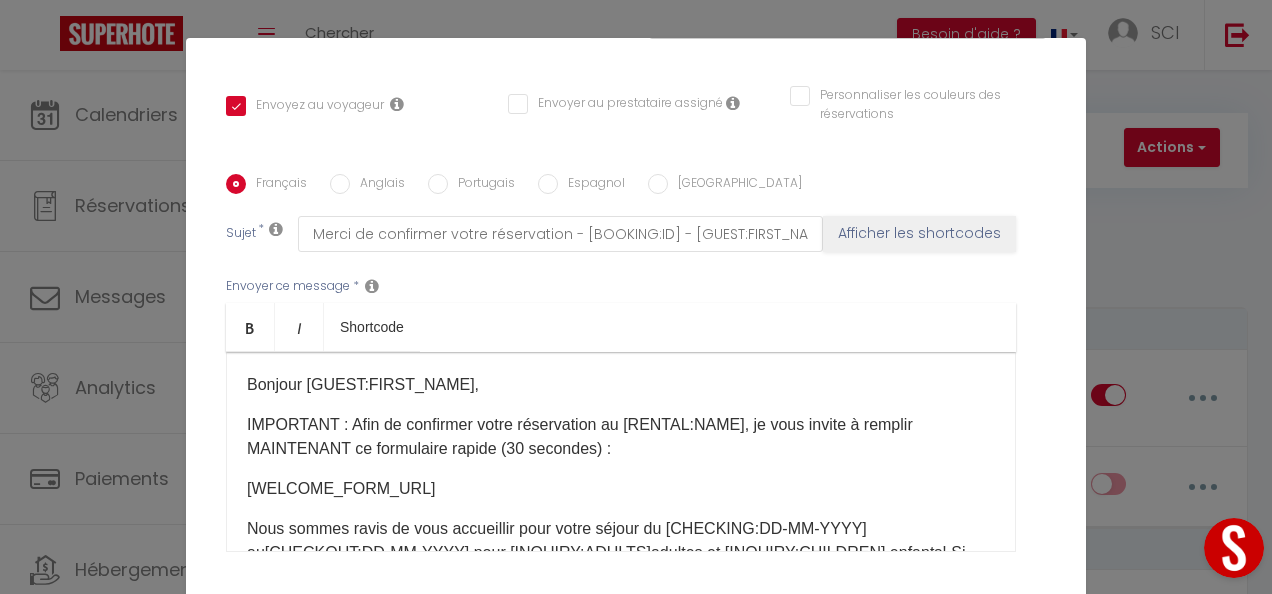 scroll, scrollTop: 468, scrollLeft: 0, axis: vertical 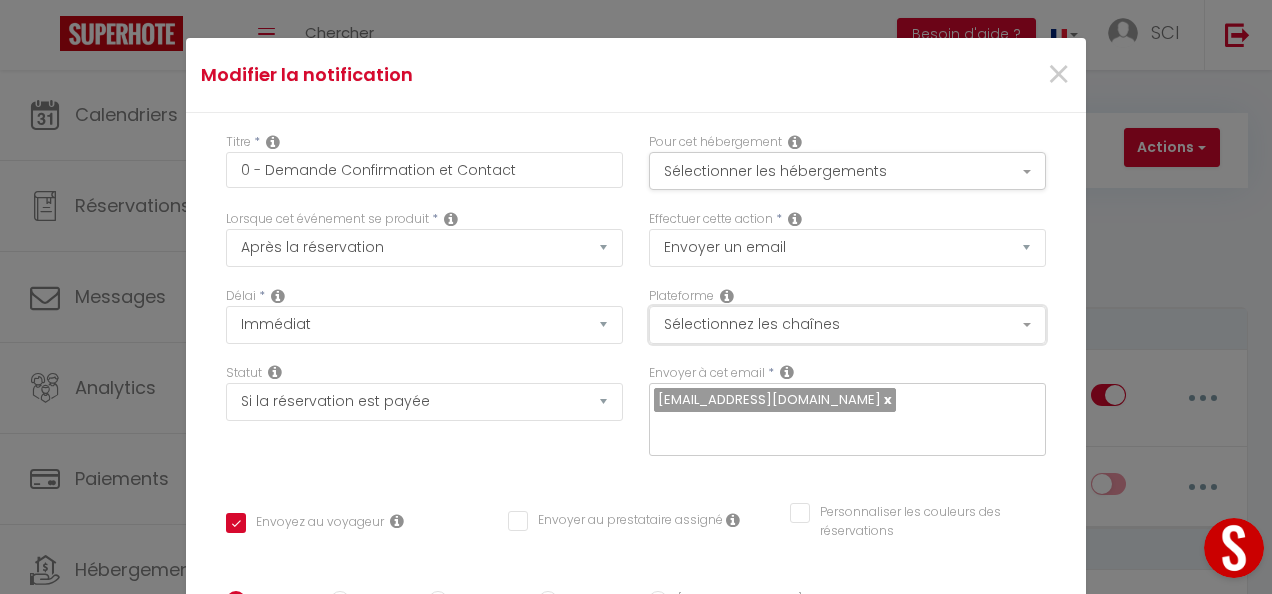 click on "Sélectionnez les chaînes" at bounding box center (847, 325) 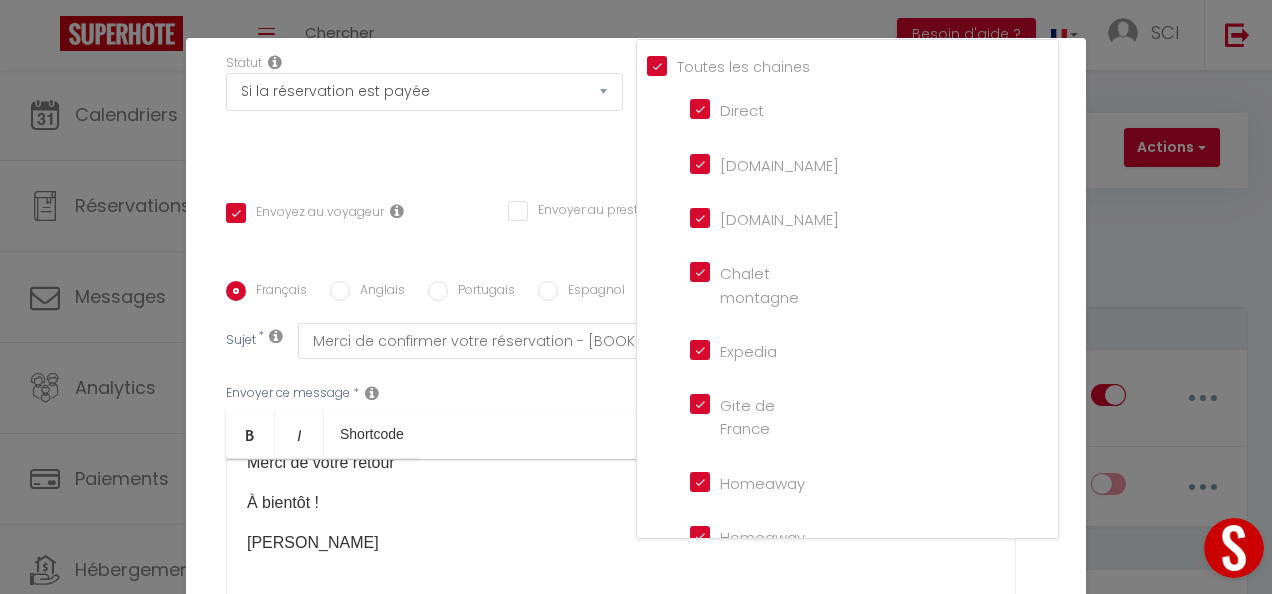 scroll, scrollTop: 311, scrollLeft: 0, axis: vertical 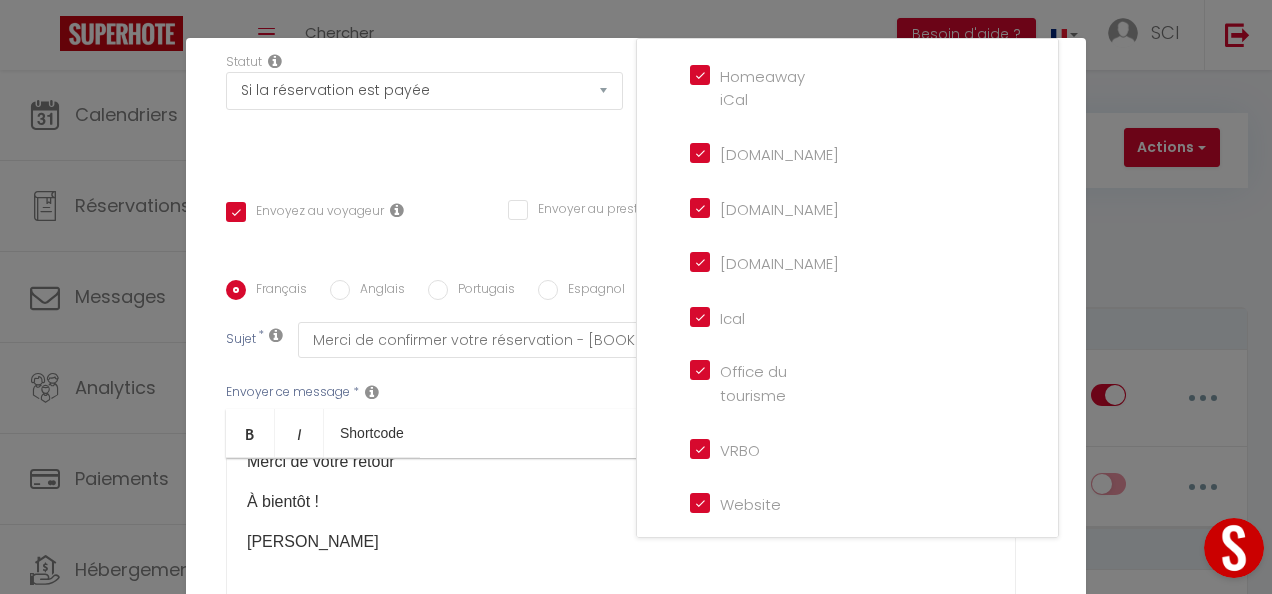 click on "À bientôt !" at bounding box center (621, 502) 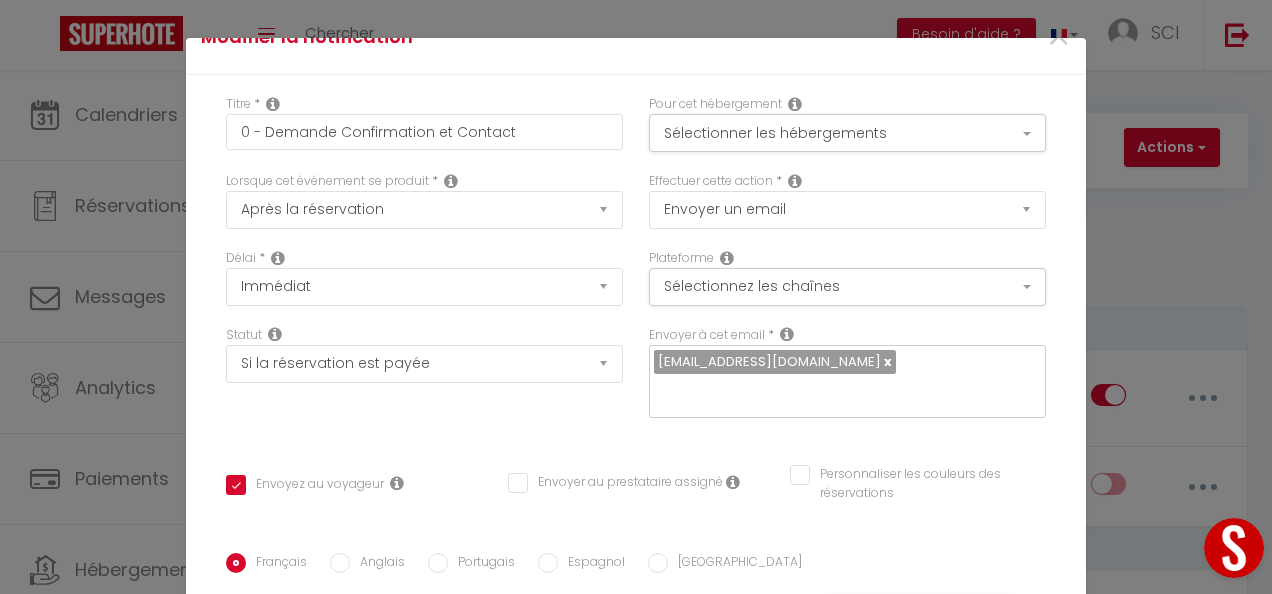 scroll, scrollTop: 1, scrollLeft: 0, axis: vertical 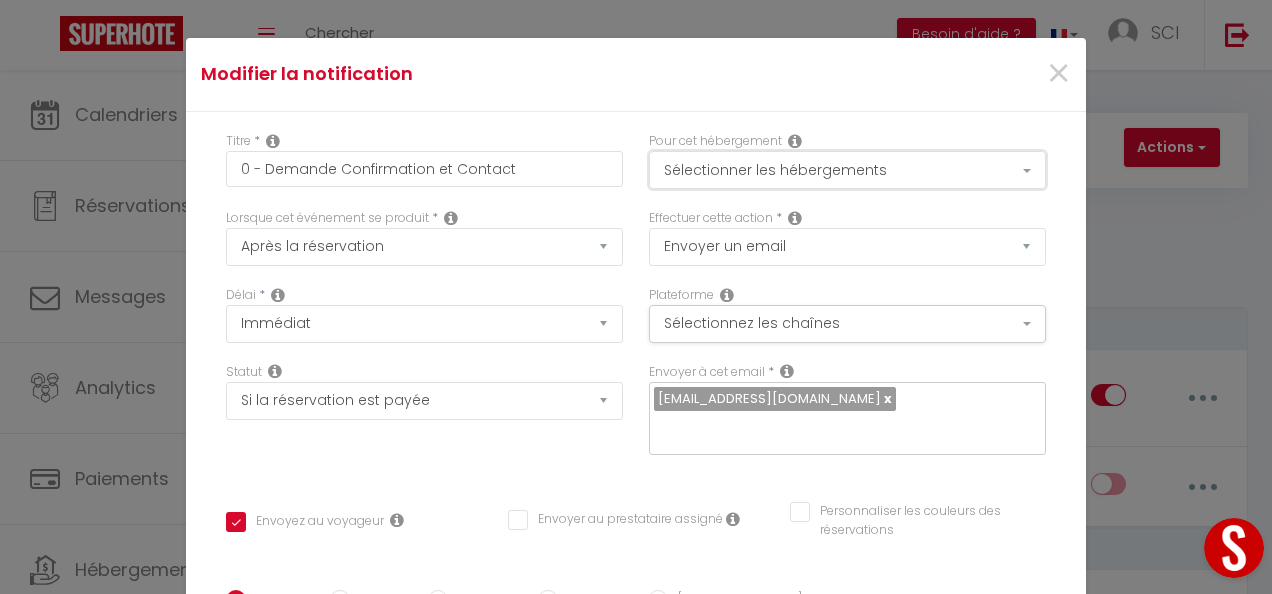 click on "Sélectionner les hébergements" at bounding box center (847, 170) 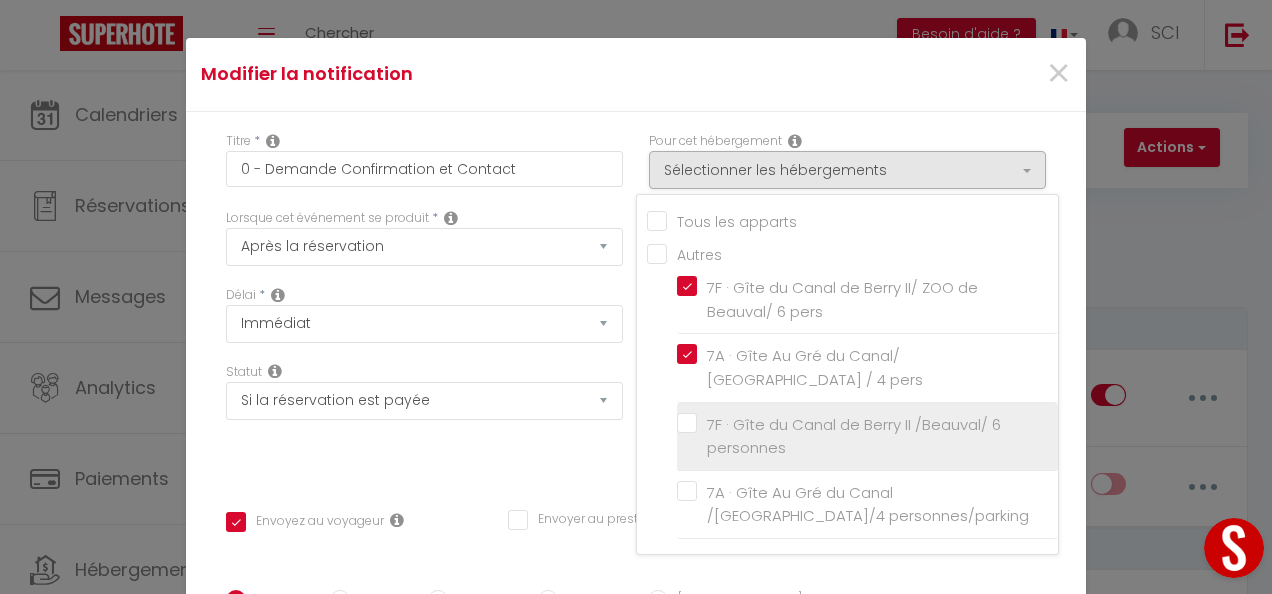 click on "7F · Gîte du Canal de Berry II /Beauval/ 6 personnes" at bounding box center [867, 436] 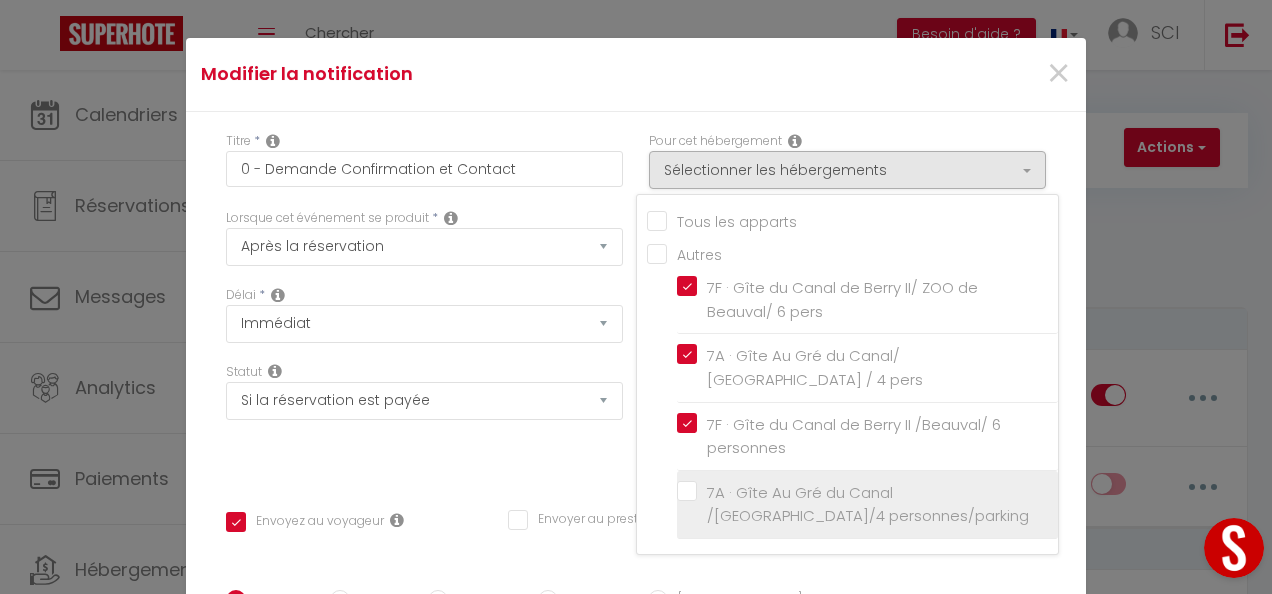 click on "7A · Gîte Au Gré du Canal /[GEOGRAPHIC_DATA]/4 personnes/parking" at bounding box center (871, 504) 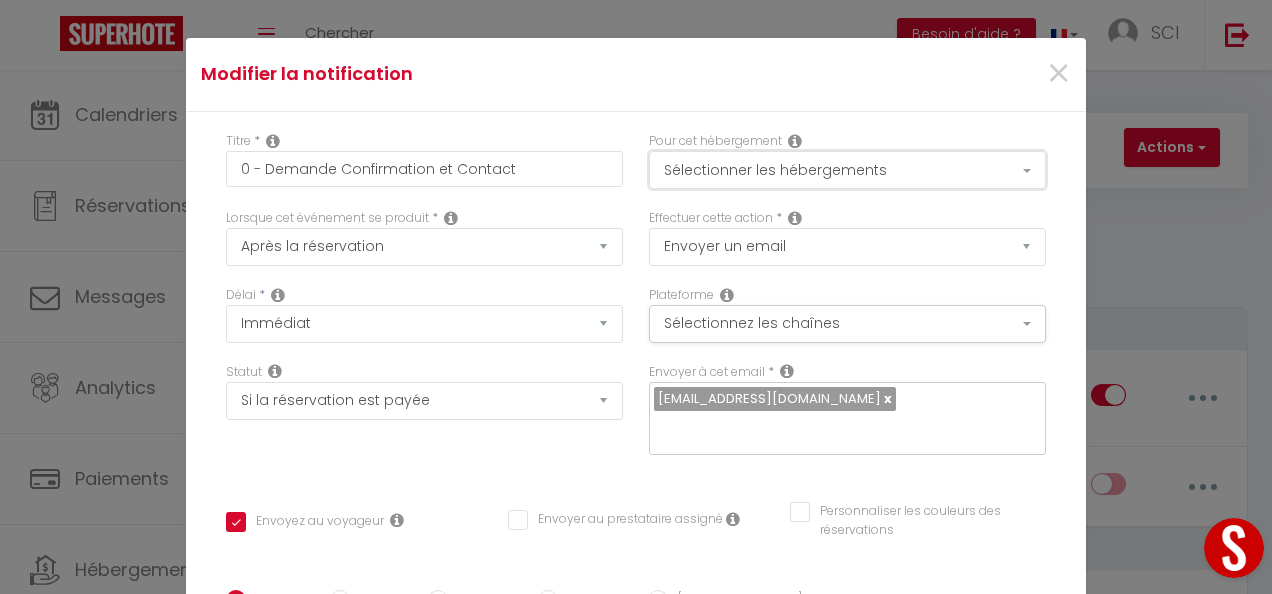 click on "Sélectionner les hébergements" at bounding box center (847, 170) 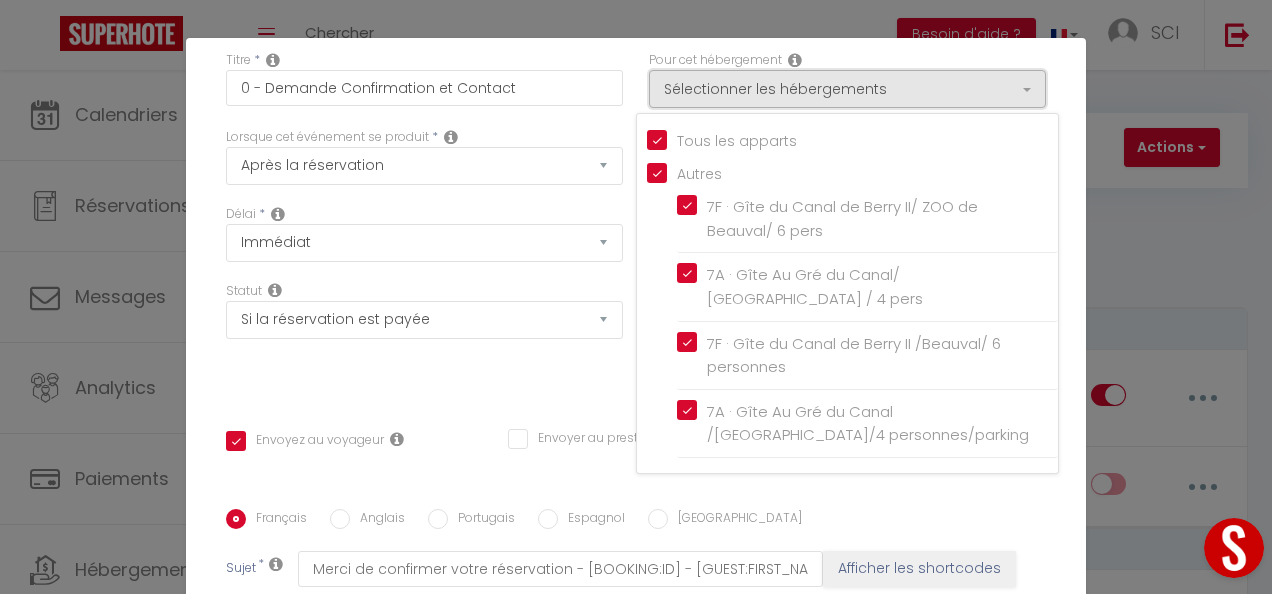 scroll, scrollTop: 0, scrollLeft: 0, axis: both 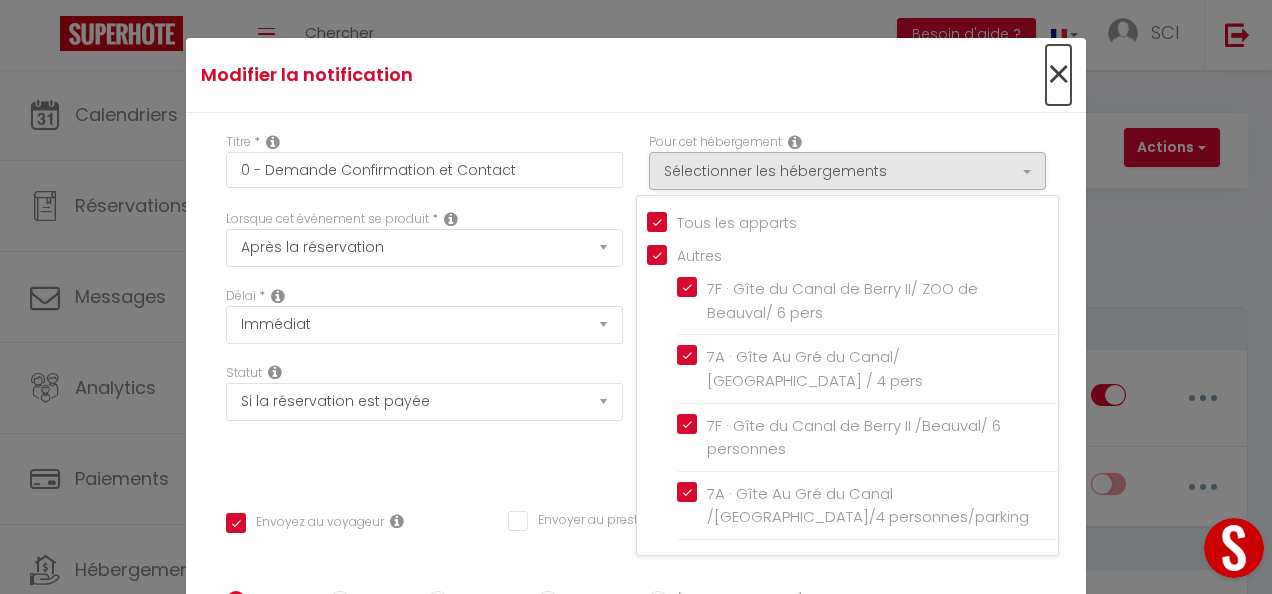 click on "×" at bounding box center [1058, 75] 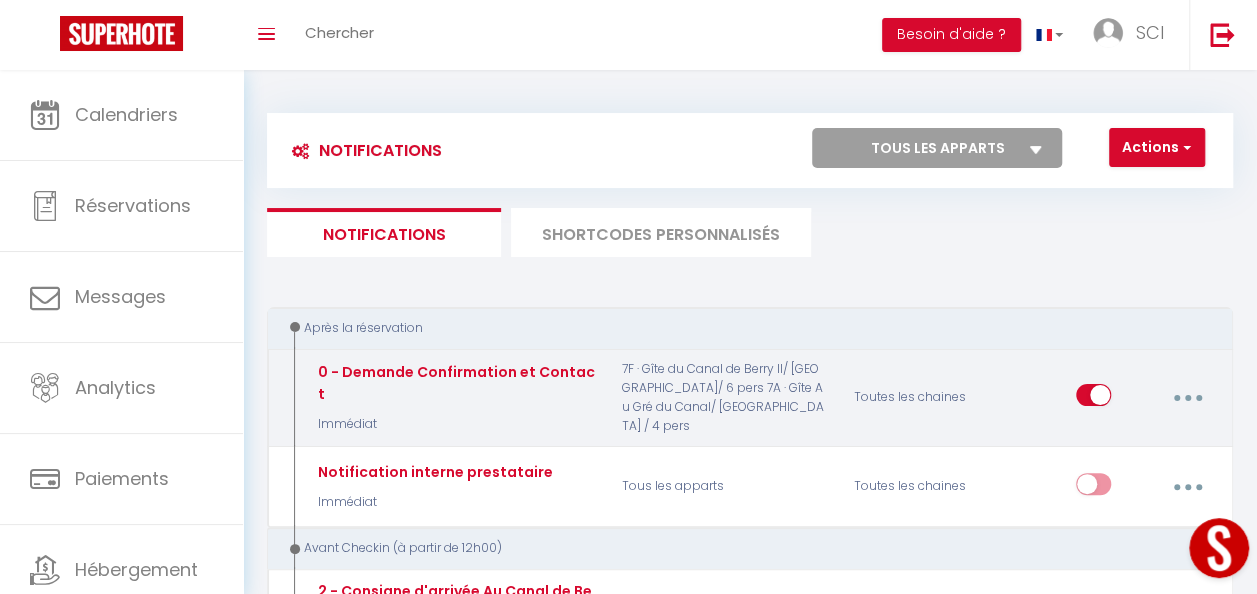click at bounding box center (1187, 398) 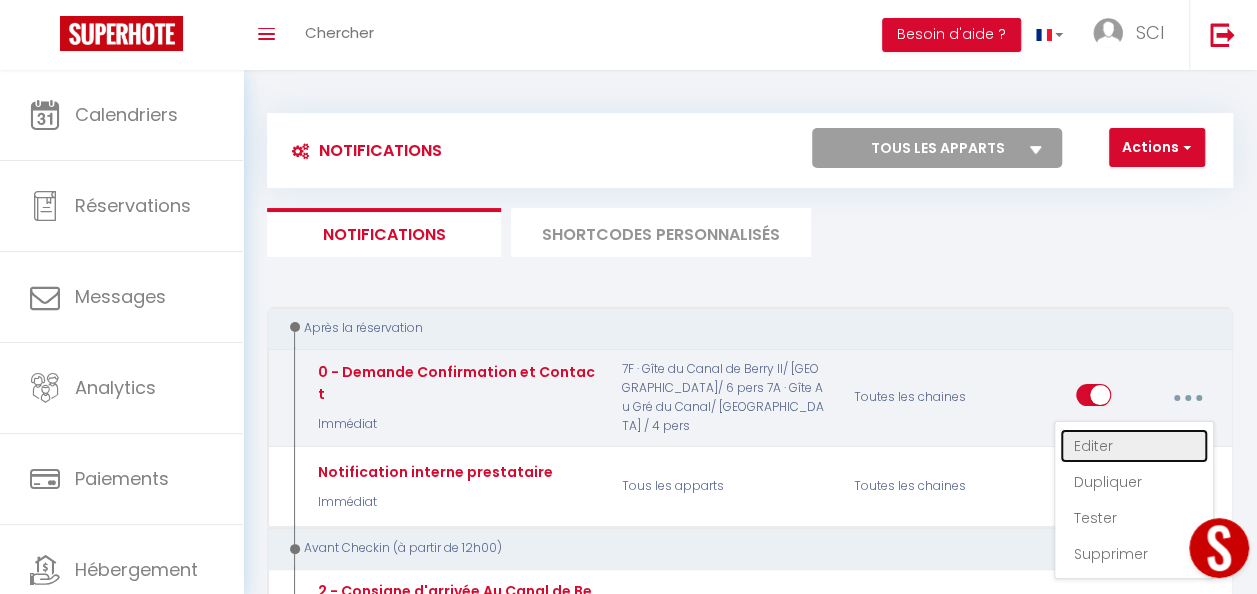 click on "Editer" at bounding box center (1134, 446) 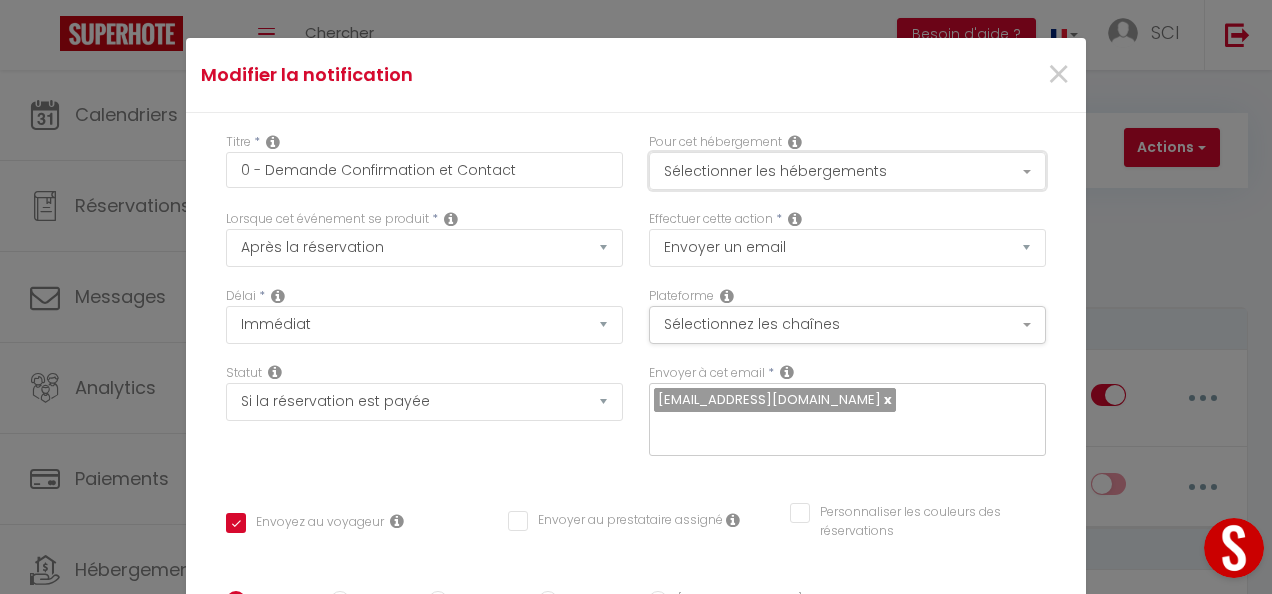 click on "Sélectionner les hébergements" at bounding box center [847, 171] 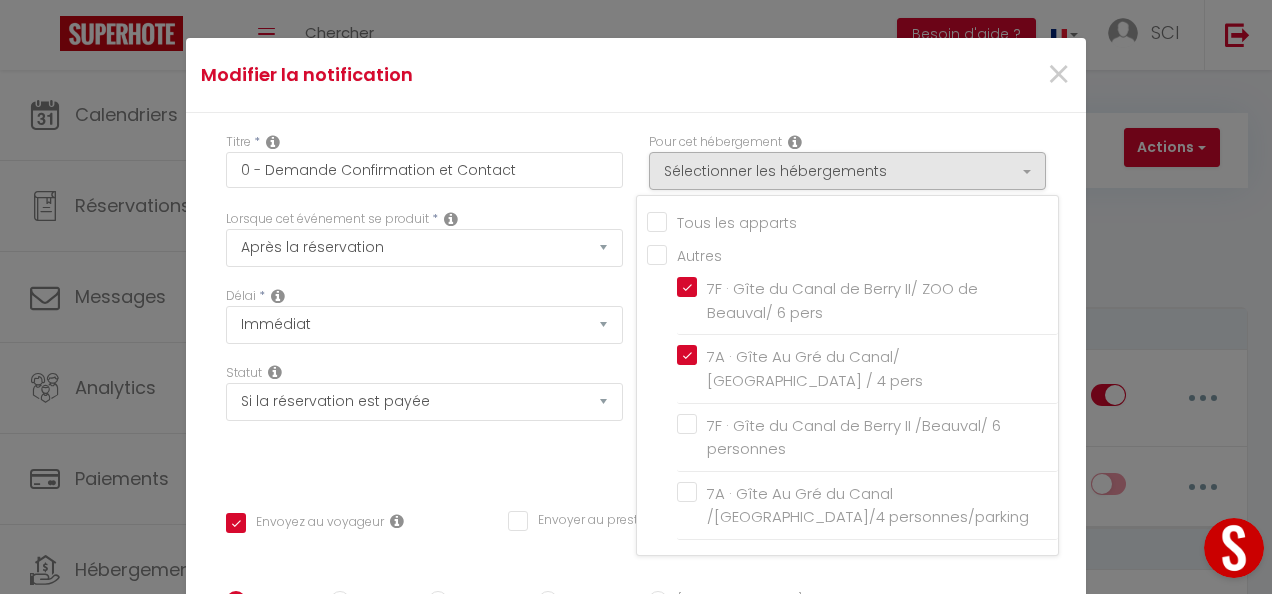 click on "Tous les apparts" at bounding box center (852, 221) 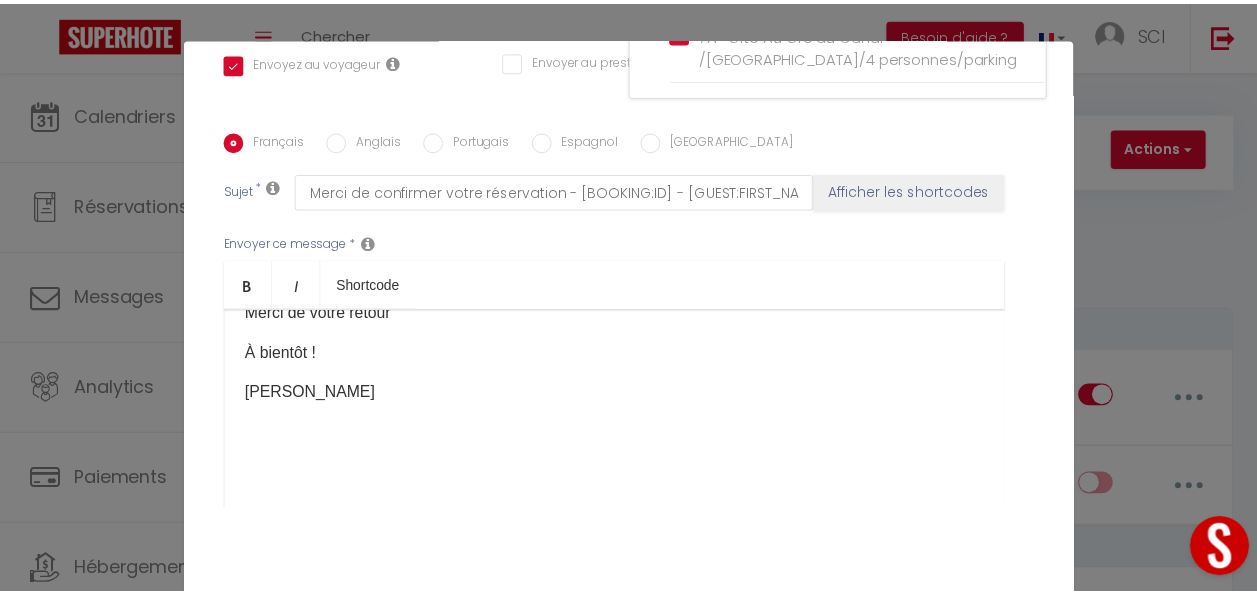 scroll, scrollTop: 468, scrollLeft: 0, axis: vertical 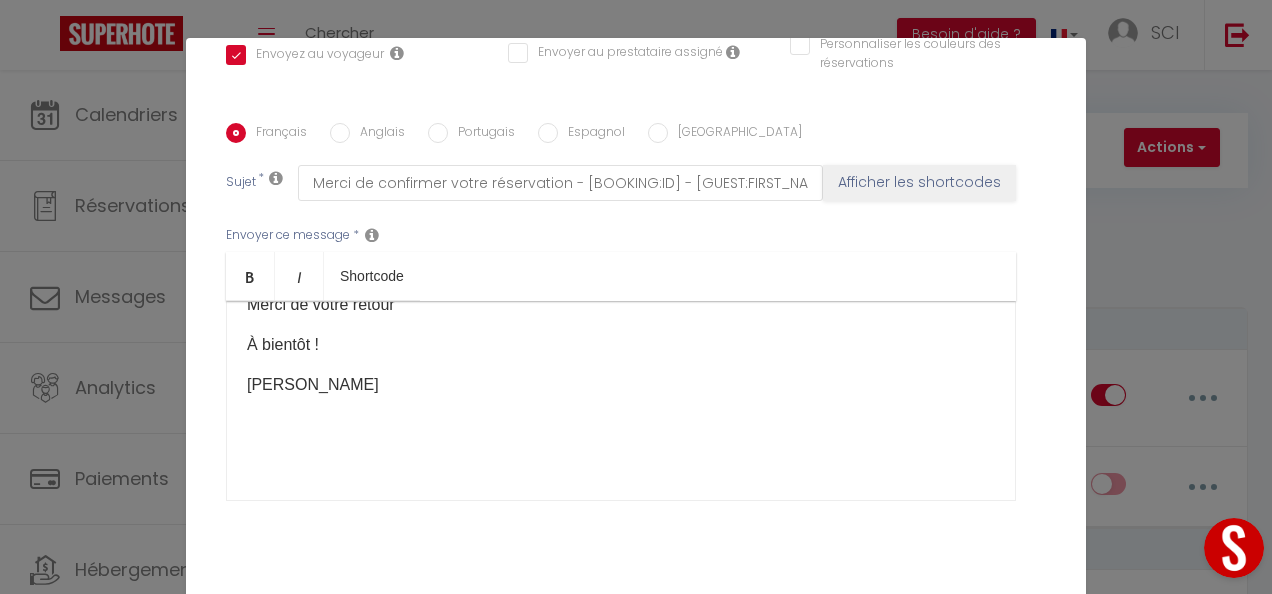 click on "Mettre à jour" at bounding box center [680, 625] 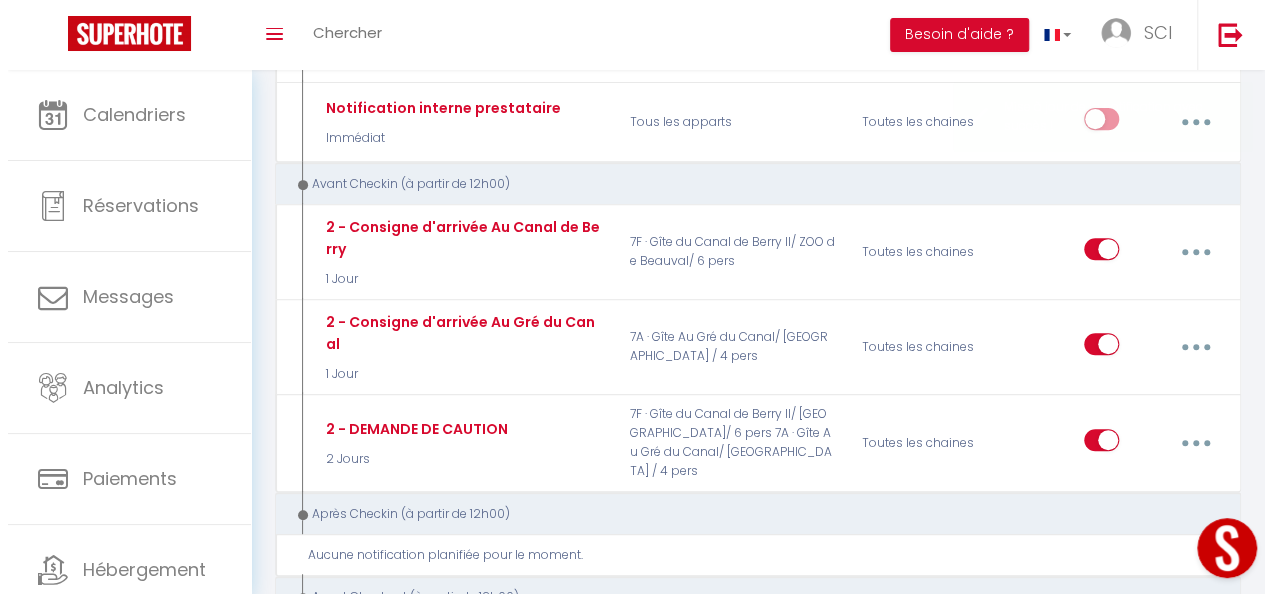 scroll, scrollTop: 352, scrollLeft: 0, axis: vertical 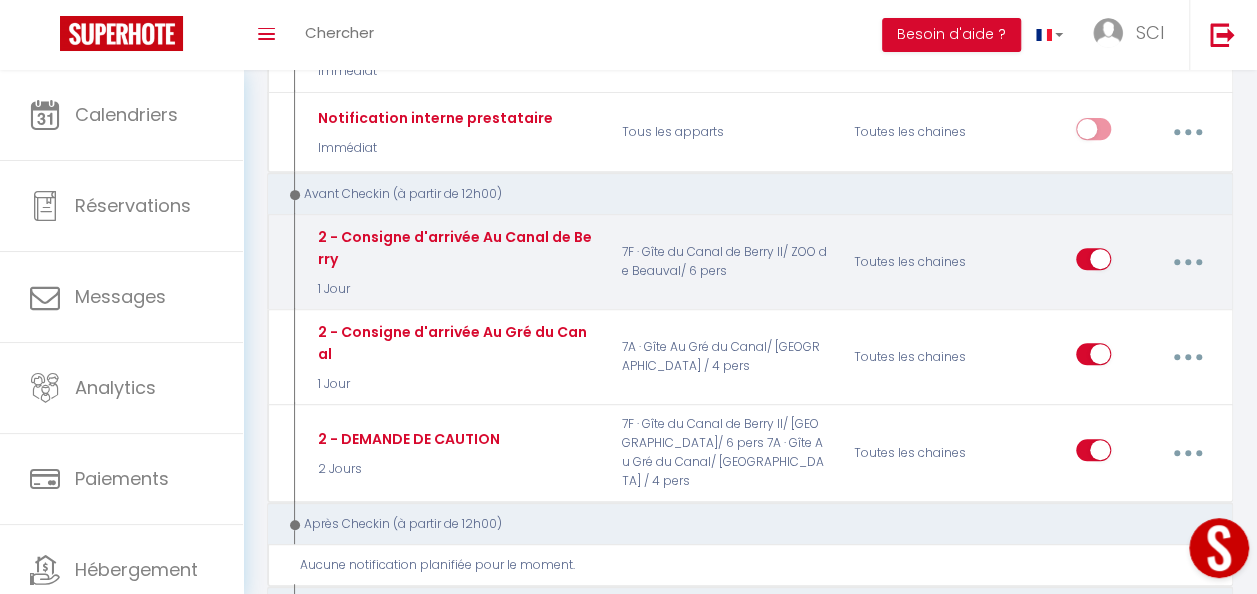 click at bounding box center [1187, 262] 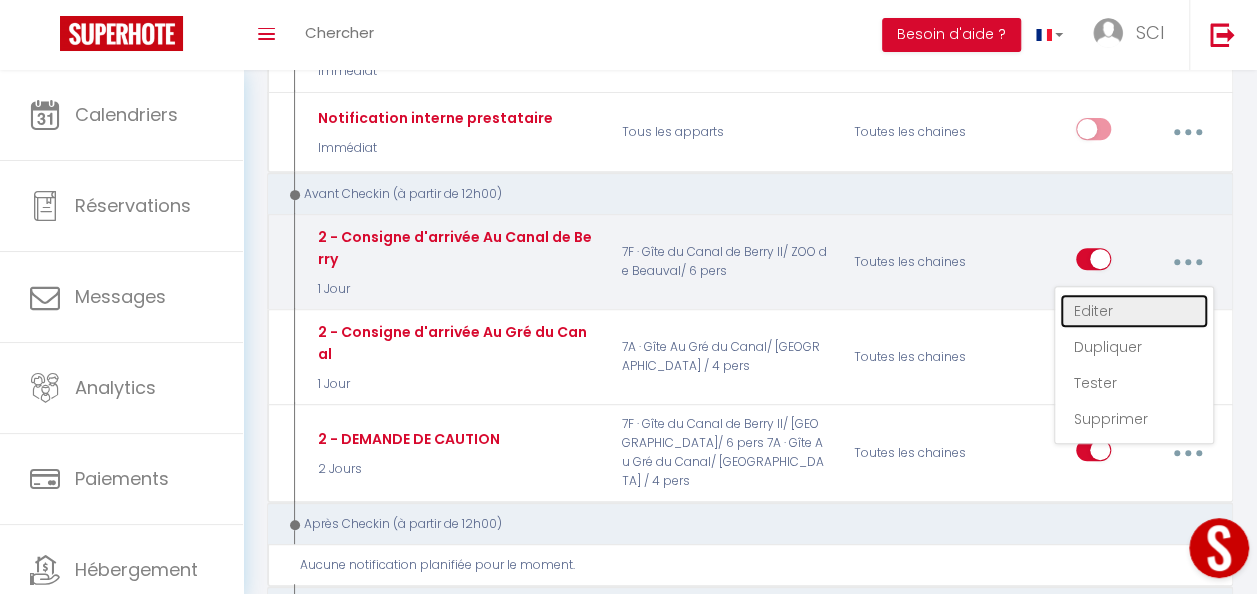 click on "Editer" at bounding box center [1134, 311] 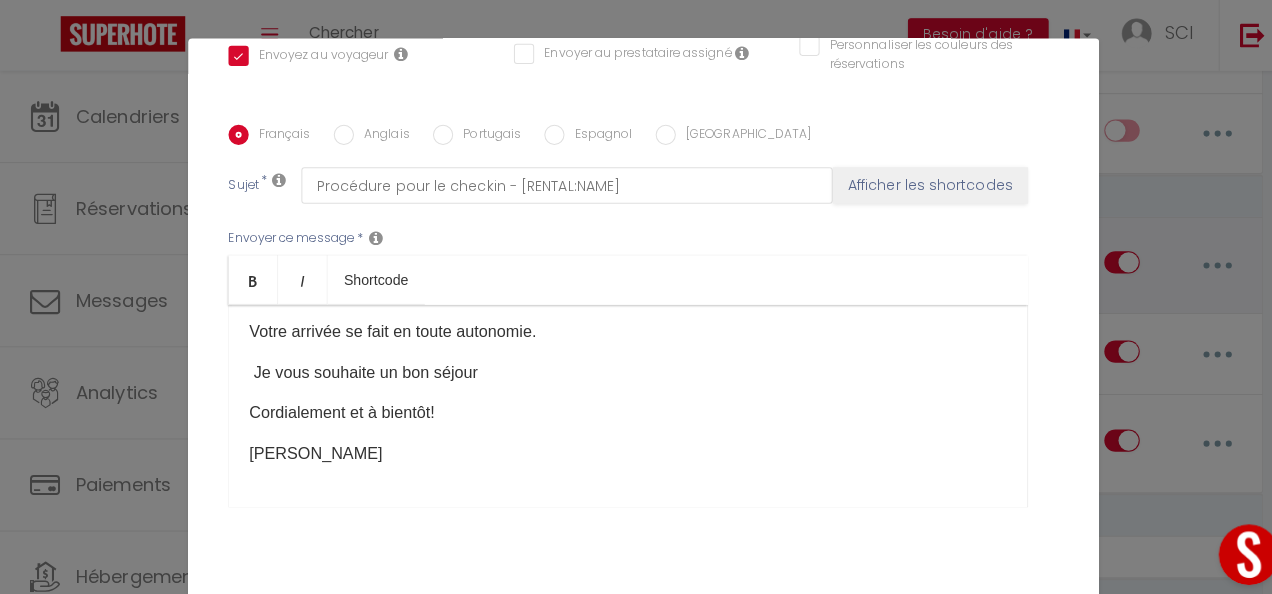 scroll, scrollTop: 397, scrollLeft: 0, axis: vertical 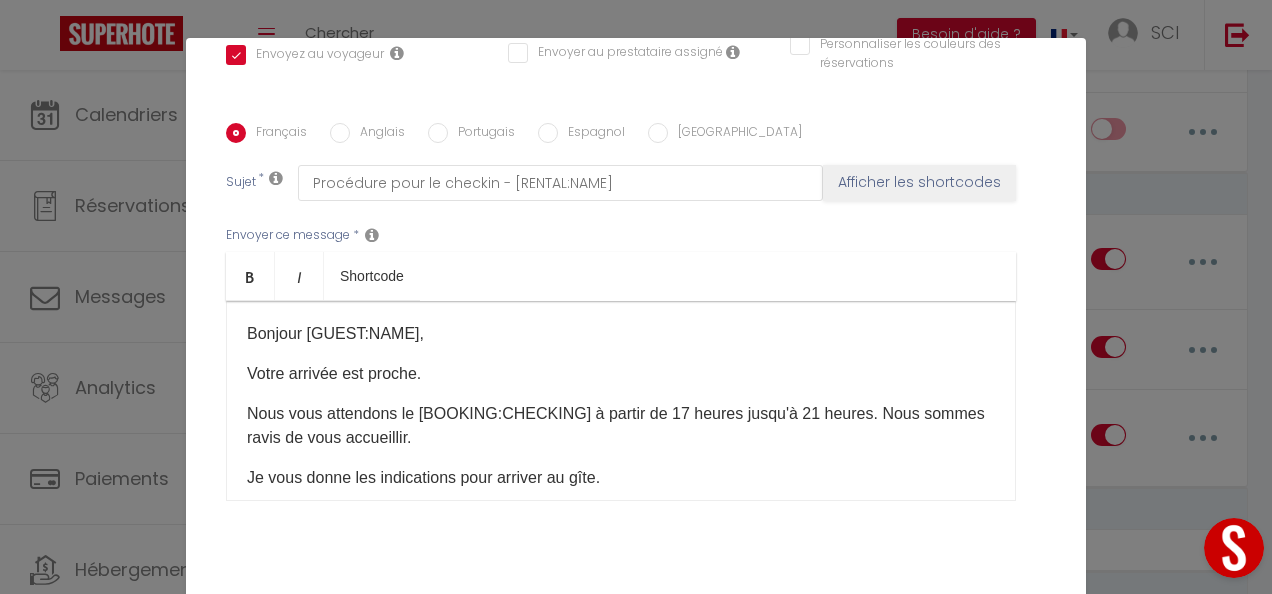 click on "Modifier la notification   ×   Titre   *     2 - Consigne d'arrivée Au Canal de Berry   Pour cet hébergement
Sélectionner les hébergements
Tous les apparts
Autres
7F · Gîte du Canal de Berry II/ [GEOGRAPHIC_DATA]/ 6 pers
7A · Gîte Au Gré du Canal/ [GEOGRAPHIC_DATA] / 4 pers
7F · Gîte du Canal de Berry II /Beauval/ 6 personnes
7A · Gîte Au Gré du Canal /Beauval/4 personnes/parking
Lorsque cet événement se produit   *      Après la réservation   Avant Checkin (à partir de 12h00)   Après Checkin (à partir de 12h00)   Co2" at bounding box center (636, 297) 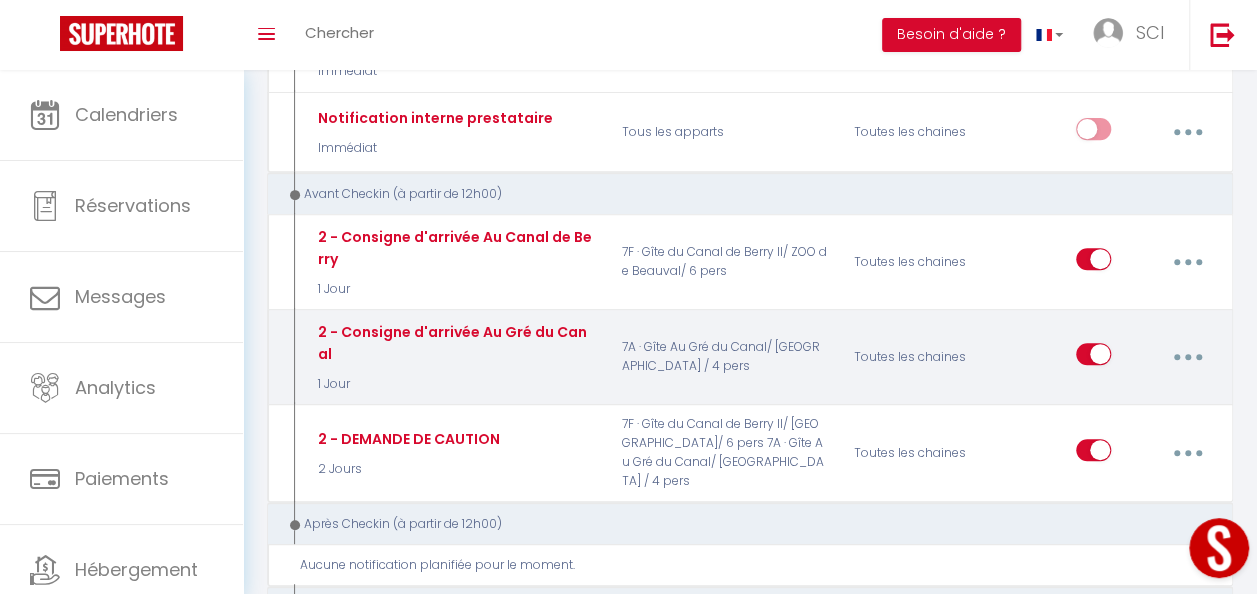 click at bounding box center (1187, 357) 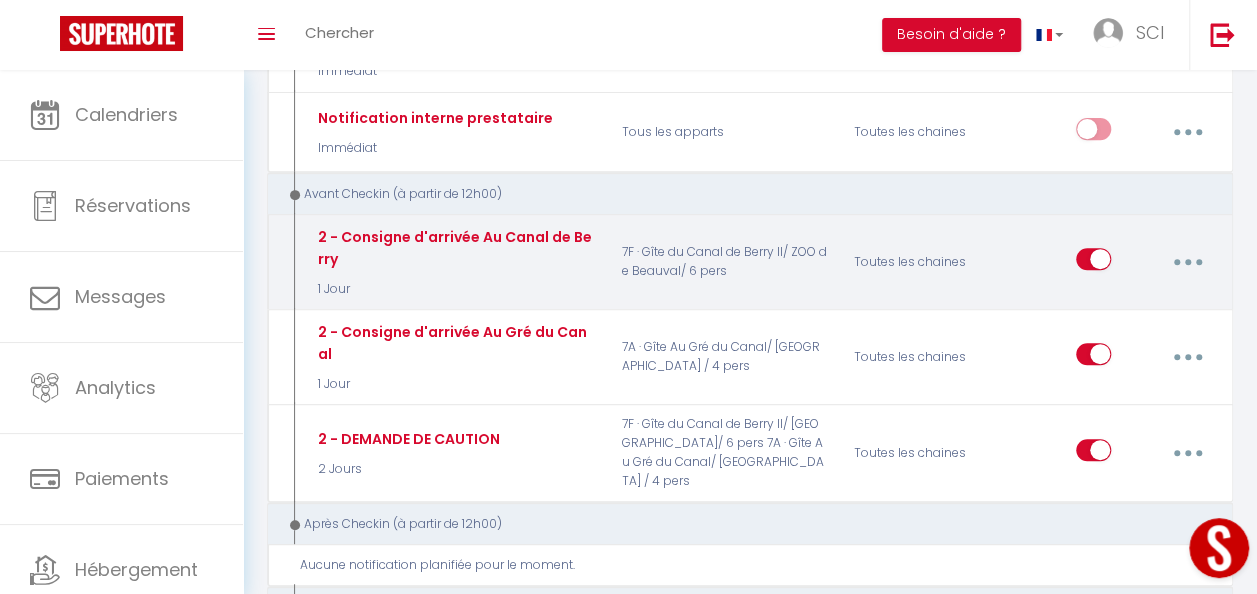 click at bounding box center (1187, 262) 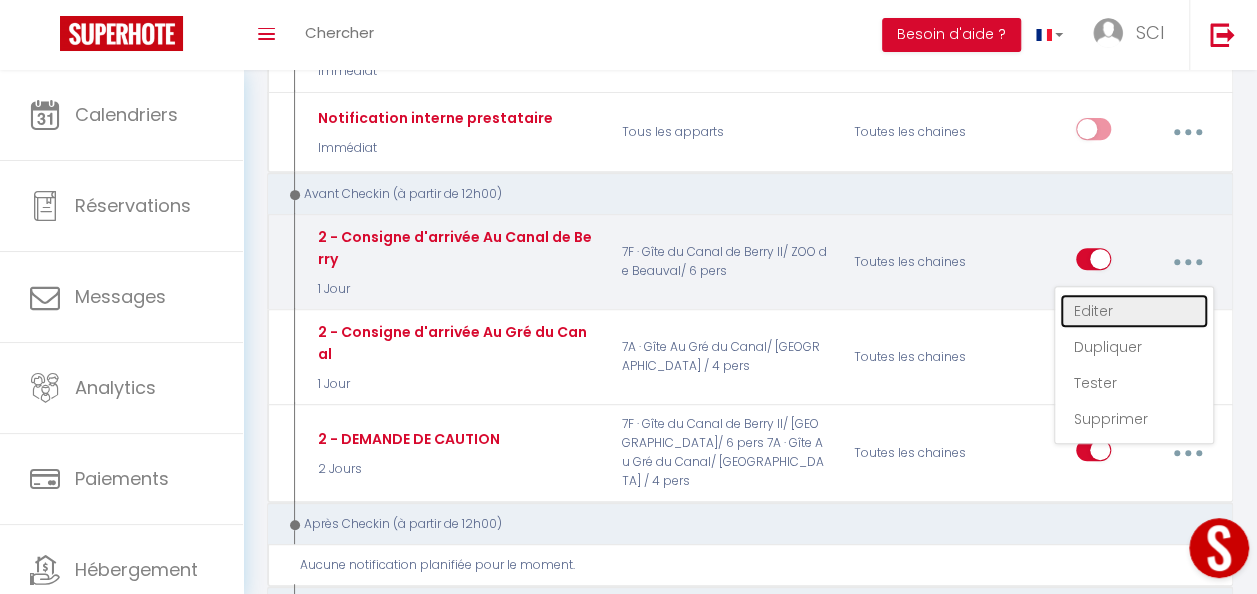 click on "Editer" at bounding box center [1134, 311] 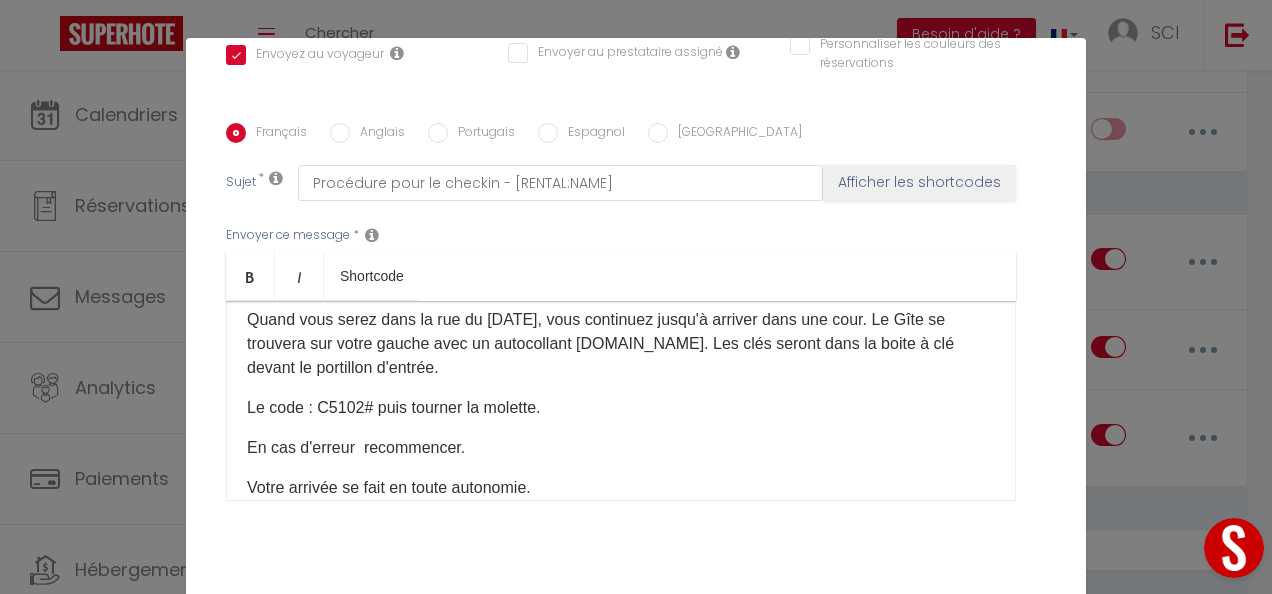 scroll, scrollTop: 397, scrollLeft: 0, axis: vertical 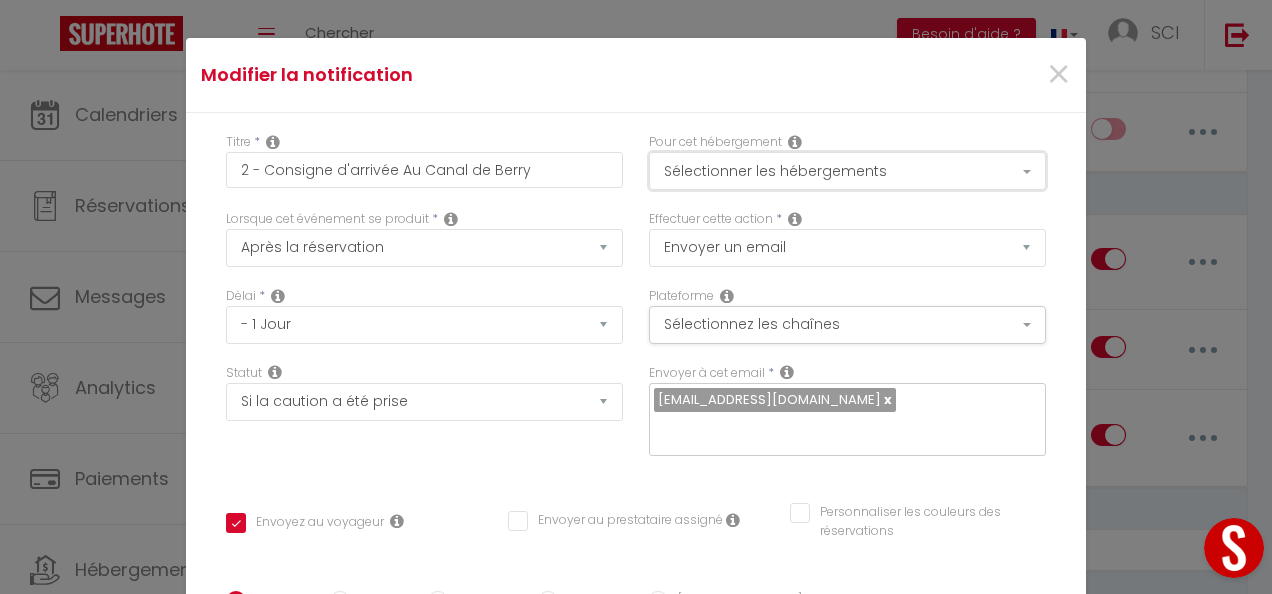 click on "Sélectionner les hébergements" at bounding box center (847, 171) 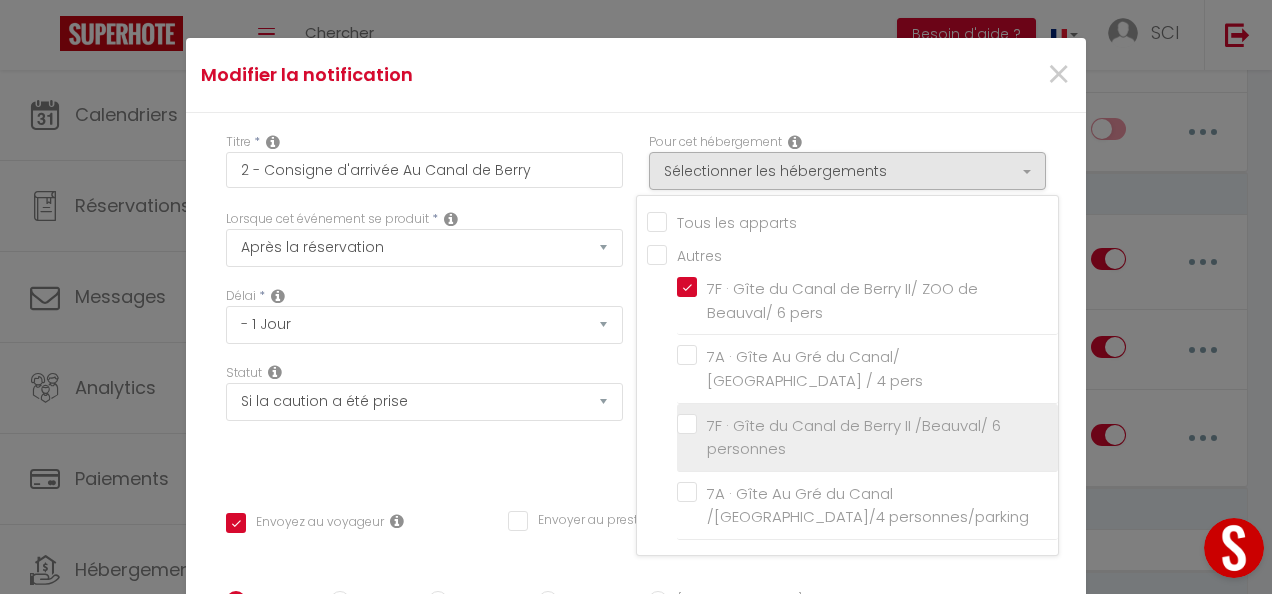 click on "7F · Gîte du Canal de Berry II /Beauval/ 6 personnes" at bounding box center (871, 437) 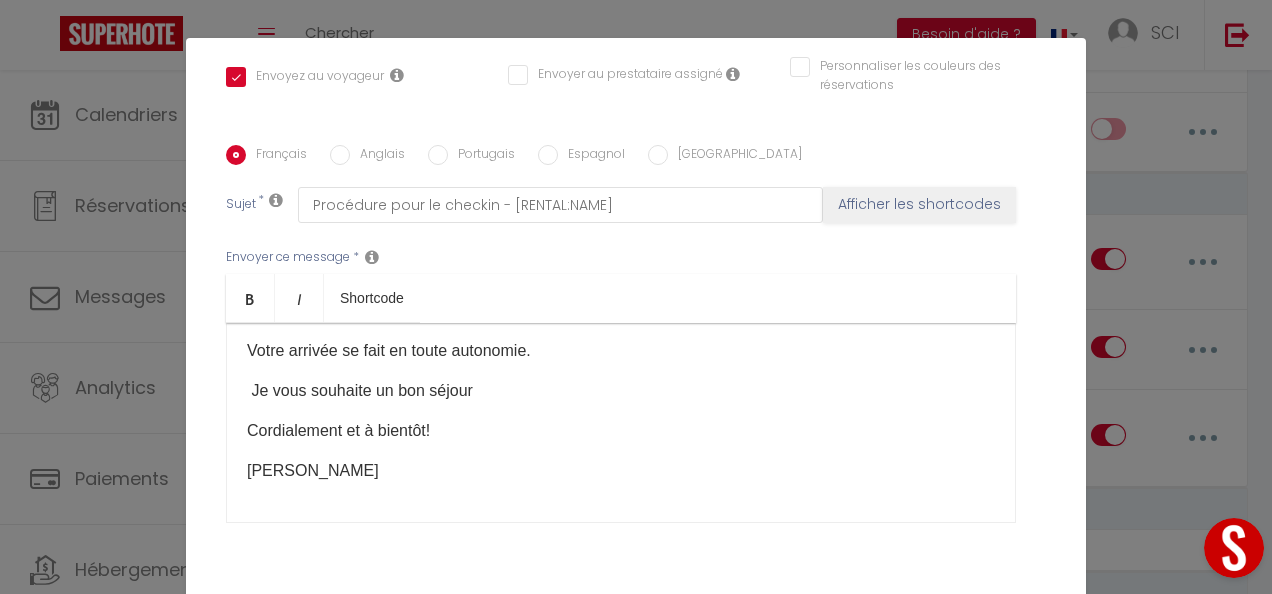 scroll, scrollTop: 468, scrollLeft: 0, axis: vertical 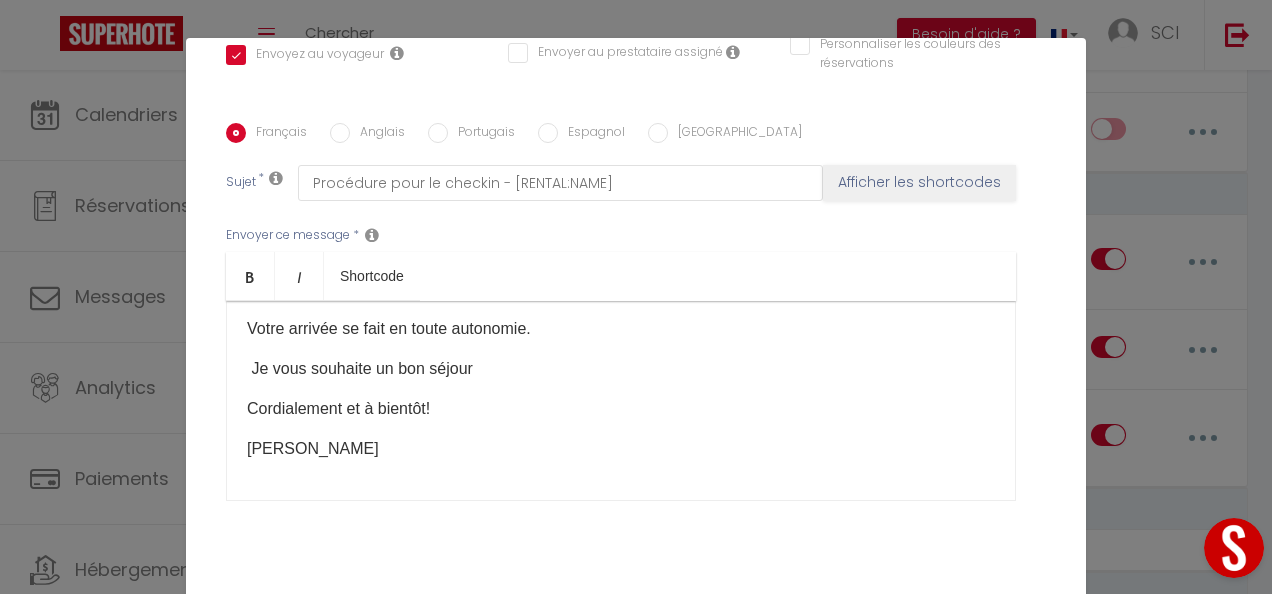 click on "Mettre à jour" at bounding box center [680, 625] 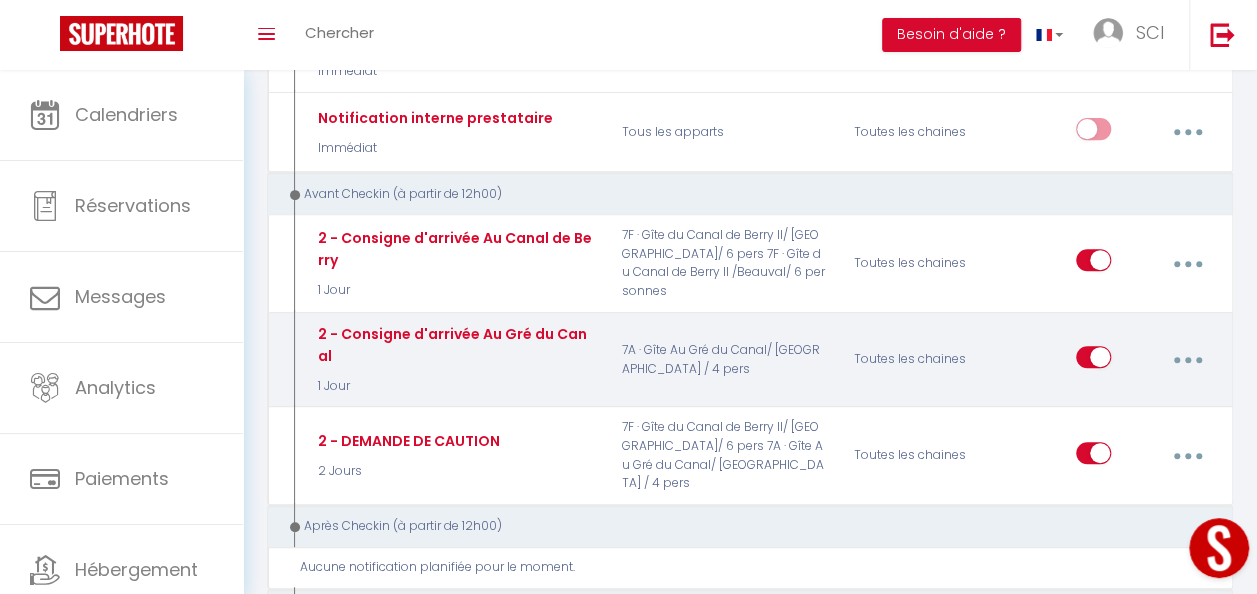 click at bounding box center (1188, 360) 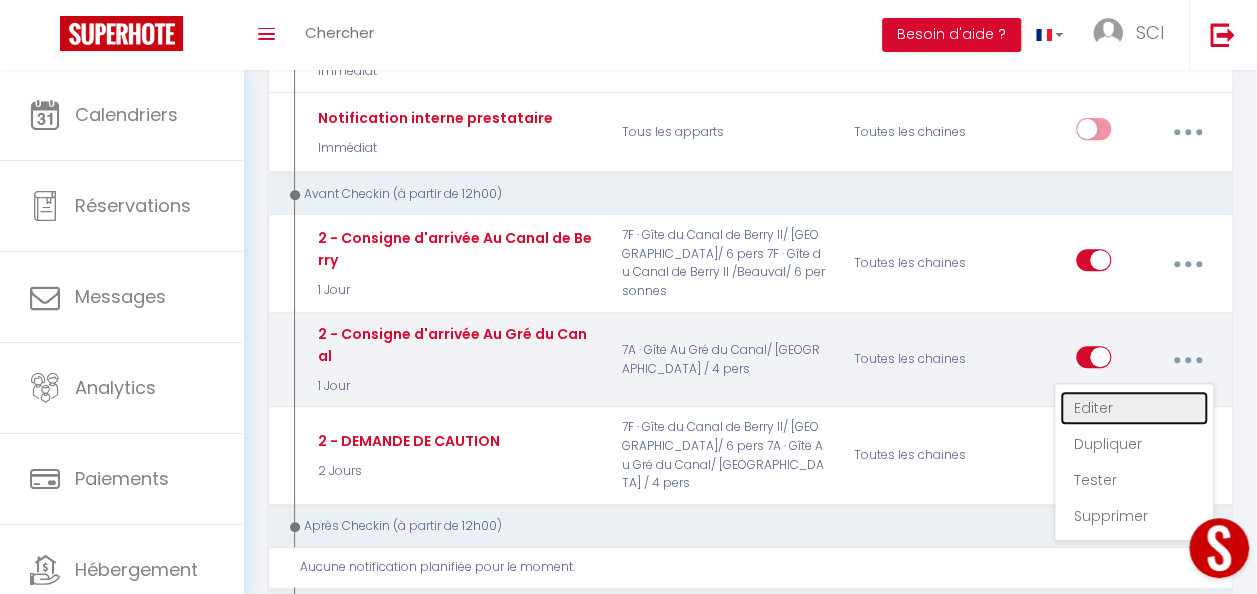 click on "Editer" at bounding box center [1134, 408] 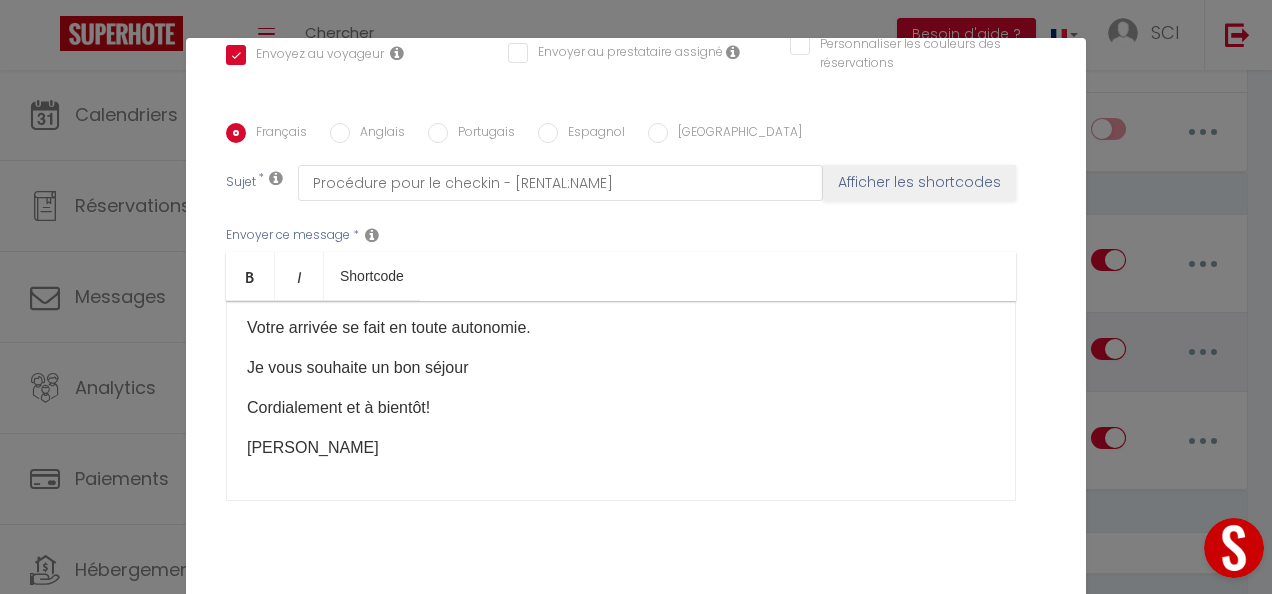 scroll, scrollTop: 357, scrollLeft: 0, axis: vertical 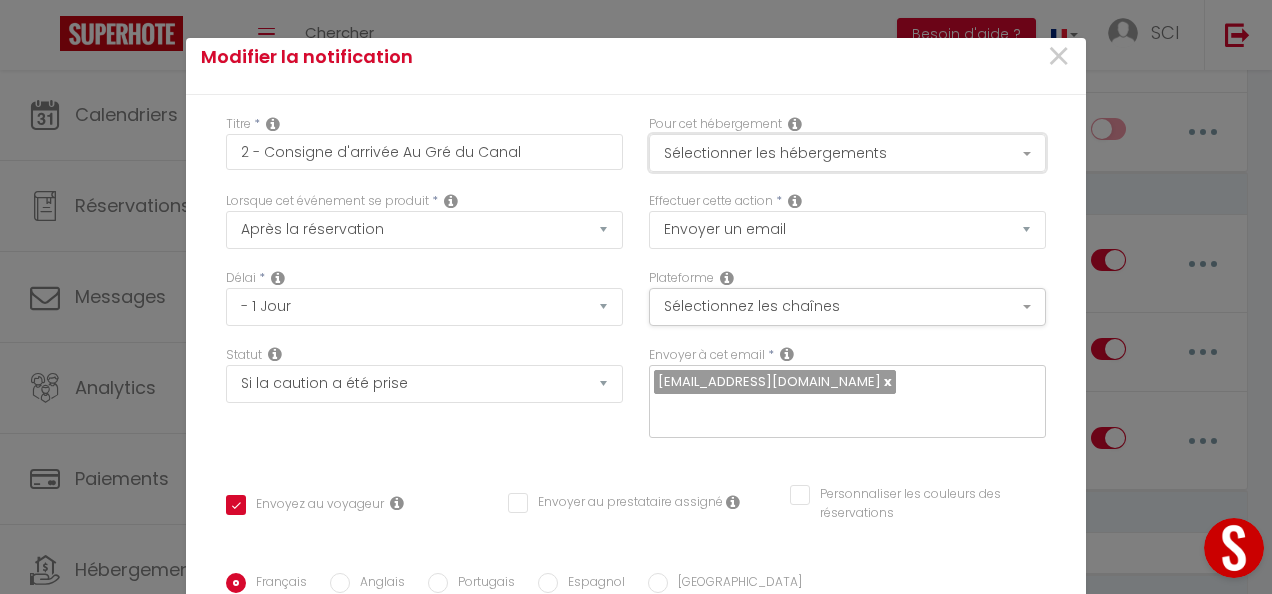 click on "Sélectionner les hébergements" at bounding box center (847, 153) 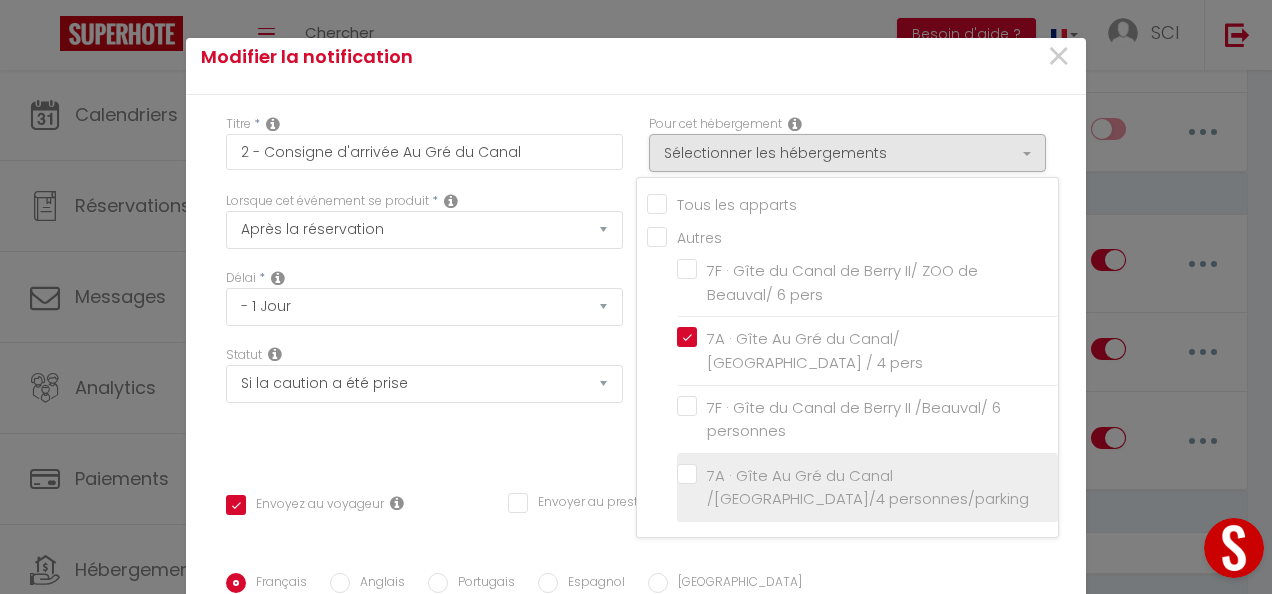 click on "7A · Gîte Au Gré du Canal /[GEOGRAPHIC_DATA]/4 personnes/parking" at bounding box center [871, 487] 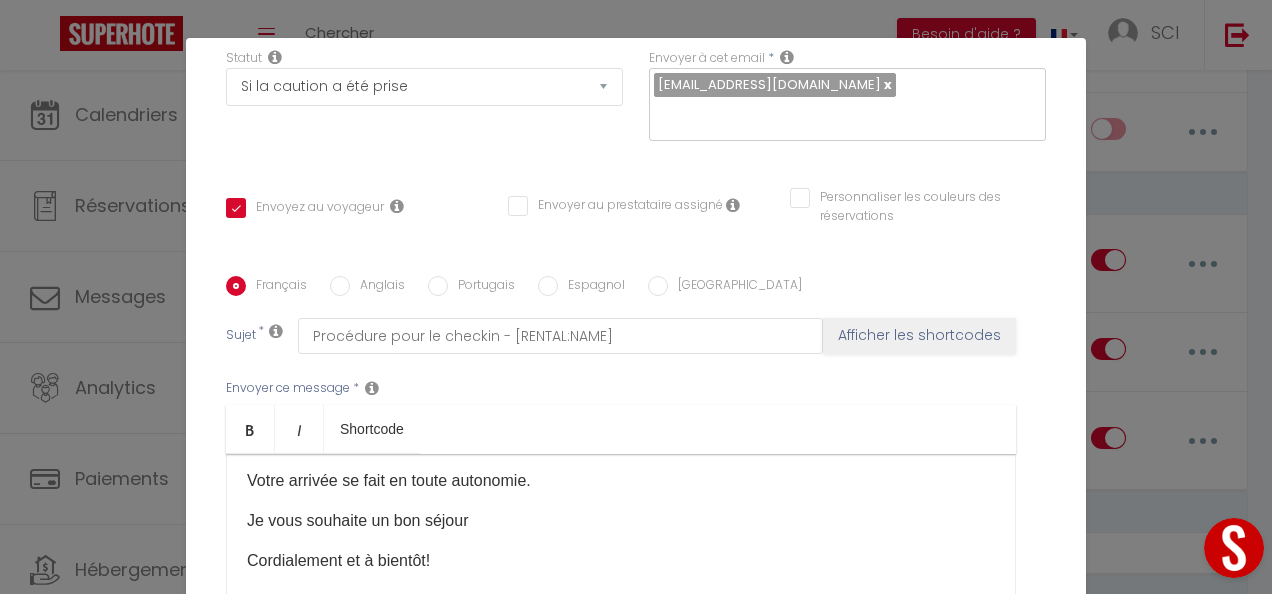 scroll, scrollTop: 468, scrollLeft: 0, axis: vertical 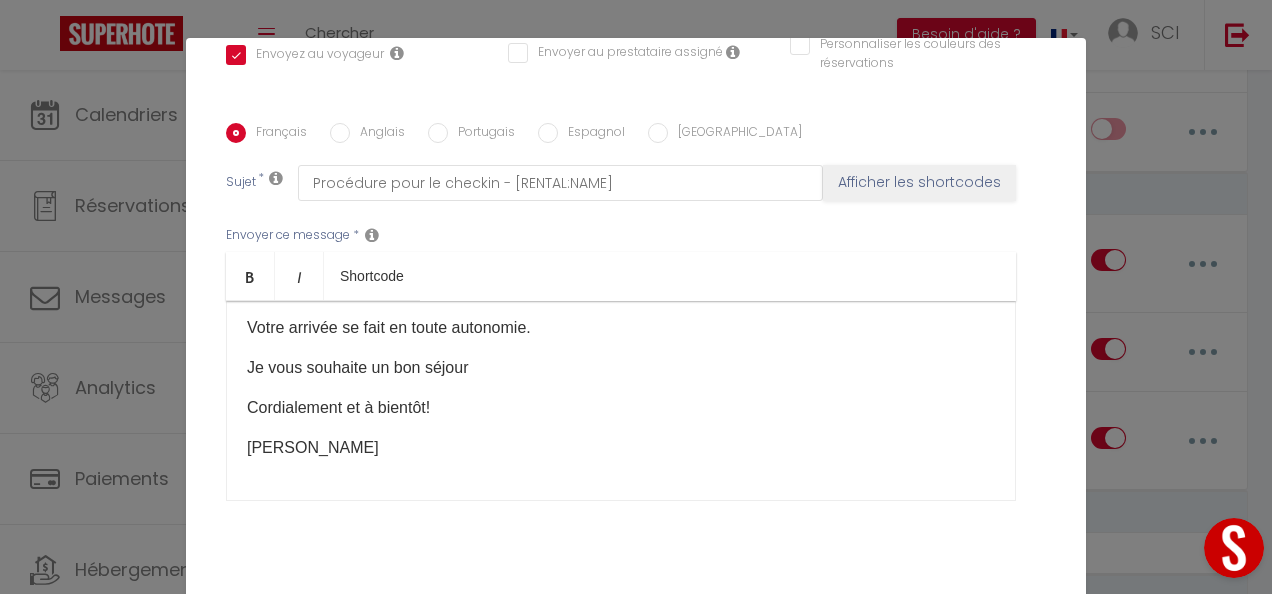 click on "Mettre à jour" at bounding box center (680, 625) 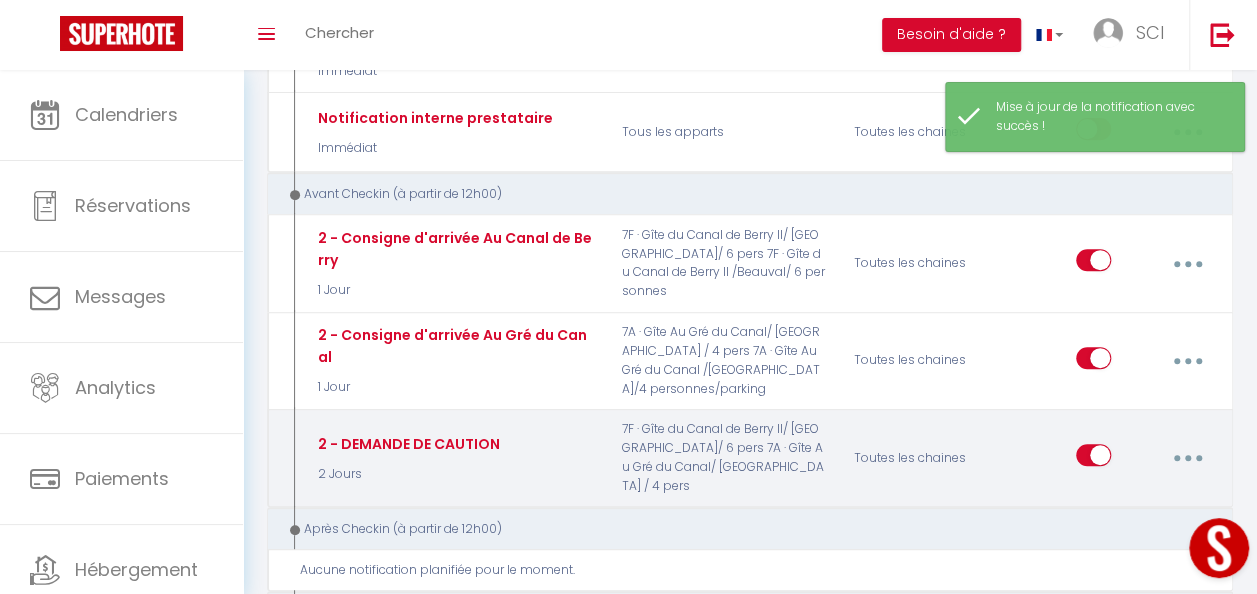 click at bounding box center (1187, 458) 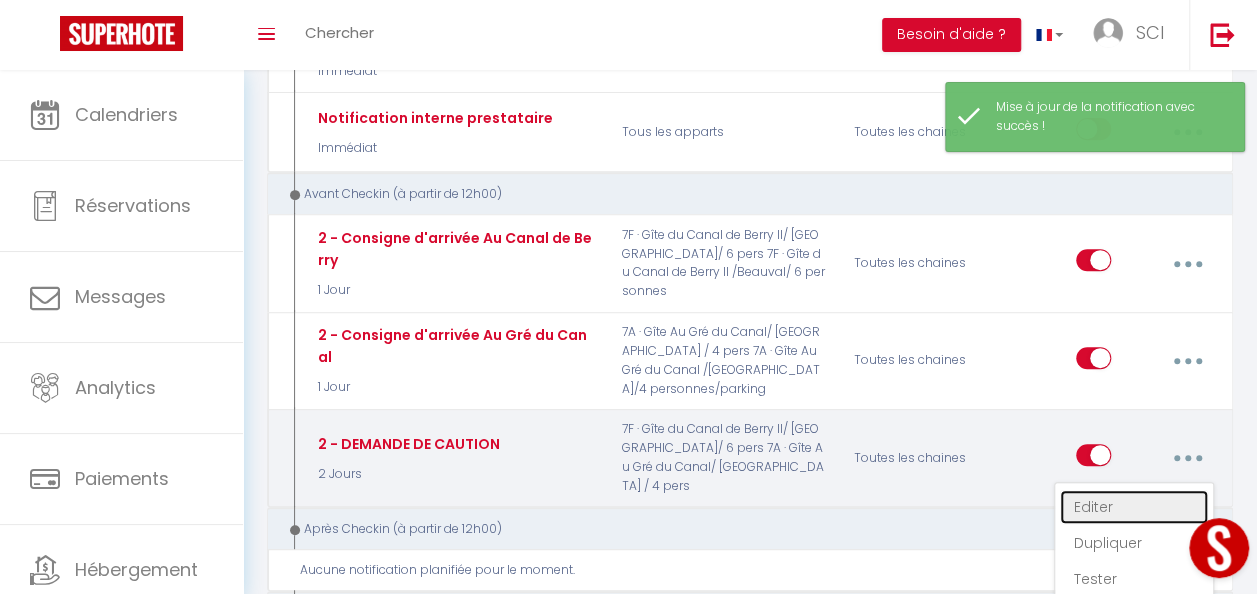 click on "Editer" at bounding box center [1134, 507] 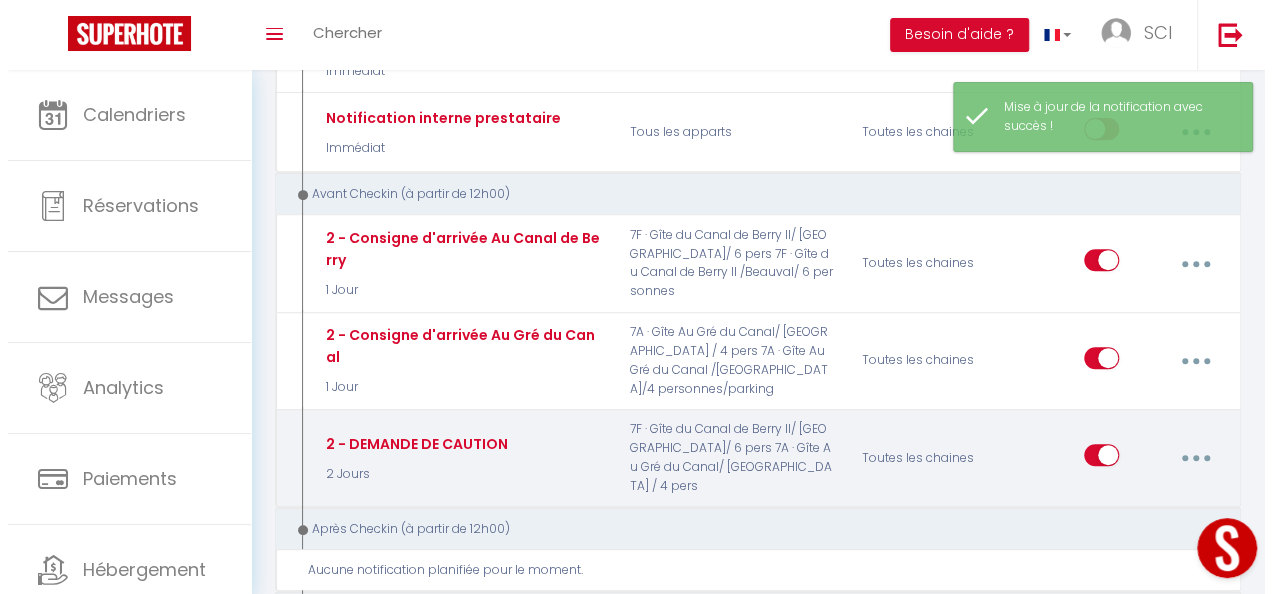 scroll, scrollTop: 149, scrollLeft: 0, axis: vertical 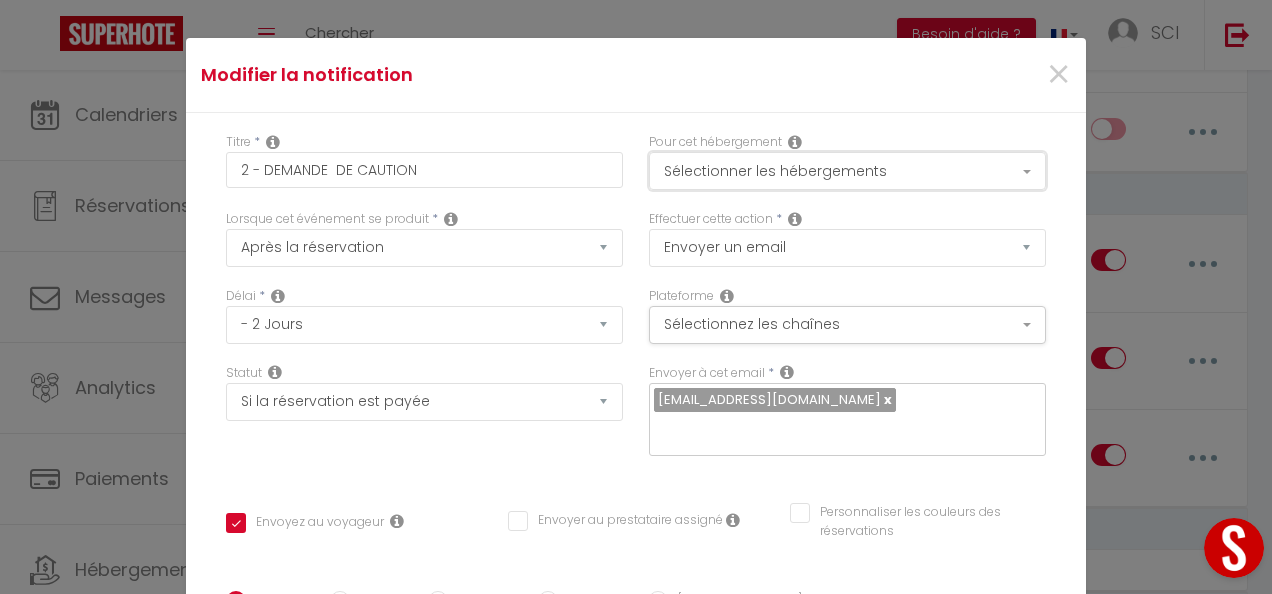 click on "Sélectionner les hébergements" at bounding box center [847, 171] 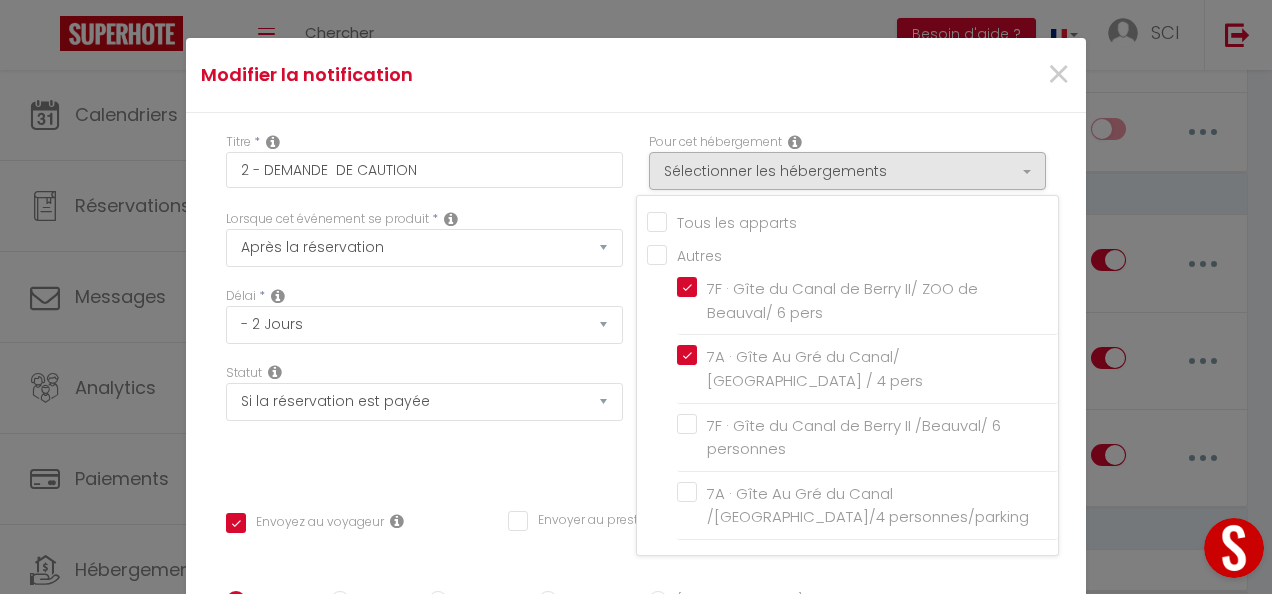 click on "Tous les apparts" at bounding box center (852, 221) 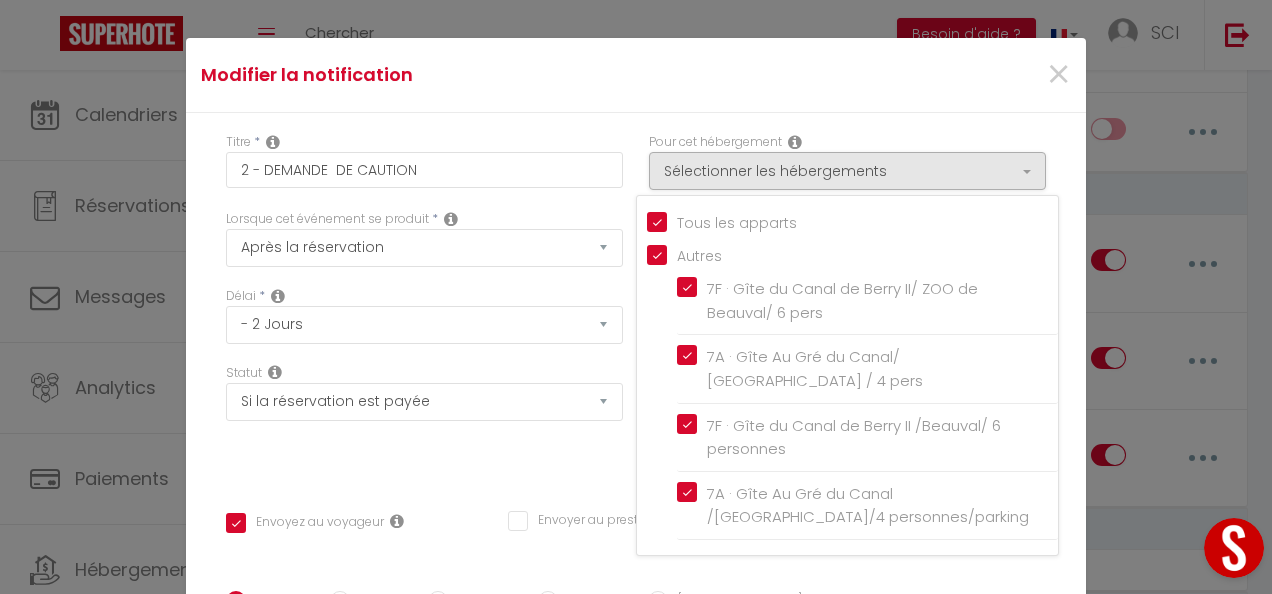 click on "Titre   *     2 - DEMANDE  DE CAUTION   Pour cet hébergement
Sélectionner les hébergements
Tous les apparts
Autres
7F · Gîte du Canal de Berry II/ [GEOGRAPHIC_DATA]/ 6 pers
7A · Gîte Au Gré du Canal/ [GEOGRAPHIC_DATA] / 4 pers
7F · Gîte du Canal de Berry II /Beauval/ 6 personnes
7A · Gîte Au Gré du Canal /Beauval/4 personnes/parking
Lorsque cet événement se produit   *      Après la réservation   Avant Checkin (à partir de 12h00)   Après Checkin (à partir de 12h00)   Avant Checkout (à partir de 12h00)   Température" at bounding box center (636, 591) 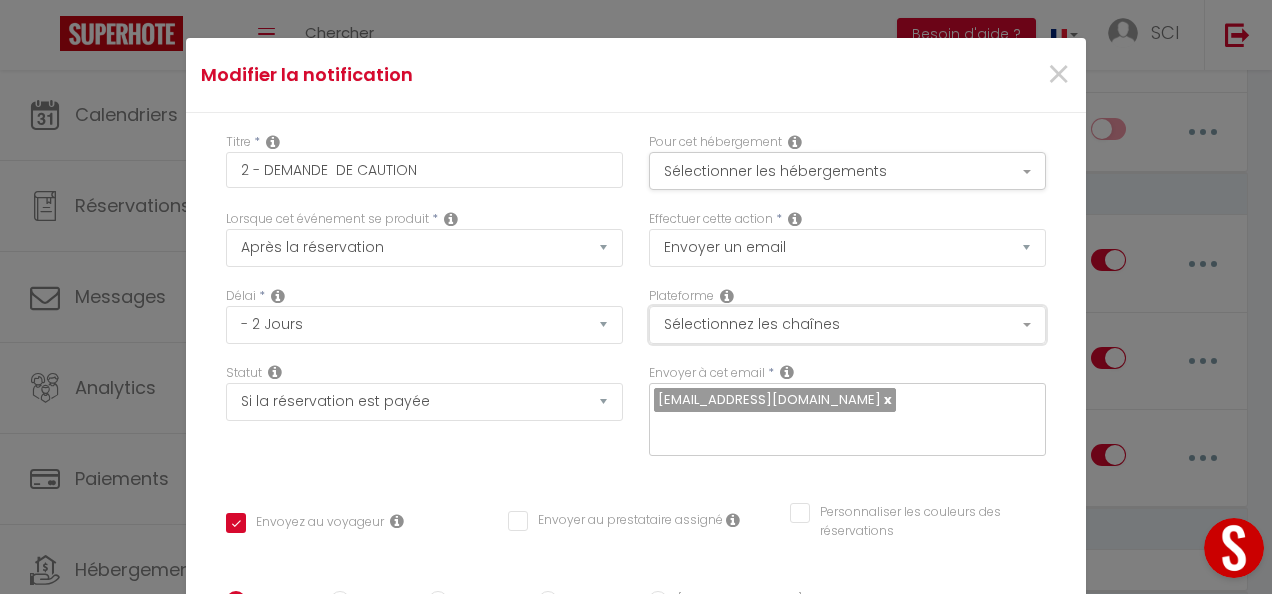 click on "Sélectionnez les chaînes" at bounding box center [847, 325] 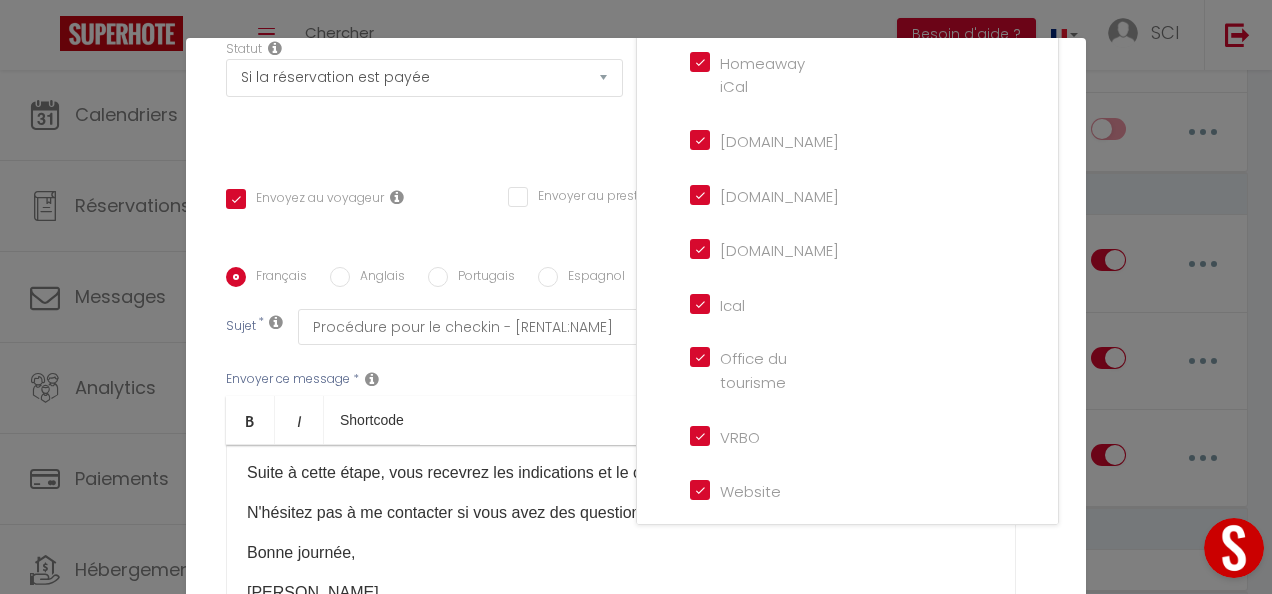 scroll, scrollTop: 336, scrollLeft: 0, axis: vertical 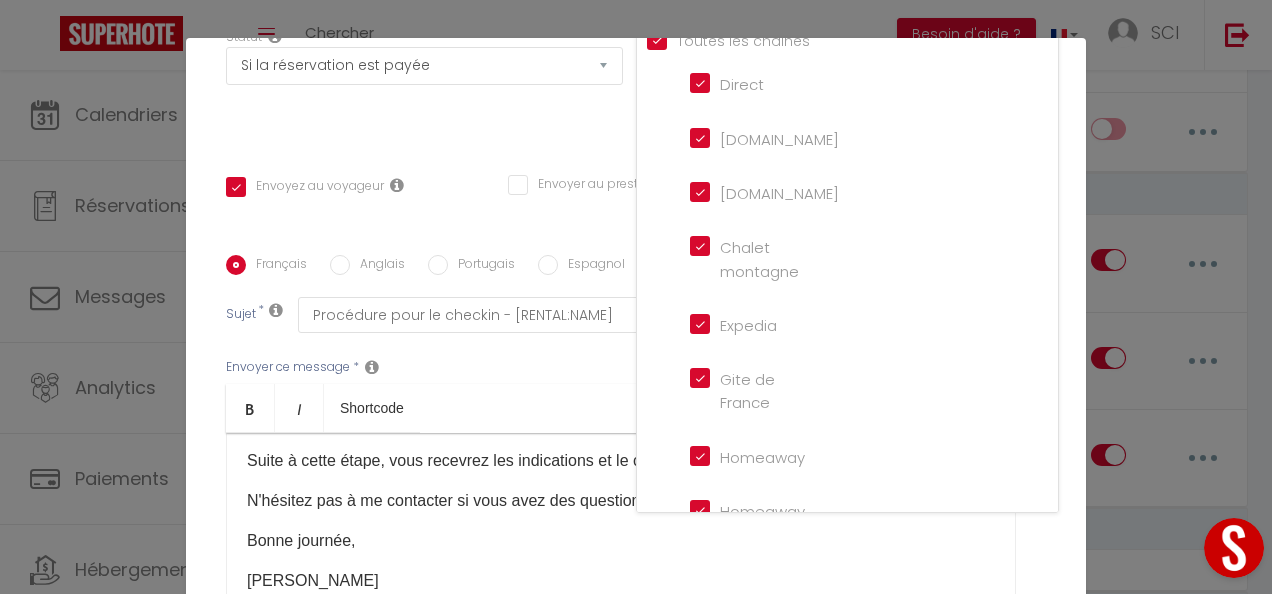 click on "[DOMAIN_NAME]" at bounding box center [747, 137] 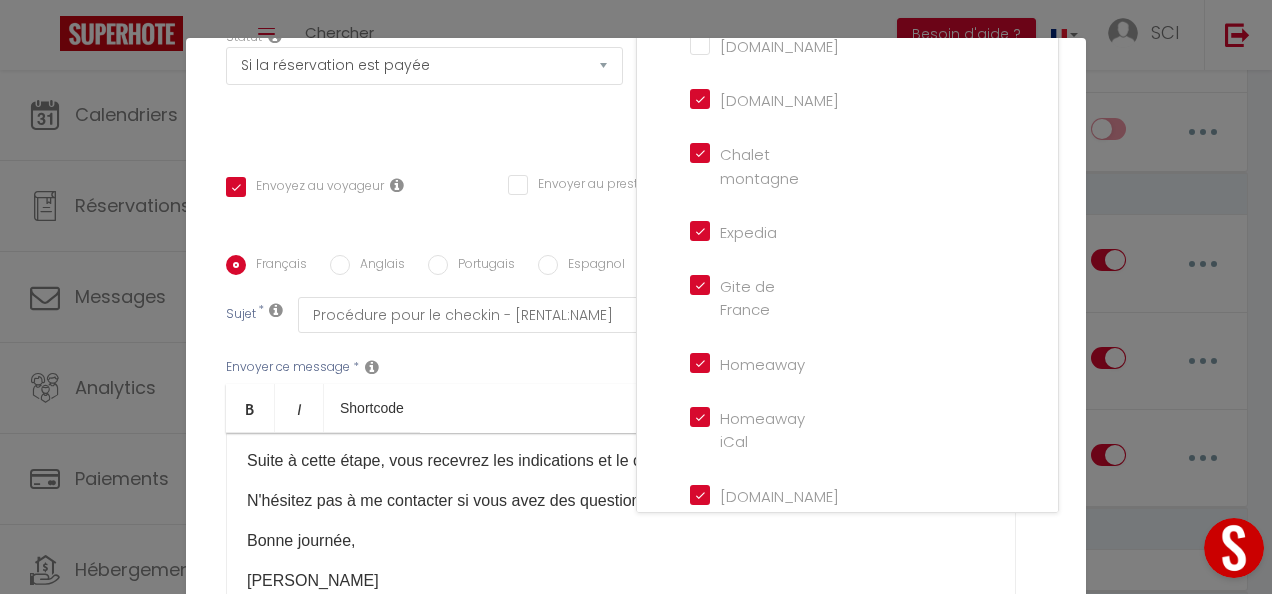 scroll, scrollTop: 0, scrollLeft: 0, axis: both 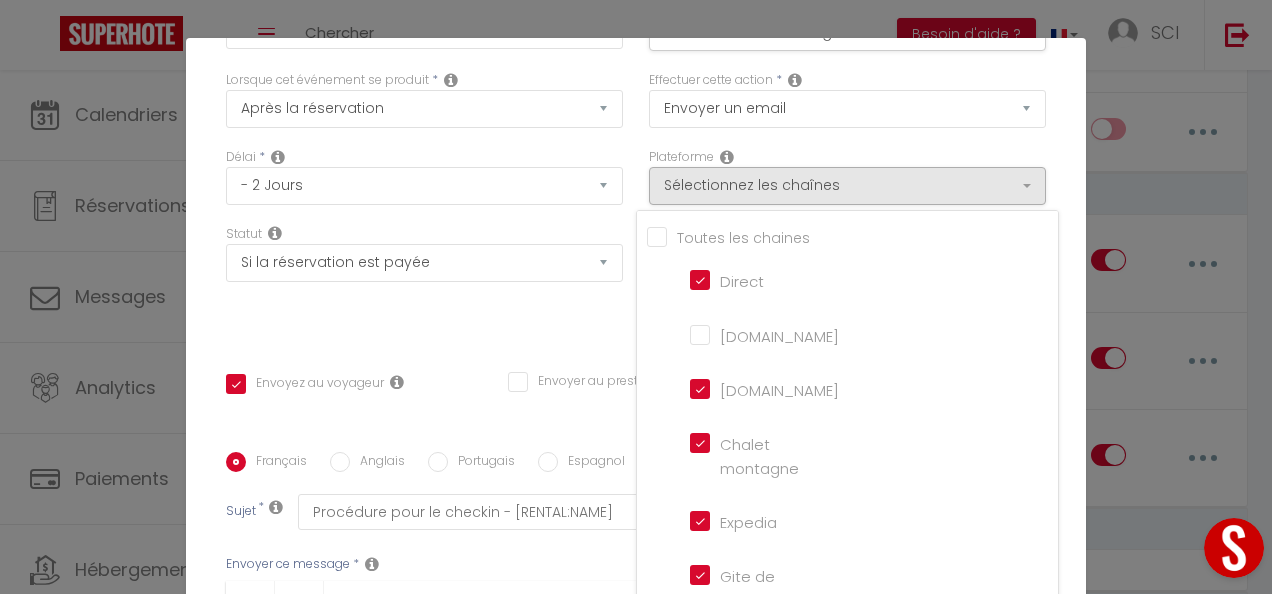click on "Effectuer cette action   *     Envoyer un email   Envoyer un SMS   Envoyer une notification push" at bounding box center [847, 109] 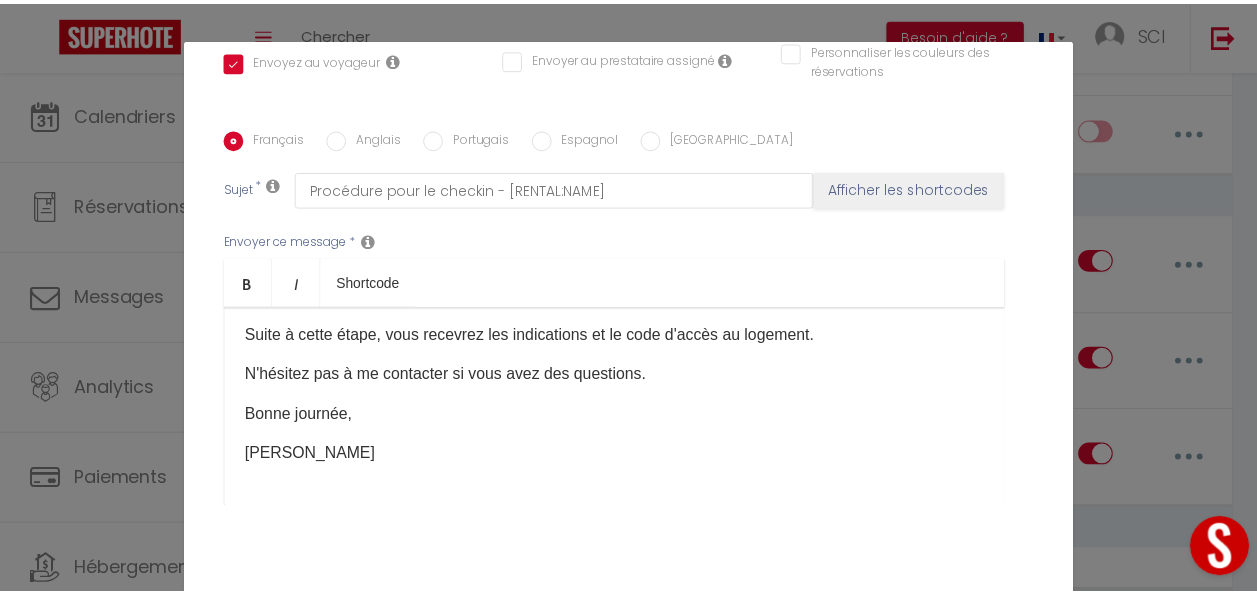 scroll, scrollTop: 468, scrollLeft: 0, axis: vertical 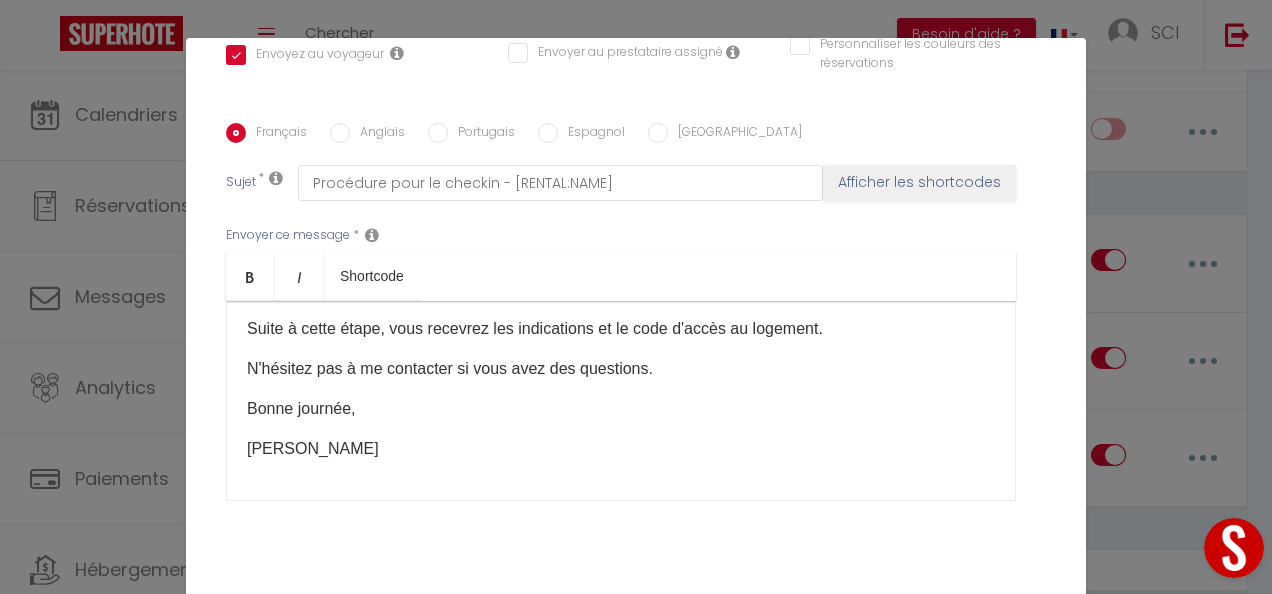 click on "Mettre à jour" at bounding box center (680, 625) 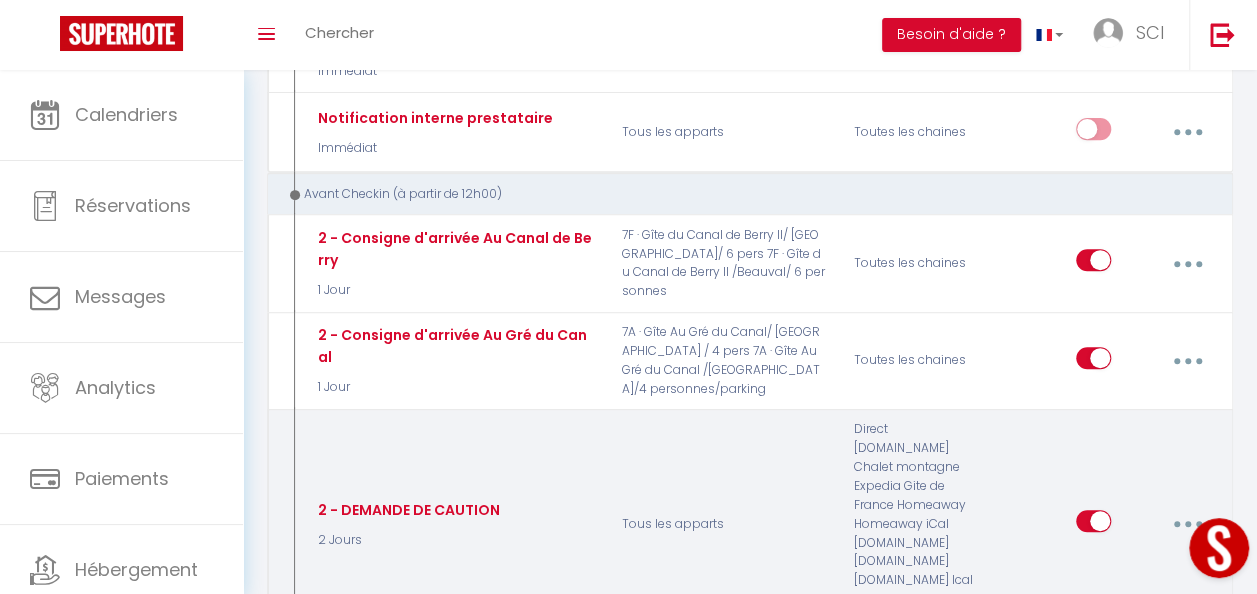 click at bounding box center [1187, 524] 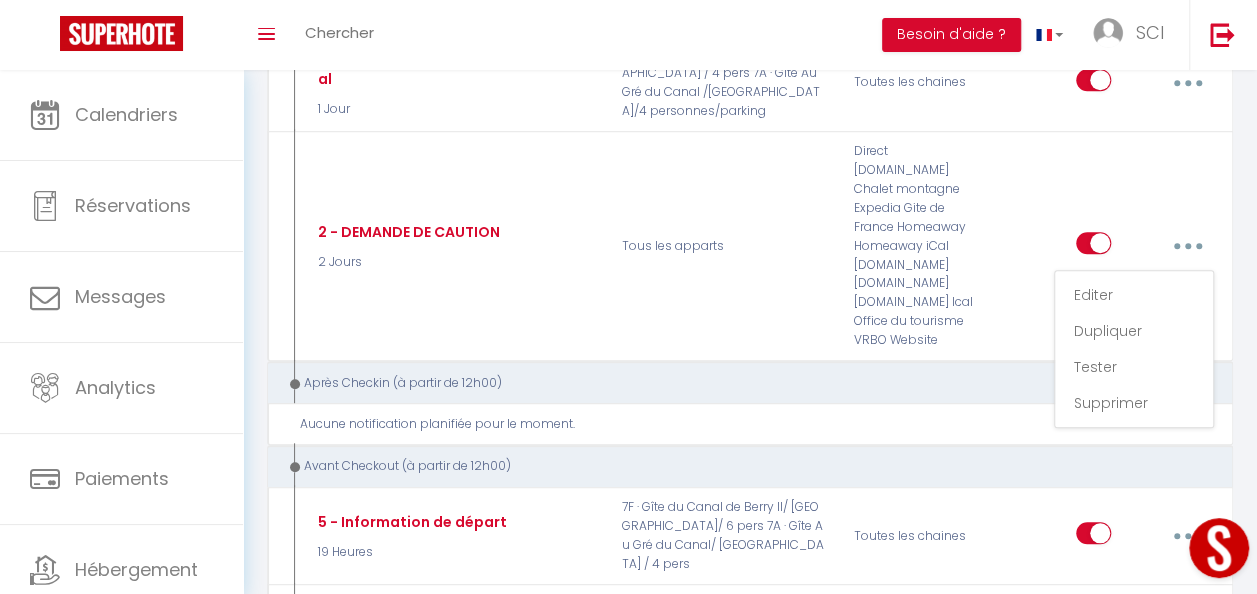 scroll, scrollTop: 626, scrollLeft: 0, axis: vertical 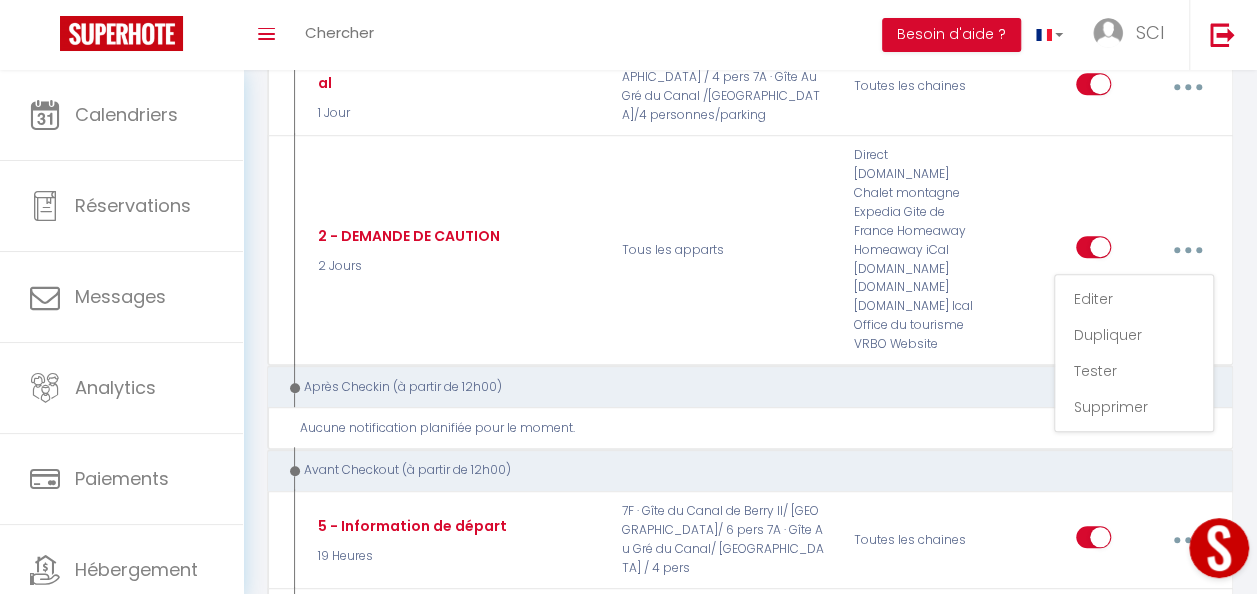 click on "Avant Checkout (à partir de 12h00)" at bounding box center (750, 470) 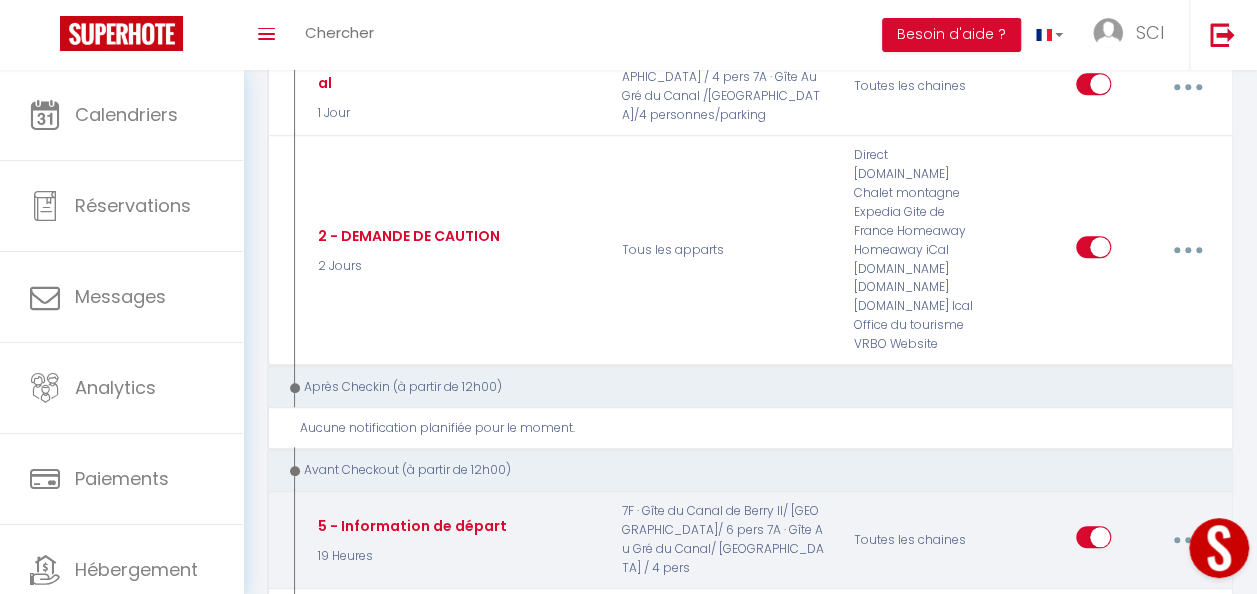 click at bounding box center (1187, 540) 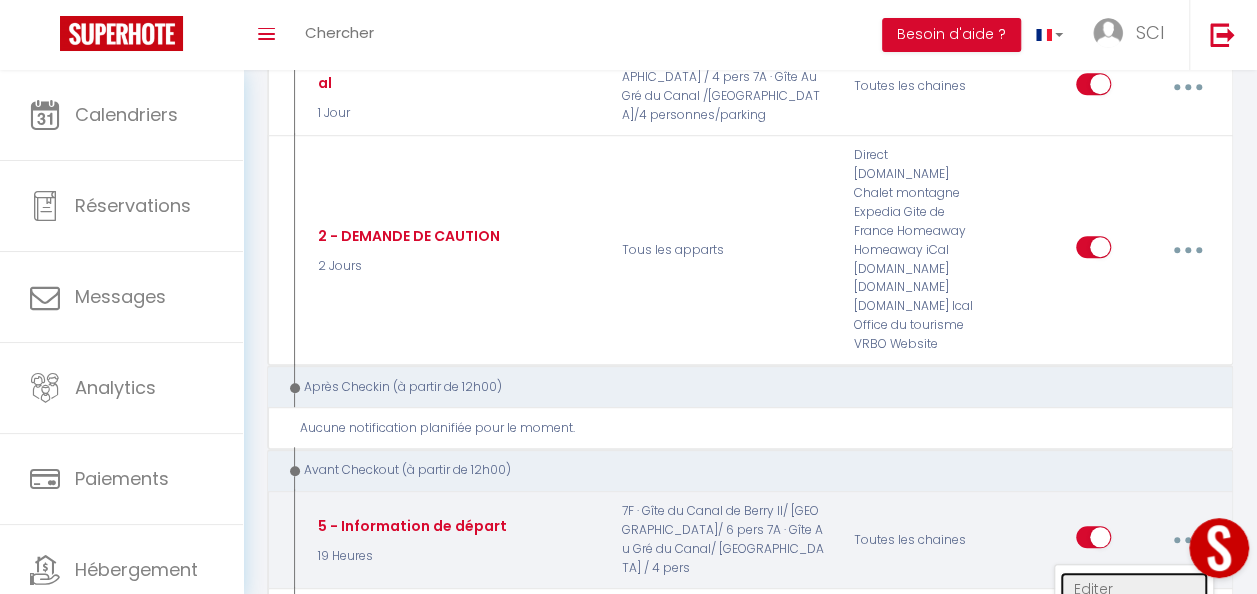 click on "Editer" at bounding box center [1134, 589] 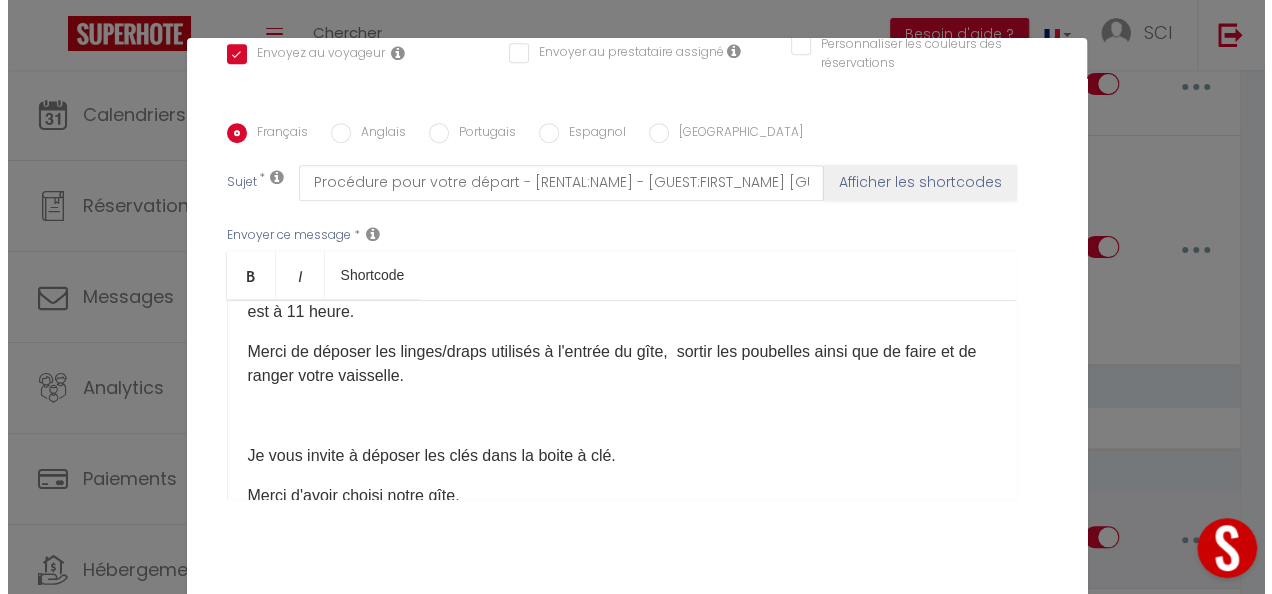 scroll, scrollTop: 624, scrollLeft: 0, axis: vertical 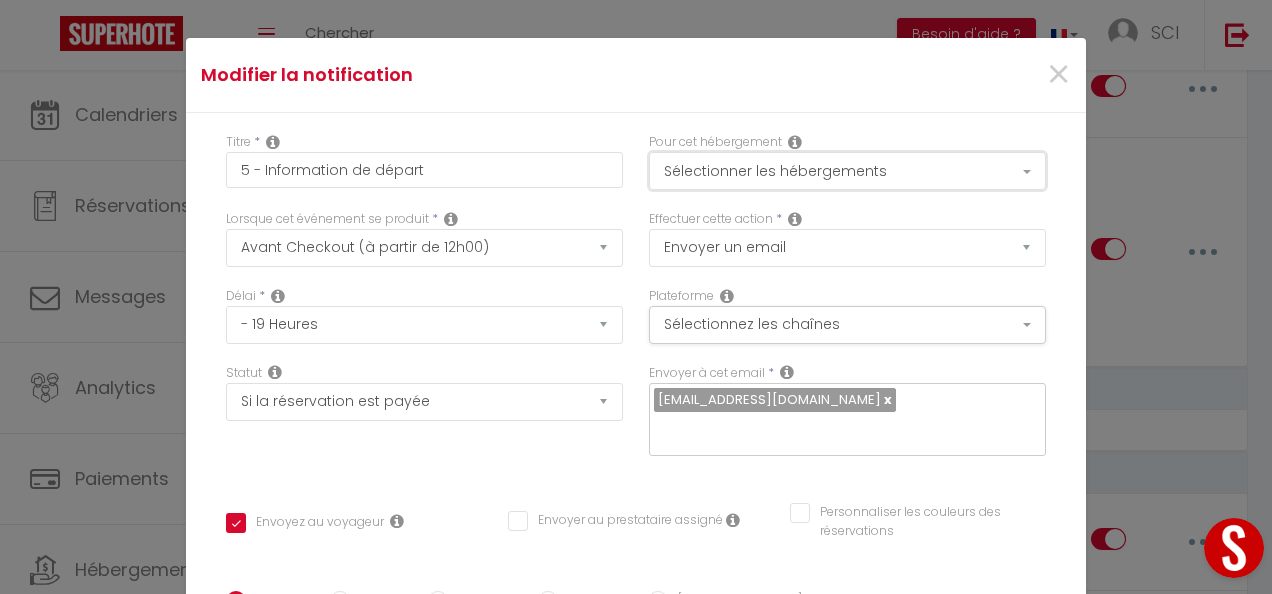 click on "Sélectionner les hébergements" at bounding box center (847, 171) 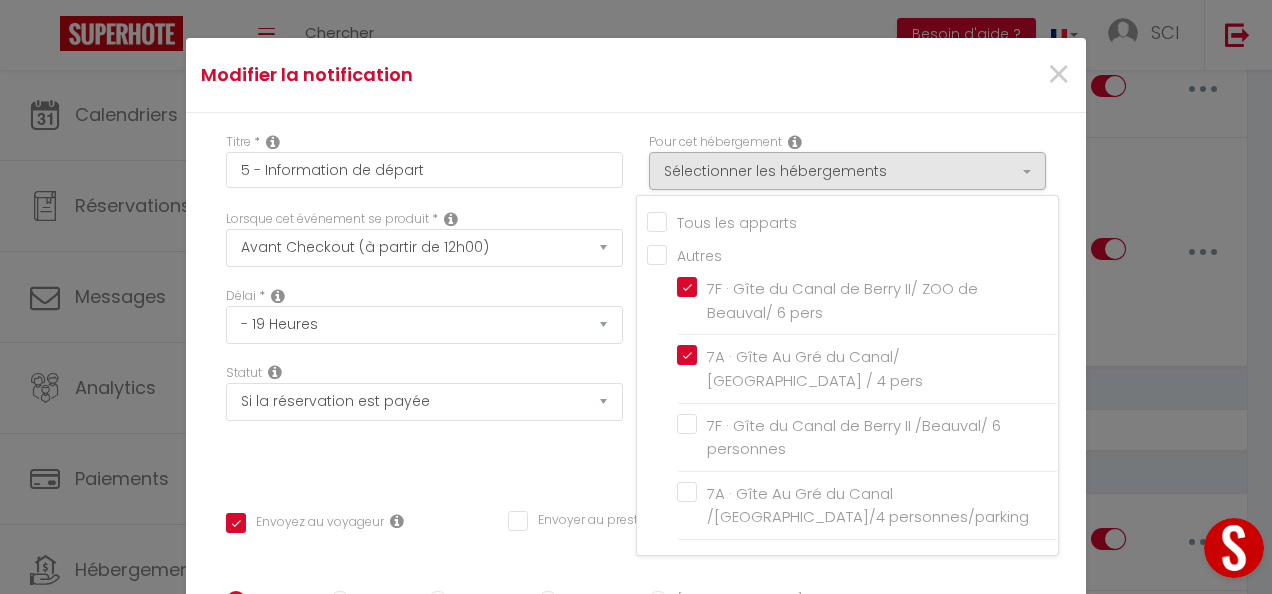 click on "Tous les apparts" at bounding box center [852, 221] 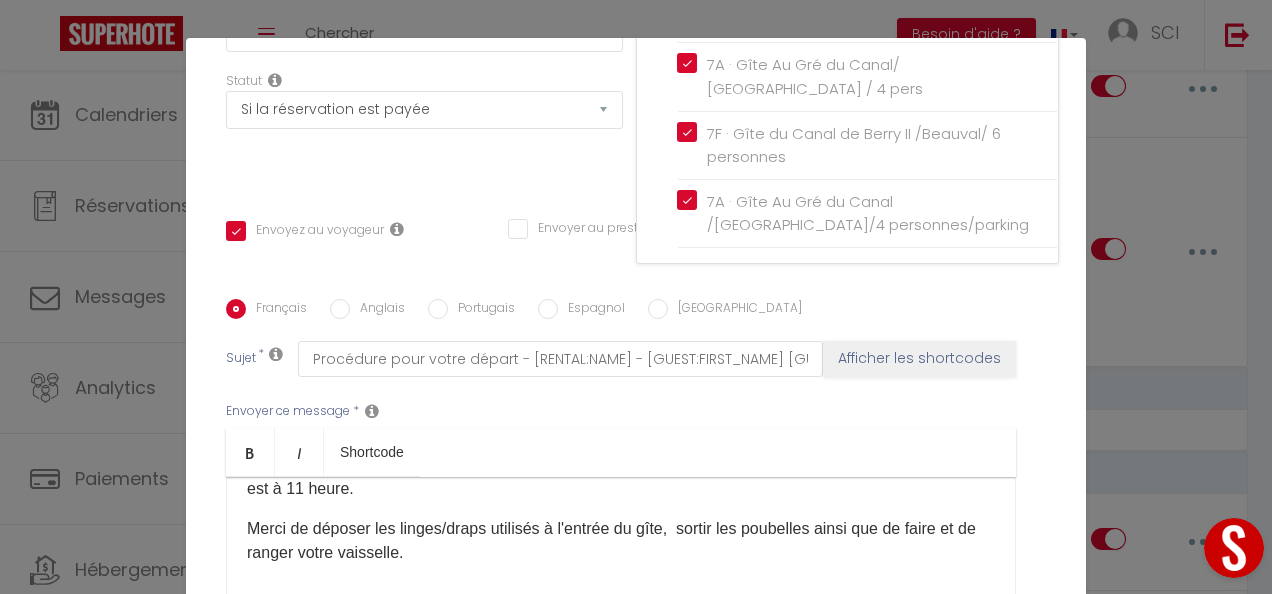 scroll, scrollTop: 468, scrollLeft: 0, axis: vertical 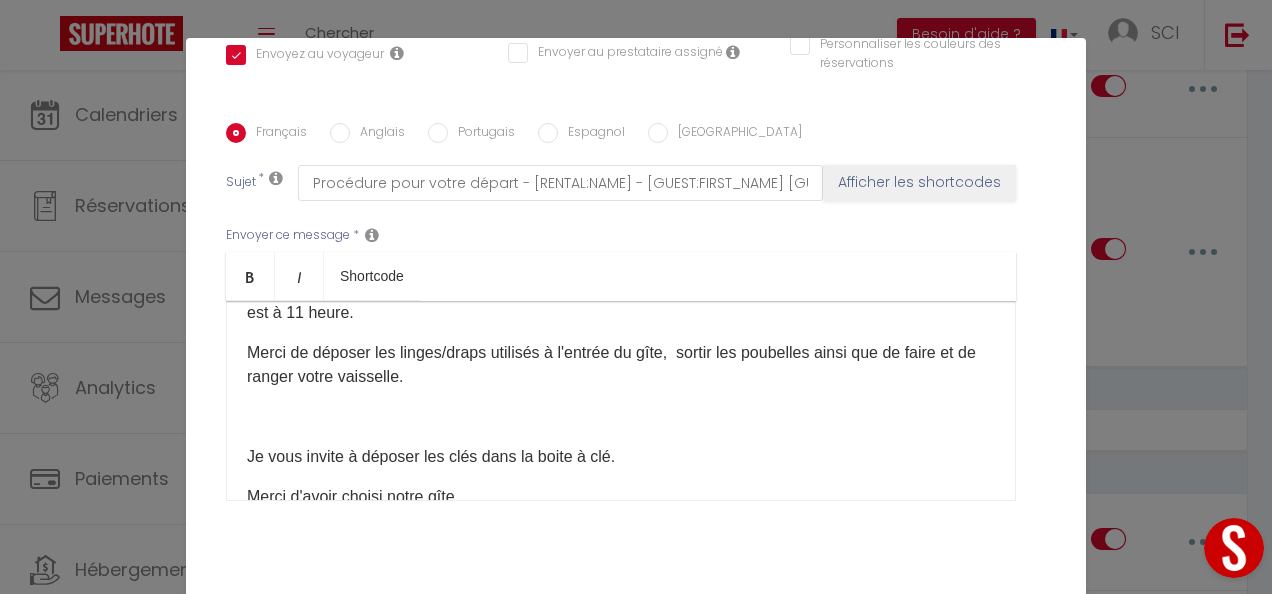 click on "Mettre à jour" at bounding box center (680, 625) 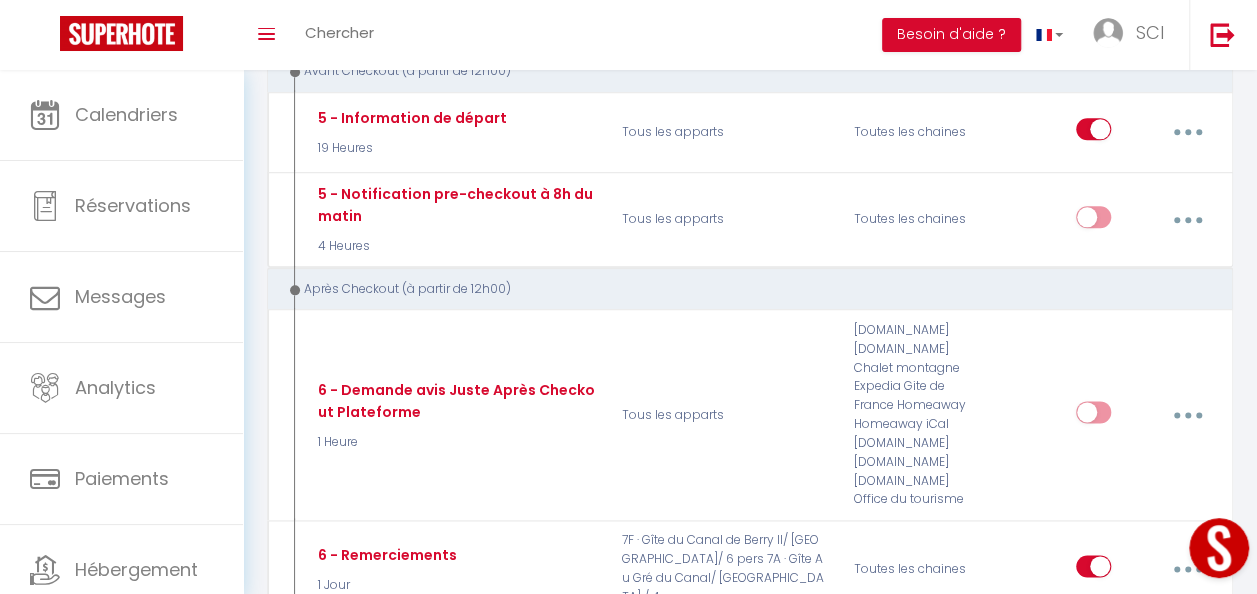 scroll, scrollTop: 1038, scrollLeft: 0, axis: vertical 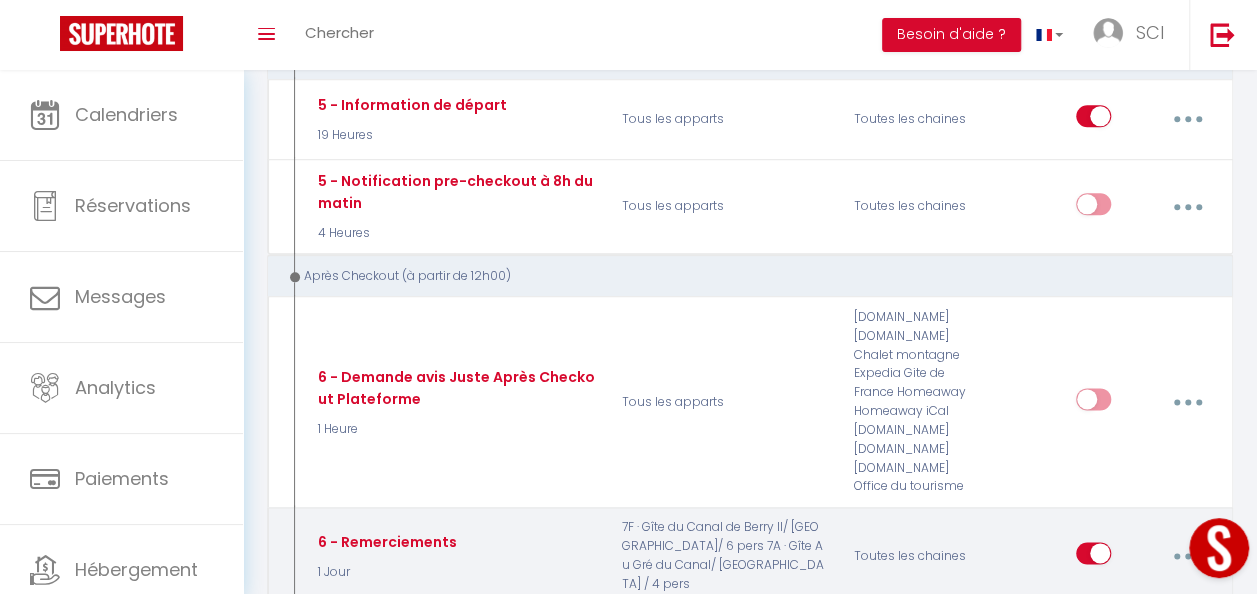 click at bounding box center [1187, 556] 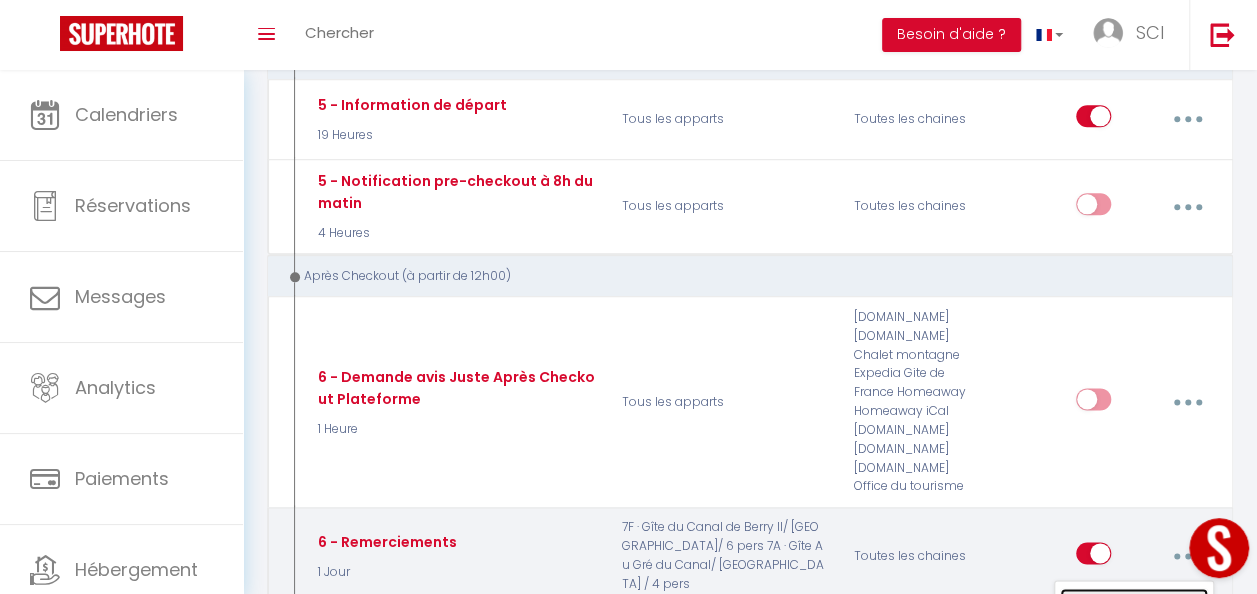 click on "Editer" at bounding box center (1134, 605) 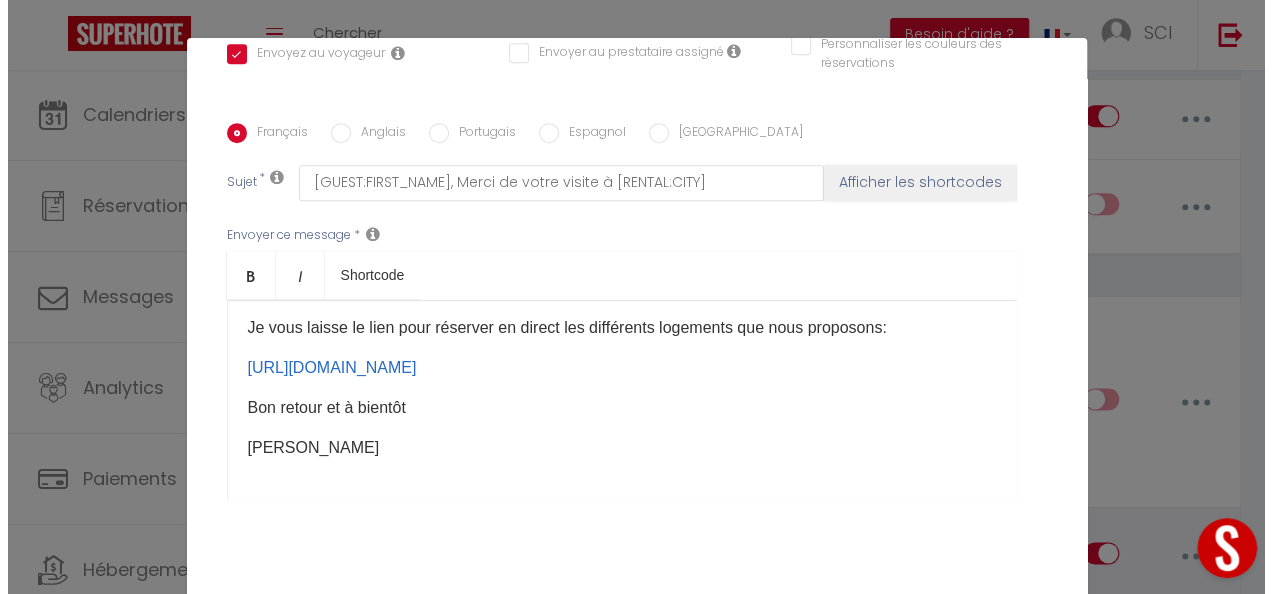 scroll, scrollTop: 1036, scrollLeft: 0, axis: vertical 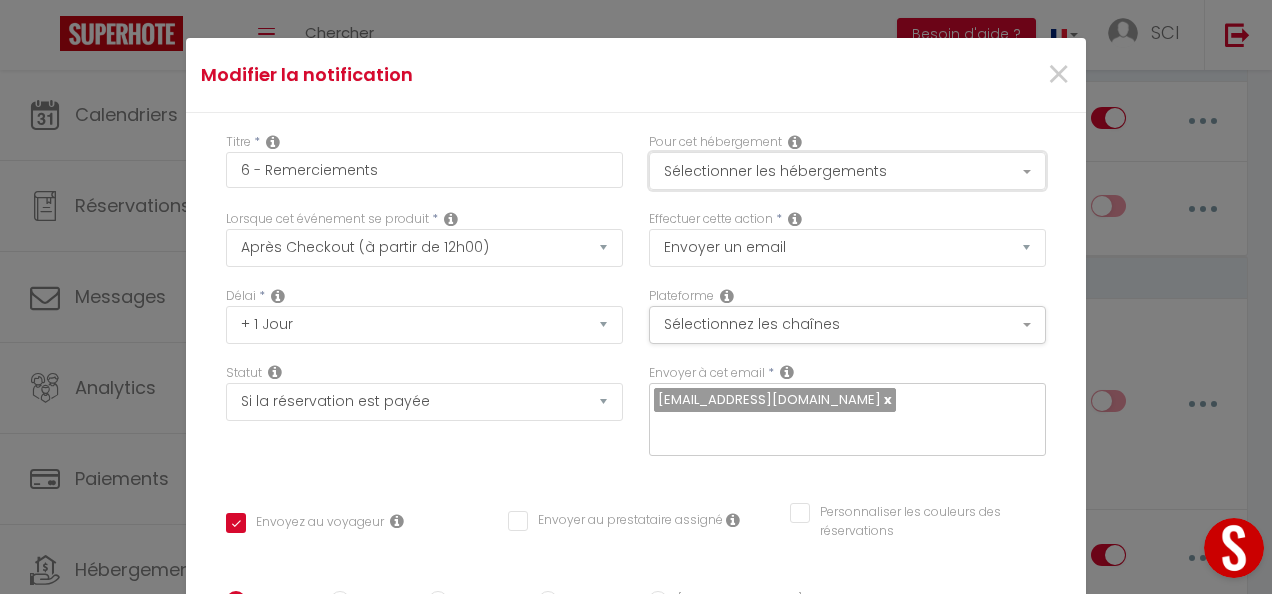 click on "Sélectionner les hébergements" at bounding box center [847, 171] 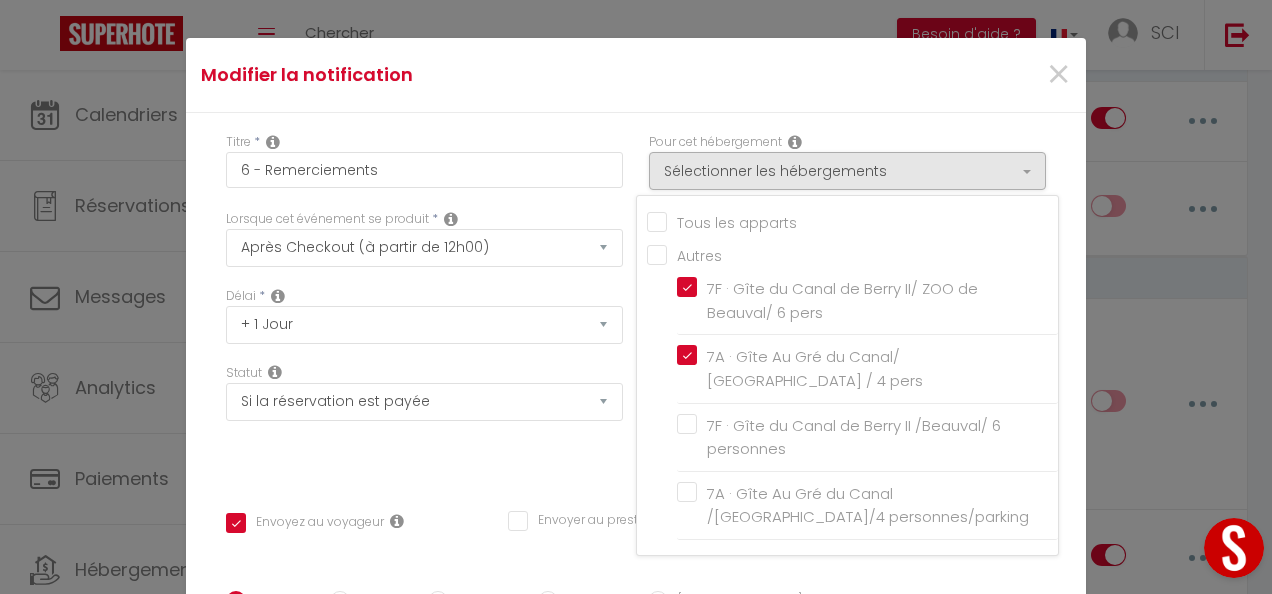 click on "Tous les apparts" at bounding box center [852, 221] 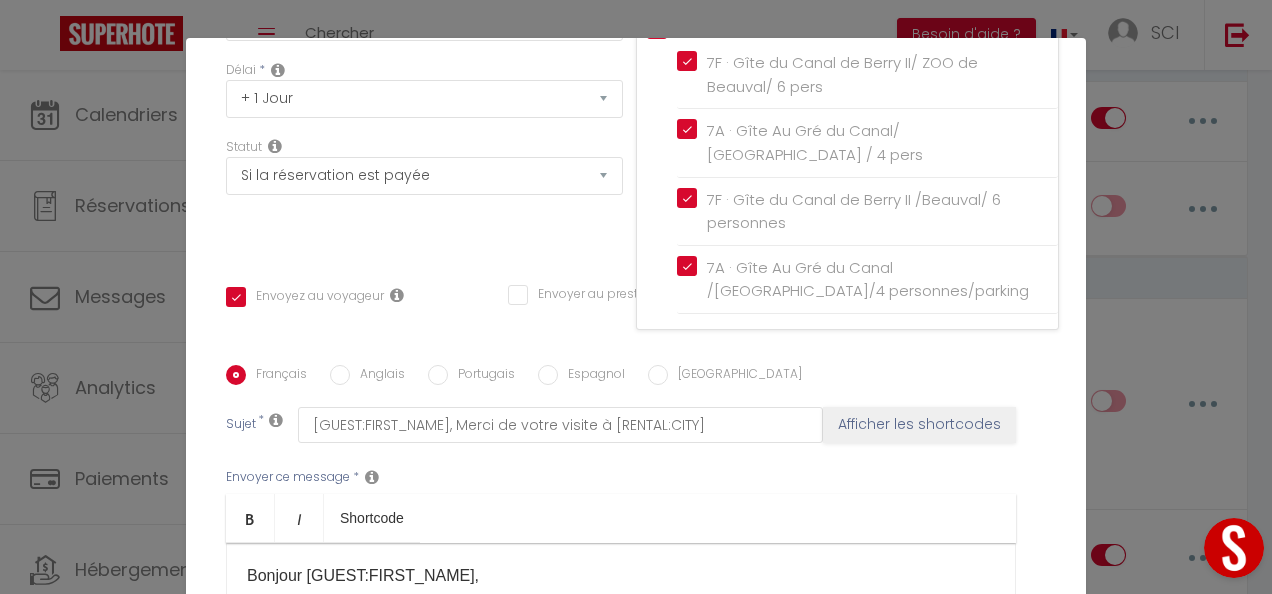 scroll, scrollTop: 341, scrollLeft: 0, axis: vertical 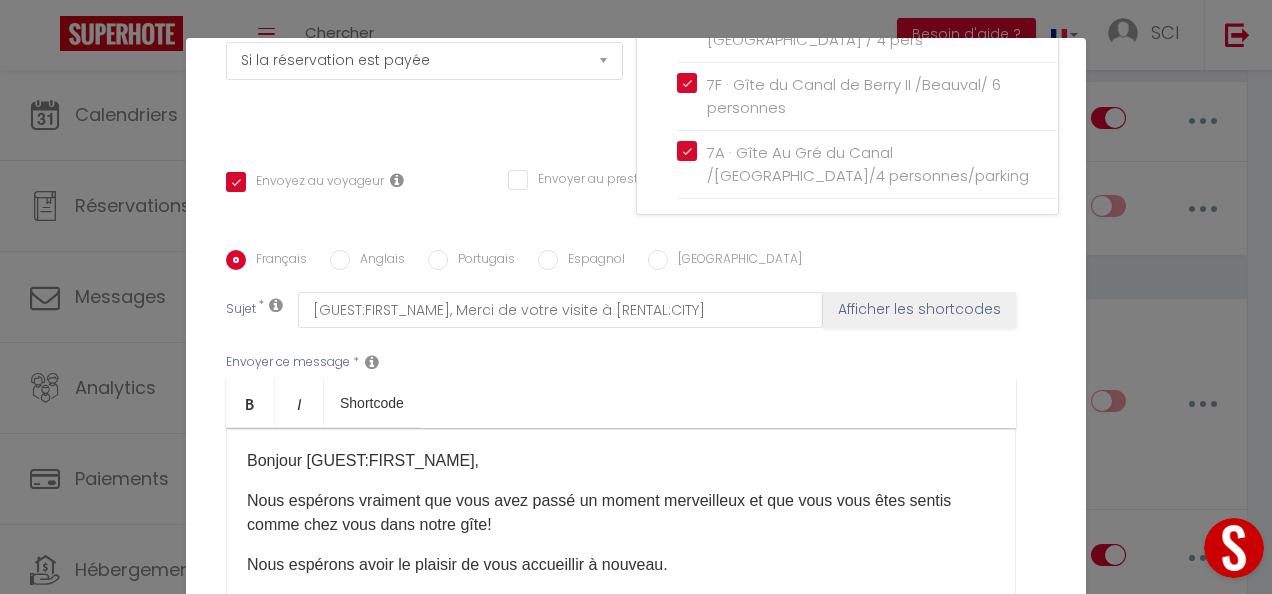 click on "Sujet   *     [GUEST:FIRST_NAME], Merci de votre visite à [RENTAL:CITY]   Afficher les shortcodes" at bounding box center (636, 310) 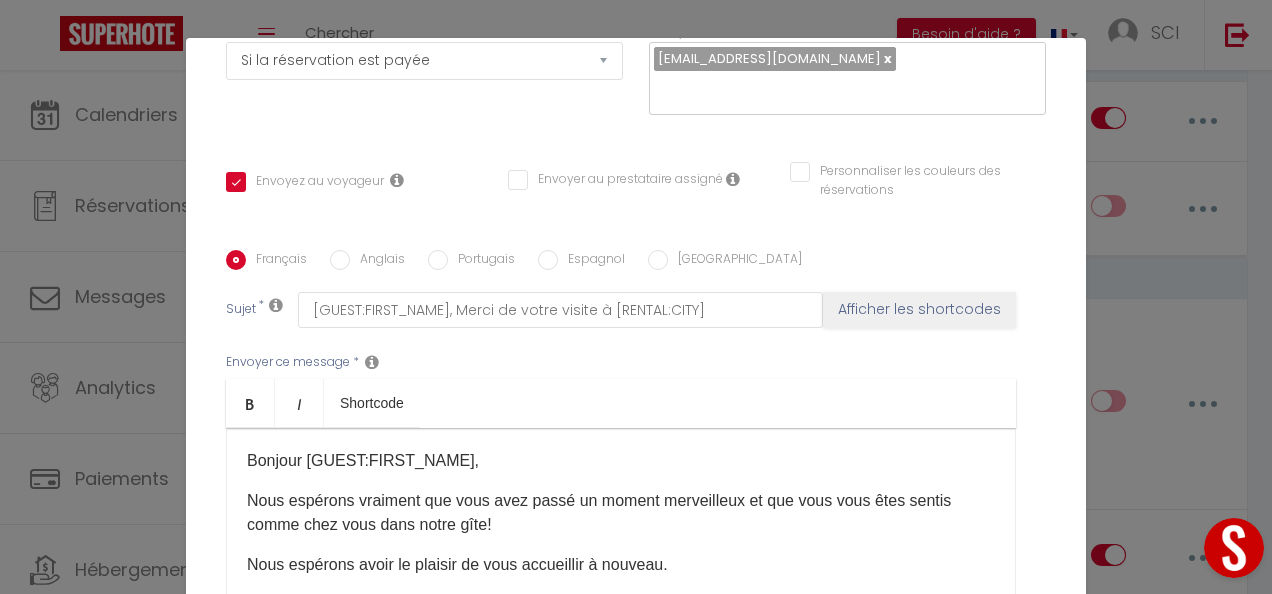 scroll, scrollTop: 468, scrollLeft: 0, axis: vertical 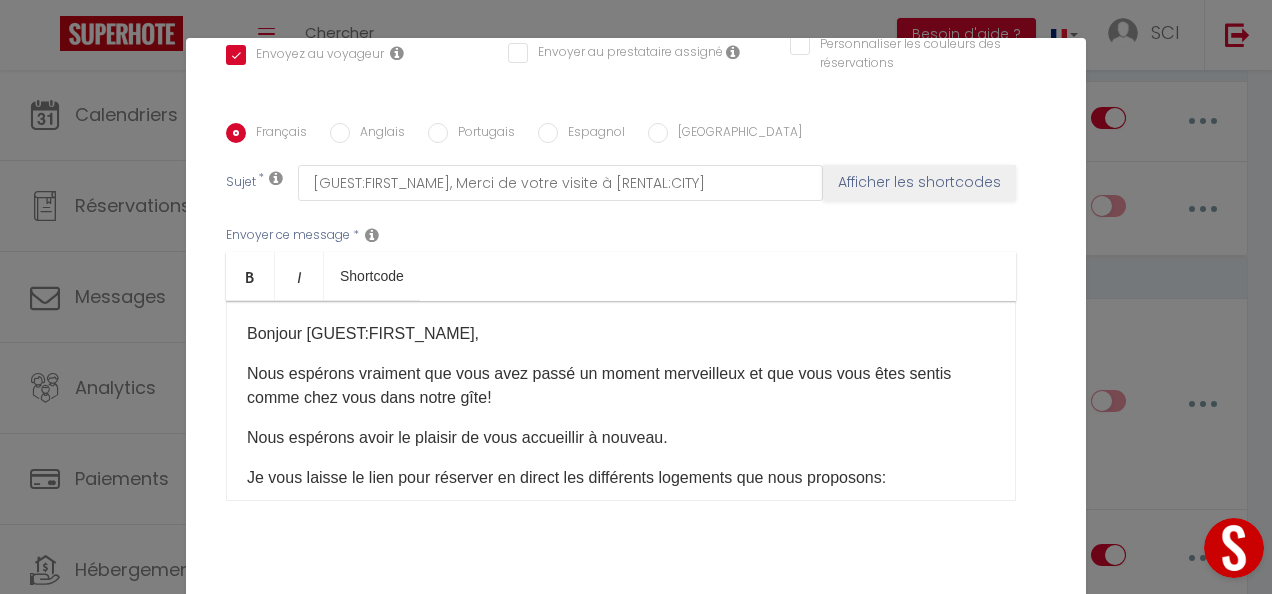 click on "Mettre à jour" at bounding box center [680, 625] 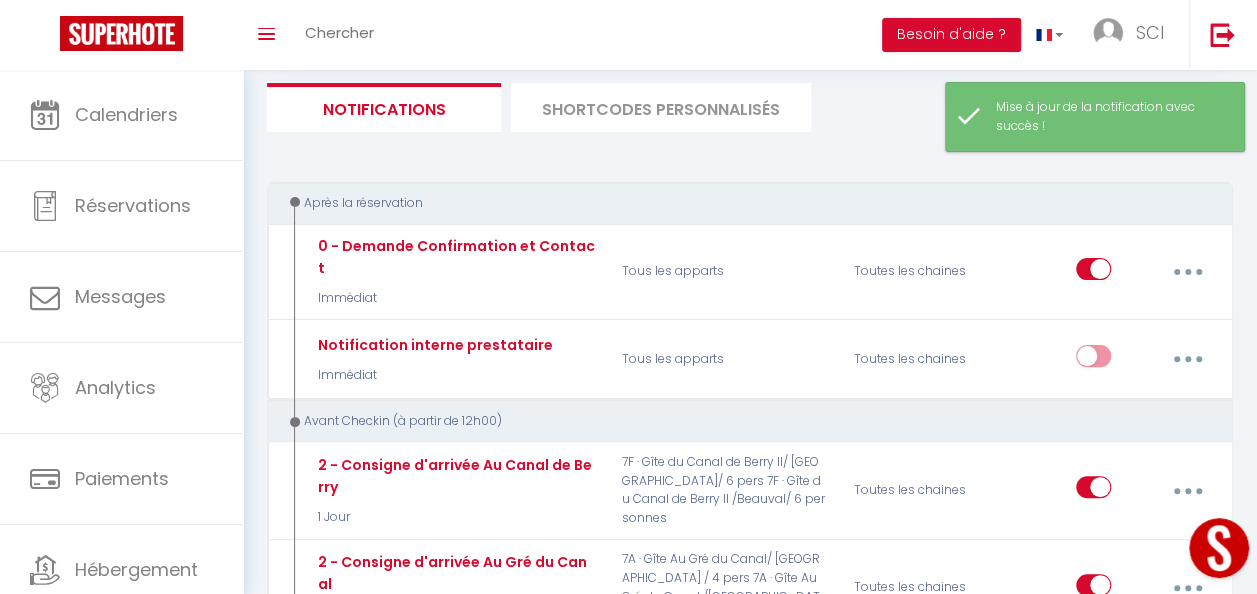 scroll, scrollTop: 101, scrollLeft: 0, axis: vertical 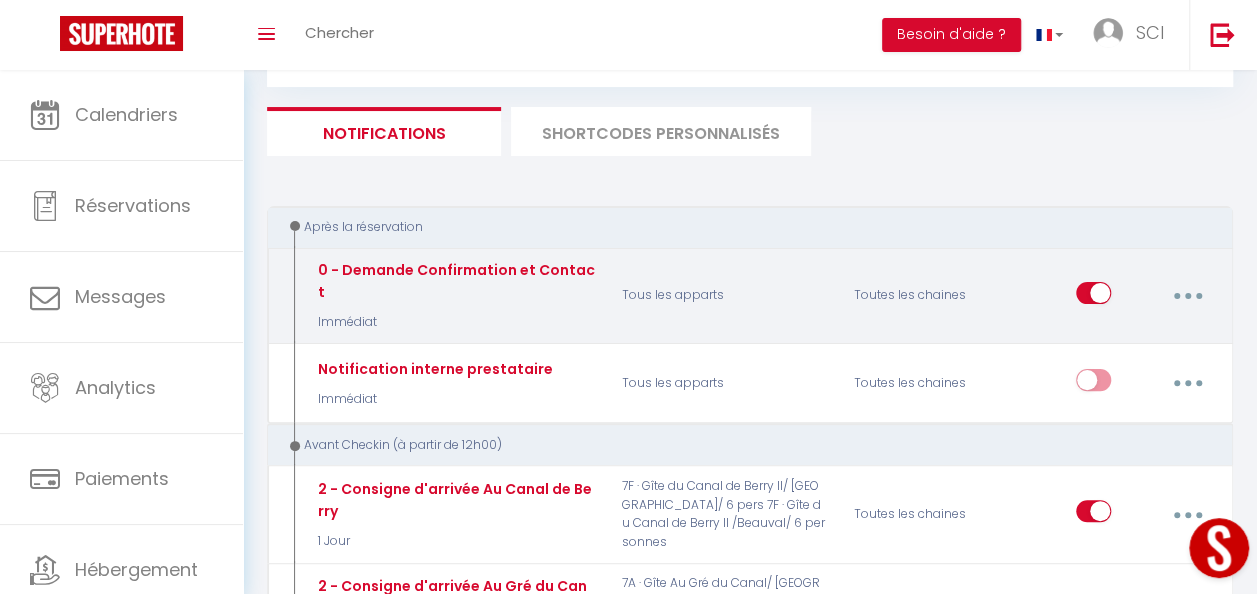 click at bounding box center (1187, 296) 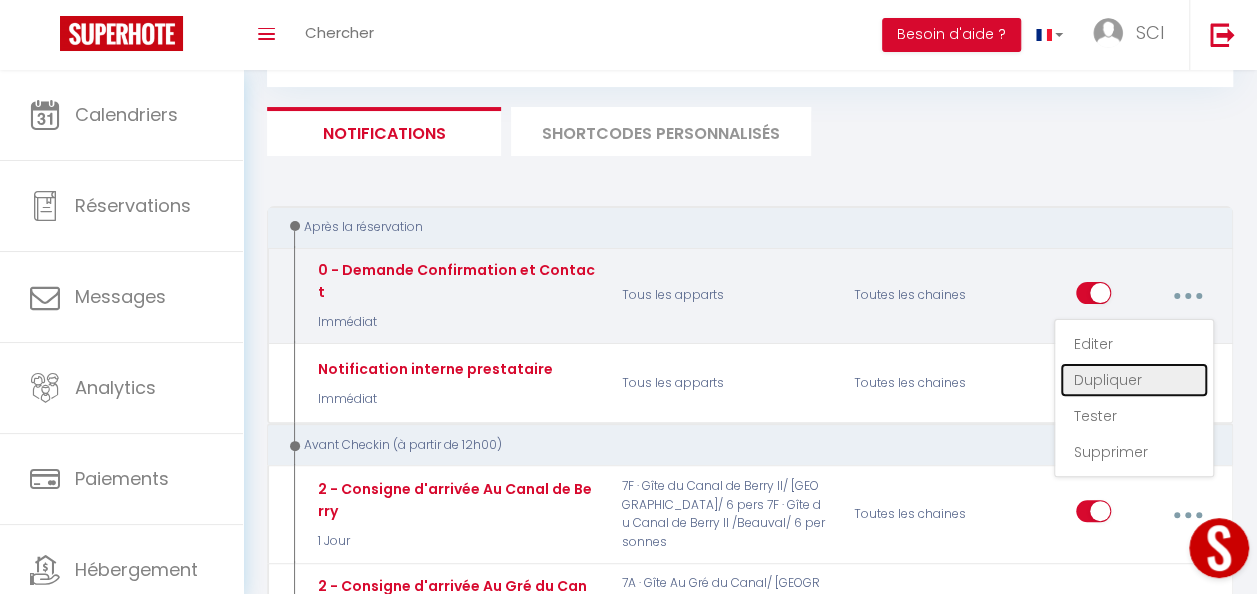 click on "Dupliquer" at bounding box center (1134, 380) 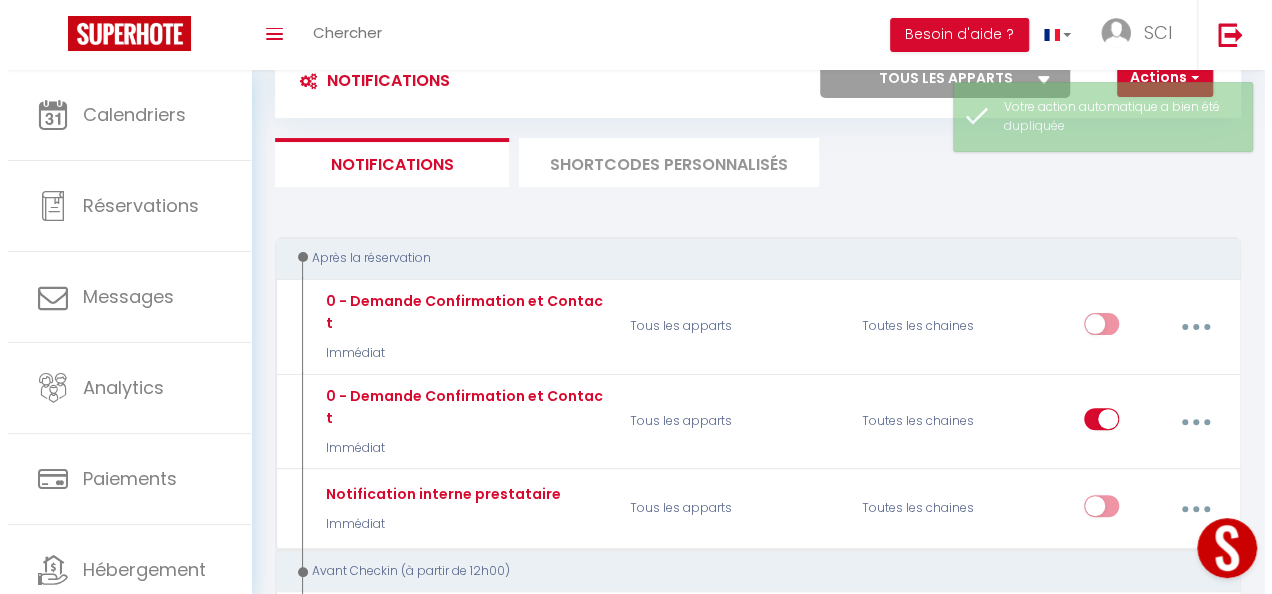 scroll, scrollTop: 101, scrollLeft: 0, axis: vertical 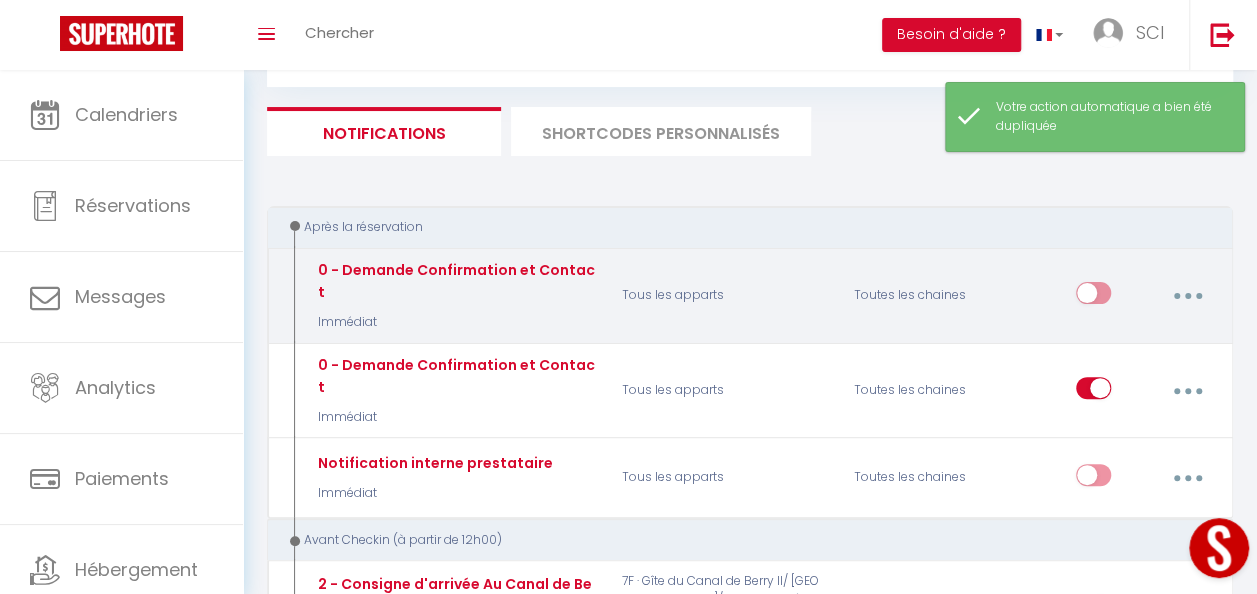 click at bounding box center (1187, 296) 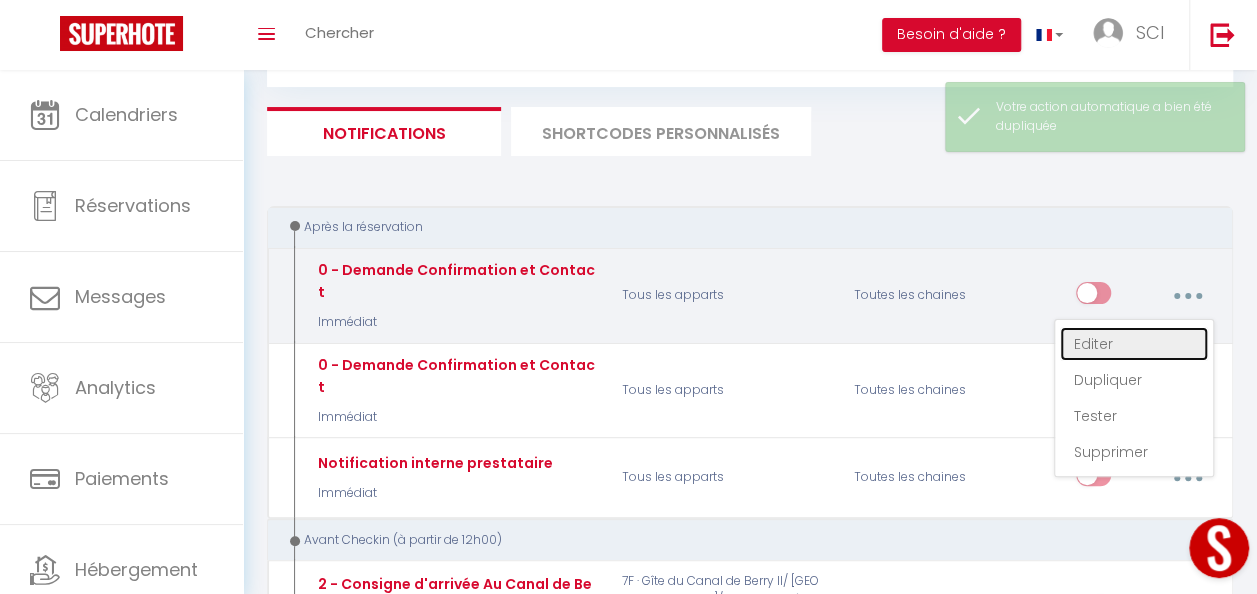 click on "Editer" at bounding box center (1134, 344) 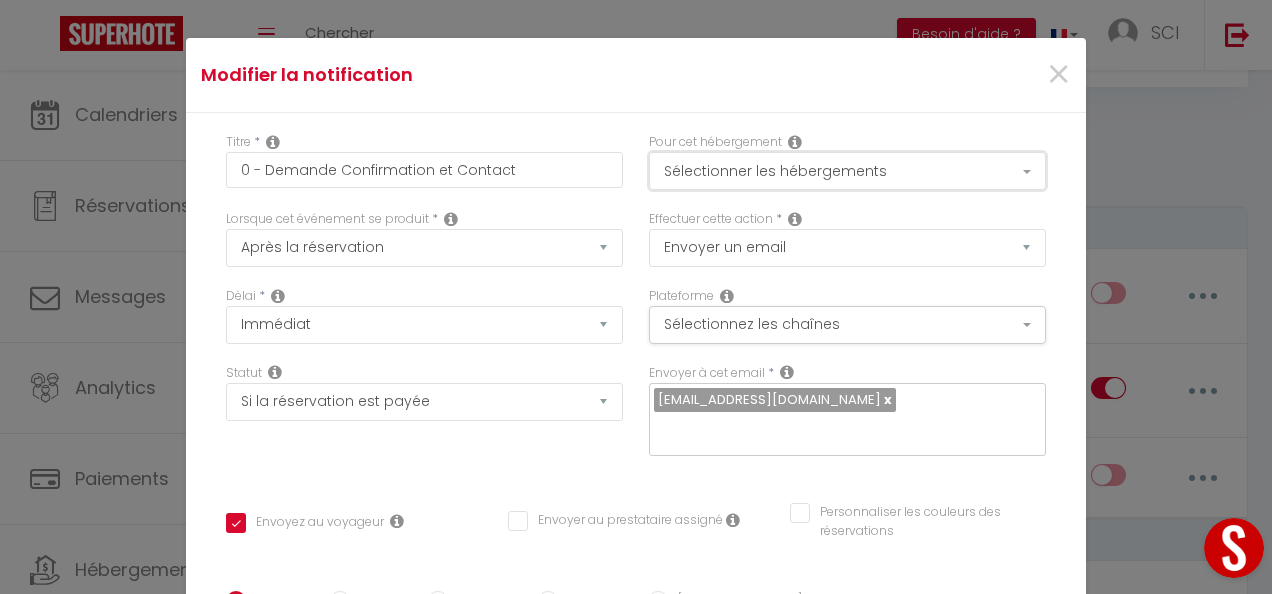 click on "Sélectionner les hébergements" at bounding box center (847, 171) 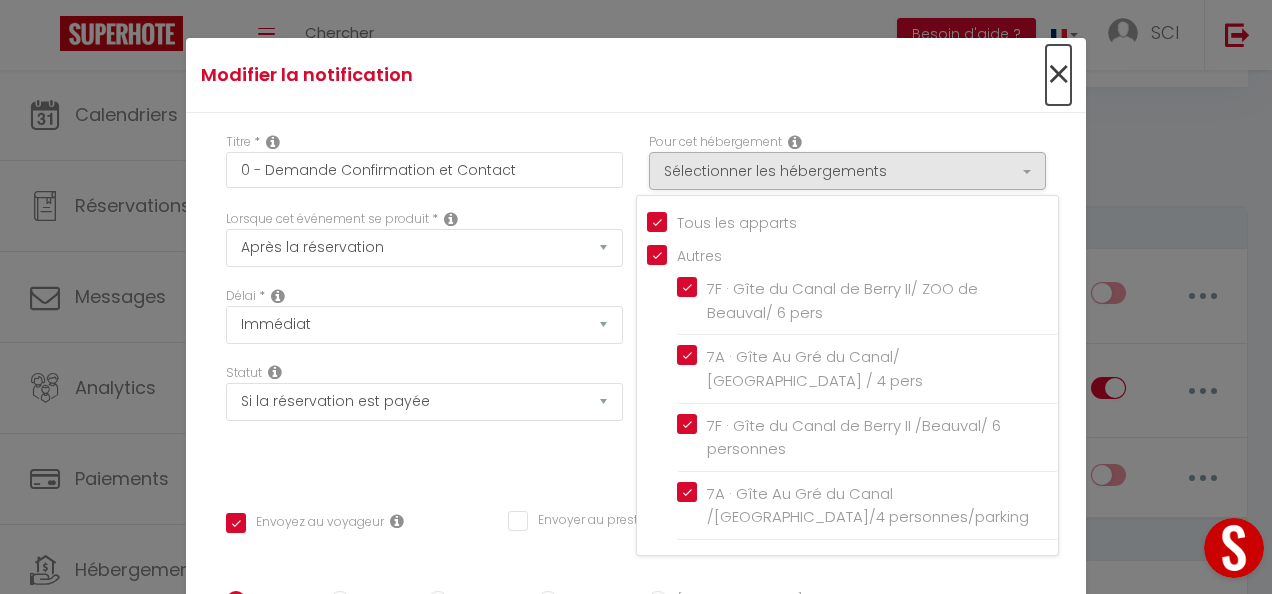 click on "×" at bounding box center [1058, 75] 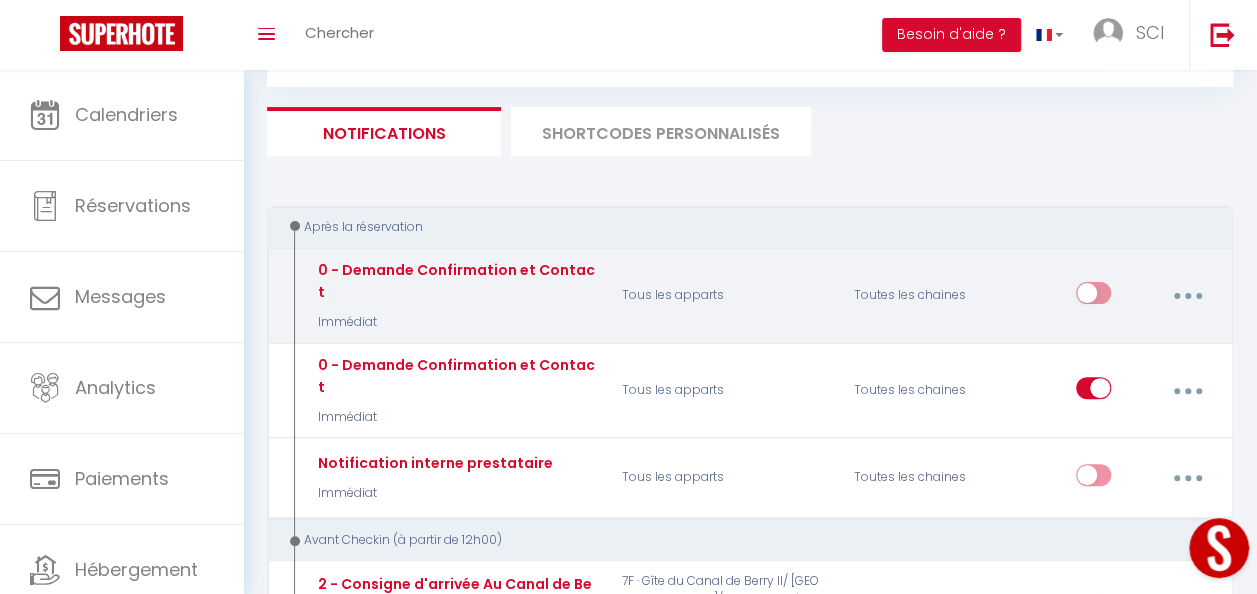 click on "Toutes les chaines" at bounding box center (918, 295) 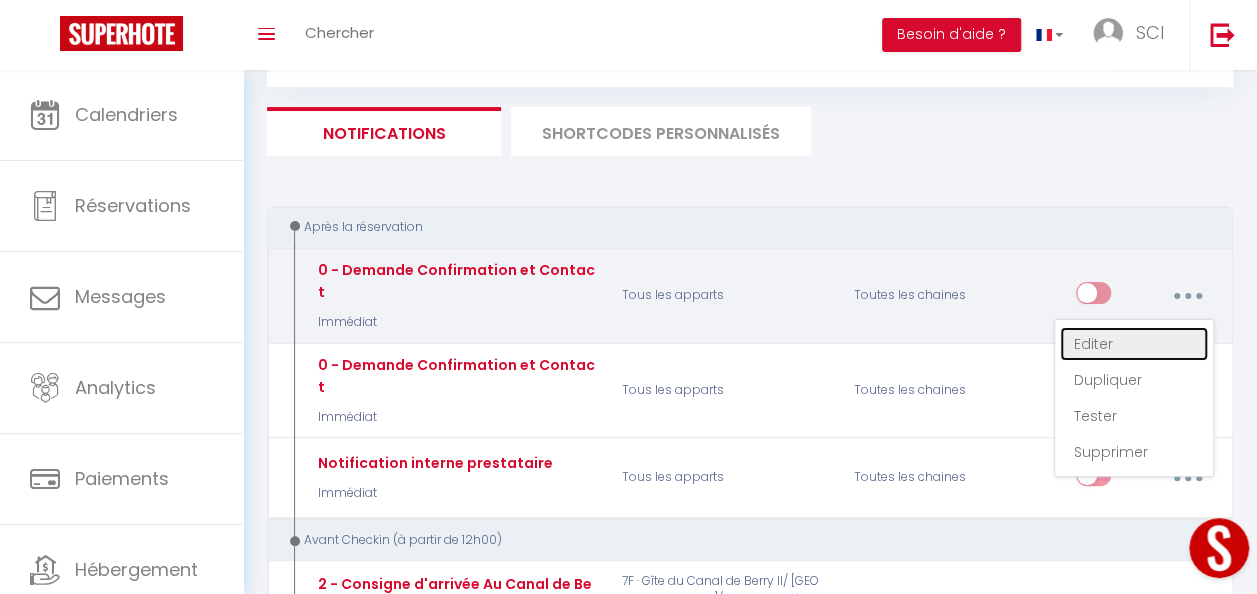 click on "Editer" at bounding box center [1134, 344] 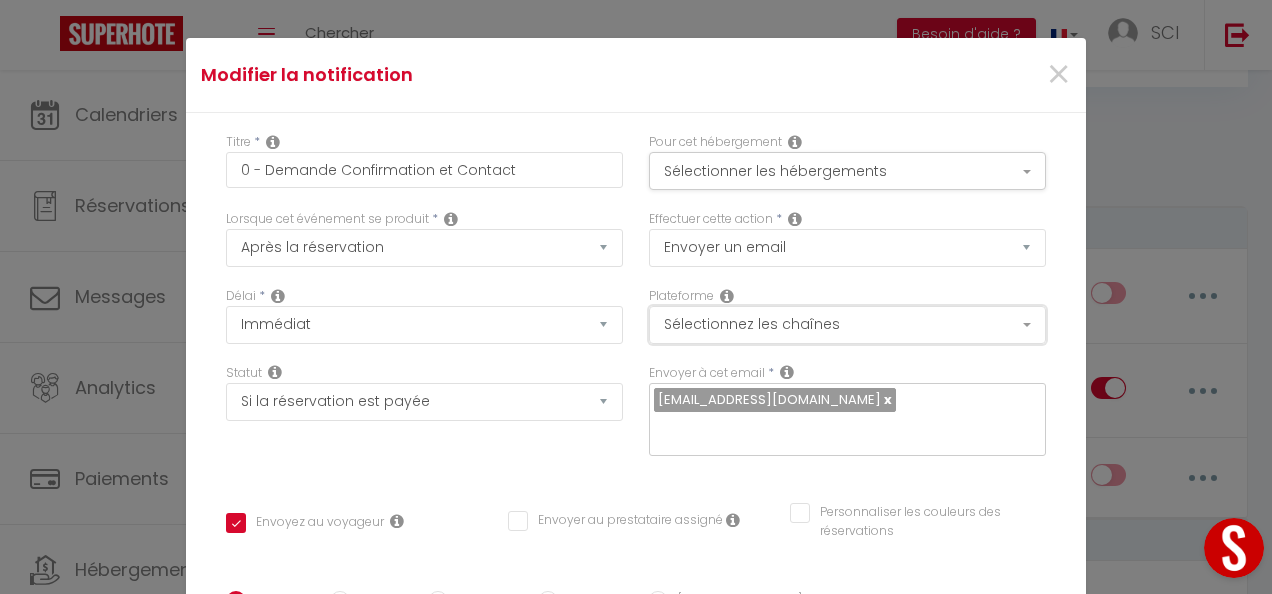 click on "Sélectionnez les chaînes" at bounding box center [847, 325] 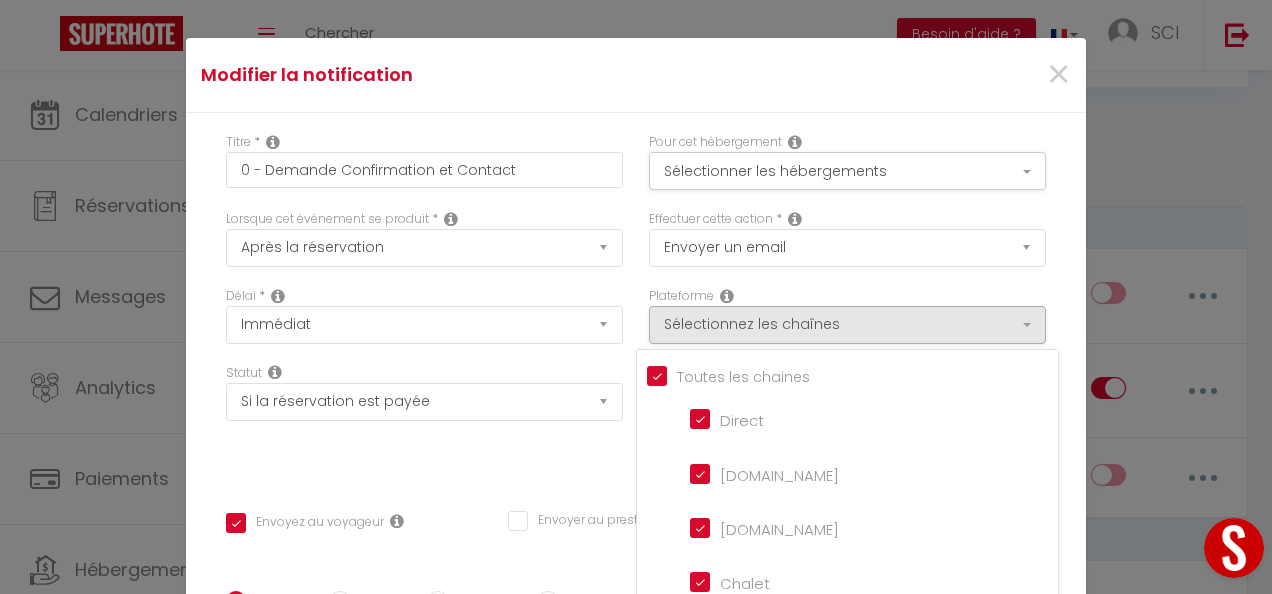 click on "[DOMAIN_NAME]" at bounding box center [747, 473] 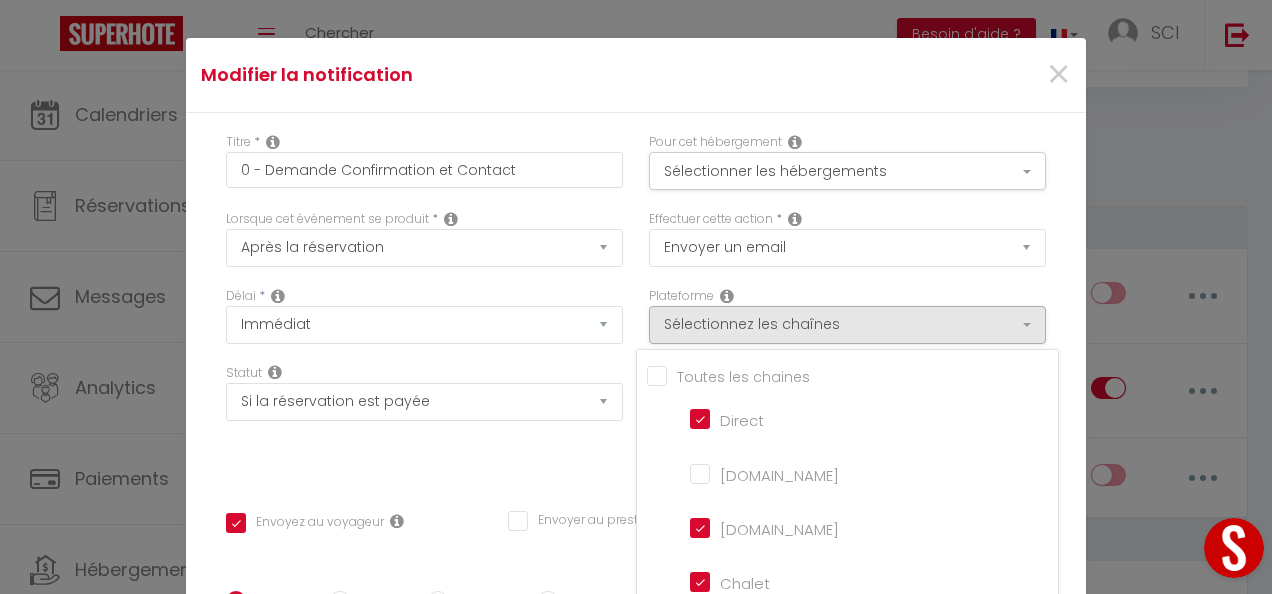 click on "Tous les apparts" at bounding box center [852, 375] 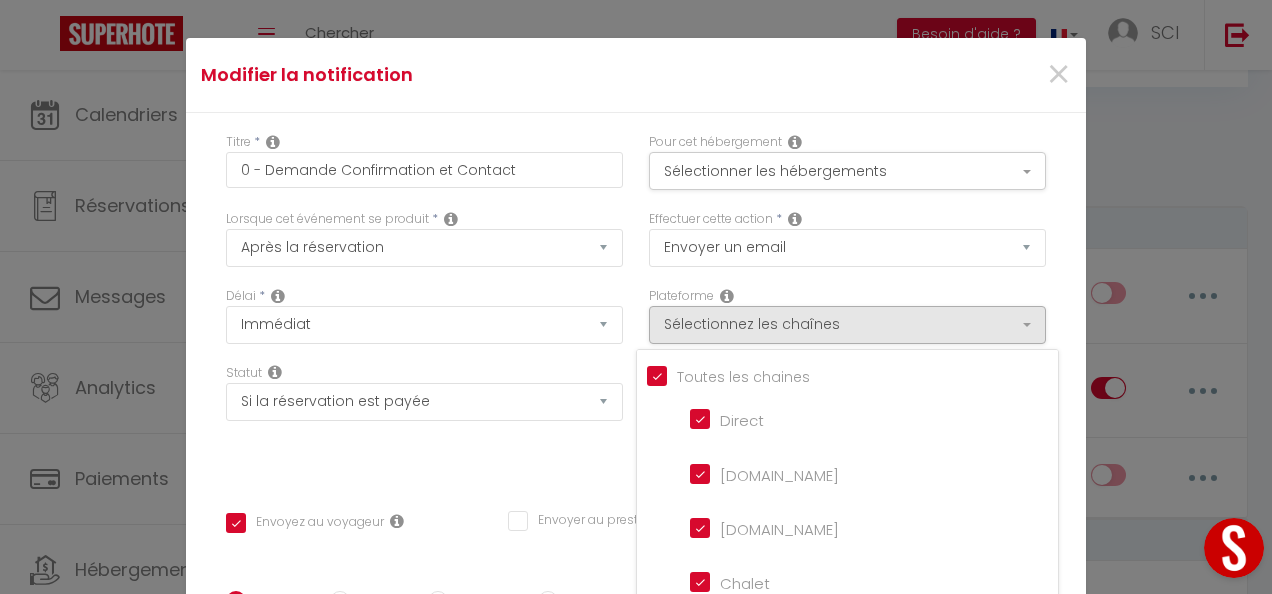 click on "Tous les apparts" at bounding box center (852, 375) 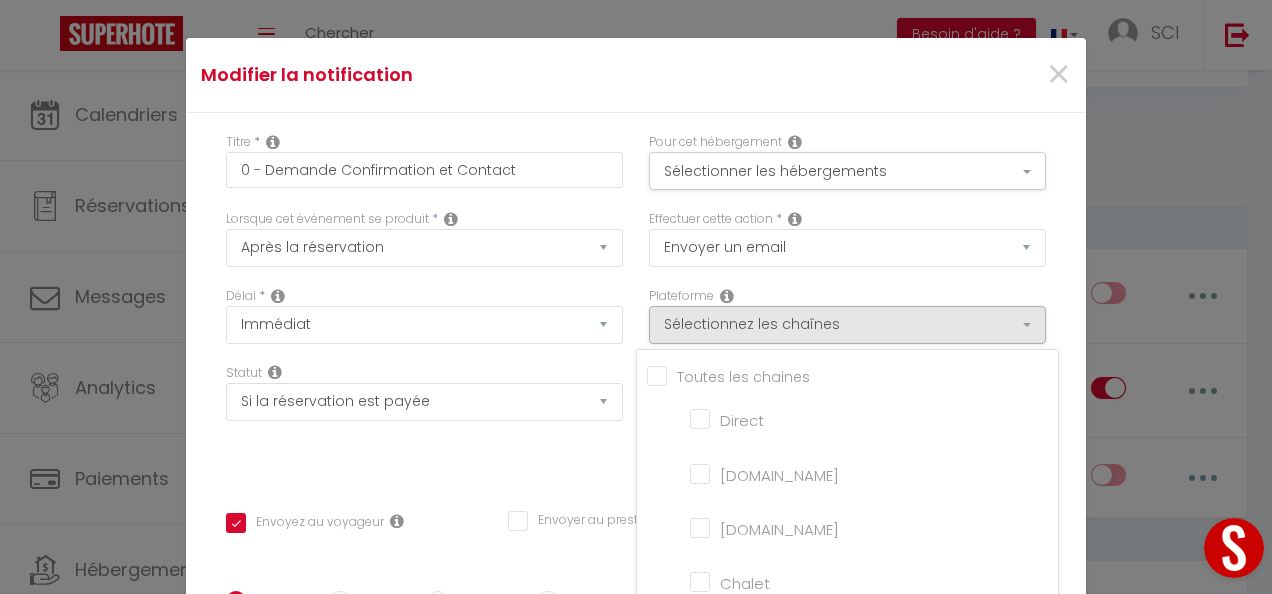 click on "[DOMAIN_NAME]" at bounding box center (747, 473) 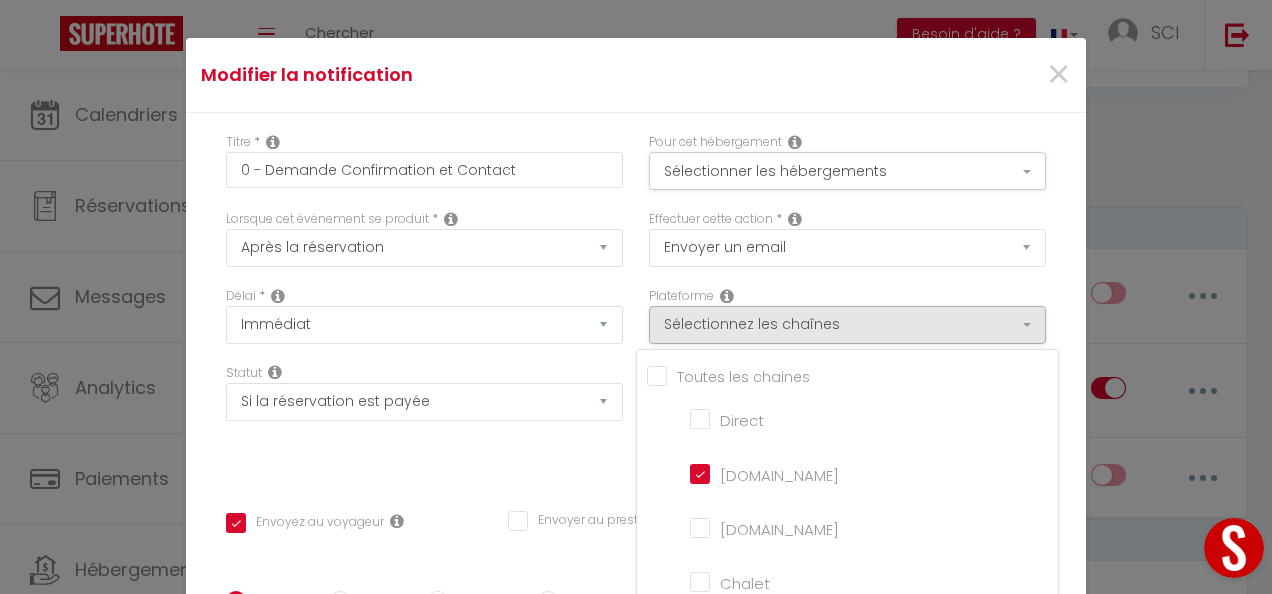 click on "Titre   *     0 - Demande Confirmation et Contact   Pour cet hébergement
Sélectionner les hébergements
Tous les apparts
Autres
7F · Gîte du Canal de Berry II/ [GEOGRAPHIC_DATA]/ 6 pers
7A · Gîte Au Gré du Canal/ [GEOGRAPHIC_DATA] / 4 pers
7F · Gîte du Canal de Berry II /Beauval/ 6 personnes
7A · Gîte Au Gré du Canal /Beauval/4 personnes/parking
Lorsque cet événement se produit   *      Après la réservation   Avant Checkin (à partir de 12h00)   Après Checkin (à partir de 12h00)   Avant Checkout (à partir de 12h00)   Co2" at bounding box center [636, 591] 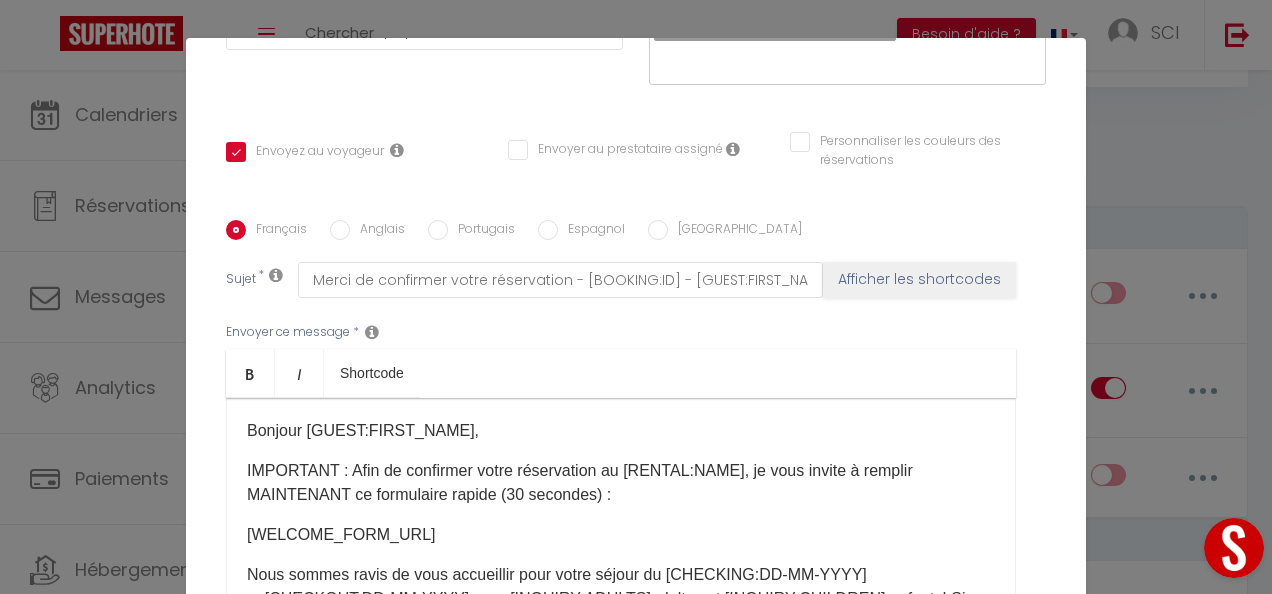 scroll, scrollTop: 385, scrollLeft: 0, axis: vertical 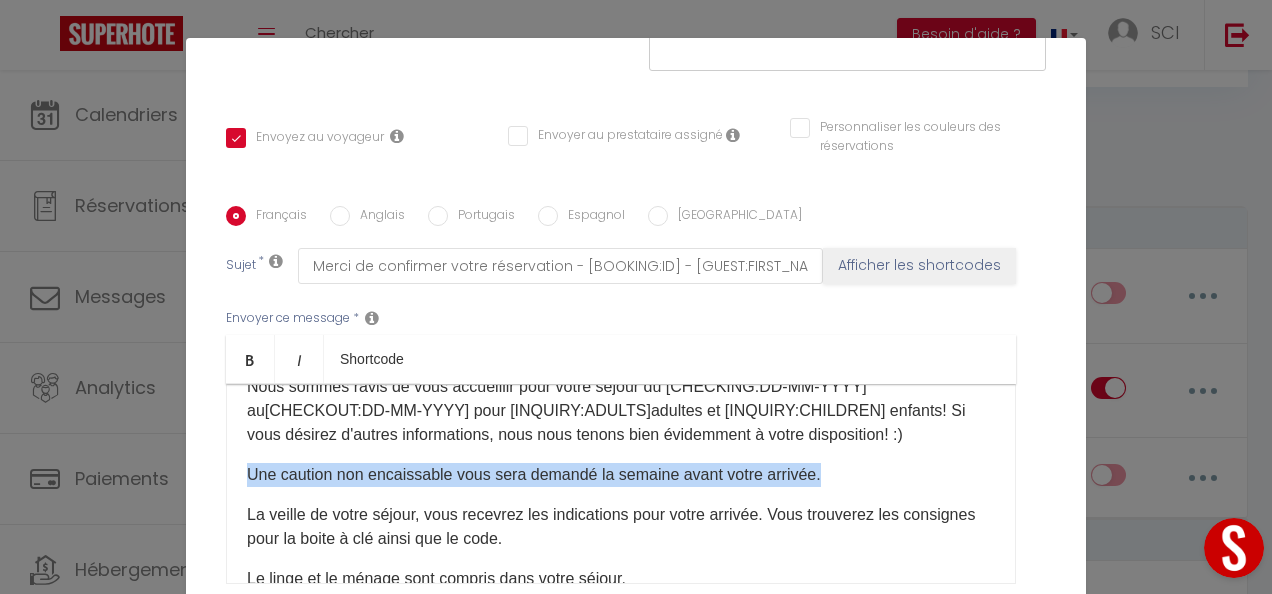 drag, startPoint x: 825, startPoint y: 446, endPoint x: 224, endPoint y: 430, distance: 601.21295 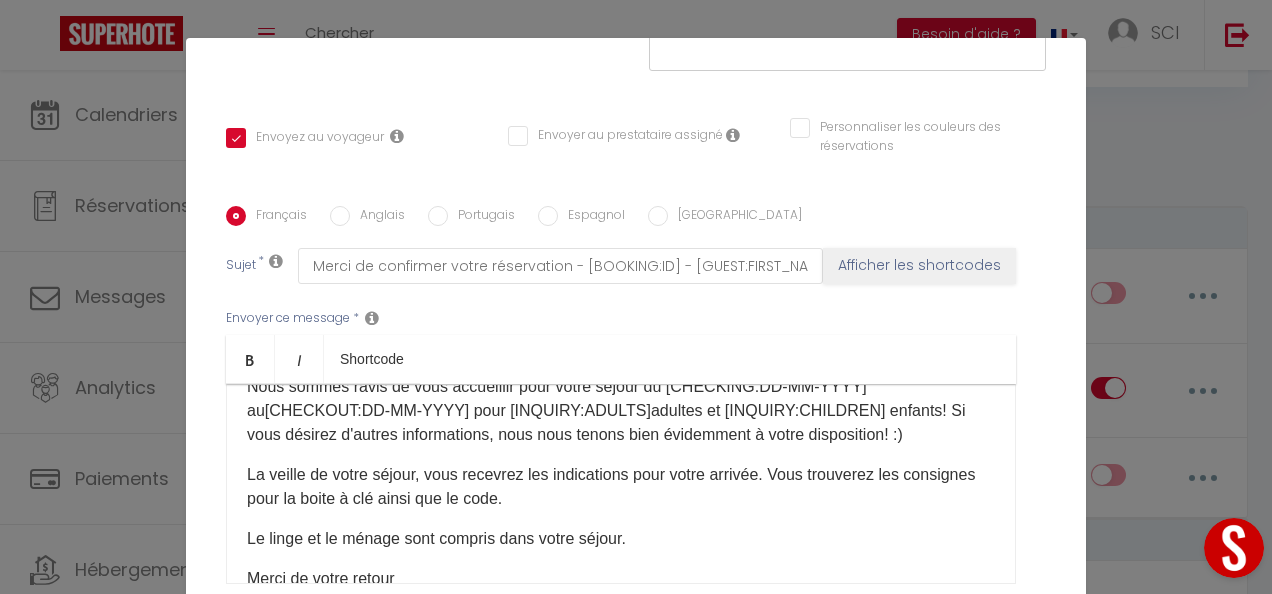 scroll, scrollTop: 468, scrollLeft: 0, axis: vertical 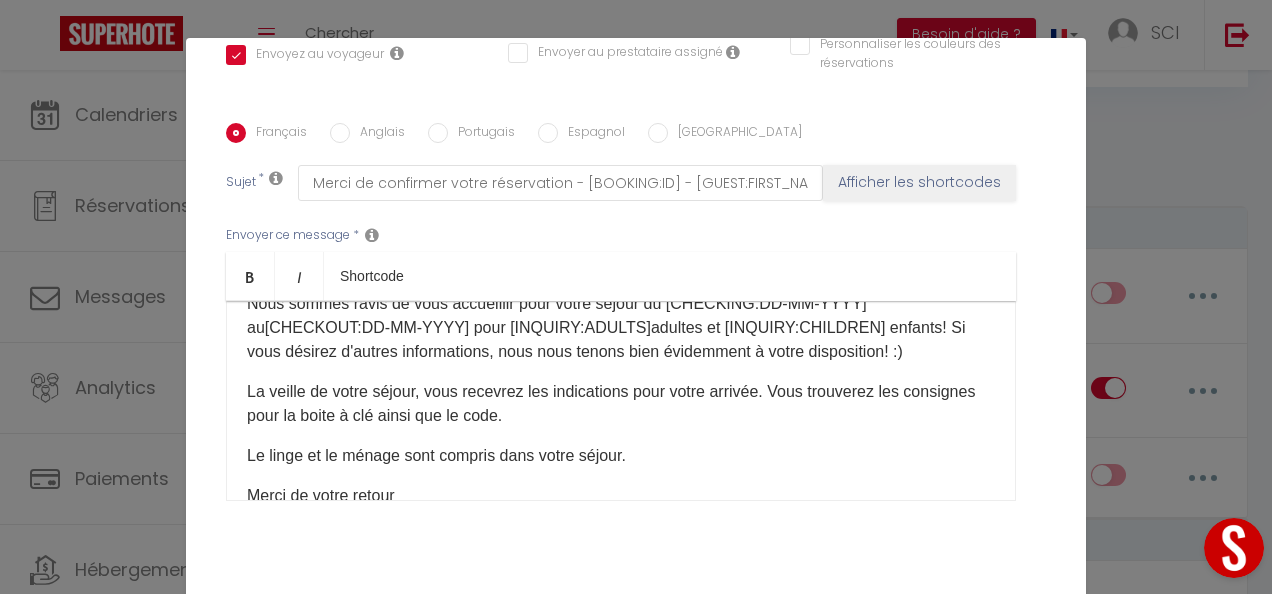 click on "Mettre à jour" at bounding box center [680, 625] 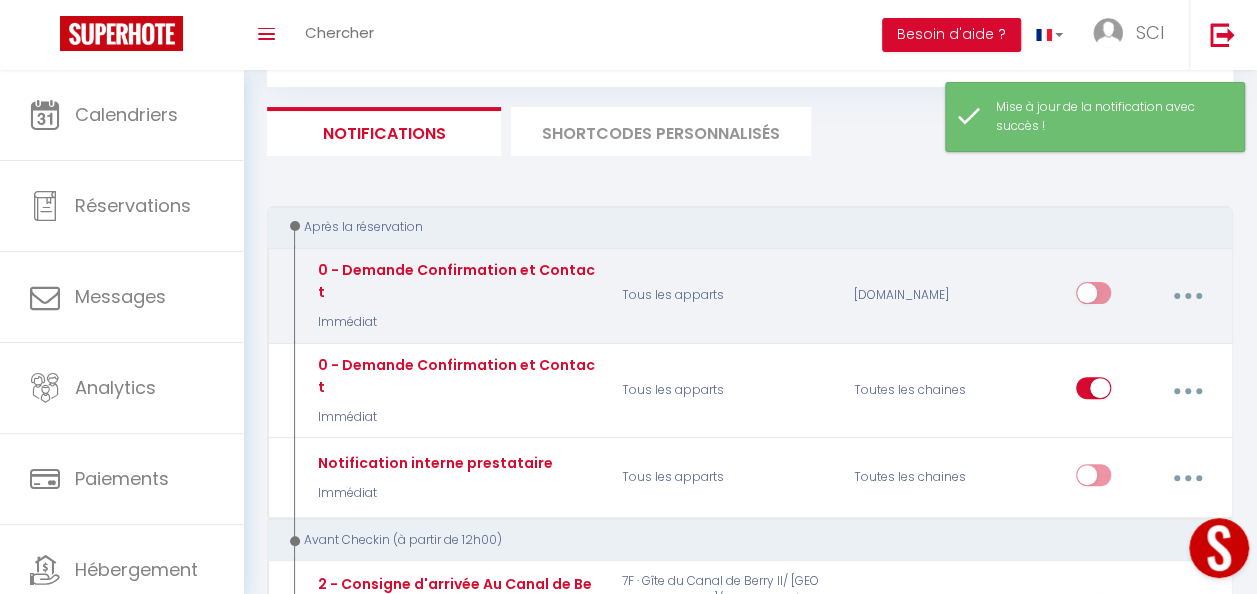 click at bounding box center [1093, 297] 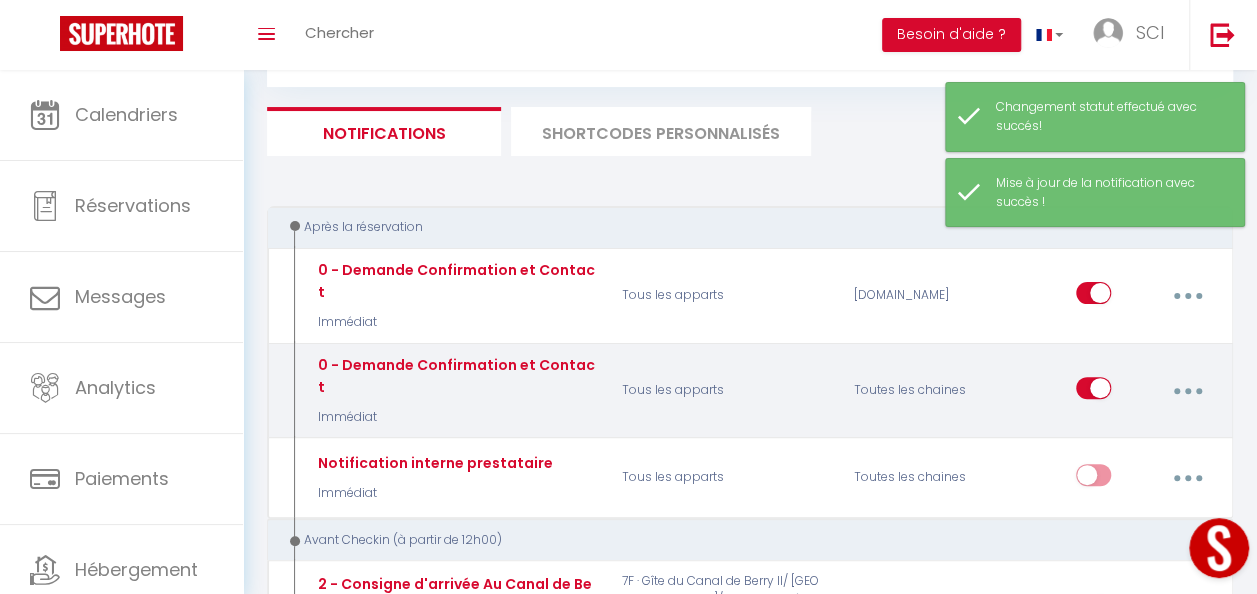 click at bounding box center (1188, 391) 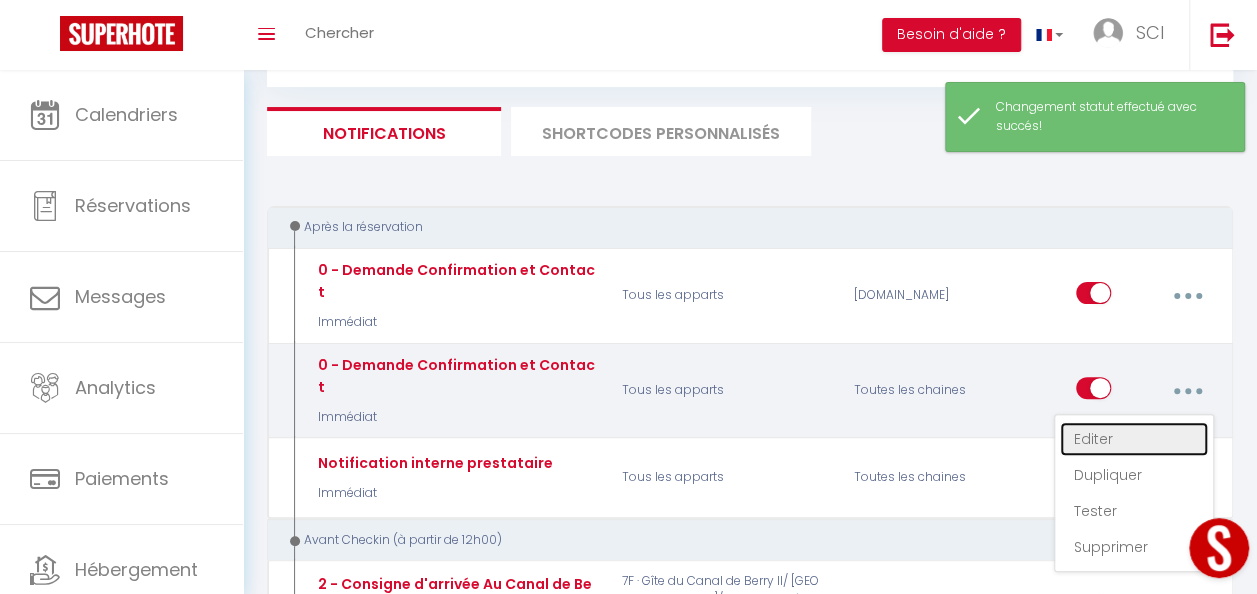 click on "Editer" at bounding box center (1134, 439) 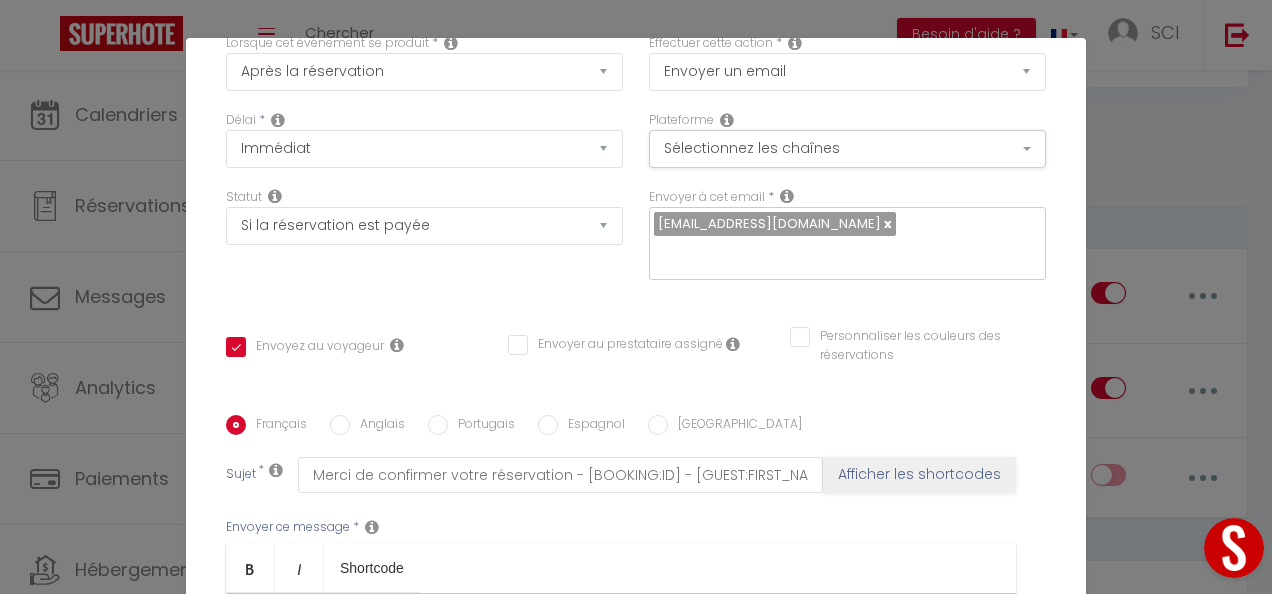 scroll, scrollTop: 0, scrollLeft: 0, axis: both 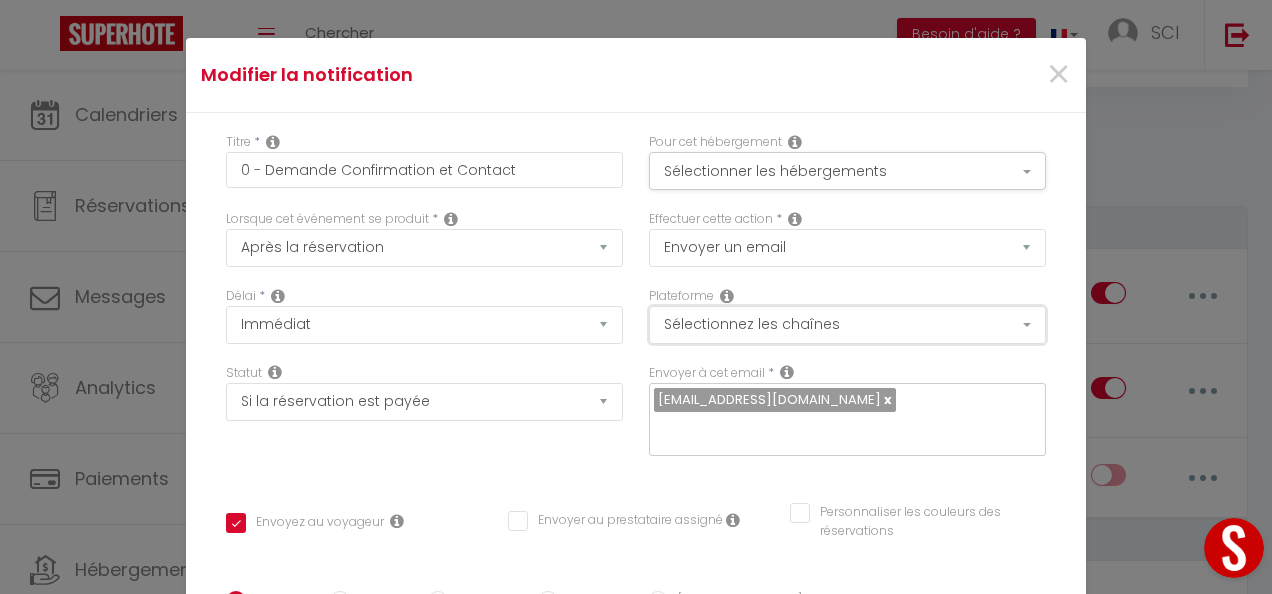 click on "Sélectionnez les chaînes" at bounding box center (847, 325) 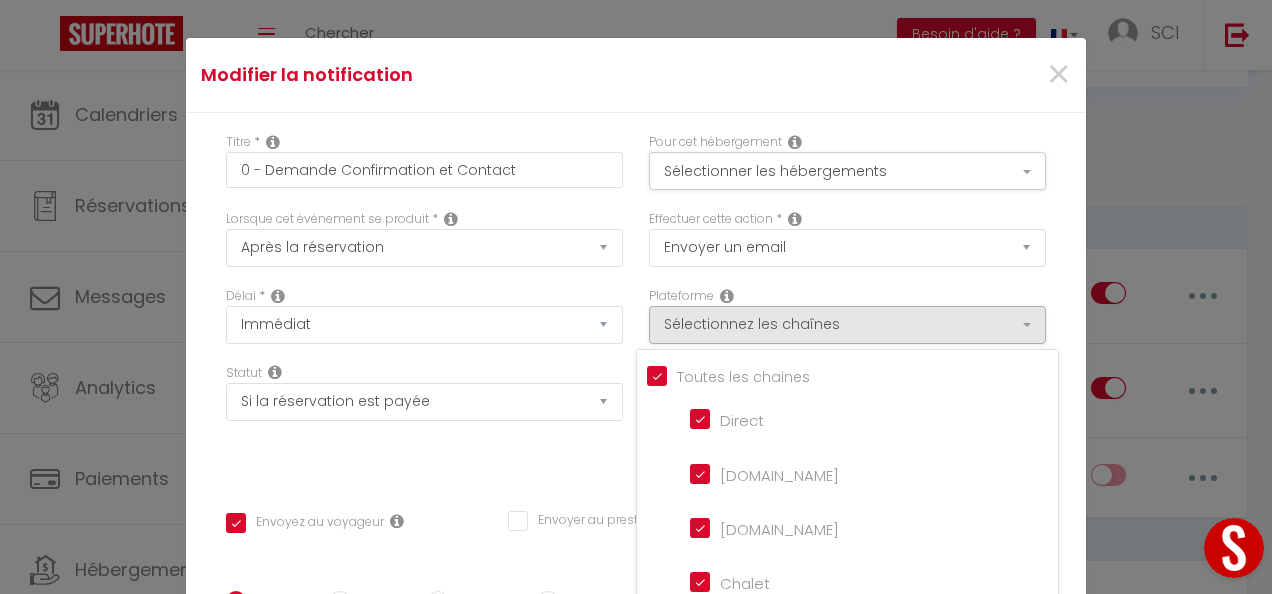 click on "[DOMAIN_NAME]" at bounding box center [747, 473] 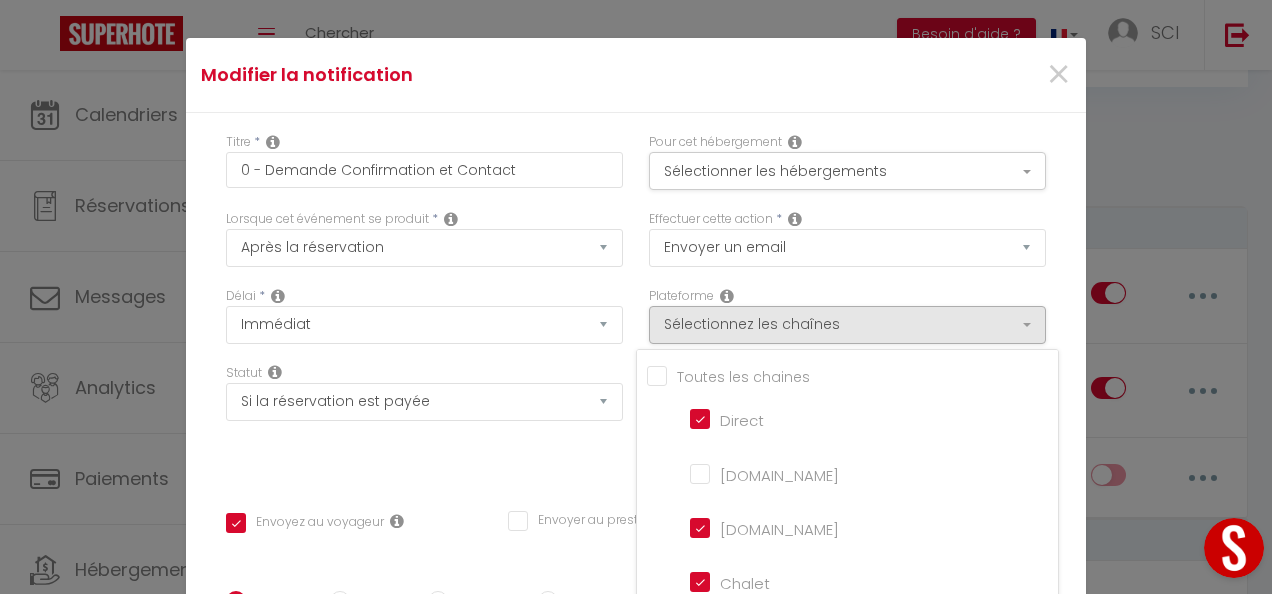 click on "[DOMAIN_NAME]" at bounding box center [747, 473] 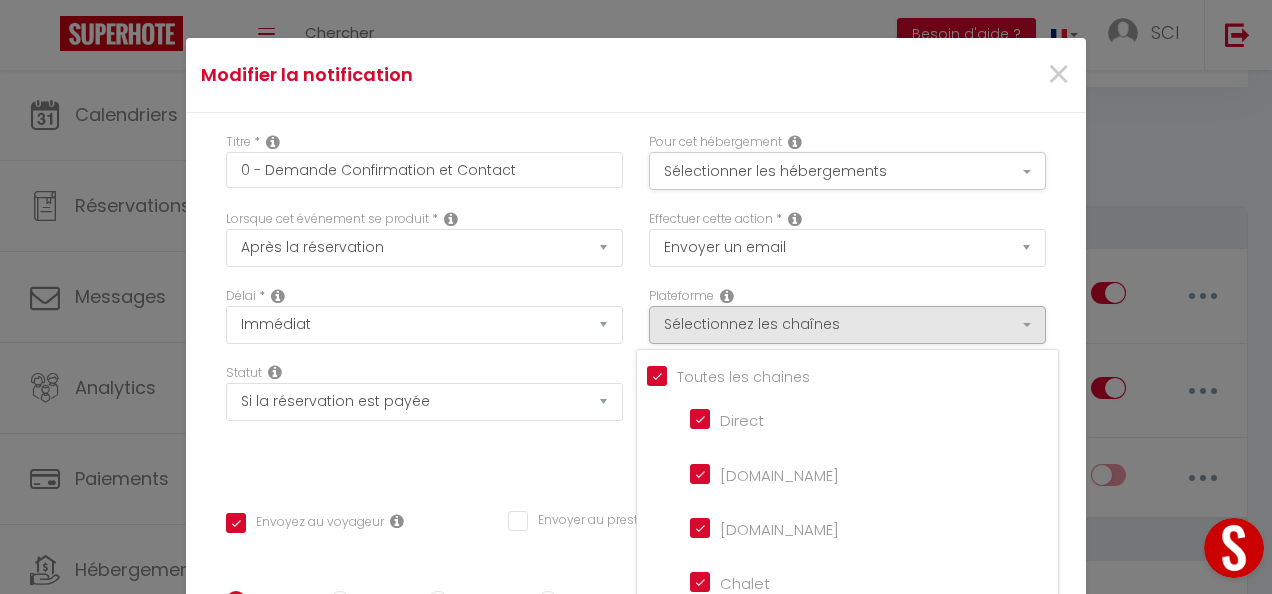click on "[DOMAIN_NAME]" at bounding box center (747, 473) 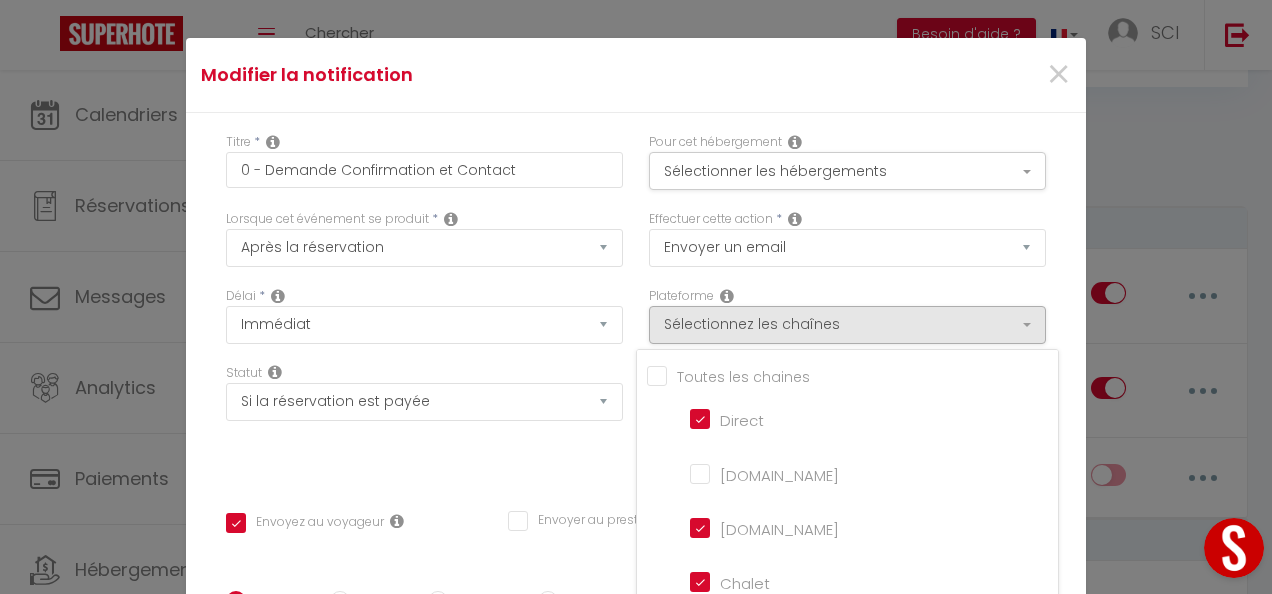 click on "Titre   *     0 - Demande Confirmation et Contact   Pour cet hébergement
Sélectionner les hébergements
Tous les apparts
Autres
7F · Gîte du Canal de Berry II/ [GEOGRAPHIC_DATA]/ 6 pers
7A · Gîte Au Gré du Canal/ [GEOGRAPHIC_DATA] / 4 pers
7F · Gîte du Canal de Berry II /Beauval/ 6 personnes
7A · Gîte Au Gré du Canal /Beauval/4 personnes/parking
Lorsque cet événement se produit   *      Après la réservation   Avant Checkin (à partir de 12h00)   Après Checkin (à partir de 12h00)   Avant Checkout (à partir de 12h00)   Co2" at bounding box center [636, 591] 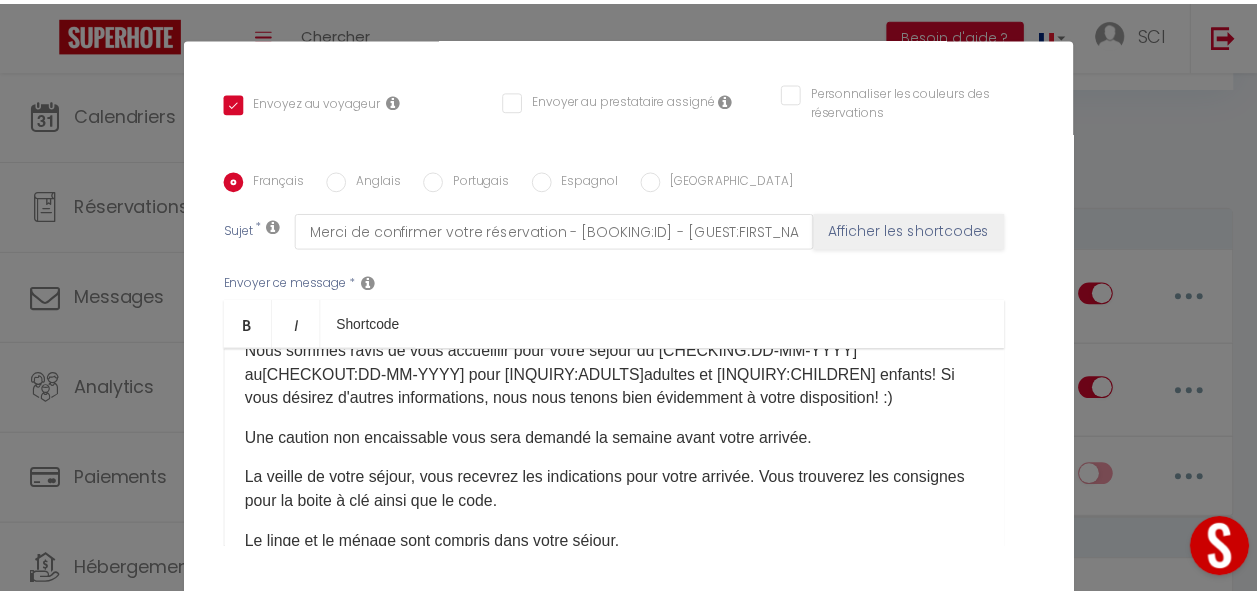 scroll, scrollTop: 468, scrollLeft: 0, axis: vertical 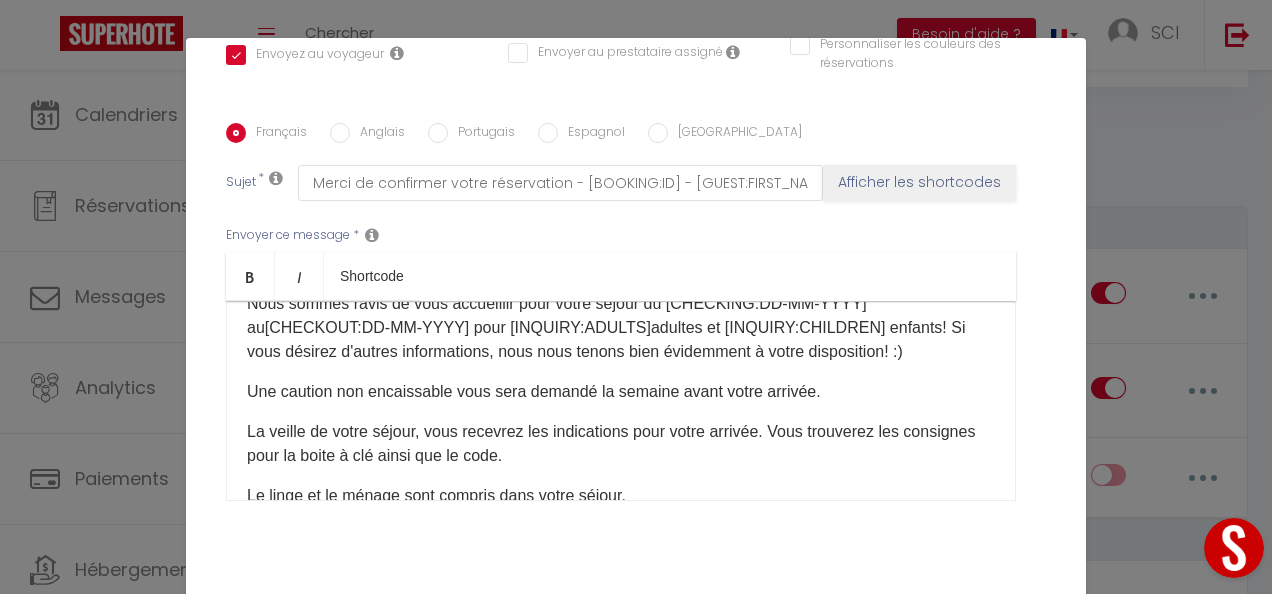 click on "Mettre à jour" at bounding box center (680, 625) 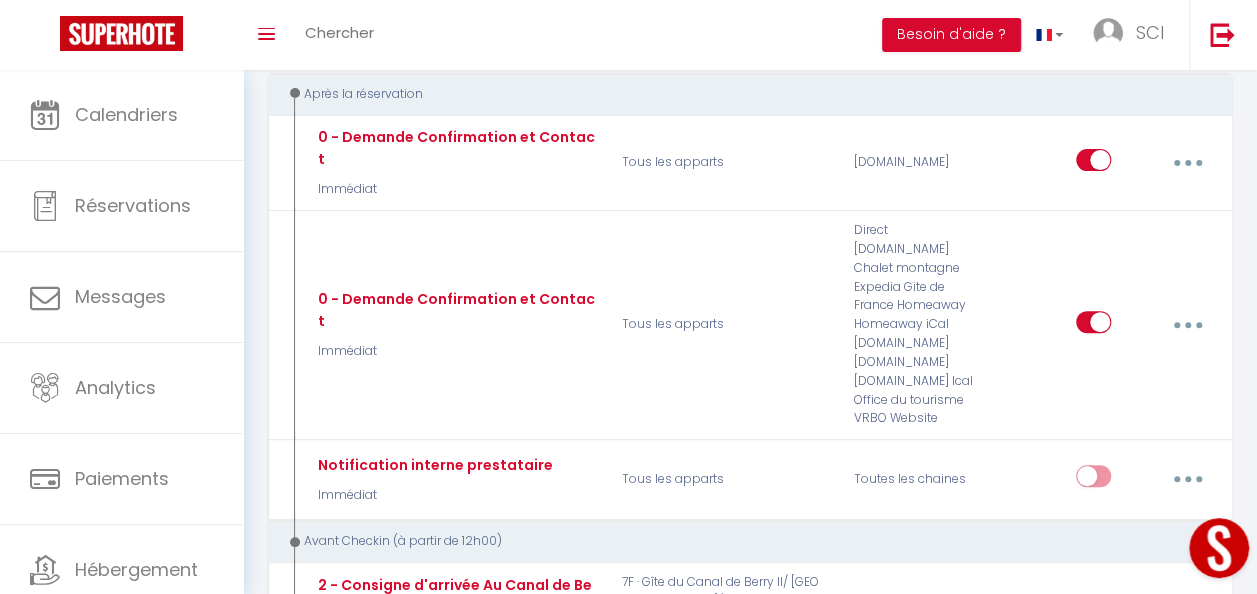 scroll, scrollTop: 261, scrollLeft: 0, axis: vertical 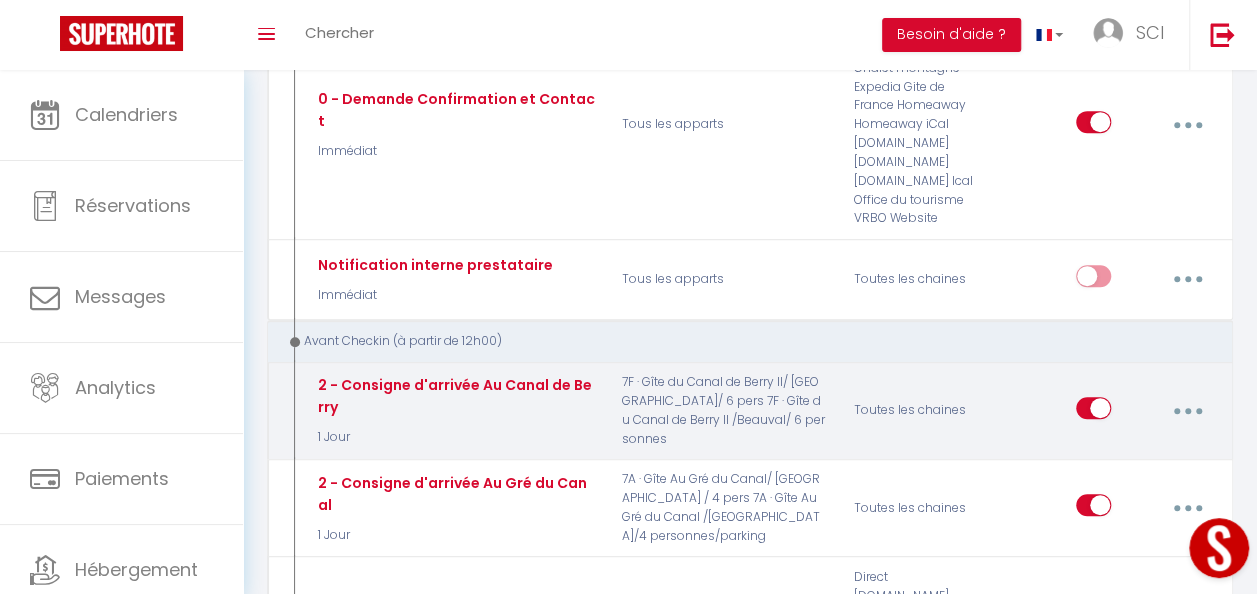 click at bounding box center [1187, 411] 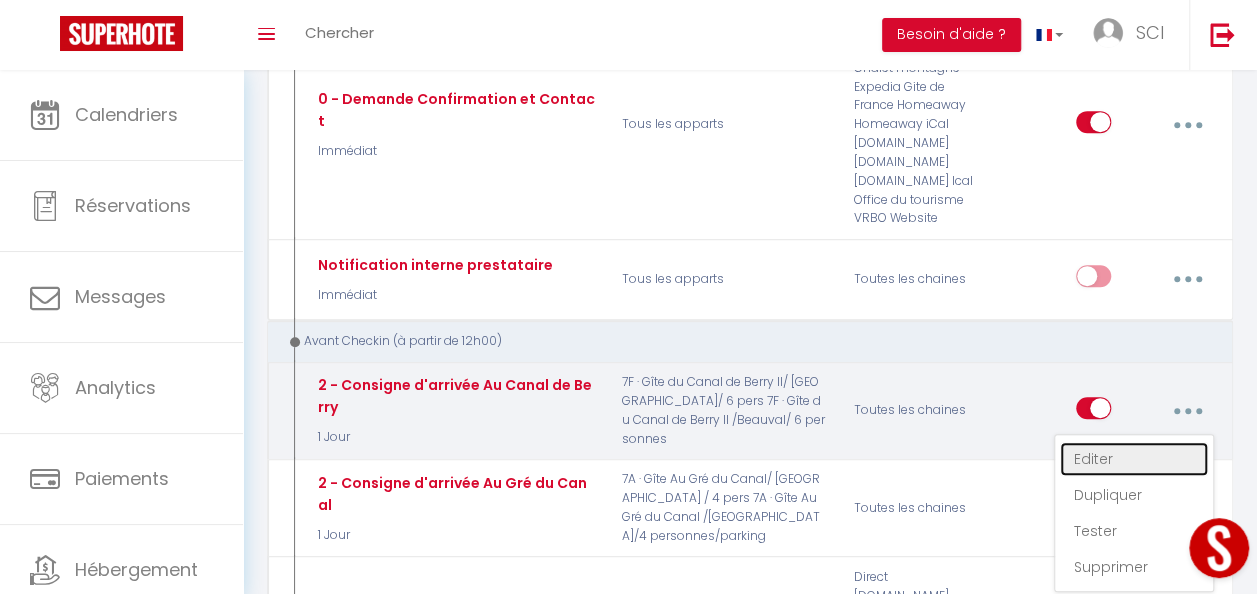 click on "Editer" at bounding box center (1134, 459) 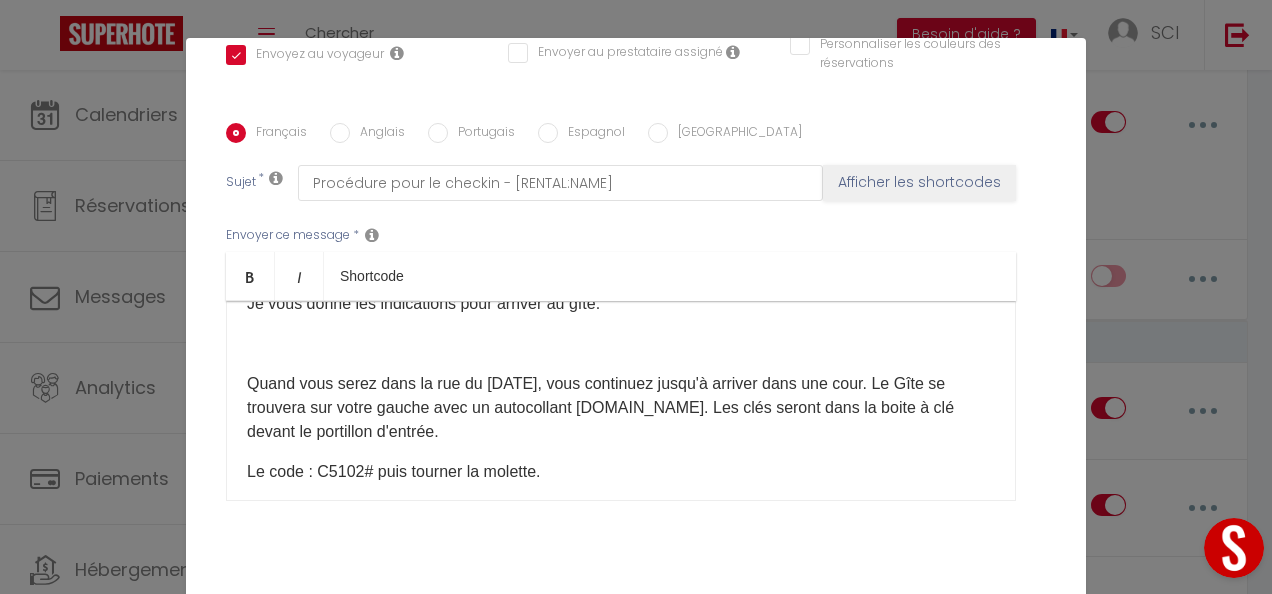 click on "Modifier la notification   ×   Titre   *     2 - Consigne d'arrivée Au Canal de Berry   Pour cet hébergement
Sélectionner les hébergements
Tous les apparts
Autres
7F · Gîte du Canal de Berry II/ [GEOGRAPHIC_DATA]/ 6 pers
7A · Gîte Au Gré du Canal/ [GEOGRAPHIC_DATA] / 4 pers
7F · Gîte du Canal de Berry II /Beauval/ 6 personnes
7A · Gîte Au Gré du Canal /Beauval/4 personnes/parking
Lorsque cet événement se produit   *      Après la réservation   Avant Checkin (à partir de 12h00)   Après Checkin (à partir de 12h00)   Co2" at bounding box center [636, 297] 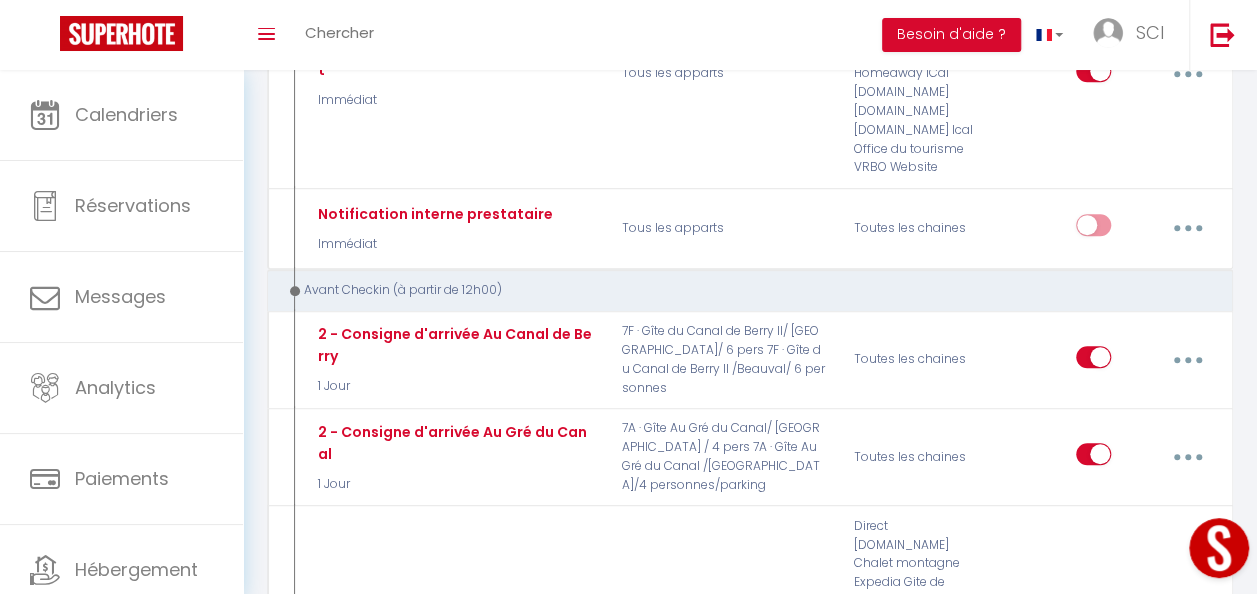 scroll, scrollTop: 0, scrollLeft: 0, axis: both 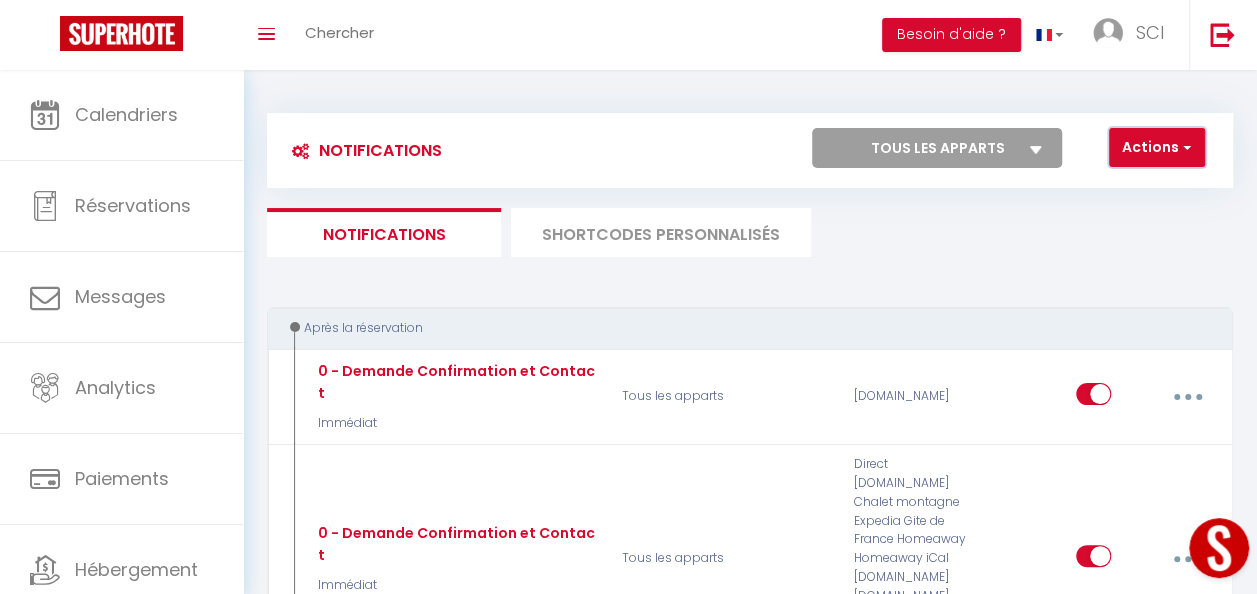 click on "Actions" at bounding box center [1157, 148] 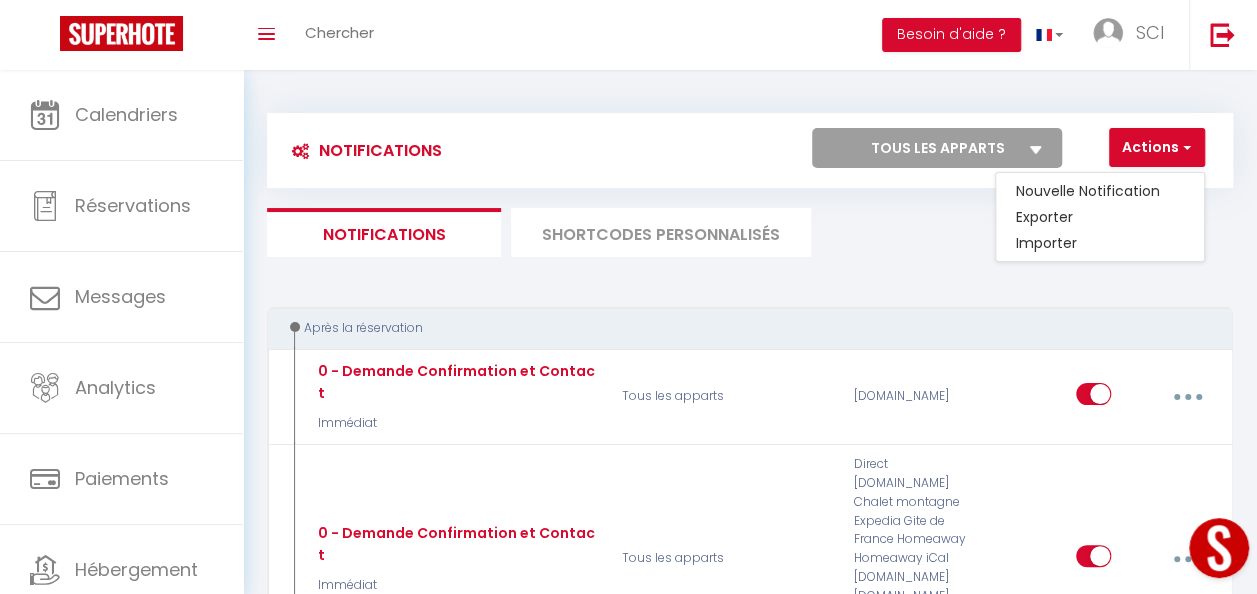 click on "Notifications
Actions
Nouvelle Notification    Exporter    Importer    Tous les apparts    7F · Gîte du Canal de Berry II/ ZOO de Beauval/ 6 pers 7A · Gîte Au Gré du Canal/ [GEOGRAPHIC_DATA] / 4 pers 7F · Gîte du Canal de Berry II /Beauval/ 6 personnes 7A · Gîte Au Gré du Canal /[GEOGRAPHIC_DATA]/4 personnes/parking
Actions
Nouveau shortcode personnalisé    Notifications   SHORTCODES PERSONNALISÉS
Après la réservation
0 - Demande Confirmation et Contact    Immédiat     Tous les apparts   [DOMAIN_NAME]
Editer   Dupliquer   Tester   Supprimer         0 - Demande Confirmation et Contact    Immédiat     Tous les apparts   Direct
[DOMAIN_NAME]
Chalet montagne
Expedia
Gite de France
Homeaway
Homeaway iCal
[DOMAIN_NAME]
[DOMAIN_NAME]
[DOMAIN_NAME]
Ical
Office du tourisme
VRBO
Website
Editer   Dupliquer   Tester   Supprimer" at bounding box center [750, 2124] 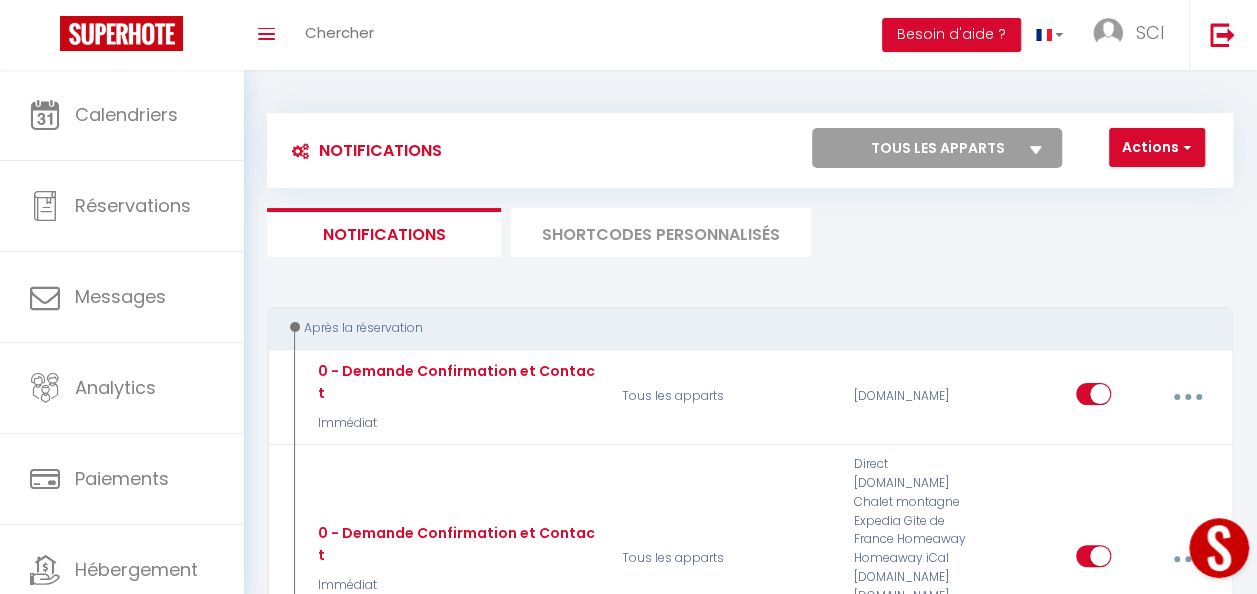 scroll, scrollTop: 106, scrollLeft: 0, axis: vertical 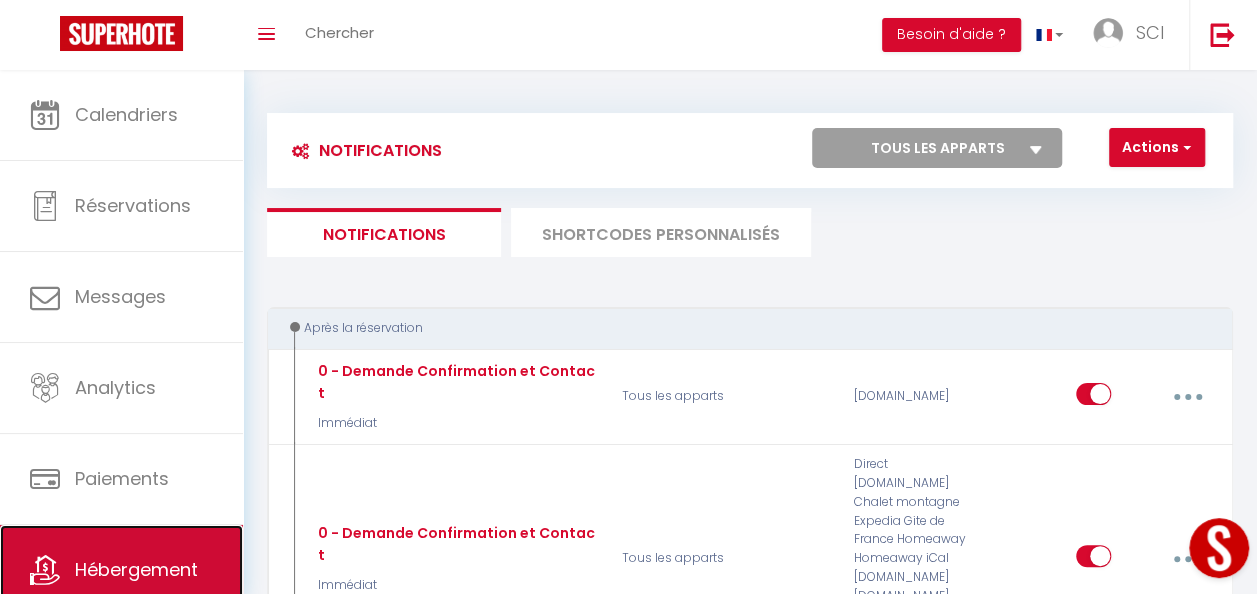 click on "Hébergement" at bounding box center [121, 570] 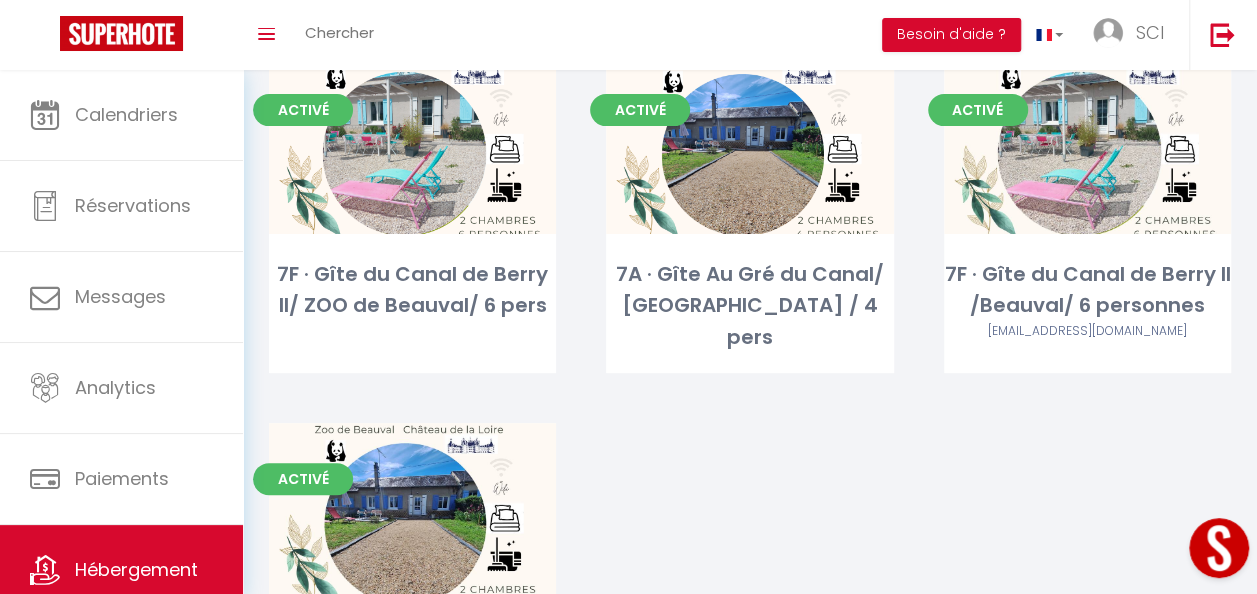 scroll, scrollTop: 169, scrollLeft: 0, axis: vertical 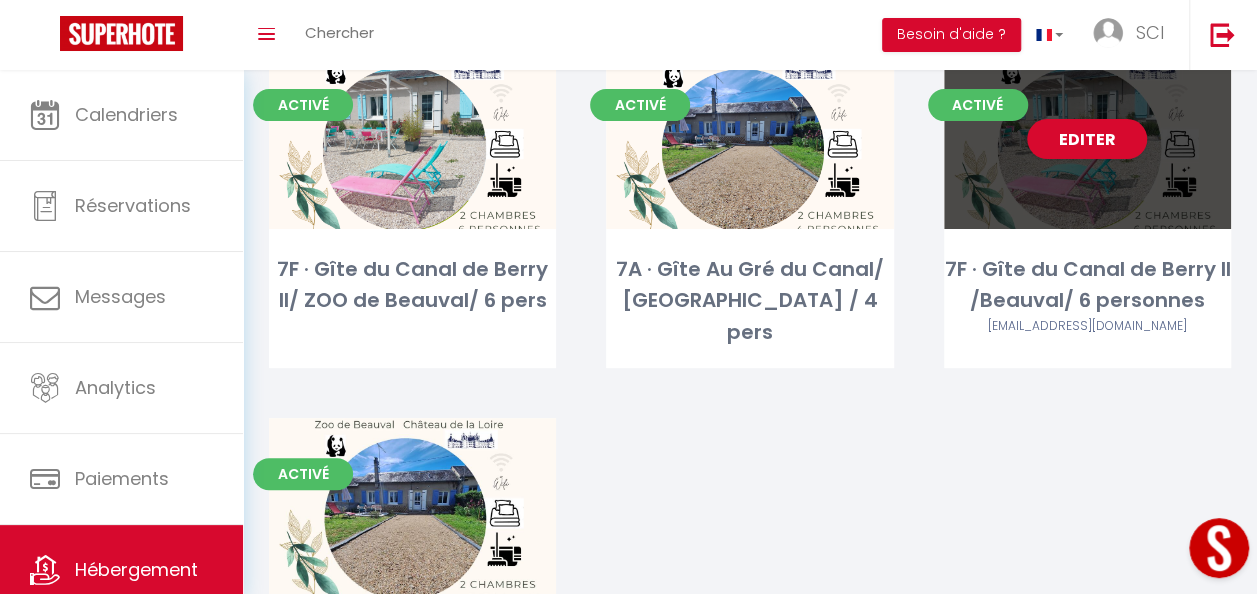 click on "Editer" at bounding box center [1087, 139] 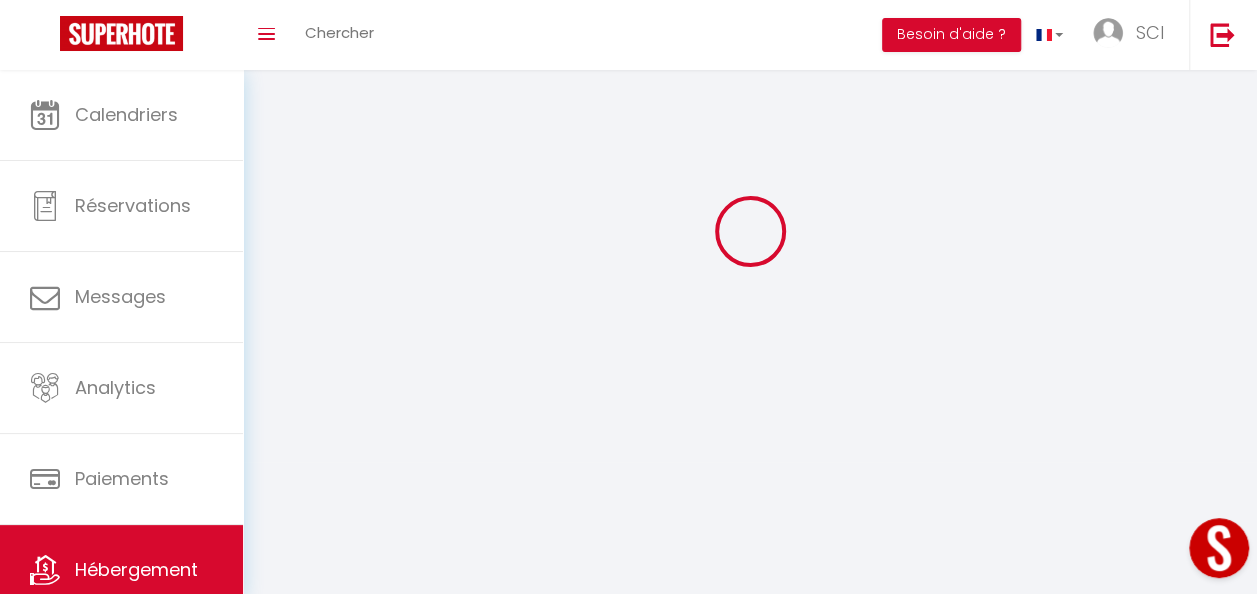 scroll, scrollTop: 0, scrollLeft: 0, axis: both 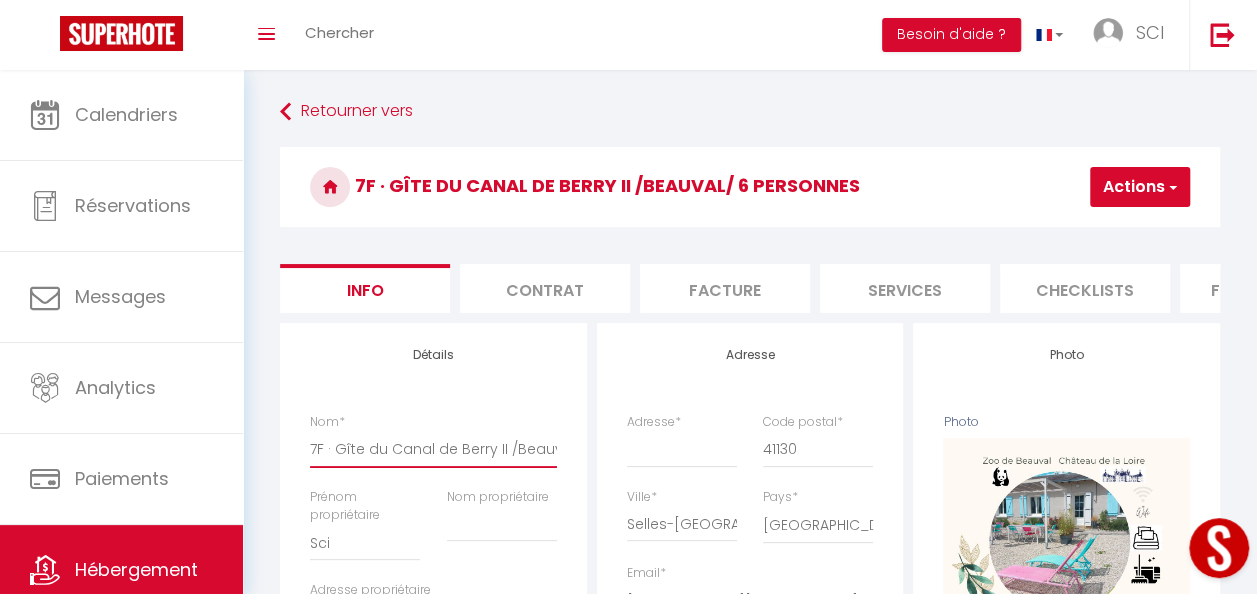 click on "7F · Gîte du Canal de Berry II /Beauval/ 6 personnes" at bounding box center [433, 449] 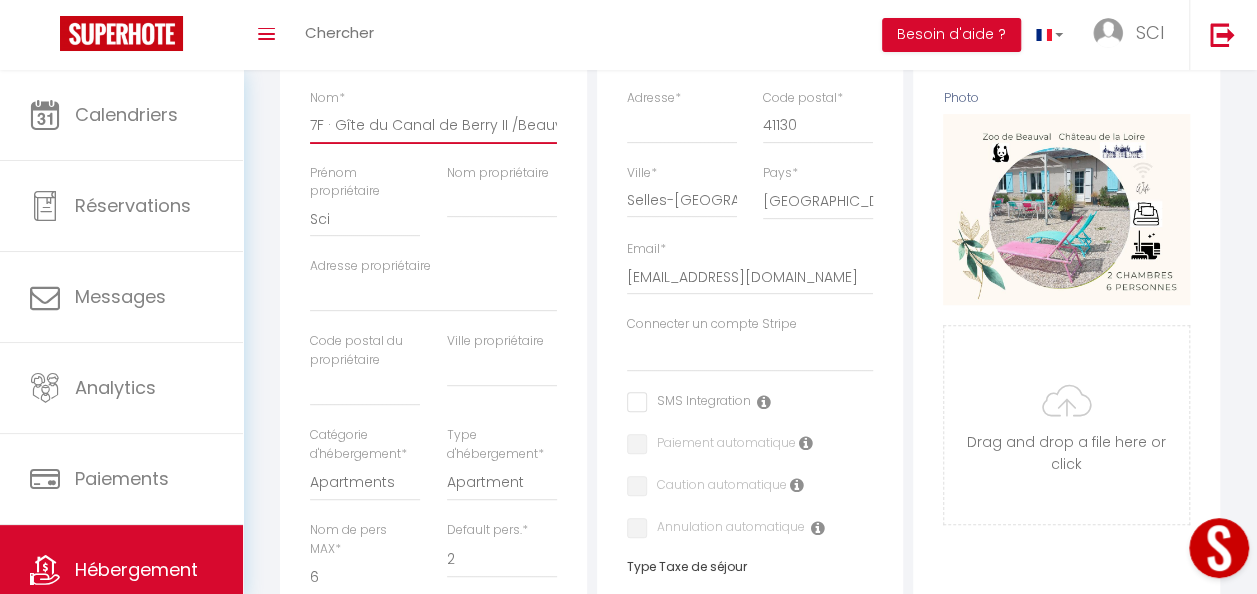 scroll, scrollTop: 326, scrollLeft: 0, axis: vertical 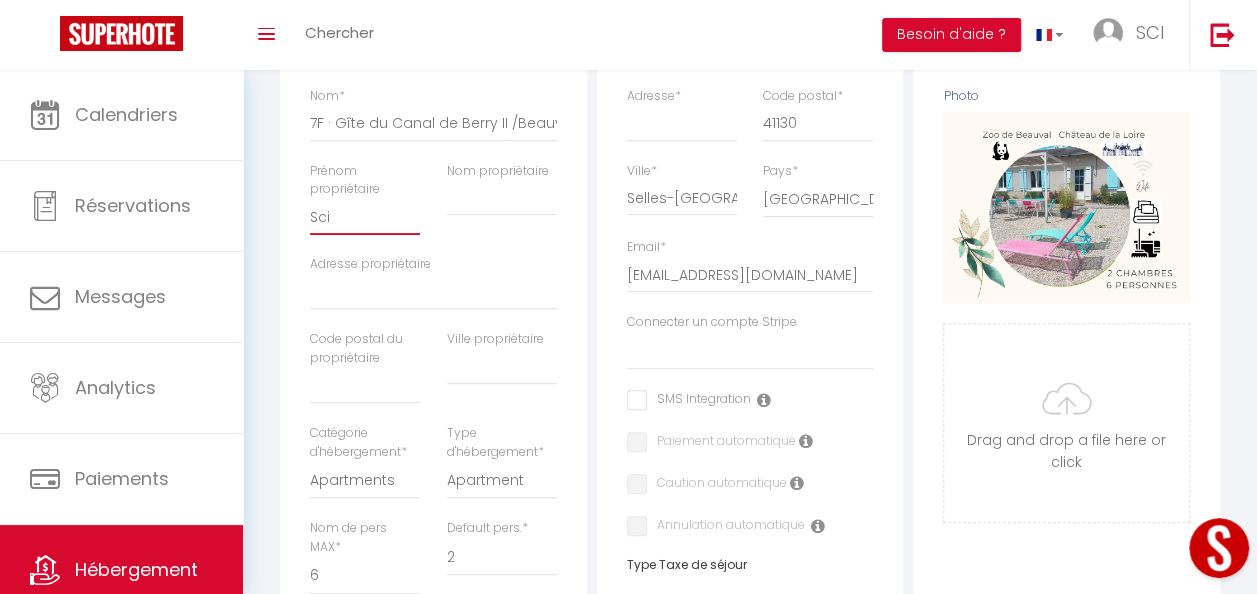 drag, startPoint x: 365, startPoint y: 229, endPoint x: 306, endPoint y: 228, distance: 59.008472 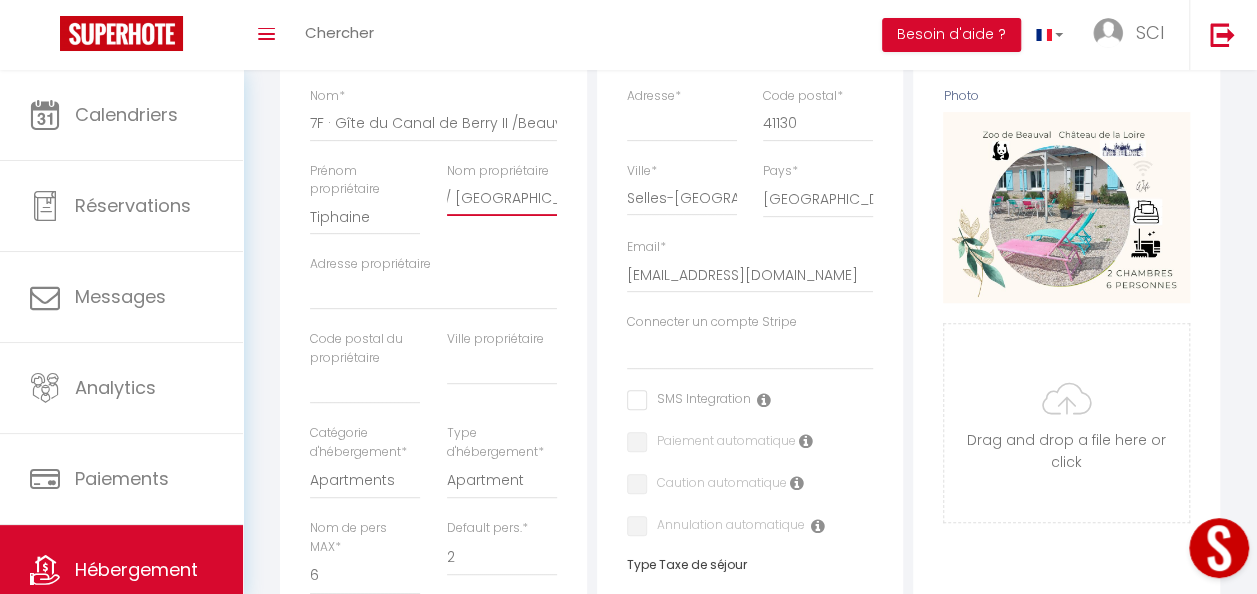 scroll, scrollTop: 0, scrollLeft: 318, axis: horizontal 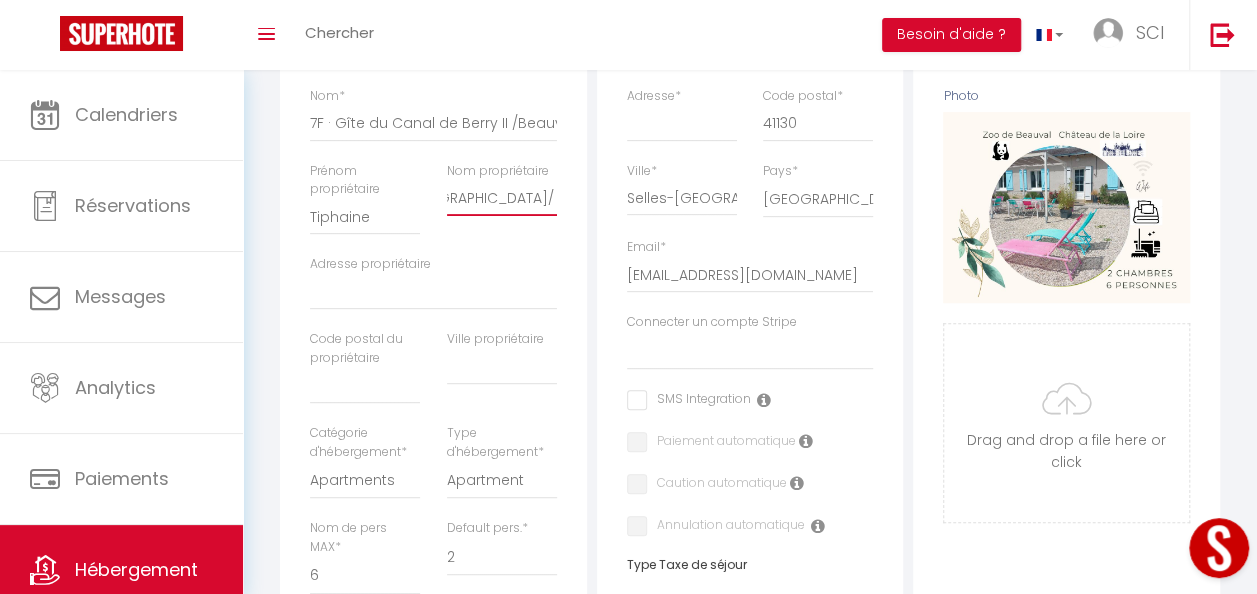 drag, startPoint x: 450, startPoint y: 213, endPoint x: 559, endPoint y: 213, distance: 109 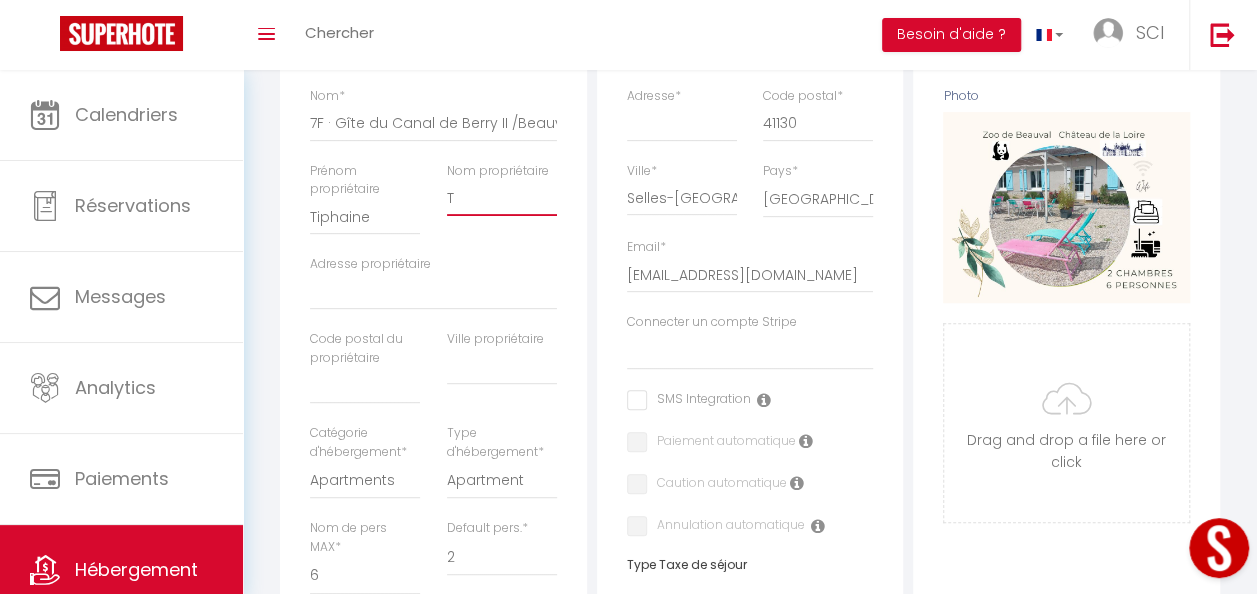 scroll, scrollTop: 0, scrollLeft: 0, axis: both 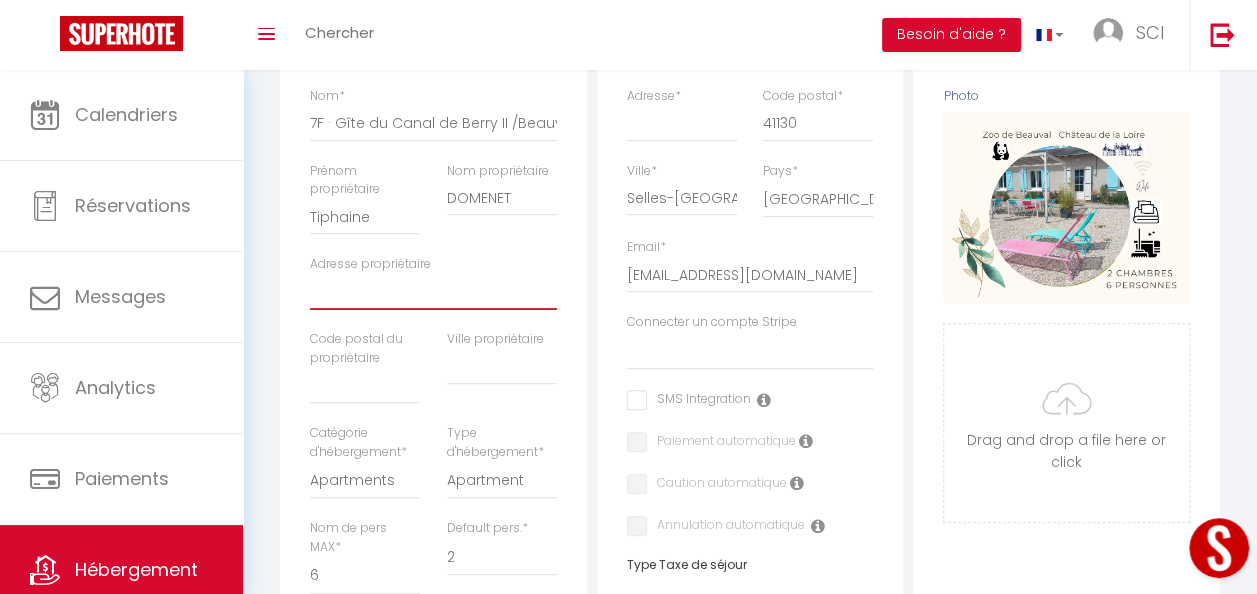 click on "Adresse propriétaire" at bounding box center [433, 292] 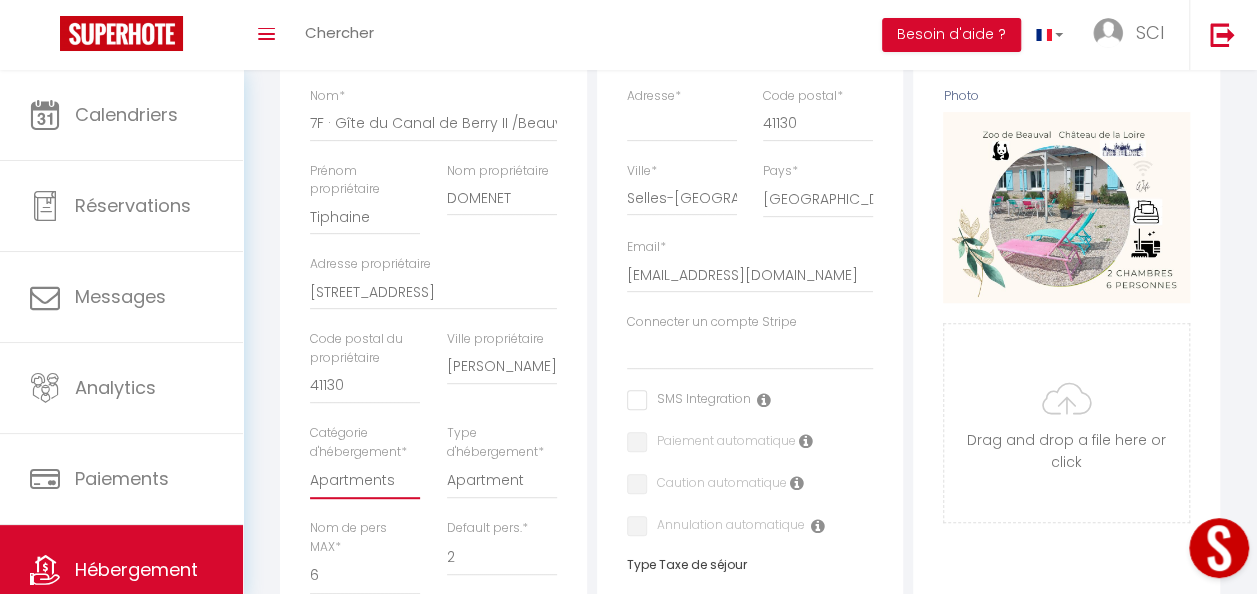click on "Apartments
Houses
Secondary units
Unique Homes
BNB
Others" at bounding box center [365, 480] 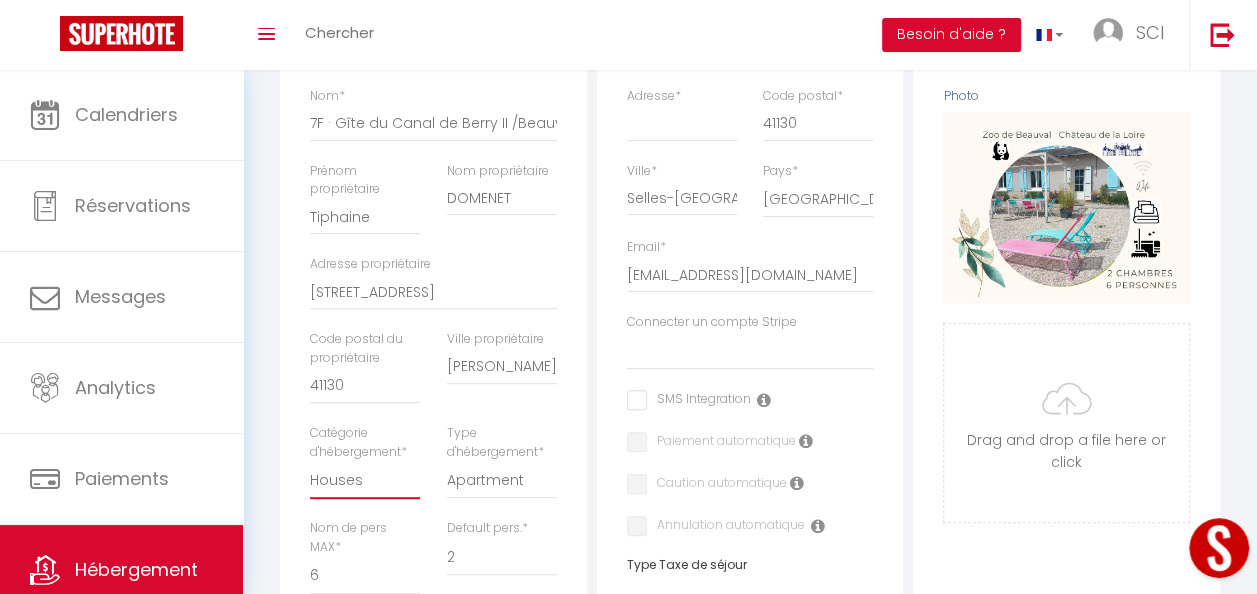 click on "Apartments
Houses
Secondary units
Unique Homes
BNB
Others" at bounding box center (365, 480) 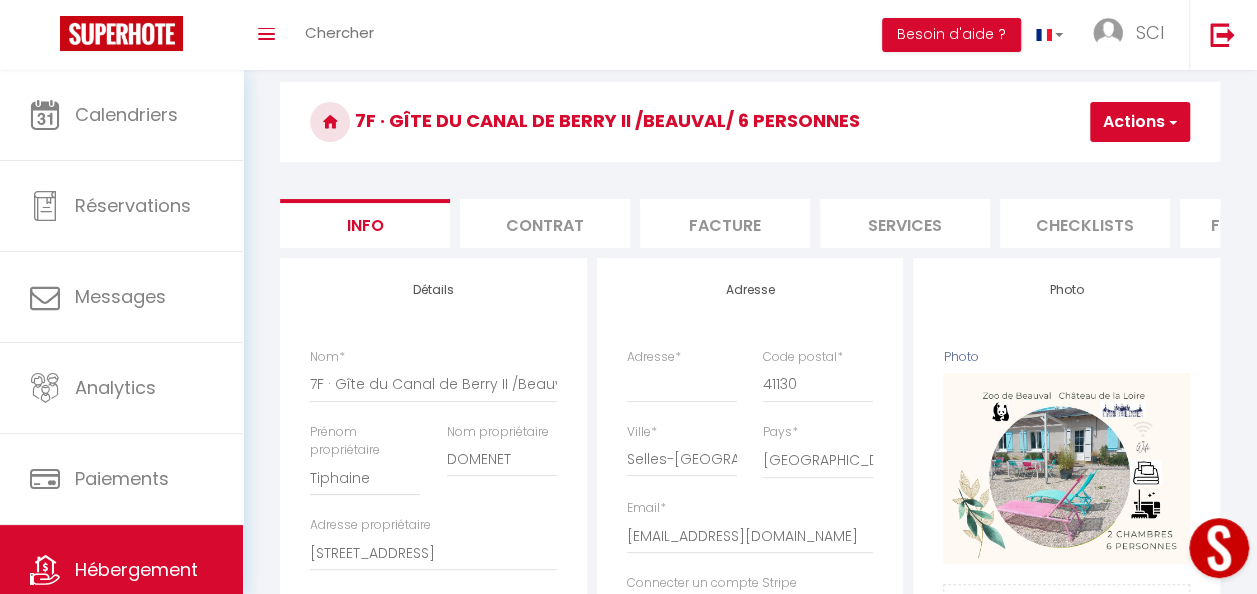 scroll, scrollTop: 61, scrollLeft: 0, axis: vertical 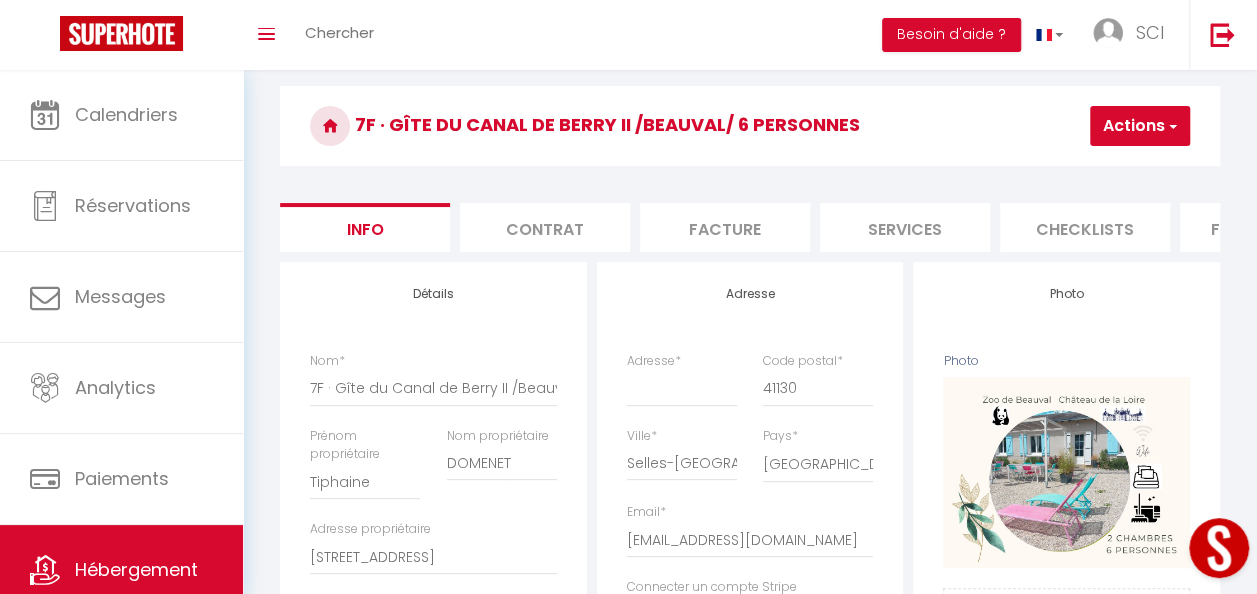 click at bounding box center (1171, 126) 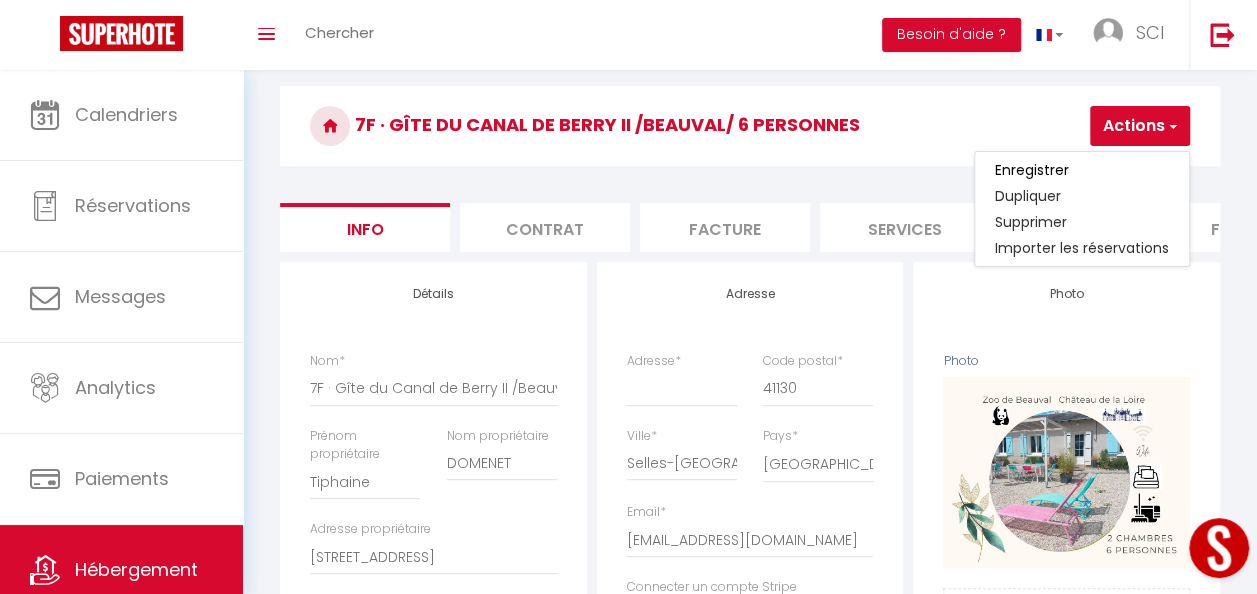 click on "Enregistrer" at bounding box center (1082, 170) 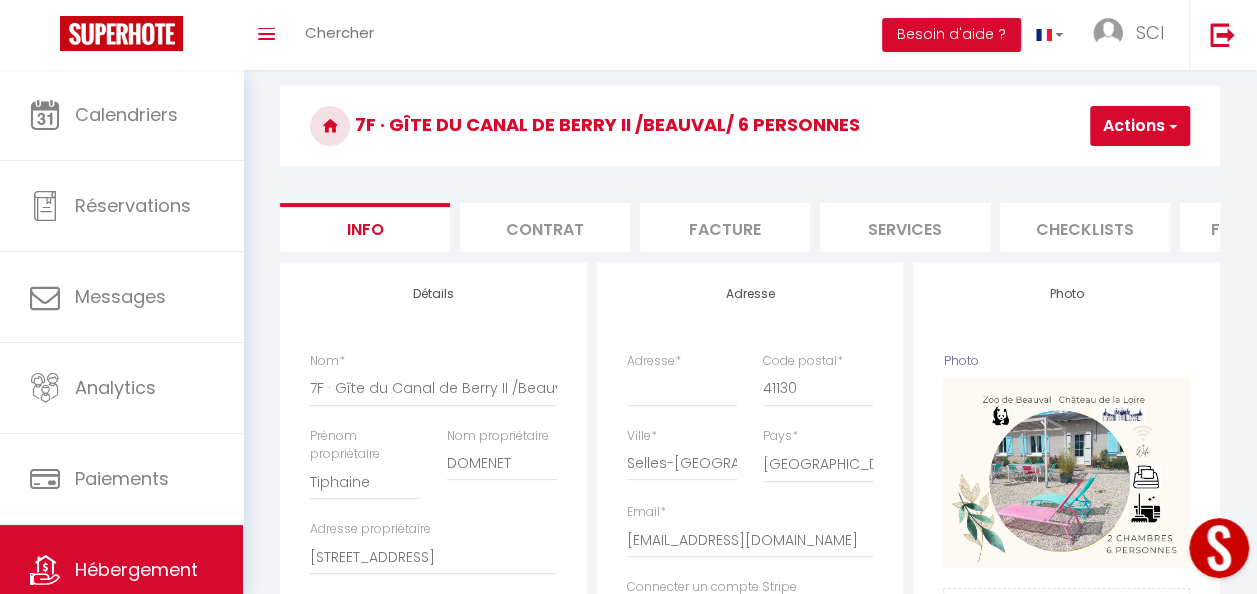 click on "Actions" at bounding box center [1140, 126] 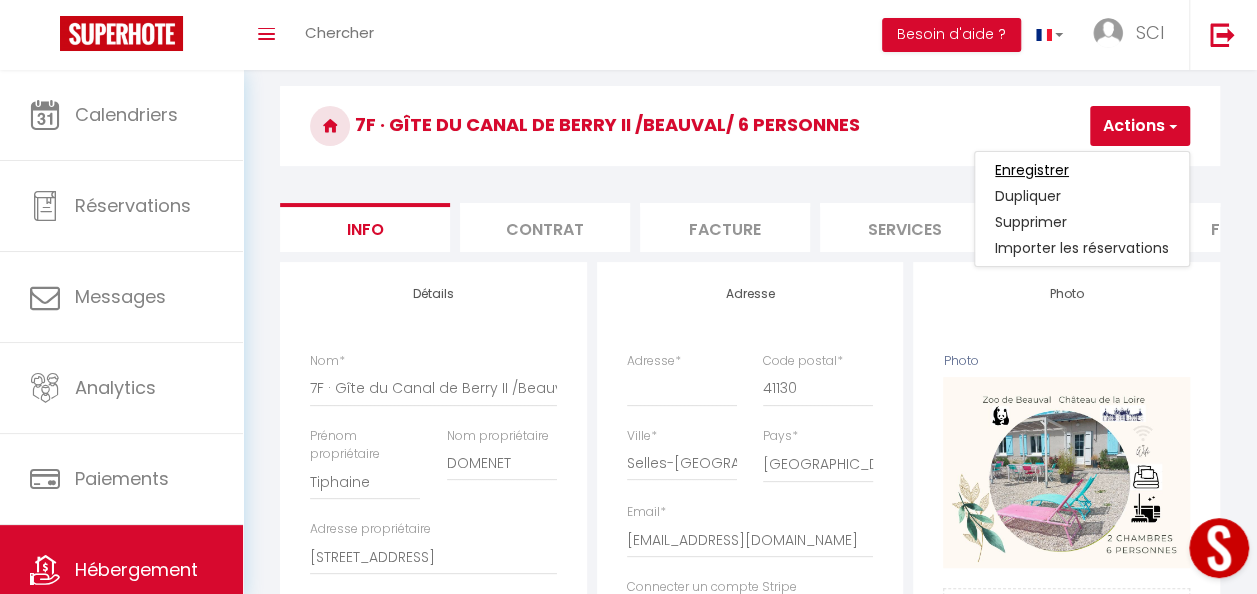 click on "Enregistrer" at bounding box center (1032, 170) 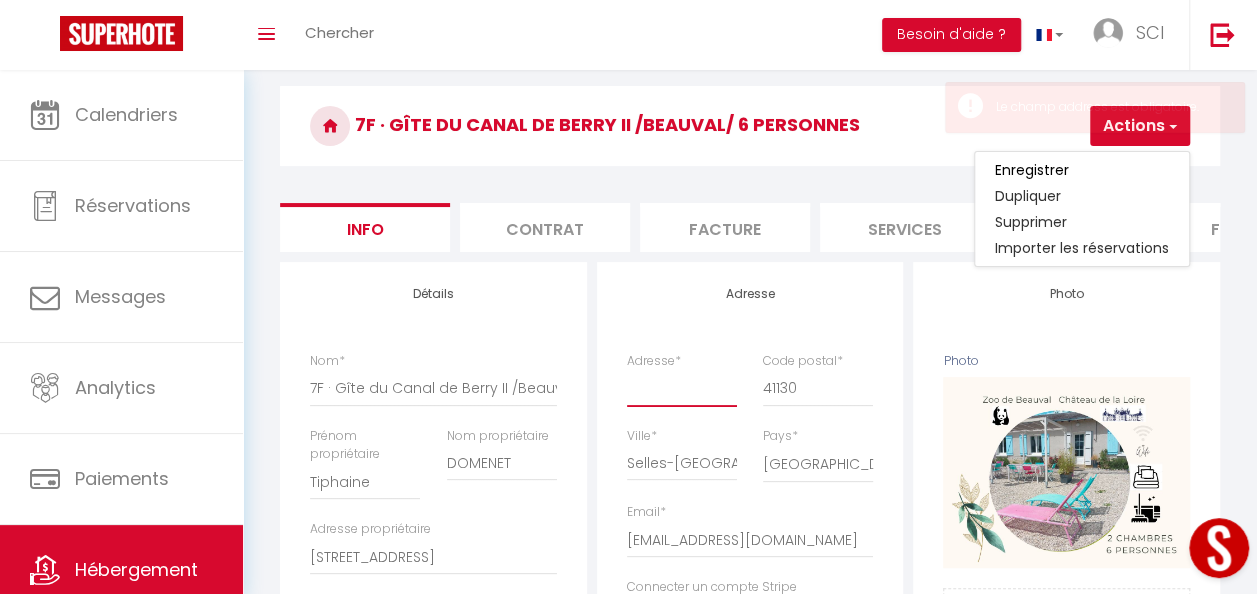 click on "Adresse
*" at bounding box center [682, 388] 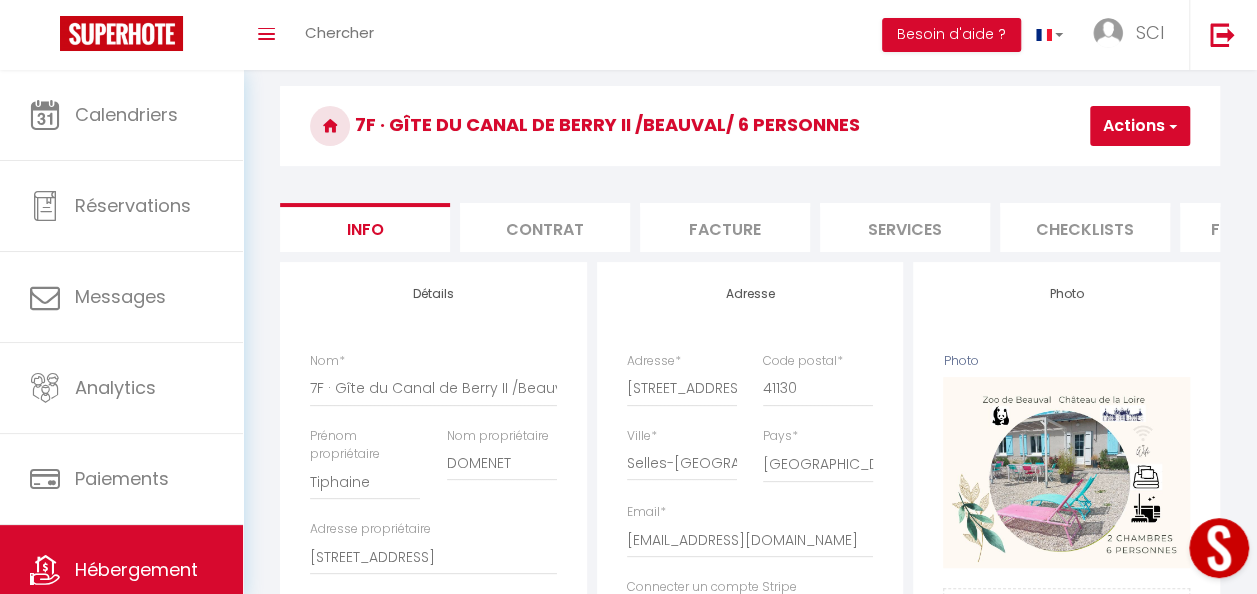 click on "Actions" at bounding box center (1140, 126) 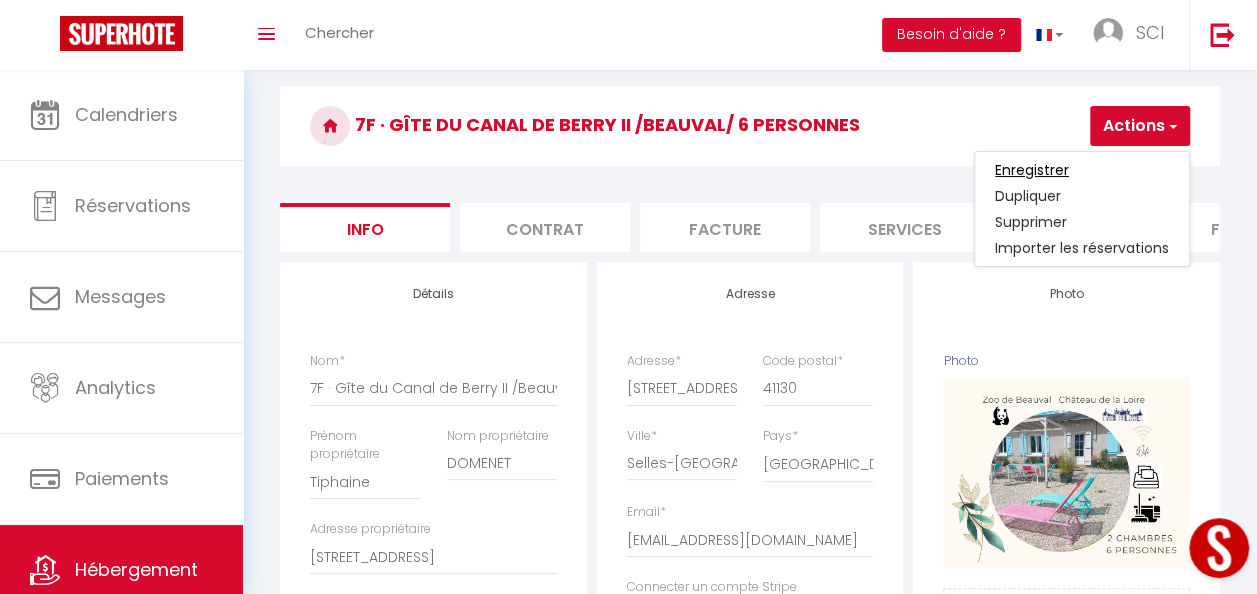 click on "Enregistrer" at bounding box center [1032, 170] 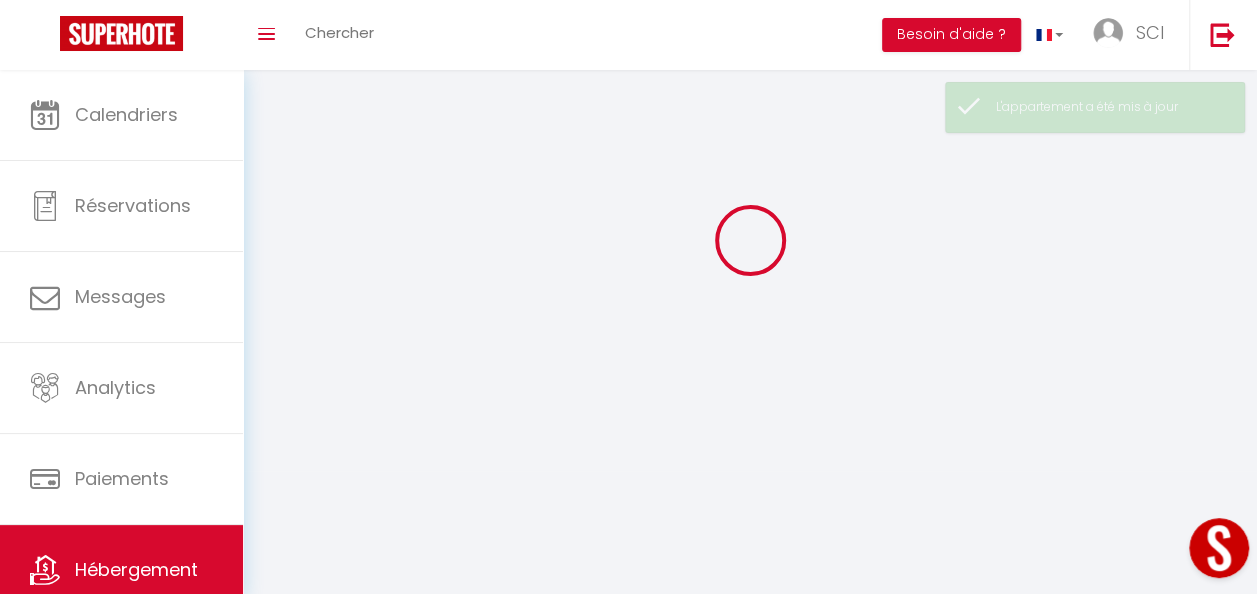 scroll, scrollTop: 0, scrollLeft: 0, axis: both 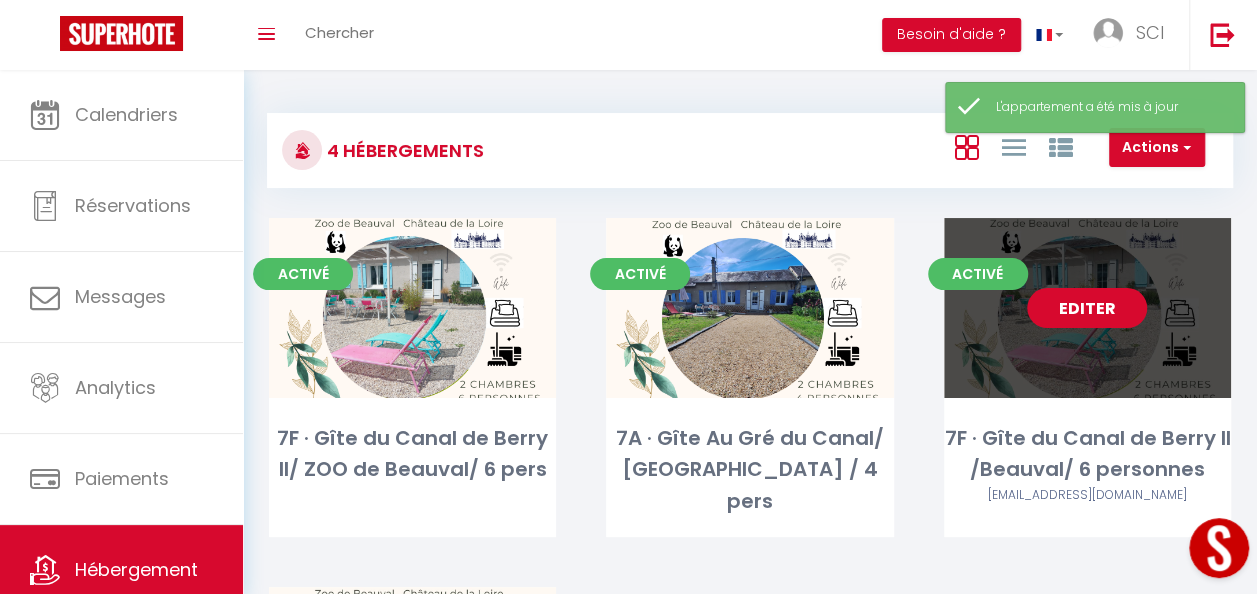 click on "Editer" at bounding box center (1087, 308) 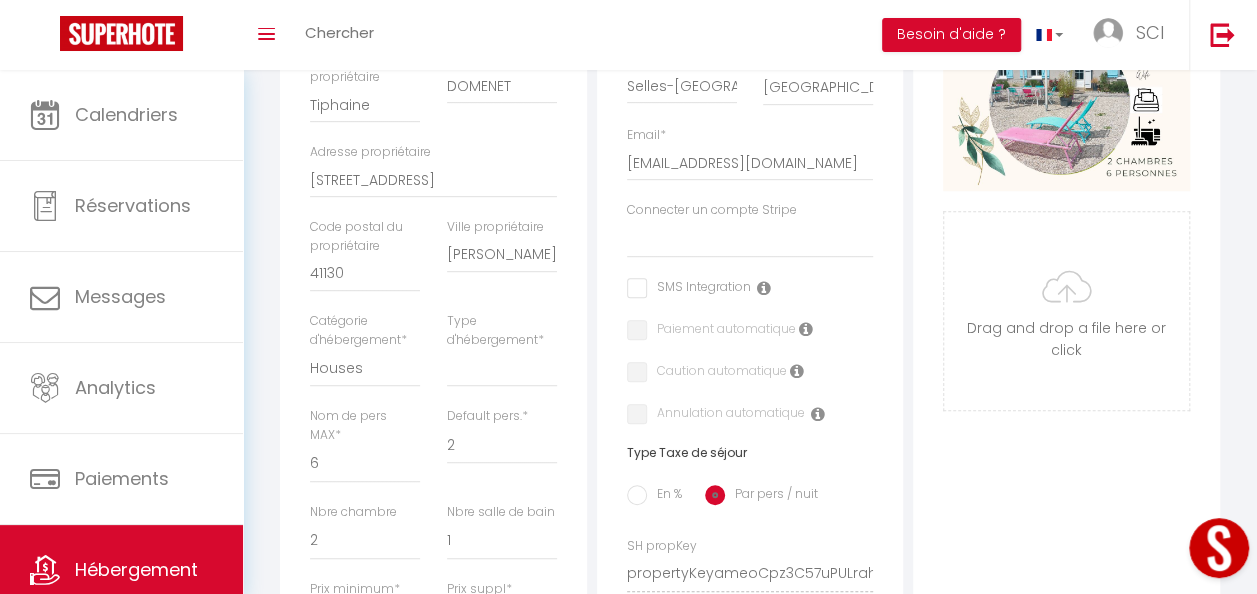 scroll, scrollTop: 472, scrollLeft: 0, axis: vertical 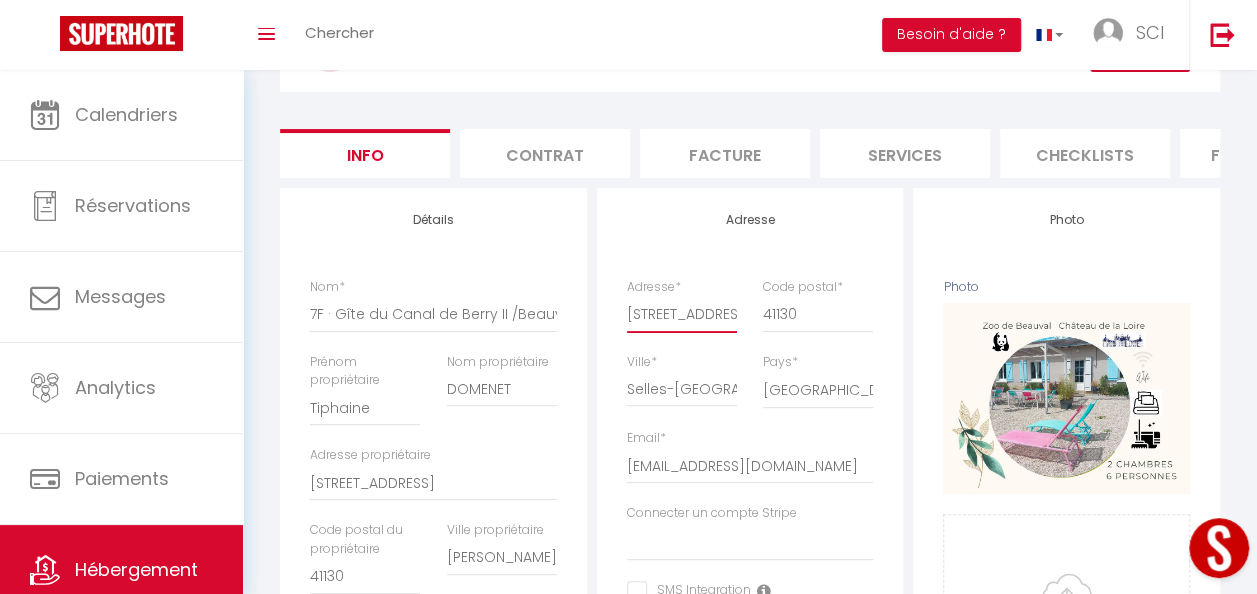 click on "[STREET_ADDRESS][DATE]" at bounding box center (682, 314) 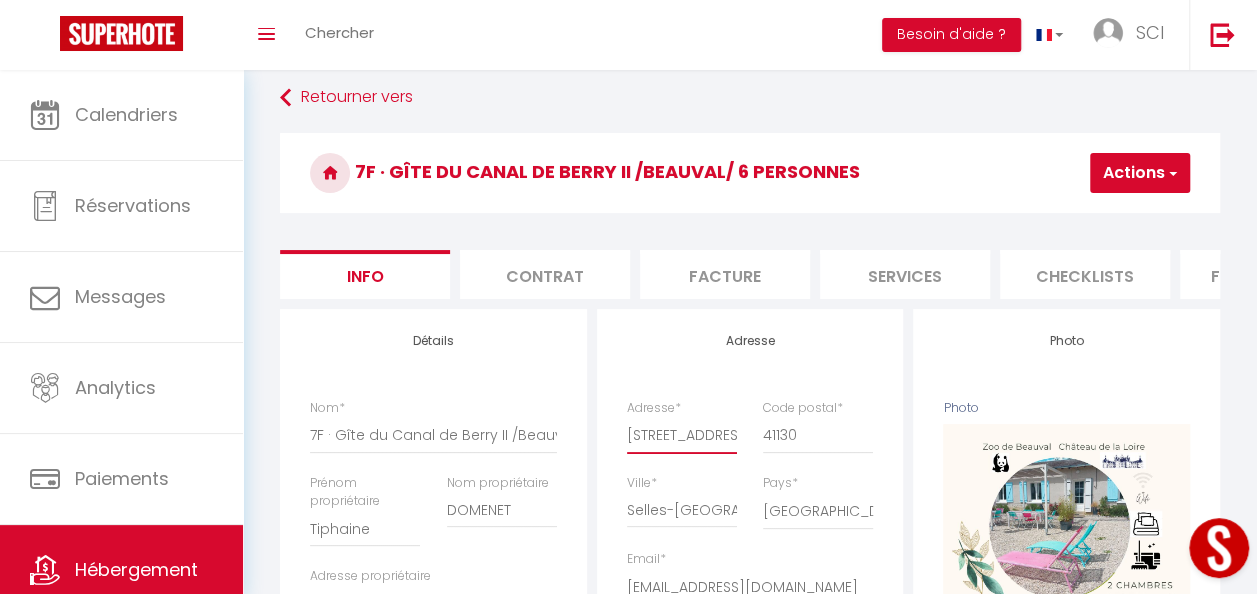 scroll, scrollTop: 0, scrollLeft: 0, axis: both 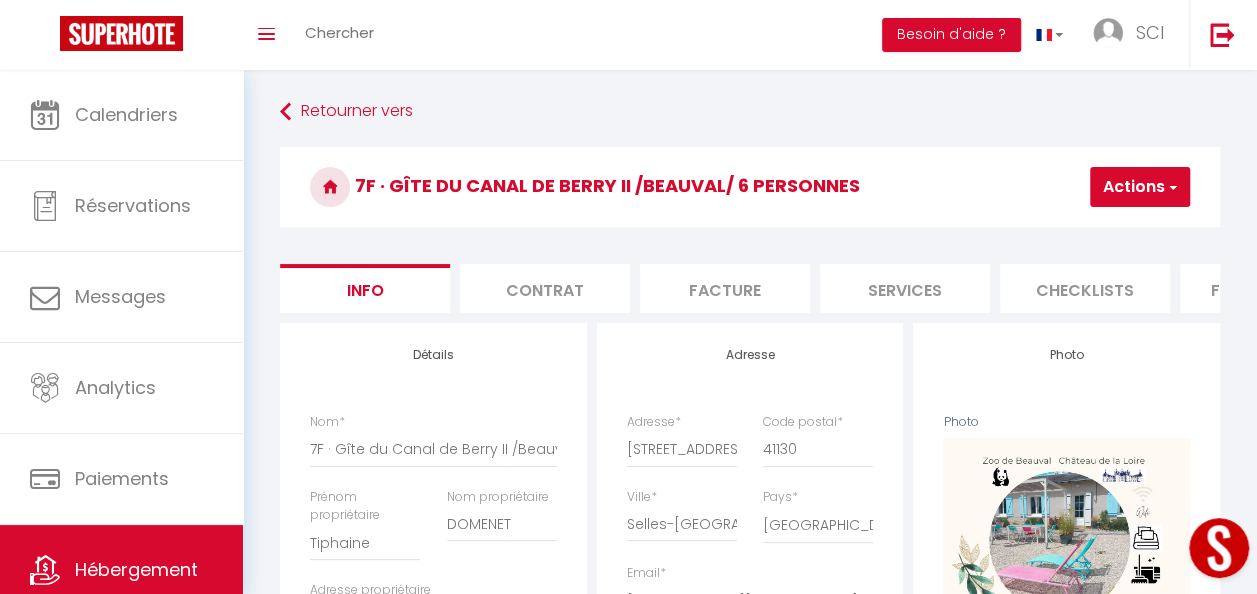 click on "Actions" at bounding box center (1140, 187) 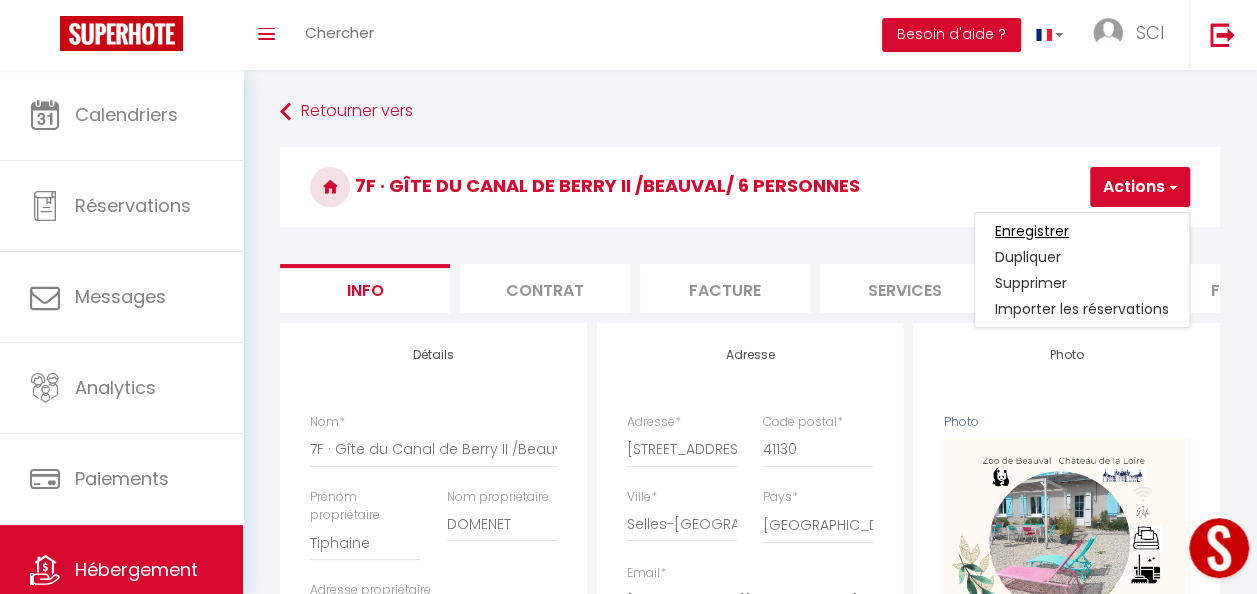 click on "Enregistrer" at bounding box center [1032, 231] 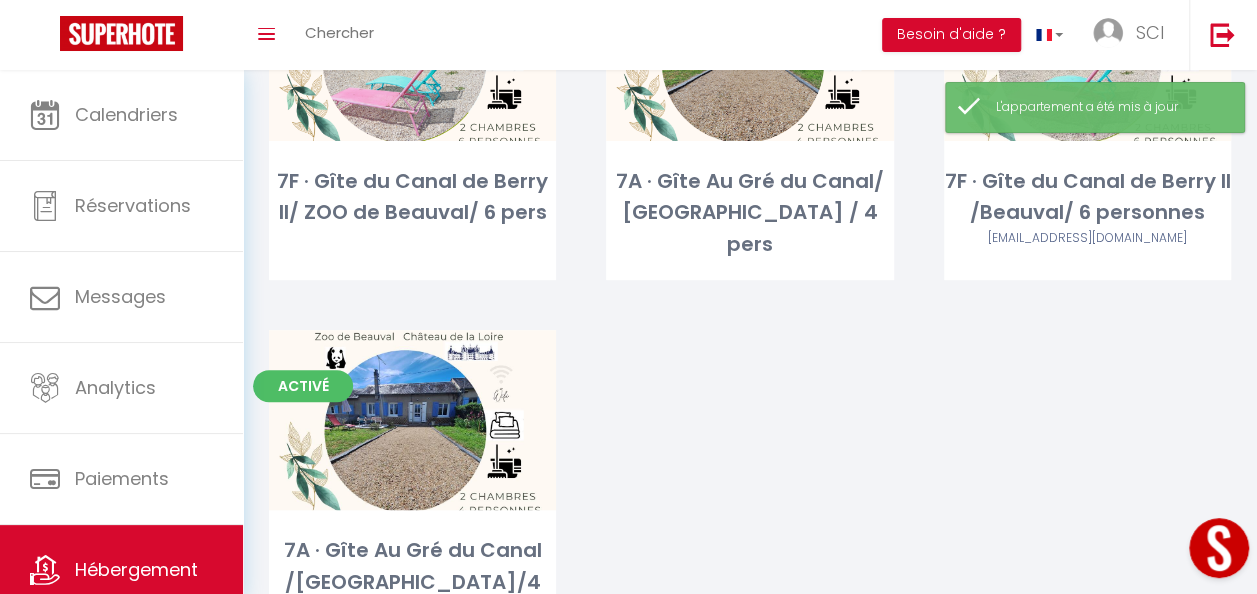 scroll, scrollTop: 258, scrollLeft: 0, axis: vertical 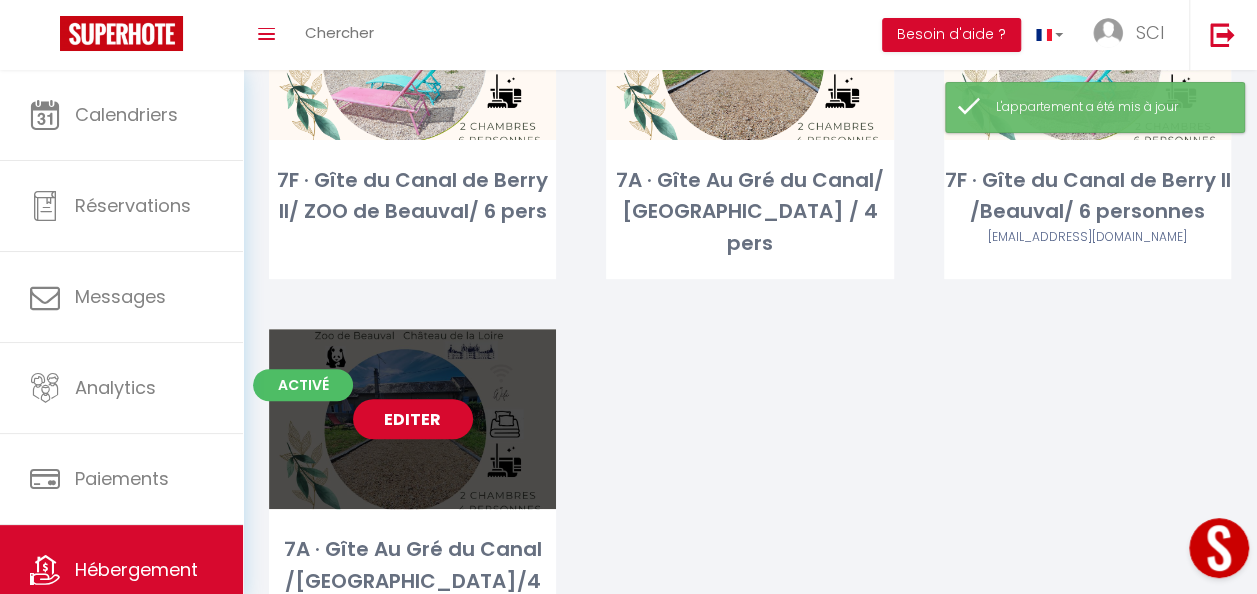 click on "Editer" at bounding box center [412, 419] 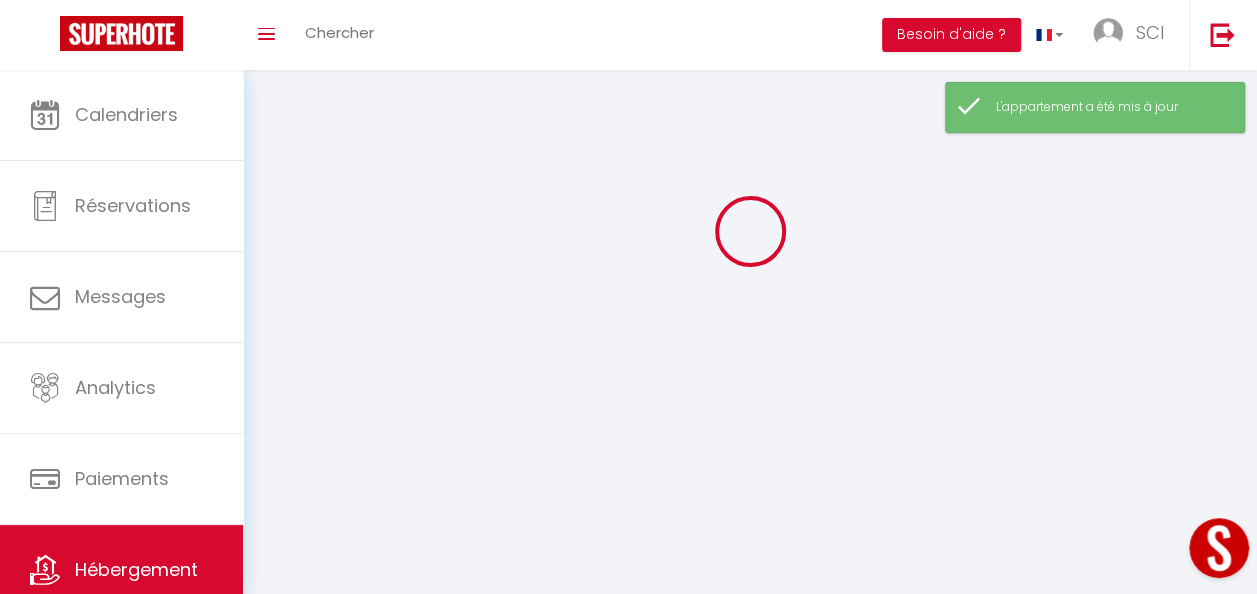 scroll, scrollTop: 0, scrollLeft: 0, axis: both 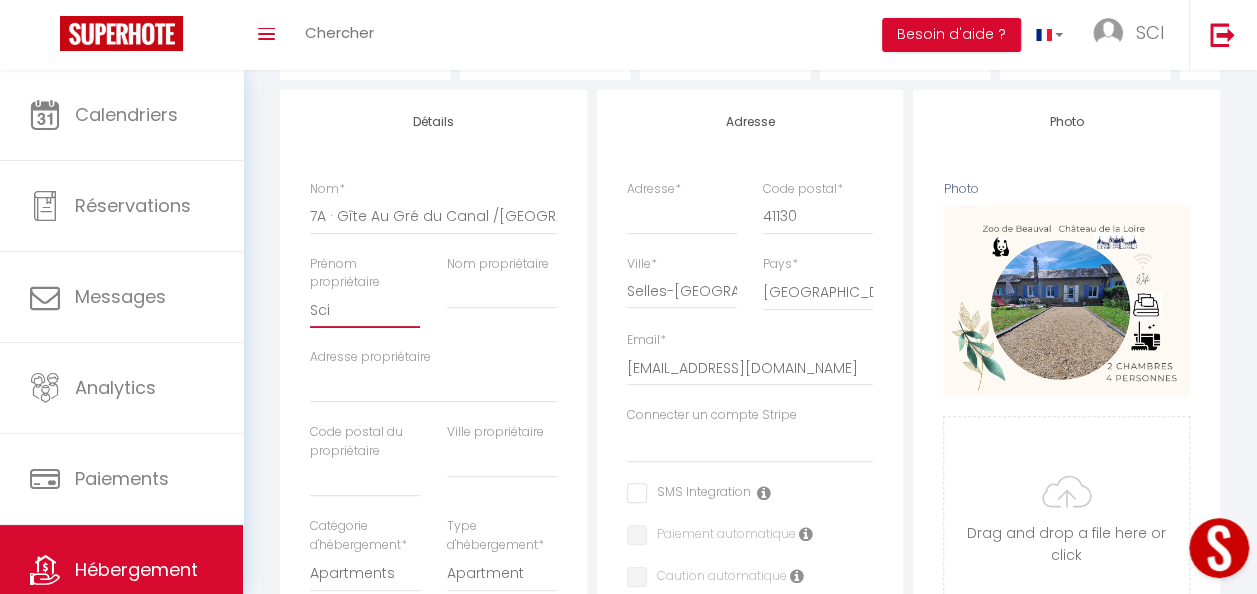 click on "Sci" at bounding box center (365, 310) 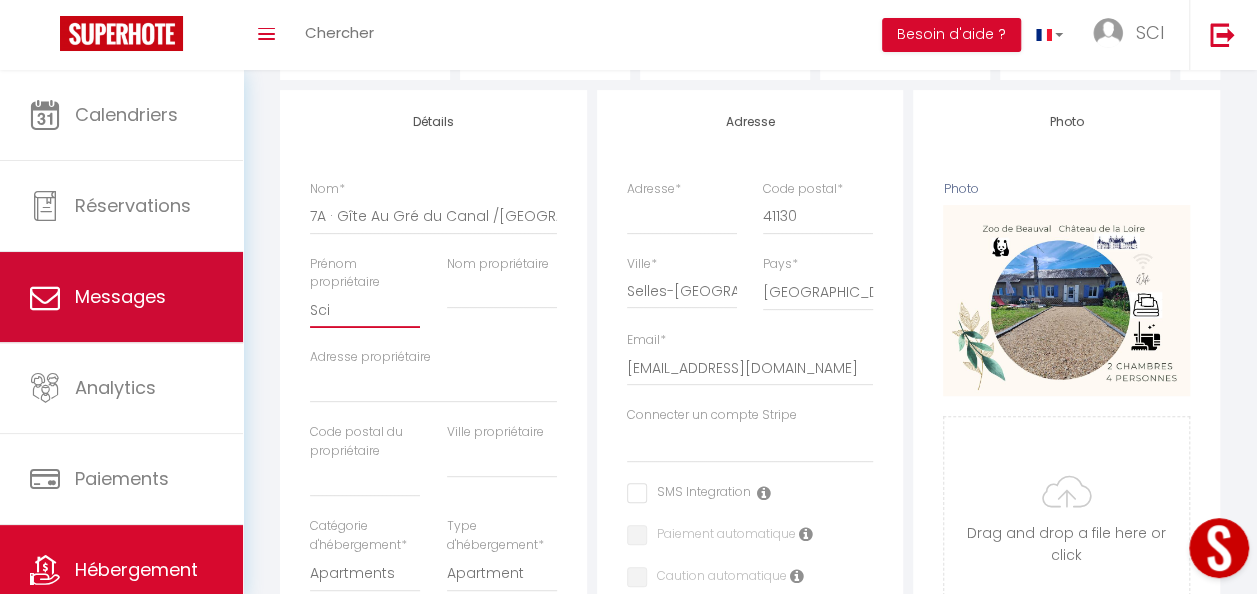 drag, startPoint x: 338, startPoint y: 333, endPoint x: 222, endPoint y: 328, distance: 116.10771 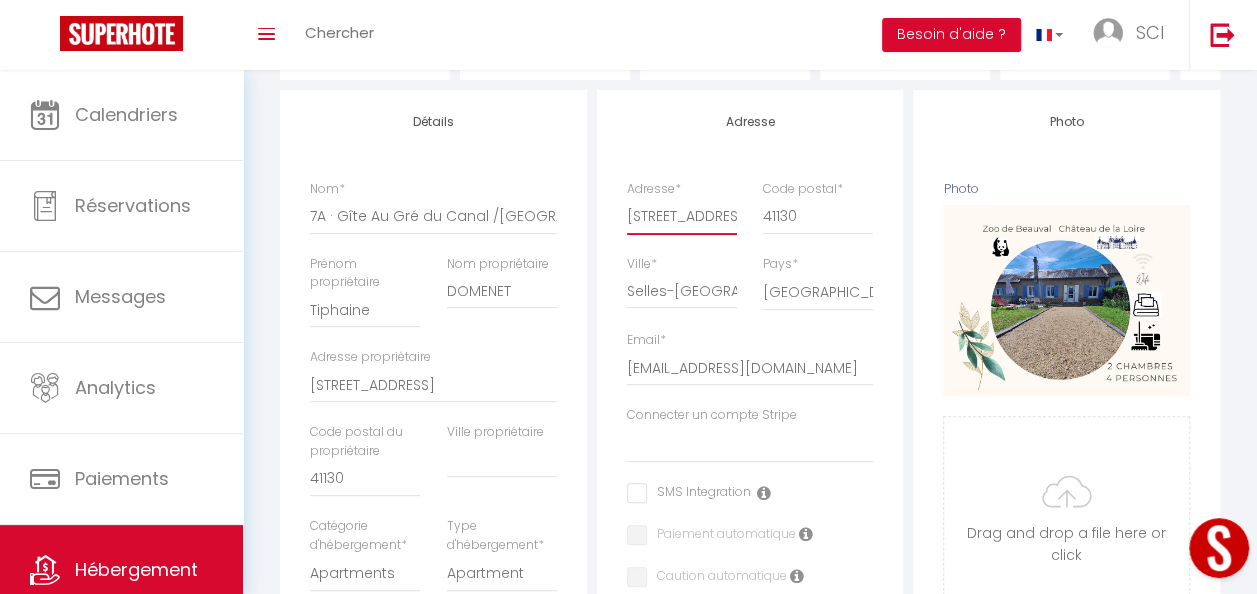 click on "[STREET_ADDRESS][DATE]" at bounding box center [682, 216] 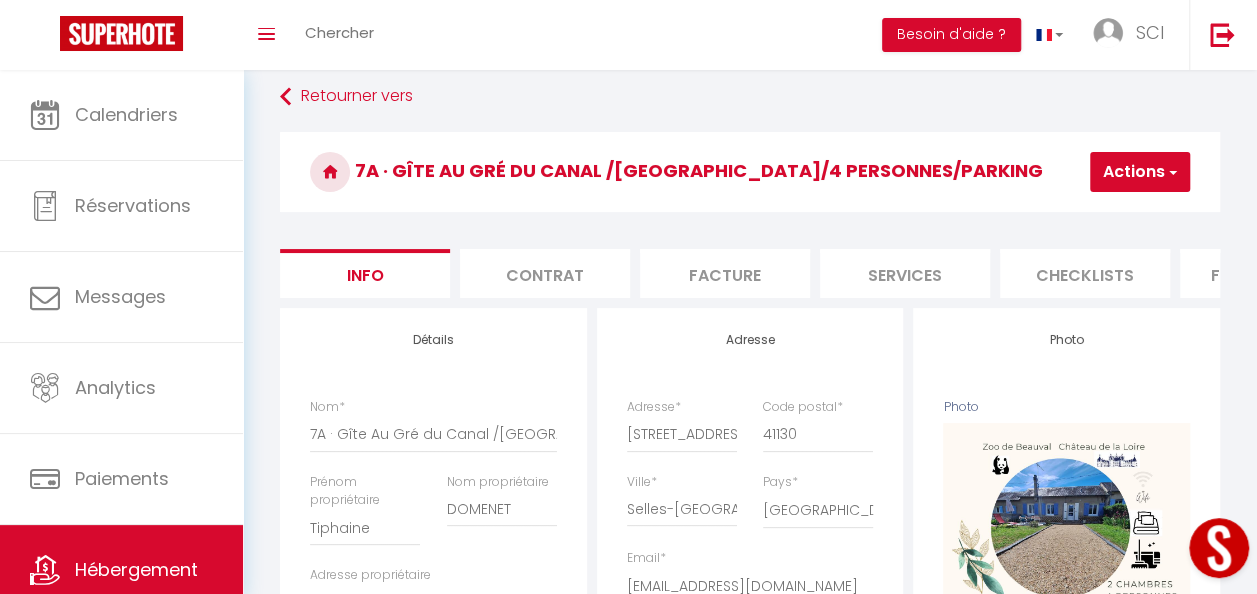 click at bounding box center (1171, 172) 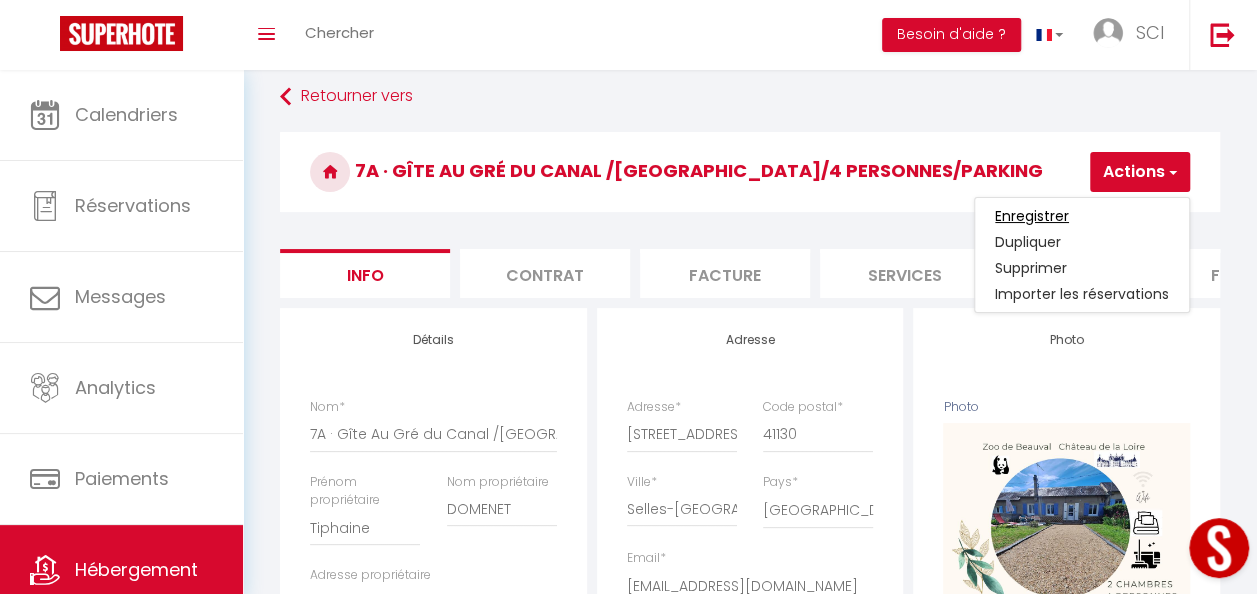 click on "Enregistrer" at bounding box center (1032, 216) 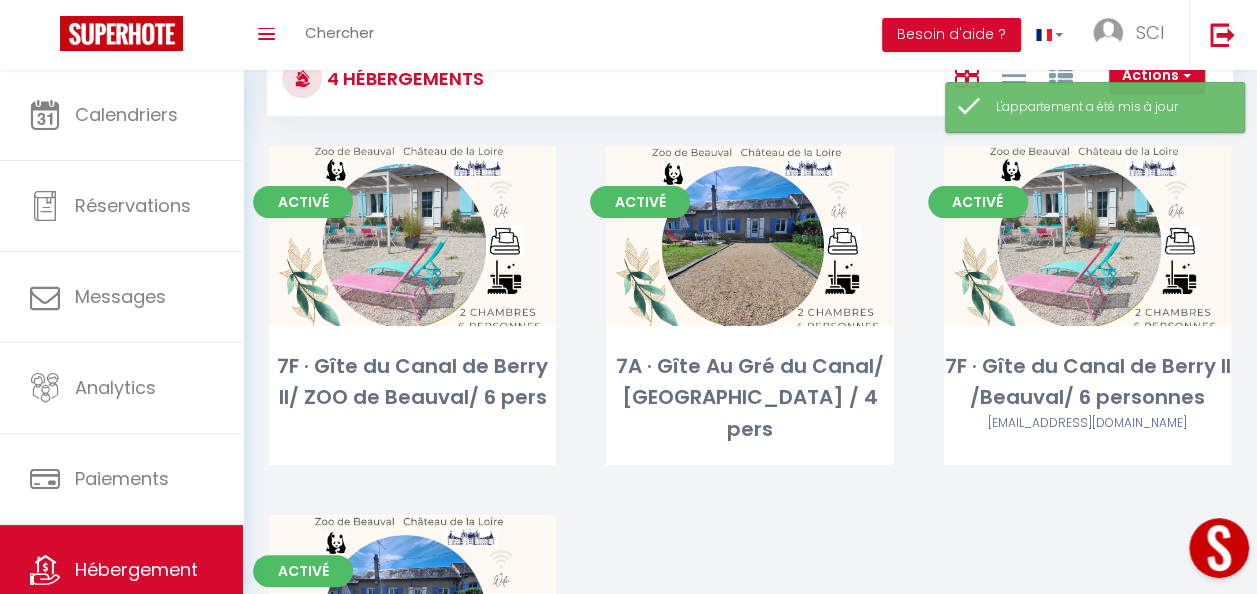scroll, scrollTop: 73, scrollLeft: 0, axis: vertical 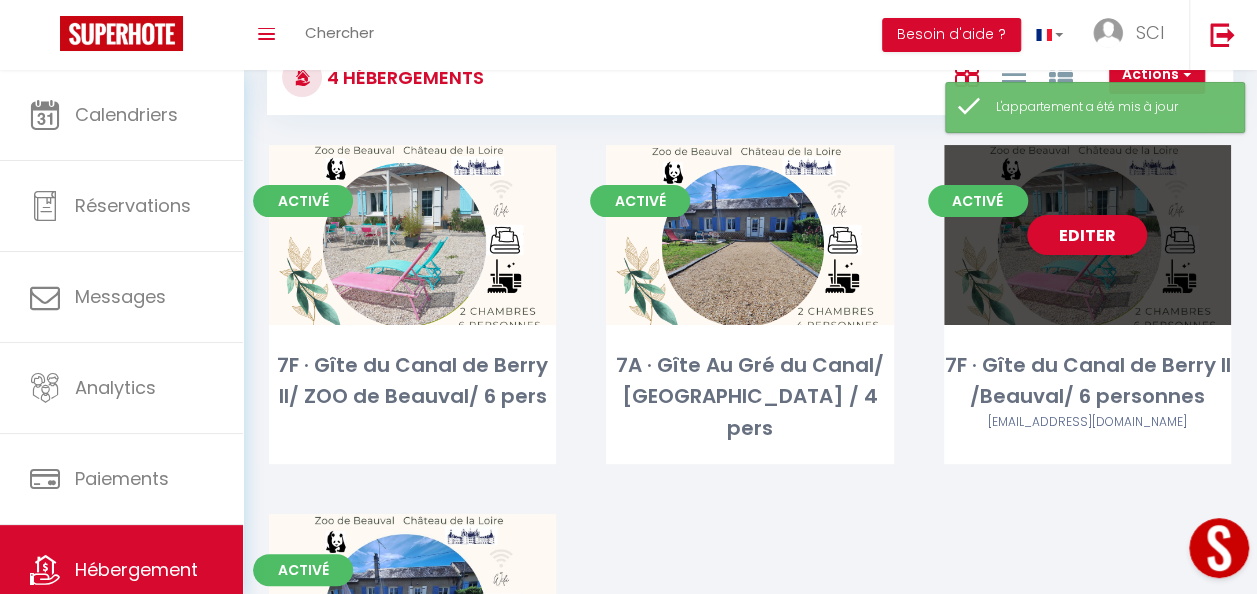 click on "Editer" at bounding box center (1087, 235) 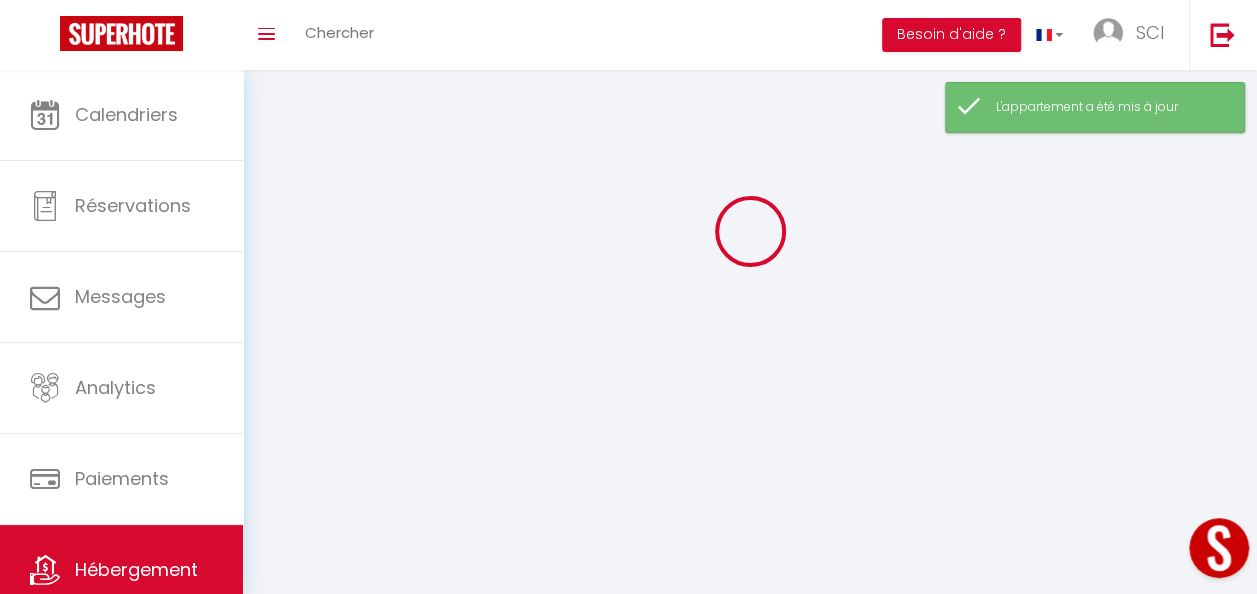 scroll, scrollTop: 0, scrollLeft: 0, axis: both 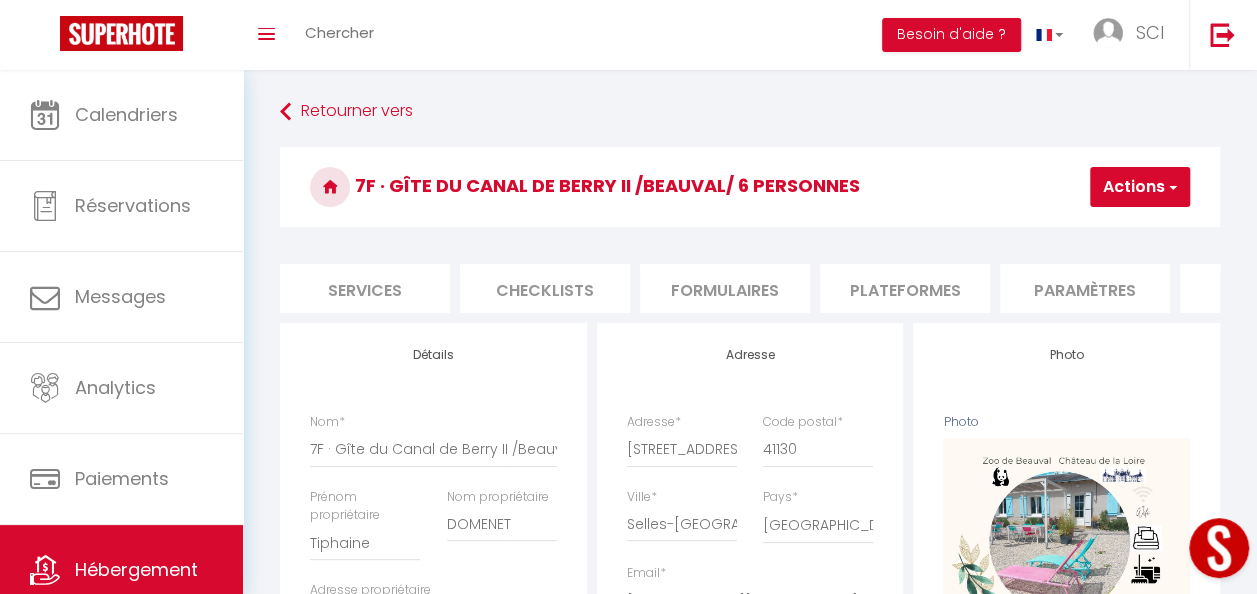 click on "Plateformes" at bounding box center (905, 288) 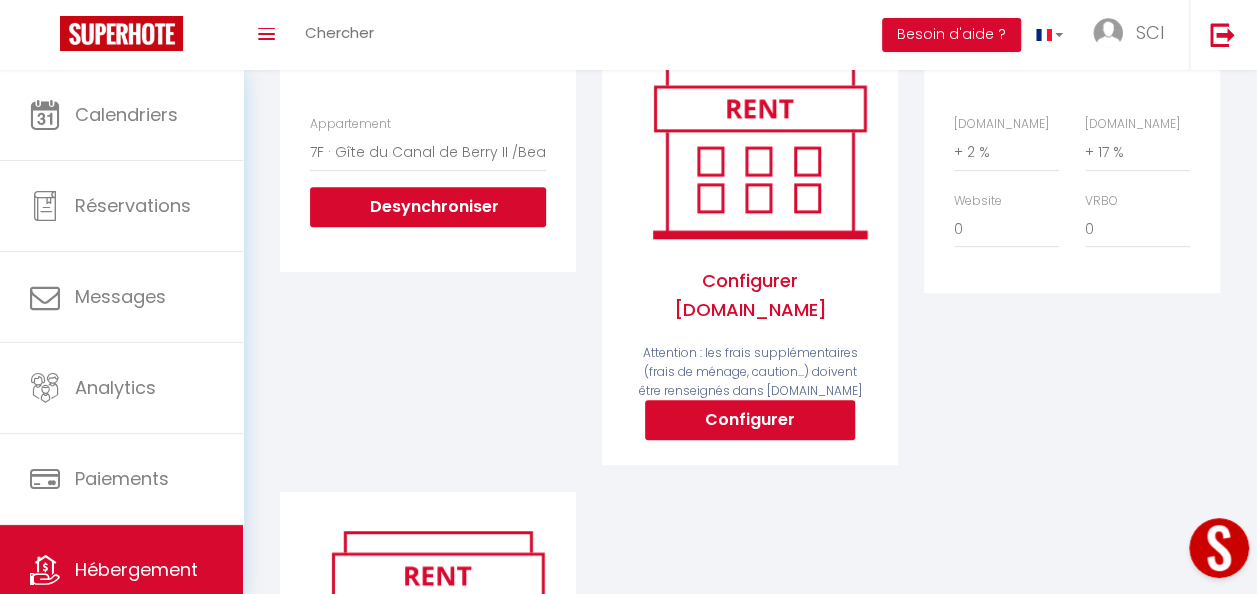 scroll, scrollTop: 247, scrollLeft: 0, axis: vertical 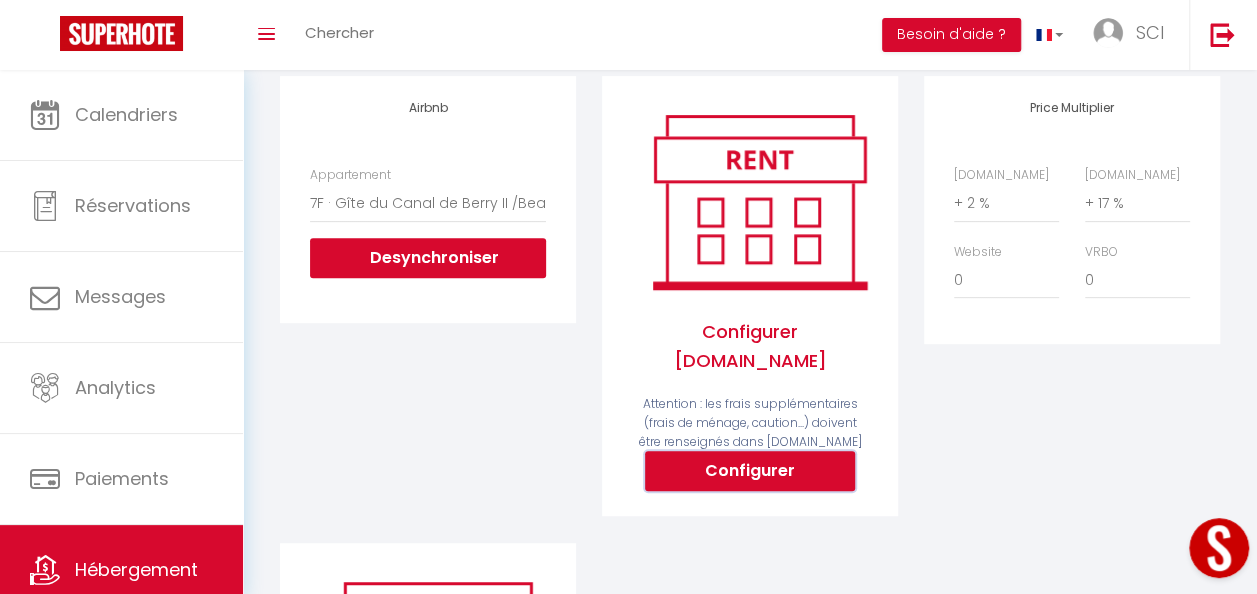 click on "Configurer" at bounding box center [750, 471] 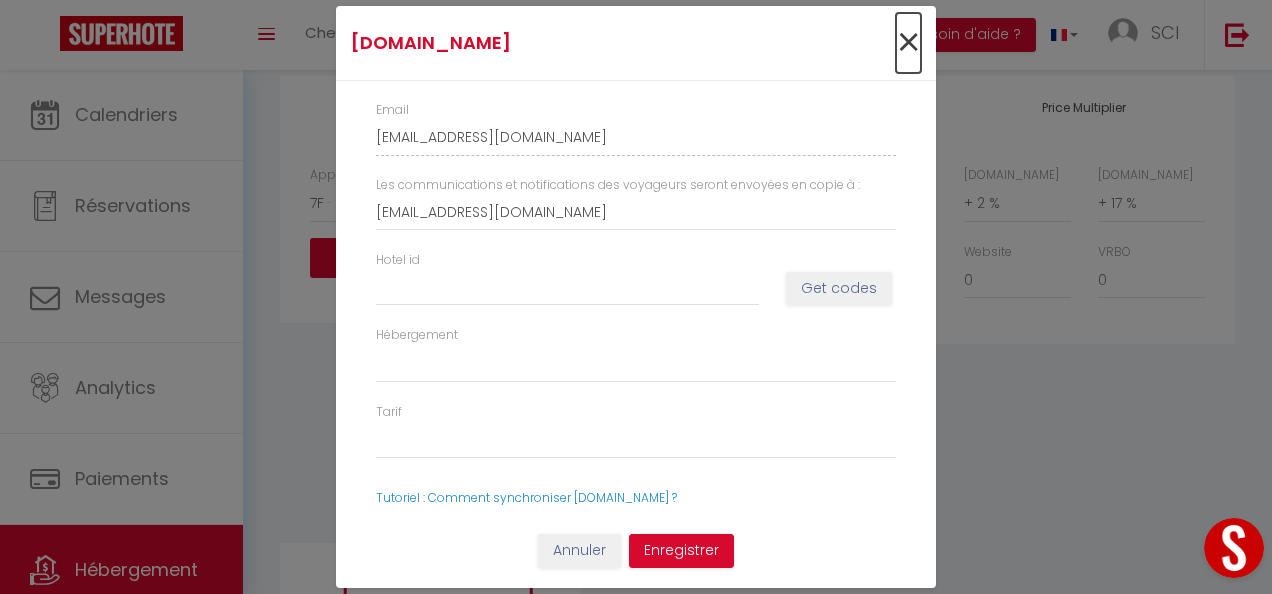 click on "×" at bounding box center [908, 43] 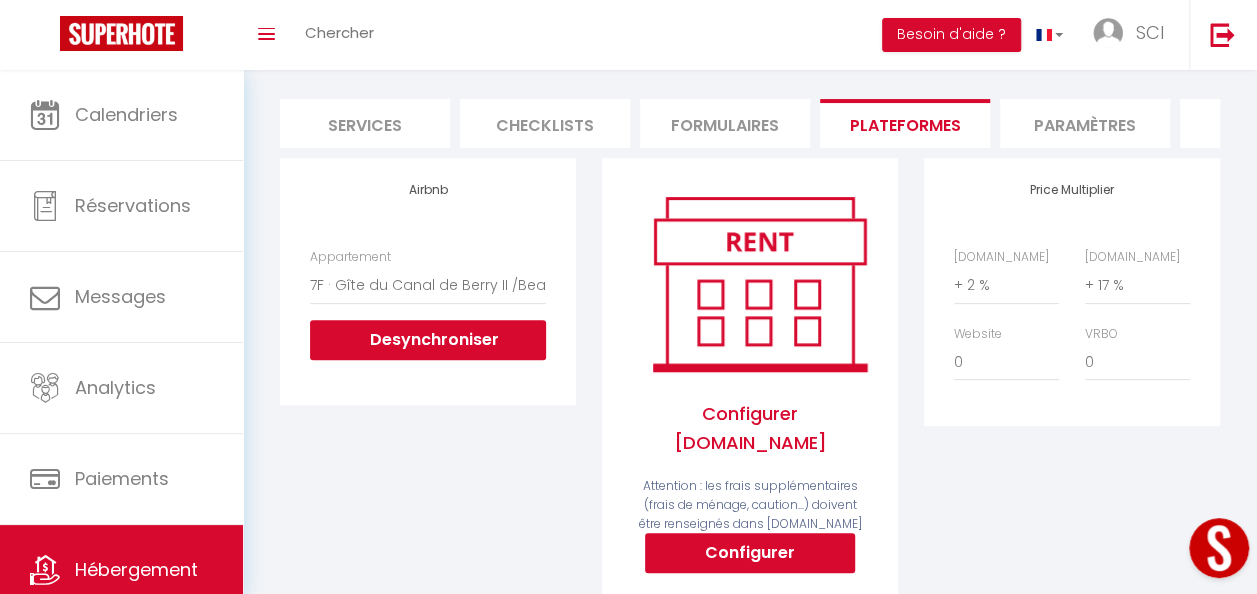 scroll, scrollTop: 146, scrollLeft: 0, axis: vertical 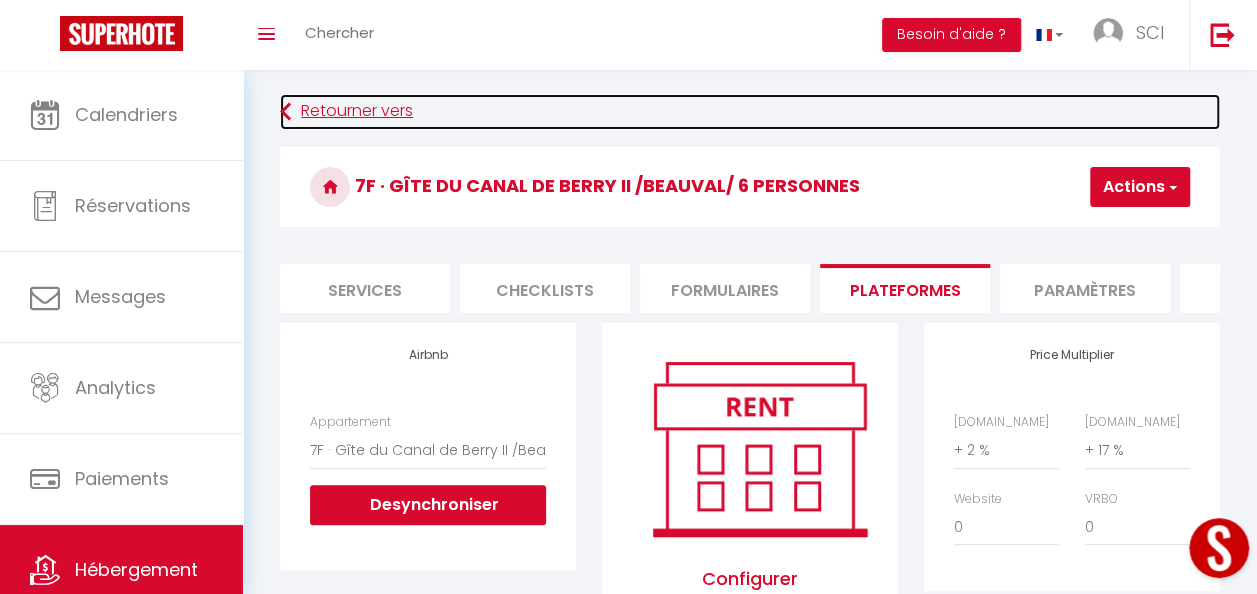 click on "Retourner vers" at bounding box center [750, 112] 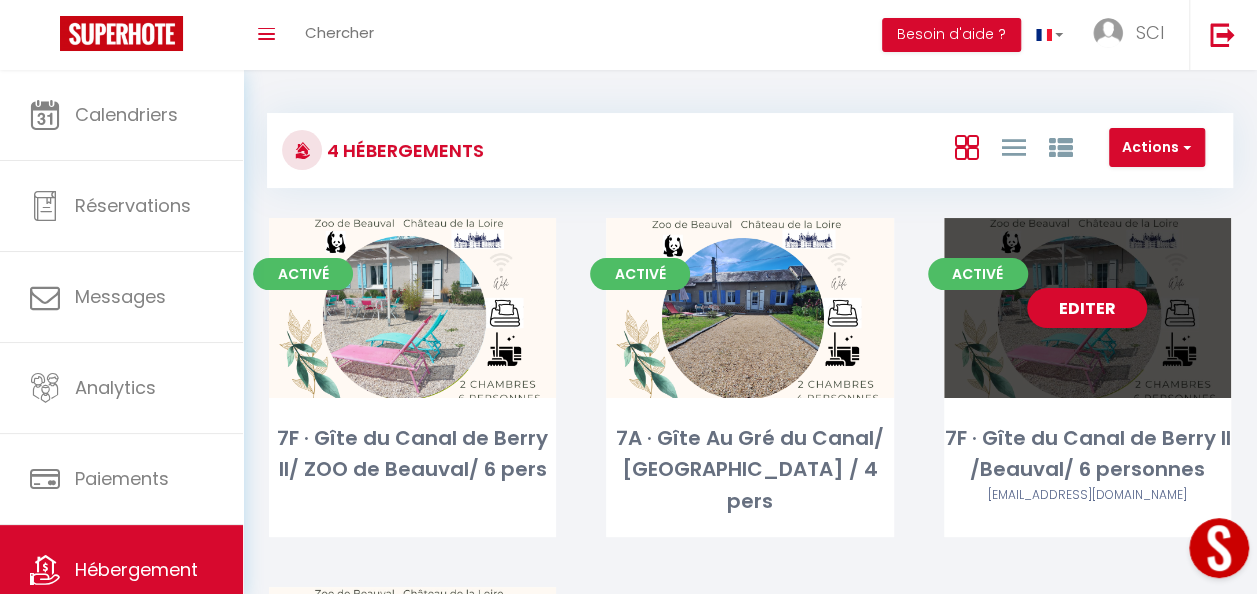 click on "Editer" at bounding box center (1087, 308) 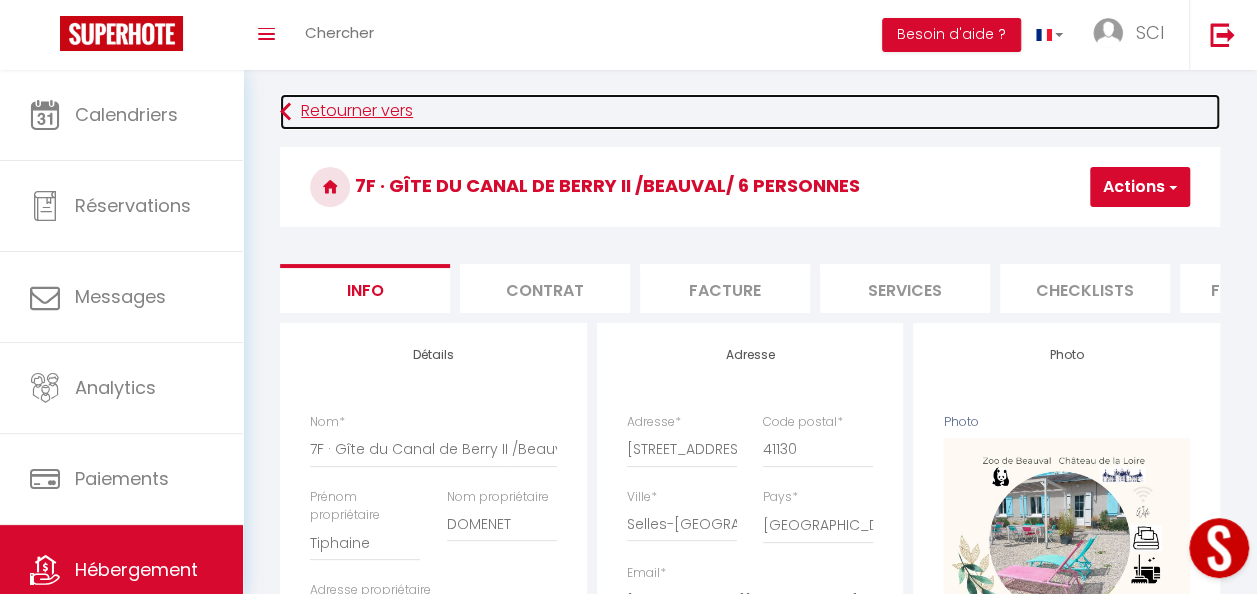 click on "Retourner vers" at bounding box center (750, 112) 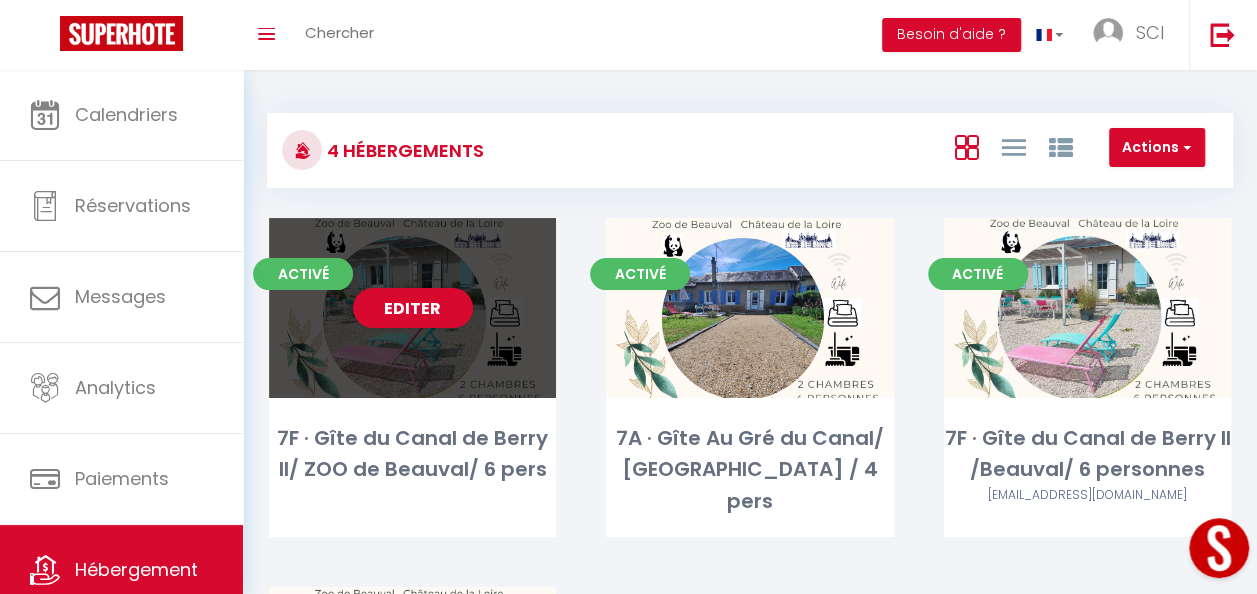 click on "Editer" at bounding box center (412, 308) 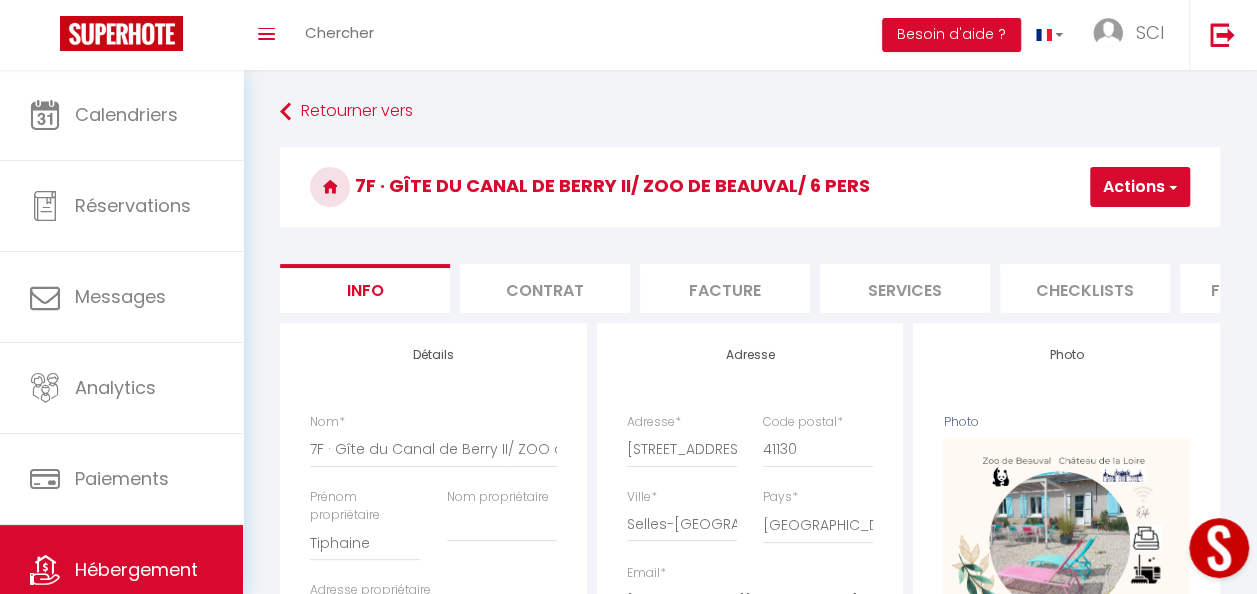 click on "Facture" at bounding box center (725, 288) 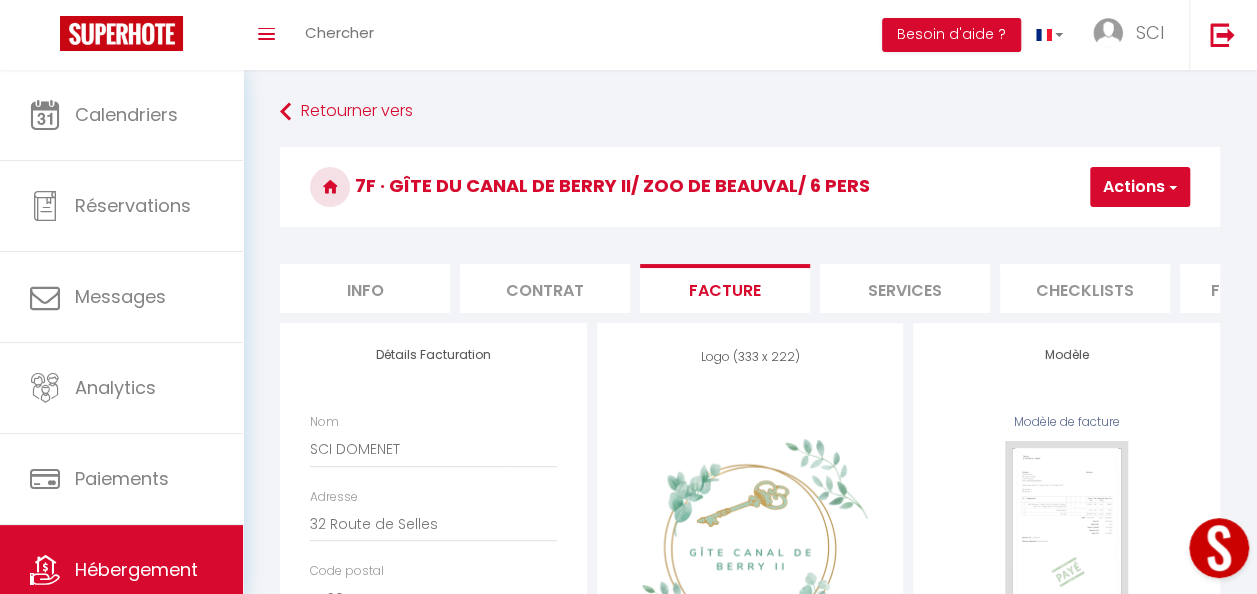click on "Facture" at bounding box center (725, 288) 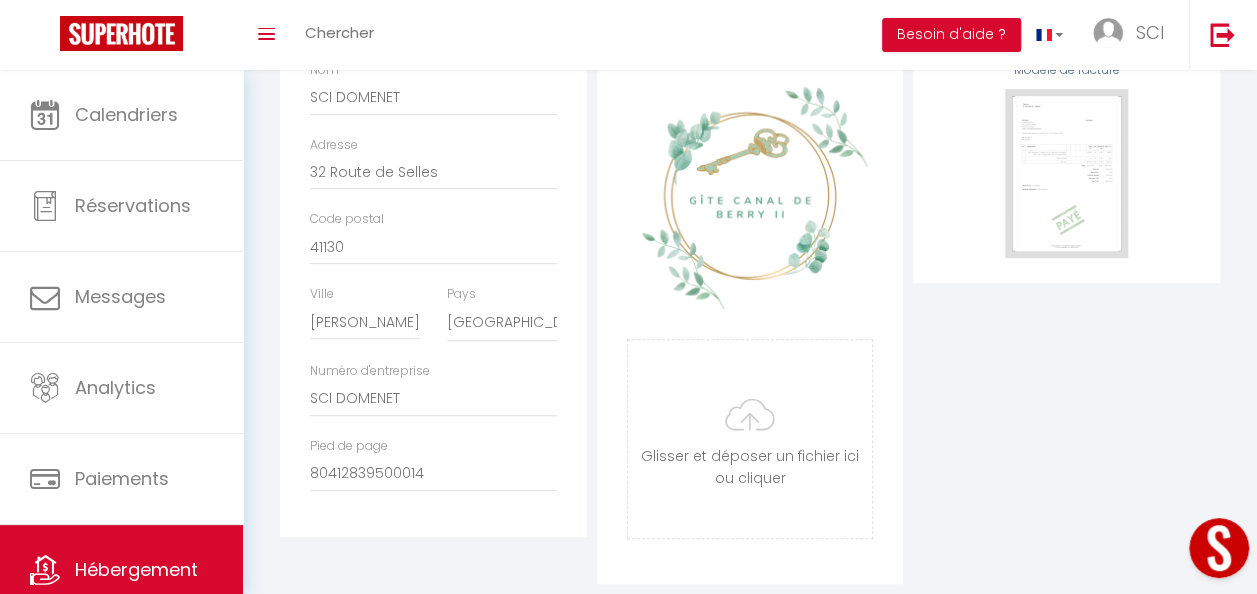 scroll, scrollTop: 238, scrollLeft: 0, axis: vertical 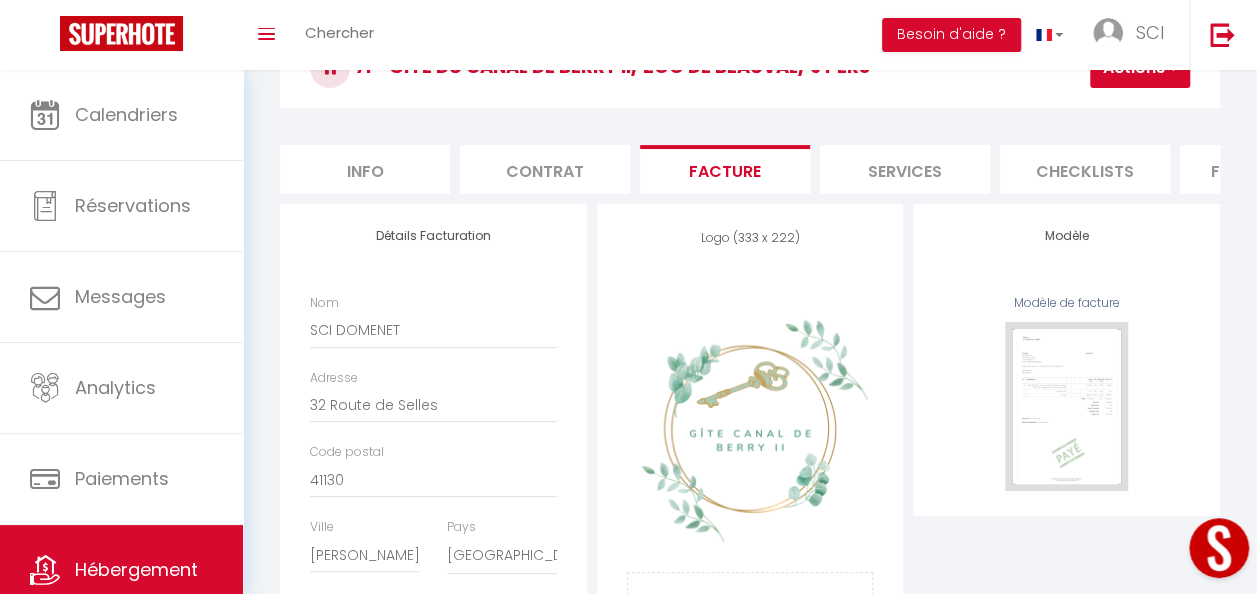 click on "Services" at bounding box center (905, 169) 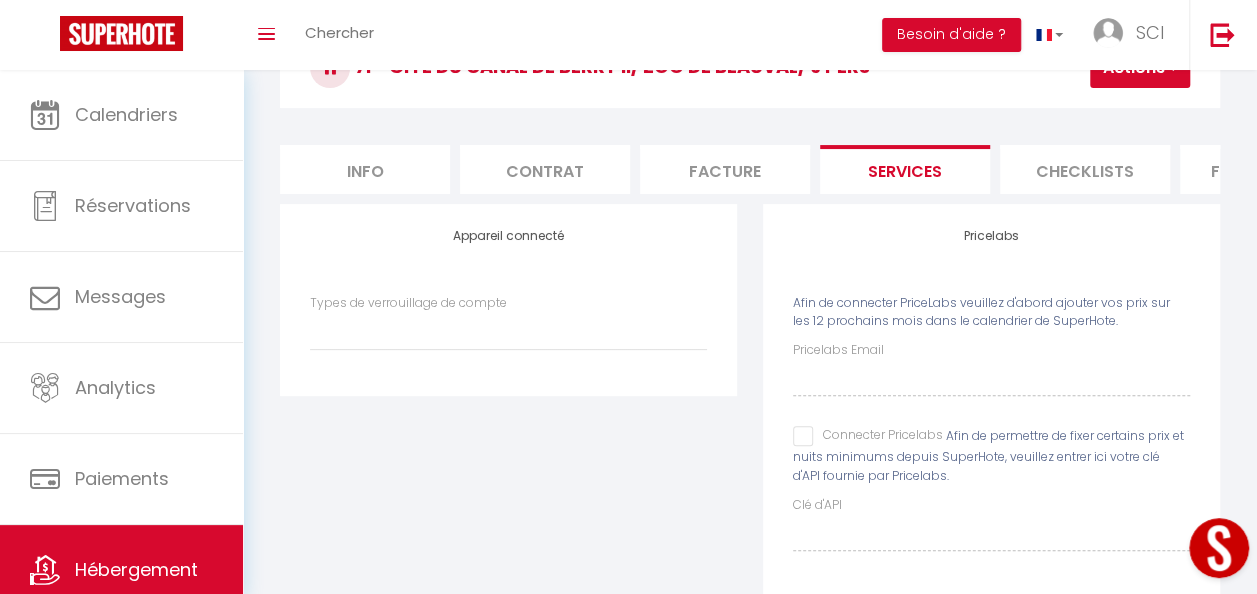 click on "Checklists" at bounding box center [1085, 169] 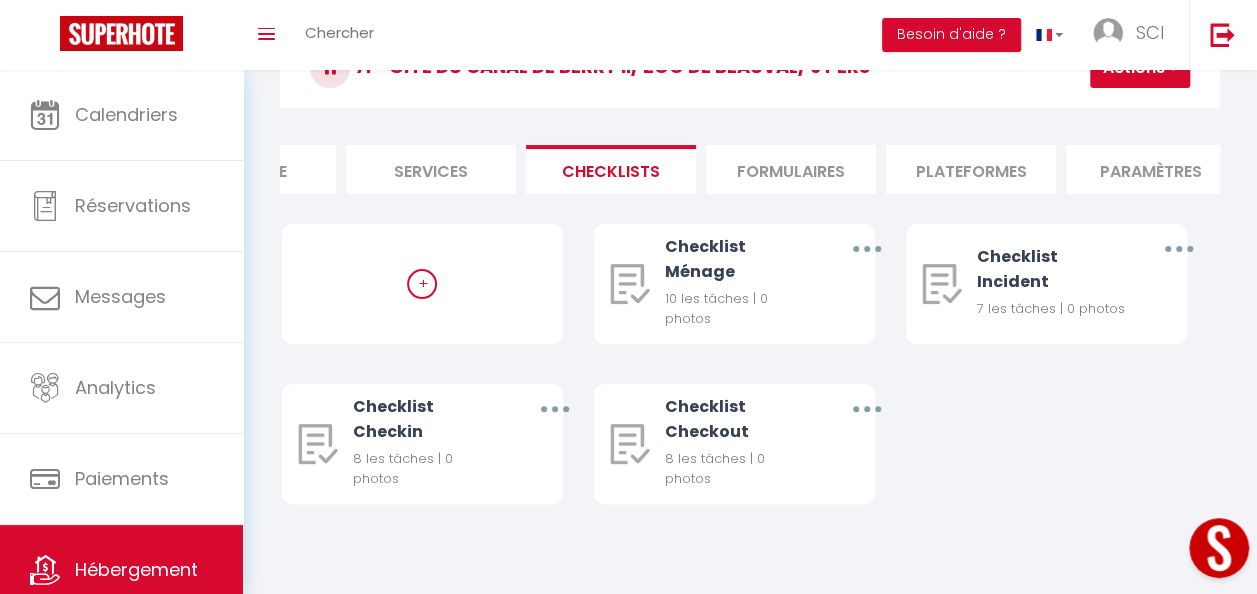 scroll, scrollTop: 0, scrollLeft: 477, axis: horizontal 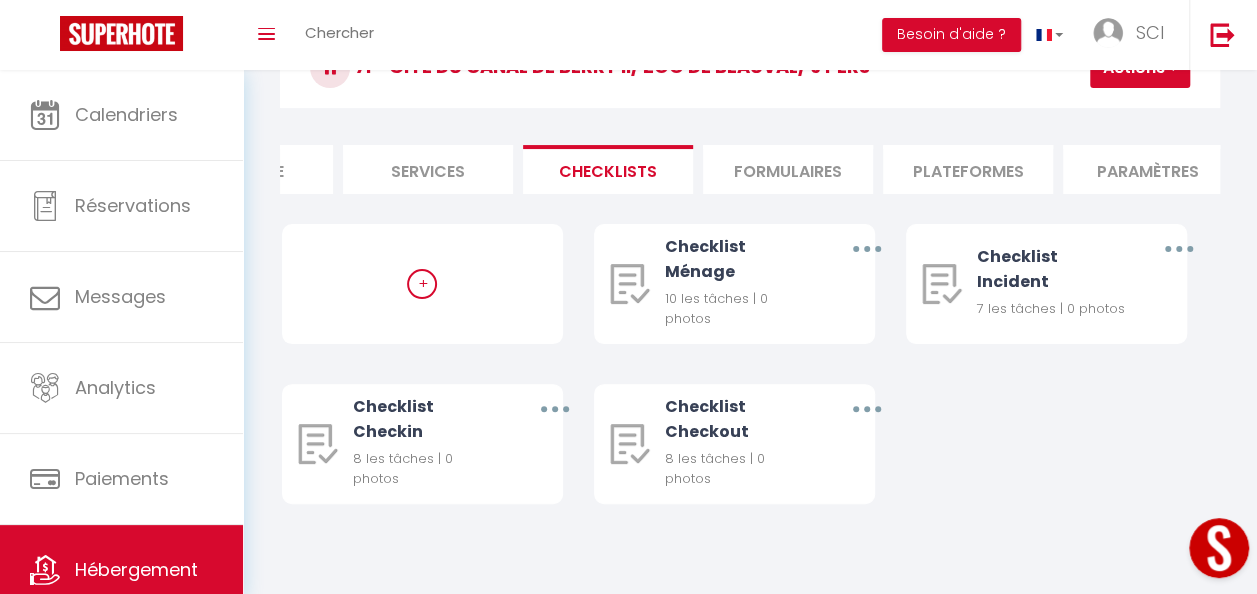 click on "Formulaires" at bounding box center [788, 169] 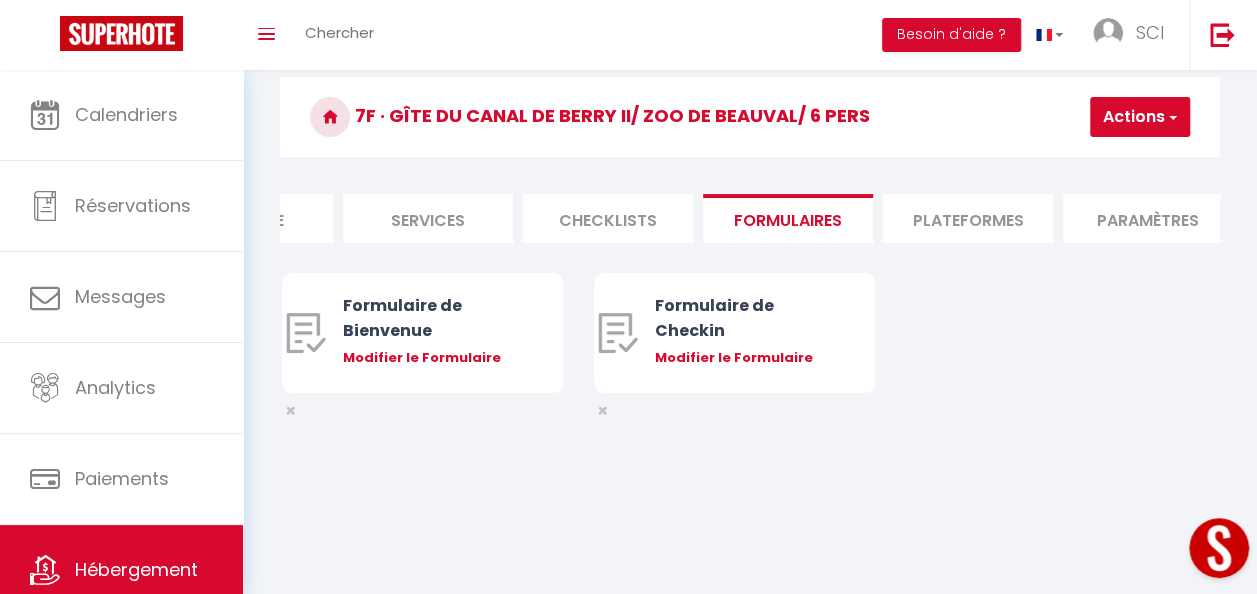 scroll, scrollTop: 70, scrollLeft: 0, axis: vertical 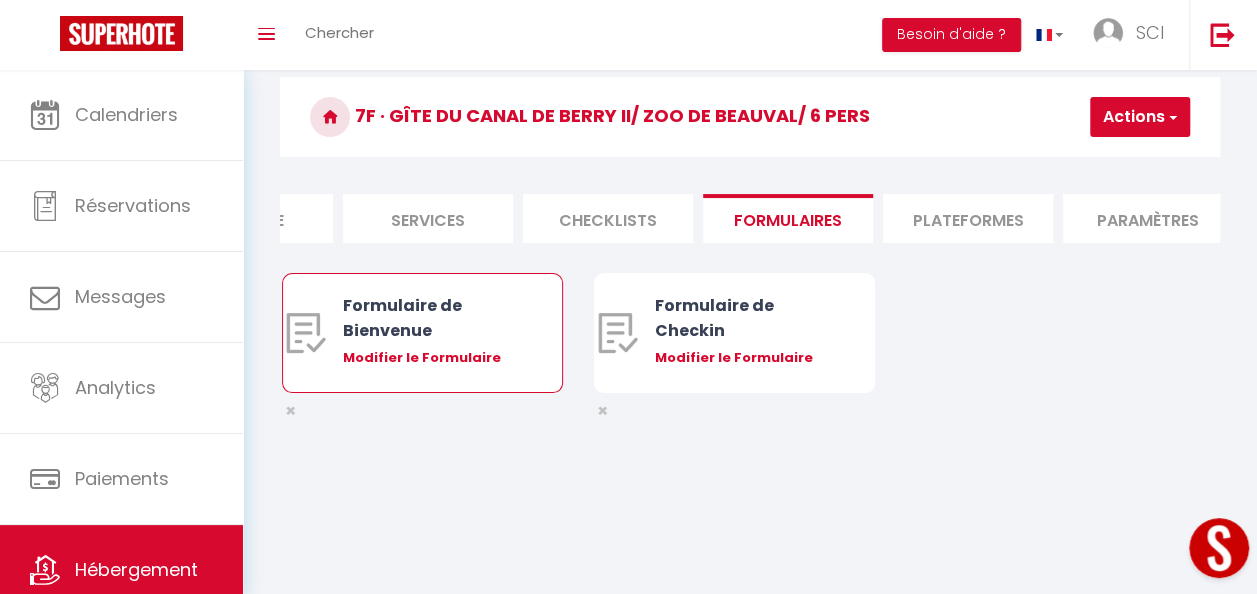 click on "Formulaire de Bienvenue" at bounding box center (434, 318) 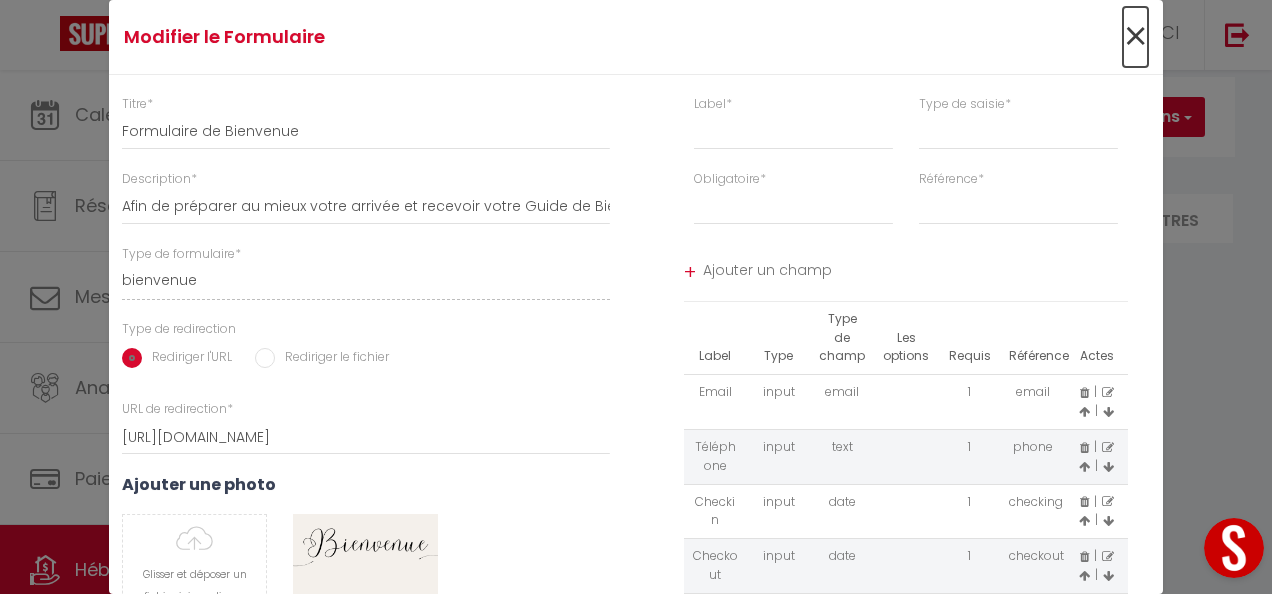 click on "×" at bounding box center [1135, 37] 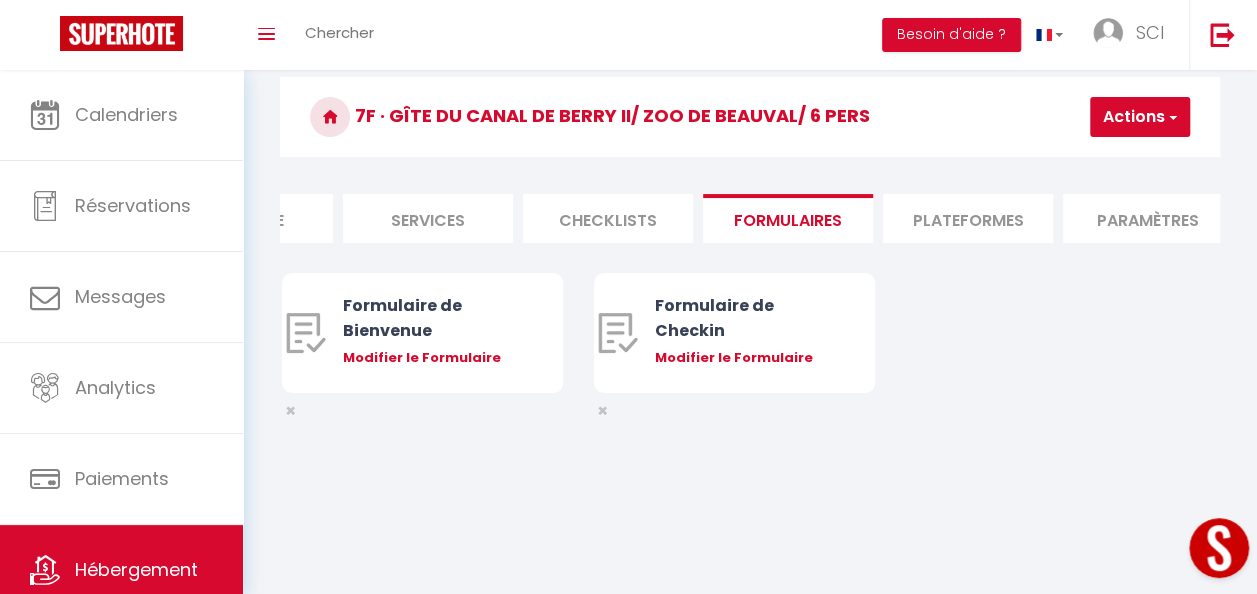 click on "Plateformes" at bounding box center (968, 218) 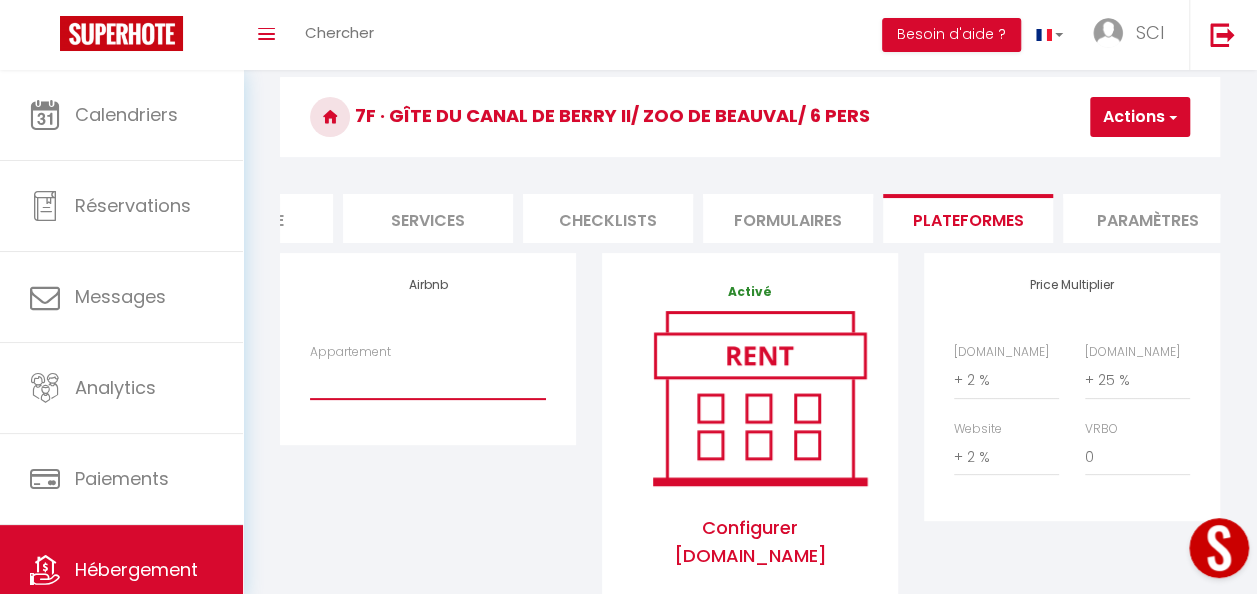 click on "Appartement" at bounding box center [428, 380] 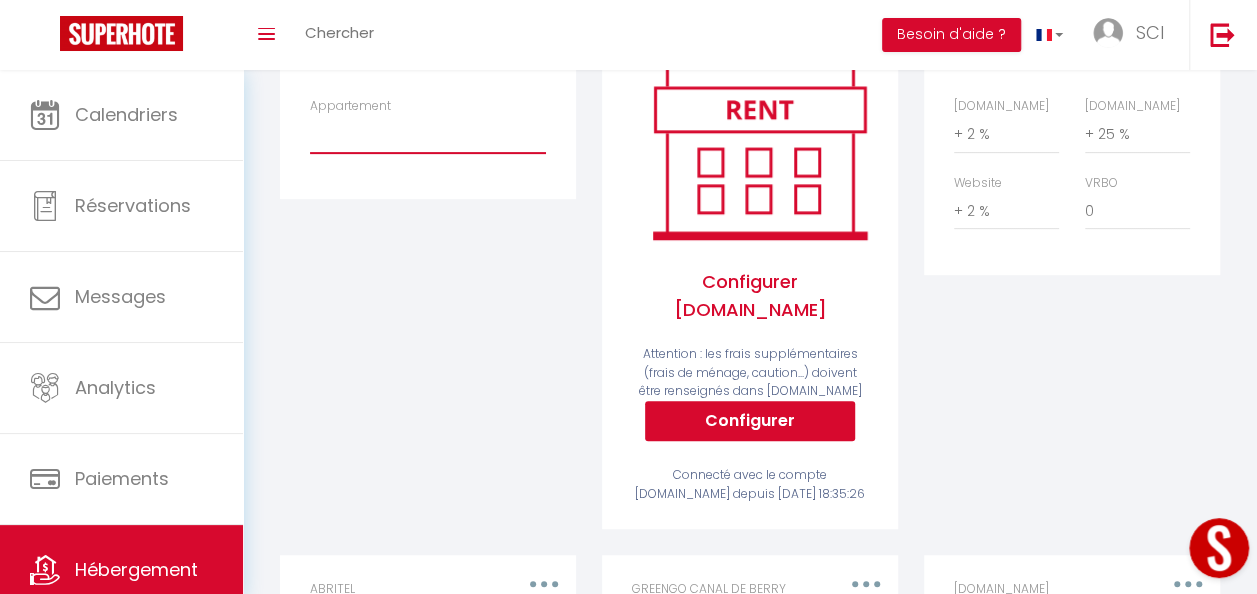 scroll, scrollTop: 318, scrollLeft: 0, axis: vertical 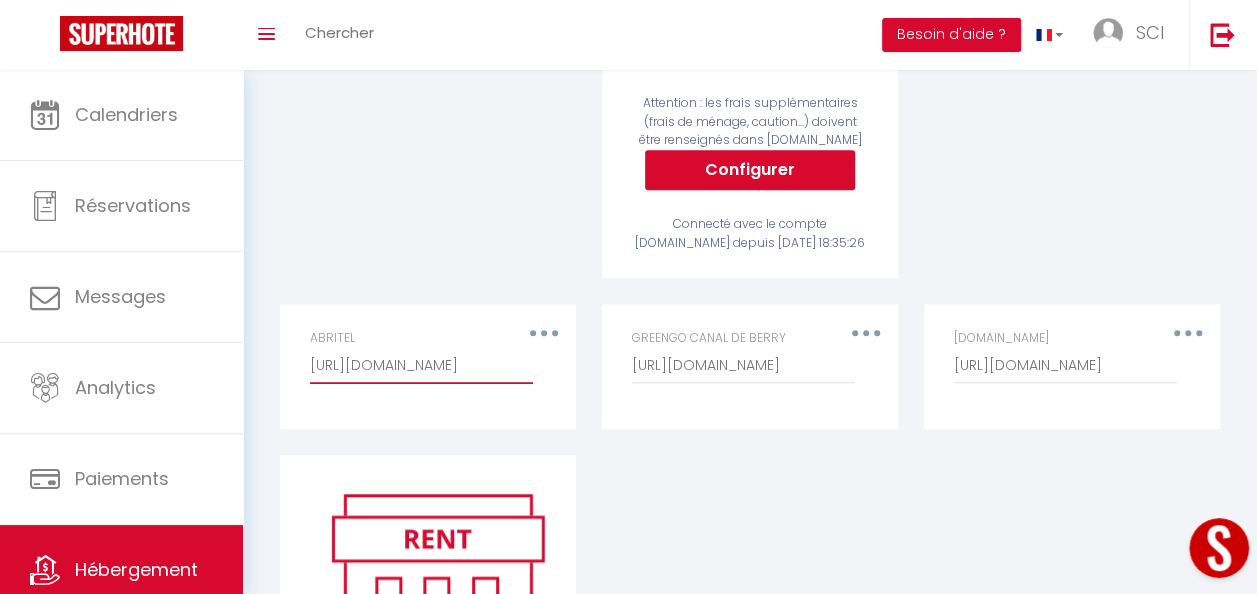 drag, startPoint x: 312, startPoint y: 350, endPoint x: 597, endPoint y: 366, distance: 285.44876 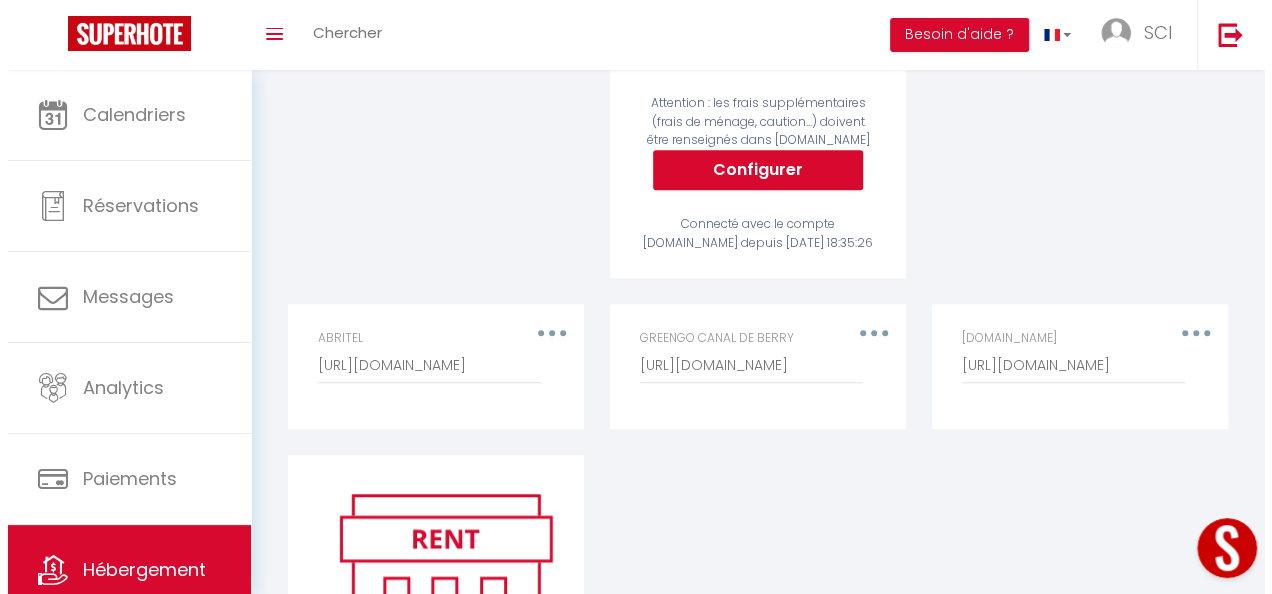 scroll, scrollTop: 0, scrollLeft: 0, axis: both 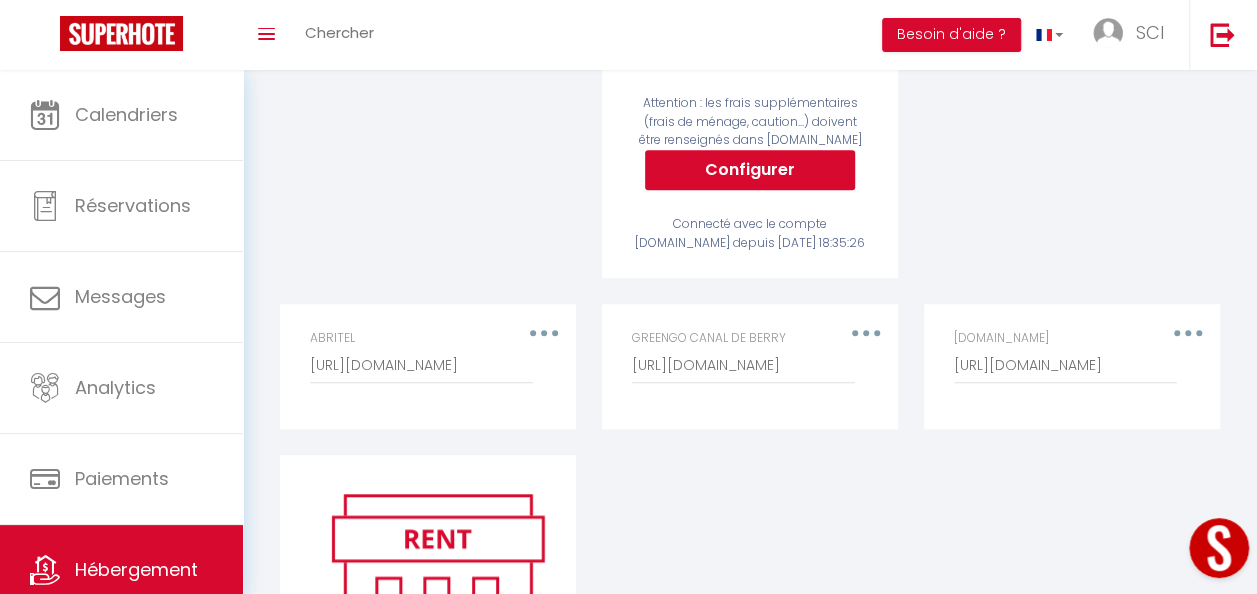 click on "ABRITEL
[URL][DOMAIN_NAME]" at bounding box center (428, 366) 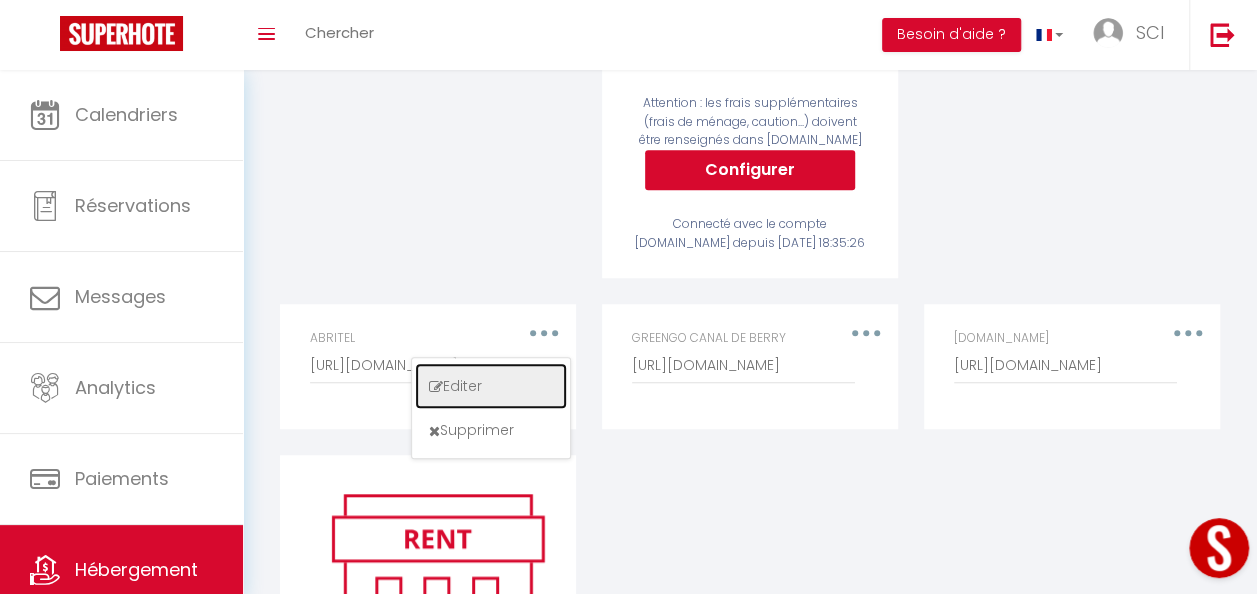 click on "Editer" at bounding box center (491, 386) 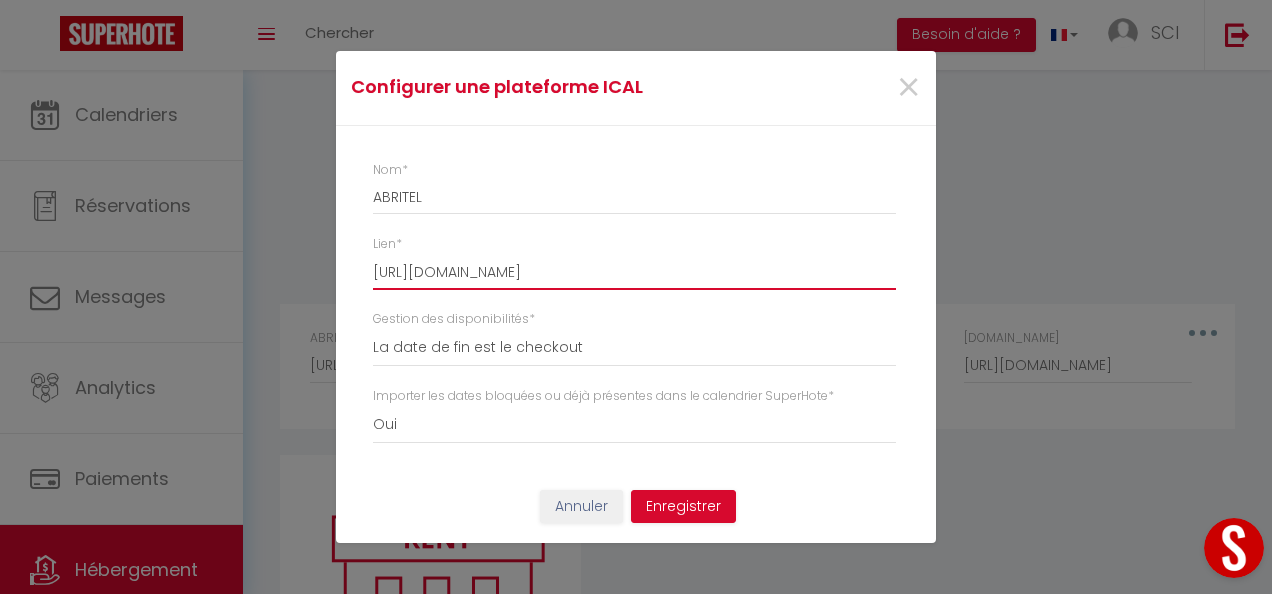 scroll, scrollTop: 0, scrollLeft: 61, axis: horizontal 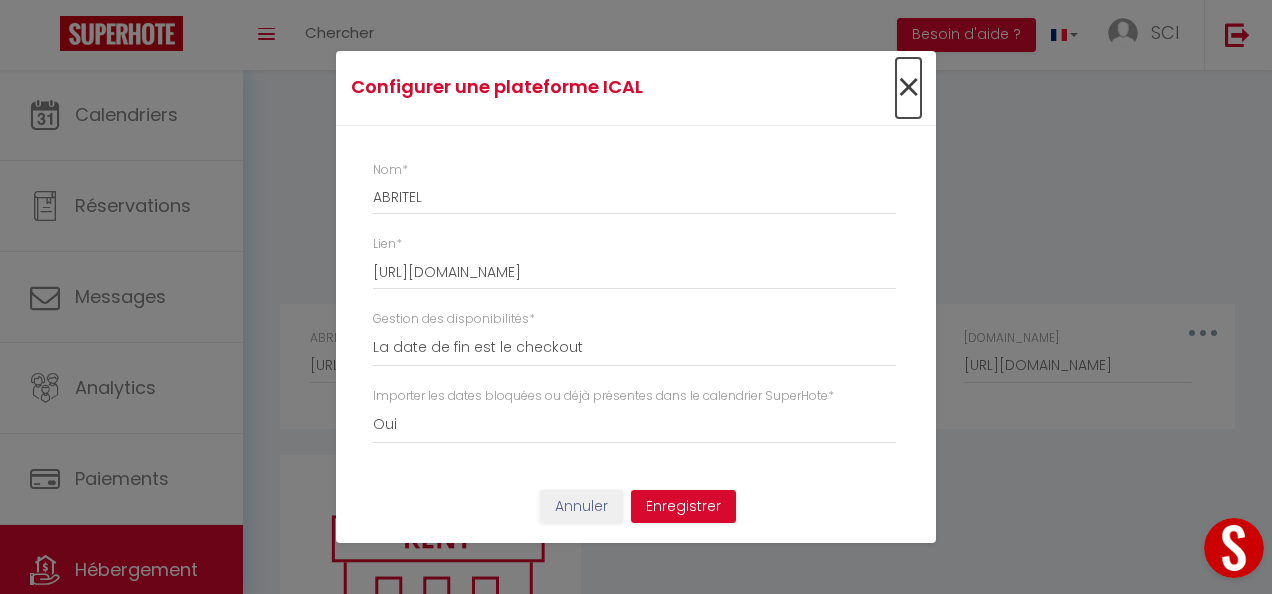 click on "×" at bounding box center [908, 88] 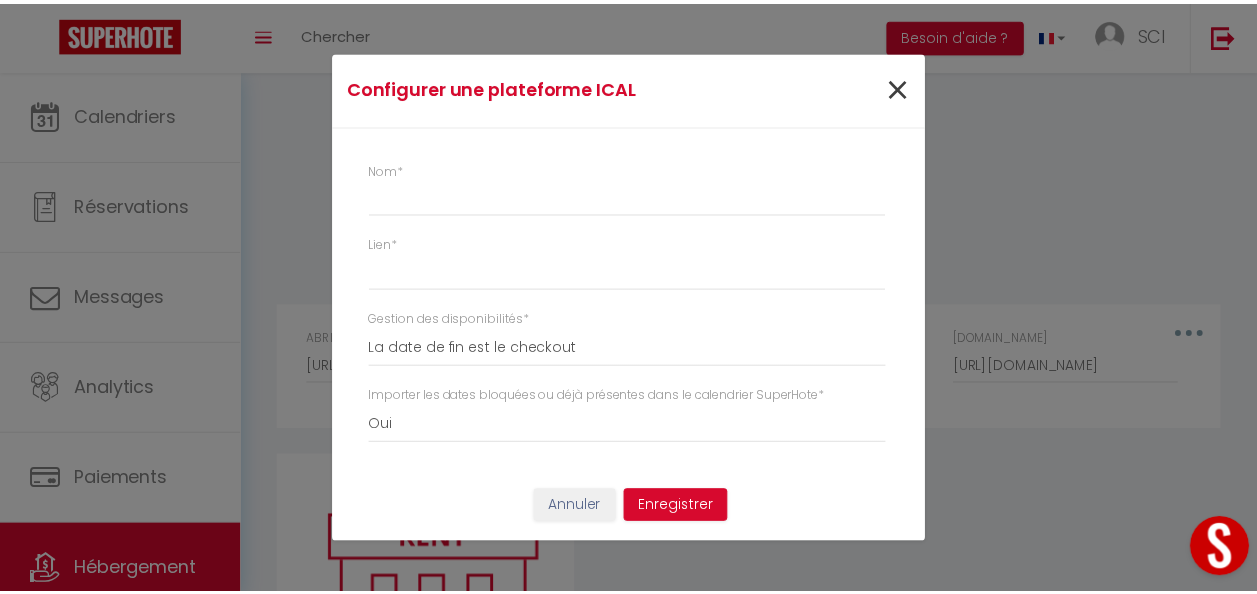 scroll, scrollTop: 0, scrollLeft: 0, axis: both 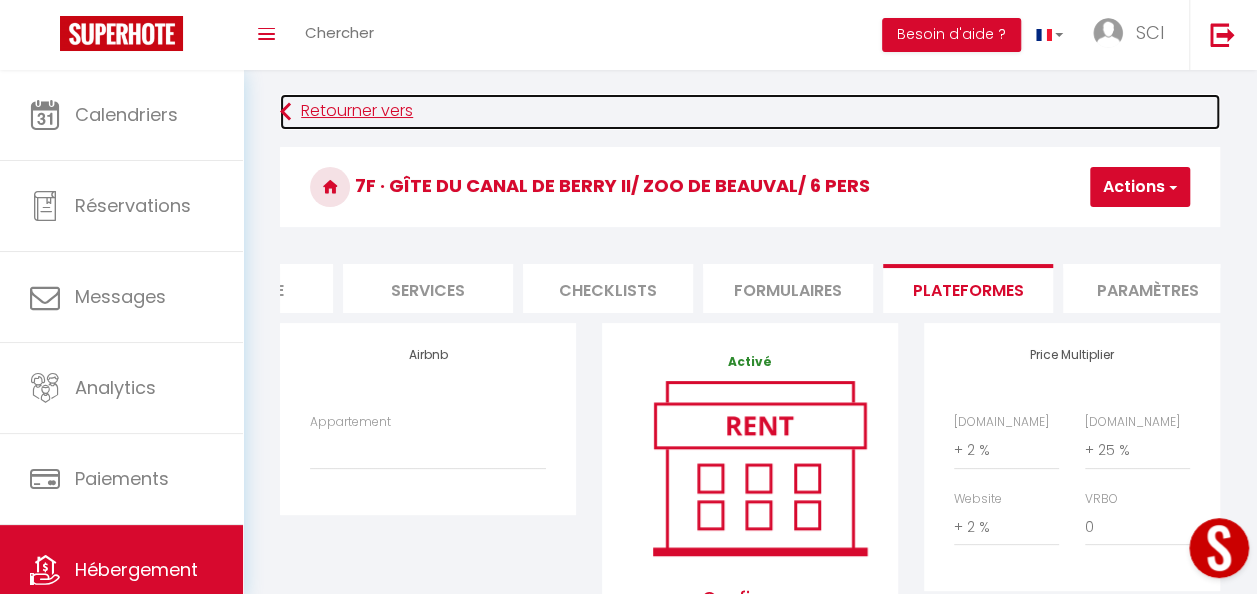 click on "Retourner vers" at bounding box center [750, 112] 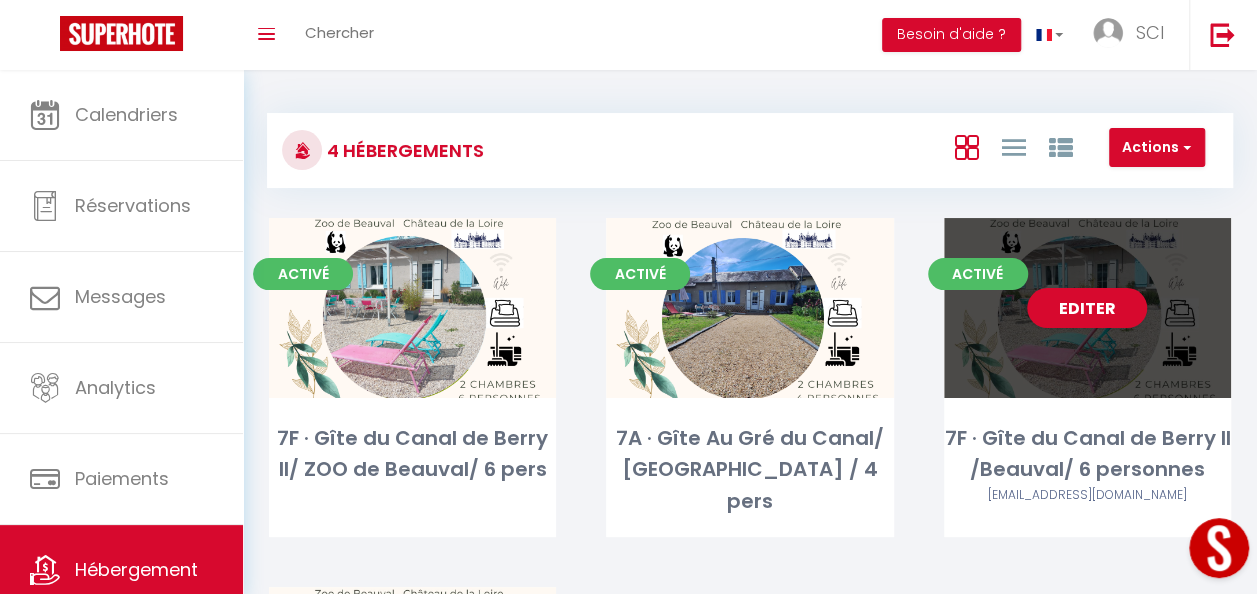 click on "Editer" at bounding box center (1087, 308) 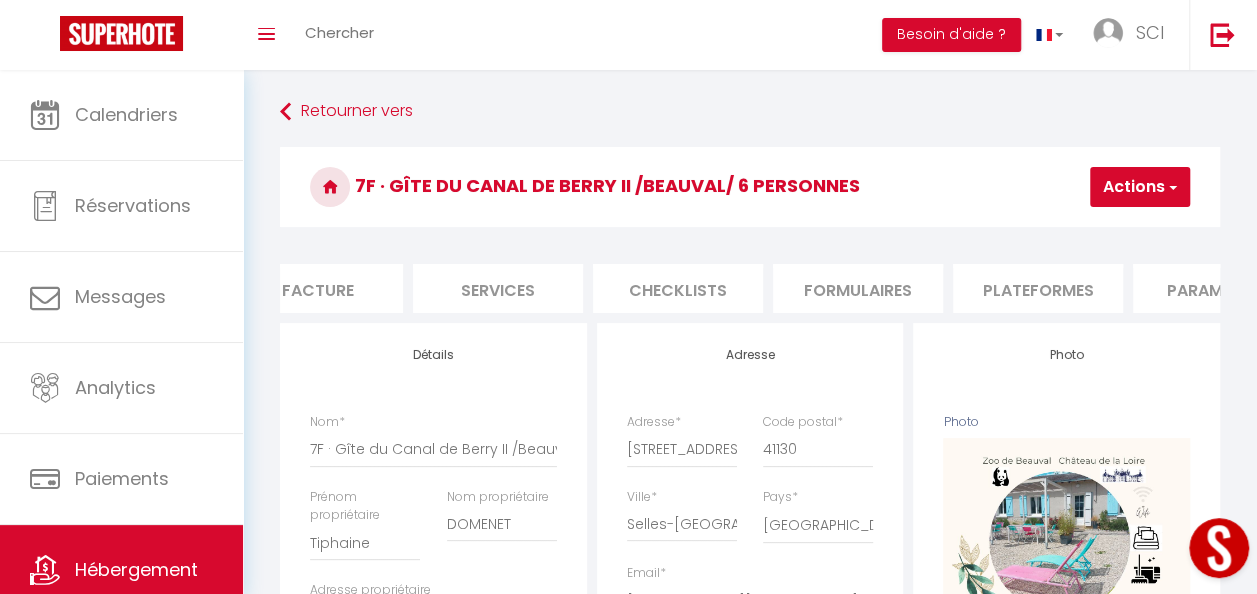 scroll, scrollTop: 0, scrollLeft: 411, axis: horizontal 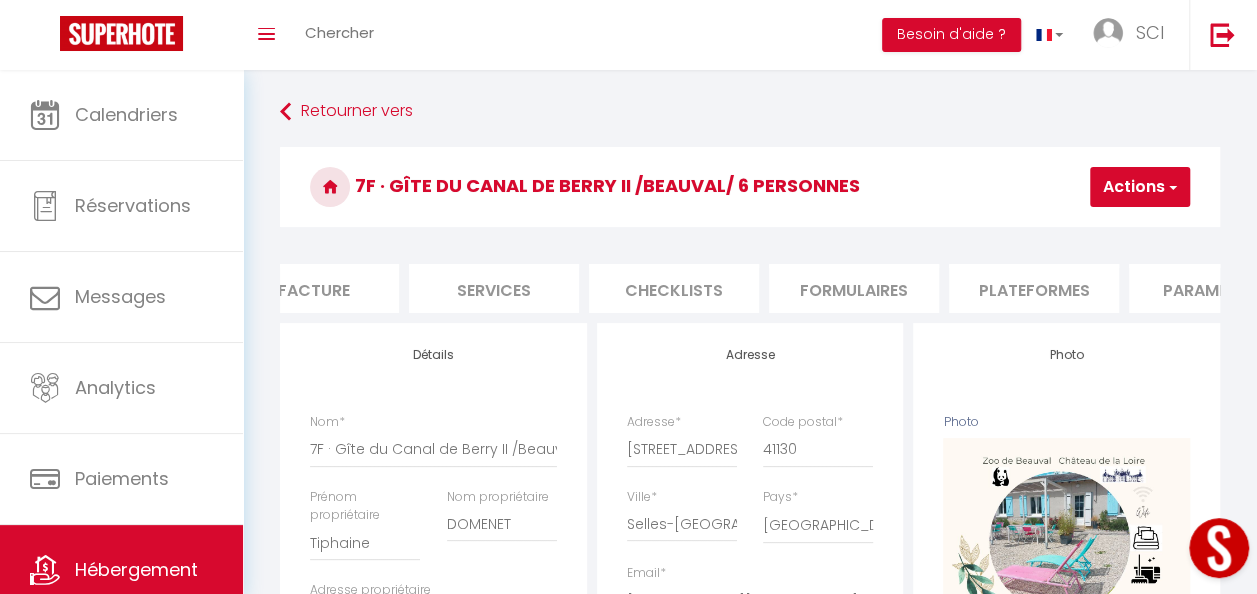 click on "Plateformes" at bounding box center [1034, 288] 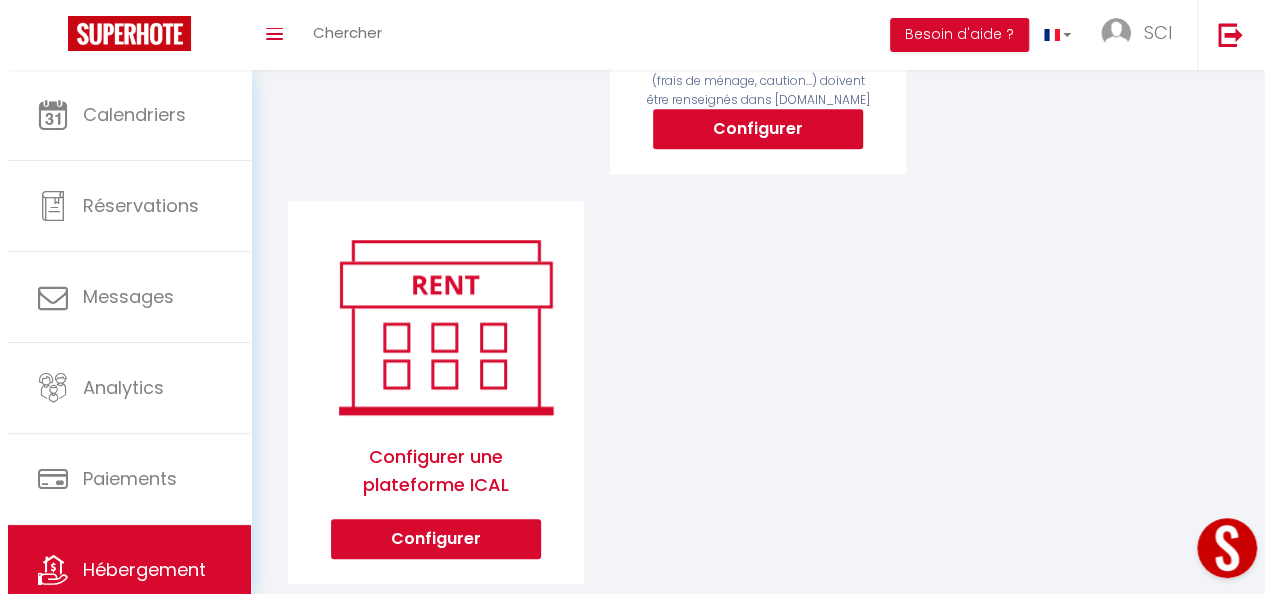 scroll, scrollTop: 595, scrollLeft: 0, axis: vertical 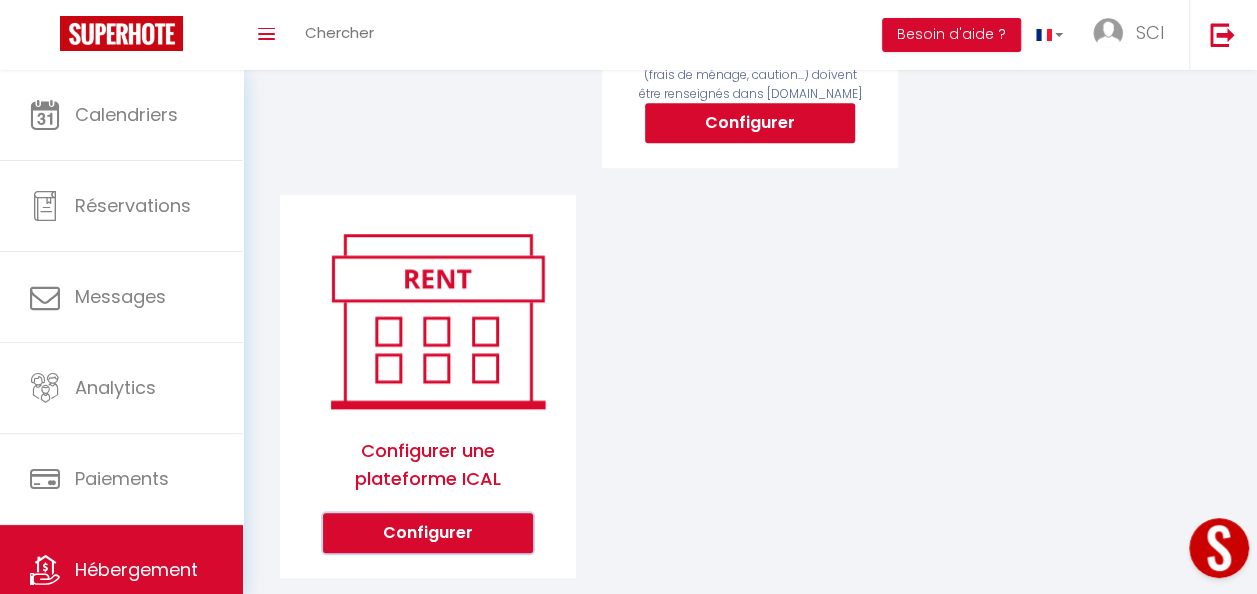 click on "Configurer" at bounding box center [428, 533] 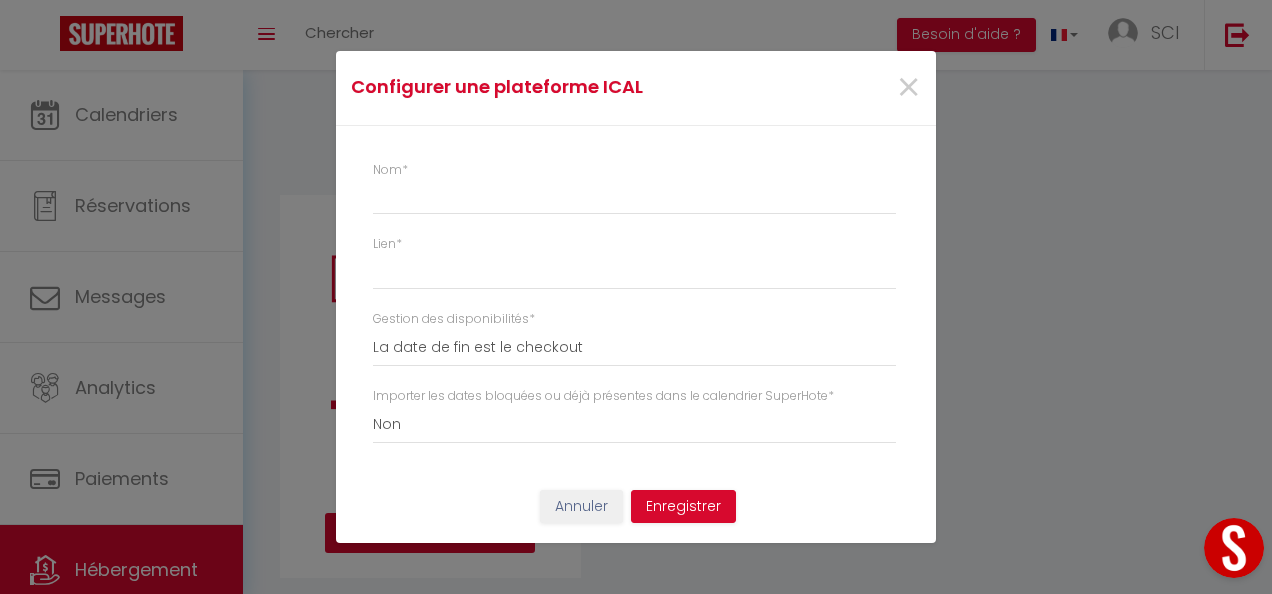 click on "Configurer une plateforme ICAL
×
Nom
*
Lien
*
Gestion des disponibilités
*
La date de fin est le checkout
La date de fin est la dernière nuit
La date de fin est le lendemain du checkout
Importer les dates bloquées ou déjà présentes dans le calendrier SuperHote
*
Oui
Non
Annuler" at bounding box center [636, 297] 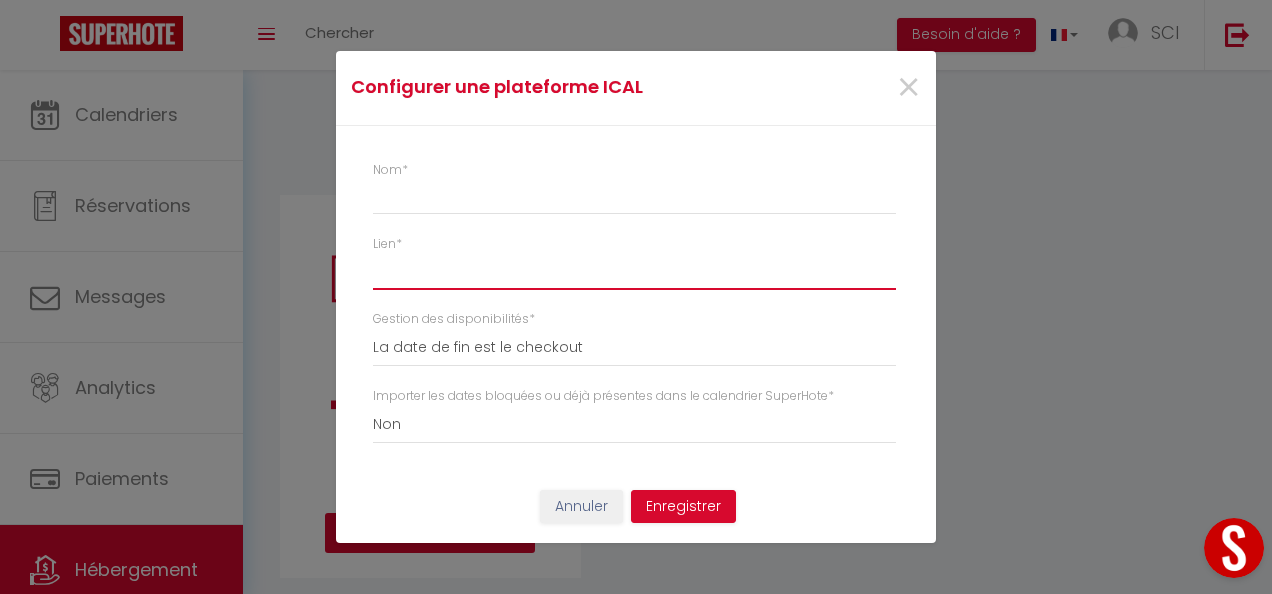click on "Lien
*" at bounding box center [634, 272] 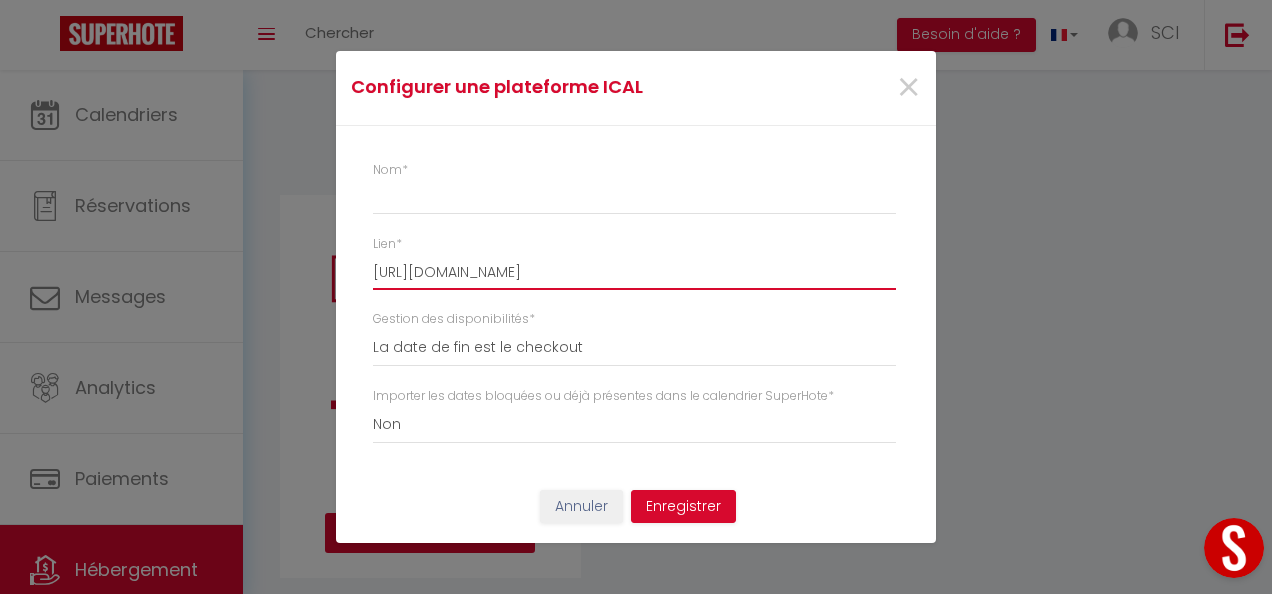 scroll, scrollTop: 0, scrollLeft: 61, axis: horizontal 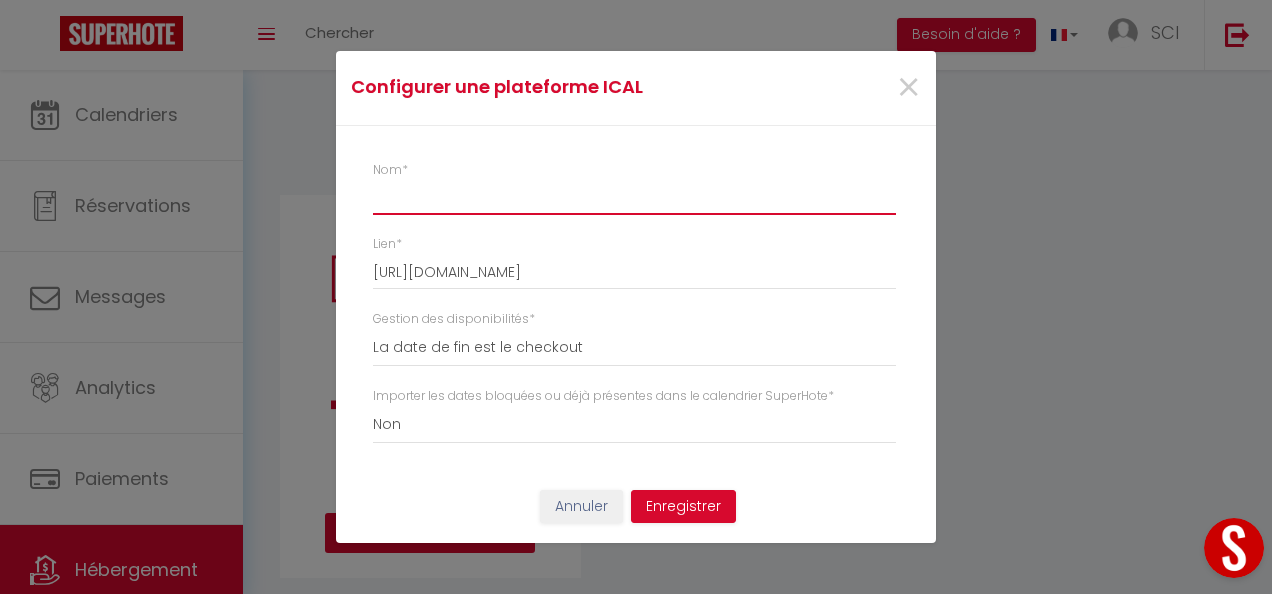 click on "Nom
*" at bounding box center [634, 197] 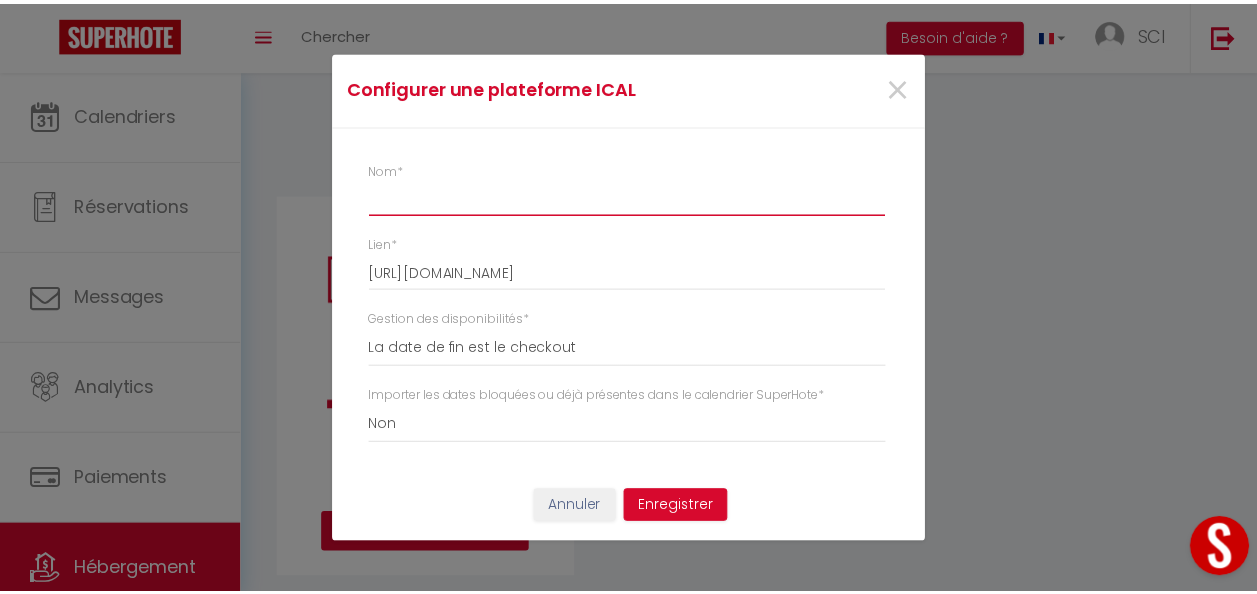 scroll, scrollTop: 0, scrollLeft: 0, axis: both 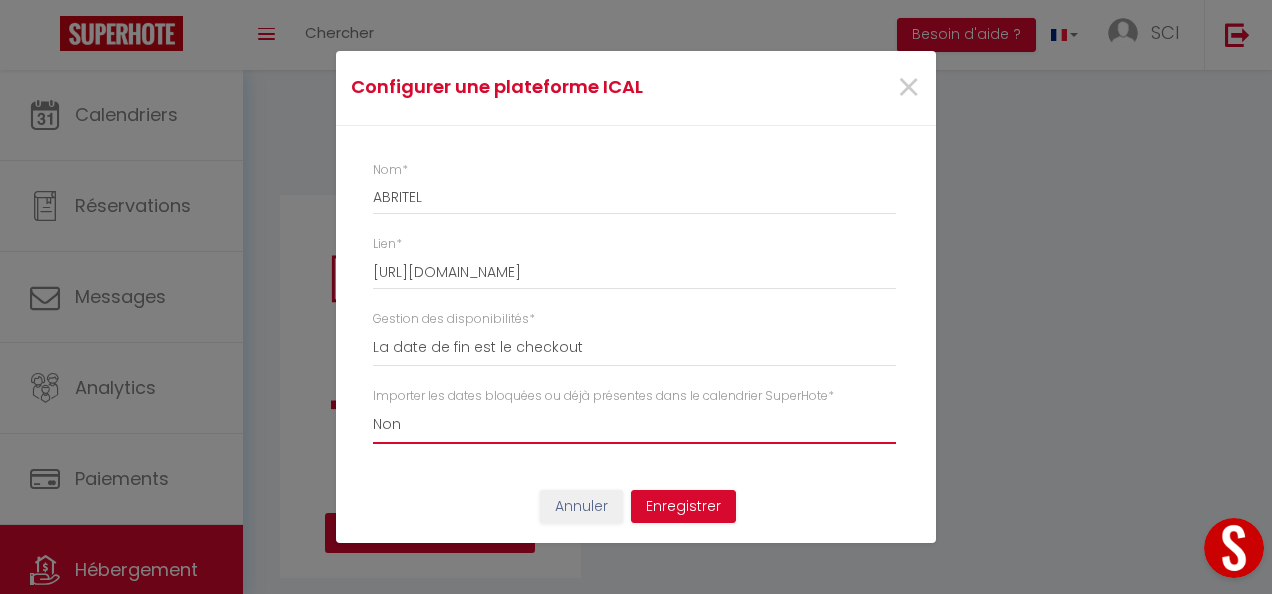 click on "Oui
Non" at bounding box center [634, 425] 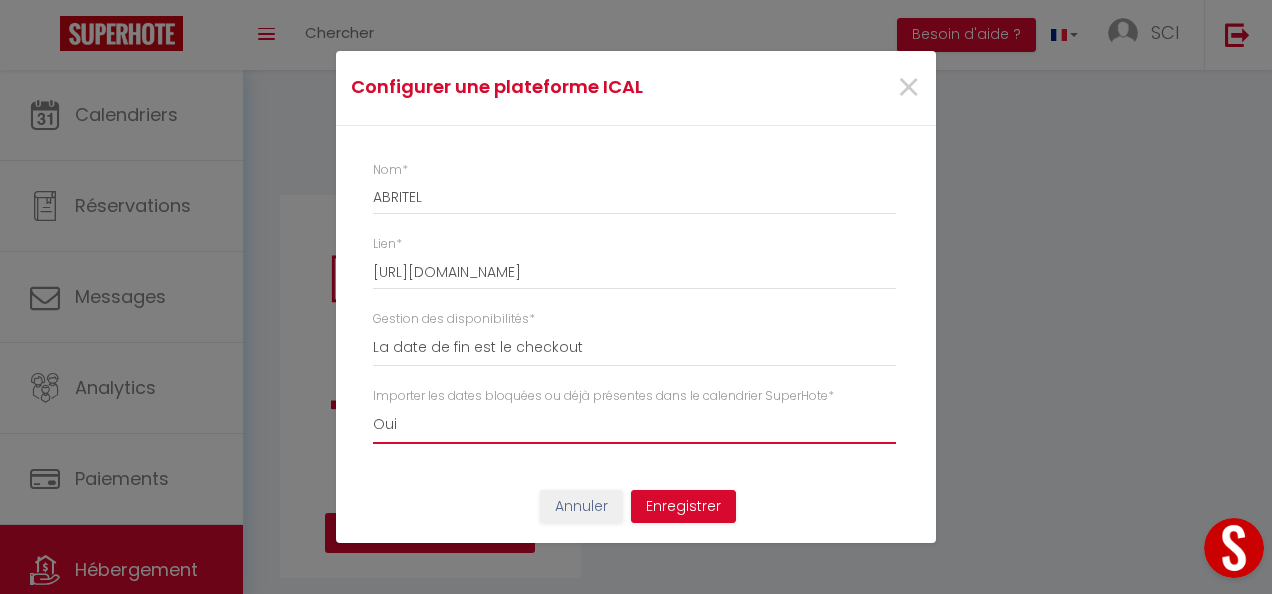 click on "Oui
Non" at bounding box center [634, 425] 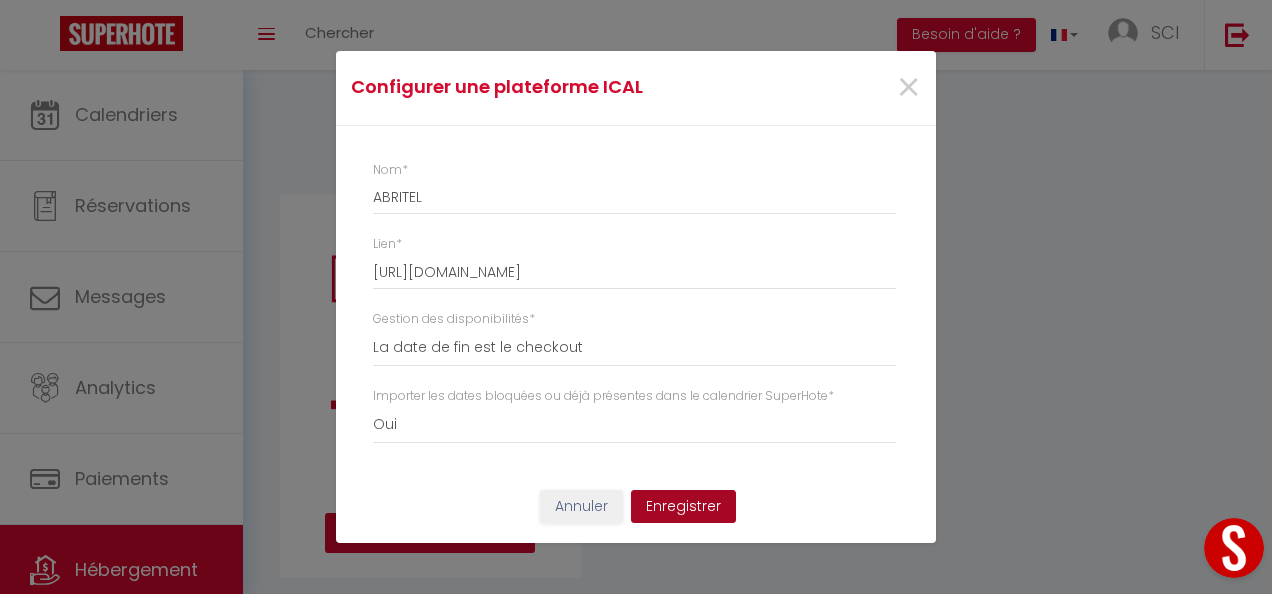 click on "Enregistrer" at bounding box center (683, 507) 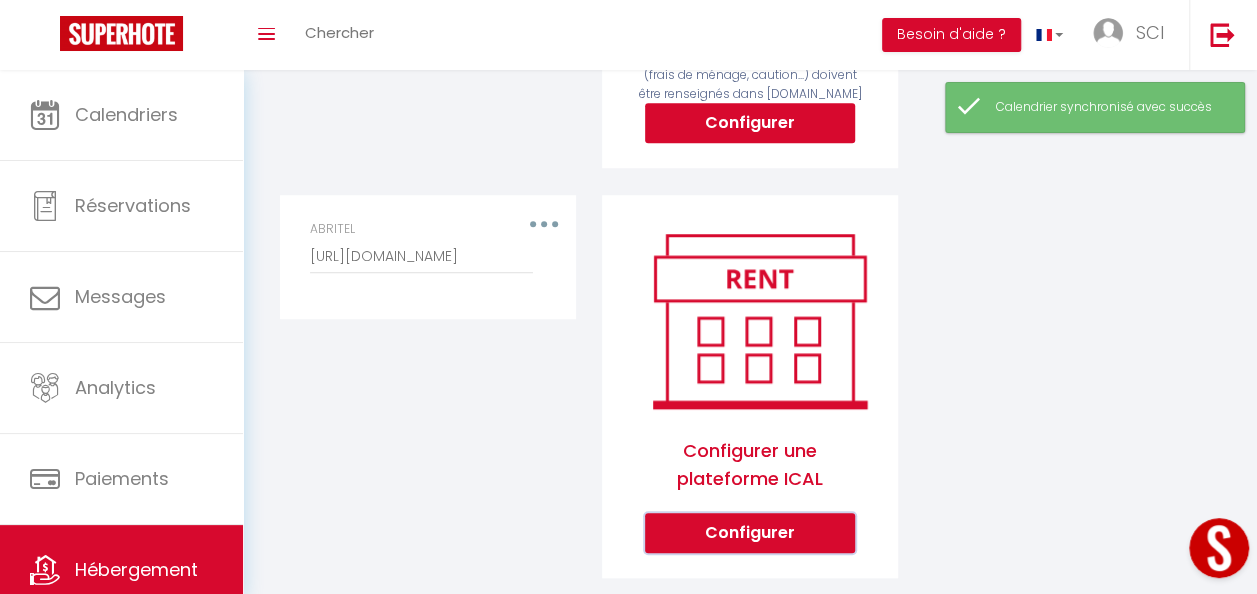 click on "Configurer" at bounding box center (750, 533) 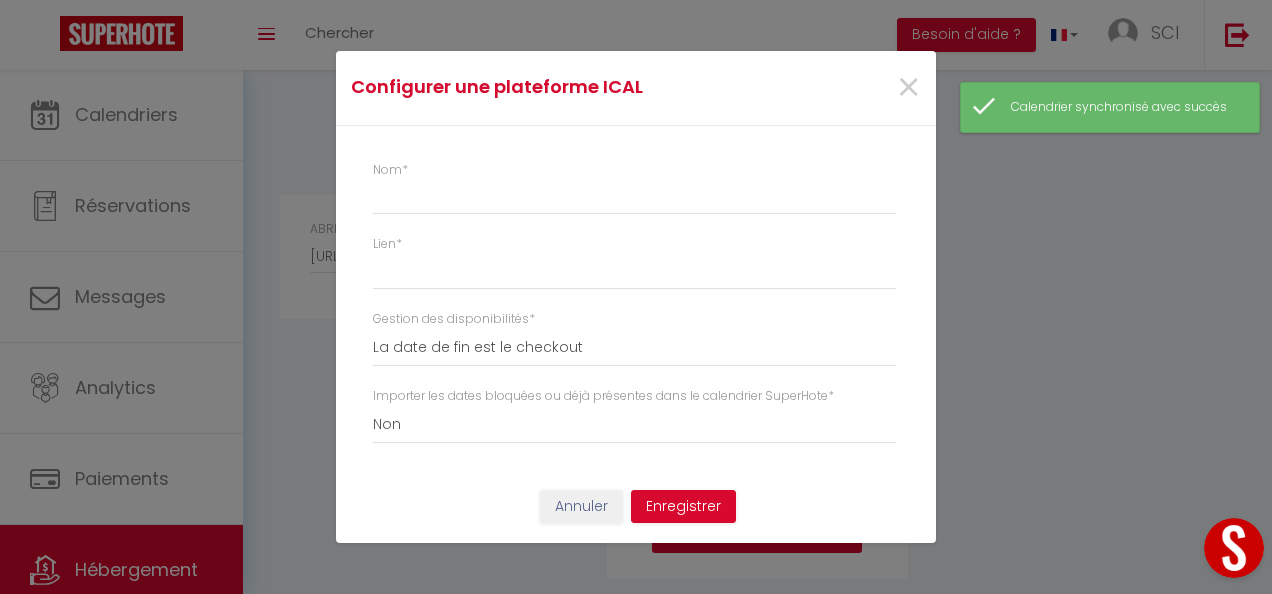 click on "×" at bounding box center (834, 88) 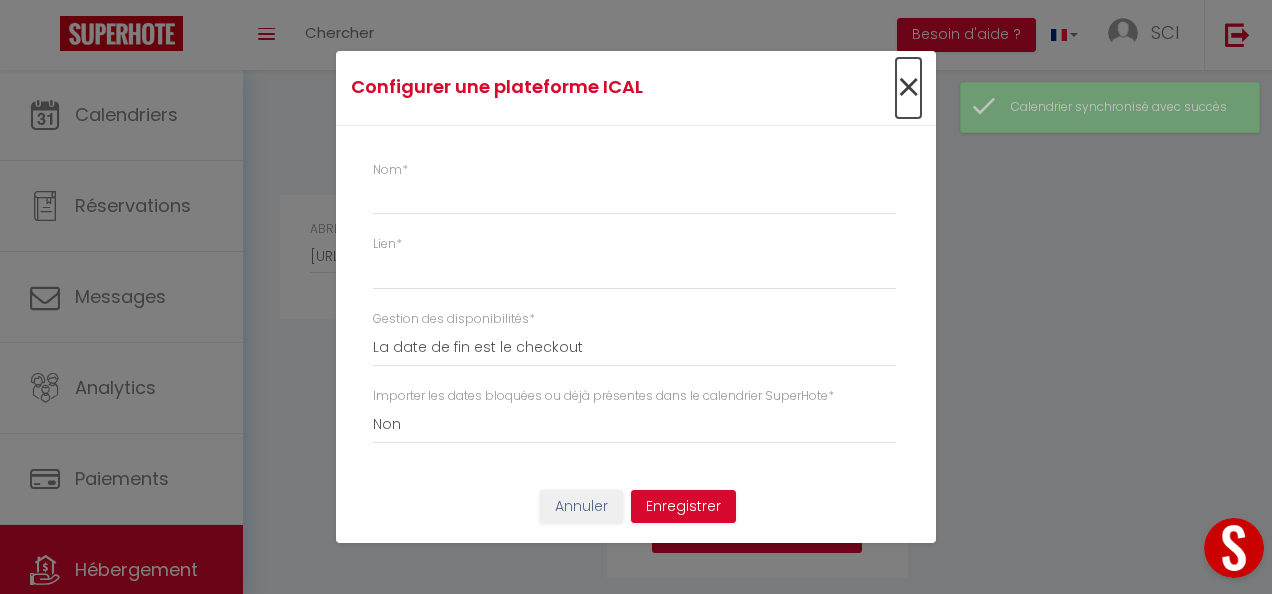 click on "×" at bounding box center [908, 88] 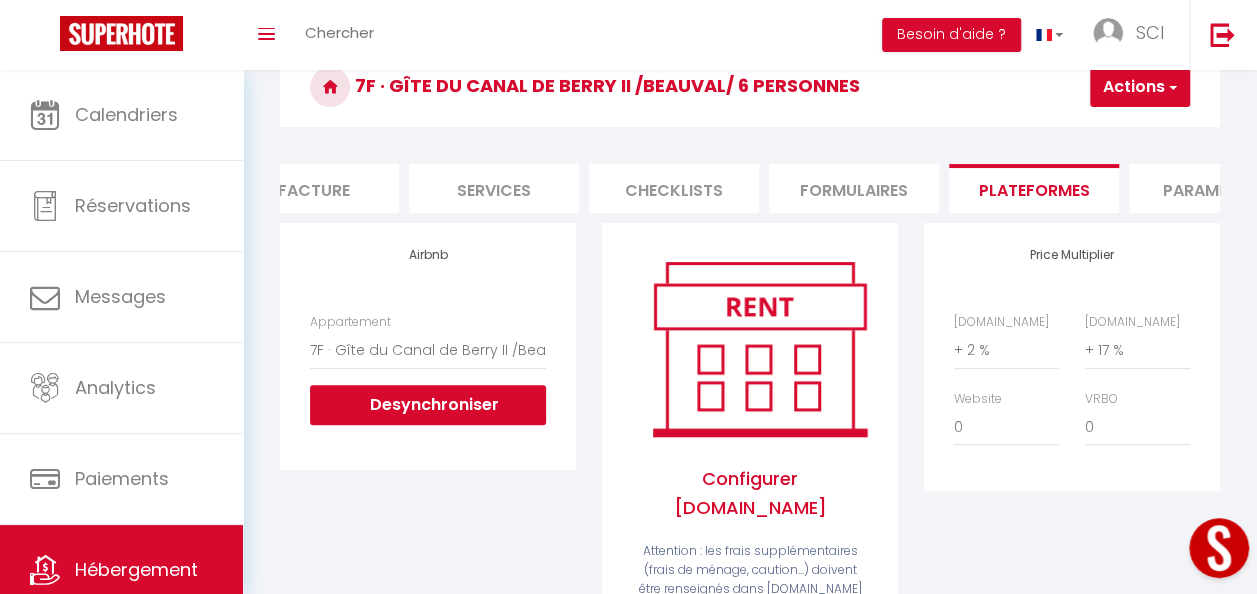 scroll, scrollTop: 98, scrollLeft: 0, axis: vertical 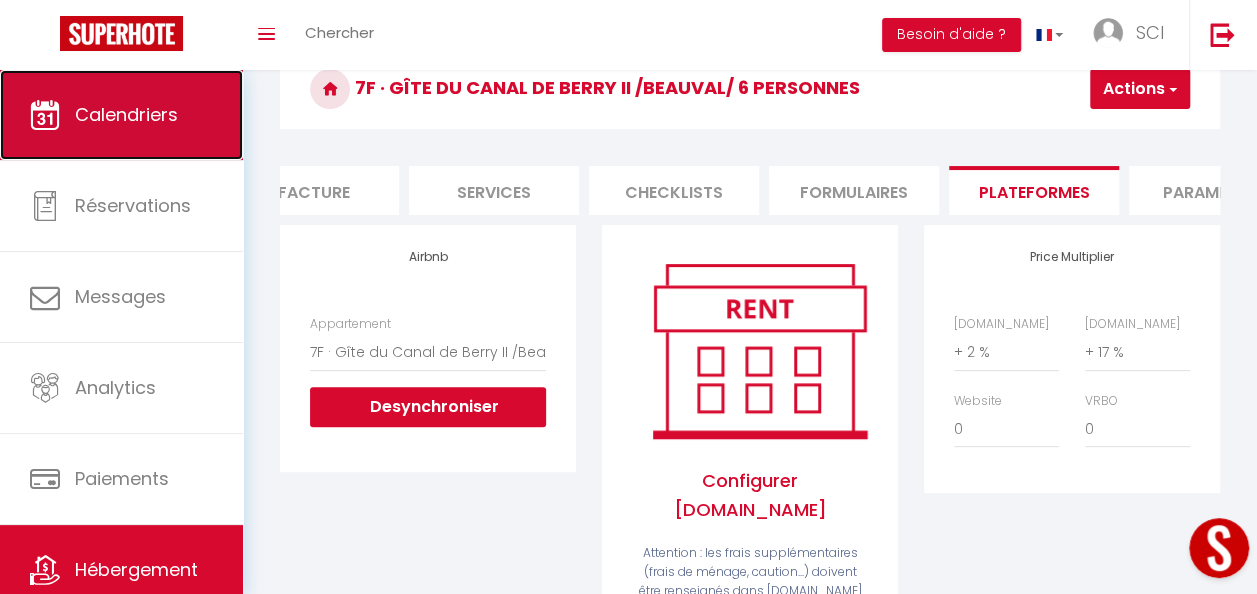 click on "Calendriers" at bounding box center (121, 115) 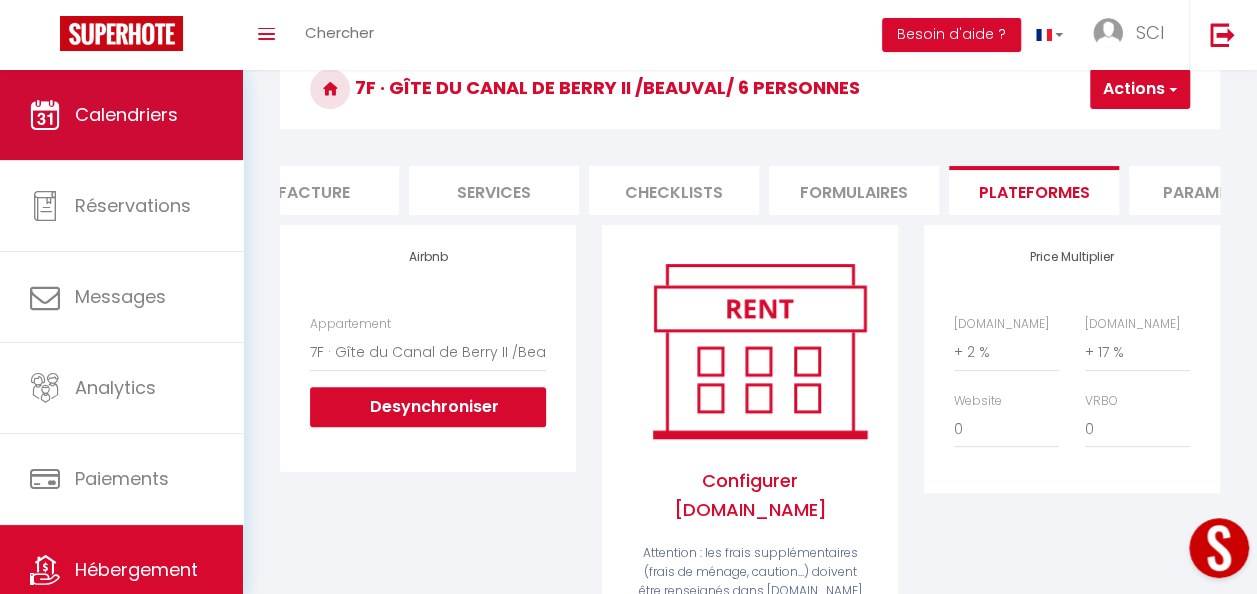 scroll, scrollTop: 0, scrollLeft: 0, axis: both 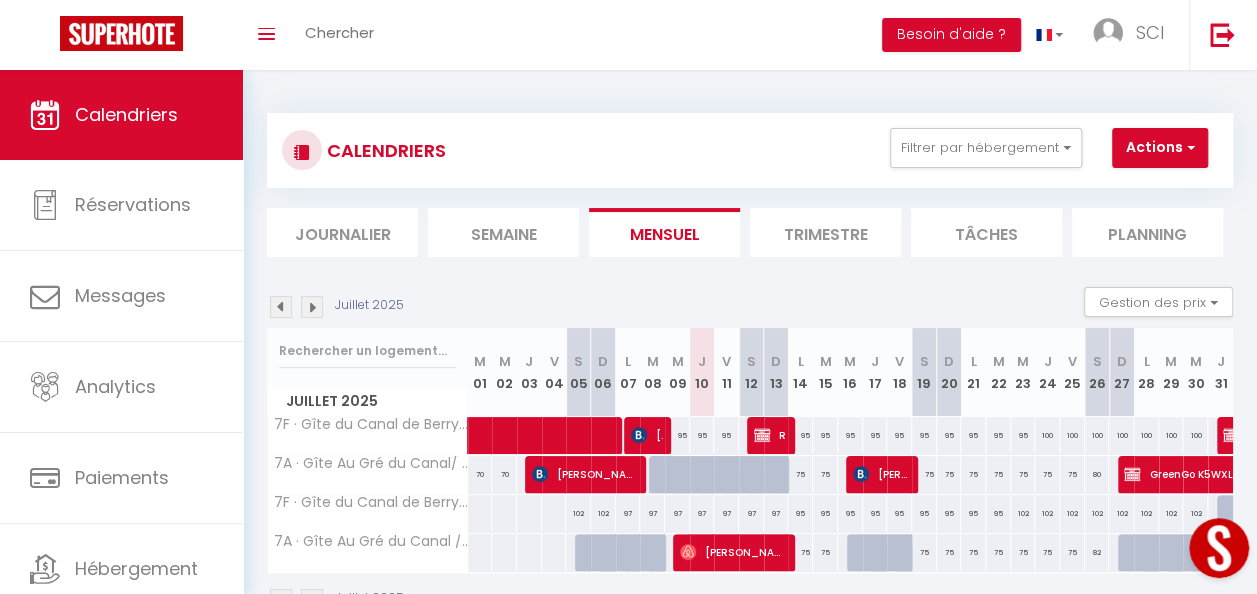 click on "95" at bounding box center [825, 435] 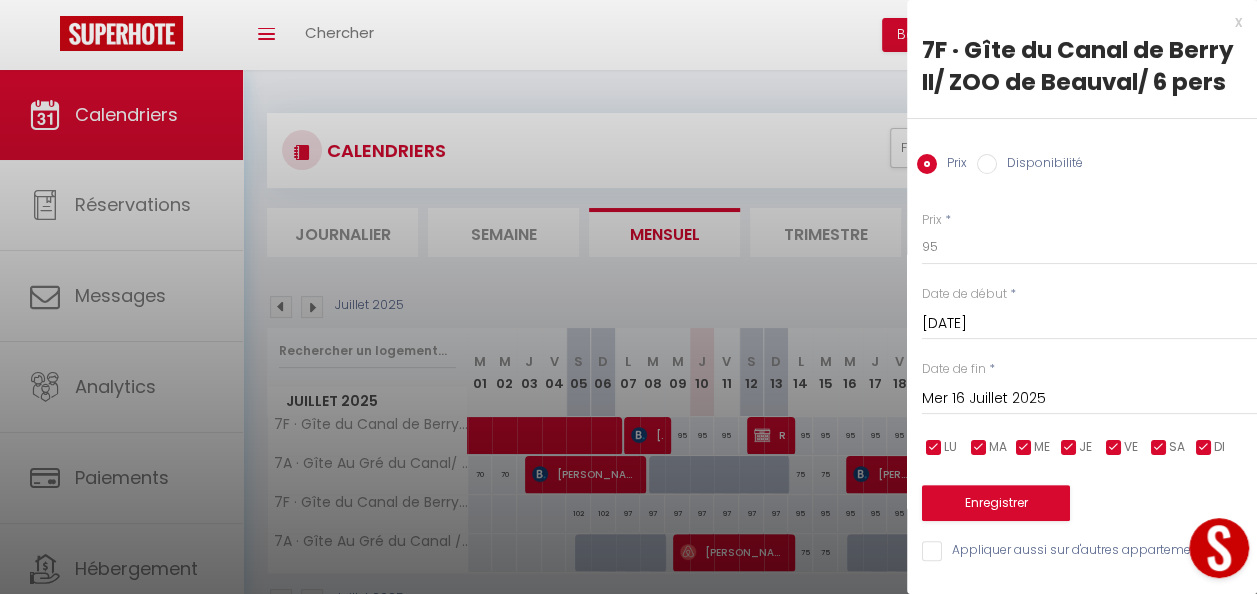 click at bounding box center [628, 297] 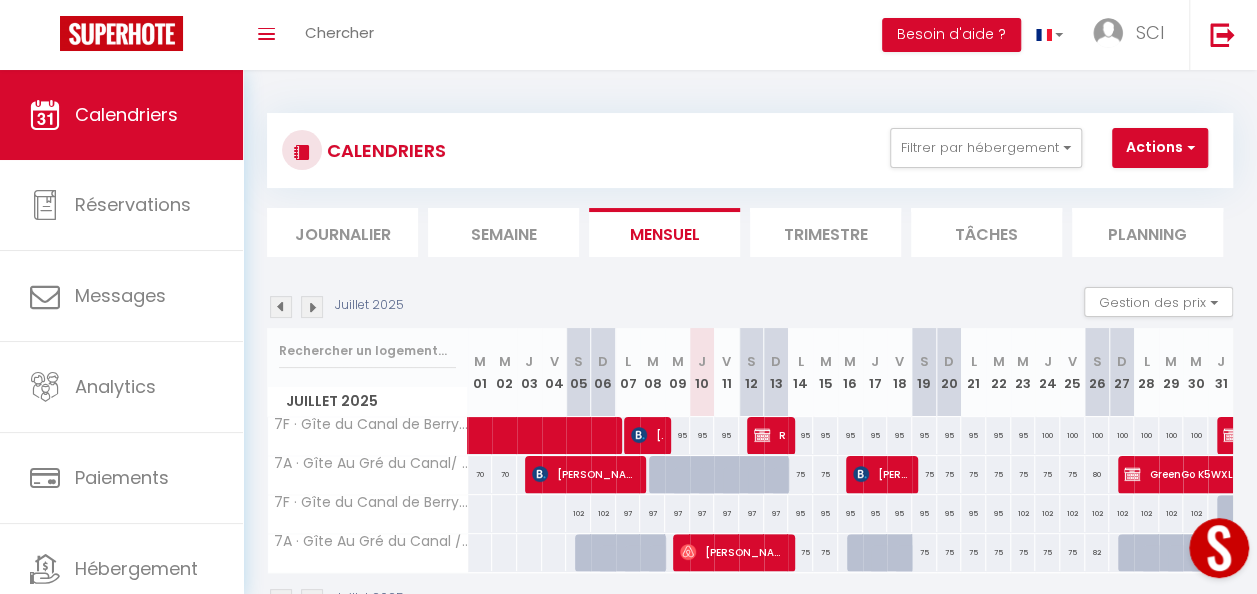click at bounding box center [312, 307] 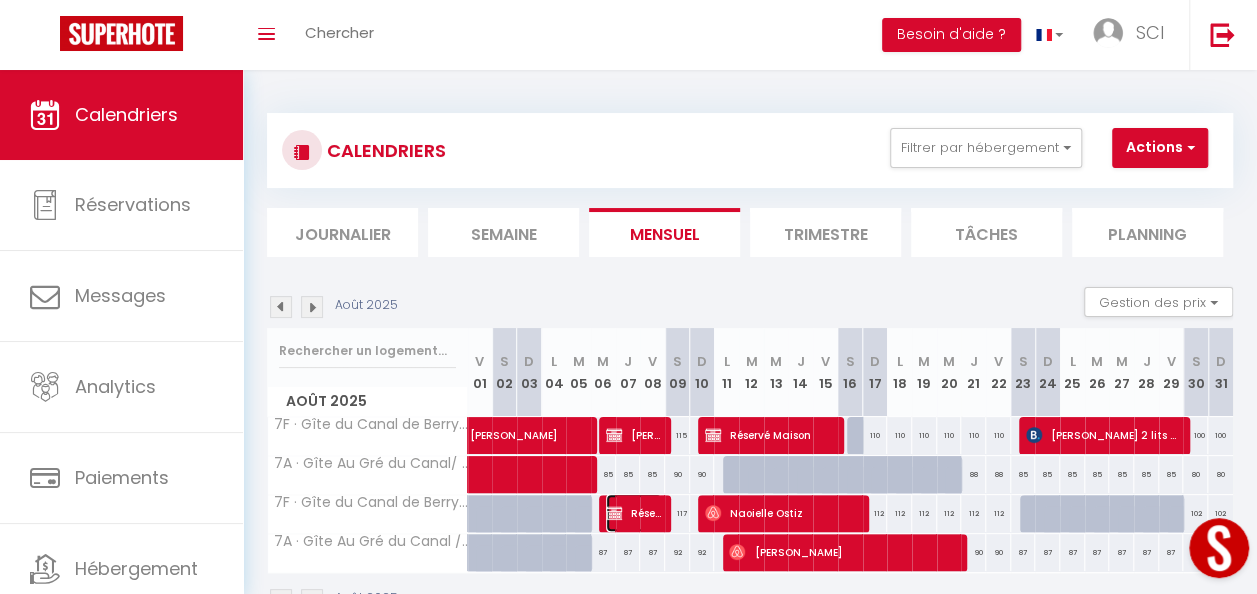 click on "Réservée Carillon" at bounding box center (634, 513) 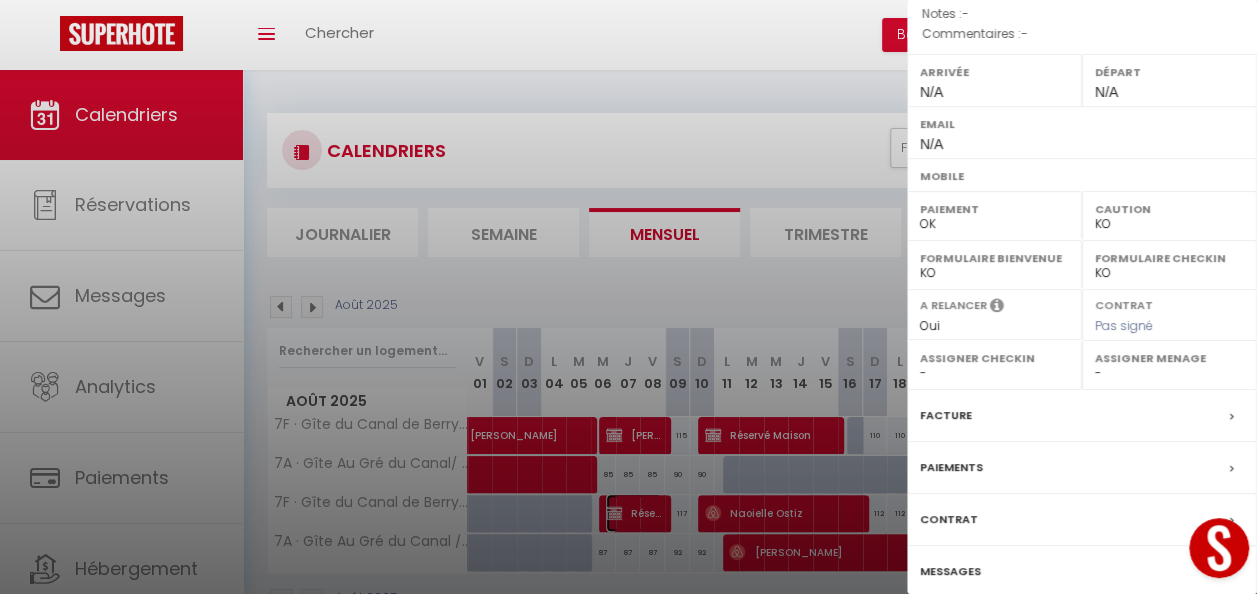 scroll, scrollTop: 259, scrollLeft: 0, axis: vertical 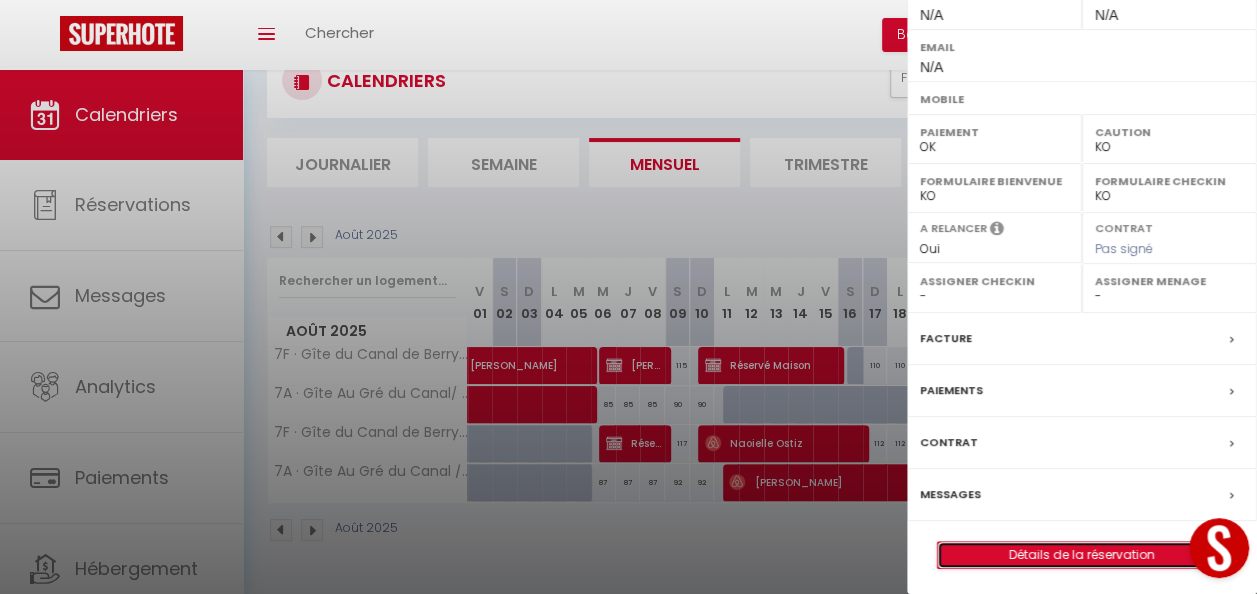 click on "Détails de la réservation" at bounding box center [1082, 555] 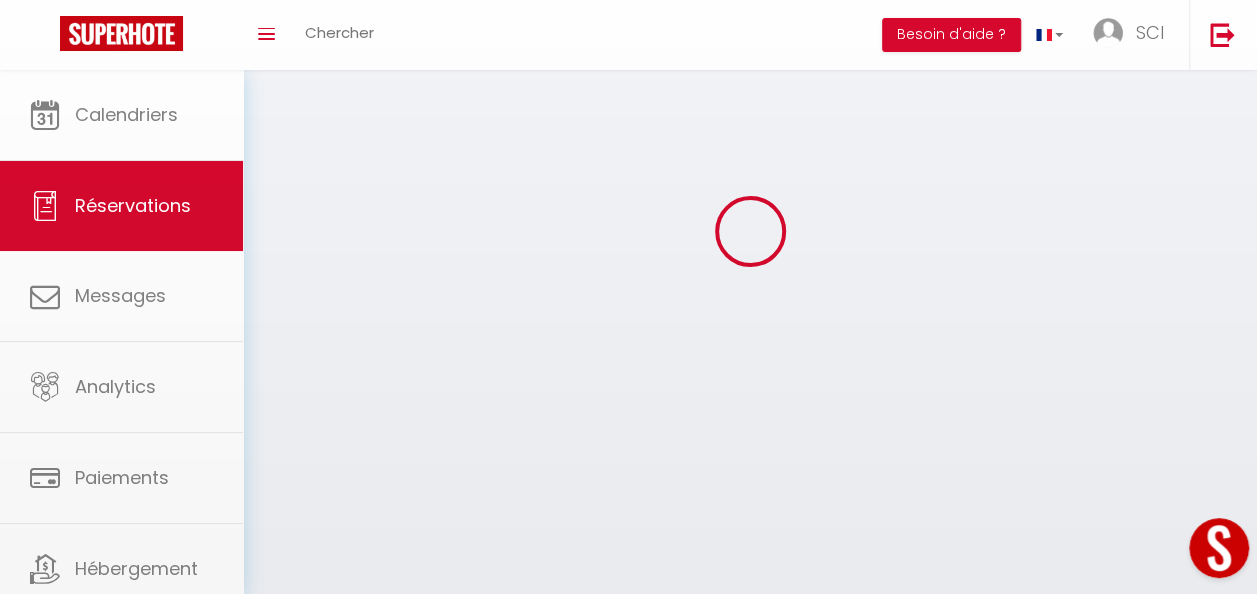 scroll, scrollTop: 0, scrollLeft: 0, axis: both 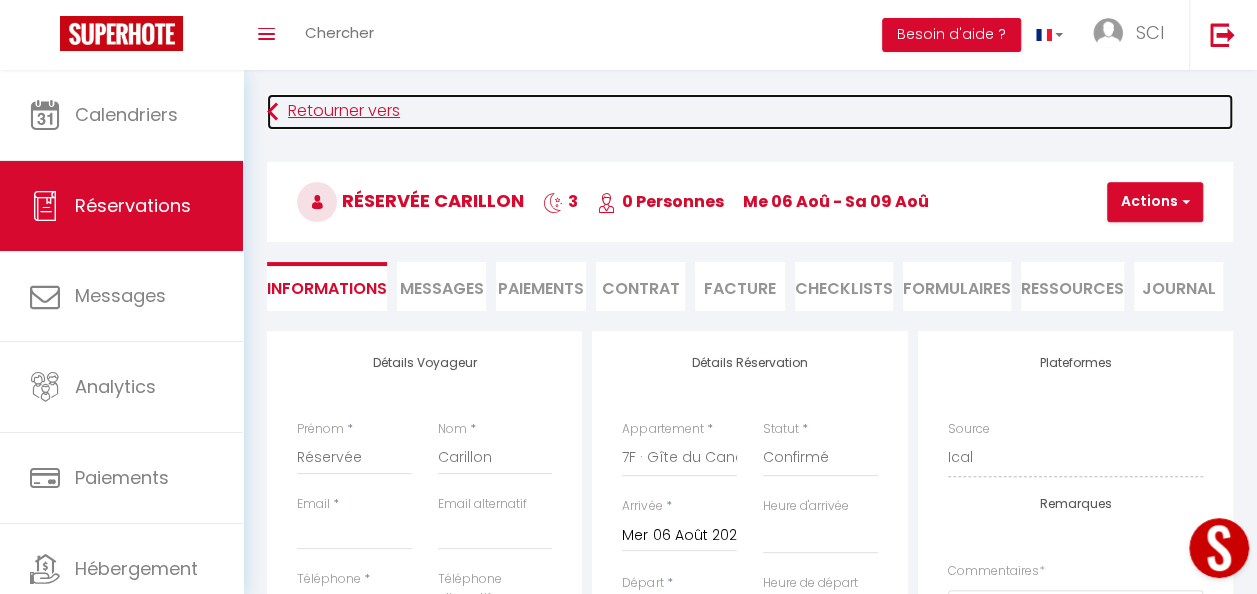click on "Retourner vers" at bounding box center (750, 112) 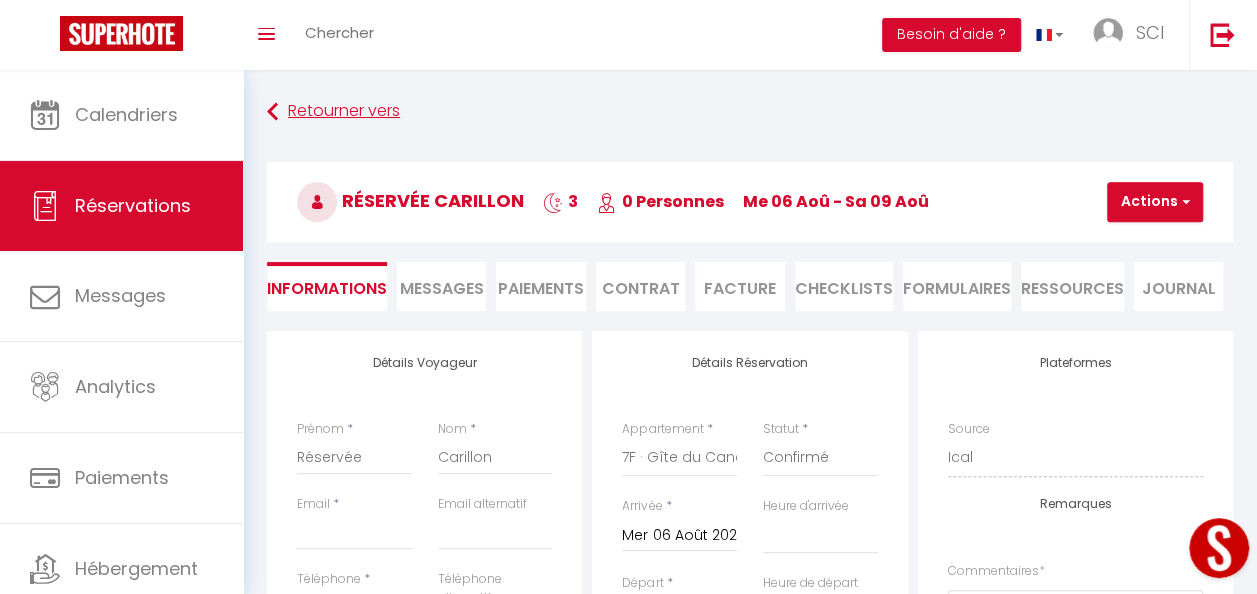 scroll, scrollTop: 70, scrollLeft: 0, axis: vertical 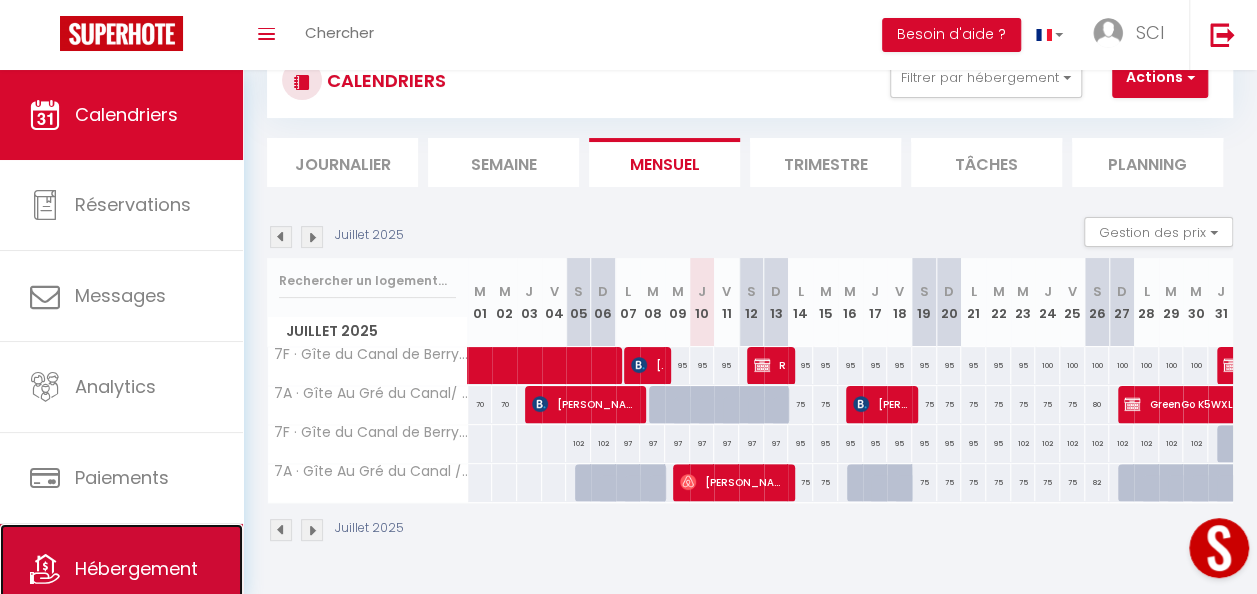 click on "Hébergement" at bounding box center [121, 569] 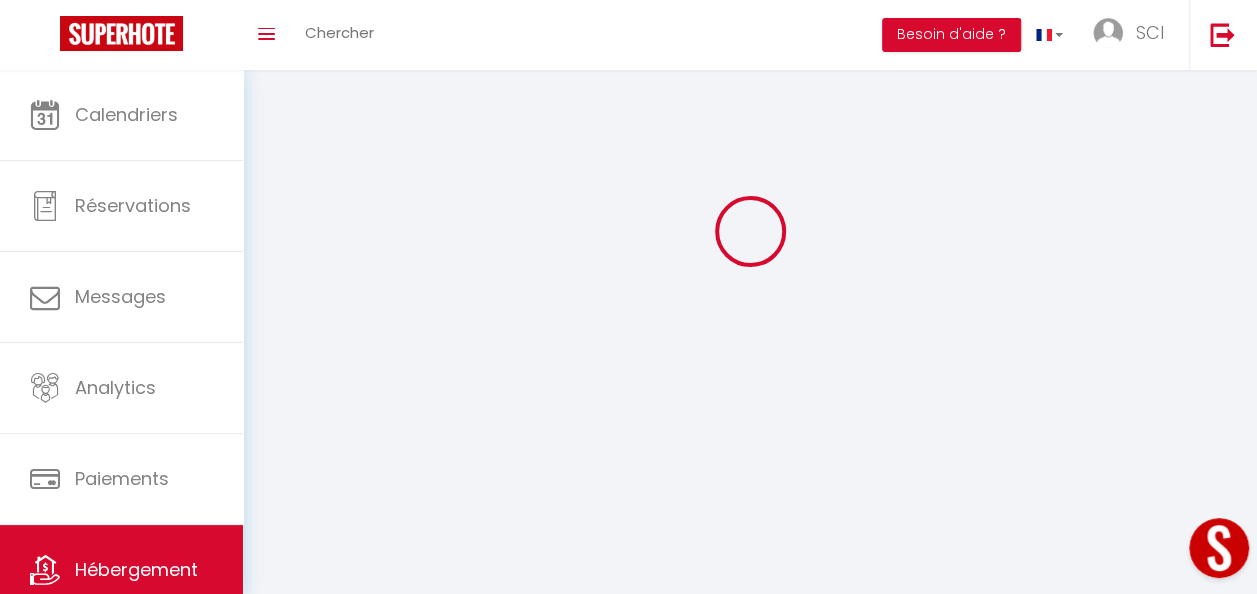 scroll, scrollTop: 0, scrollLeft: 0, axis: both 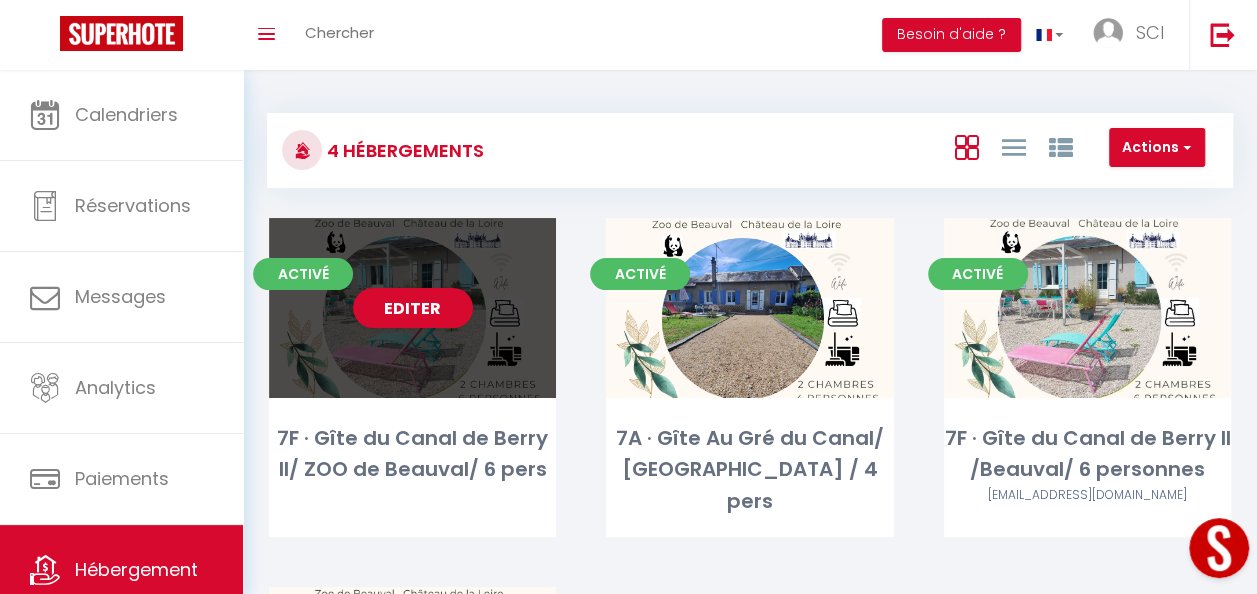 click on "Editer" at bounding box center (412, 308) 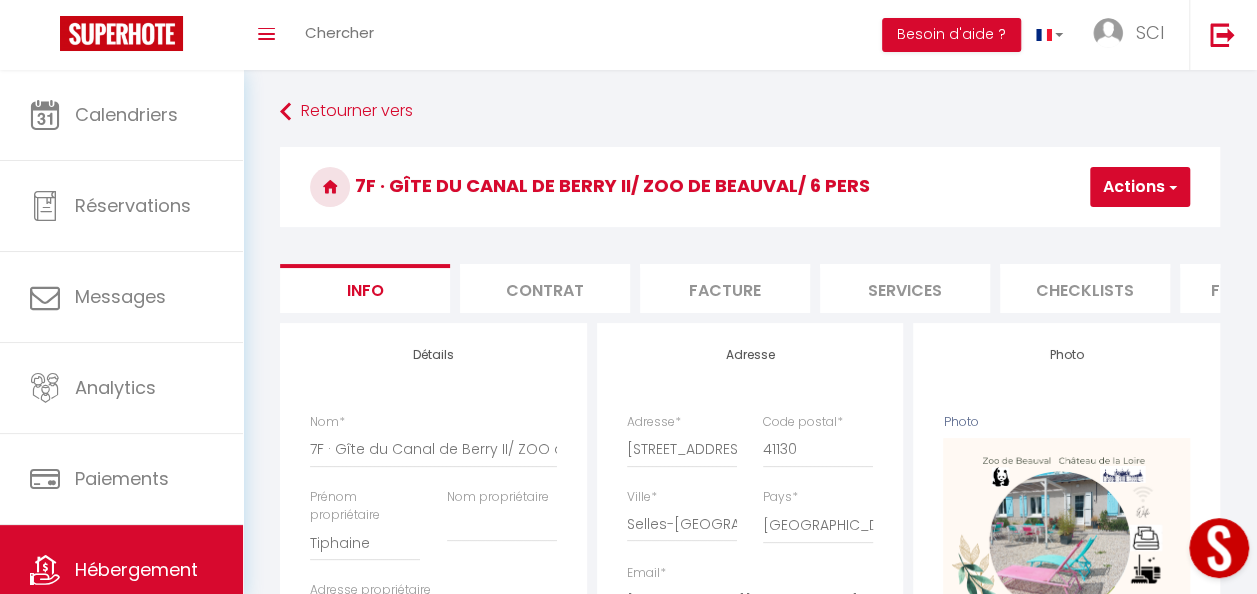 click on "Contrat" at bounding box center (545, 288) 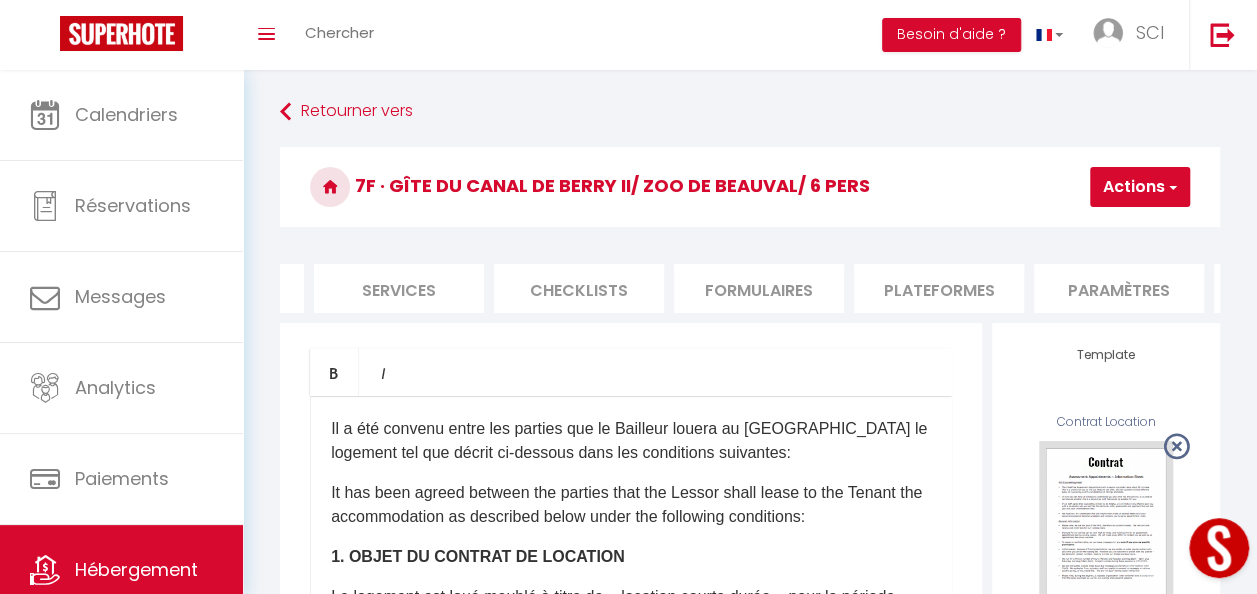 scroll, scrollTop: 0, scrollLeft: 508, axis: horizontal 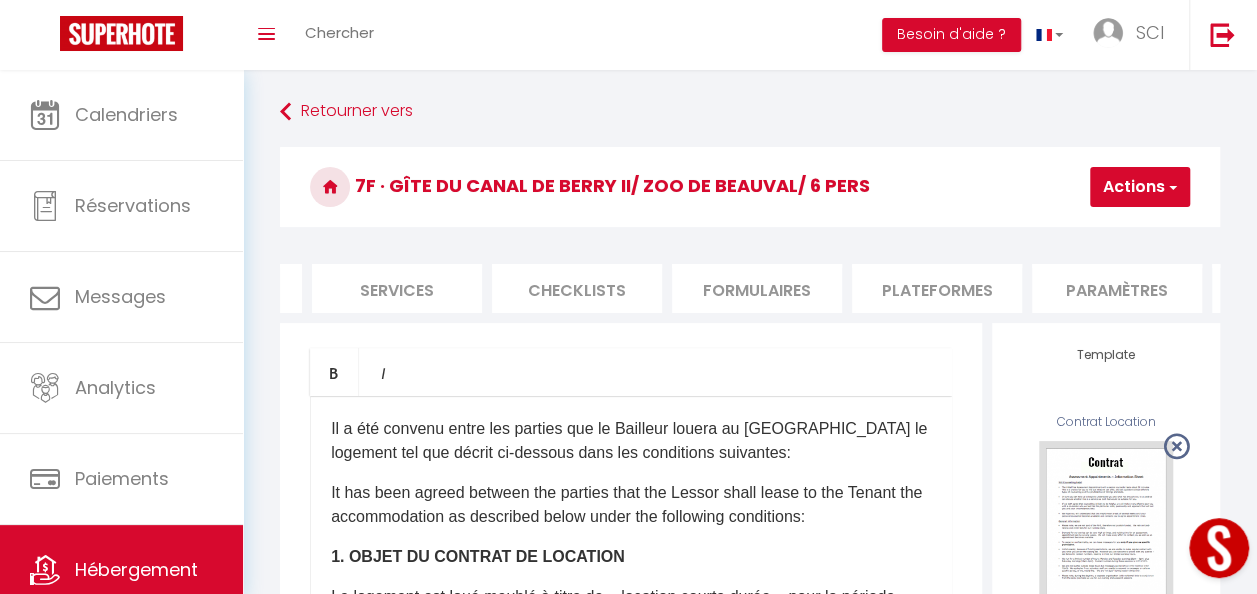 click on "Plateformes" at bounding box center [937, 288] 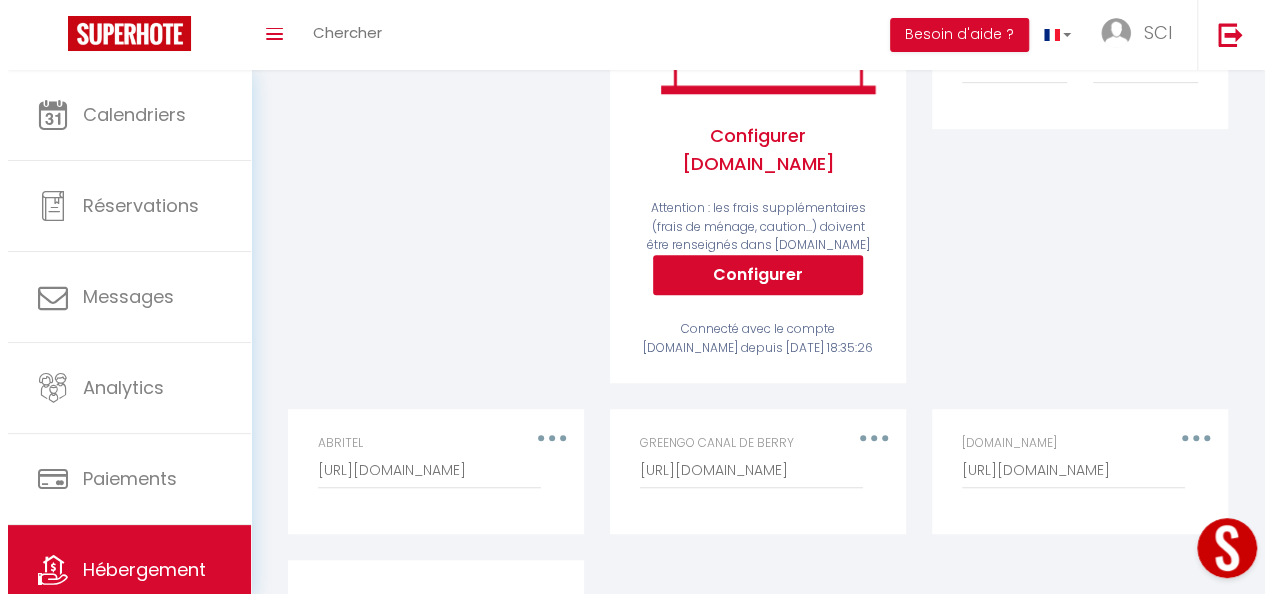scroll, scrollTop: 472, scrollLeft: 0, axis: vertical 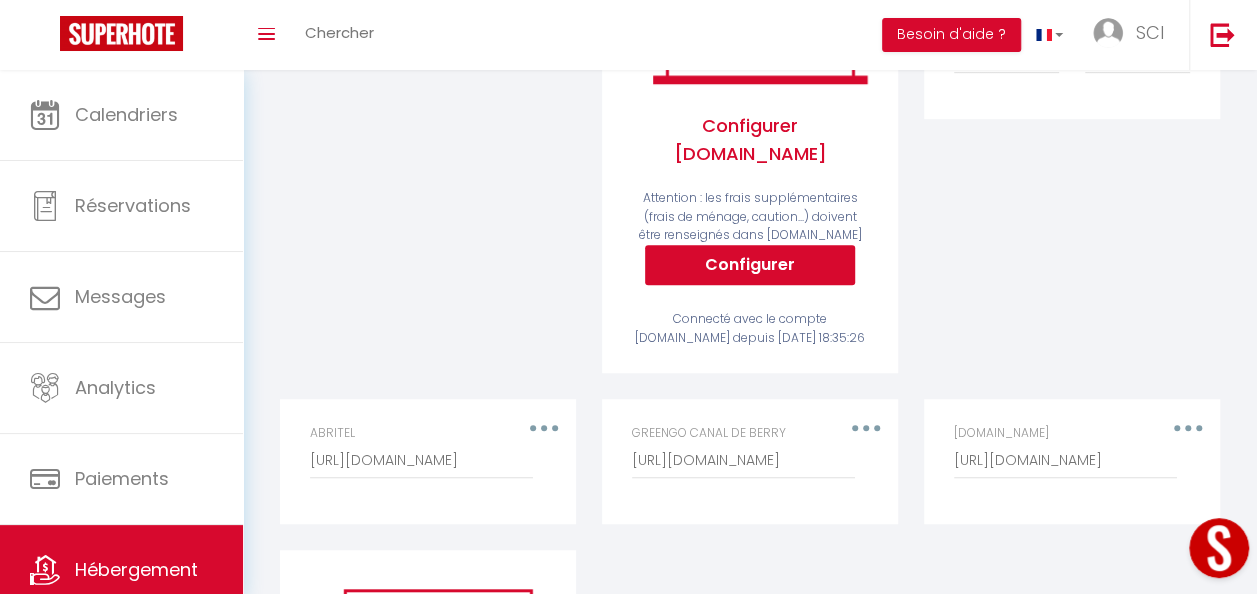 click on "GREENGO CANAL DE BERRY
[URL][DOMAIN_NAME]" at bounding box center [750, 461] 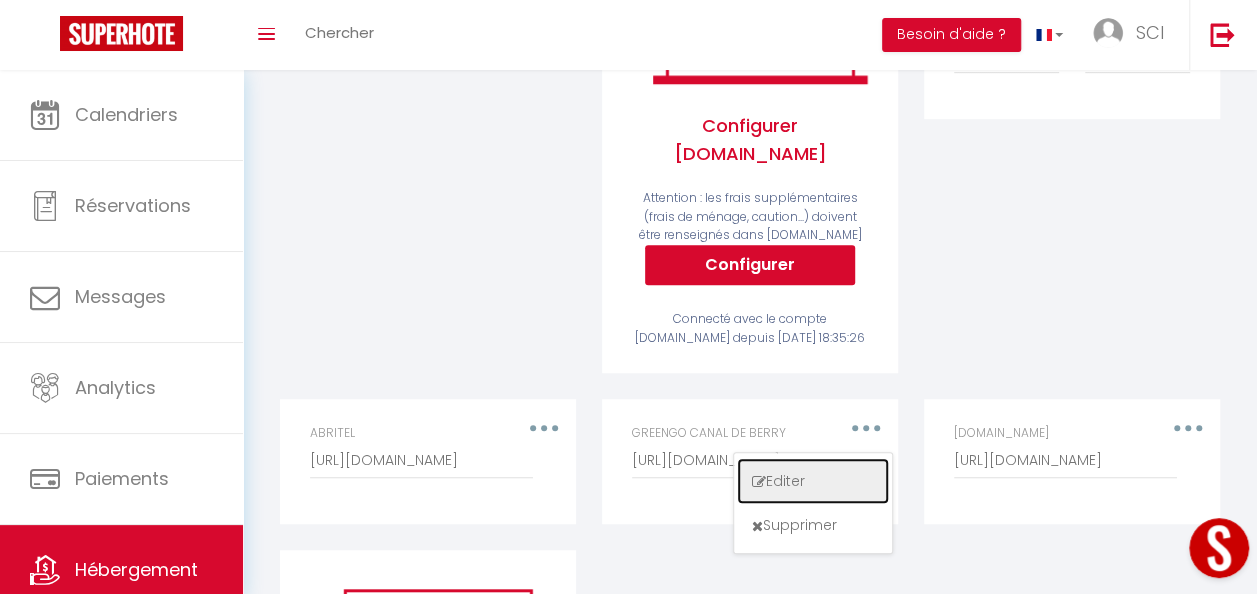 click on "Editer" at bounding box center [813, 481] 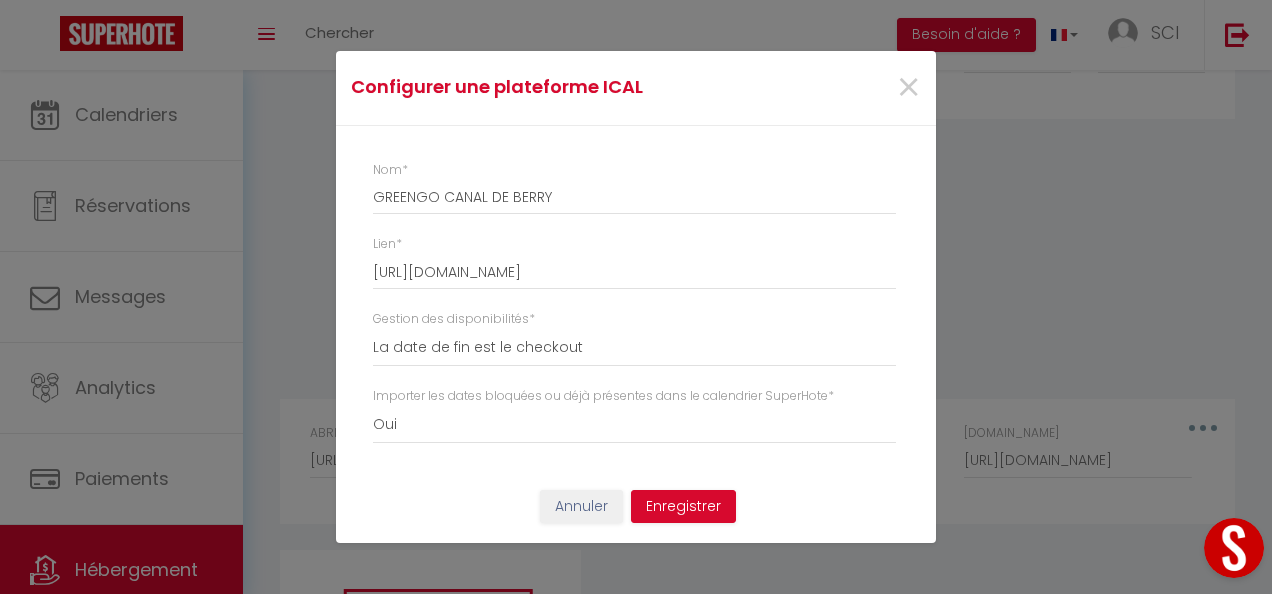 drag, startPoint x: 372, startPoint y: 271, endPoint x: 447, endPoint y: 278, distance: 75.32596 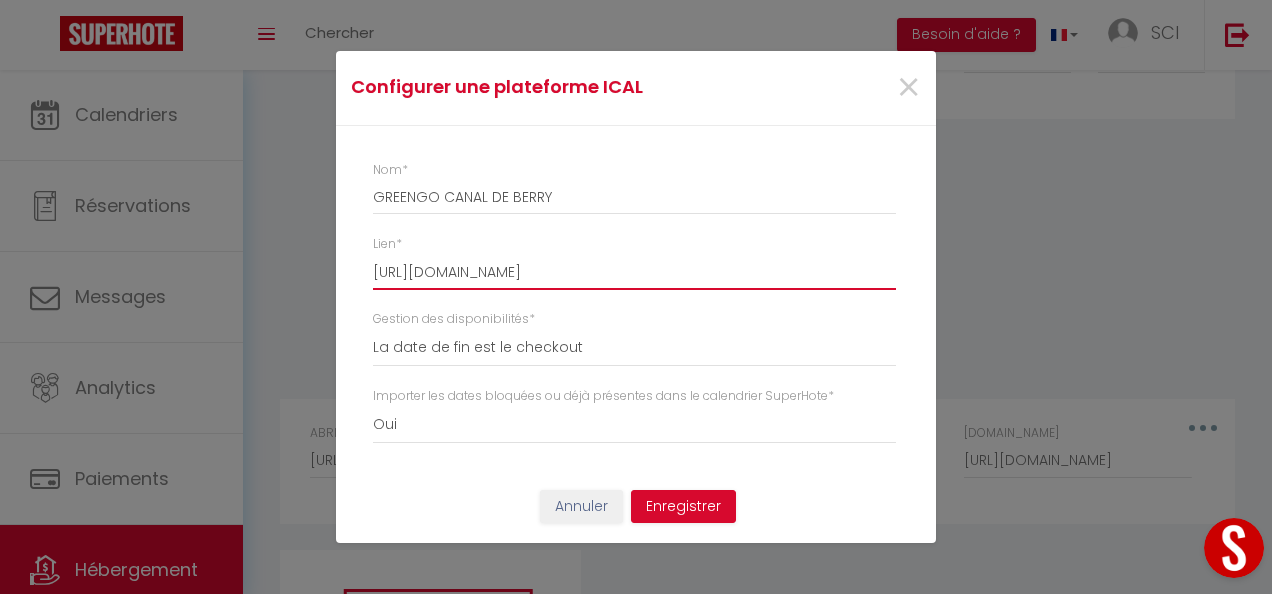 scroll, scrollTop: 0, scrollLeft: 226, axis: horizontal 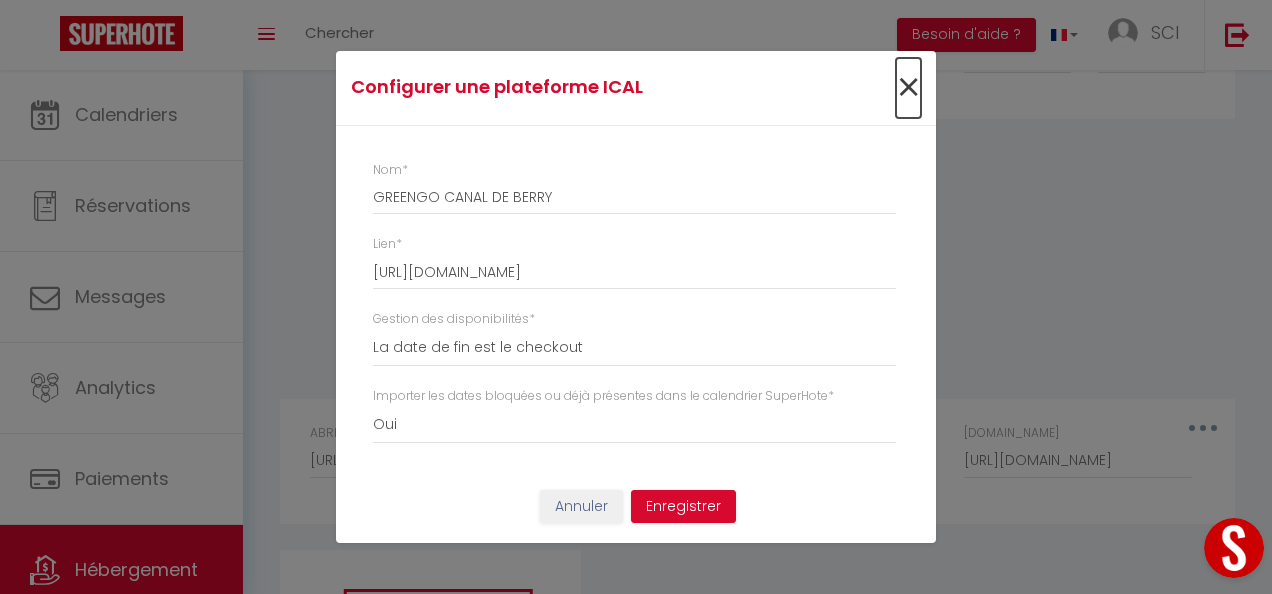 click on "×" at bounding box center (908, 88) 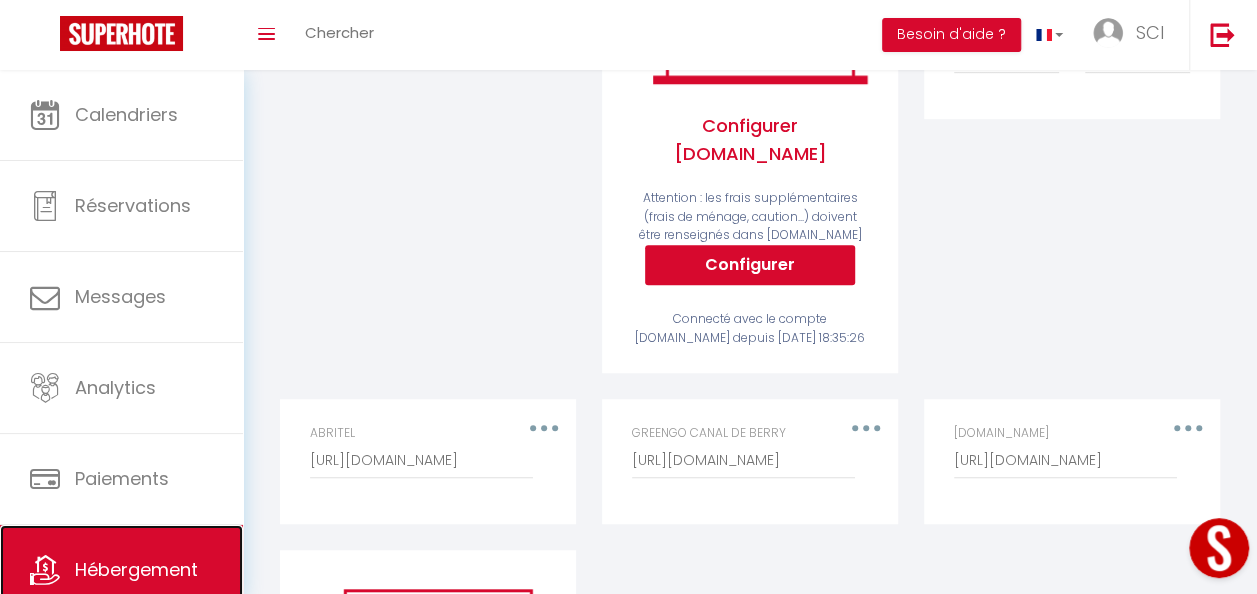 click on "Hébergement" at bounding box center (136, 569) 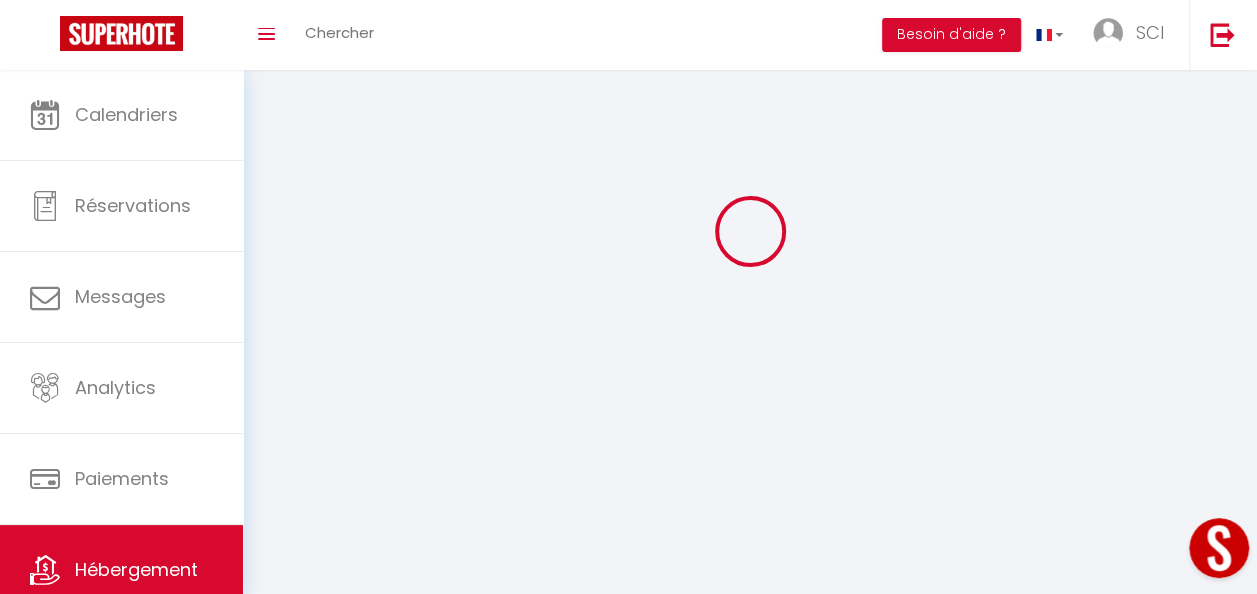 scroll, scrollTop: 0, scrollLeft: 0, axis: both 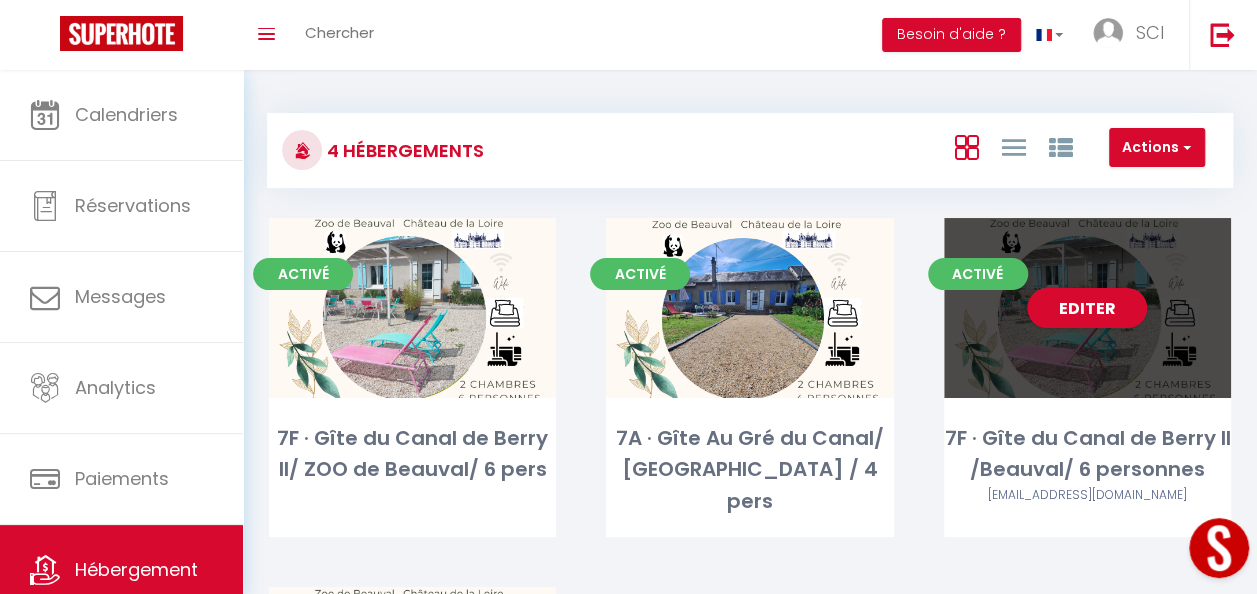 click on "Editer" at bounding box center (1087, 308) 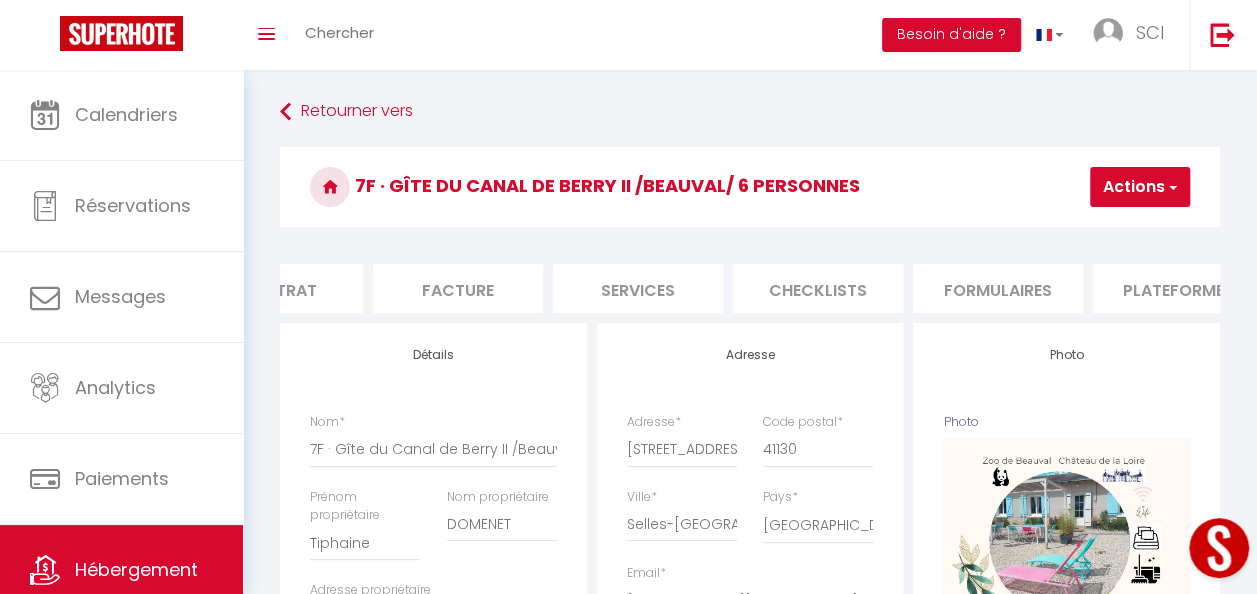 scroll, scrollTop: 0, scrollLeft: 280, axis: horizontal 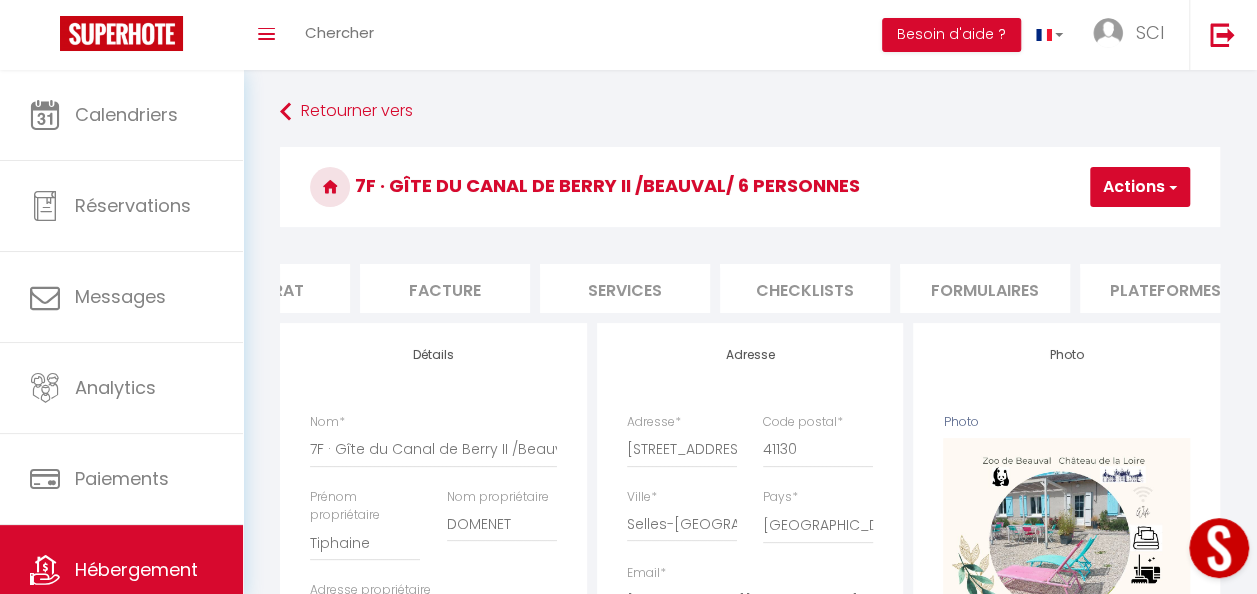 click on "Plateformes" at bounding box center (1165, 288) 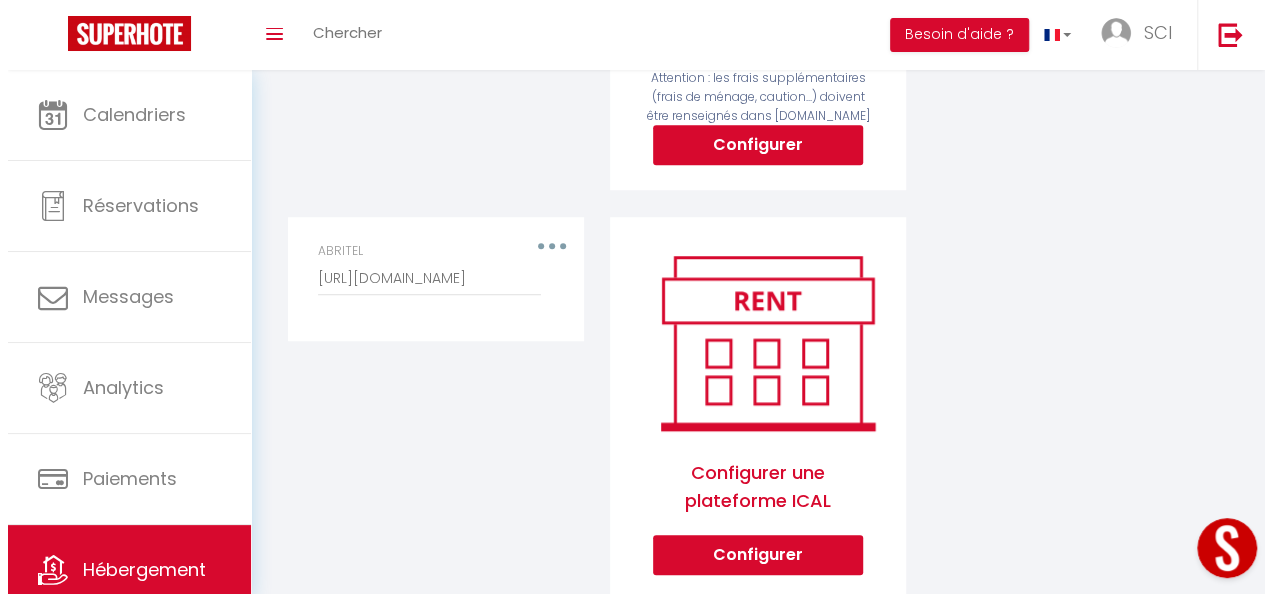 scroll, scrollTop: 578, scrollLeft: 0, axis: vertical 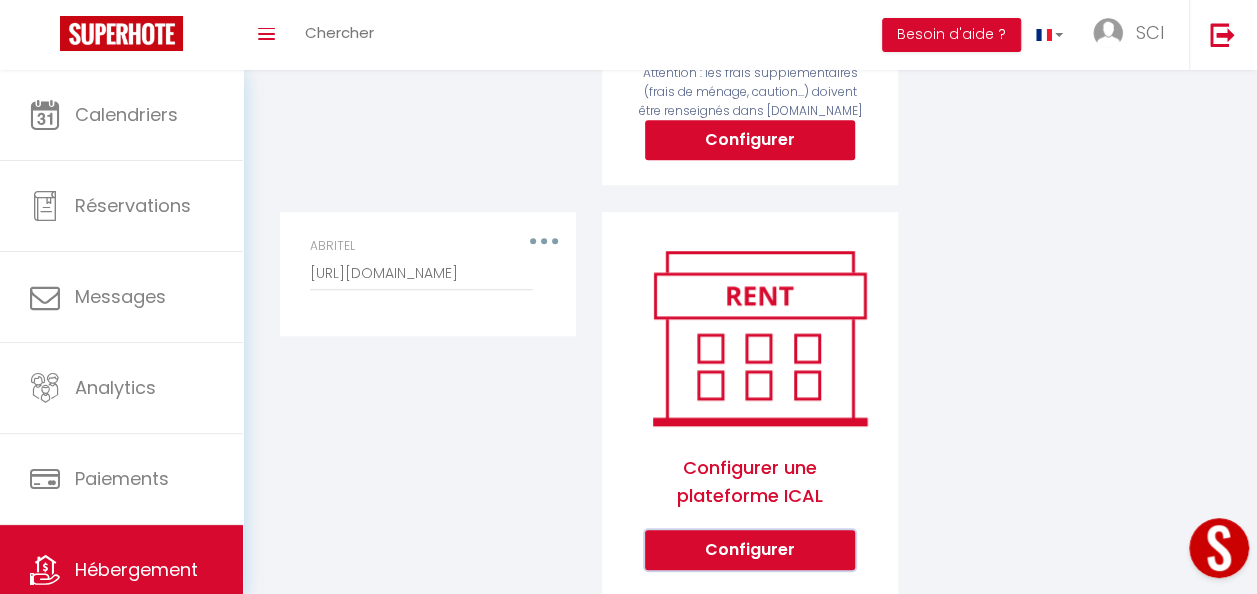 click on "Configurer" at bounding box center [750, 550] 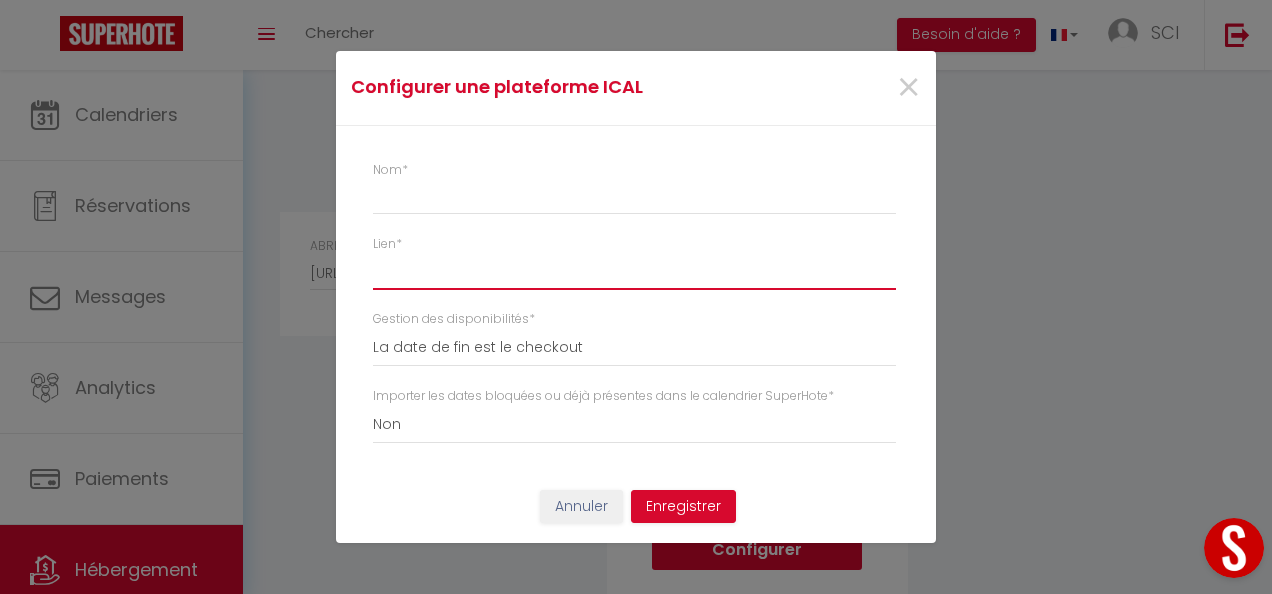 click on "Lien
*" at bounding box center (634, 272) 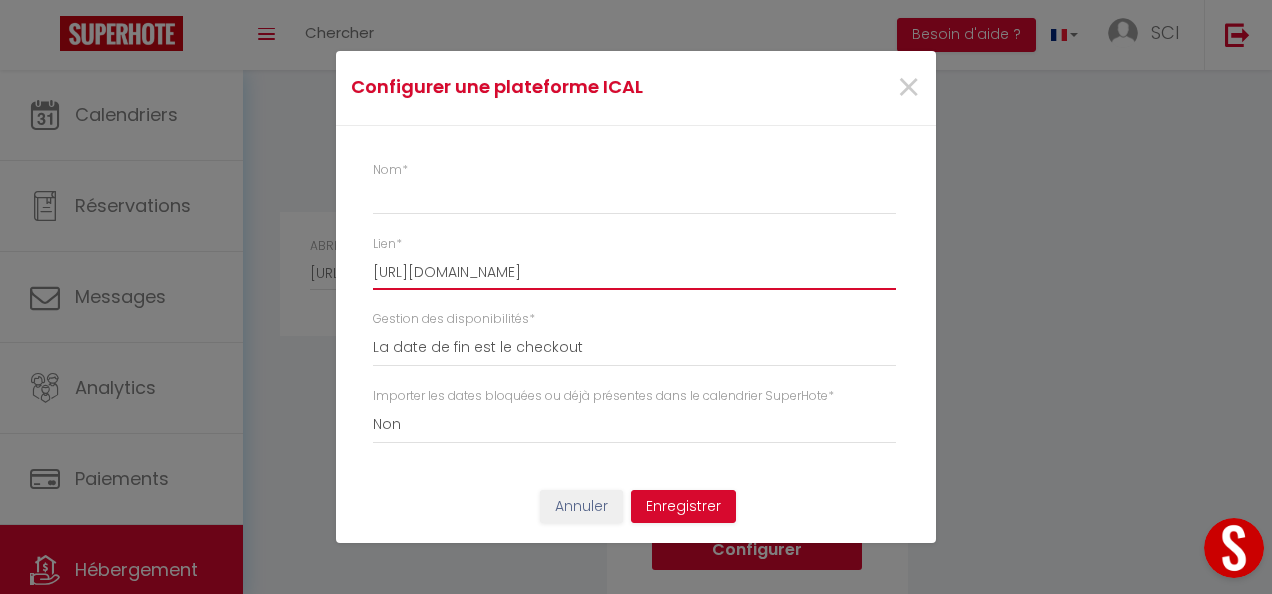 scroll, scrollTop: 0, scrollLeft: 226, axis: horizontal 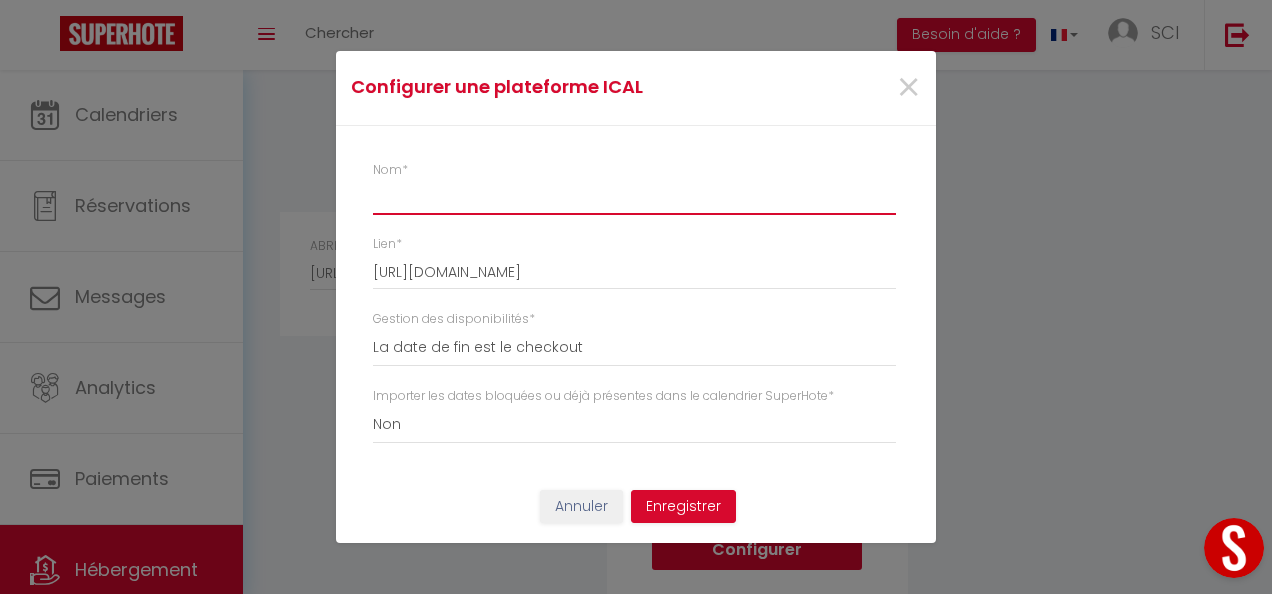 click on "Nom
*" at bounding box center [634, 197] 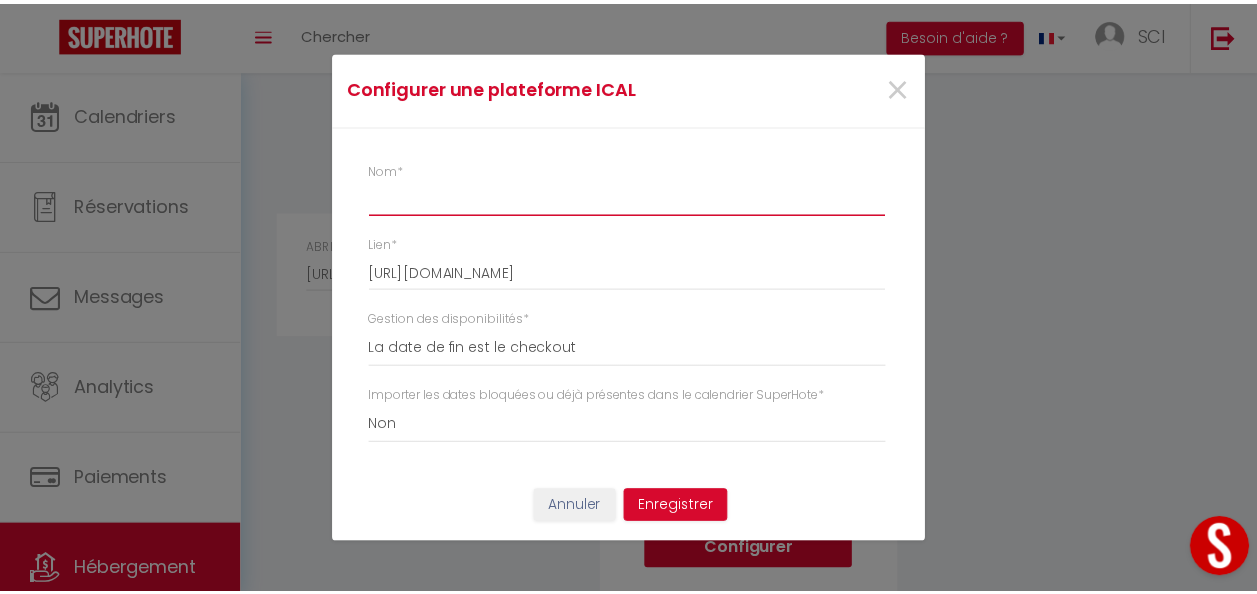 scroll, scrollTop: 0, scrollLeft: 0, axis: both 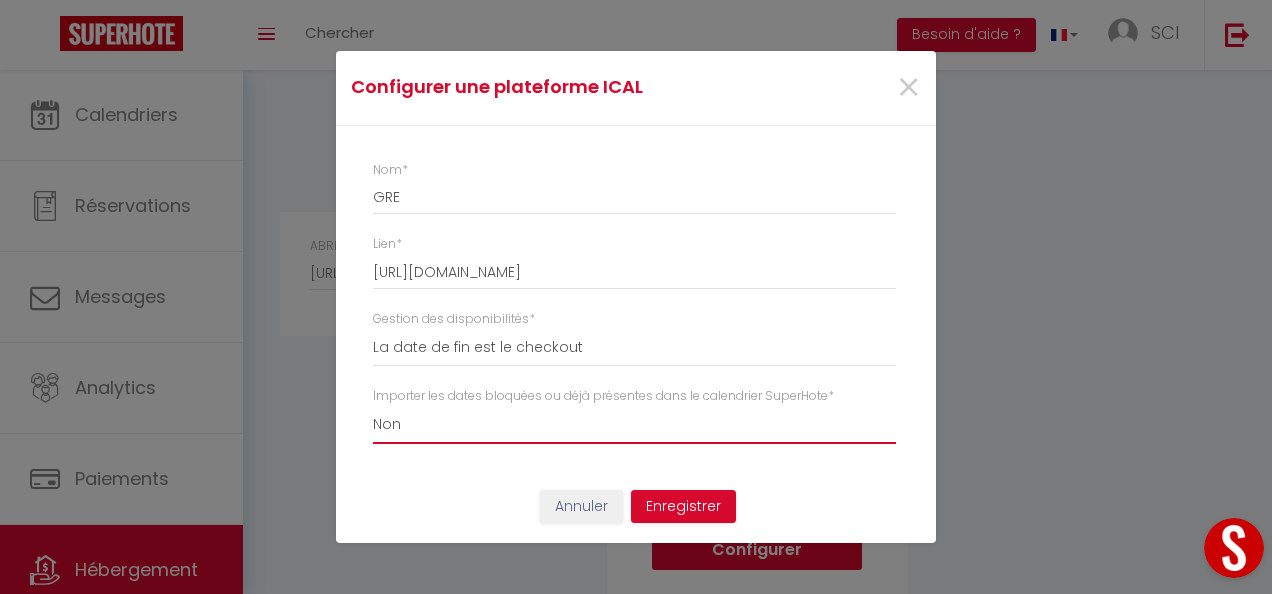 click on "Oui
Non" at bounding box center (634, 425) 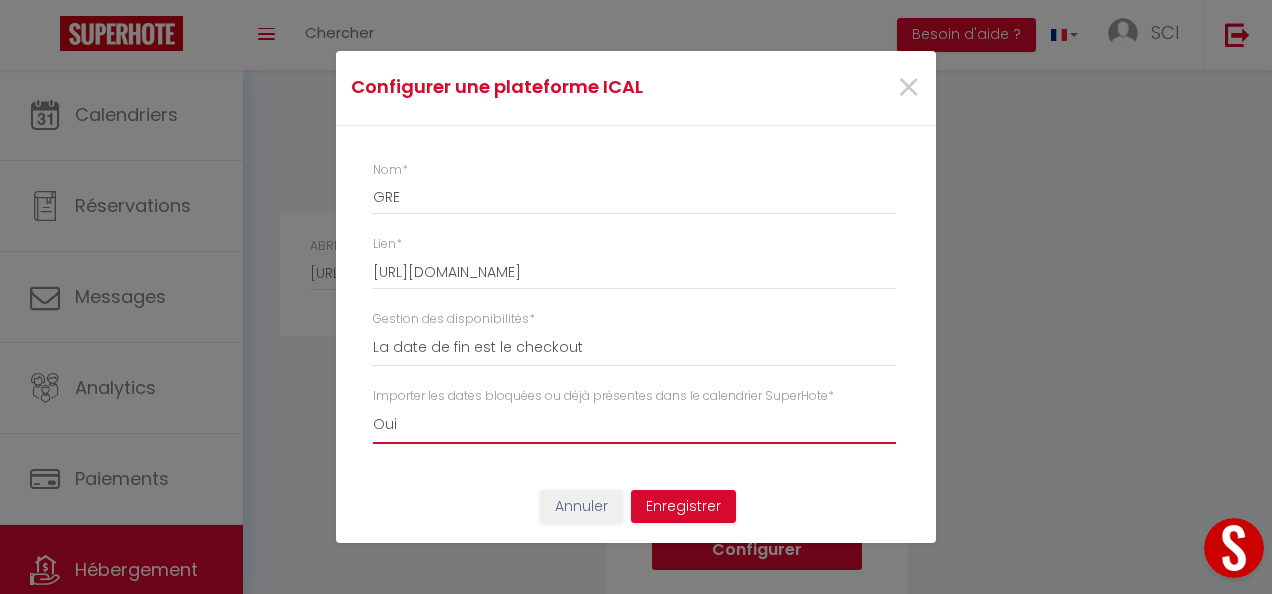click on "Oui
Non" at bounding box center [634, 425] 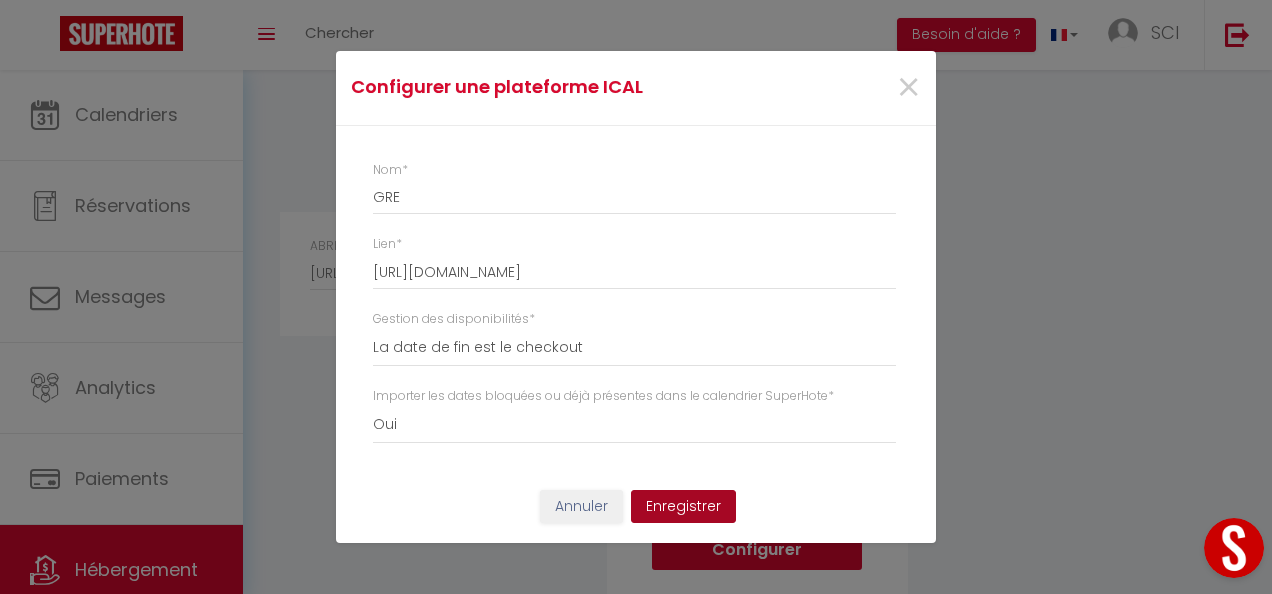 click on "Enregistrer" at bounding box center [683, 507] 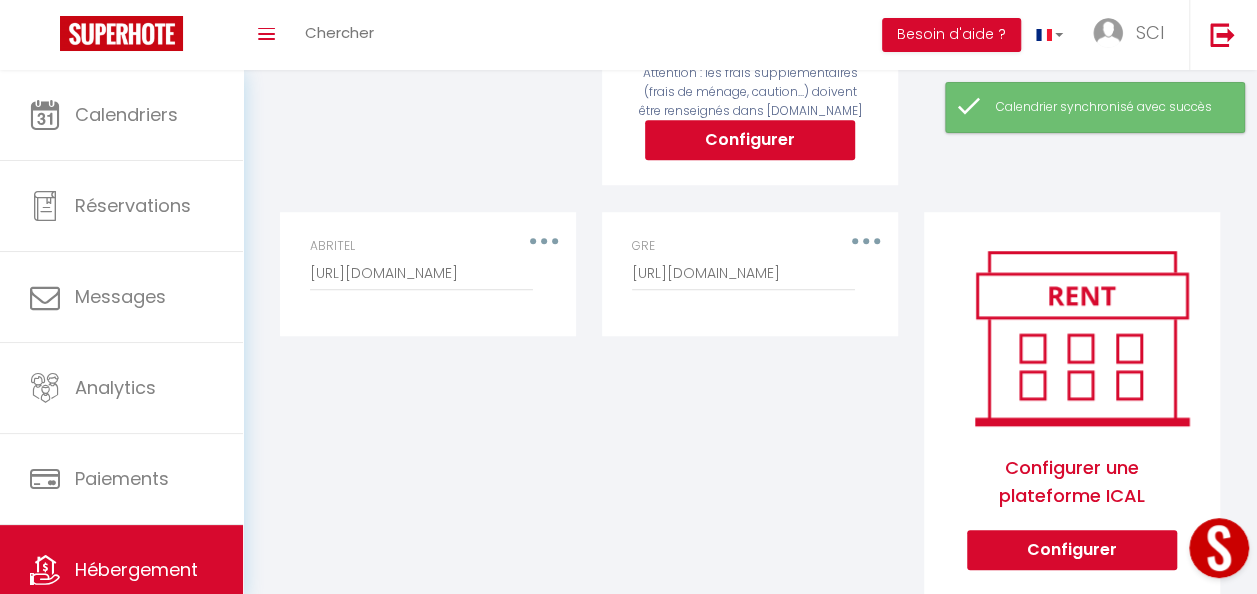 click on "Editer
Supprimer
GRE
[URL][DOMAIN_NAME]" at bounding box center [750, 417] 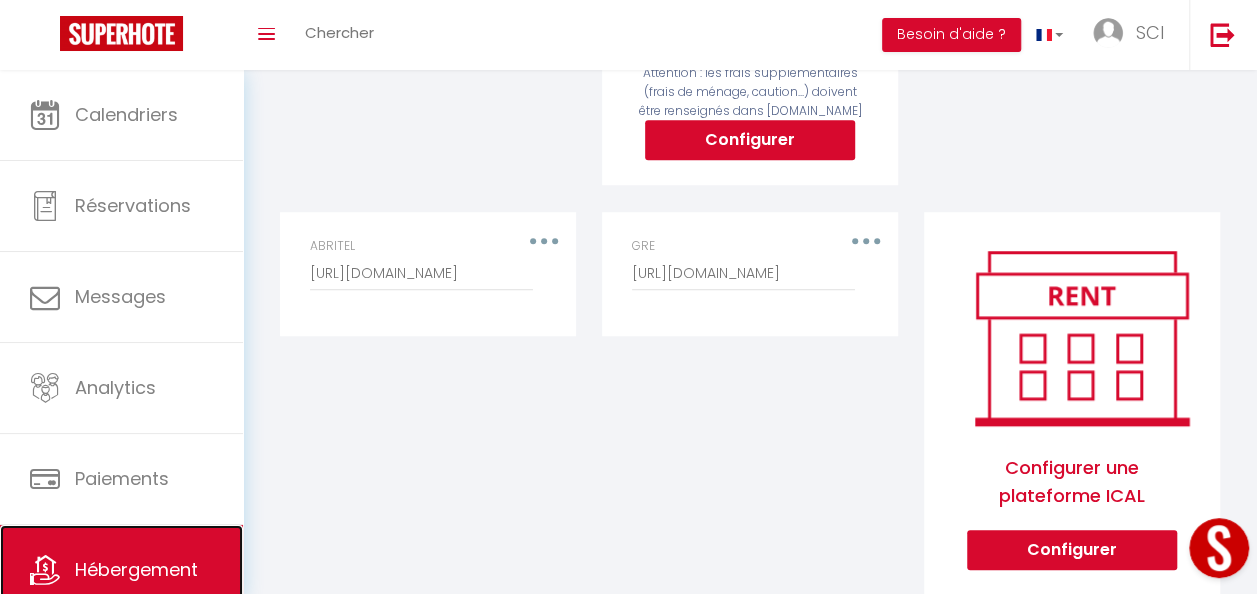 click on "Hébergement" at bounding box center (121, 570) 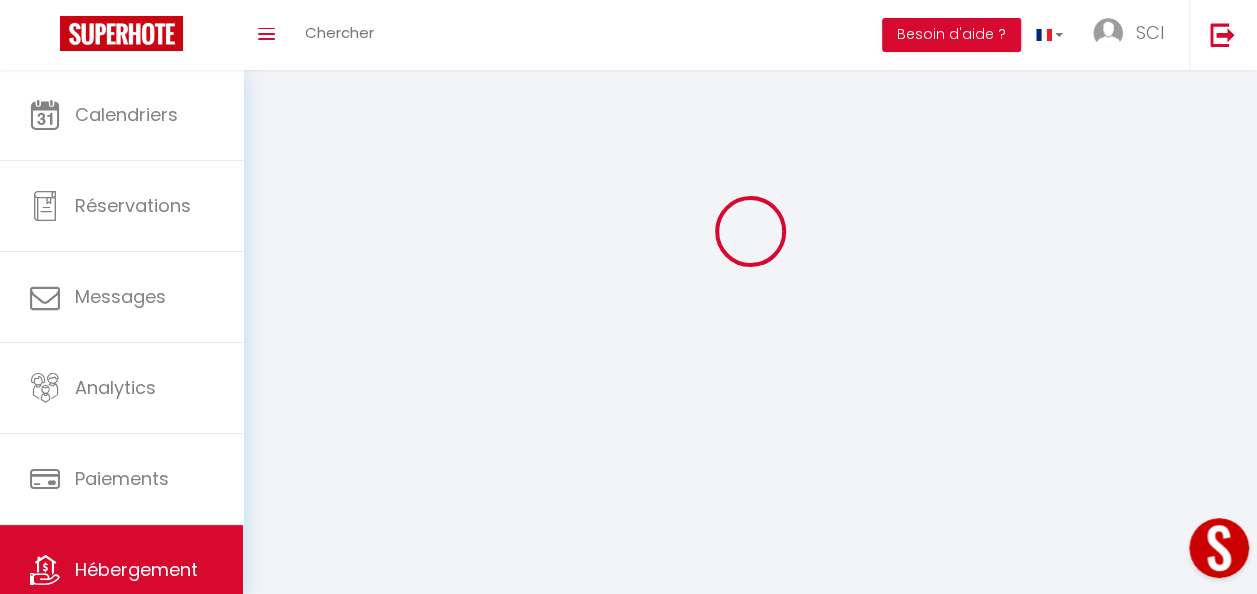 scroll, scrollTop: 0, scrollLeft: 0, axis: both 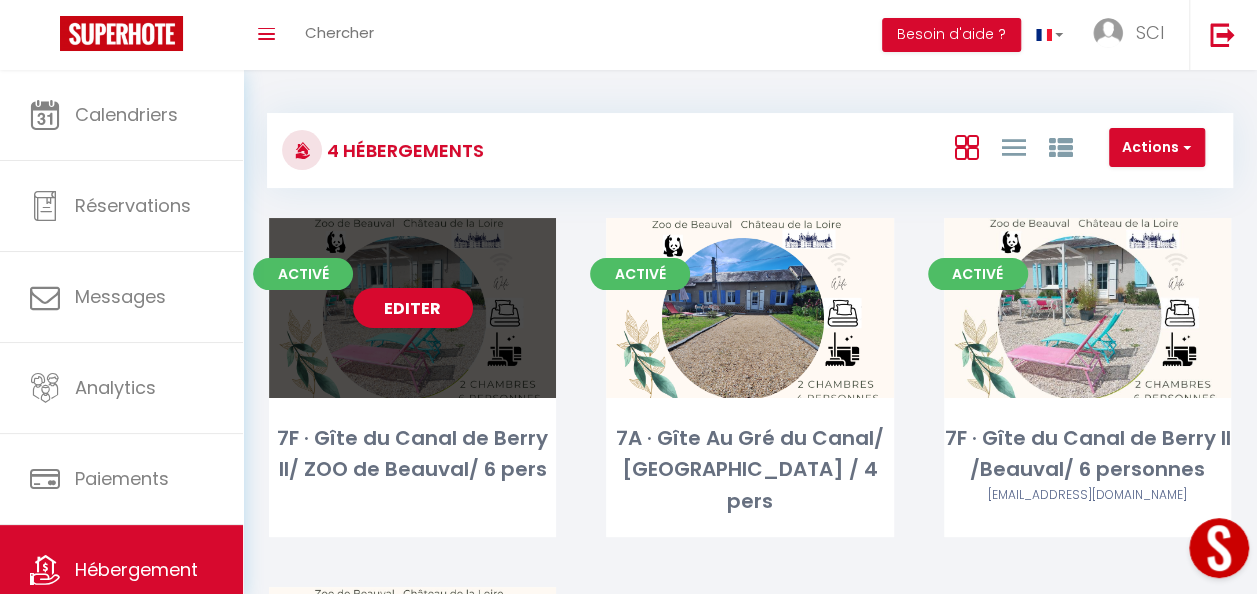 click on "Activé
Editer
7F · Gîte du Canal de Berry II/ [GEOGRAPHIC_DATA]/ 6 pers" at bounding box center [412, 377] 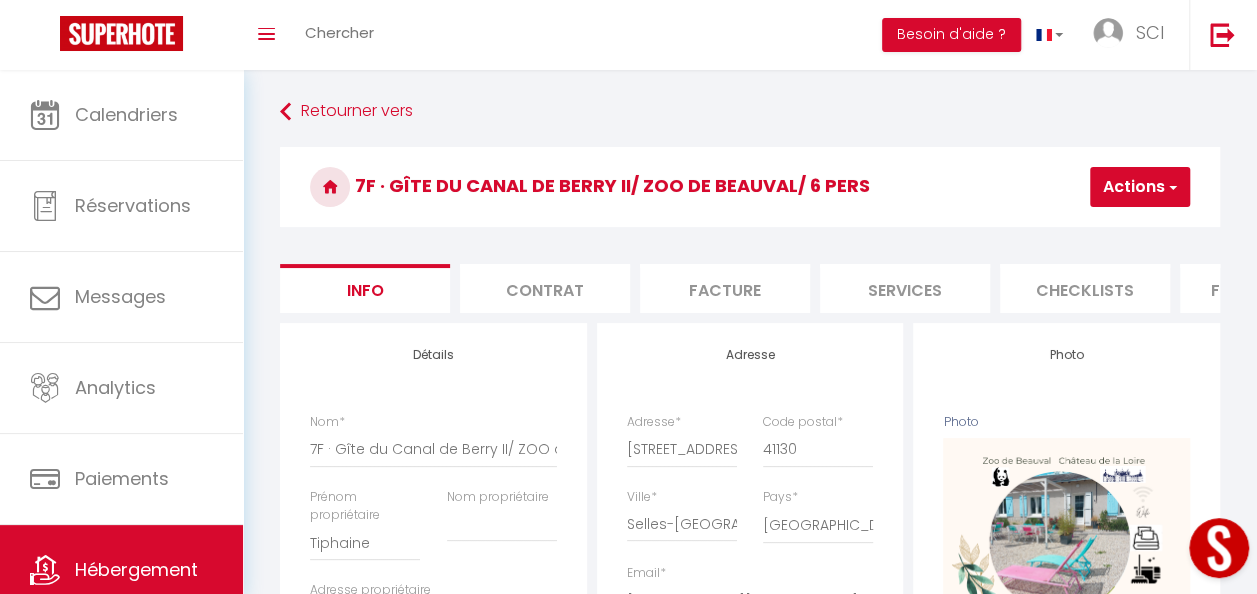 scroll, scrollTop: 0, scrollLeft: 822, axis: horizontal 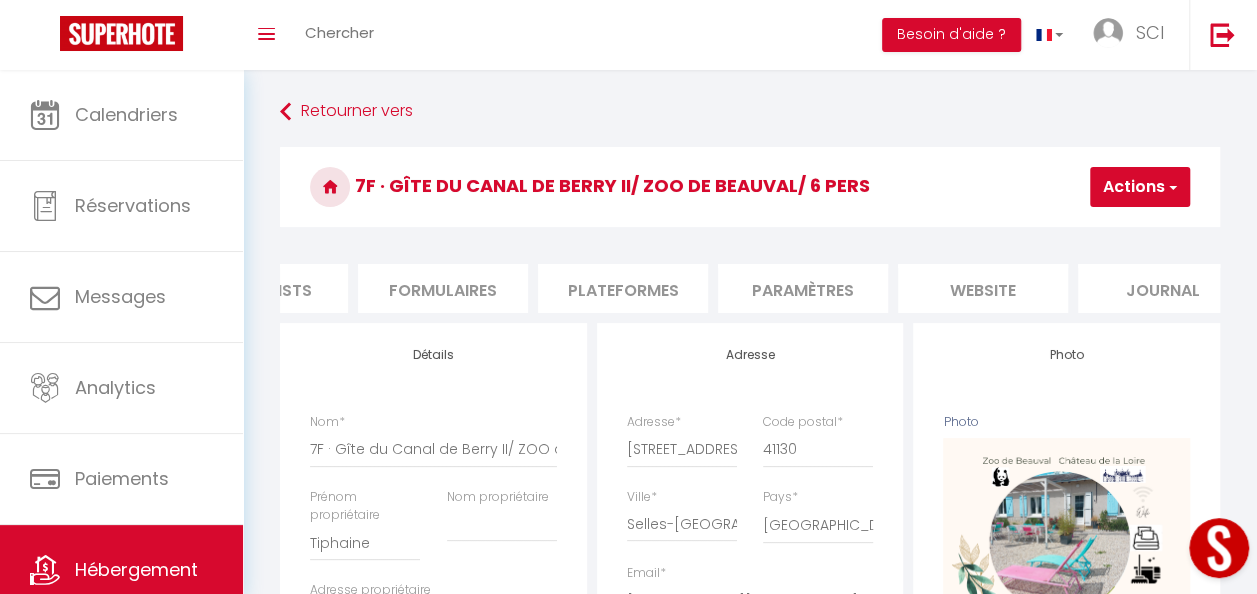 click on "Plateformes" at bounding box center [623, 288] 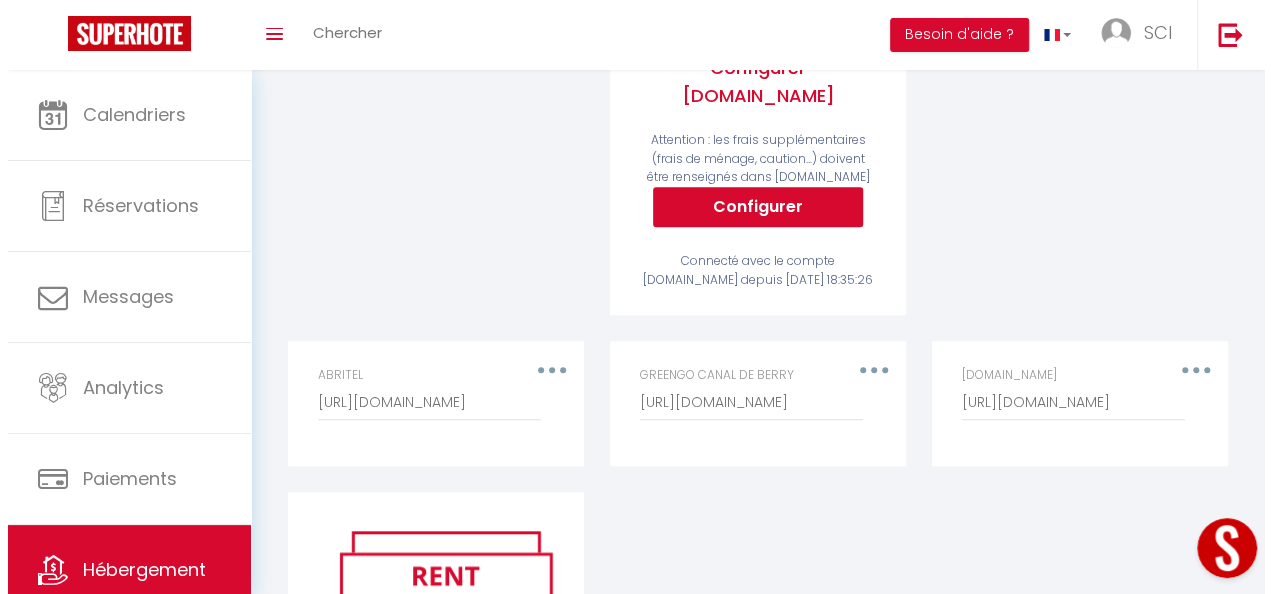 scroll, scrollTop: 532, scrollLeft: 0, axis: vertical 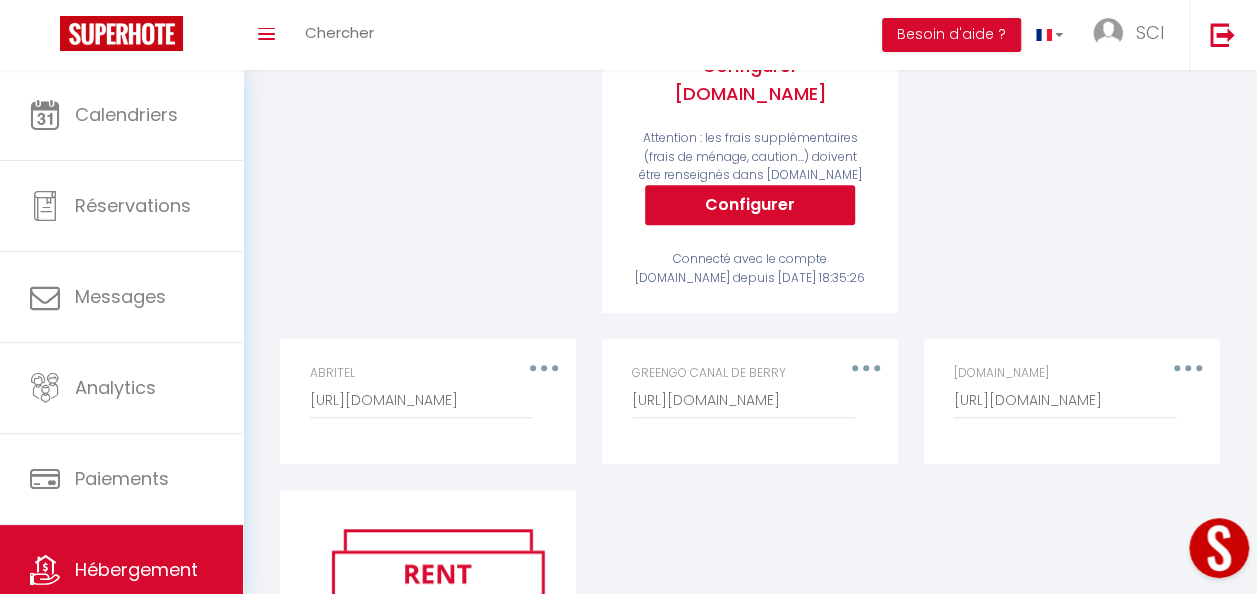 click at bounding box center [1188, 368] 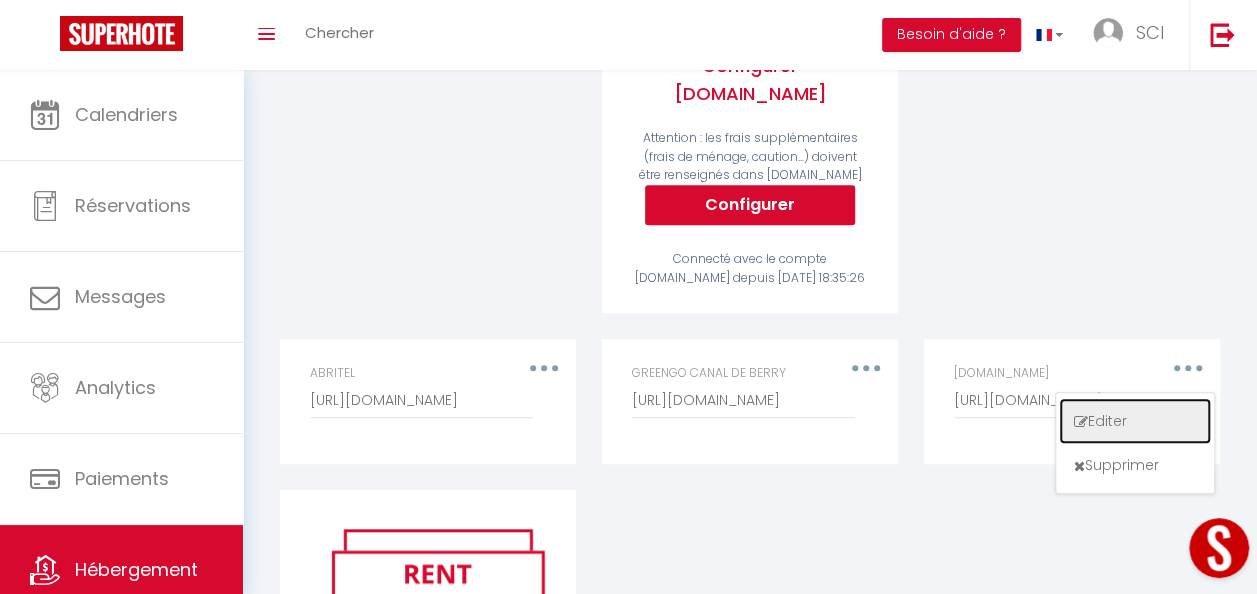 click on "Editer" at bounding box center [1135, 421] 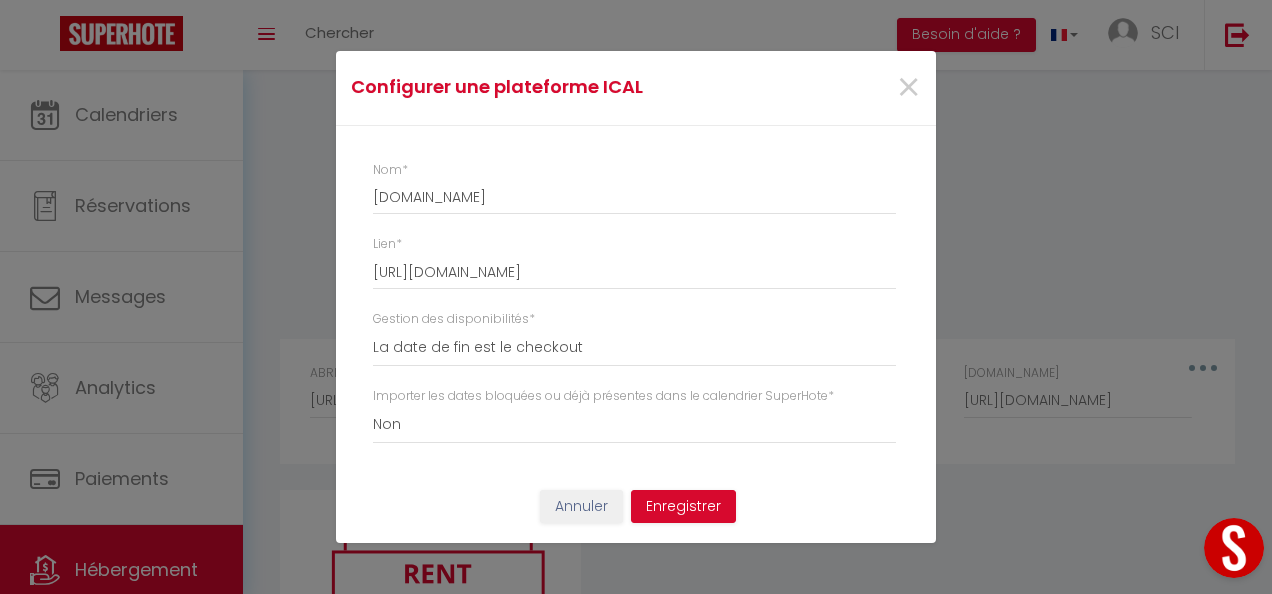 click on "Nom
*   [DOMAIN_NAME]
Lien
*   [URL][DOMAIN_NAME]
Gestion des disponibilités
*
La date de fin est le checkout
La date de fin est la dernière nuit
La date de fin est le lendemain du checkout
Importer les dates bloquées ou déjà présentes dans le calendrier SuperHote
*
Oui
Non" at bounding box center [636, 305] 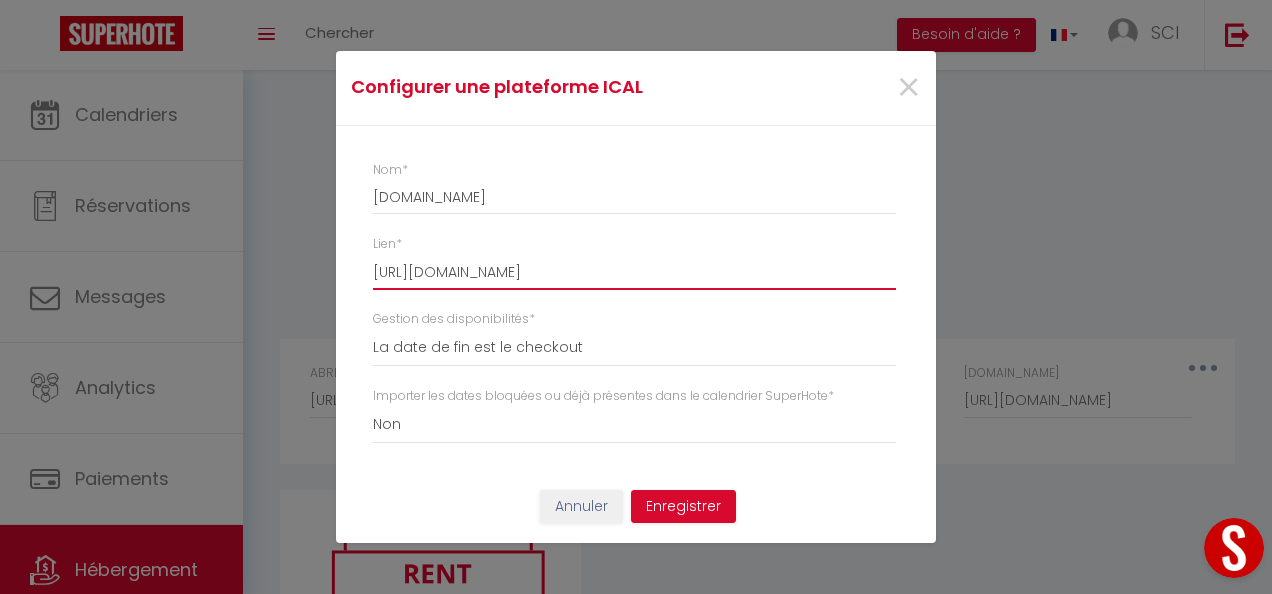 scroll, scrollTop: 0, scrollLeft: 30, axis: horizontal 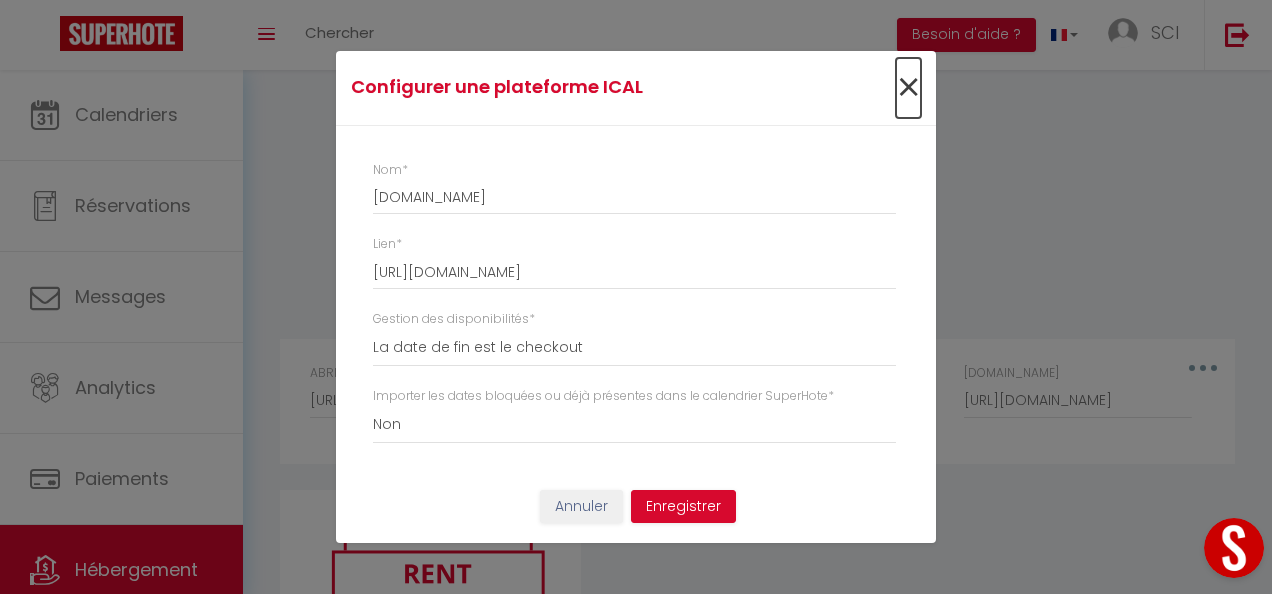 click on "×" at bounding box center [908, 88] 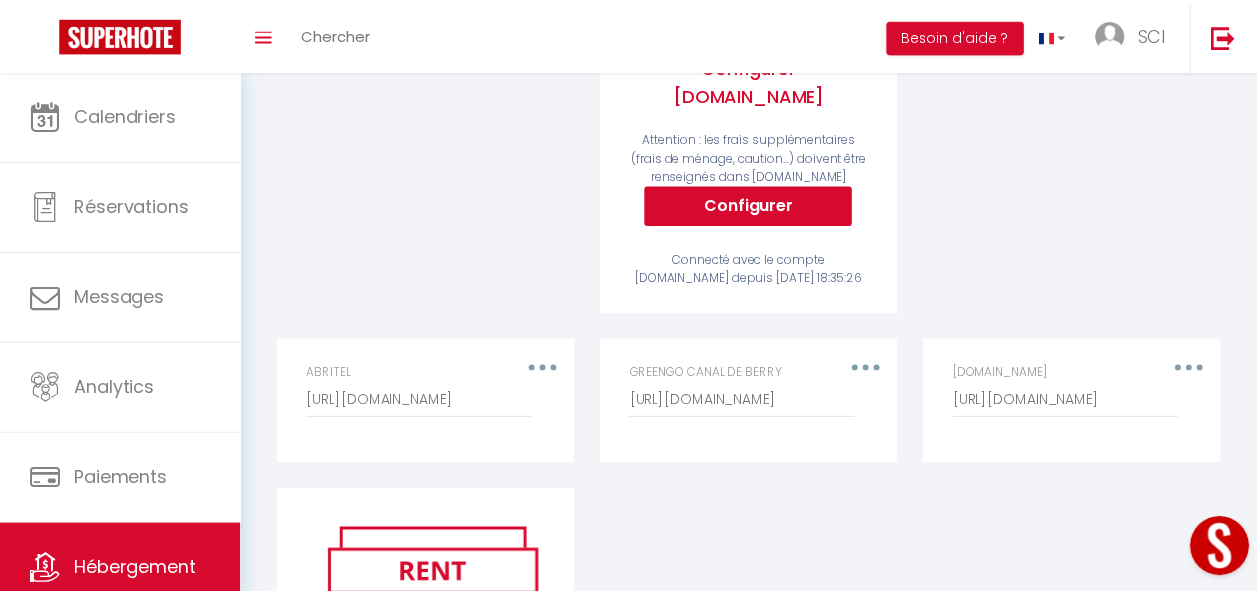 scroll, scrollTop: 0, scrollLeft: 0, axis: both 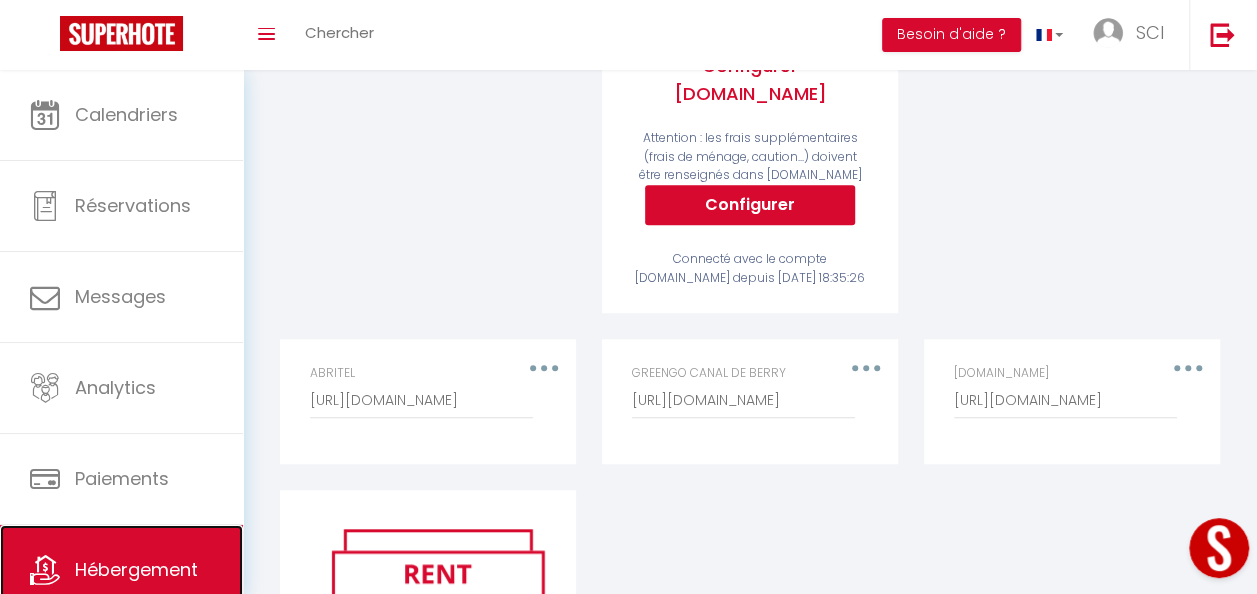 click on "Hébergement" at bounding box center (136, 569) 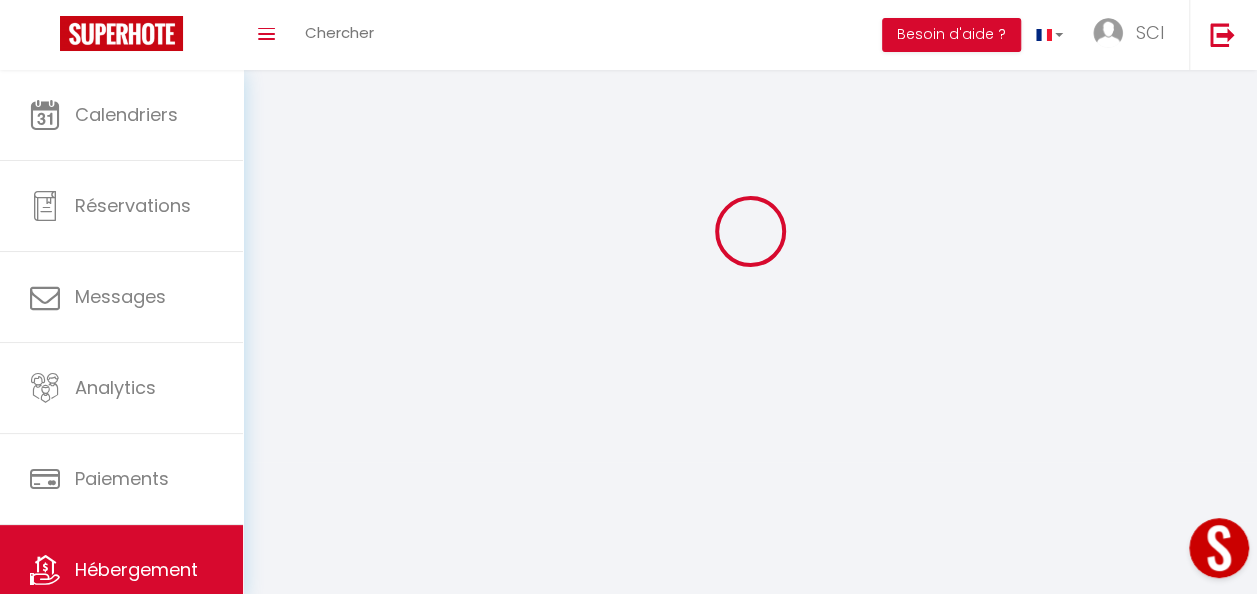 scroll, scrollTop: 0, scrollLeft: 0, axis: both 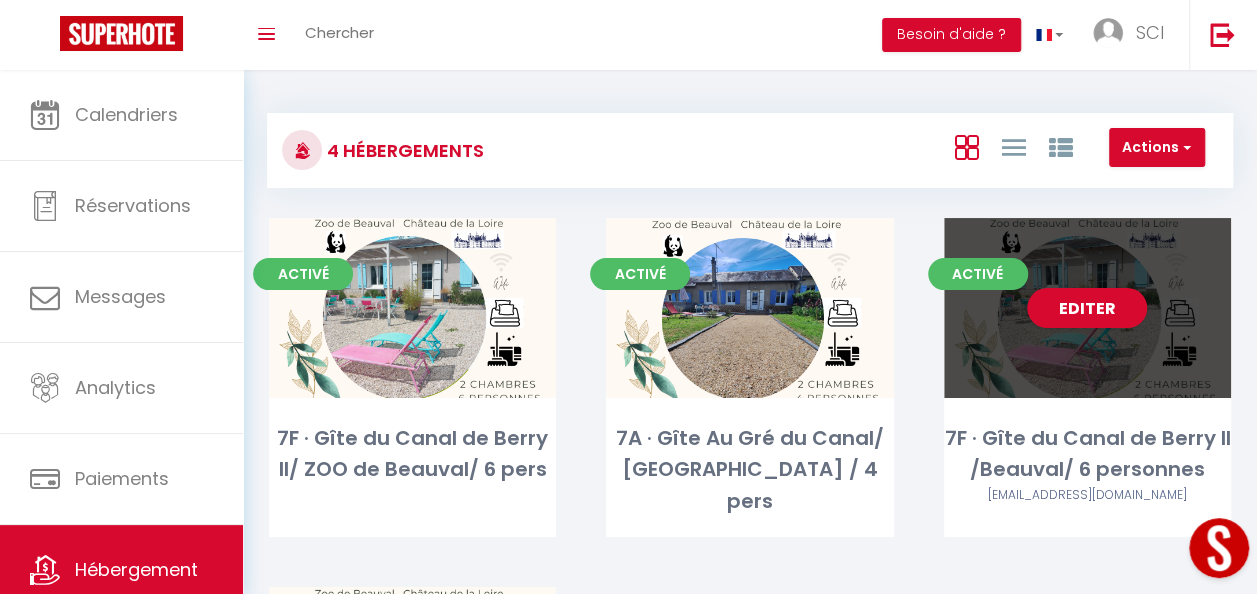 click on "Editer" at bounding box center [1087, 308] 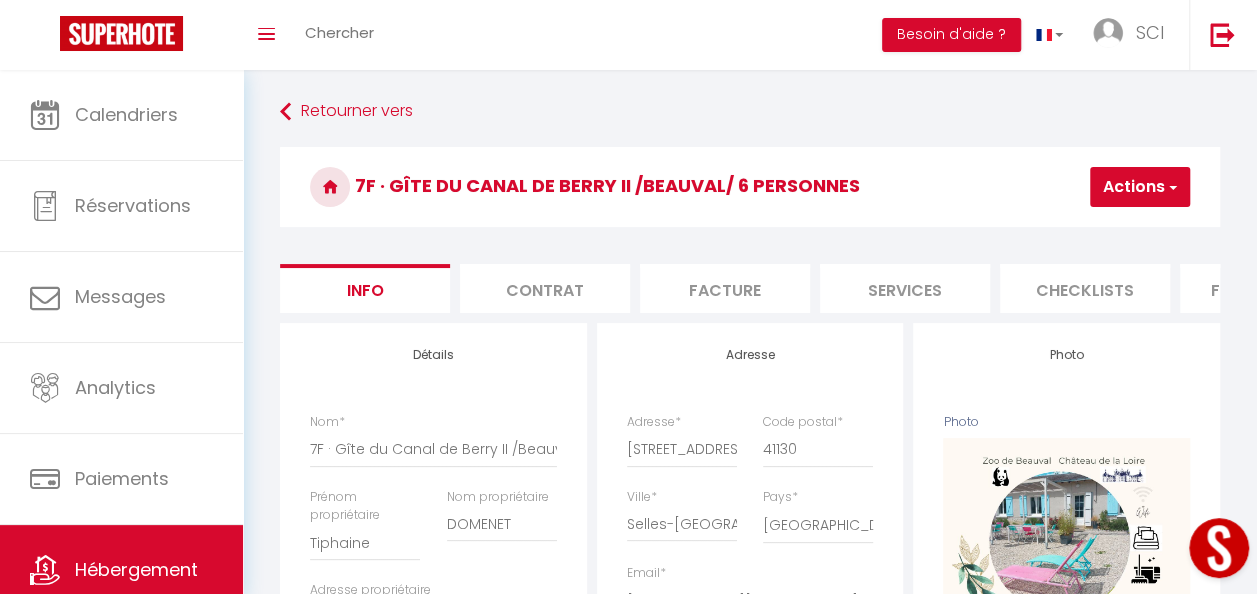 scroll, scrollTop: 0, scrollLeft: 822, axis: horizontal 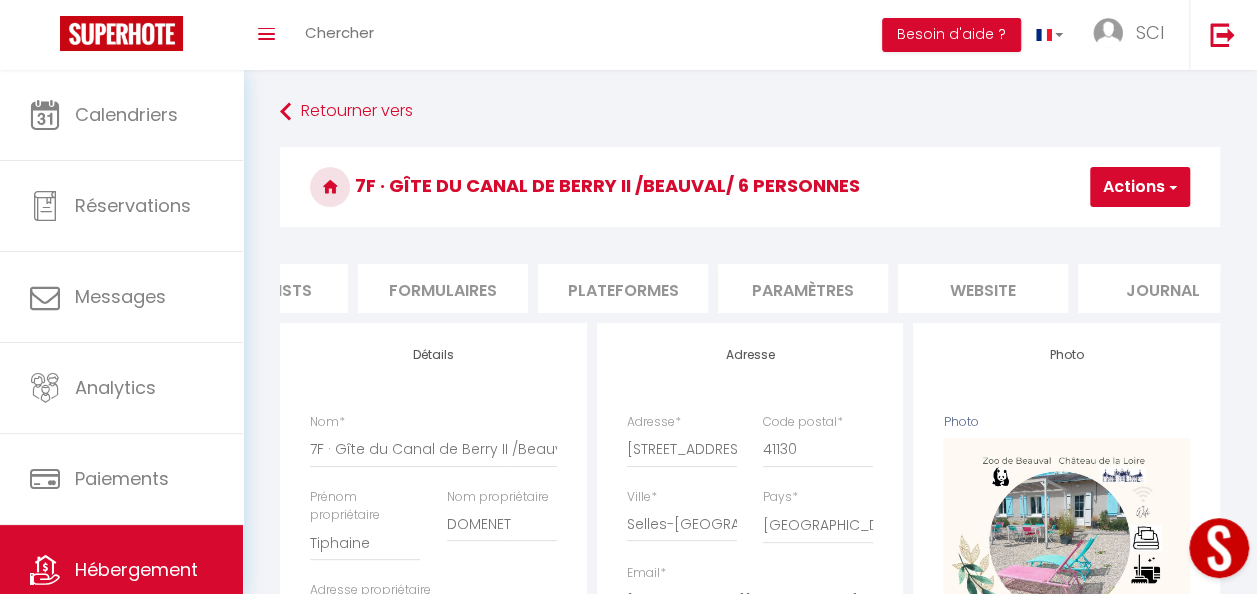 click on "Plateformes" at bounding box center (623, 288) 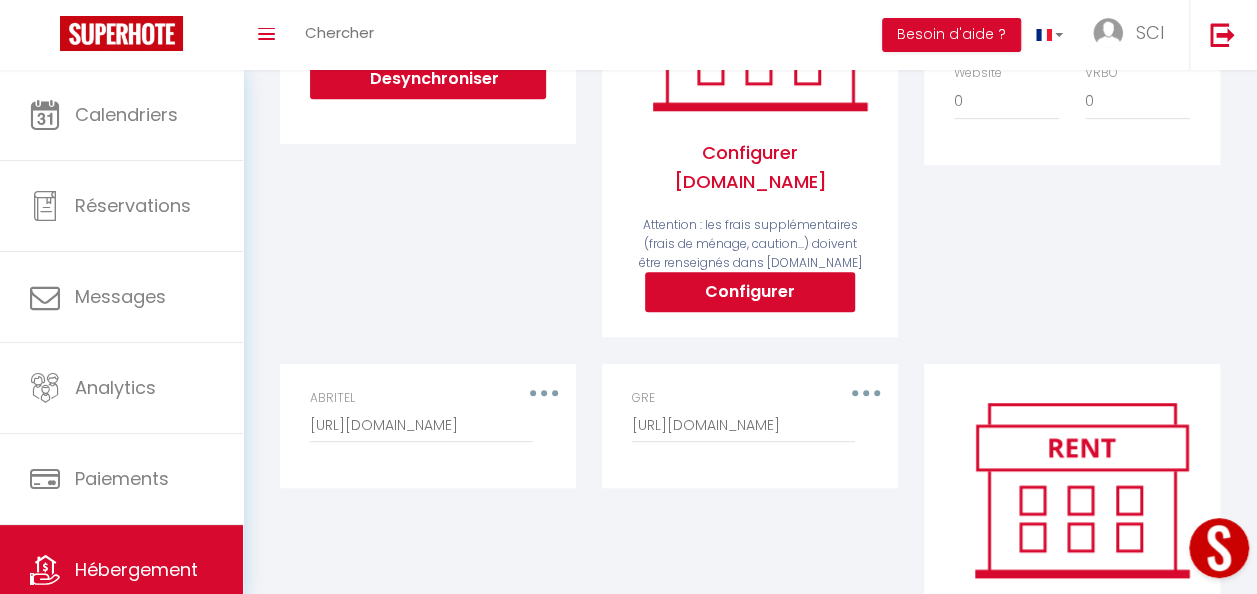 scroll, scrollTop: 445, scrollLeft: 0, axis: vertical 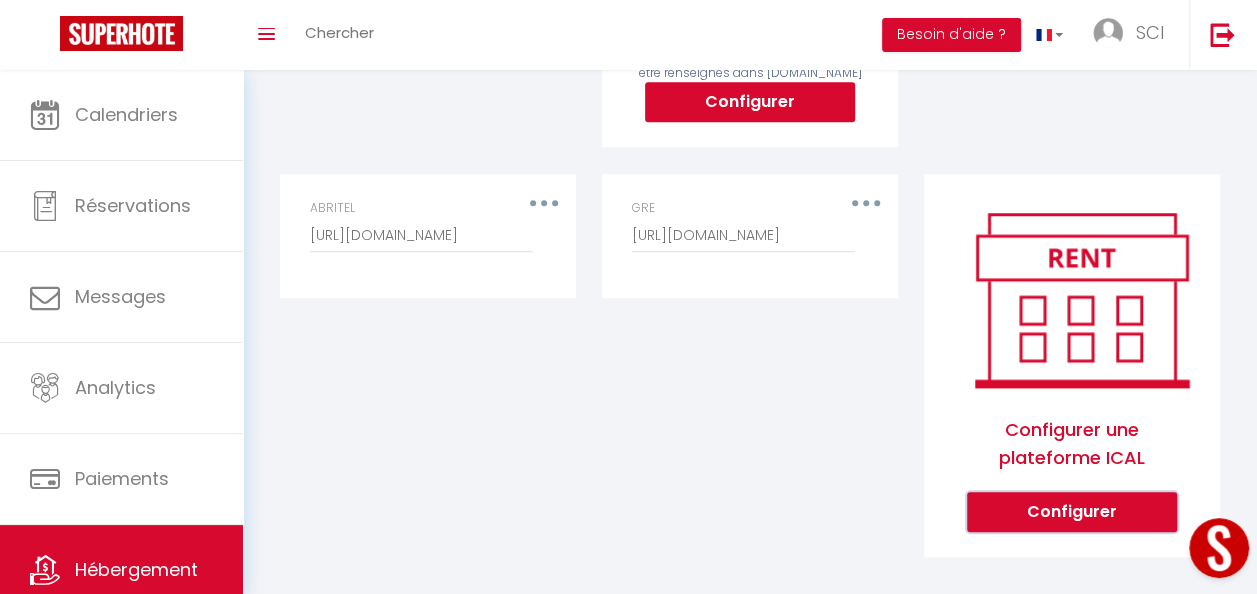click on "Configurer" at bounding box center (1072, 512) 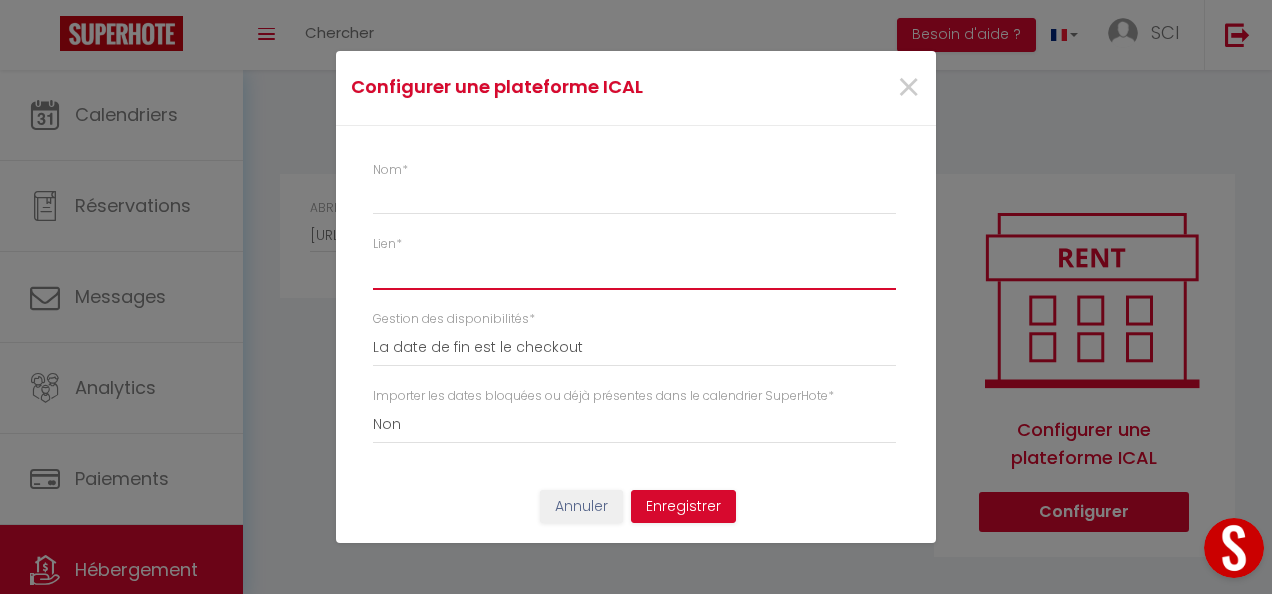 click on "Lien
*" at bounding box center [634, 272] 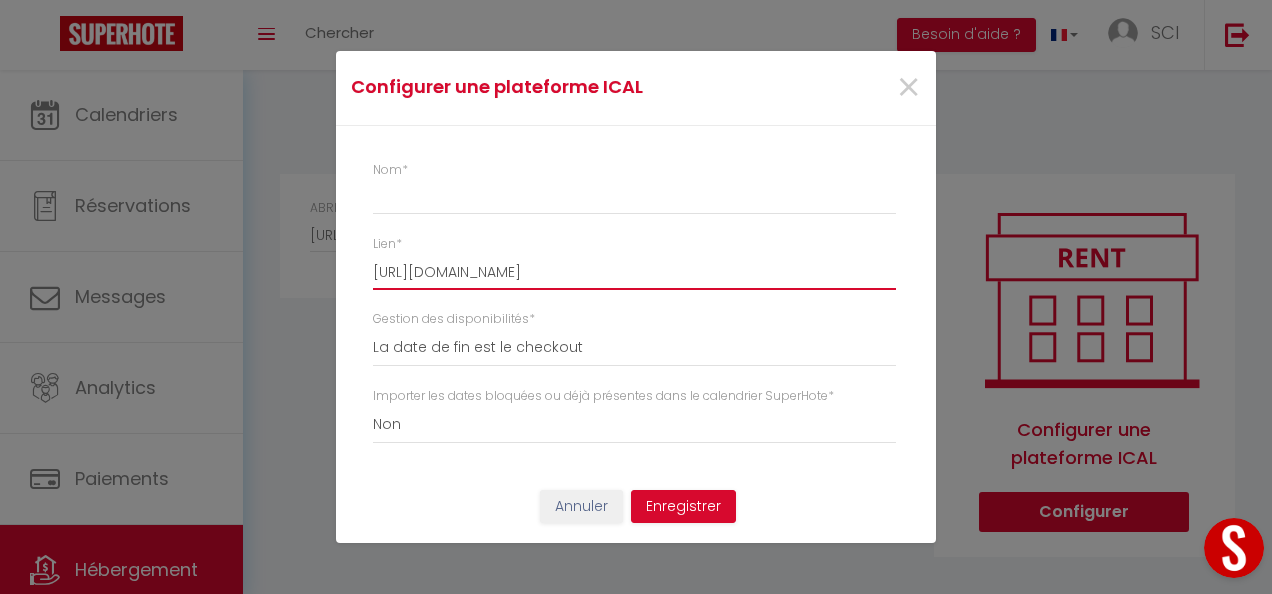 scroll, scrollTop: 0, scrollLeft: 30, axis: horizontal 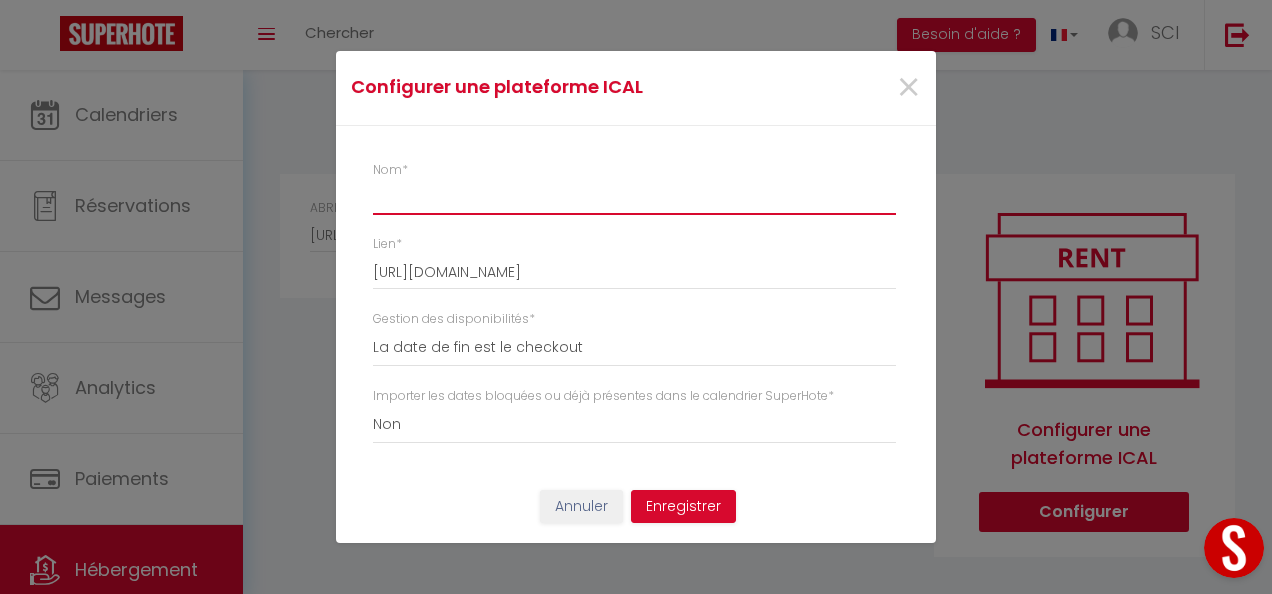 click on "Nom
*" at bounding box center [634, 197] 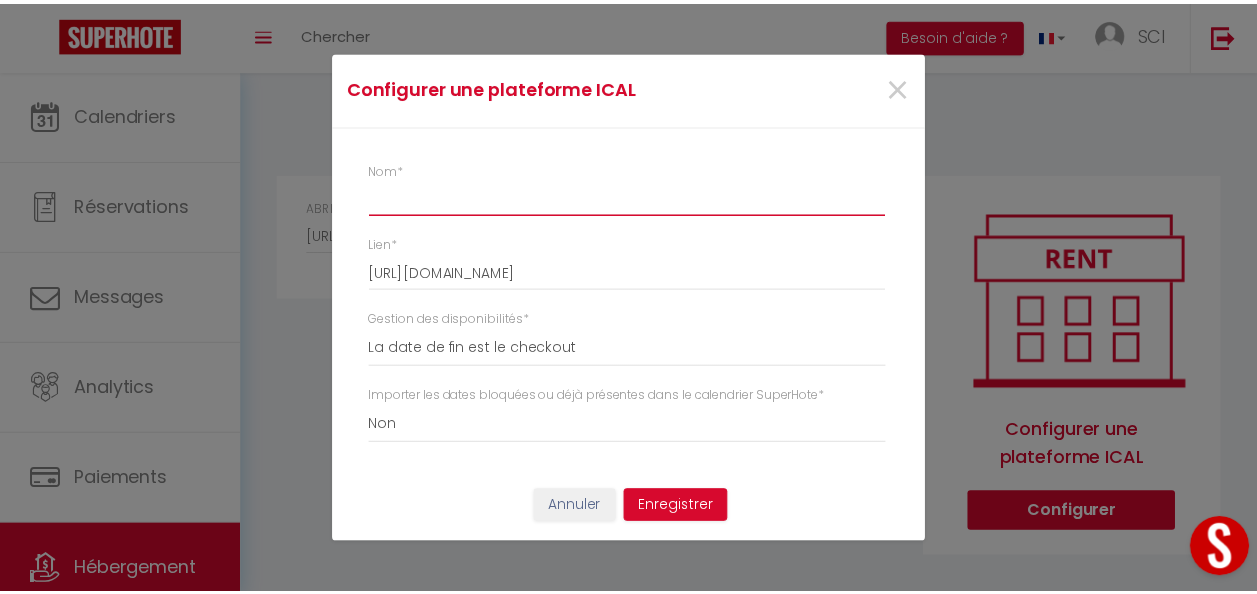 scroll, scrollTop: 0, scrollLeft: 0, axis: both 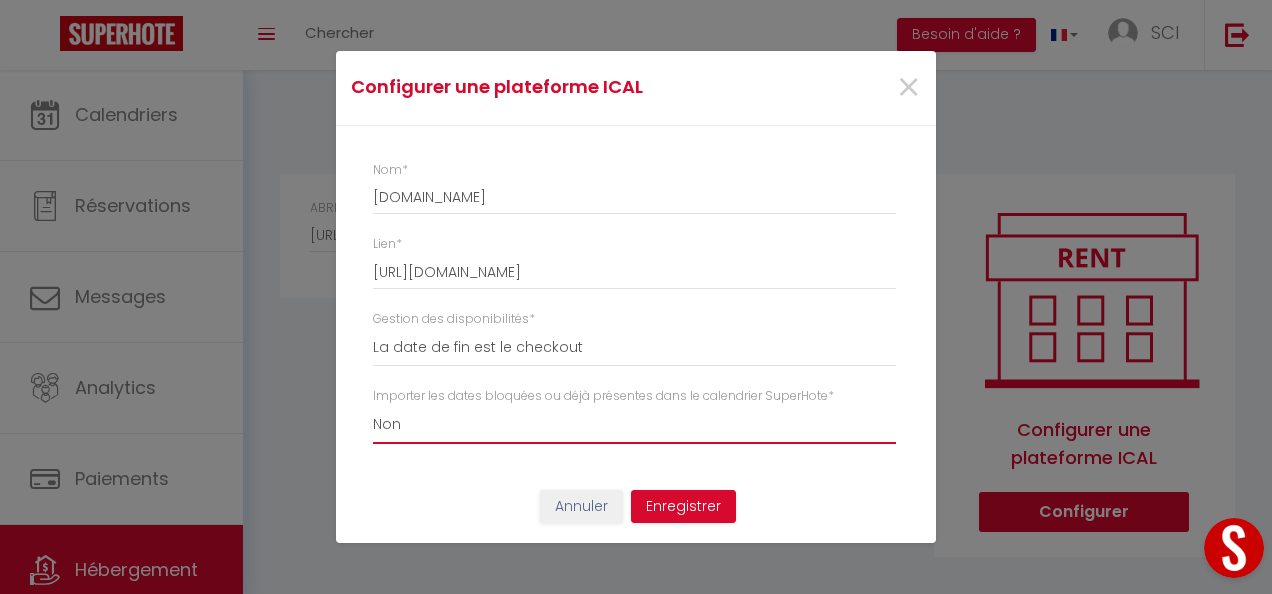 click on "Oui
Non" at bounding box center (634, 425) 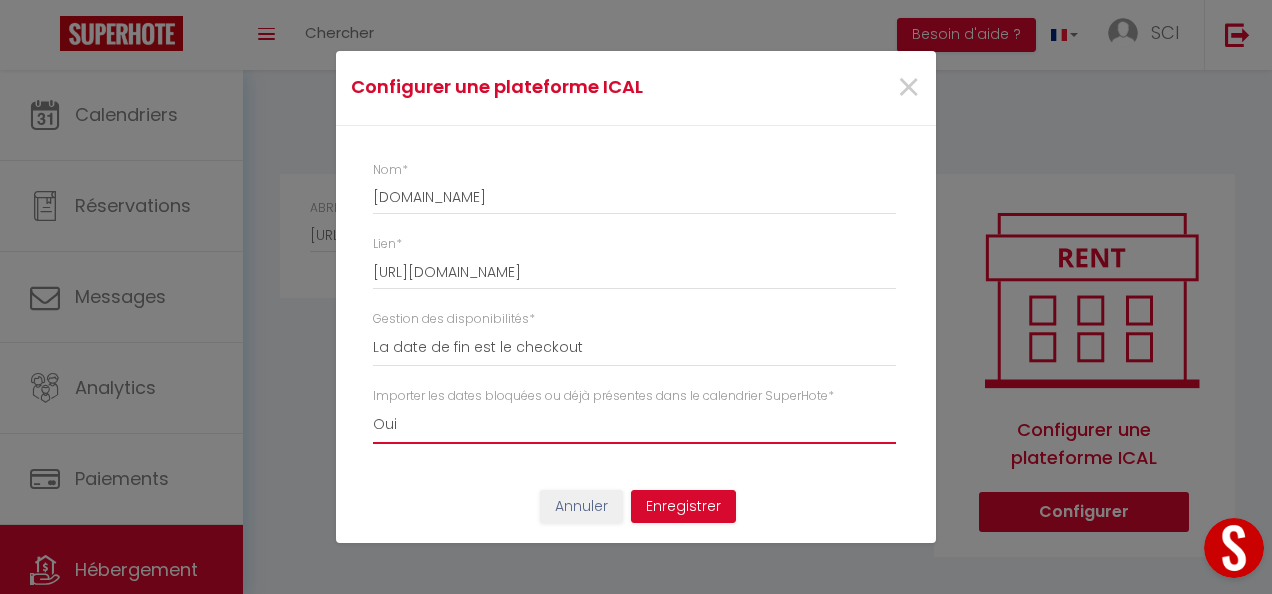 click on "Oui
Non" at bounding box center [634, 425] 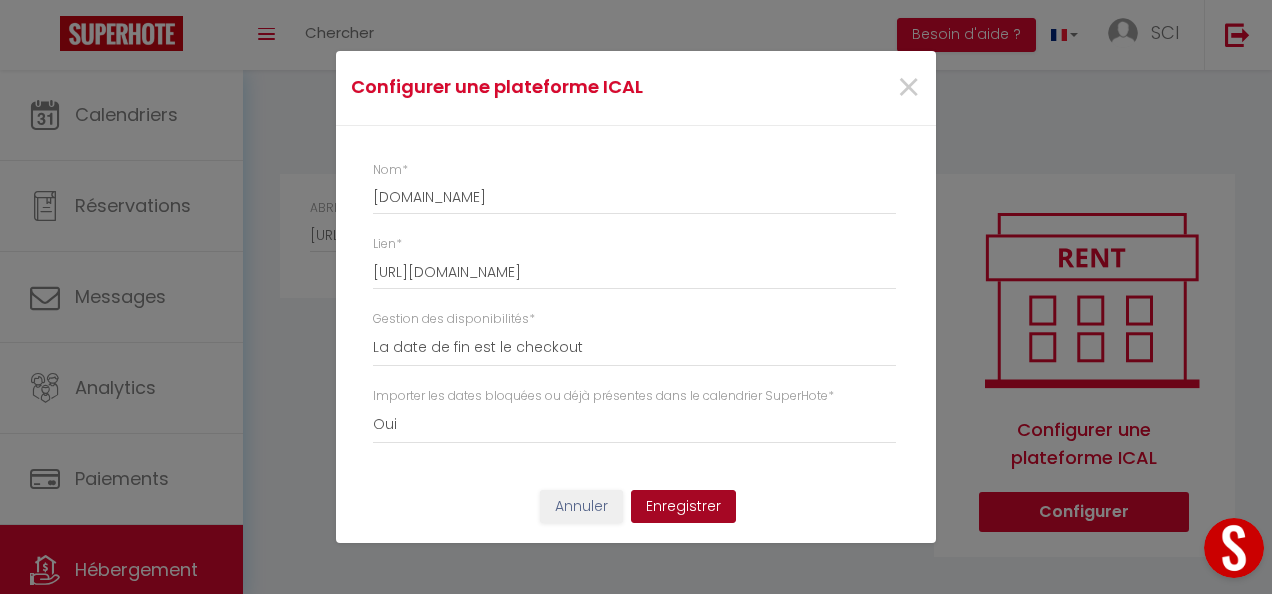 click on "Enregistrer" at bounding box center [683, 507] 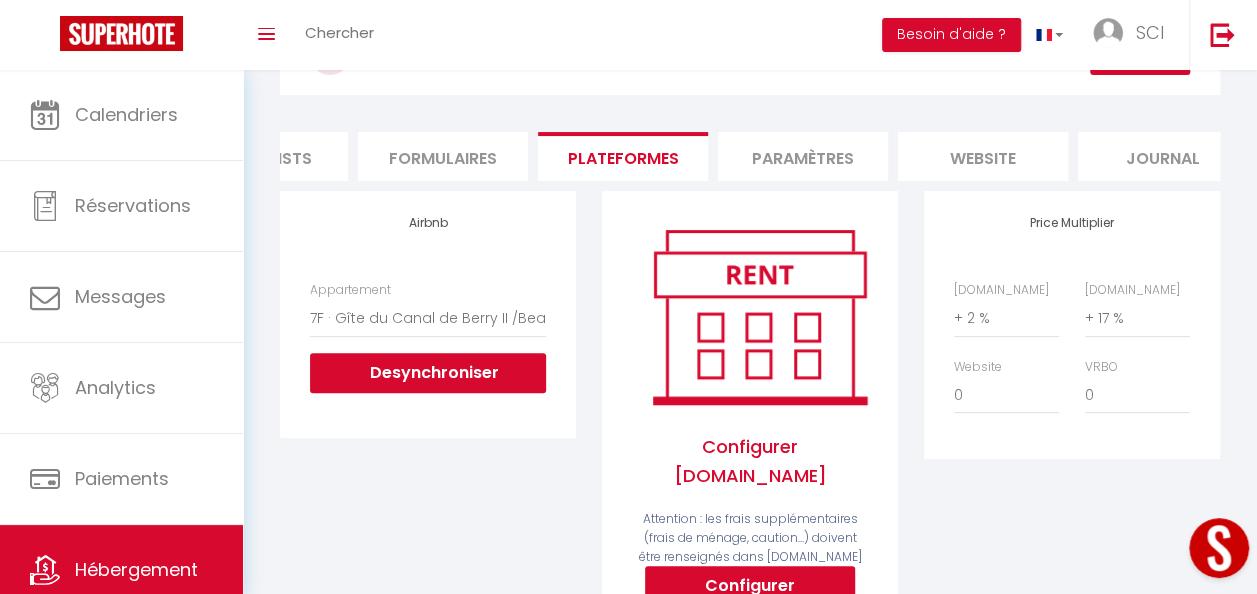 scroll, scrollTop: 102, scrollLeft: 0, axis: vertical 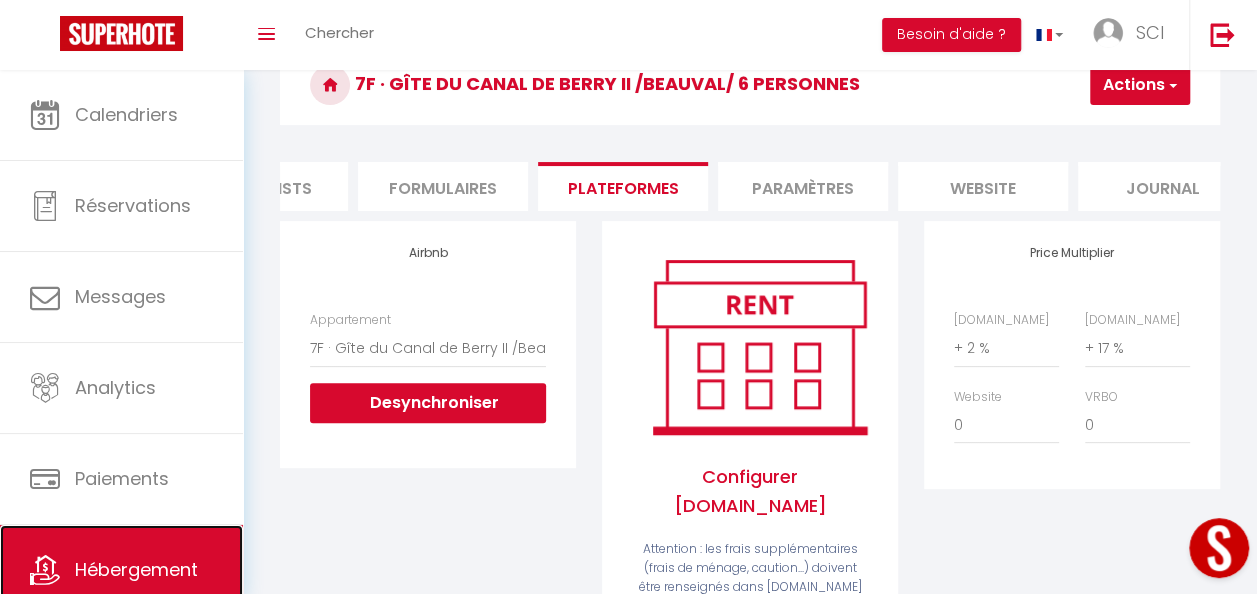 click on "Hébergement" at bounding box center (121, 570) 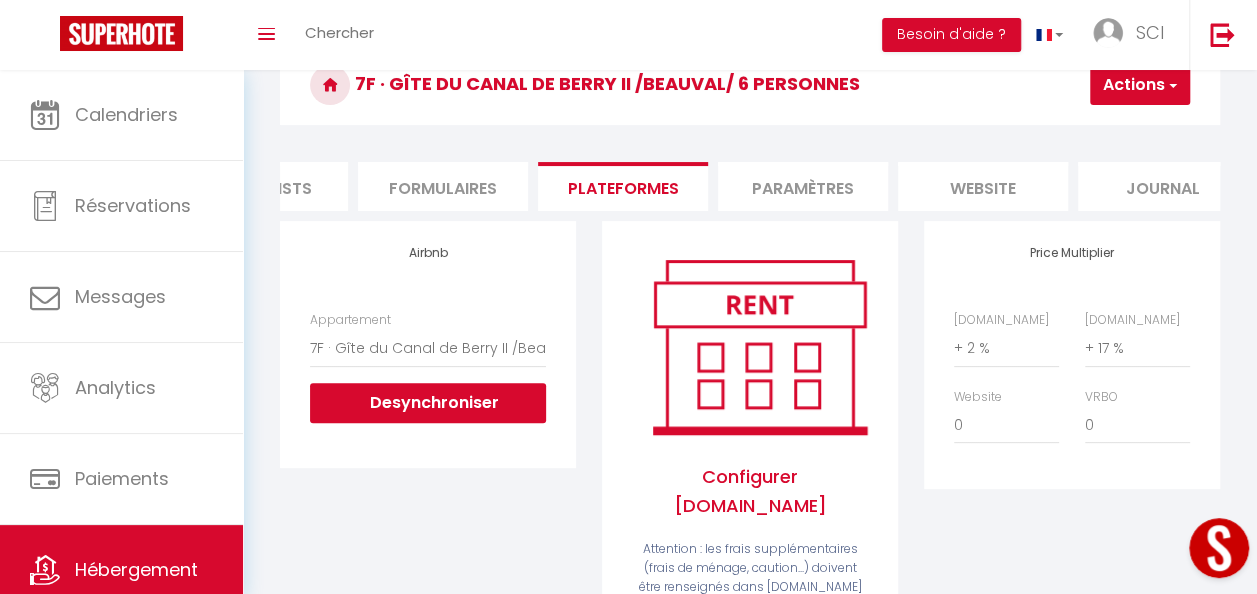 scroll, scrollTop: 0, scrollLeft: 0, axis: both 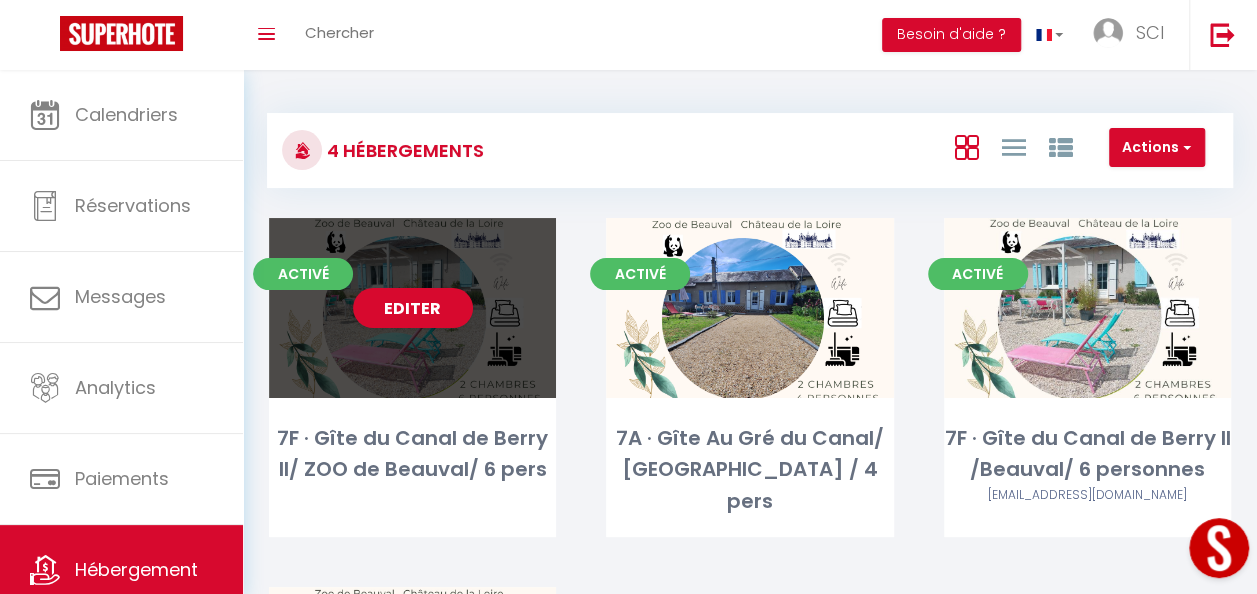 click on "Editer" at bounding box center (412, 308) 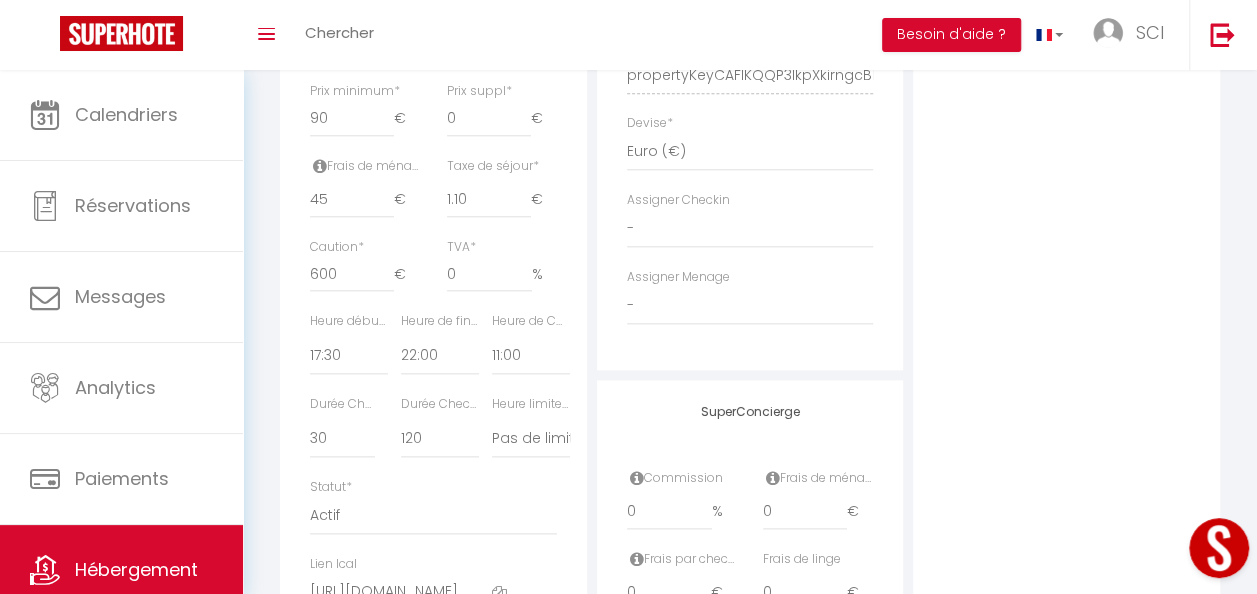 scroll, scrollTop: 942, scrollLeft: 0, axis: vertical 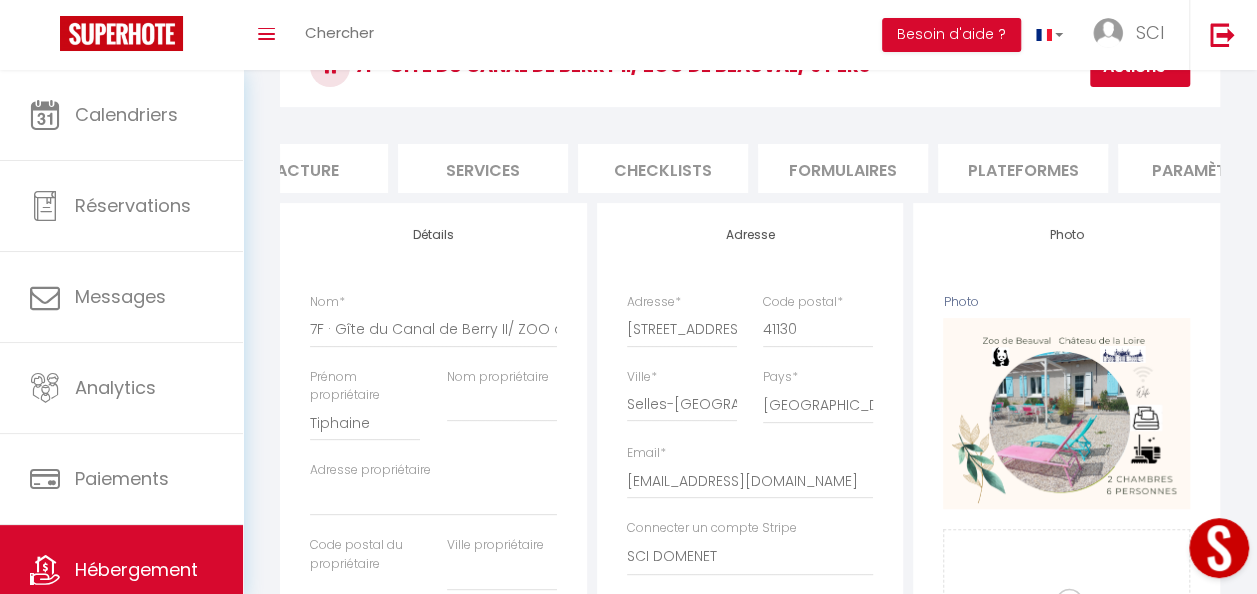 click on "Plateformes" at bounding box center (1023, 168) 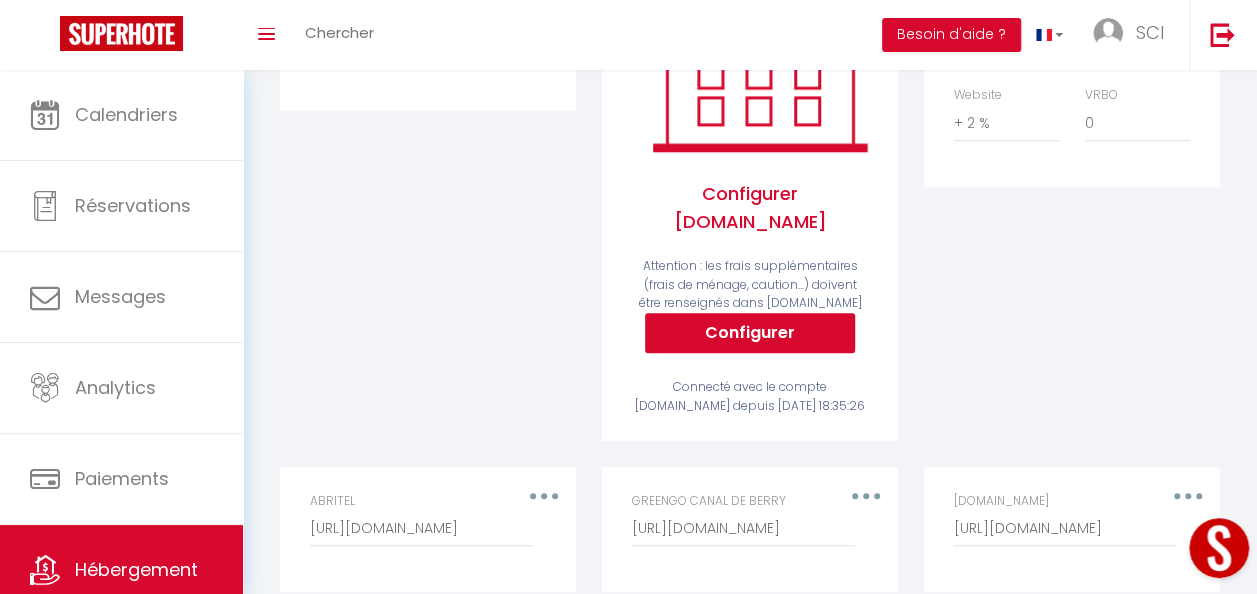 scroll, scrollTop: 407, scrollLeft: 0, axis: vertical 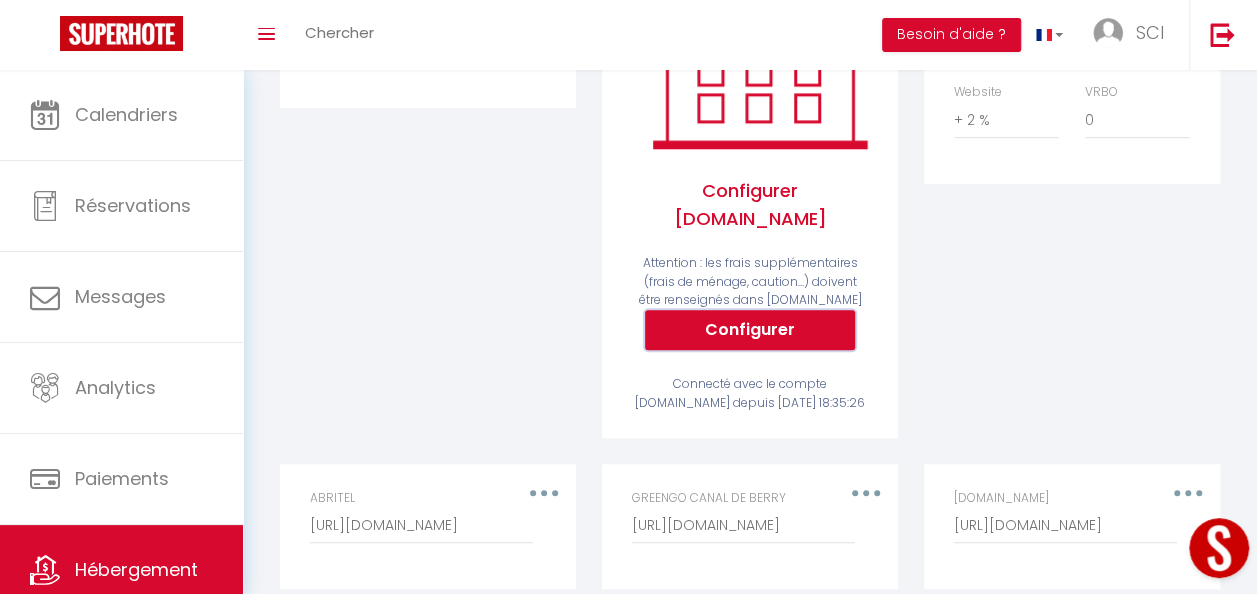 click on "Configurer" at bounding box center [750, 330] 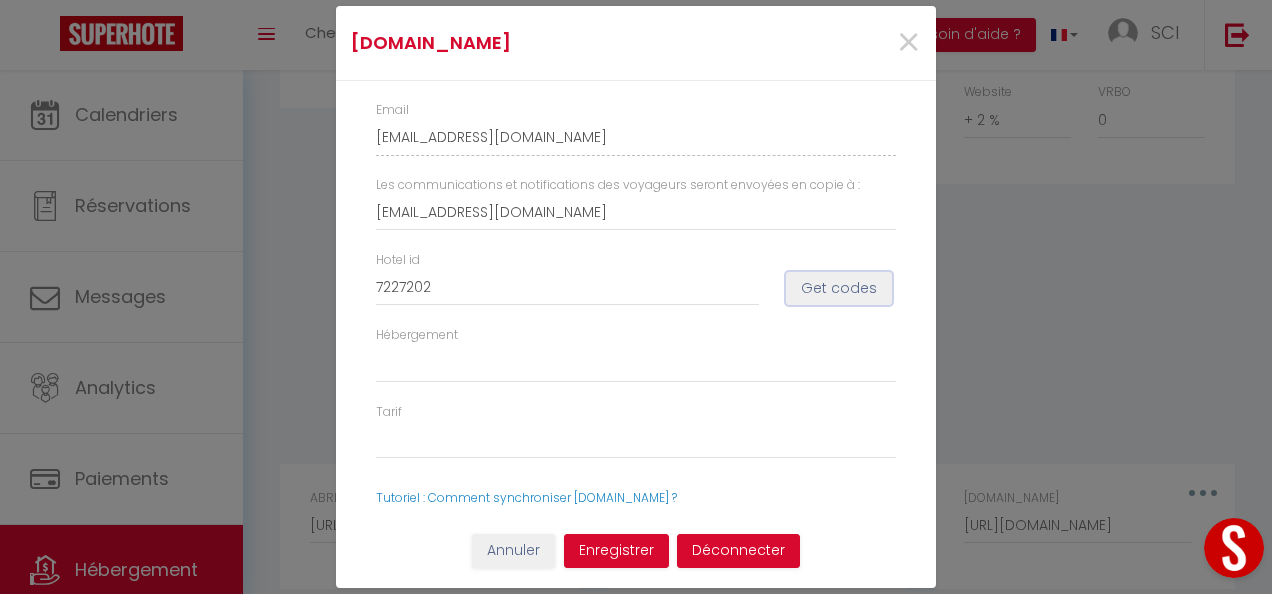 click on "Get codes" at bounding box center [839, 289] 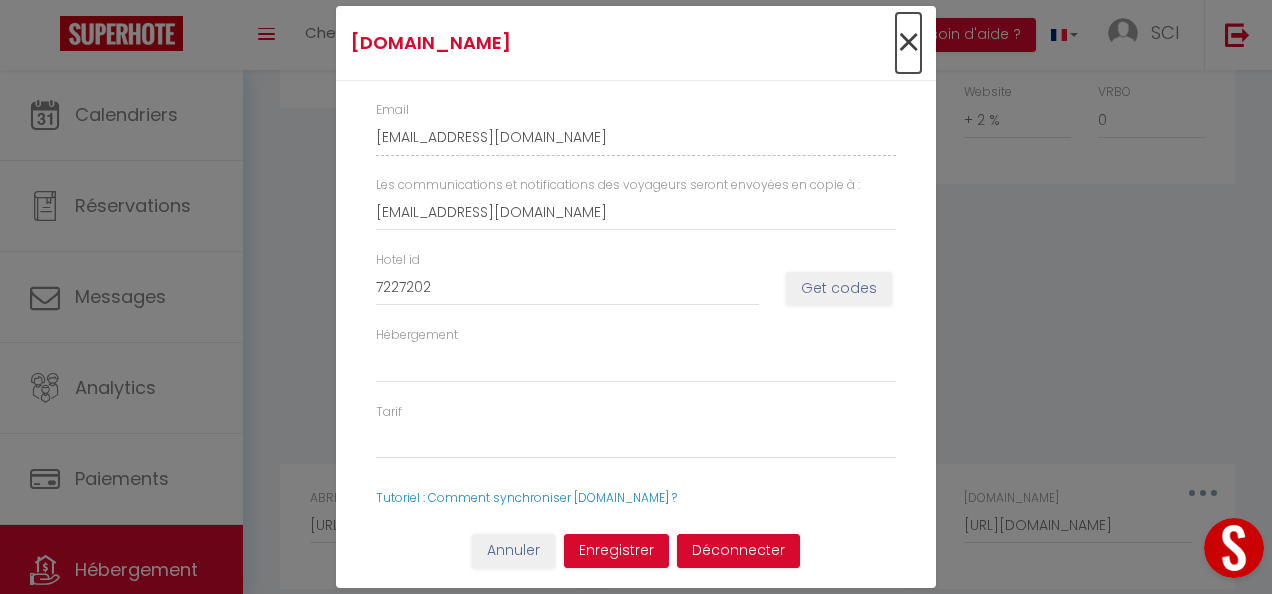 click on "×" at bounding box center [908, 43] 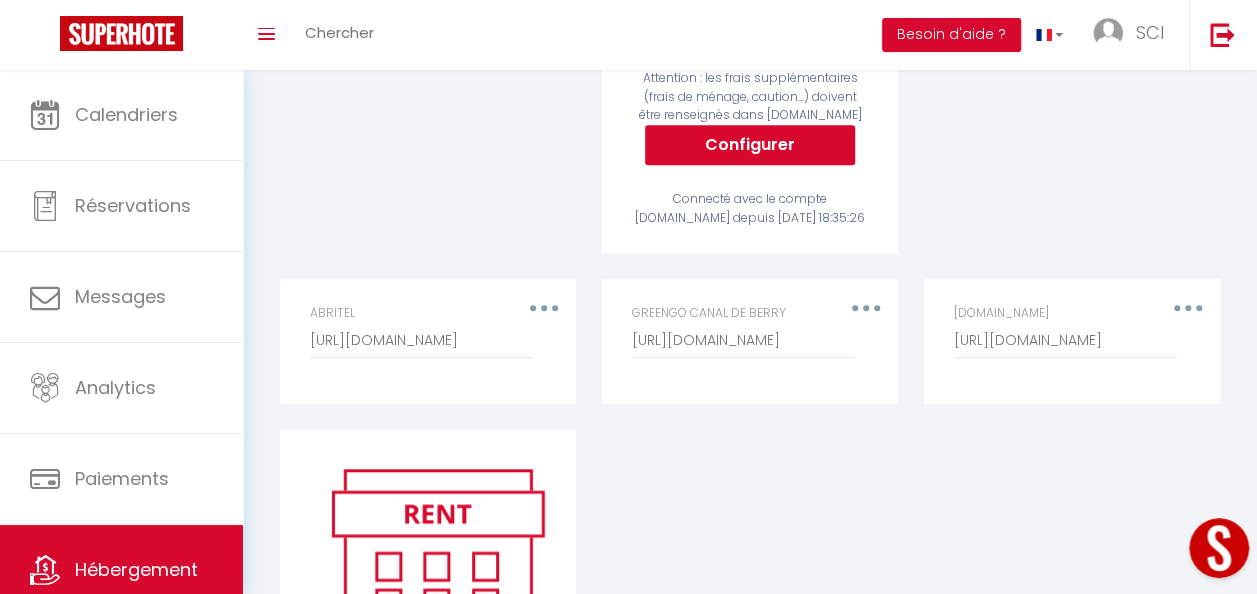 scroll, scrollTop: 584, scrollLeft: 0, axis: vertical 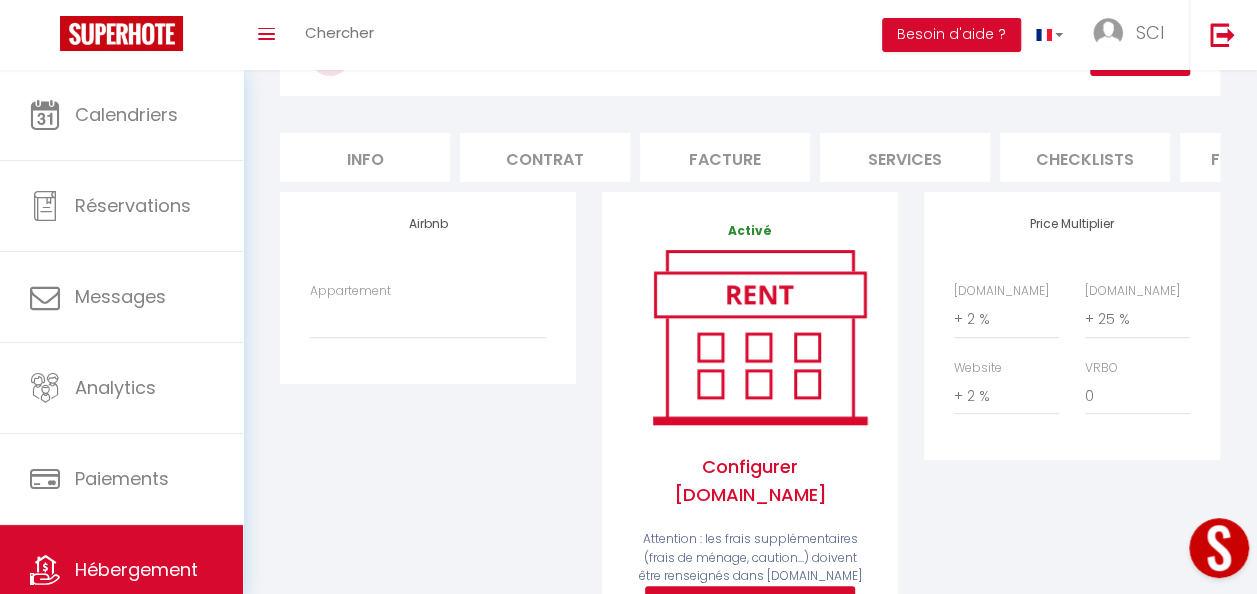 click on "Info" at bounding box center (365, 157) 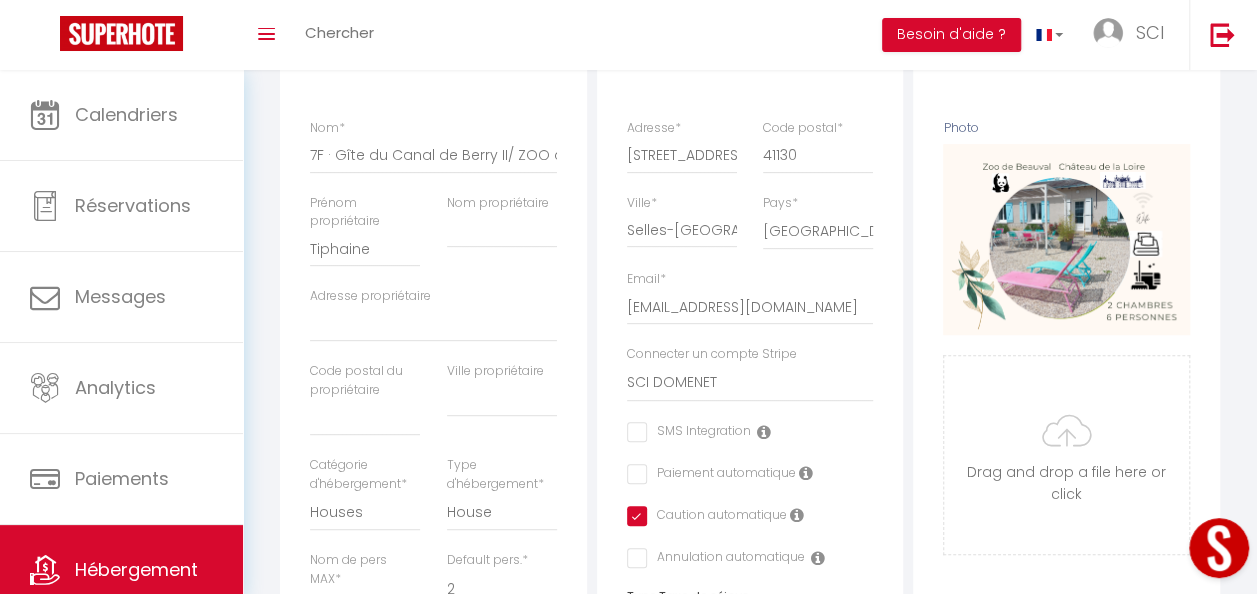 scroll, scrollTop: 360, scrollLeft: 0, axis: vertical 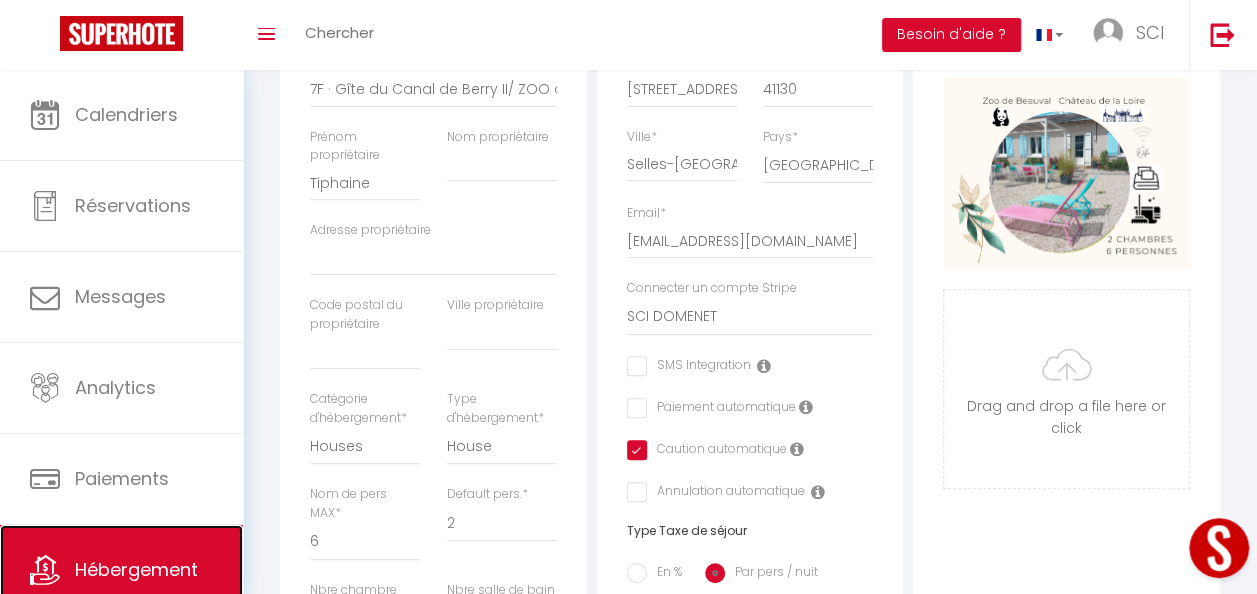 click on "Hébergement" at bounding box center (136, 569) 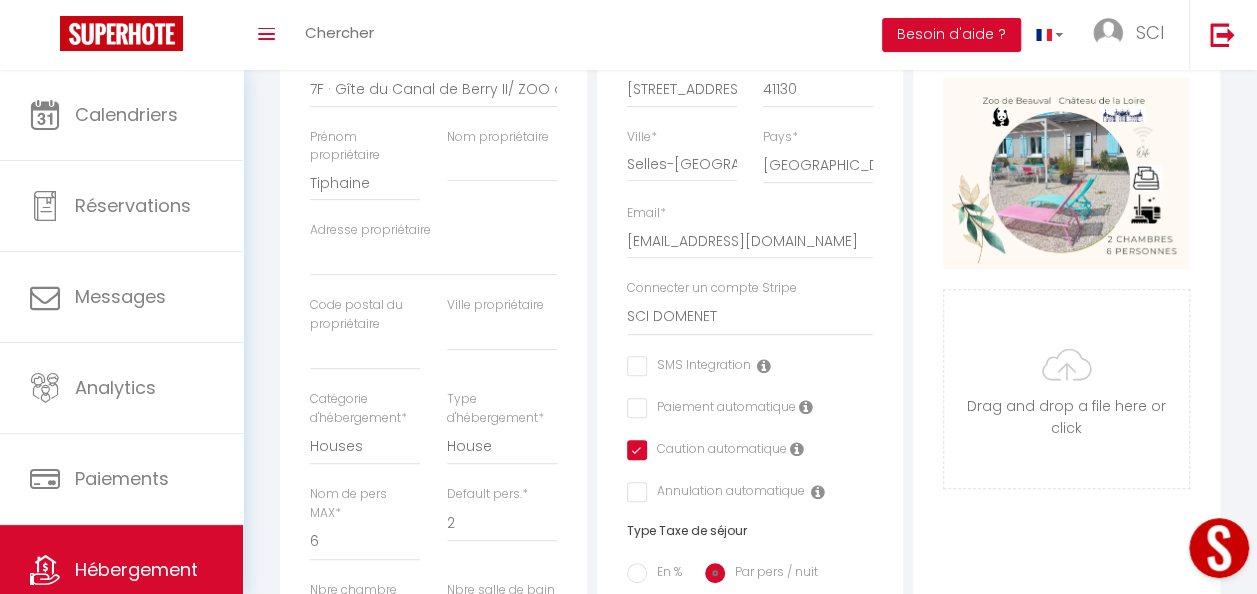 scroll, scrollTop: 0, scrollLeft: 0, axis: both 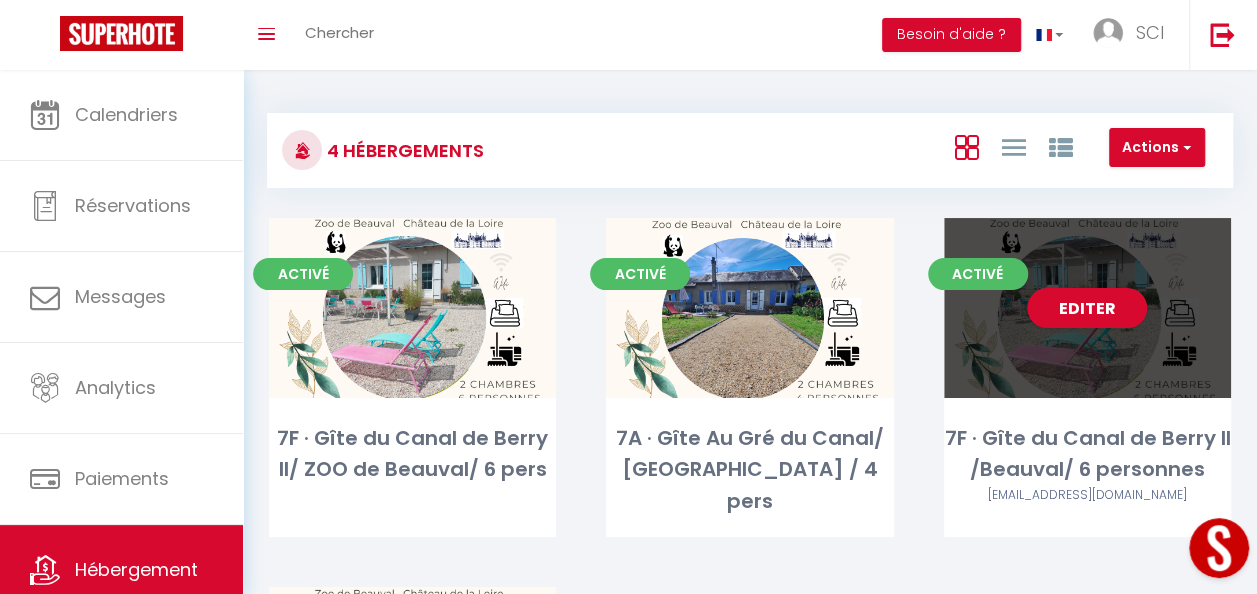 click on "Editer" at bounding box center [1087, 308] 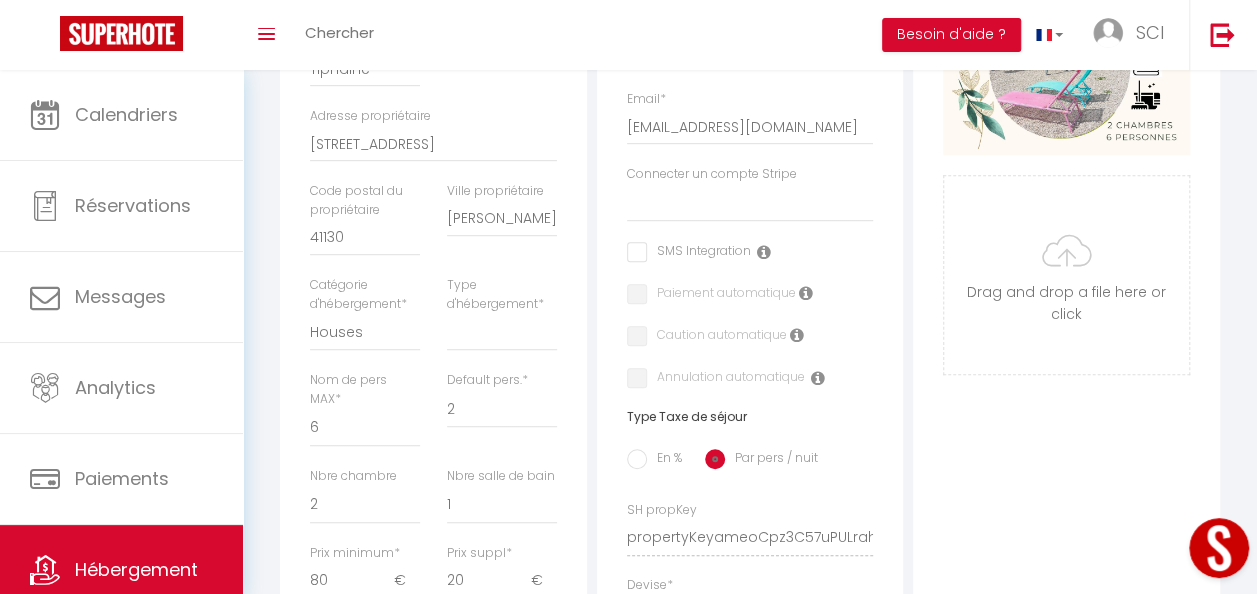 scroll, scrollTop: 495, scrollLeft: 0, axis: vertical 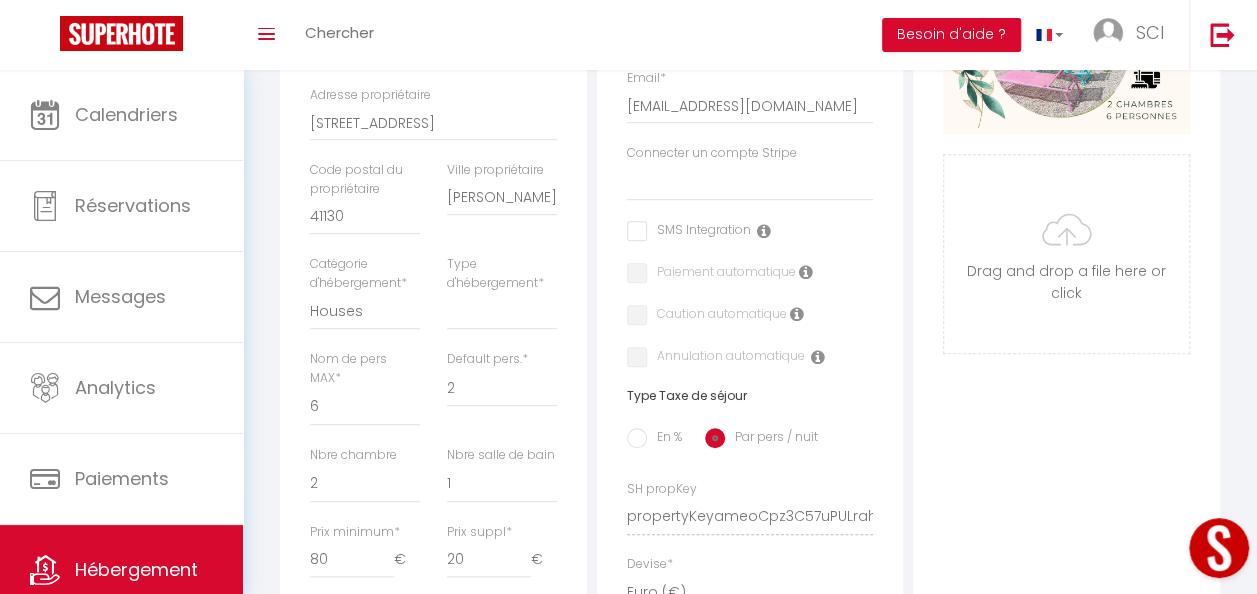 click on "Caution automatique" at bounding box center [717, 316] 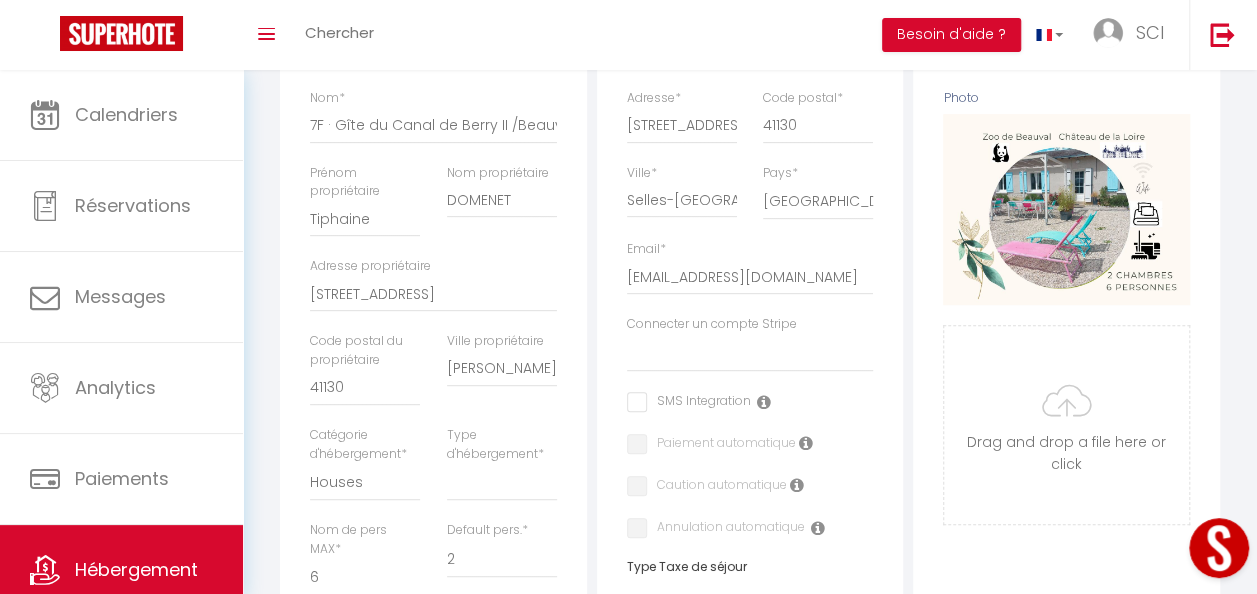 scroll, scrollTop: 356, scrollLeft: 0, axis: vertical 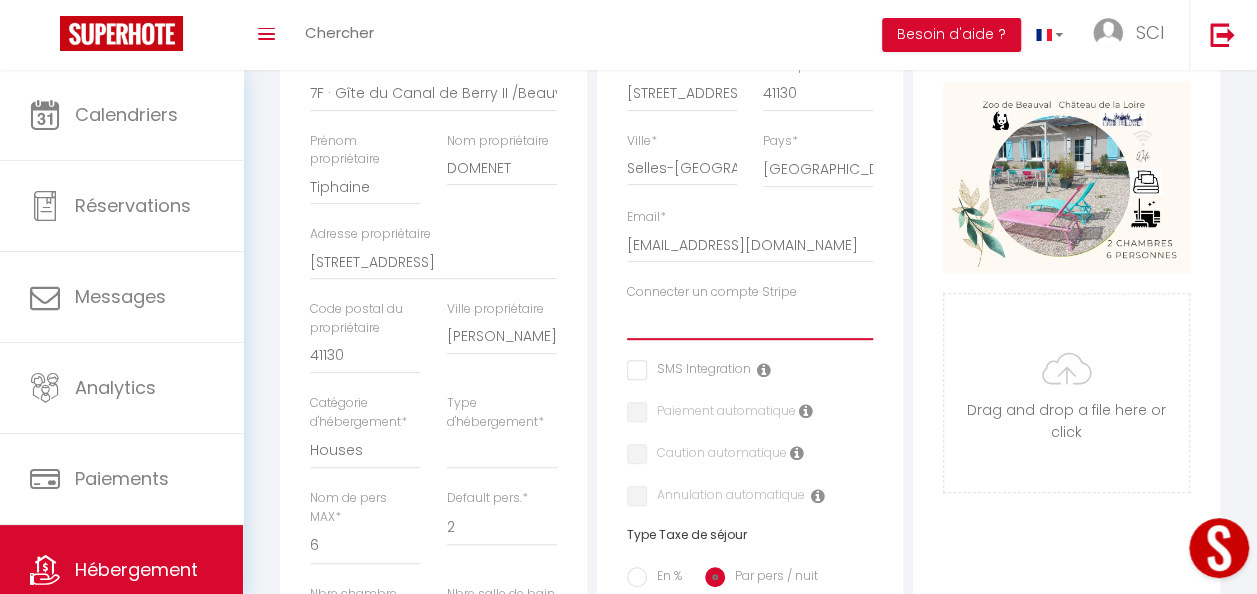 click on "SCI DOMENET" at bounding box center (750, 321) 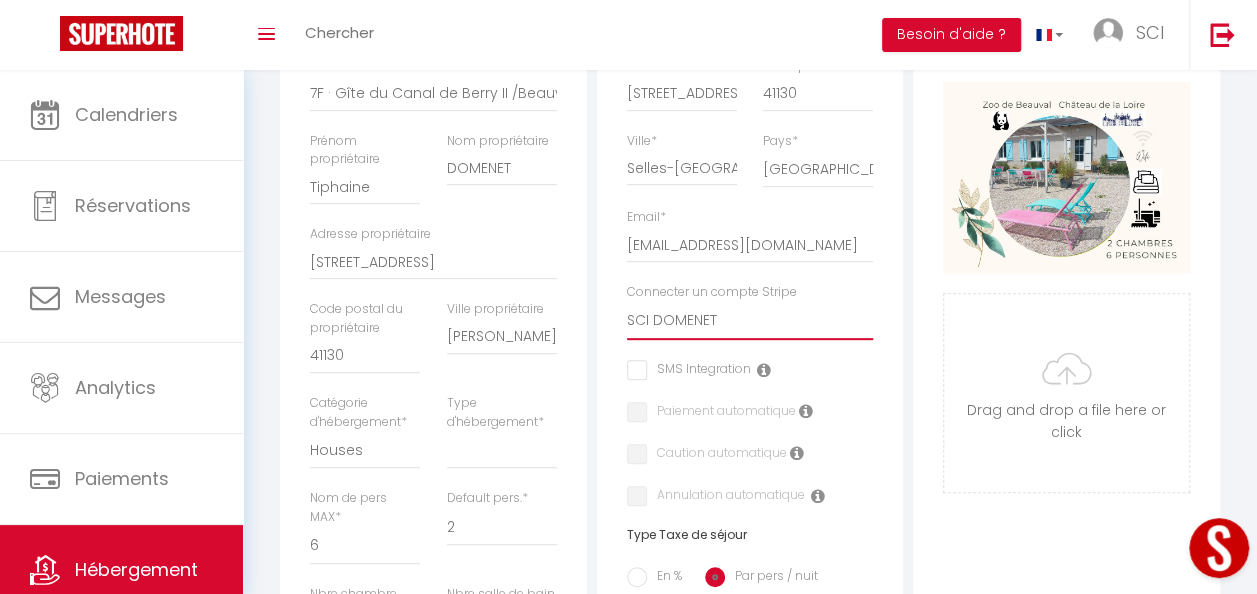 click on "SCI DOMENET" at bounding box center [750, 321] 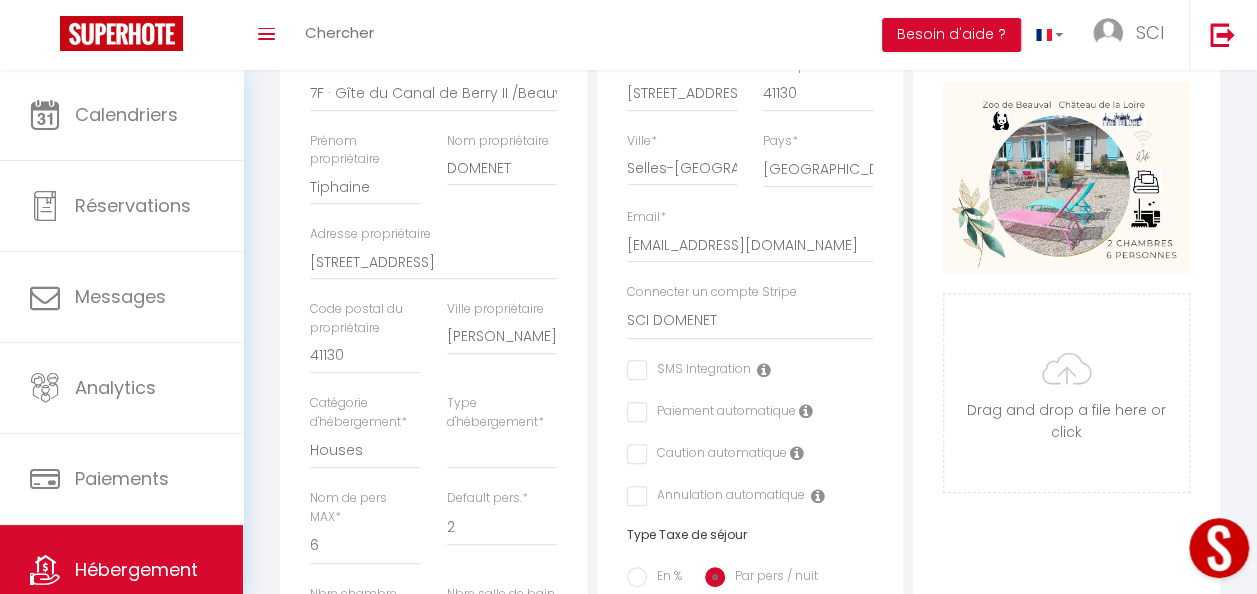 click at bounding box center [633, 454] 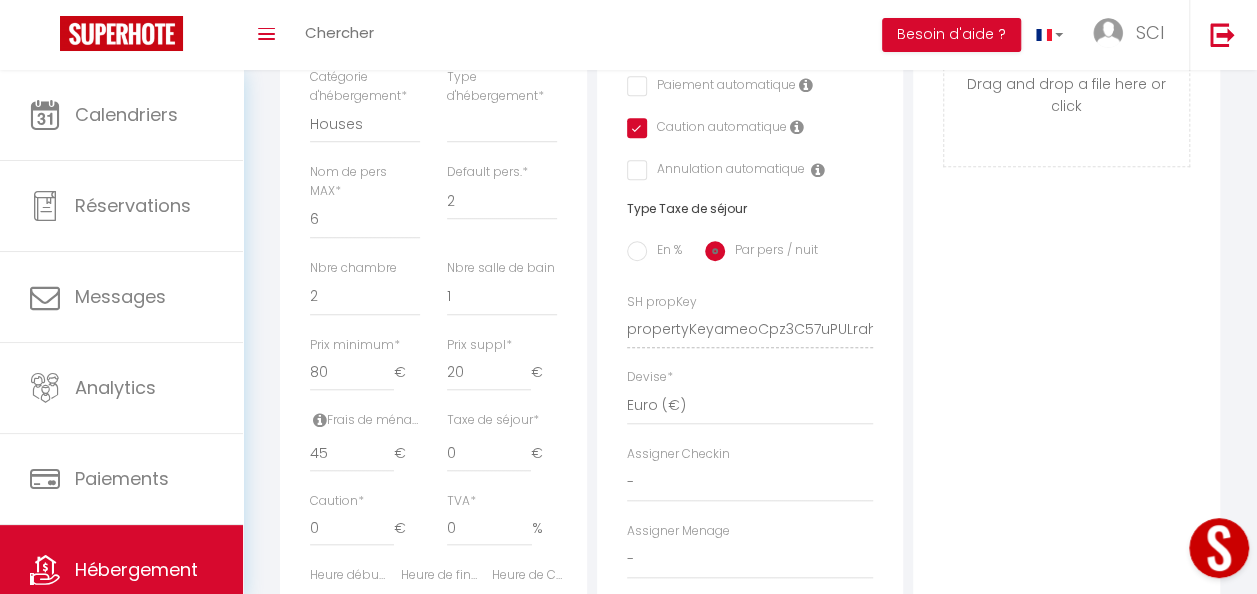 scroll, scrollTop: 684, scrollLeft: 0, axis: vertical 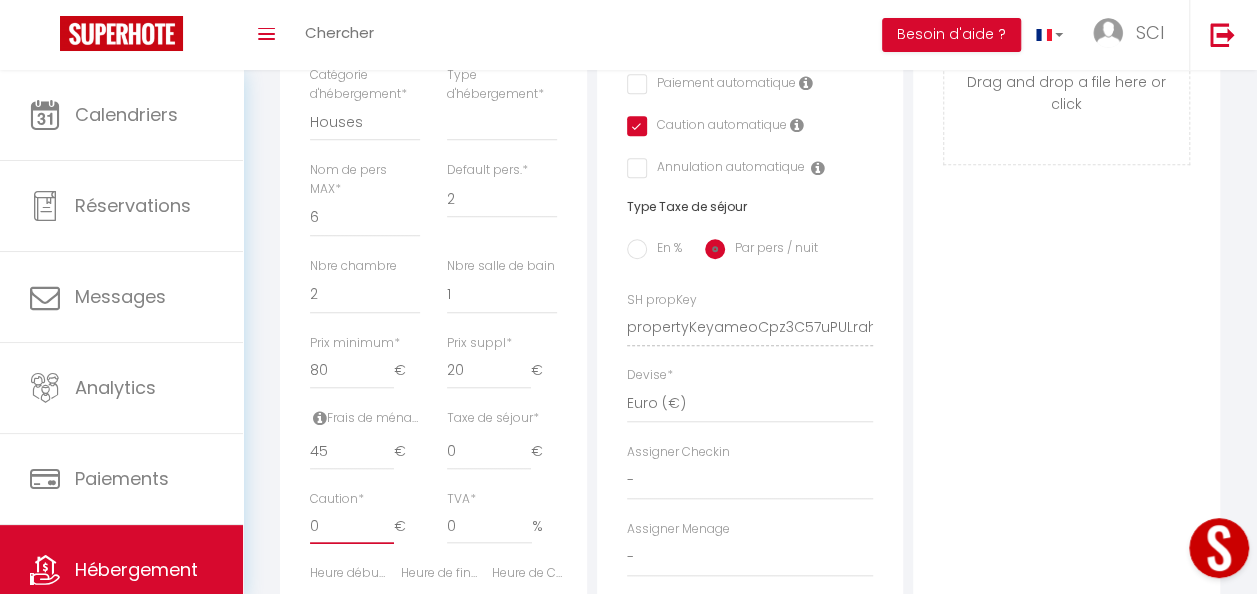 click on "0" at bounding box center [352, 526] 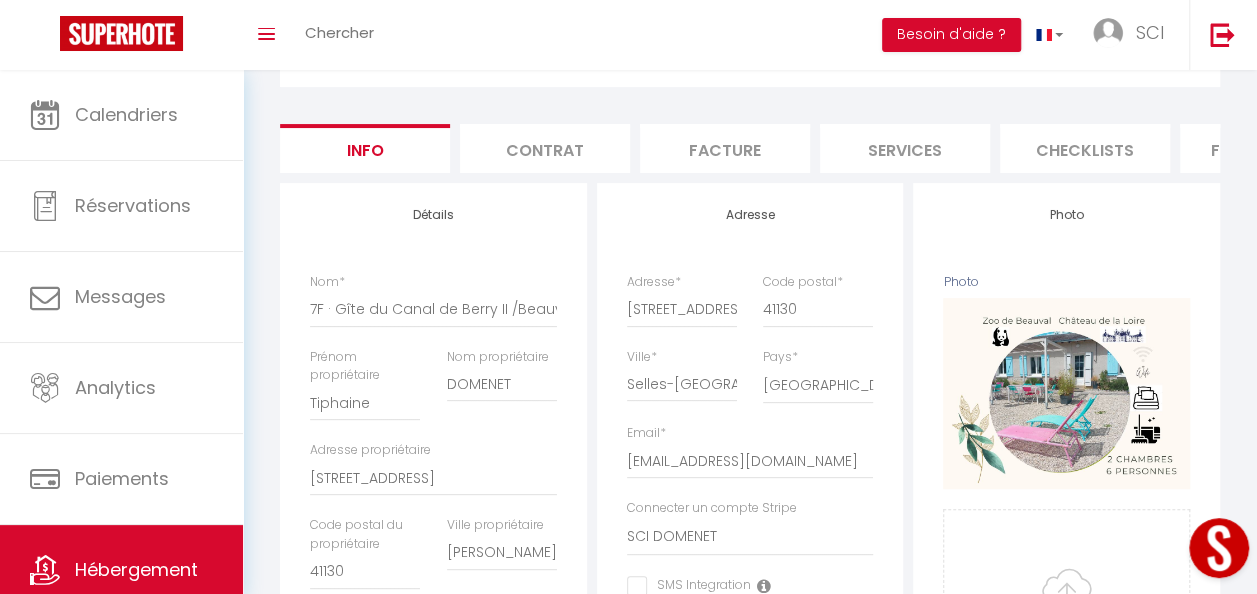 scroll, scrollTop: 95, scrollLeft: 0, axis: vertical 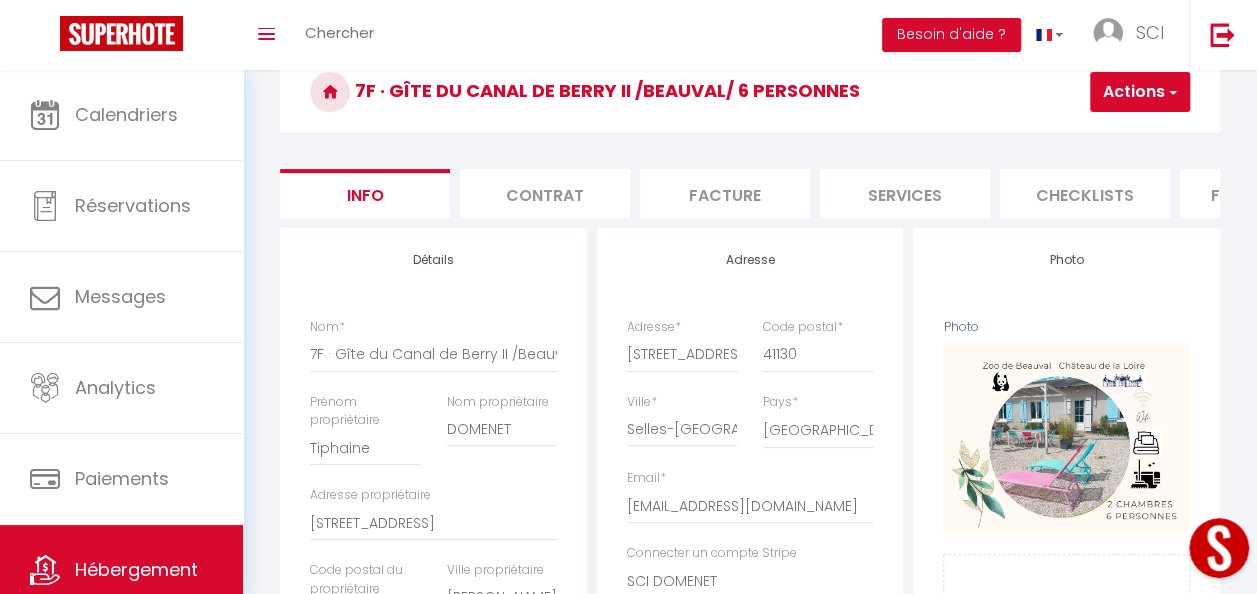 click on "Actions" at bounding box center [1140, 92] 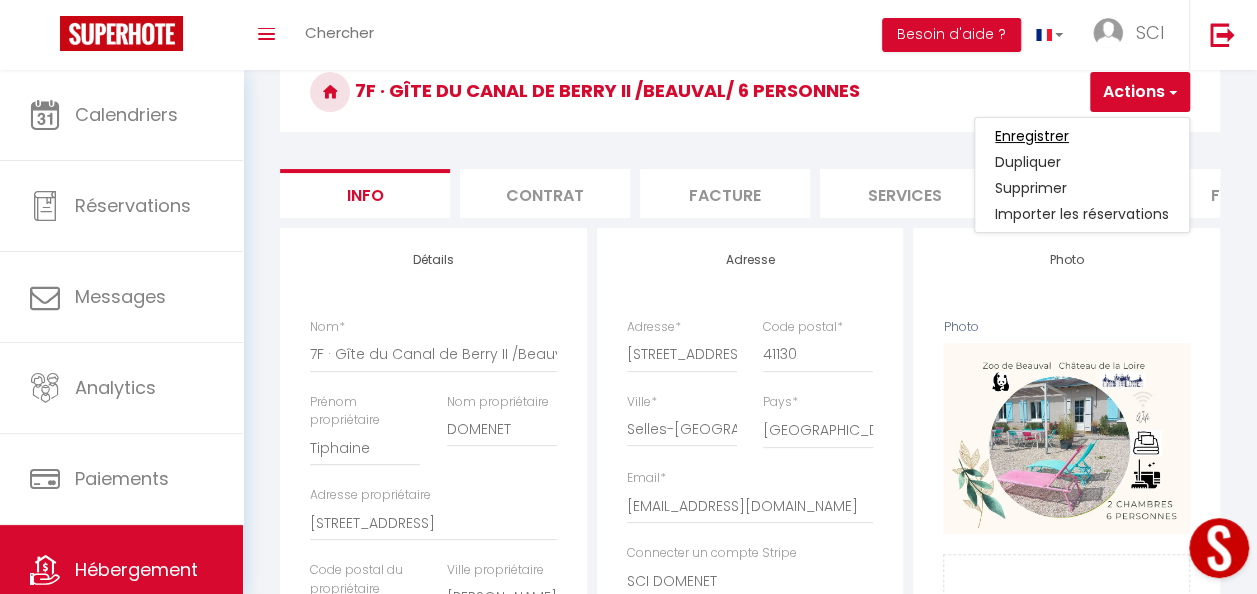 click on "Enregistrer" at bounding box center (1032, 136) 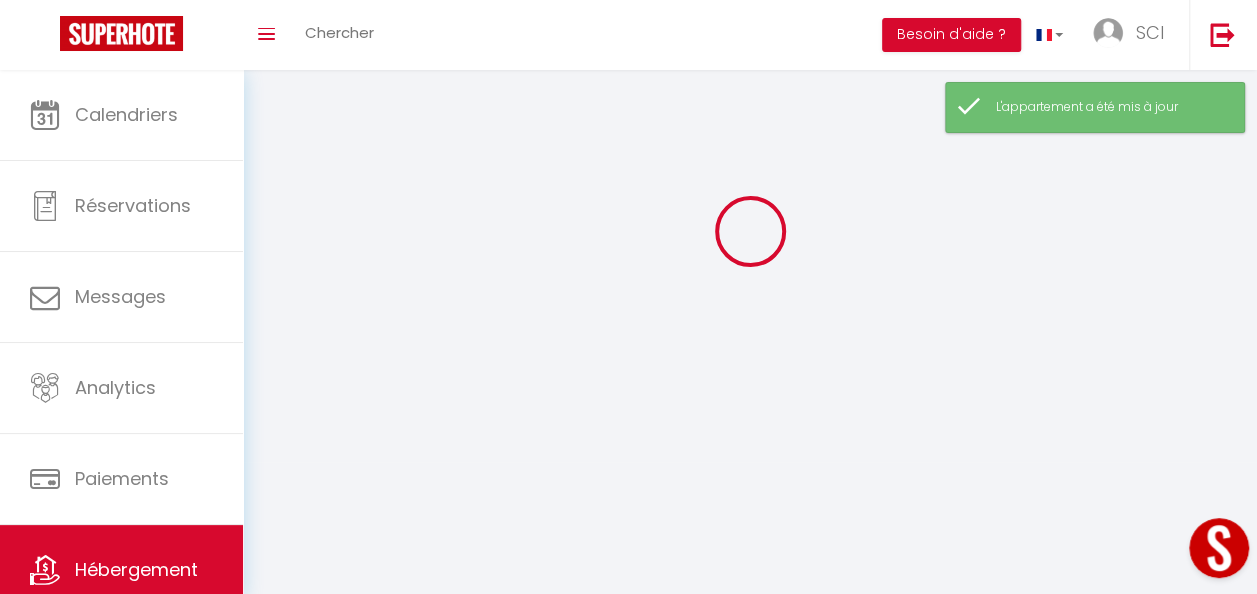 scroll, scrollTop: 0, scrollLeft: 0, axis: both 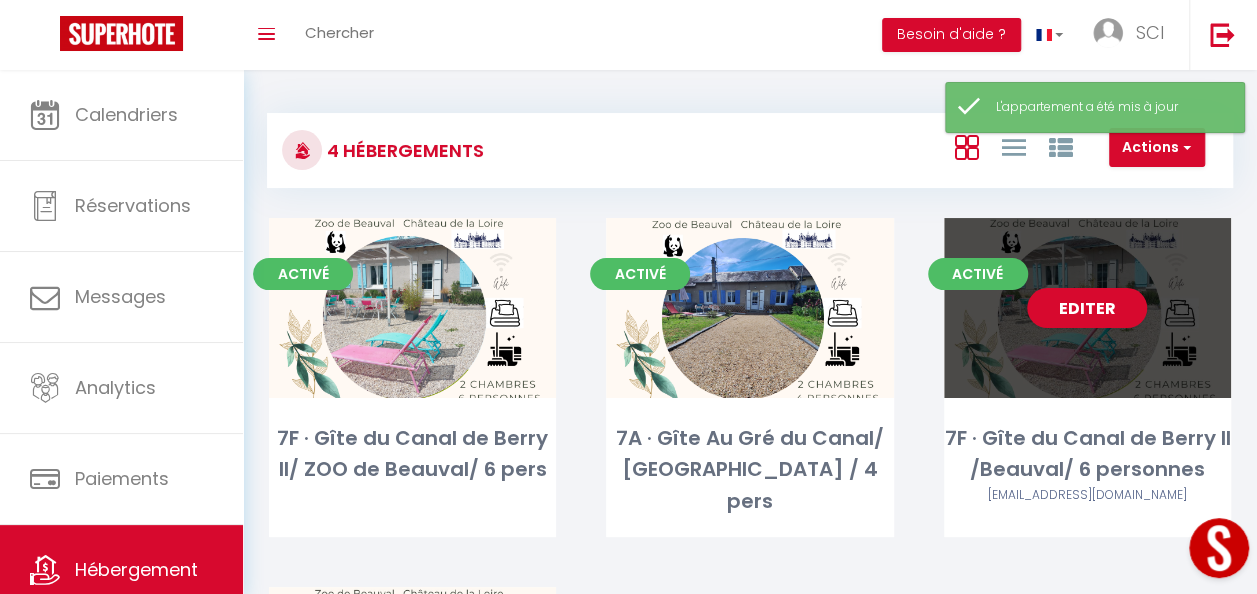 click on "Editer" at bounding box center [1087, 308] 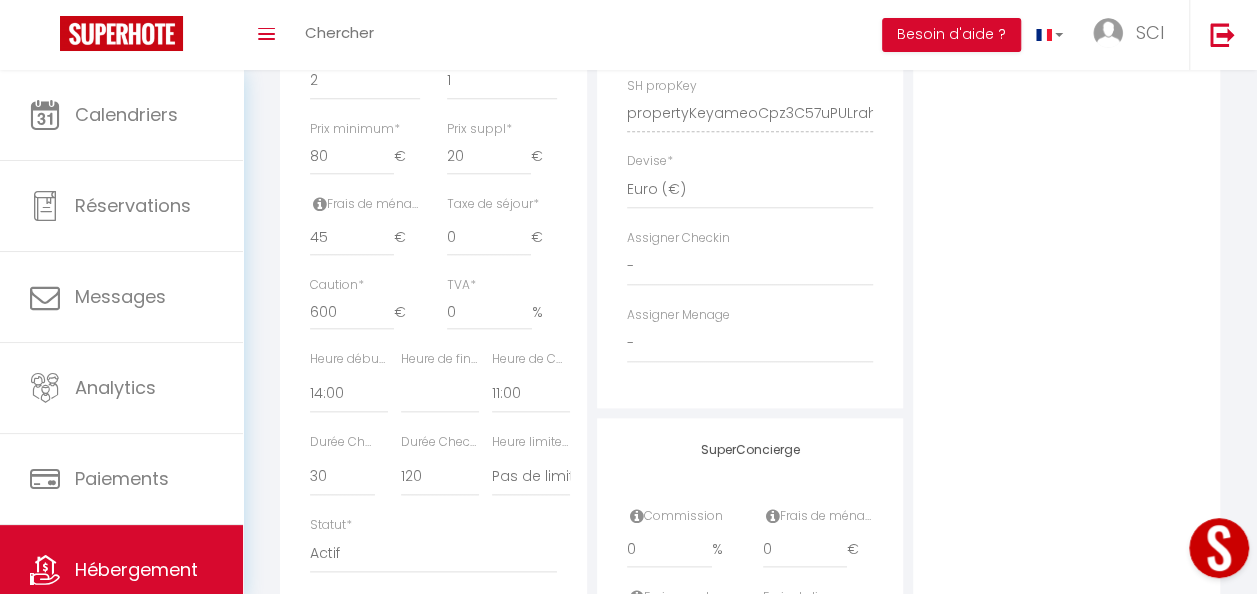 scroll, scrollTop: 902, scrollLeft: 0, axis: vertical 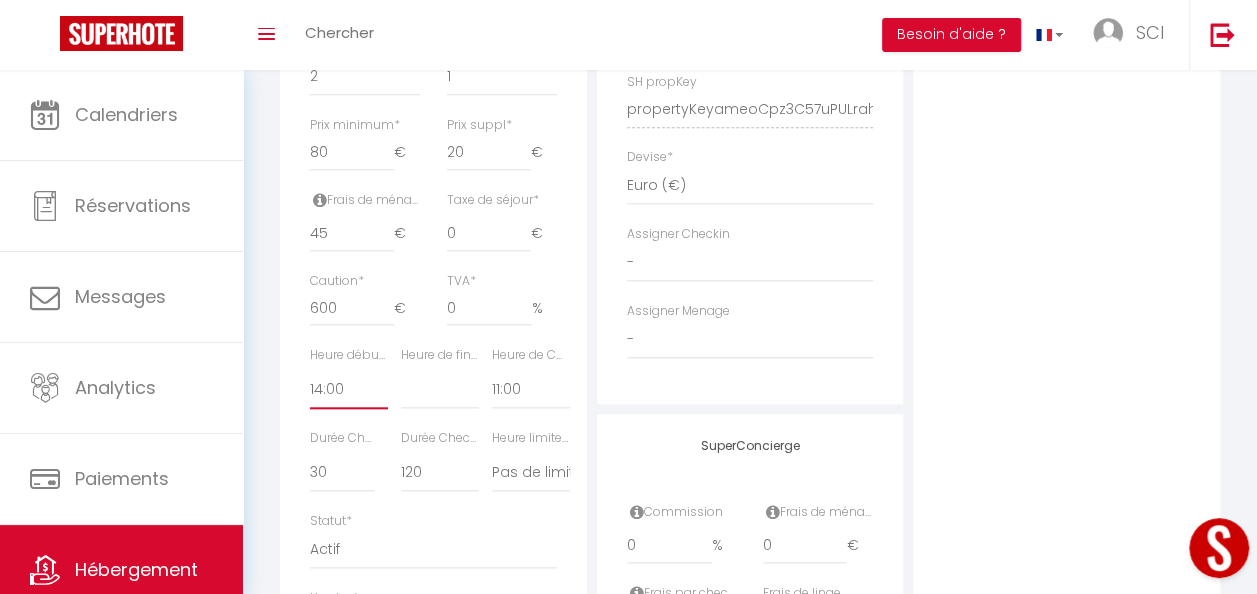 click on "00:00
00:15
00:30
00:45
01:00
01:15
01:30
01:45
02:00
02:15
02:30
02:45
03:00" at bounding box center (349, 390) 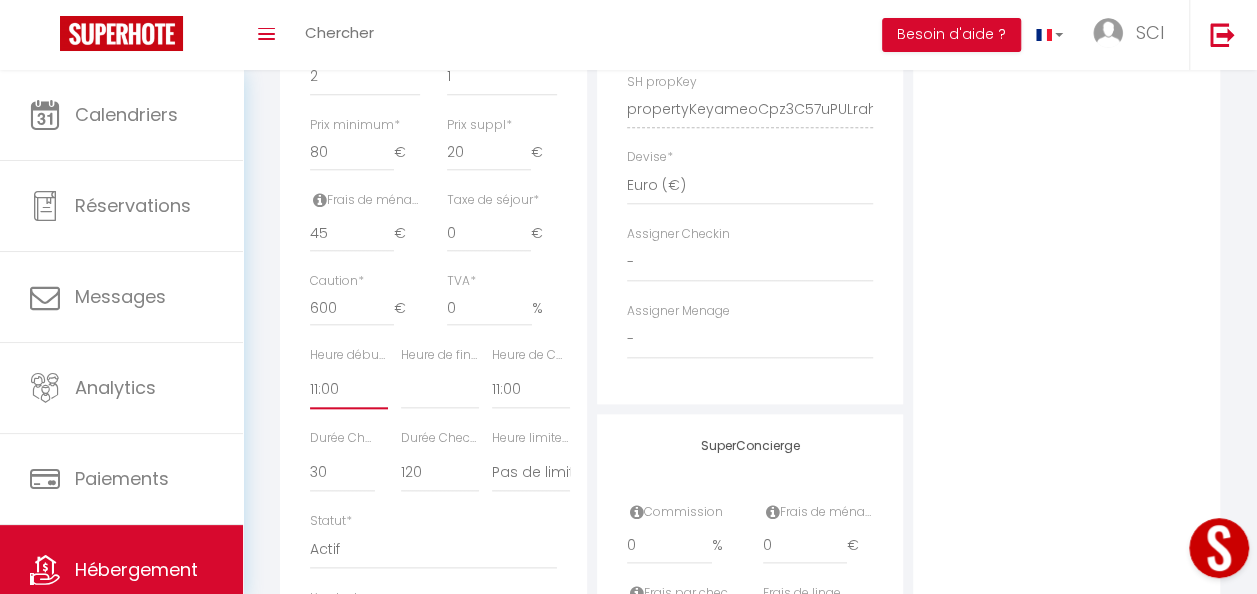 click on "00:00
00:15
00:30
00:45
01:00
01:15
01:30
01:45
02:00
02:15
02:30
02:45
03:00" at bounding box center [349, 390] 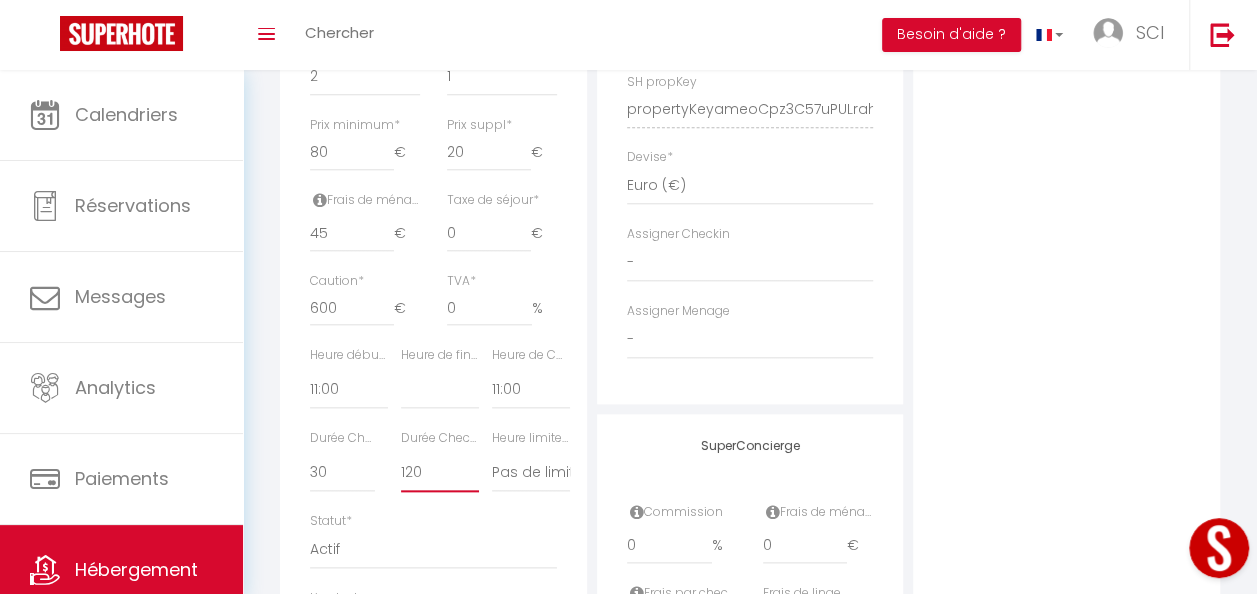 click on "15
30
45
60
75
90
105
120
135
150
165
180
195
210" at bounding box center (440, 473) 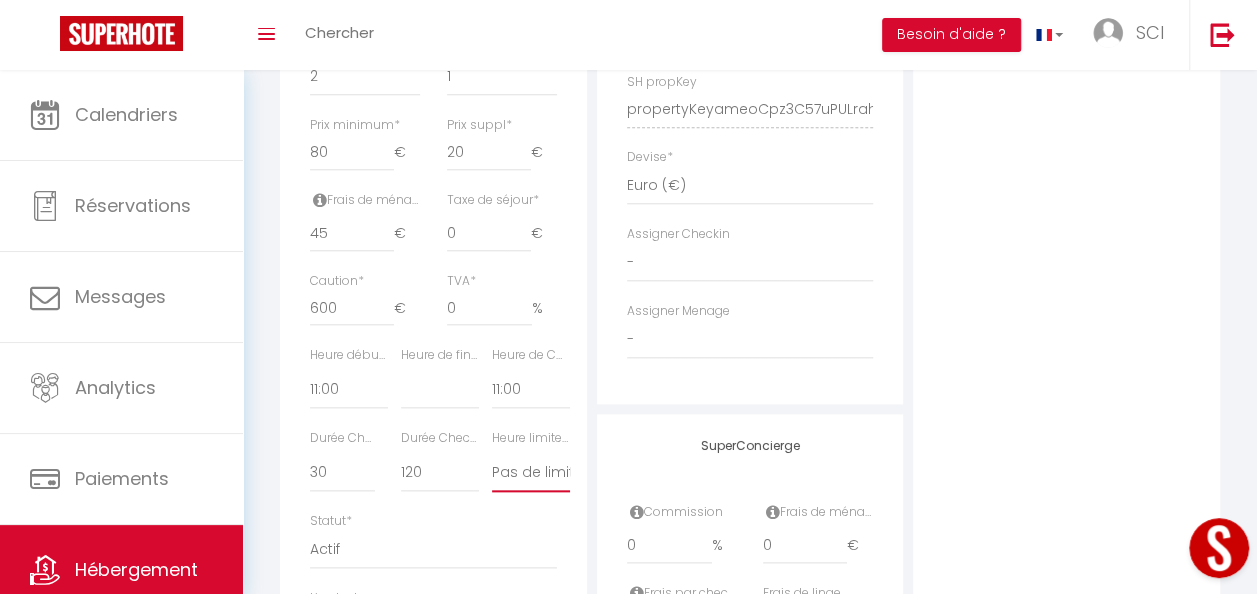 click on "Pas de limite
01:00
02:00
03:00
04:00
05:00
06:00
07:00
08:00
09:00
10:00
11:00
12:00" at bounding box center [531, 473] 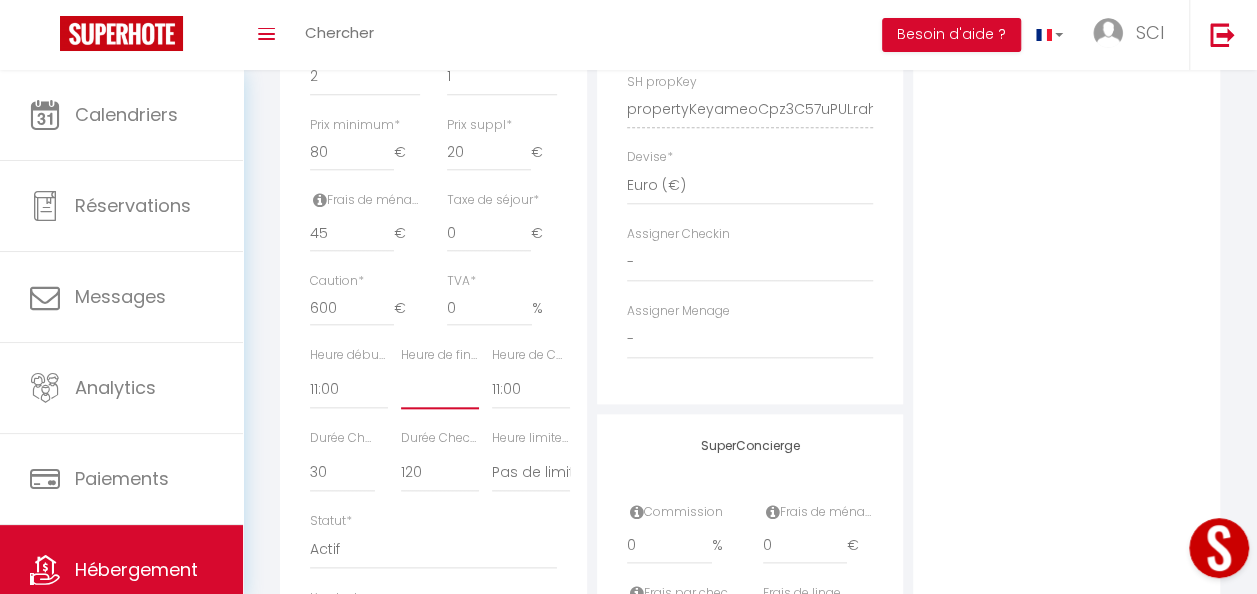 click on "00:00
00:15
00:30
00:45
01:00
01:15
01:30
01:45
02:00
02:15
02:30
02:45
03:00" at bounding box center [440, 390] 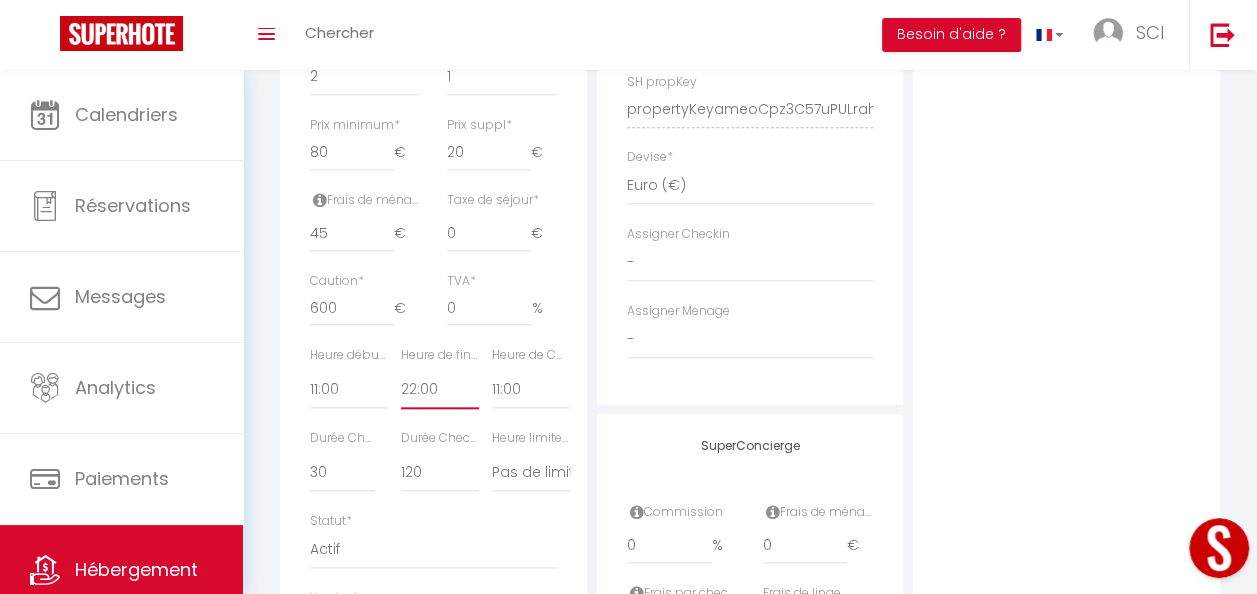 click on "00:00
00:15
00:30
00:45
01:00
01:15
01:30
01:45
02:00
02:15
02:30
02:45
03:00" at bounding box center [440, 390] 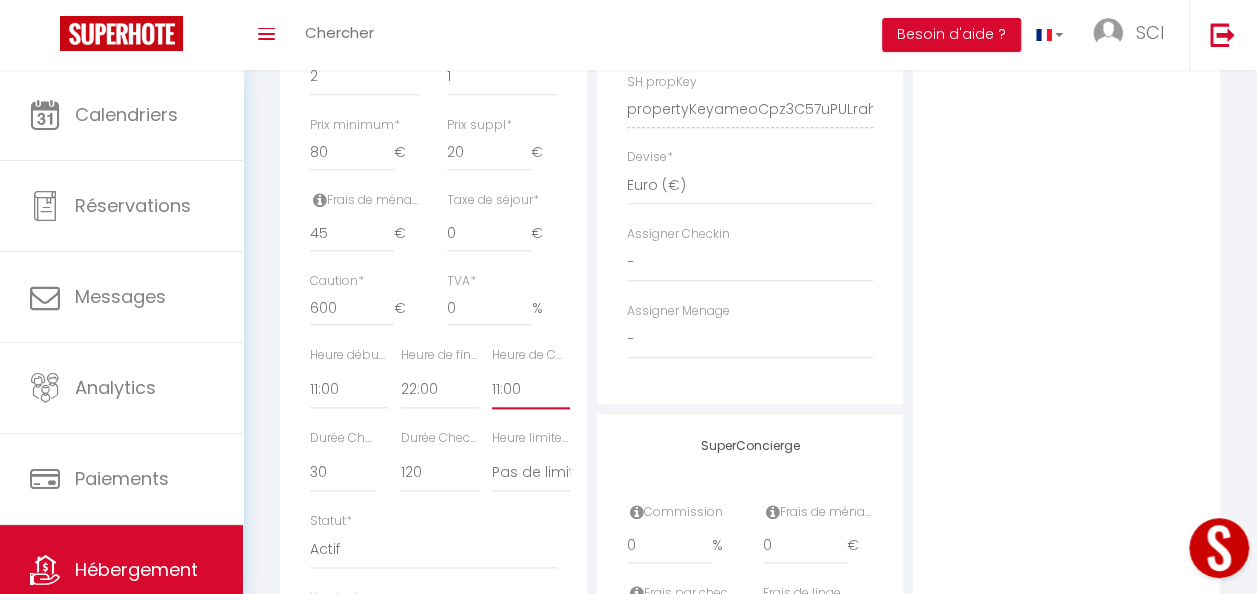click on "00:00
00:15
00:30
00:45
01:00
01:15
01:30
01:45
02:00
02:15
02:30
02:45
03:00" at bounding box center [531, 390] 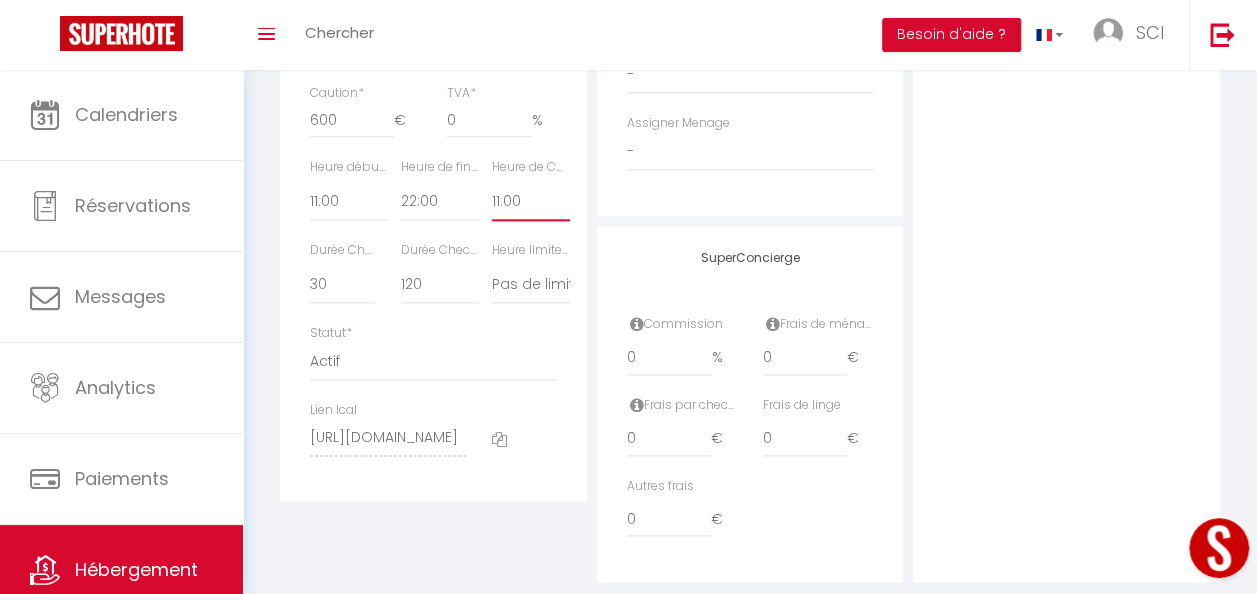 scroll, scrollTop: 1143, scrollLeft: 0, axis: vertical 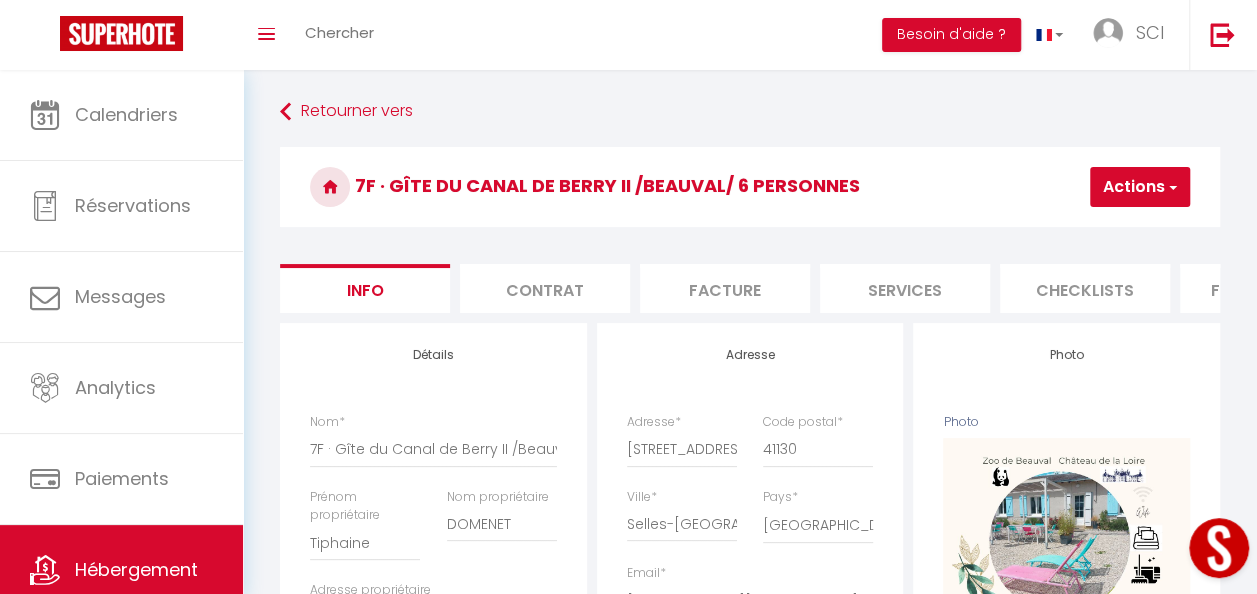 click on "Actions" at bounding box center (1140, 187) 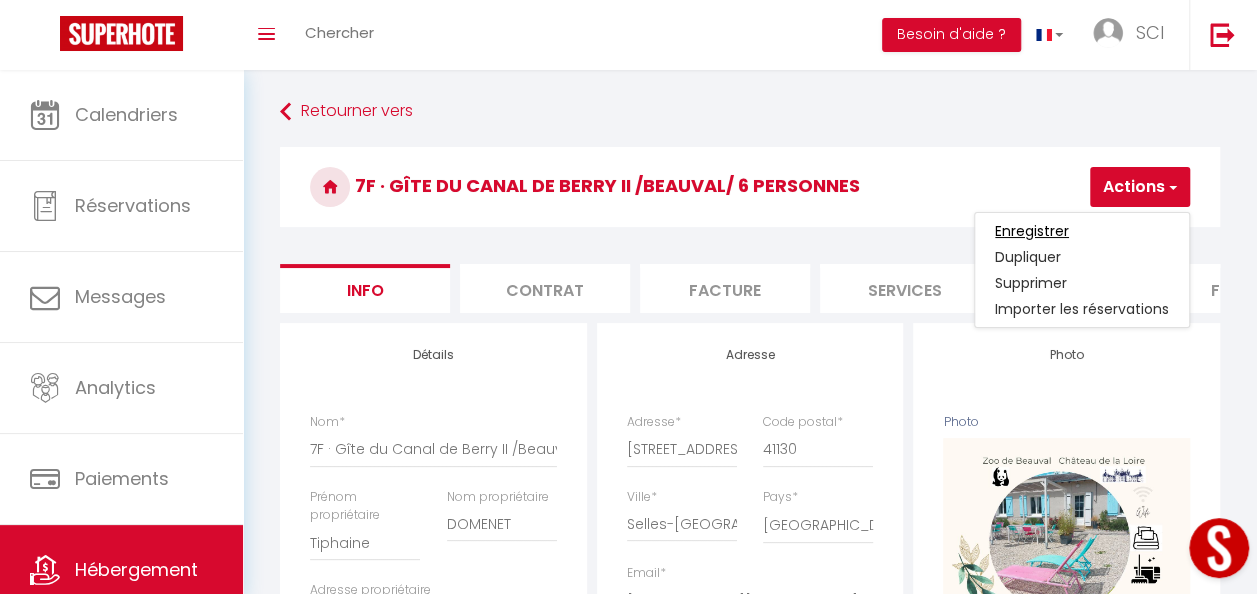 click on "Enregistrer" at bounding box center (1032, 231) 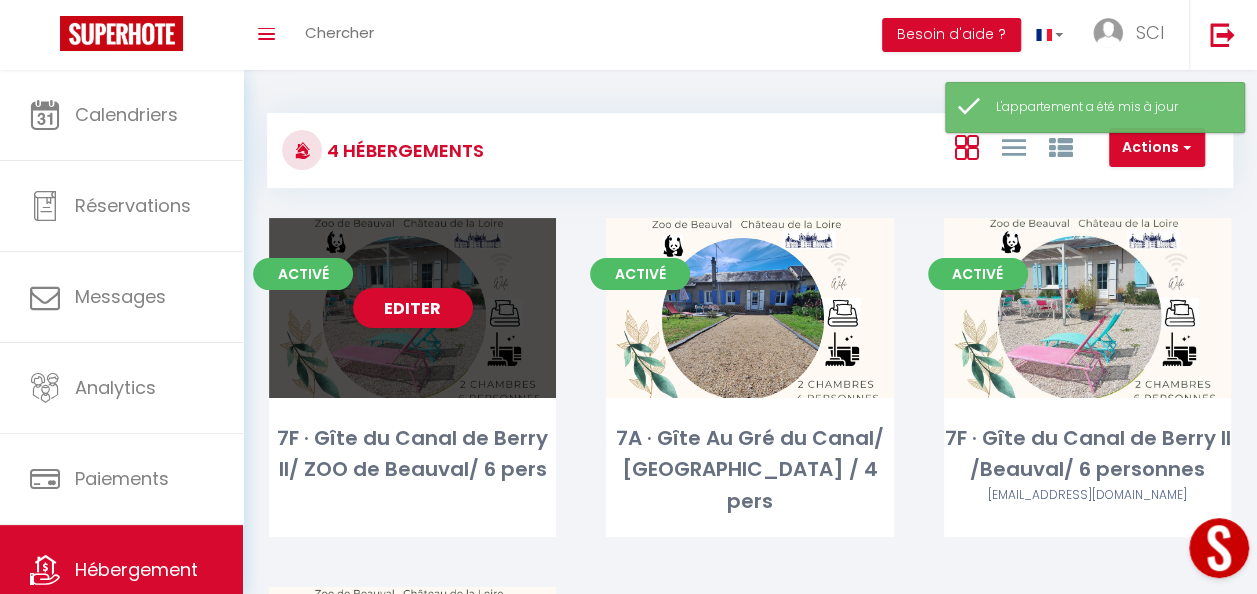 click on "Editer" at bounding box center (412, 308) 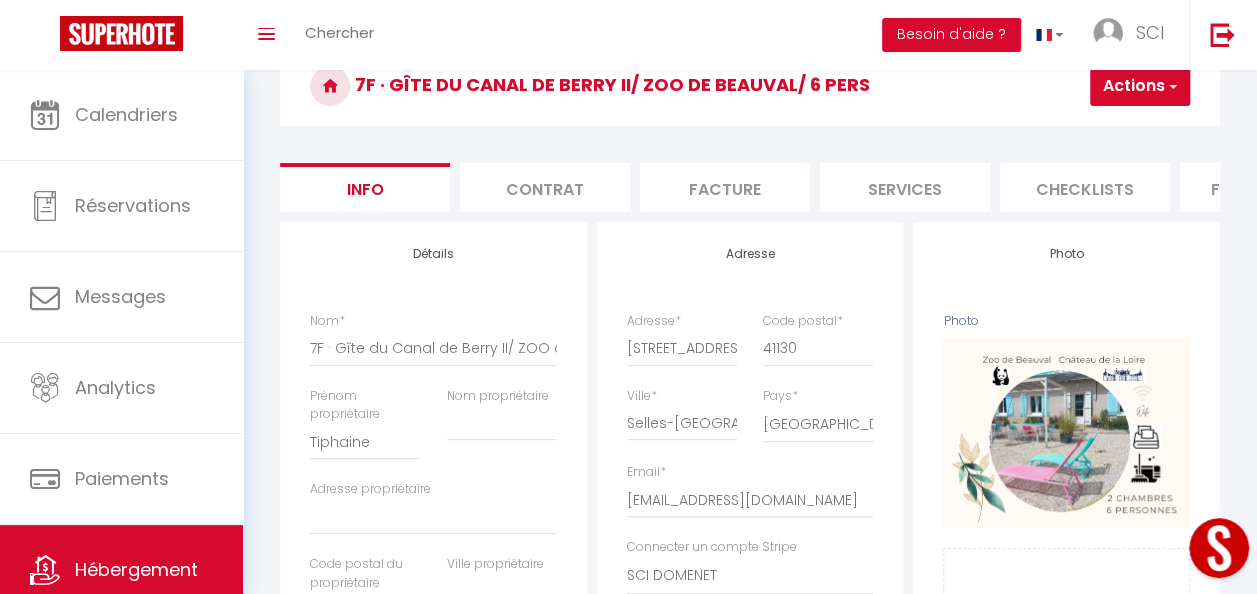 scroll, scrollTop: 99, scrollLeft: 0, axis: vertical 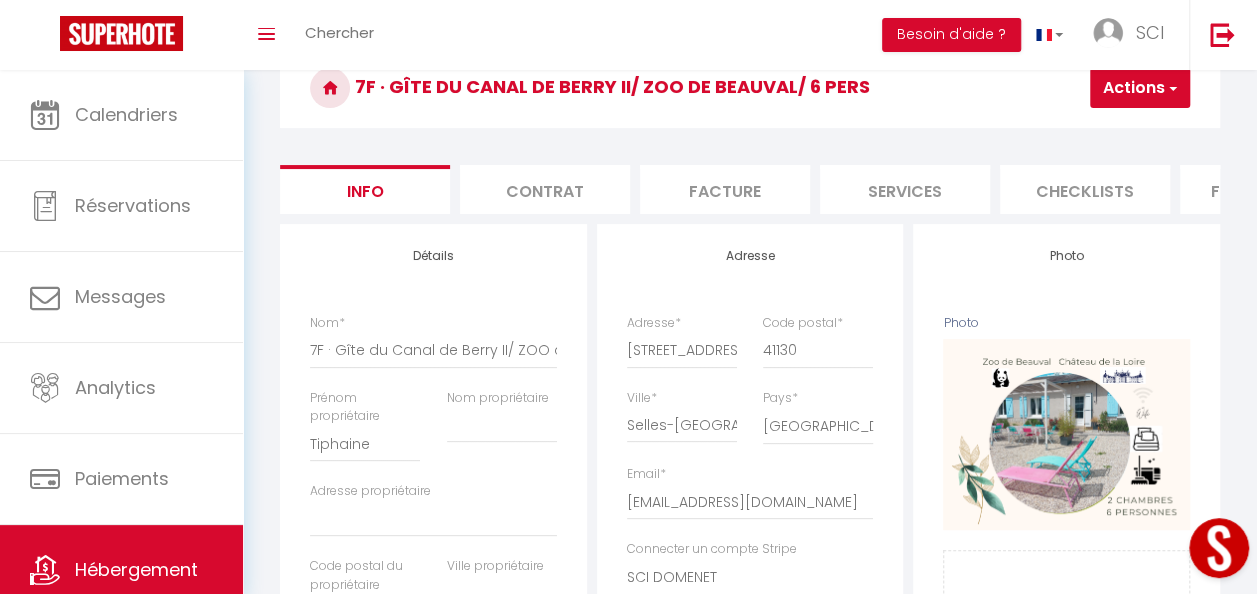 click on "Contrat" at bounding box center [545, 189] 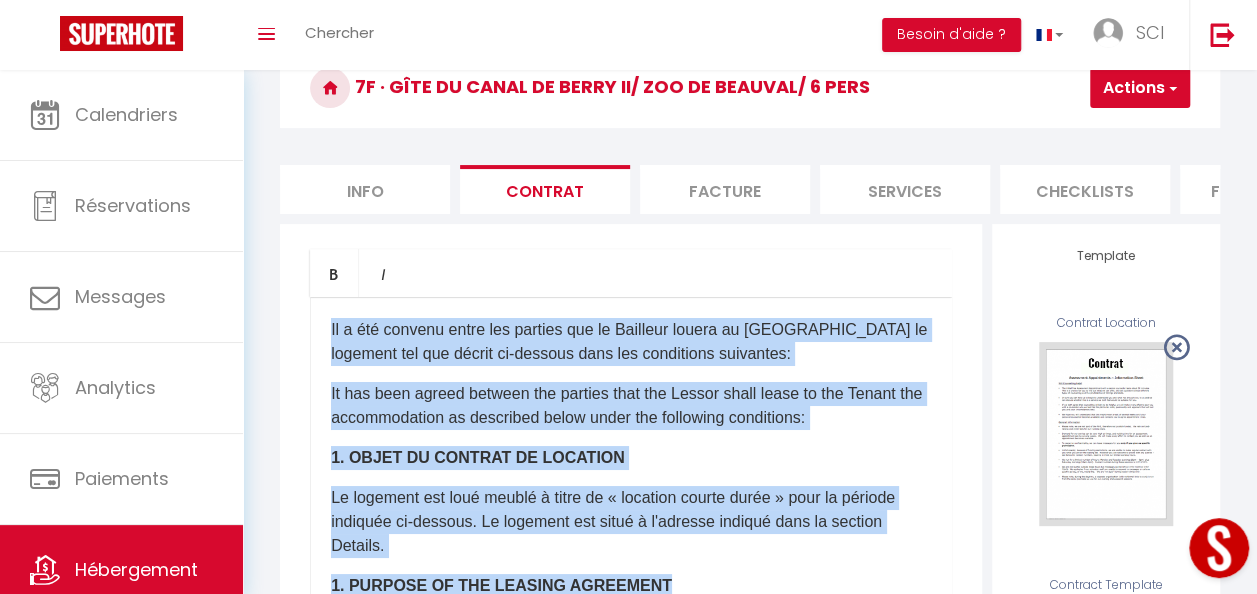drag, startPoint x: 326, startPoint y: 337, endPoint x: 732, endPoint y: 581, distance: 473.67923 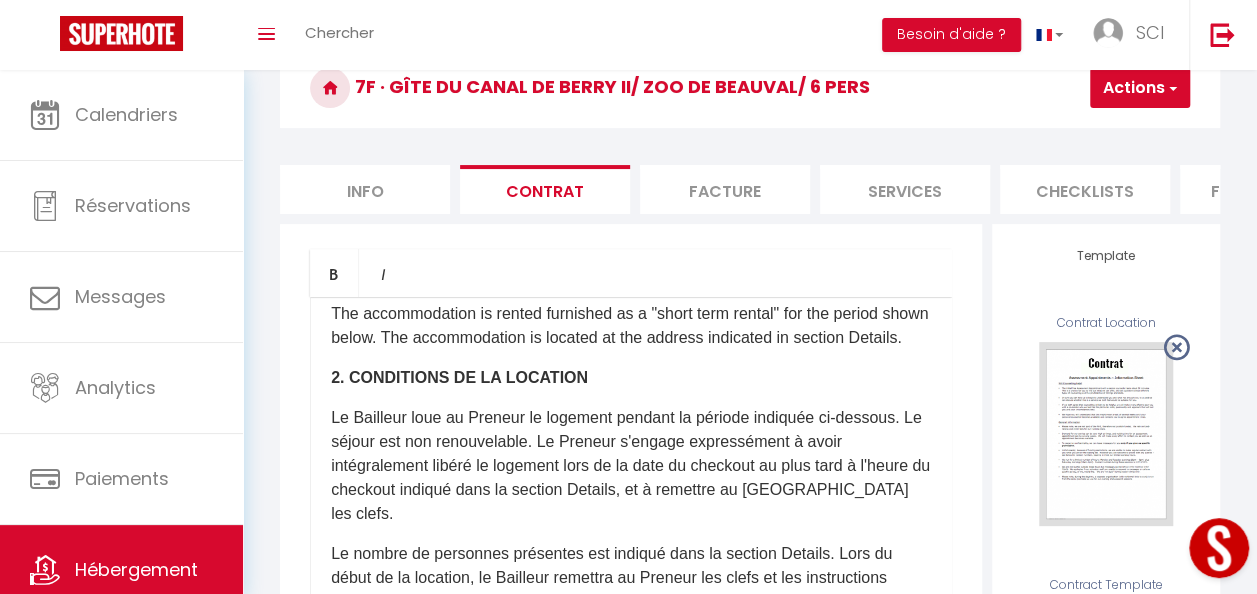 scroll, scrollTop: 0, scrollLeft: 0, axis: both 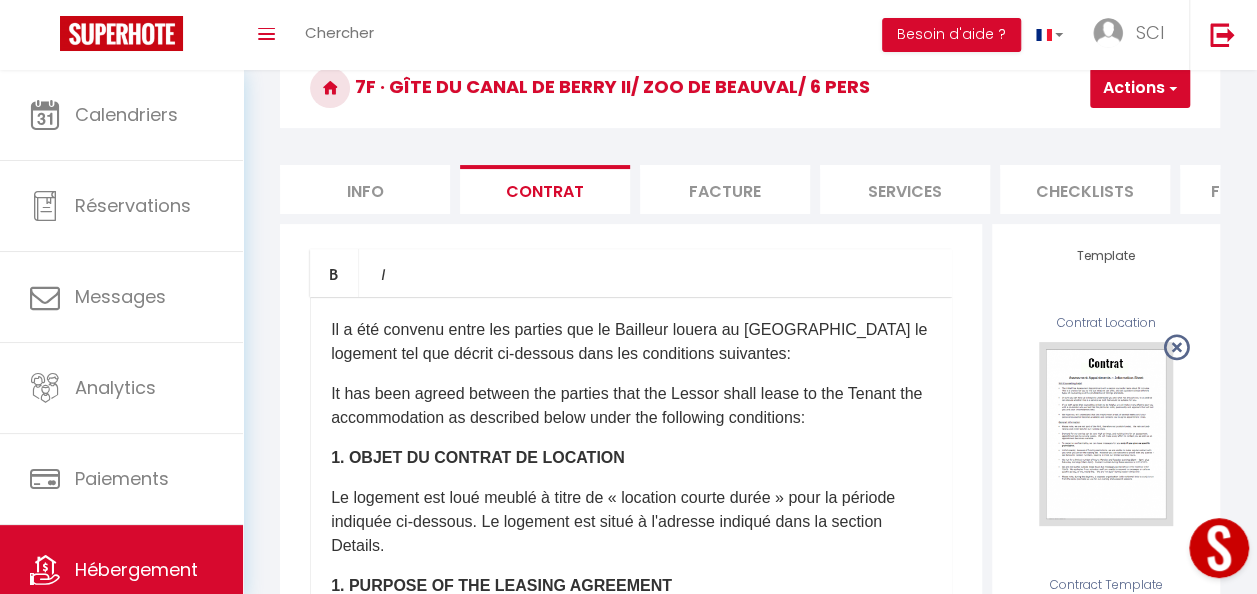 click on "Facture" at bounding box center [725, 189] 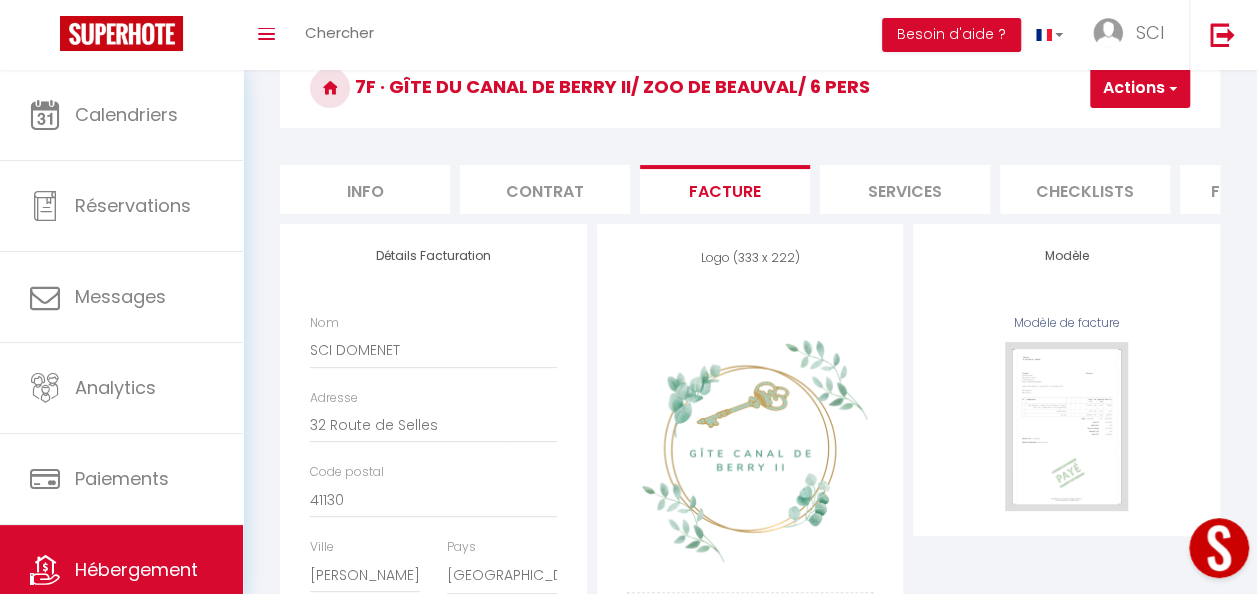 click on "Services" at bounding box center [905, 189] 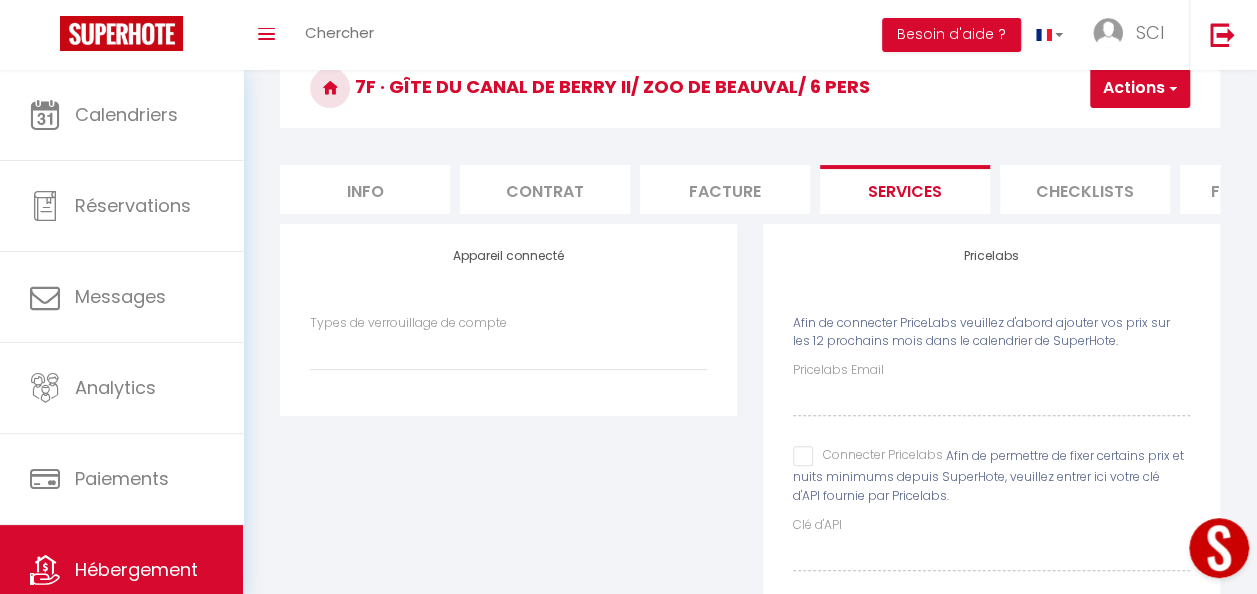 click on "Checklists" at bounding box center [1085, 189] 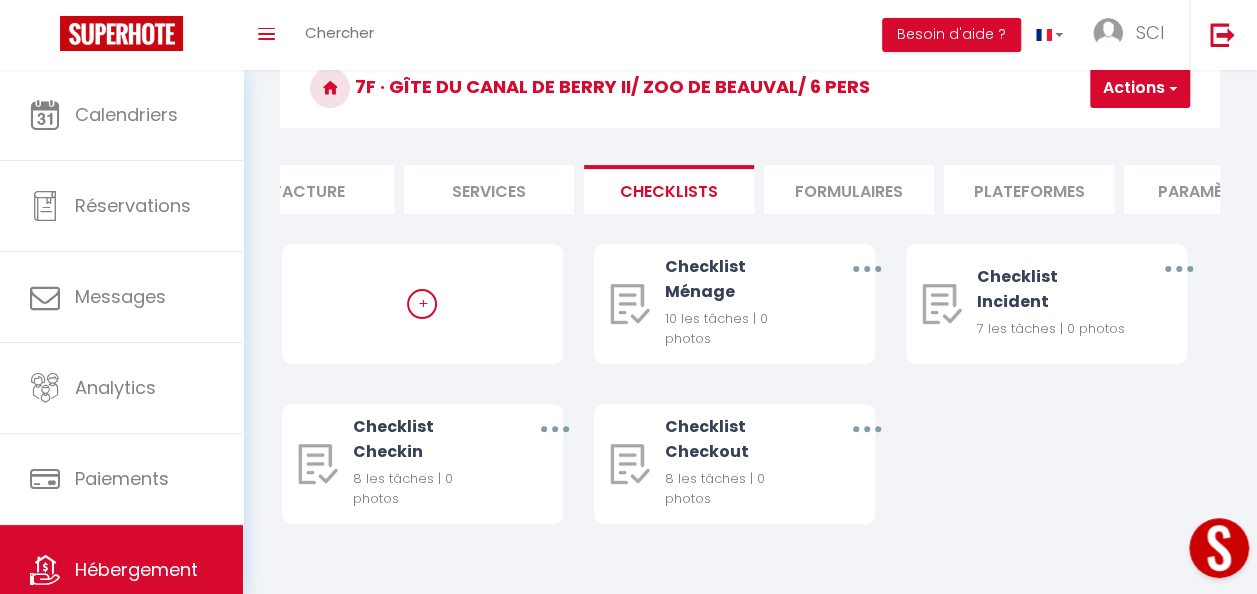 scroll, scrollTop: 0, scrollLeft: 415, axis: horizontal 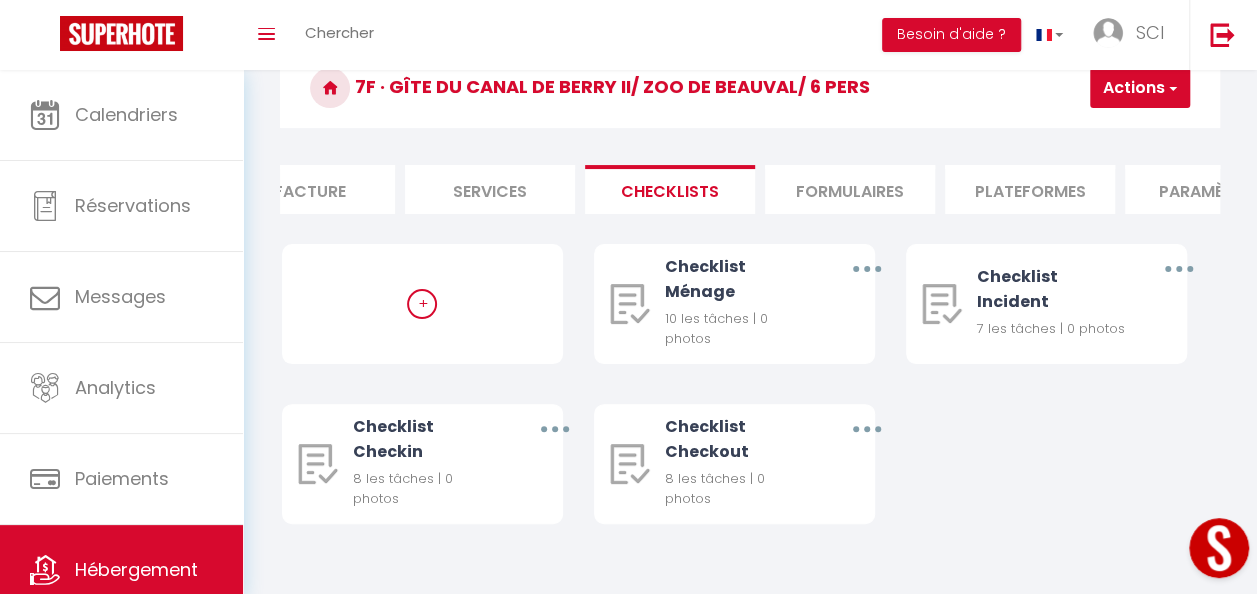 click on "Formulaires" at bounding box center (850, 189) 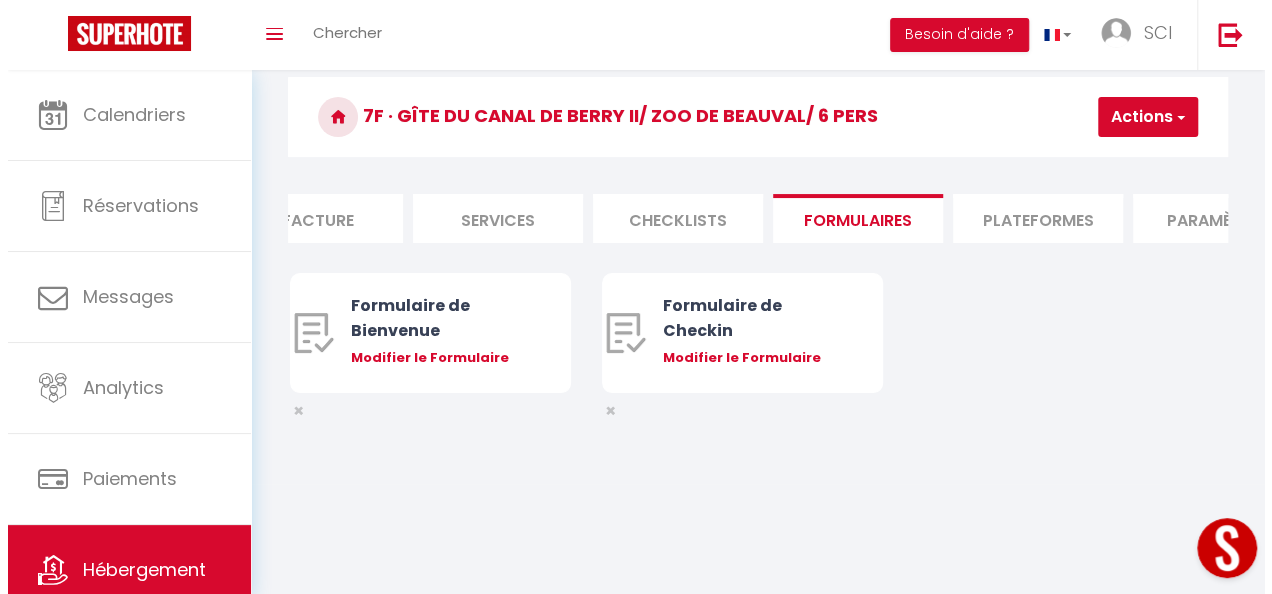 scroll, scrollTop: 70, scrollLeft: 0, axis: vertical 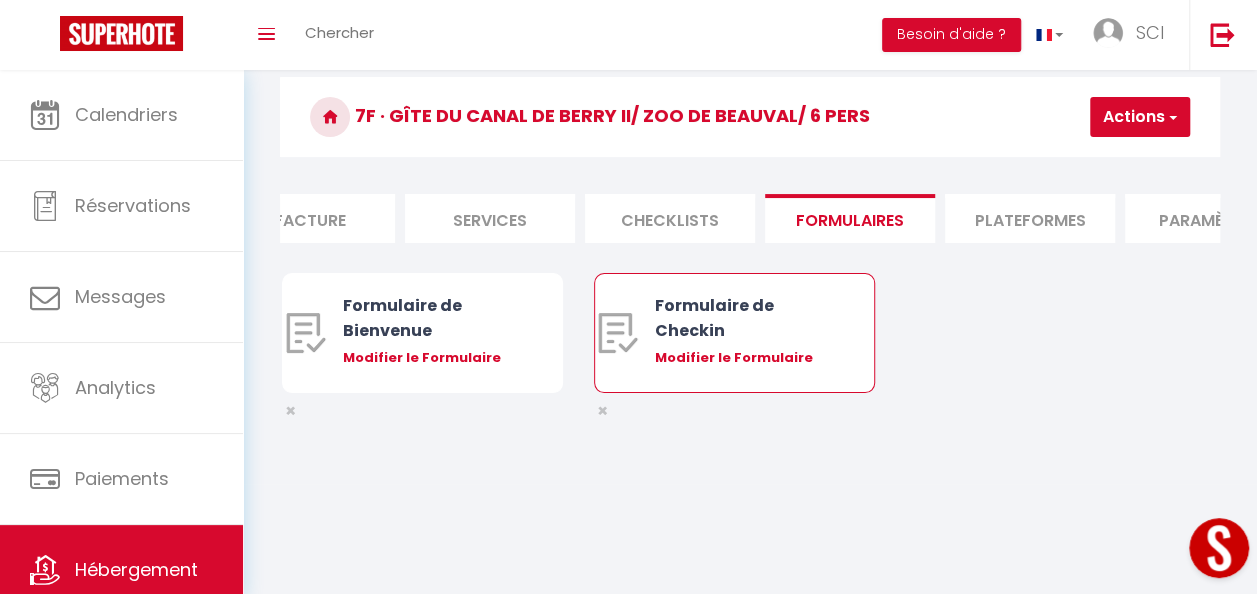 click on "Modifier le Formulaire" at bounding box center (746, 358) 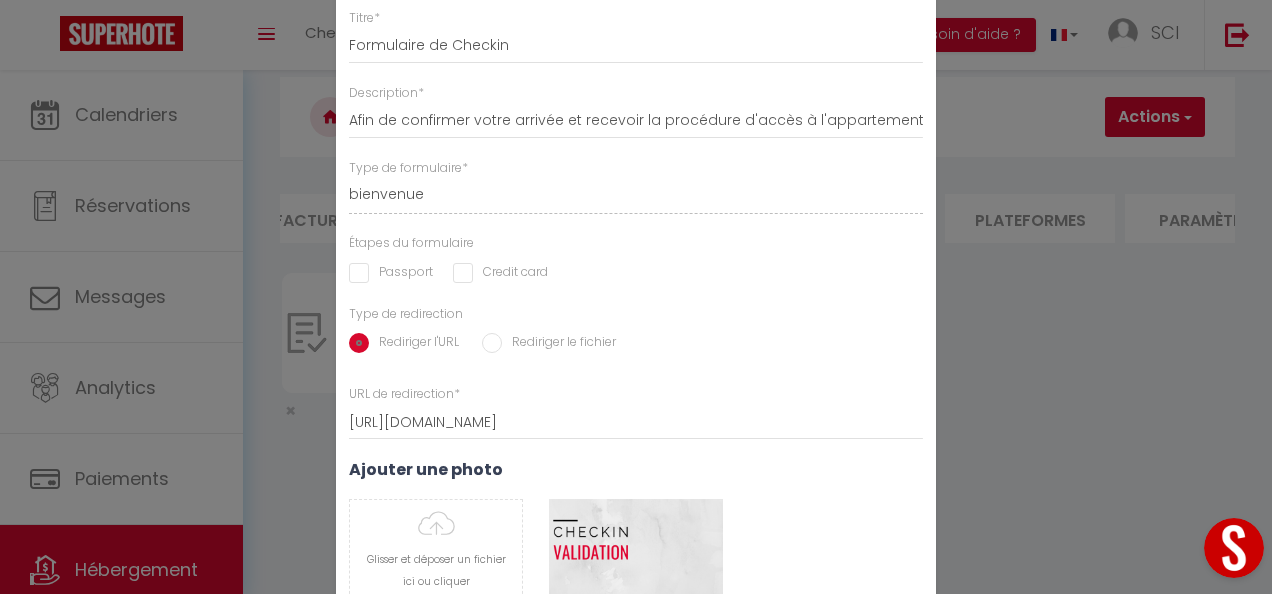 click on "Modifier le Formulaire
×
Titre
*   Formulaire de Checkin
Description
*   Afin de confirmer votre arrivée et recevoir la procédure d'accès à l'appartement, je vous remercie de remplir le formulaire suivant
Type de formulaire
*
bienvenue
checkin
Étapes du formulaire
Passport   Credit card   Type de redirection     Rediriger l'URL     Rediriger le fichier
URL de redirection
*   [URL][DOMAIN_NAME]" at bounding box center (636, 297) 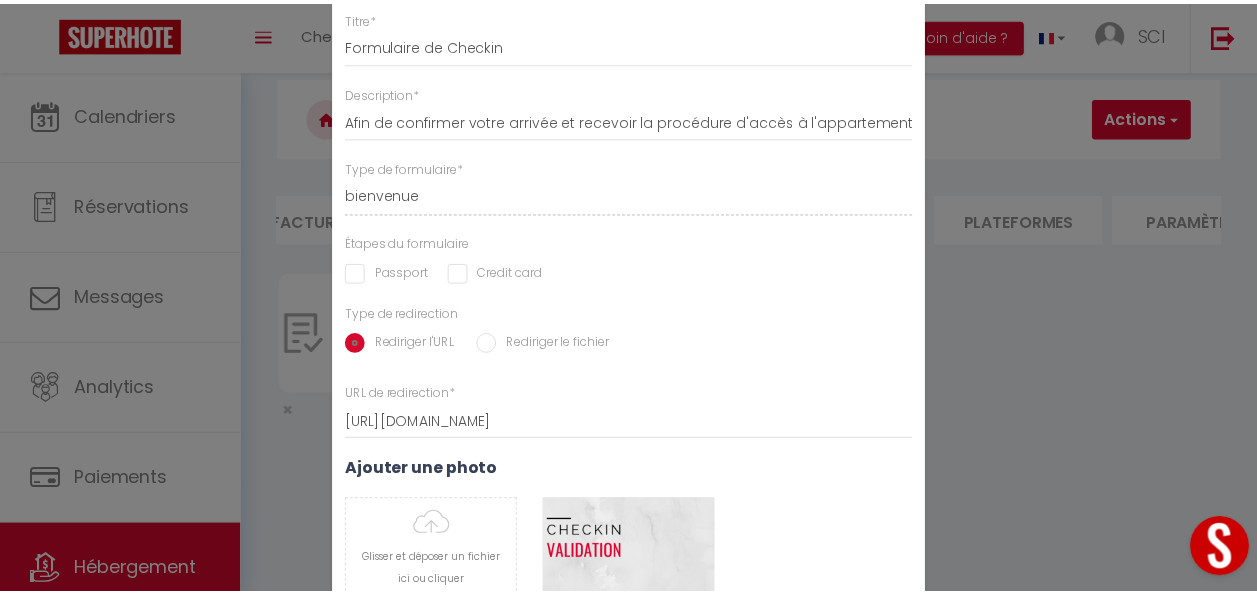 scroll, scrollTop: 85, scrollLeft: 0, axis: vertical 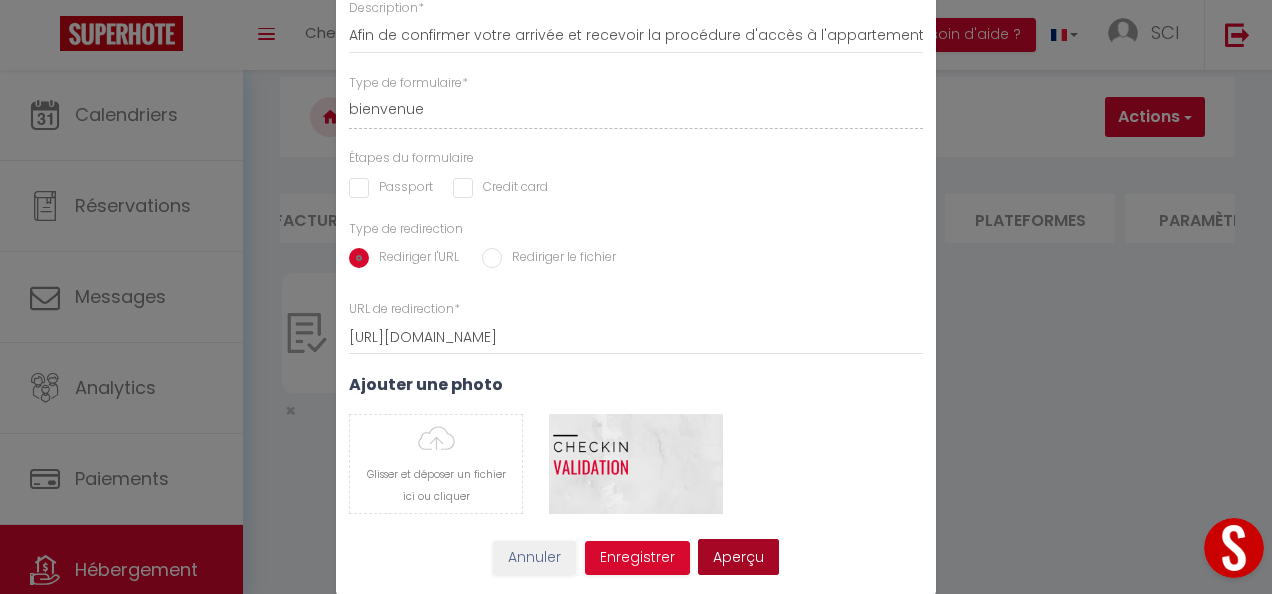 click on "Aperçu" at bounding box center [738, 557] 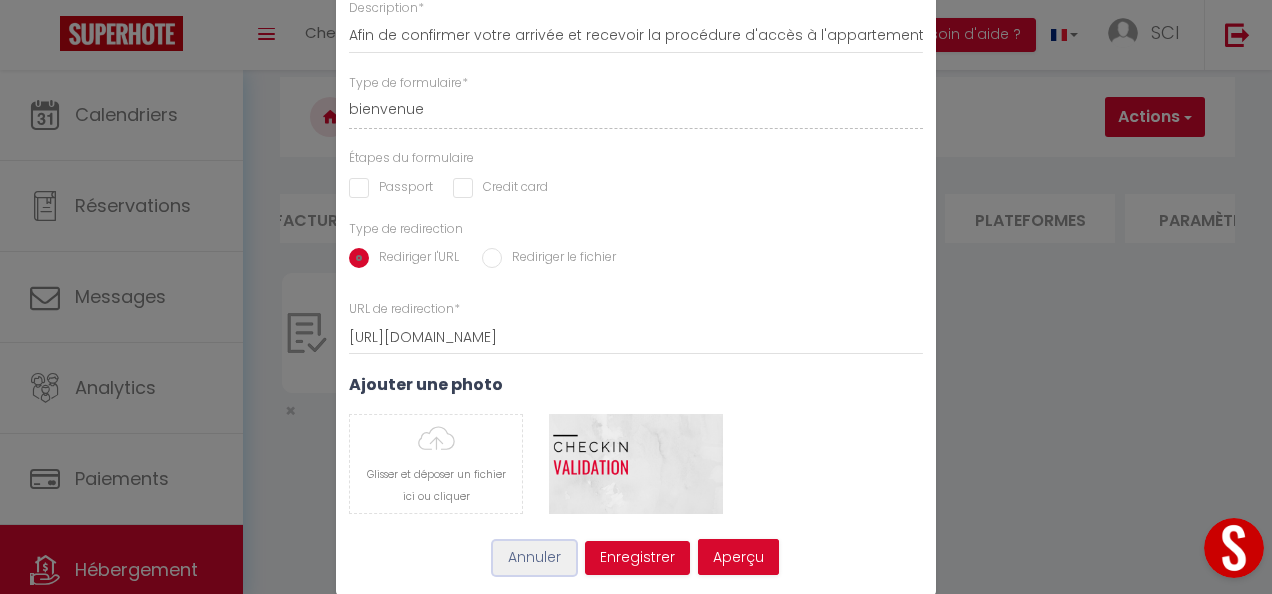 click on "Annuler" at bounding box center [534, 558] 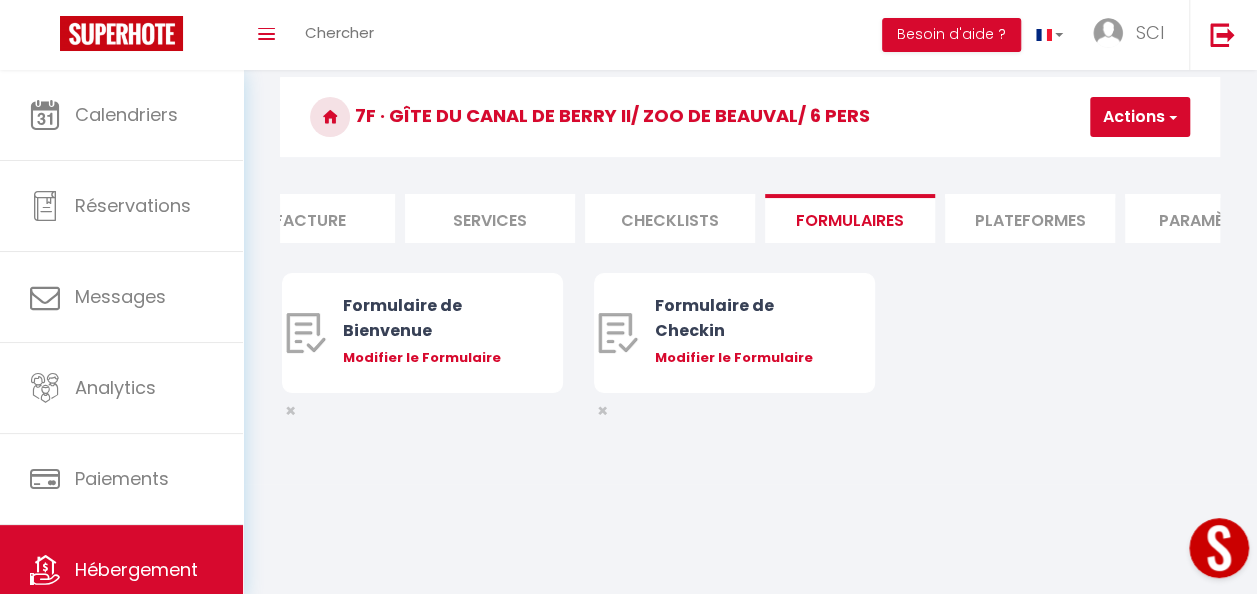 click on "Plateformes" at bounding box center (1030, 218) 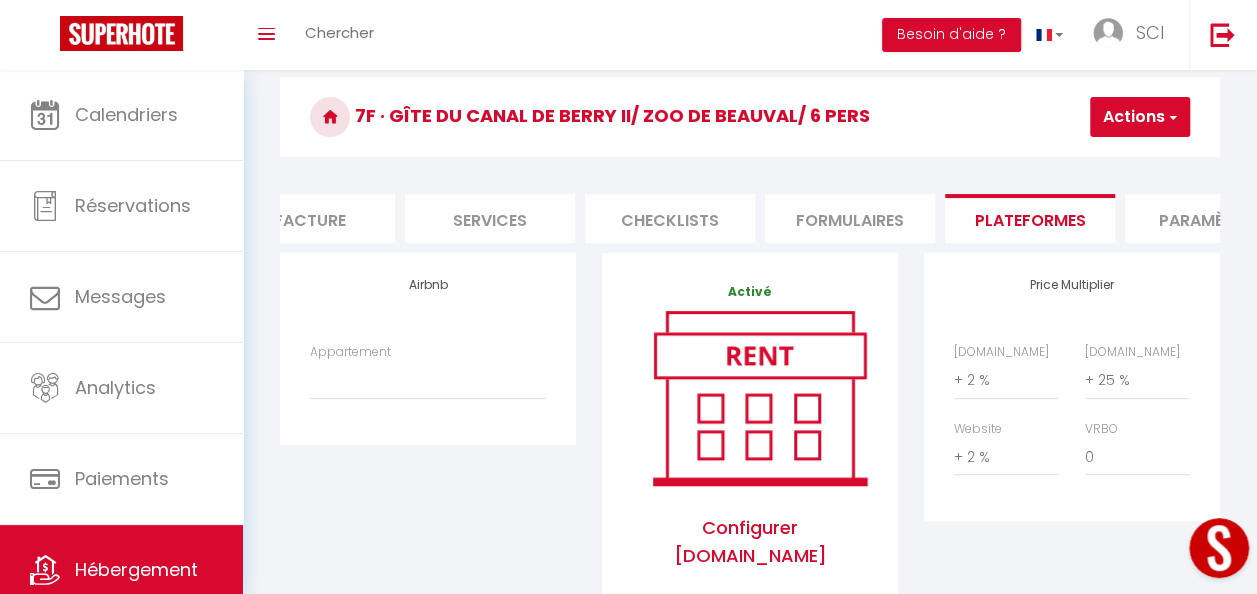 click on "Paramètres" at bounding box center [1210, 218] 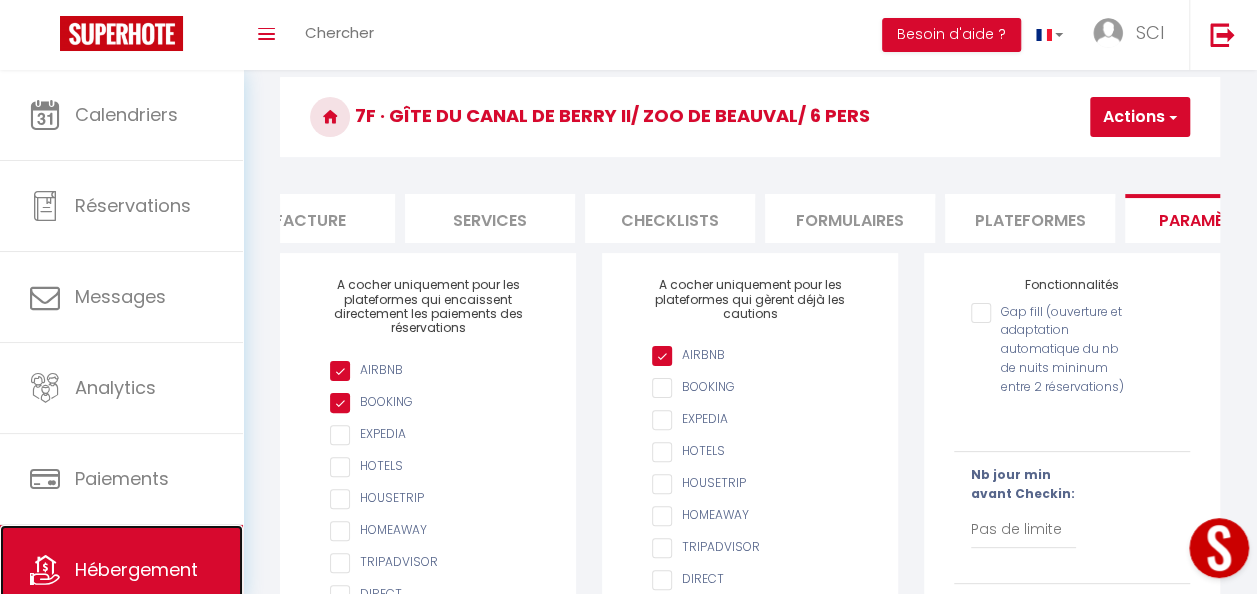 click on "Hébergement" at bounding box center [136, 569] 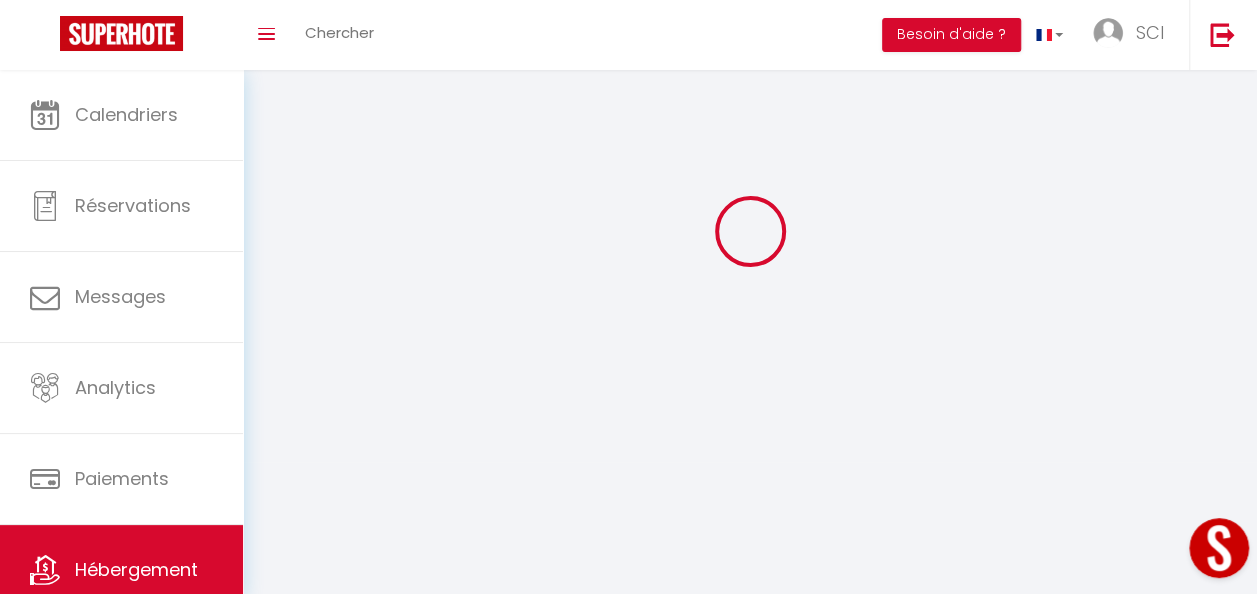 scroll, scrollTop: 0, scrollLeft: 0, axis: both 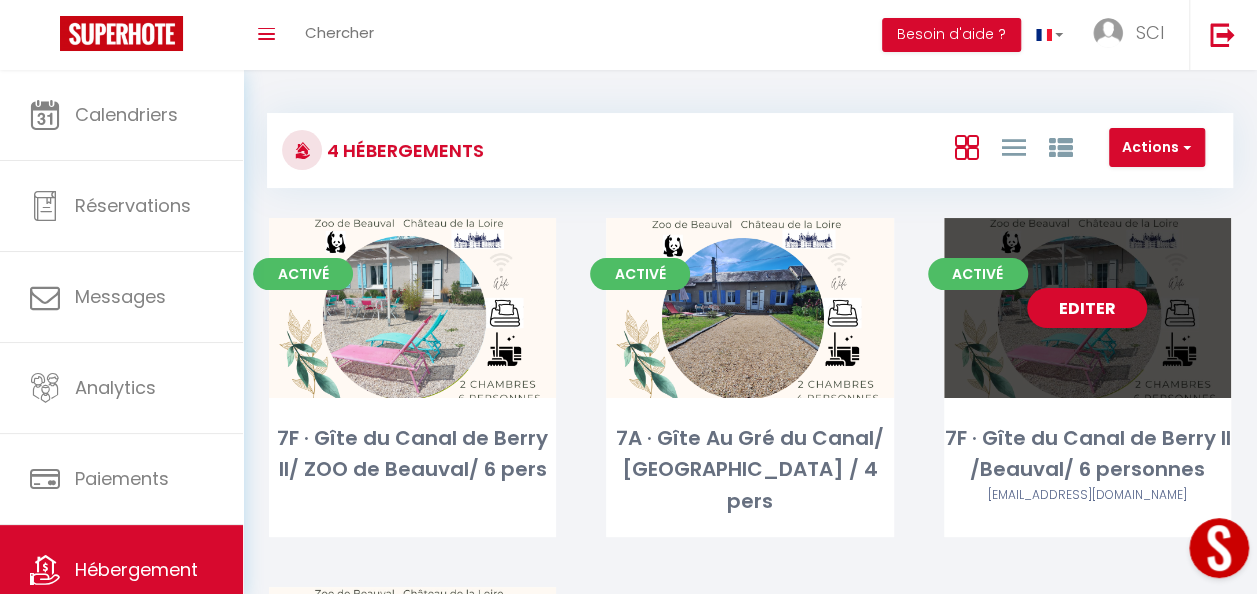click on "Editer" at bounding box center [1087, 308] 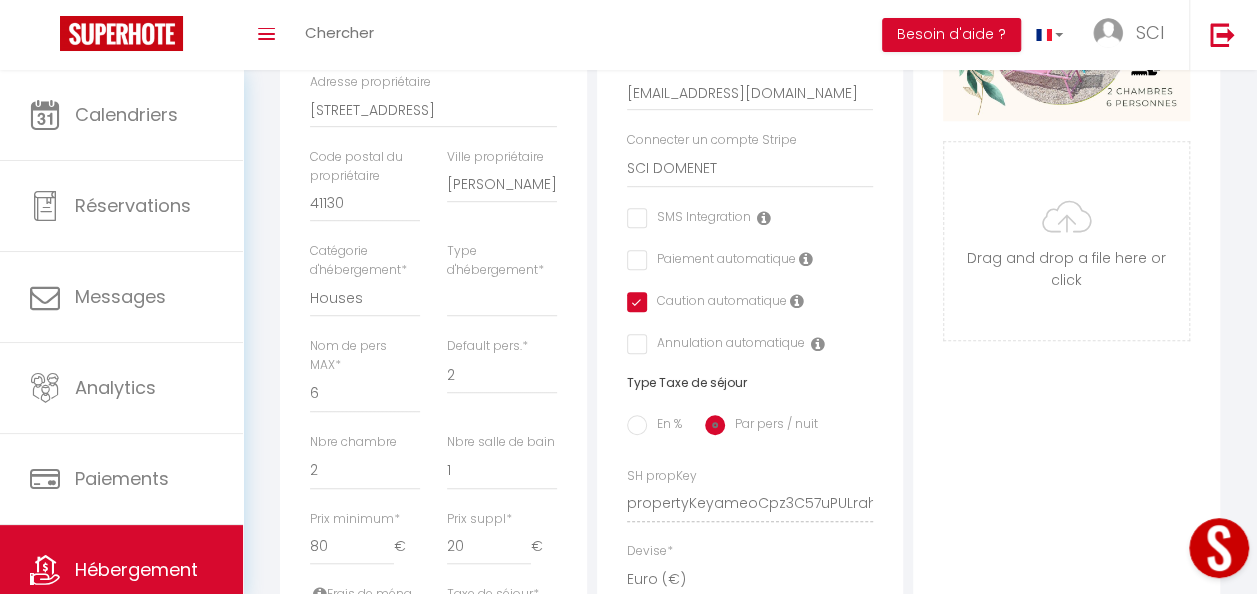 scroll, scrollTop: 510, scrollLeft: 0, axis: vertical 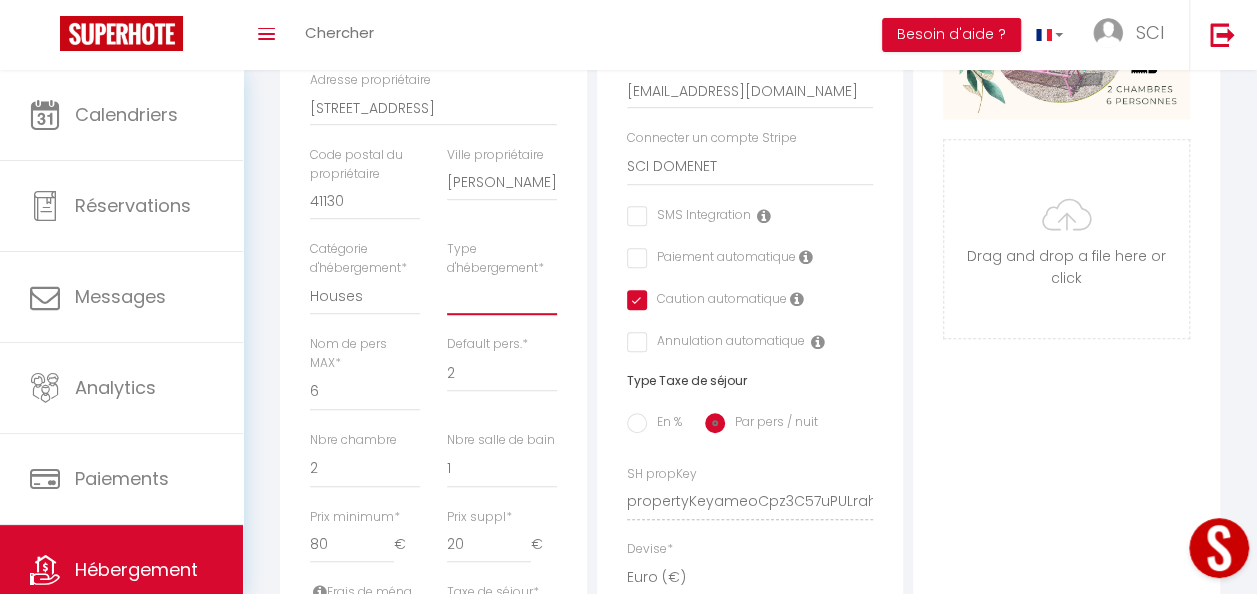 click on "House
[GEOGRAPHIC_DATA]
Villa
[GEOGRAPHIC_DATA]
Cottage
[GEOGRAPHIC_DATA]
Earthhouse
Houseboat
Hut
Farm Stay
[GEOGRAPHIC_DATA]
[GEOGRAPHIC_DATA]
Lighthouse" at bounding box center (502, 296) 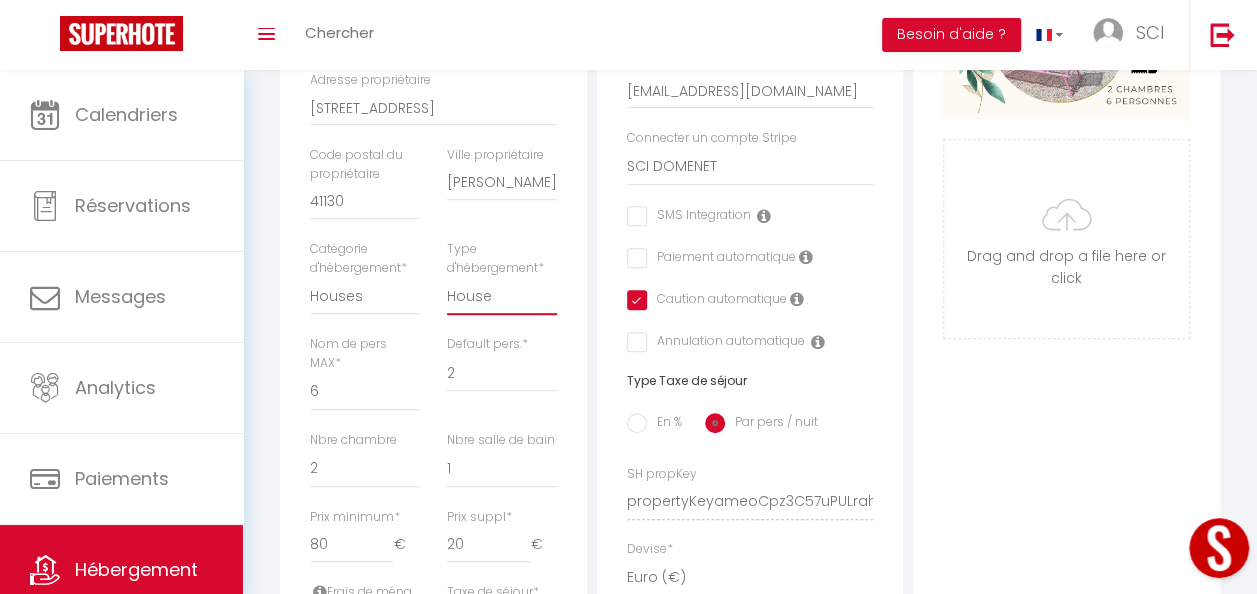 click on "House
[GEOGRAPHIC_DATA]
Villa
[GEOGRAPHIC_DATA]
Cottage
[GEOGRAPHIC_DATA]
Earthhouse
Houseboat
Hut
Farm Stay
[GEOGRAPHIC_DATA]
[GEOGRAPHIC_DATA]
Lighthouse" at bounding box center (502, 296) 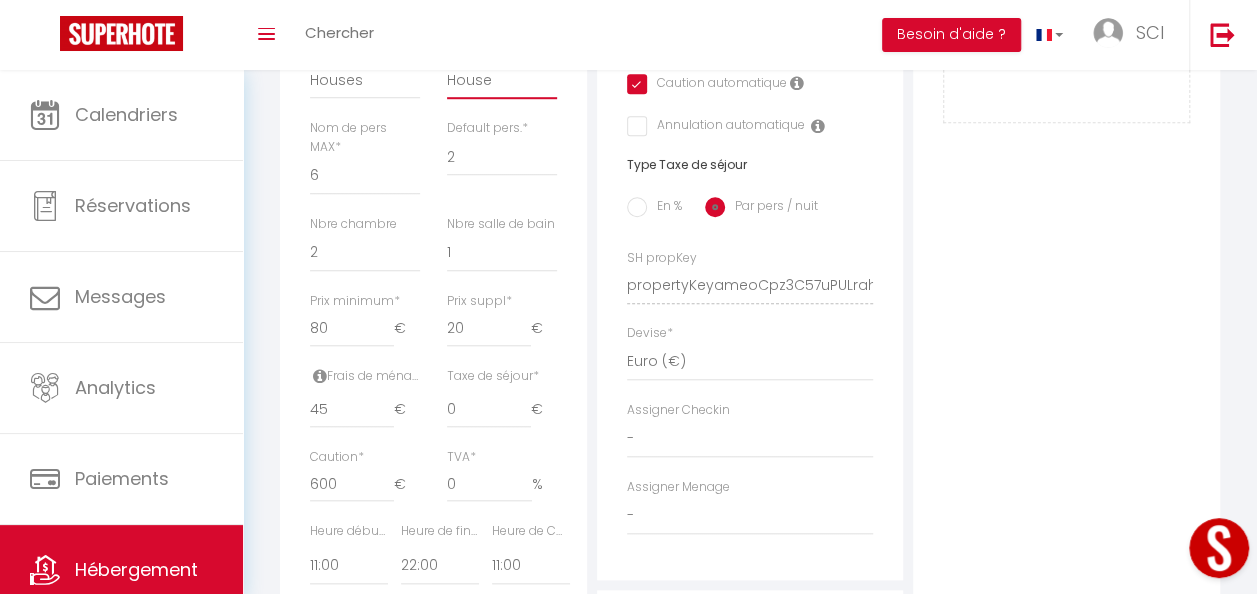 scroll, scrollTop: 728, scrollLeft: 0, axis: vertical 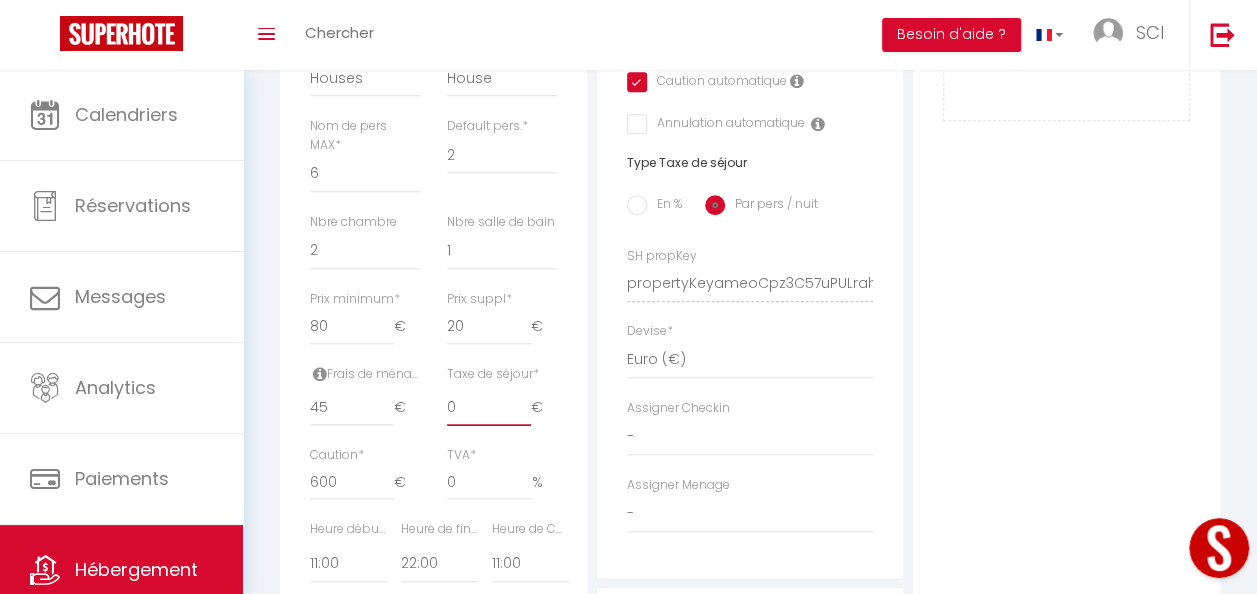 click on "0" at bounding box center [489, 408] 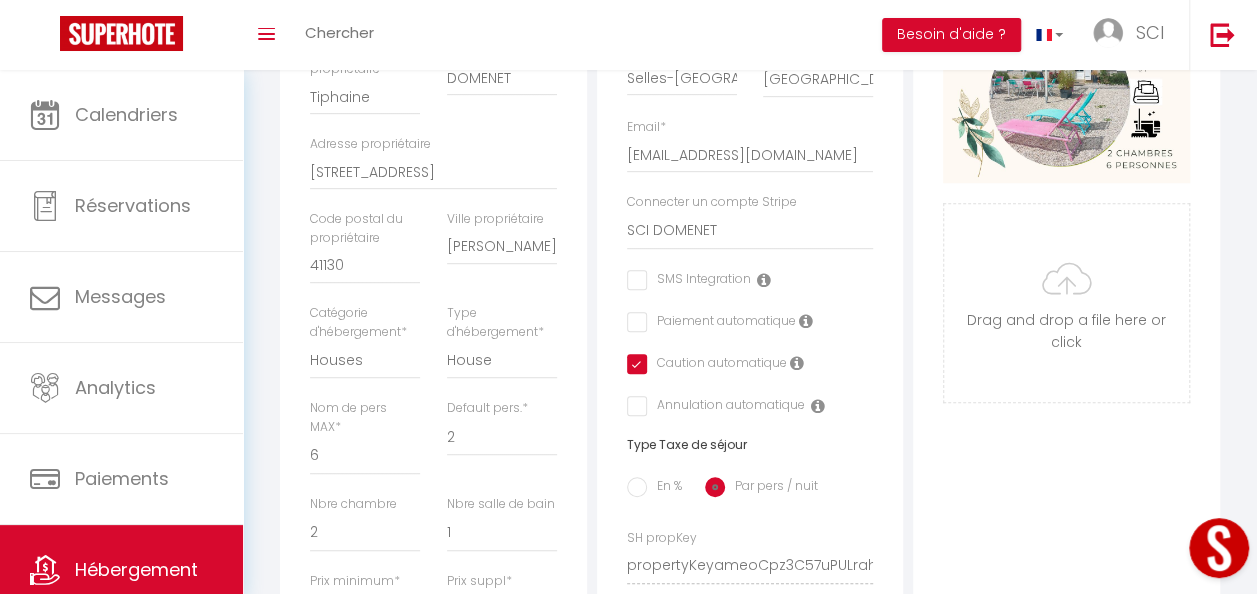 scroll, scrollTop: 0, scrollLeft: 0, axis: both 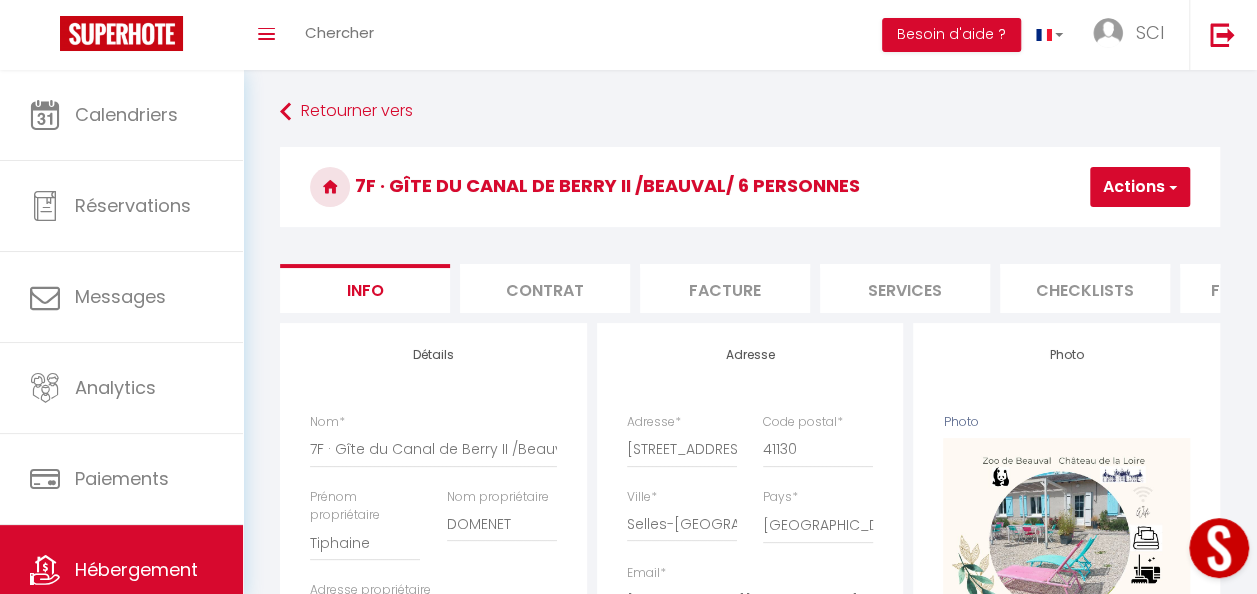 click on "Actions" at bounding box center [1140, 187] 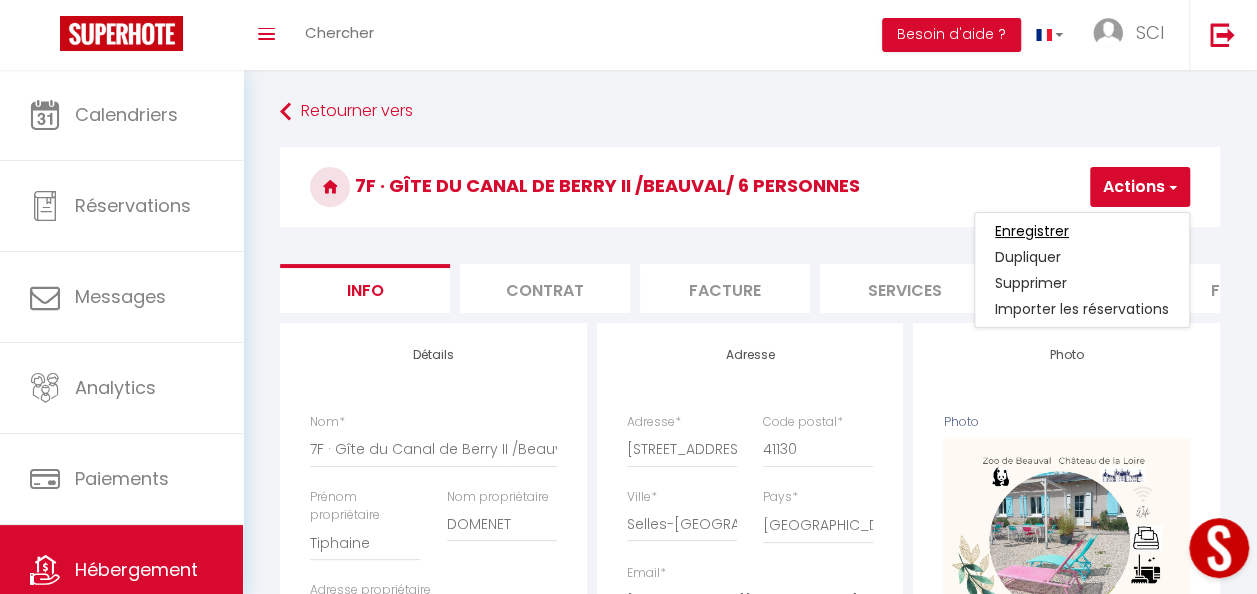 click on "Enregistrer" at bounding box center (1032, 231) 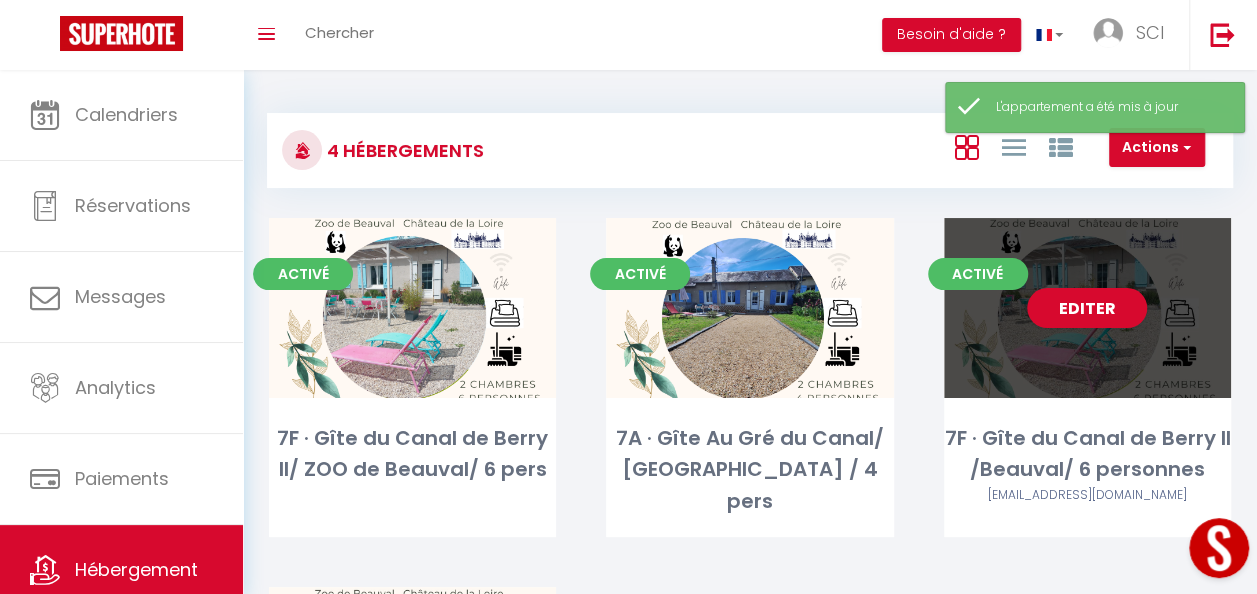 click on "Editer" at bounding box center (1087, 308) 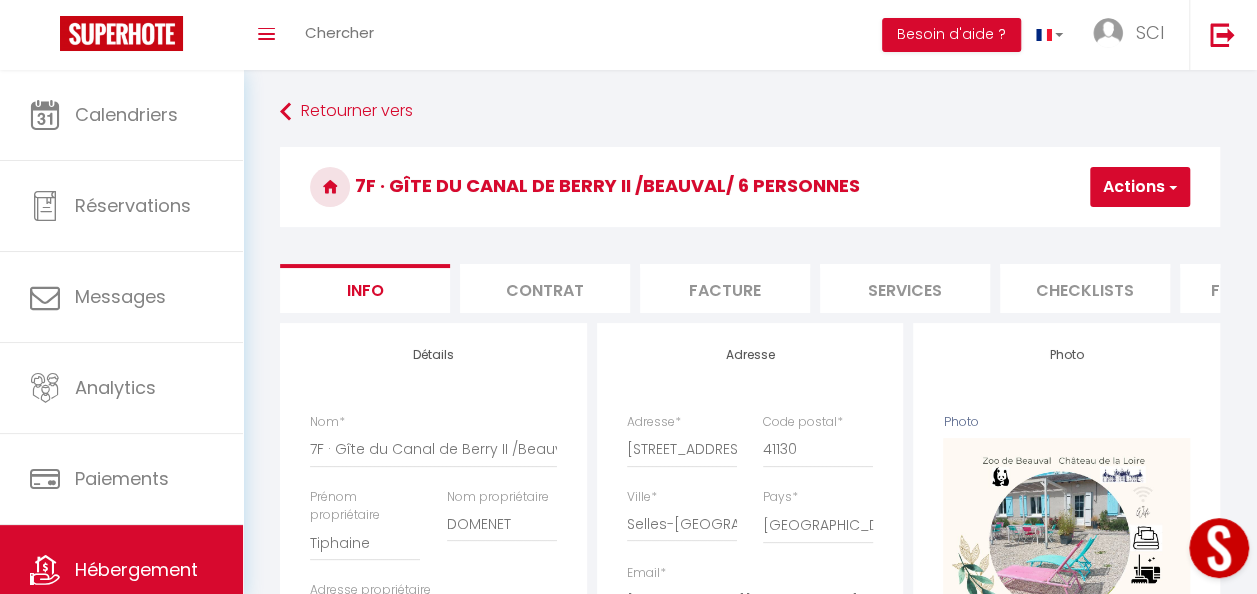 click on "Services" at bounding box center (905, 288) 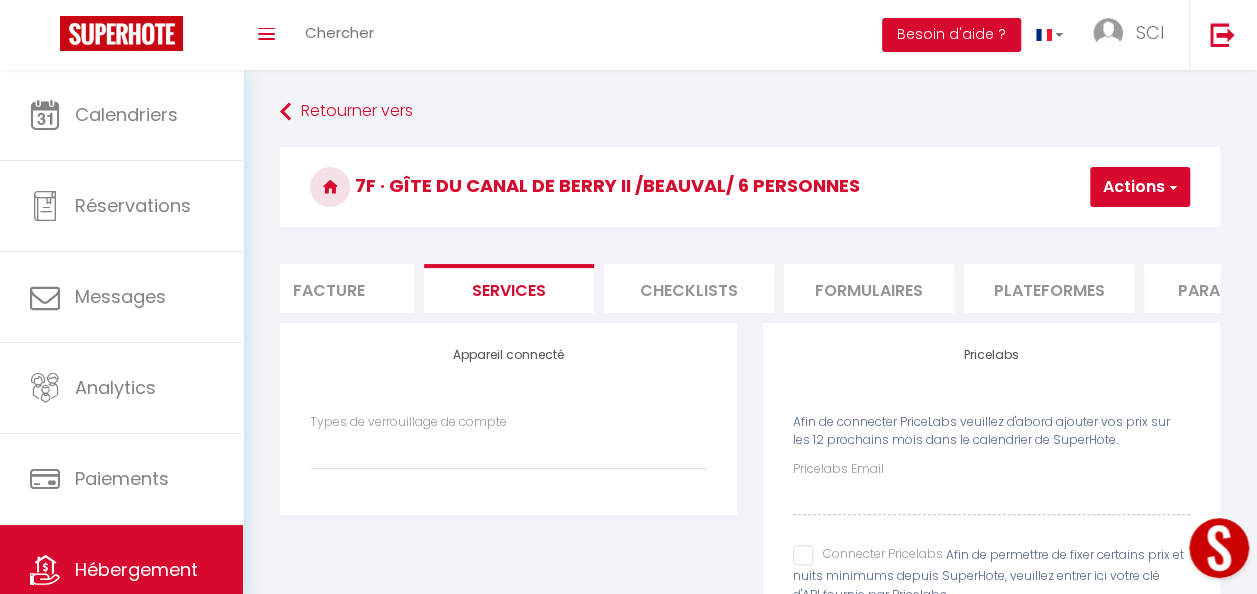 scroll, scrollTop: 0, scrollLeft: 398, axis: horizontal 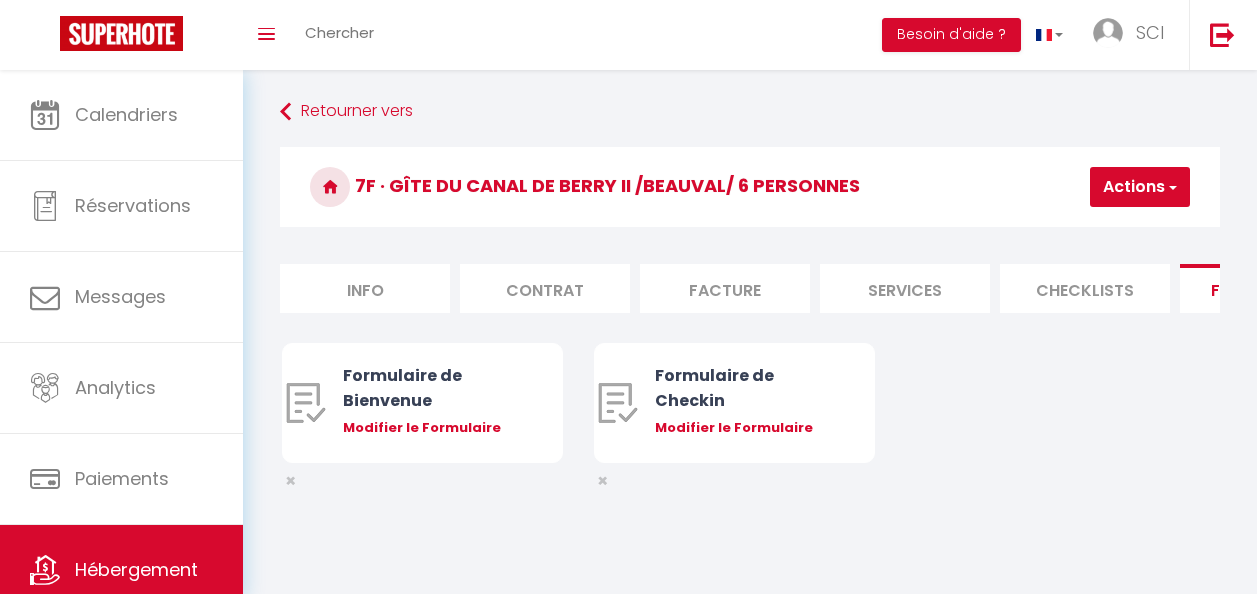 select on "8659-39014344" 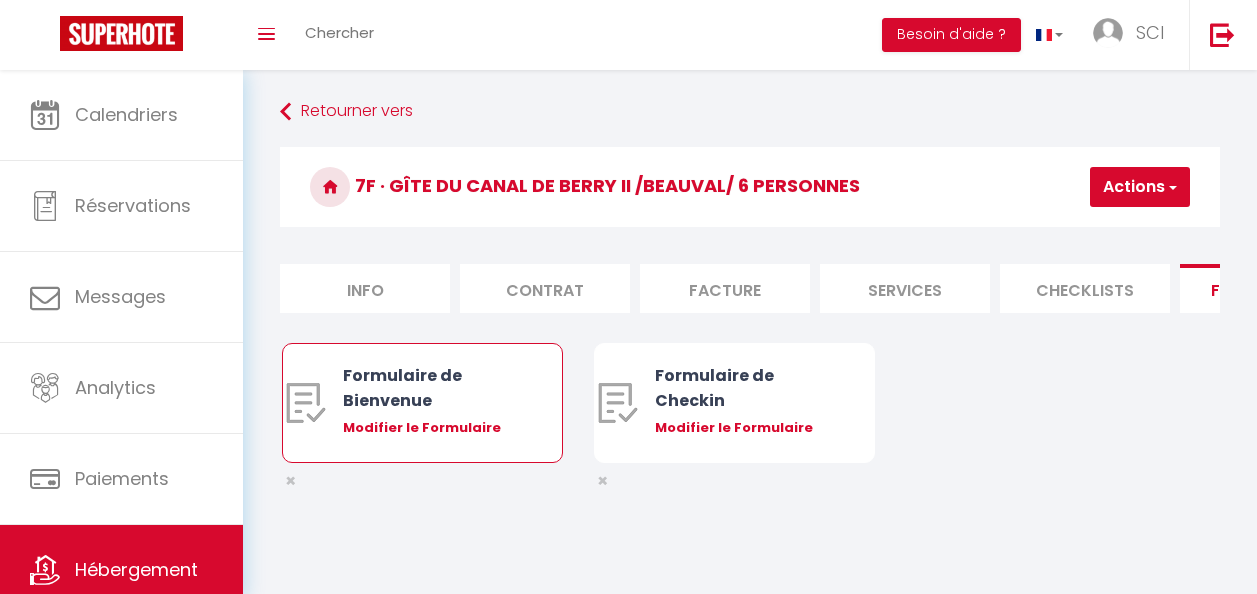 scroll, scrollTop: 0, scrollLeft: 0, axis: both 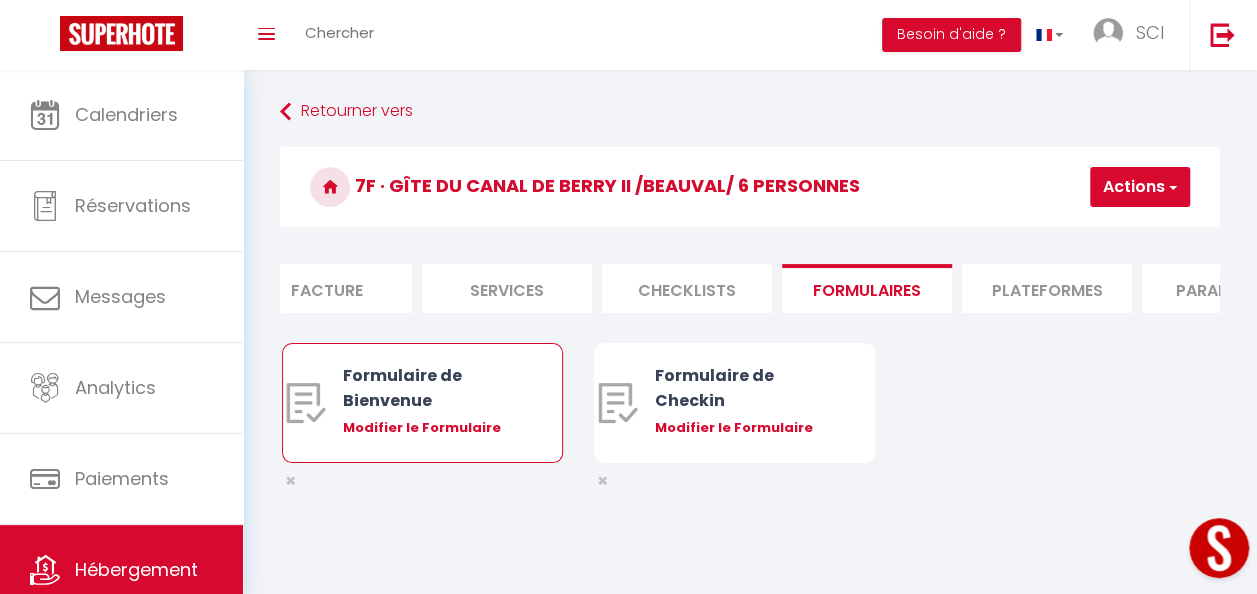 click on "Modifier le Formulaire" at bounding box center (434, 428) 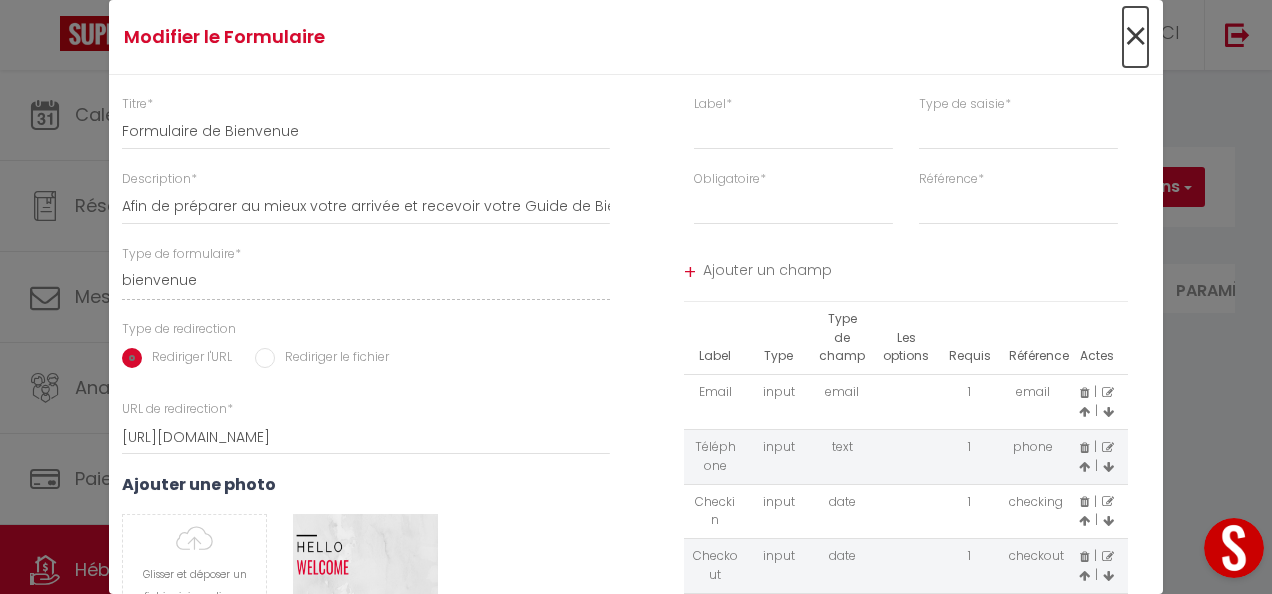 click on "×" at bounding box center (1135, 37) 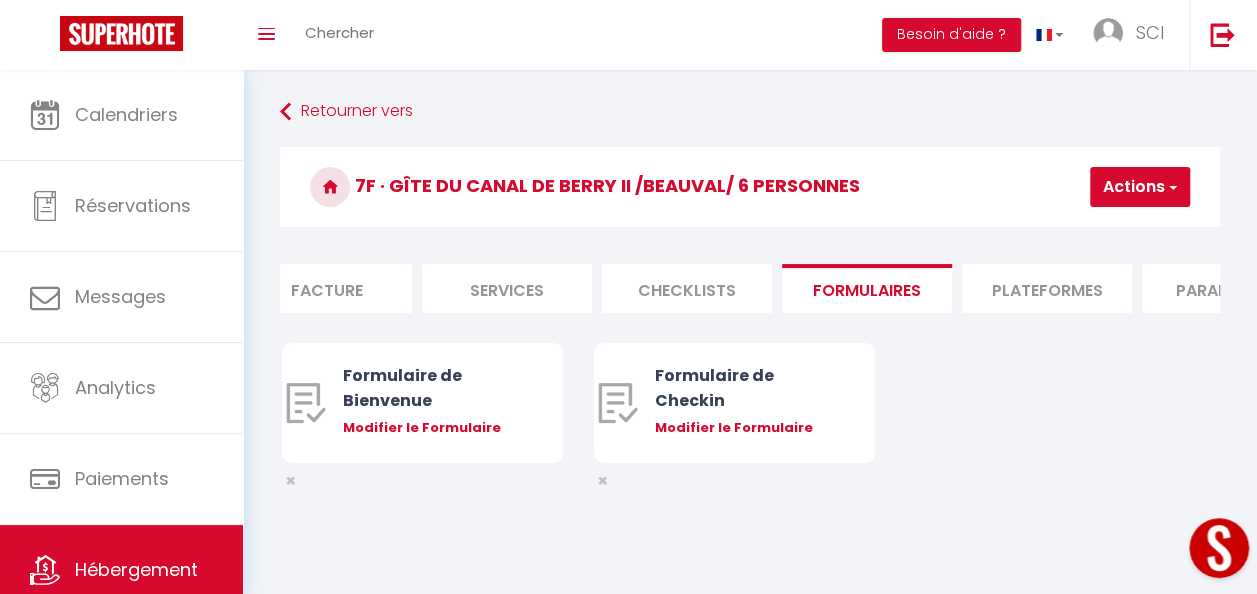 click on "Plateformes" at bounding box center (1047, 288) 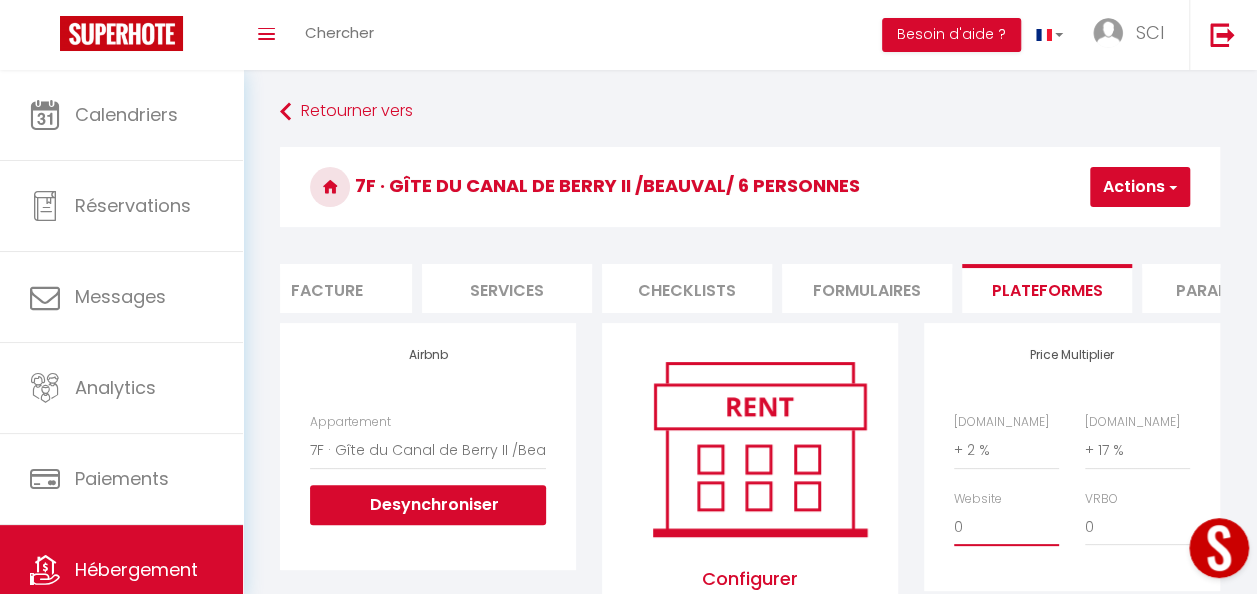 click on "0
+ 1 %
+ 2 %
+ 3 %
+ 4 %
+ 5 %
+ 6 %
+ 7 %
+ 8 %
+ 9 %" at bounding box center [1006, 527] 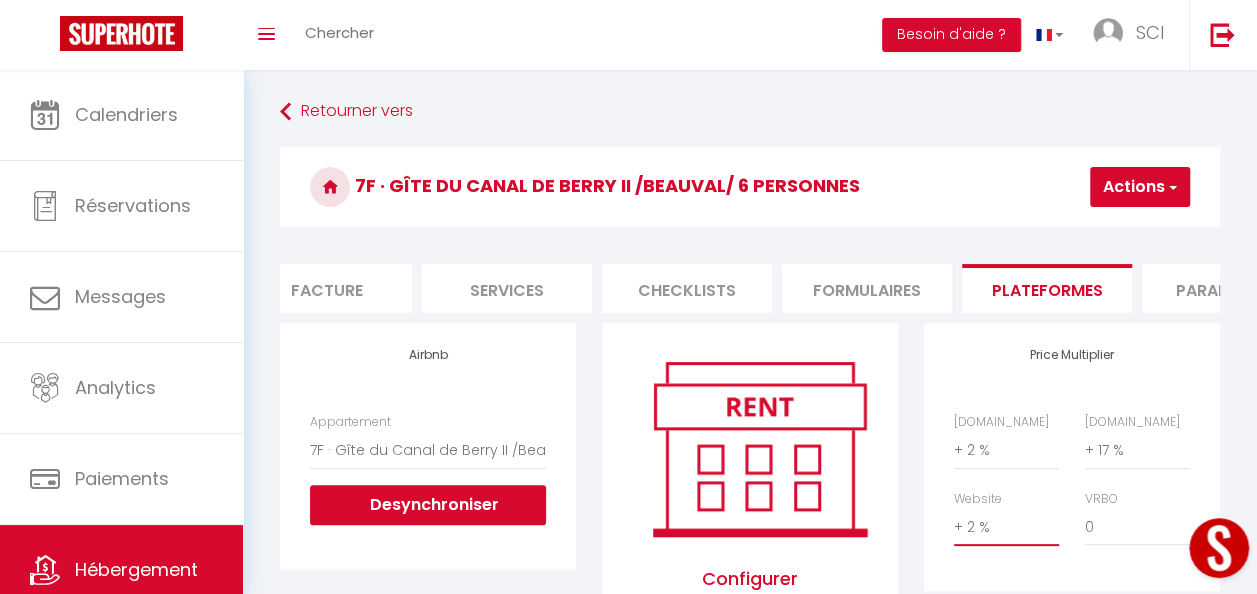 click on "0
+ 1 %
+ 2 %
+ 3 %
+ 4 %
+ 5 %
+ 6 %
+ 7 %
+ 8 %
+ 9 %" at bounding box center [1006, 527] 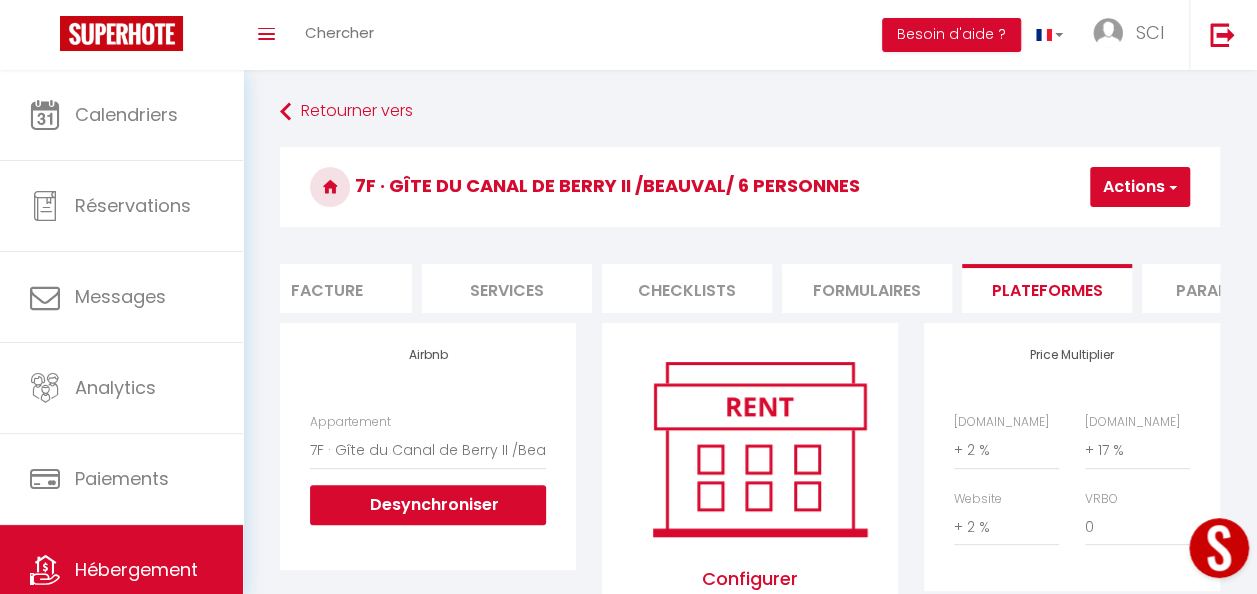 click on "Actions" at bounding box center (1140, 187) 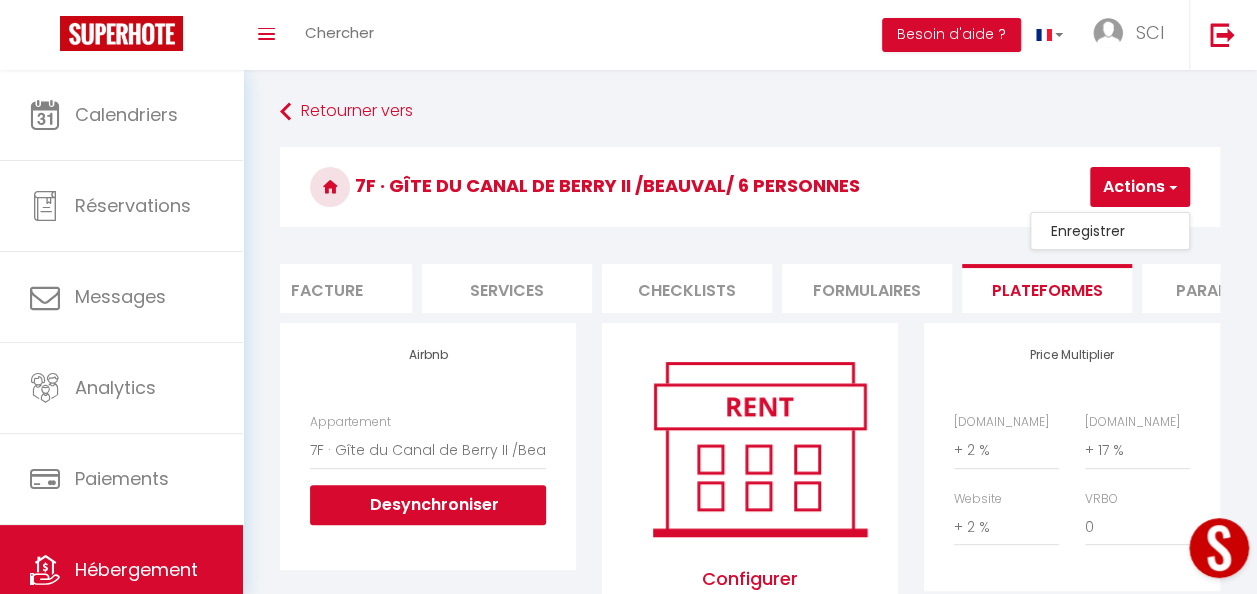 click on "Enregistrer" at bounding box center [1110, 231] 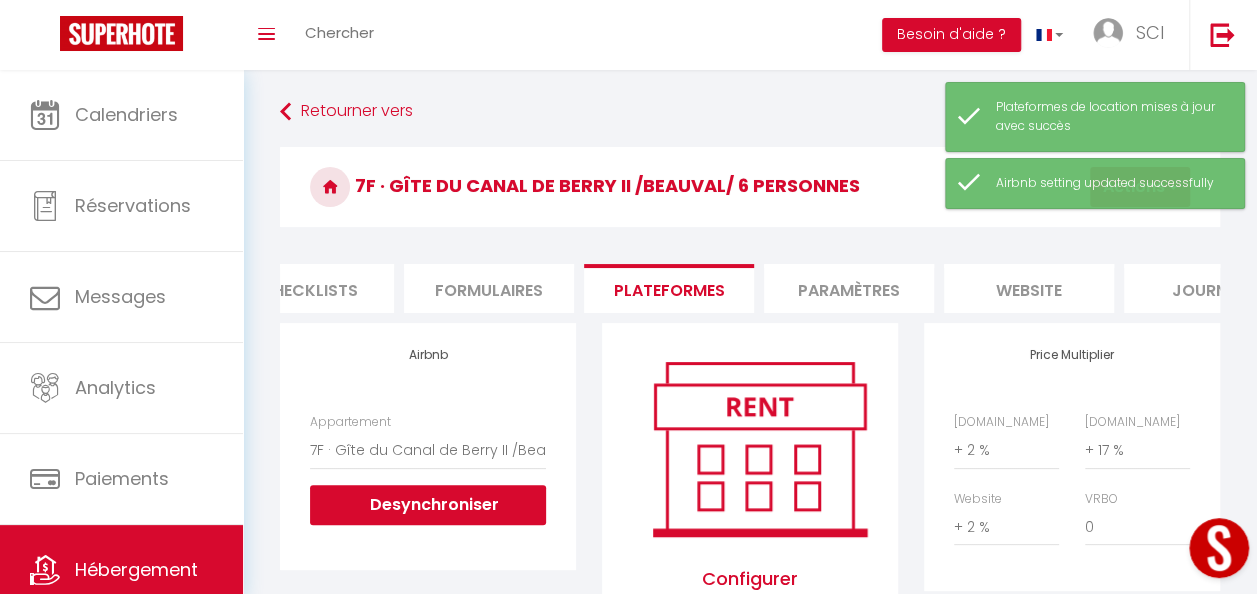 scroll, scrollTop: 0, scrollLeft: 800, axis: horizontal 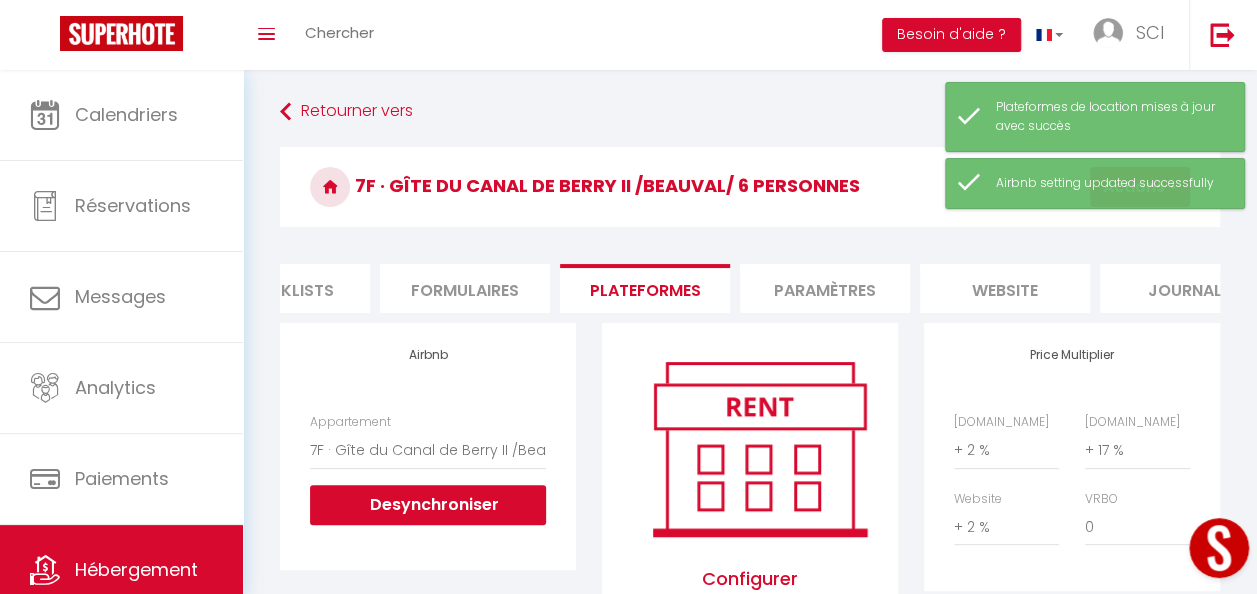 click on "Paramètres" at bounding box center (825, 288) 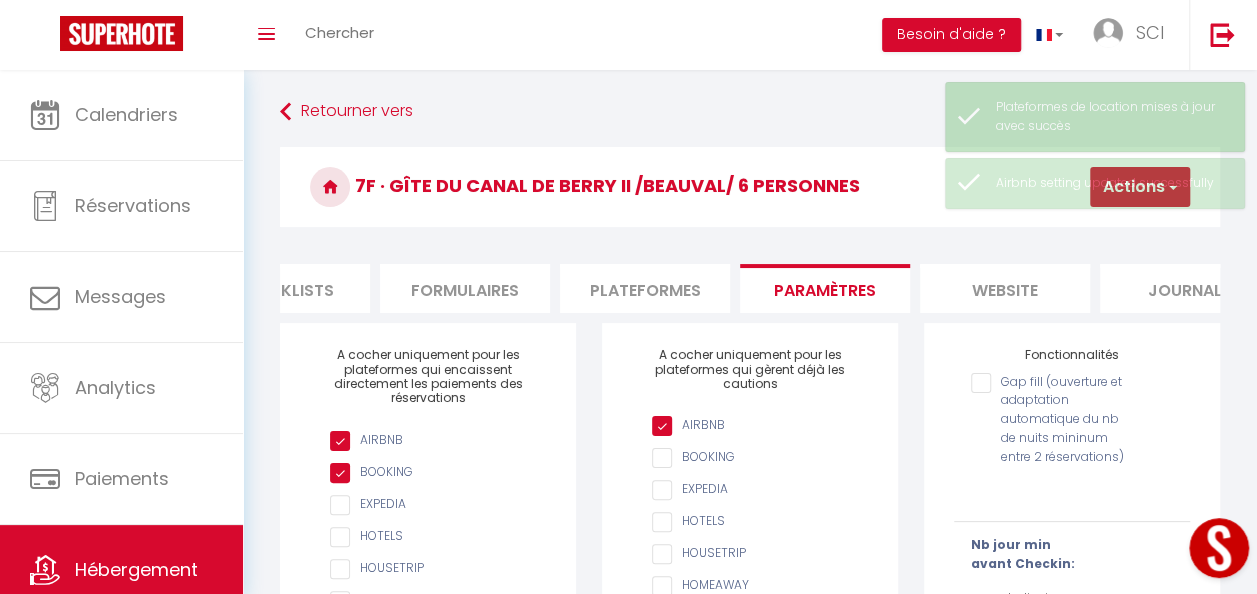 click on "website" at bounding box center [1005, 288] 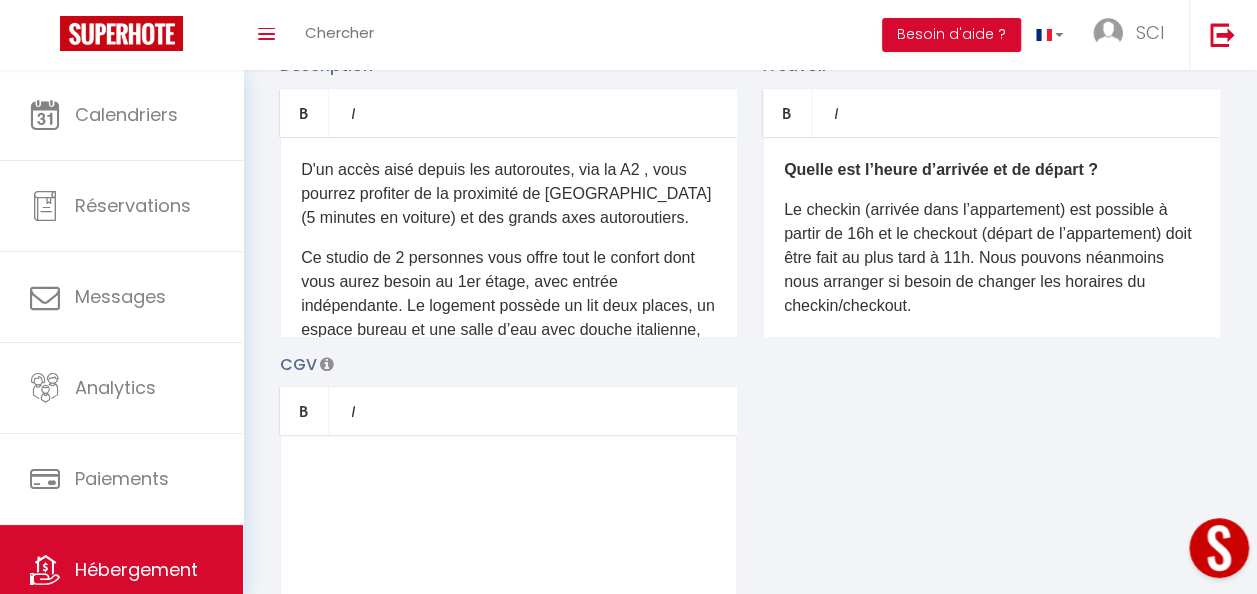 scroll, scrollTop: 0, scrollLeft: 0, axis: both 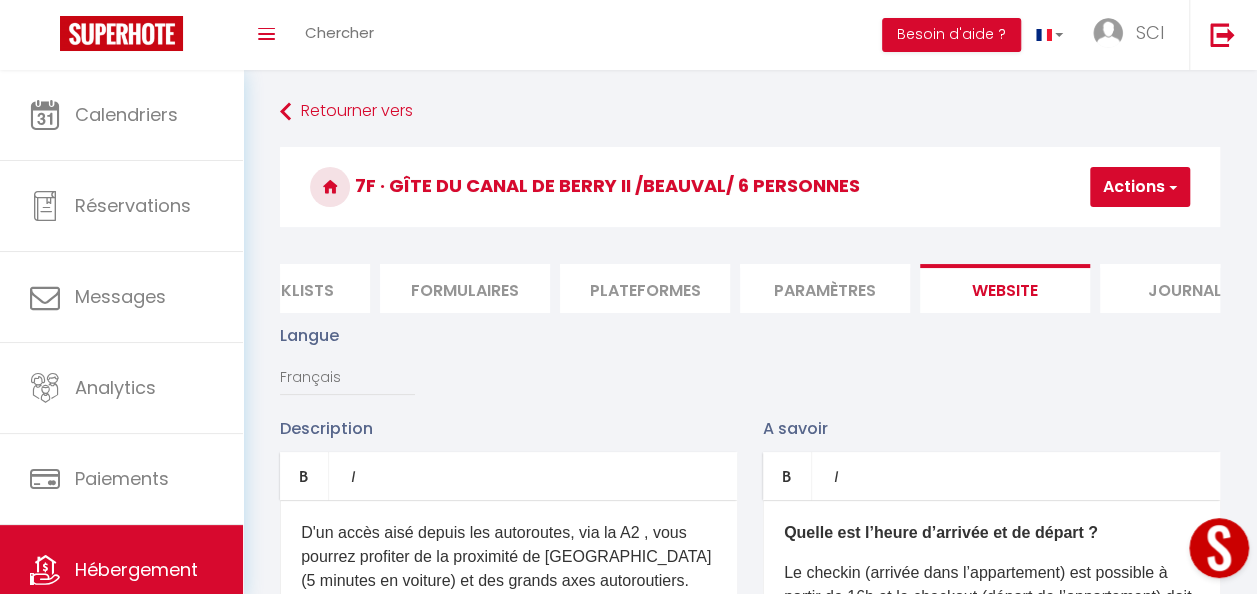 click on "Journal" at bounding box center (1185, 288) 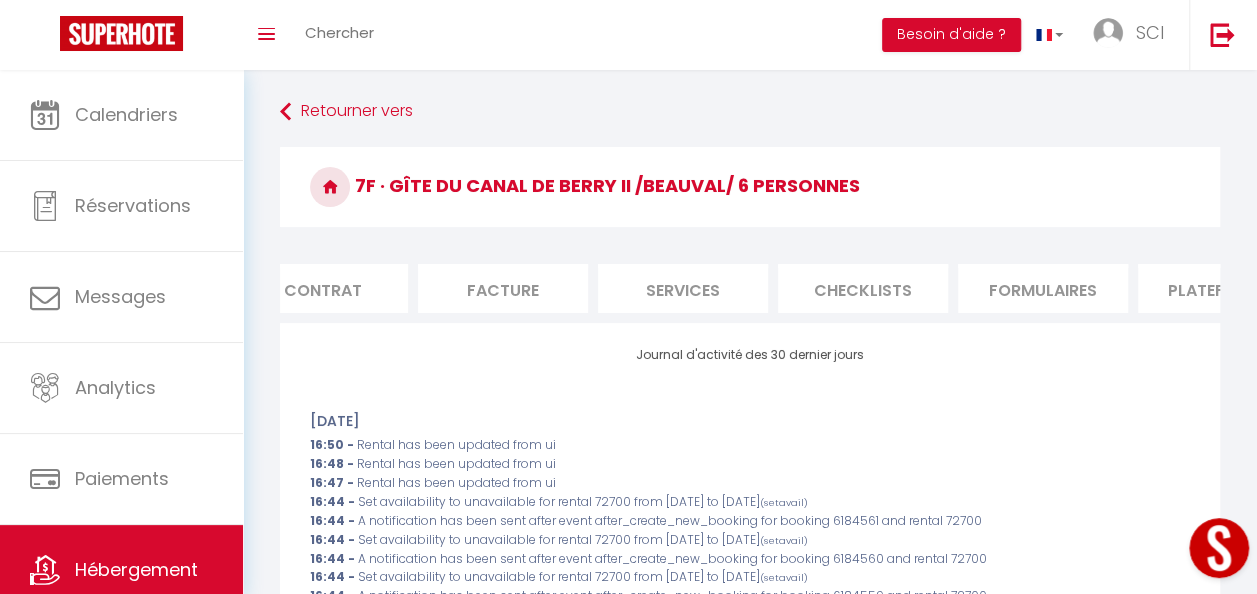 scroll, scrollTop: 0, scrollLeft: 0, axis: both 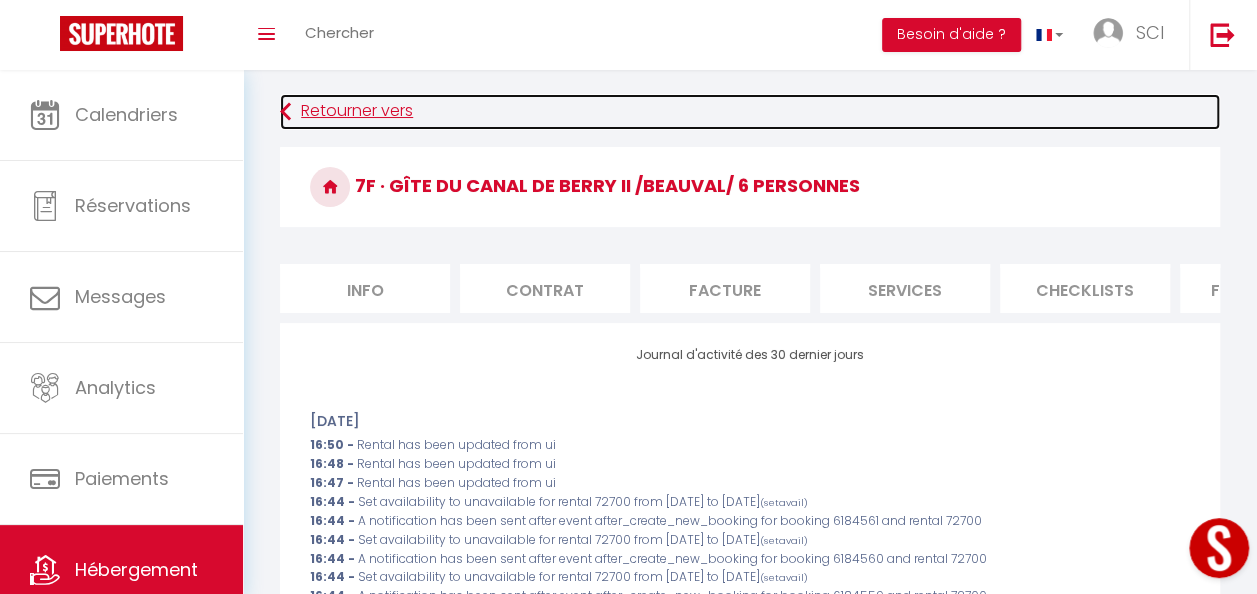 click on "Retourner vers" at bounding box center [750, 112] 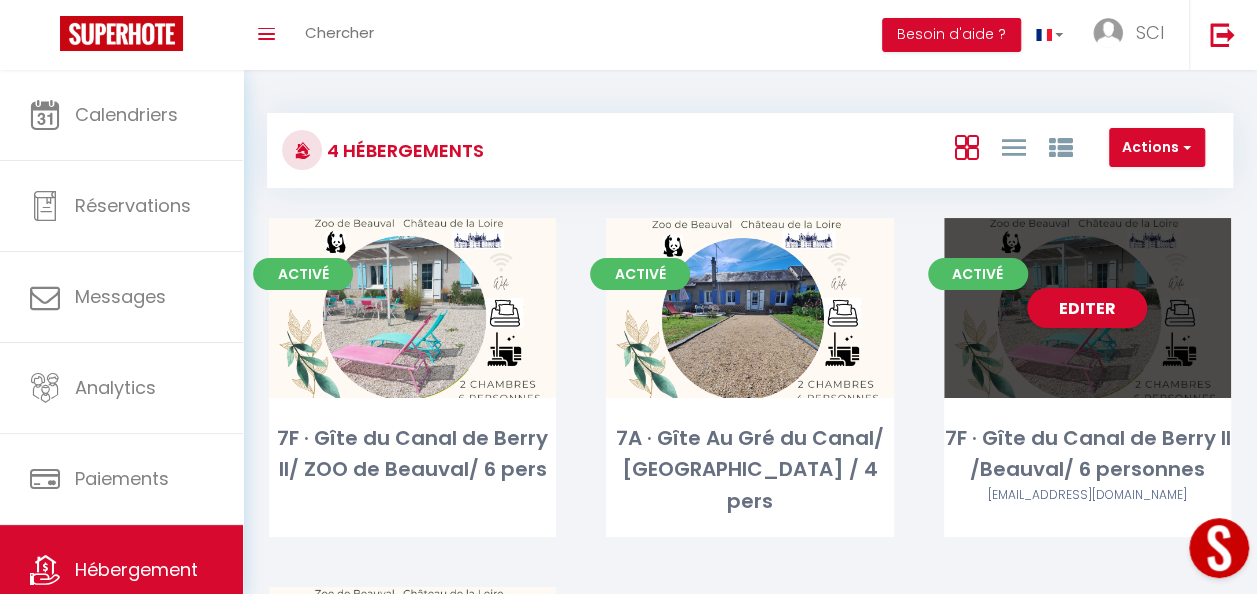click on "Editer" at bounding box center [1087, 308] 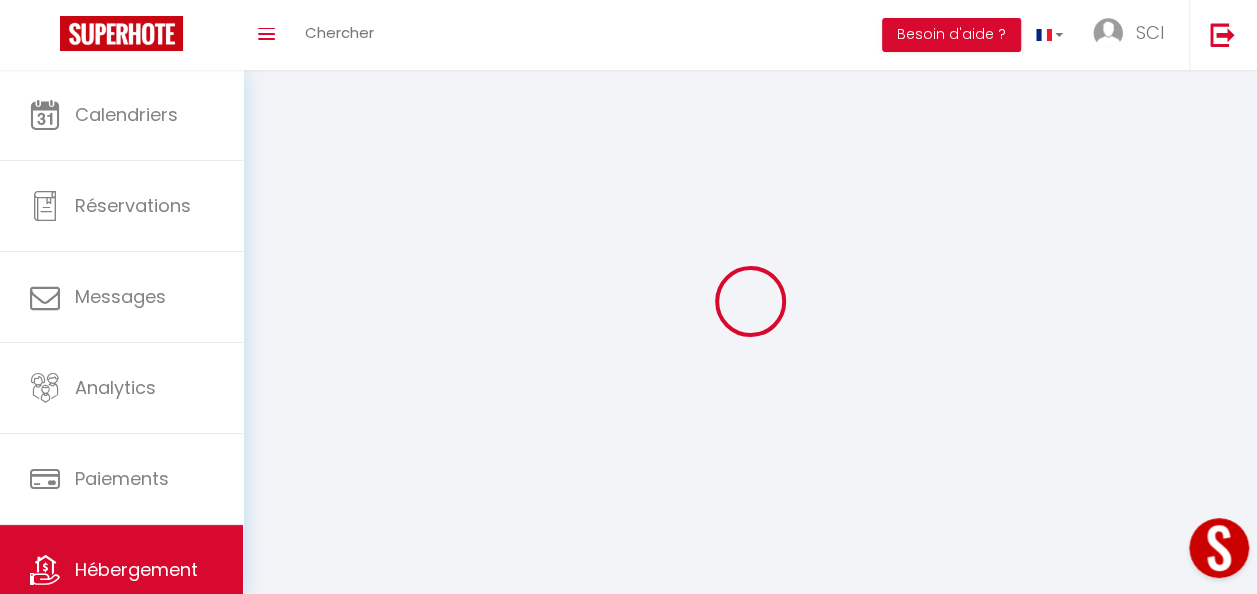 select 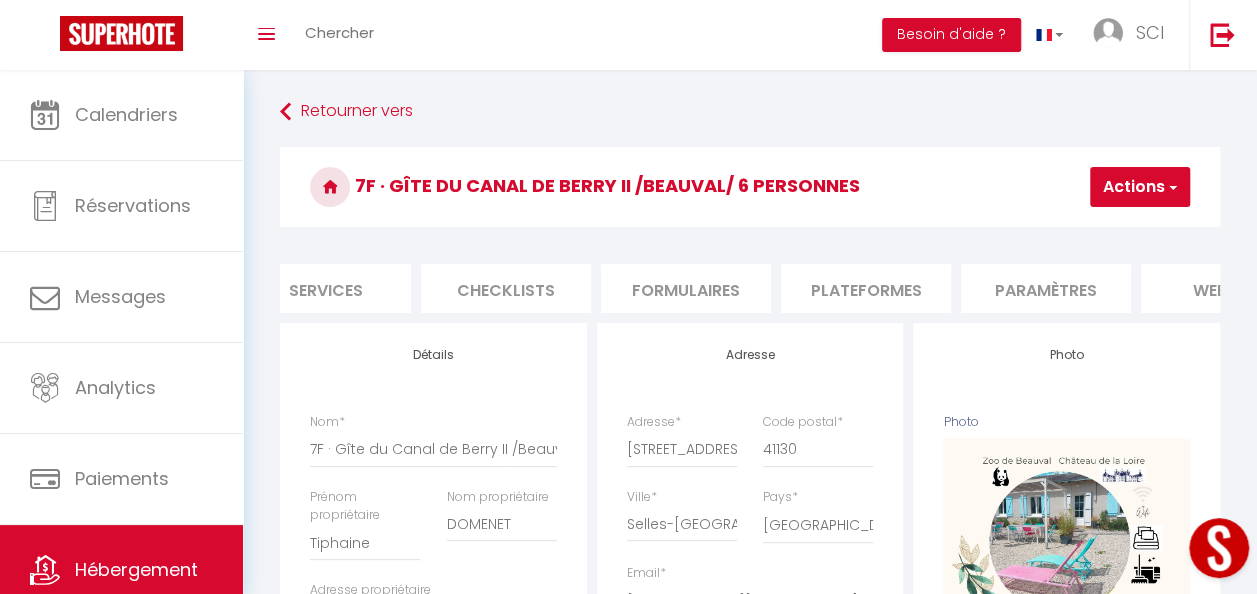 scroll, scrollTop: 0, scrollLeft: 580, axis: horizontal 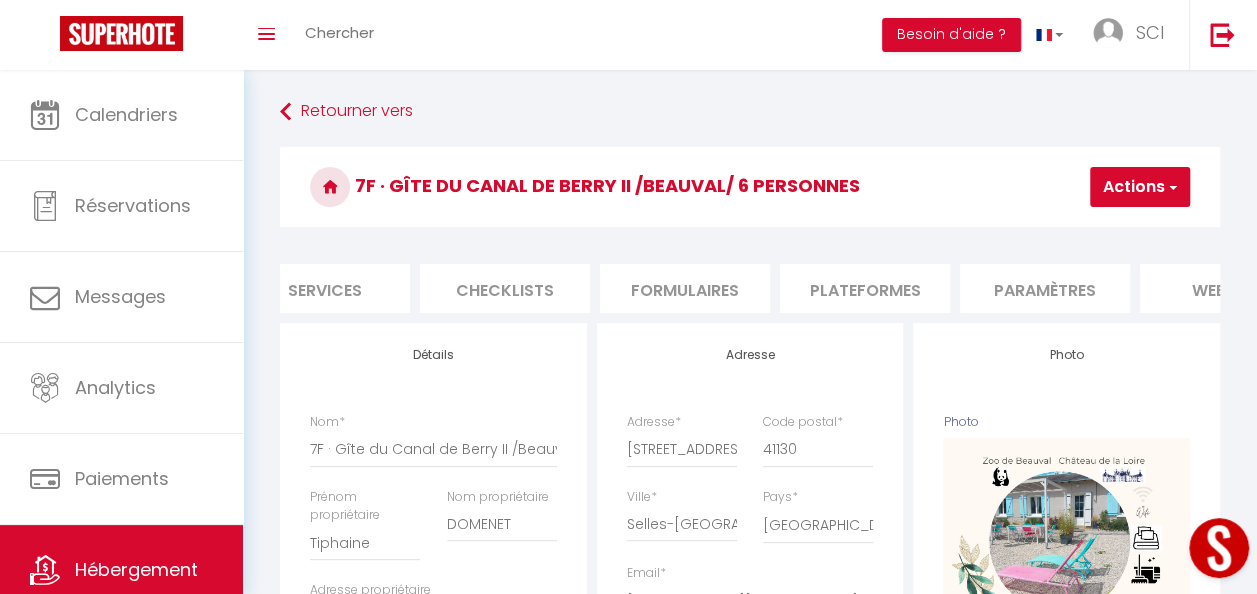 click on "Plateformes" at bounding box center (865, 288) 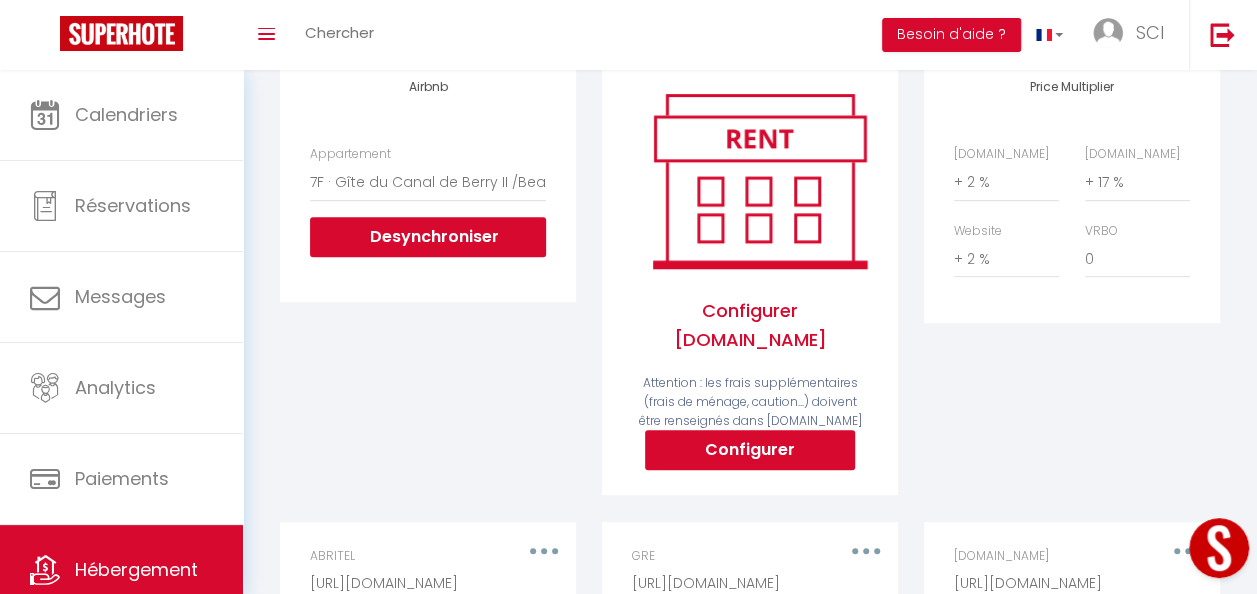 scroll, scrollTop: 272, scrollLeft: 0, axis: vertical 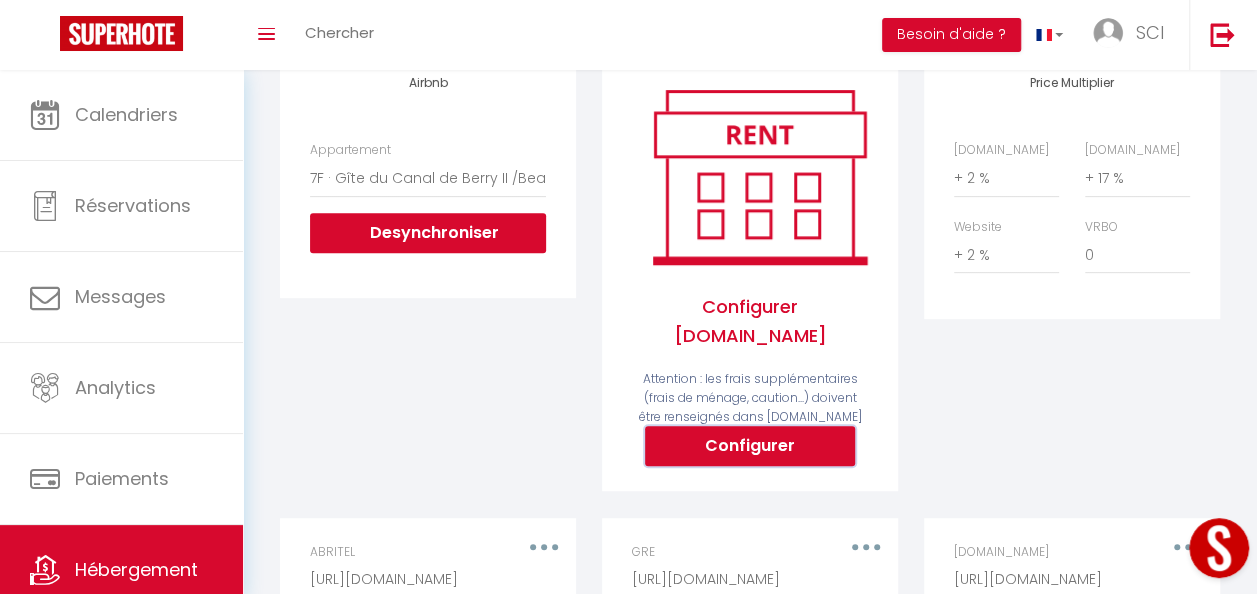 click on "Configurer" at bounding box center [750, 446] 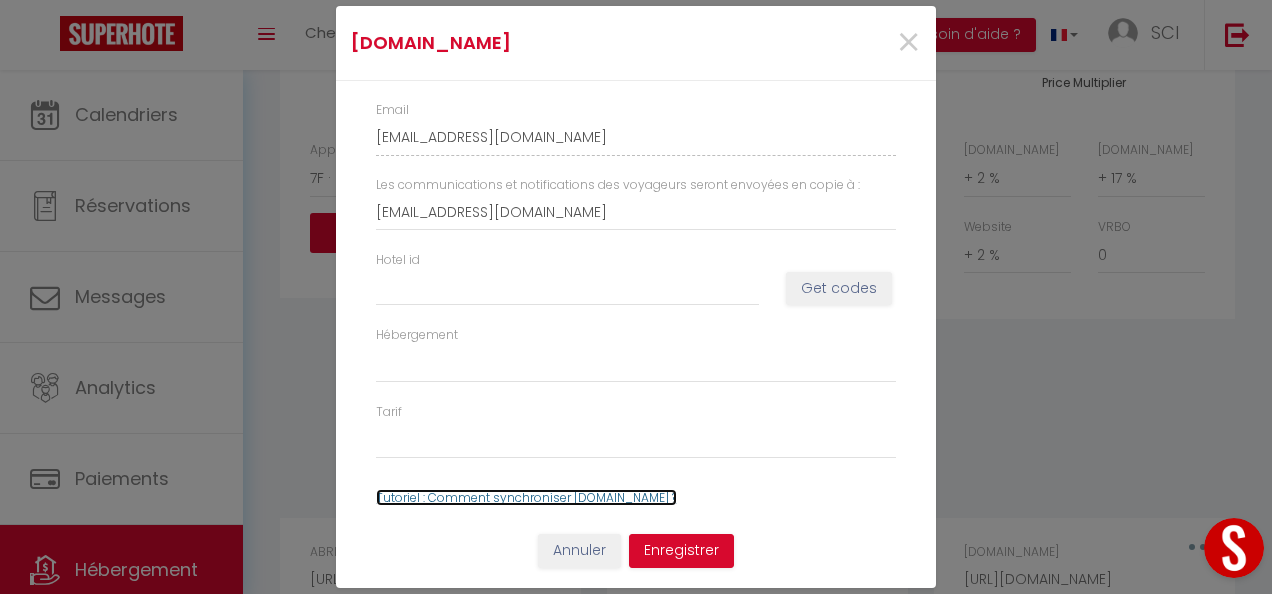 click on "Tutoriel : Comment synchroniser [DOMAIN_NAME] ?" at bounding box center [526, 497] 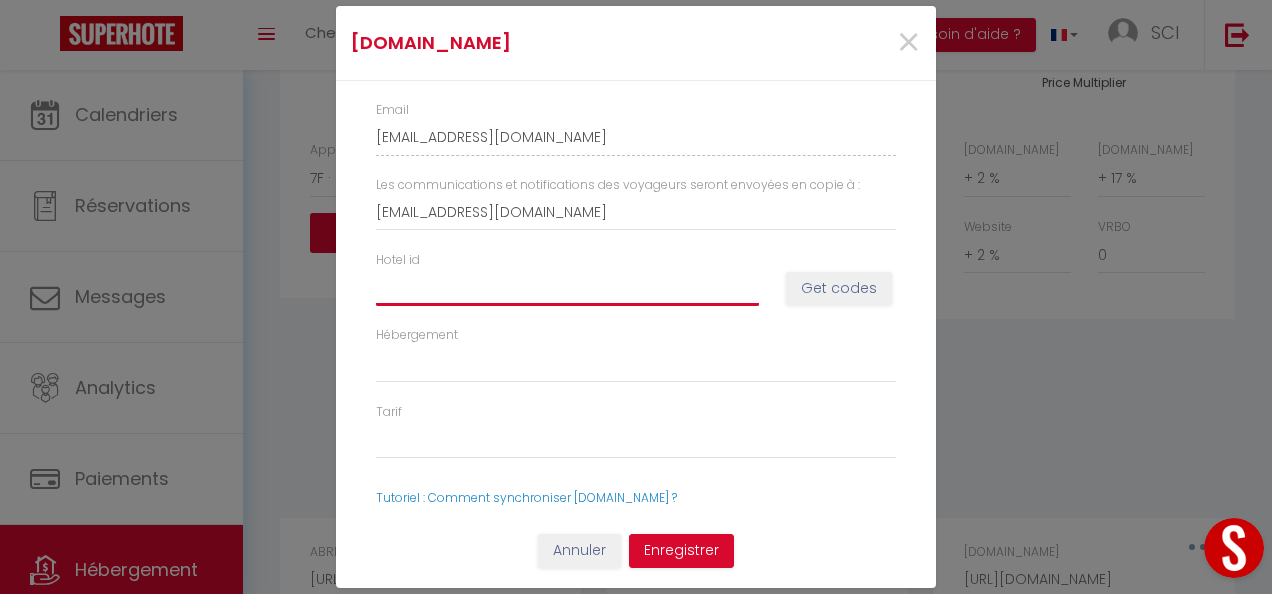 click on "Hotel id" at bounding box center [567, 288] 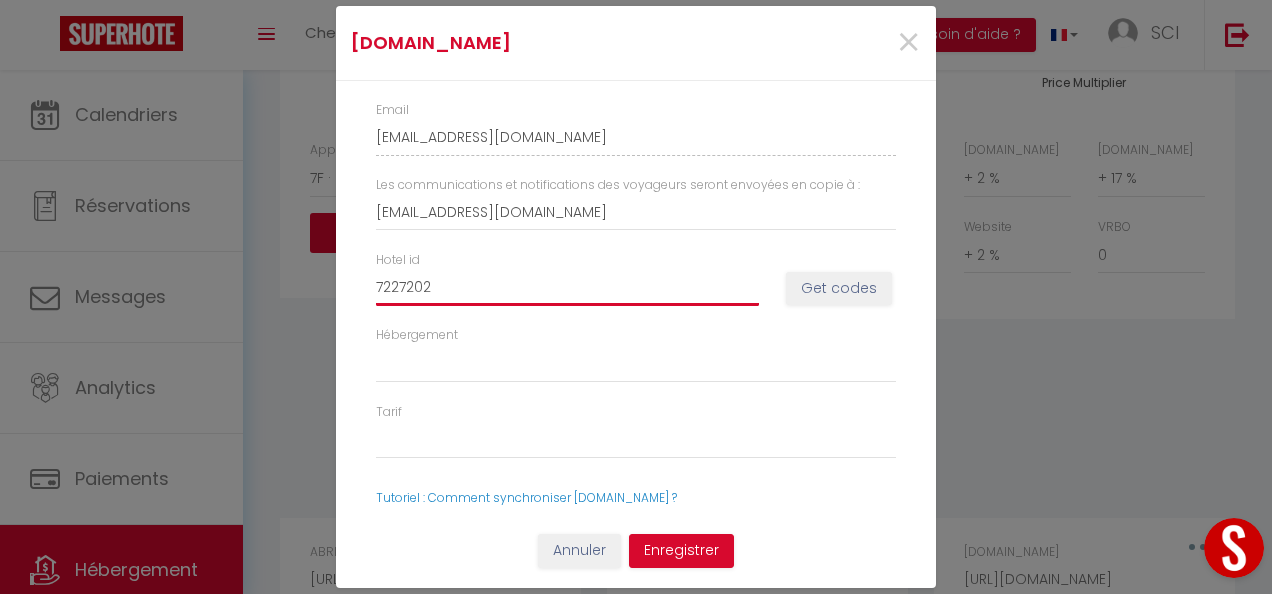 select 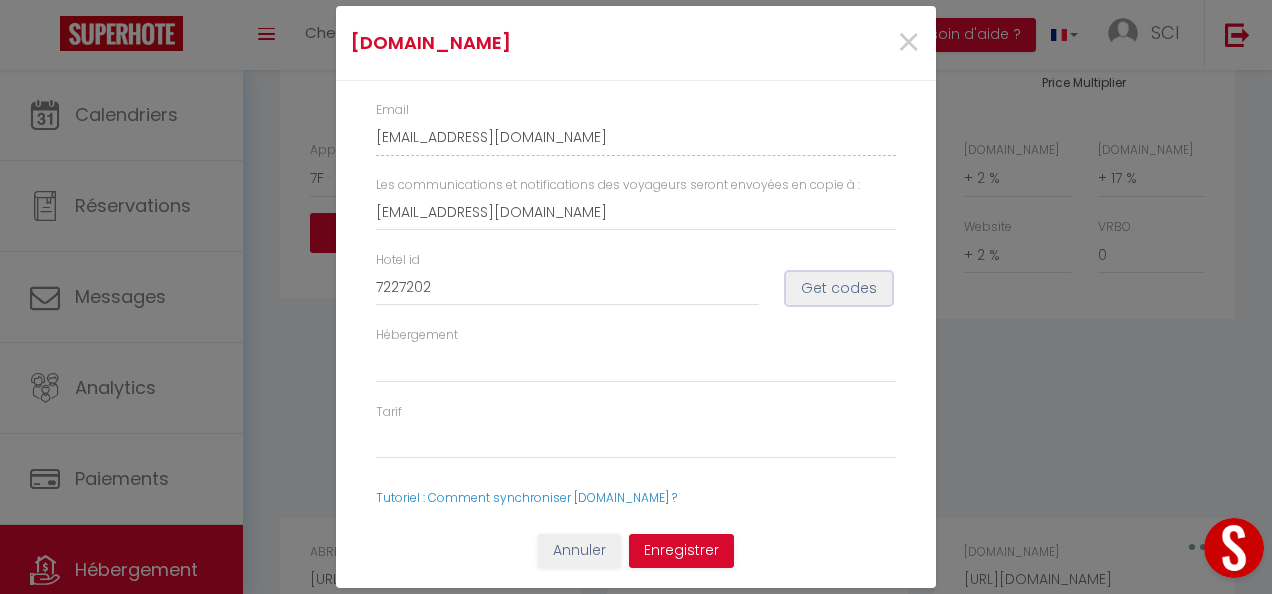 click on "Get codes" at bounding box center [839, 289] 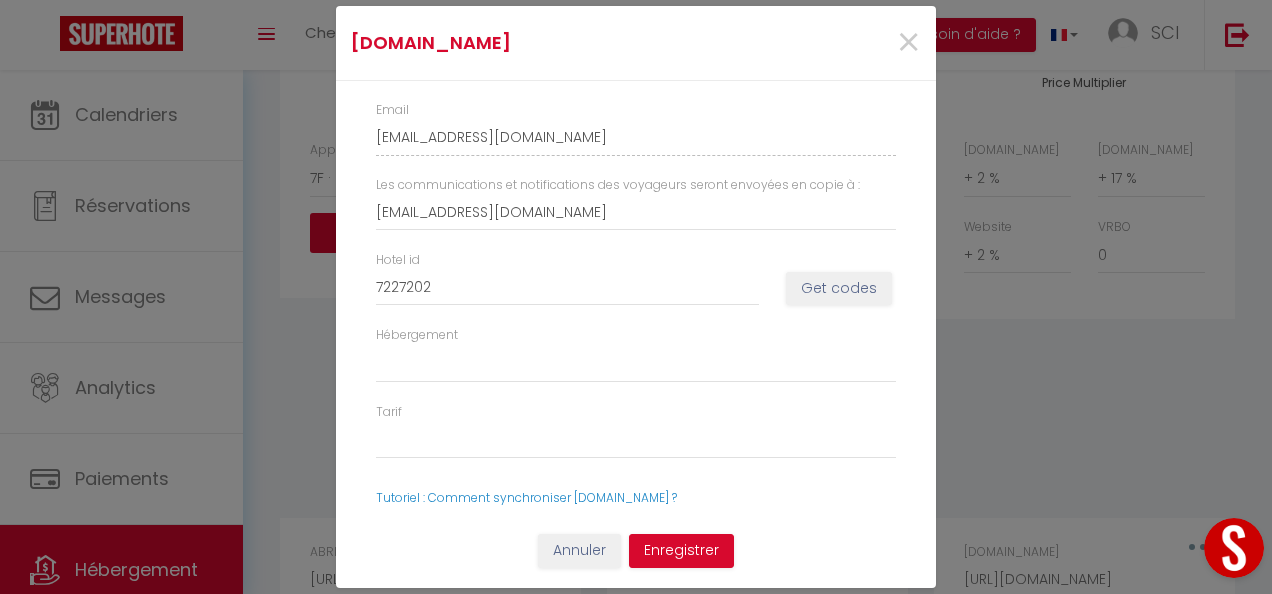 select 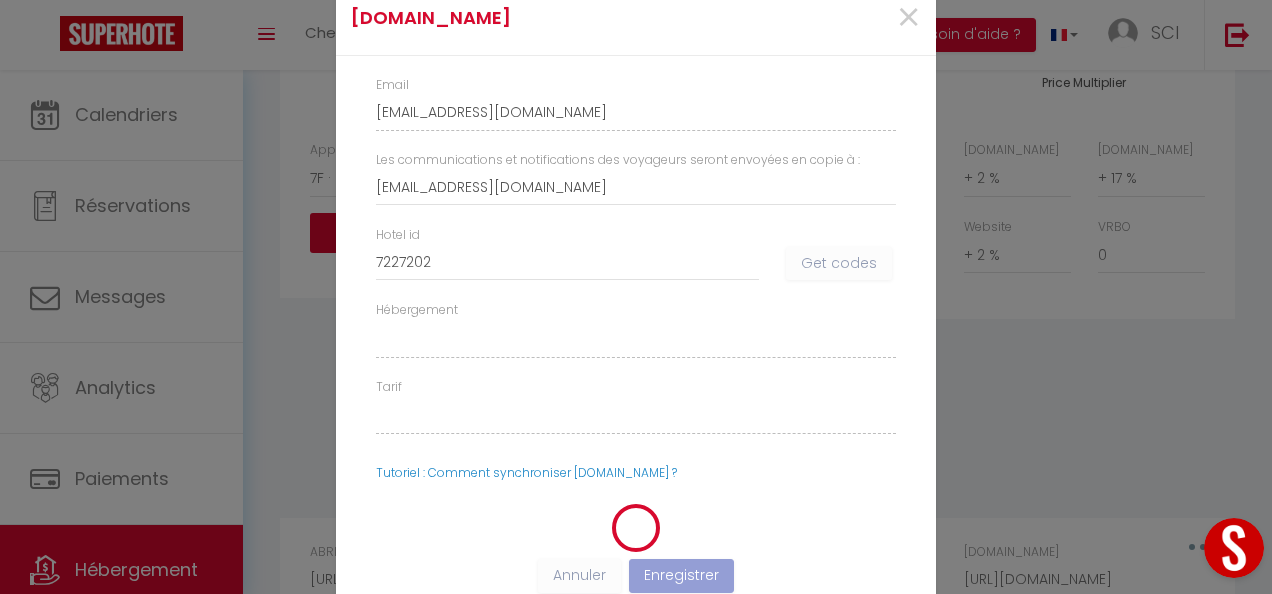 select 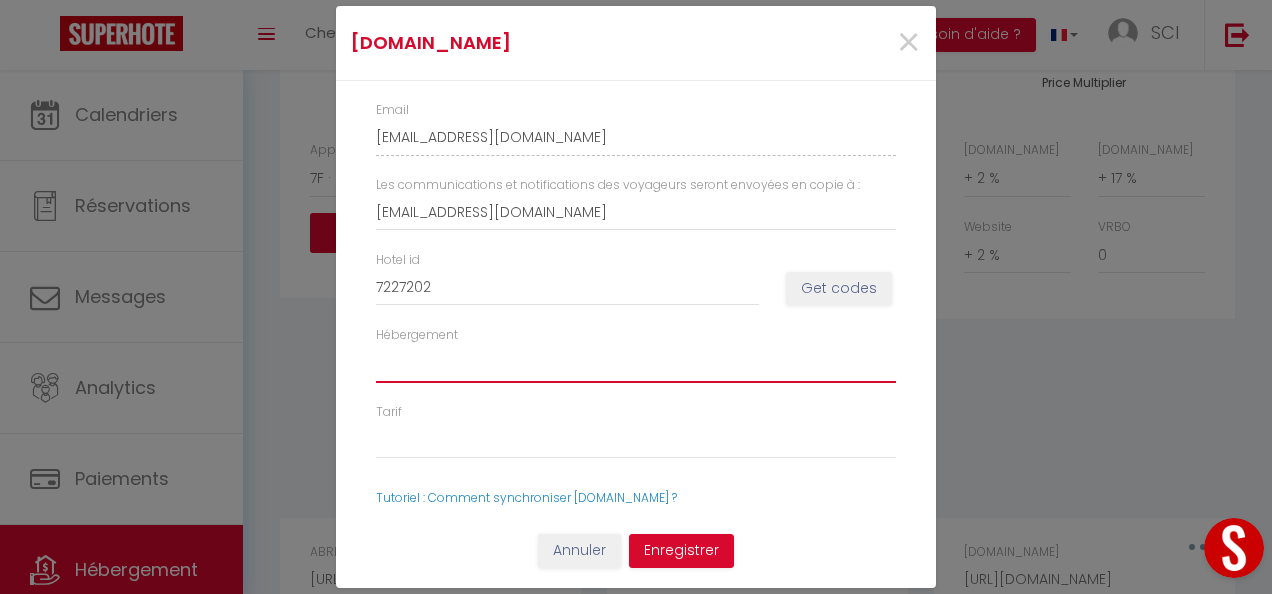 click on "Hébergement" at bounding box center (636, 364) 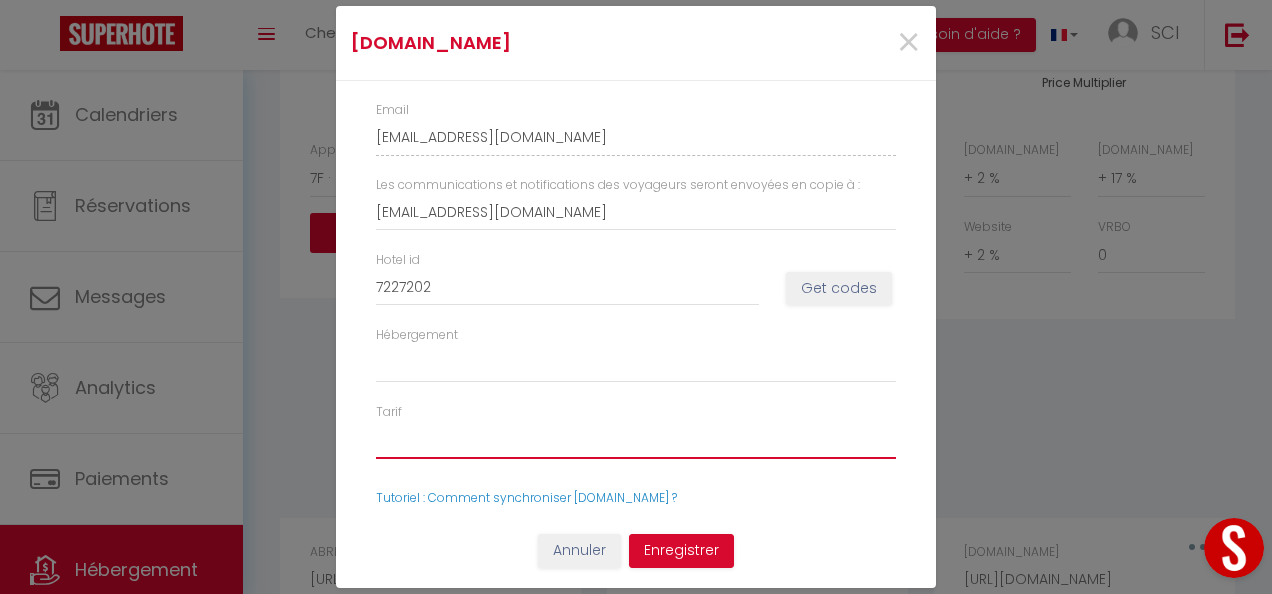 click on "Tarif" at bounding box center [636, 440] 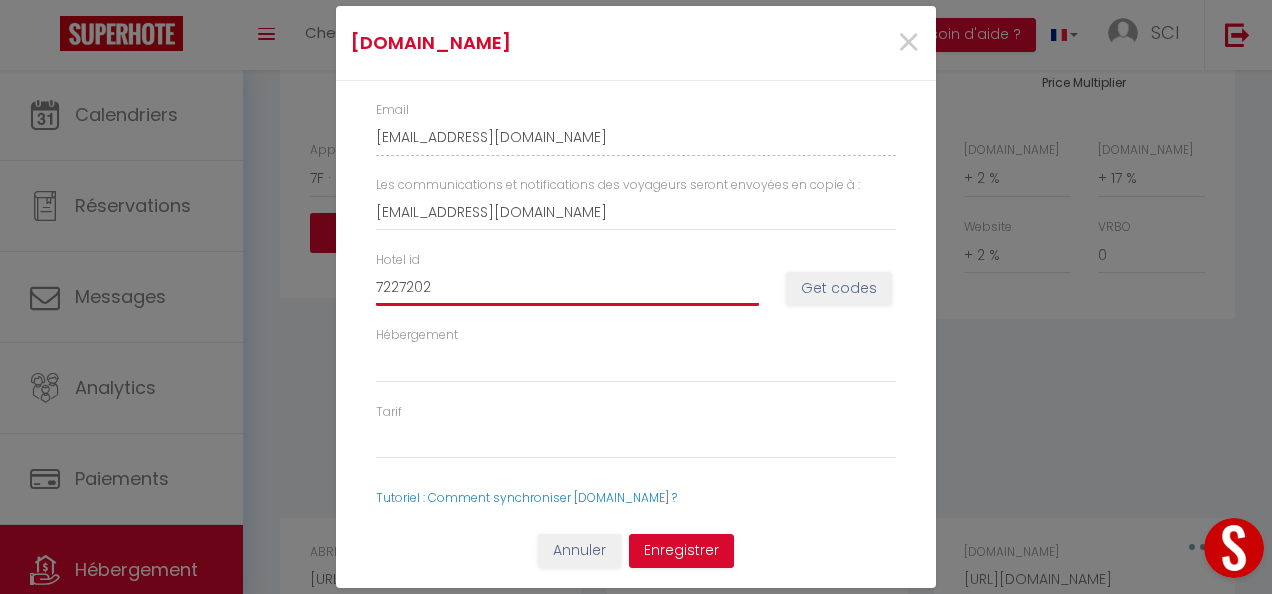 click on "7227202" at bounding box center (567, 288) 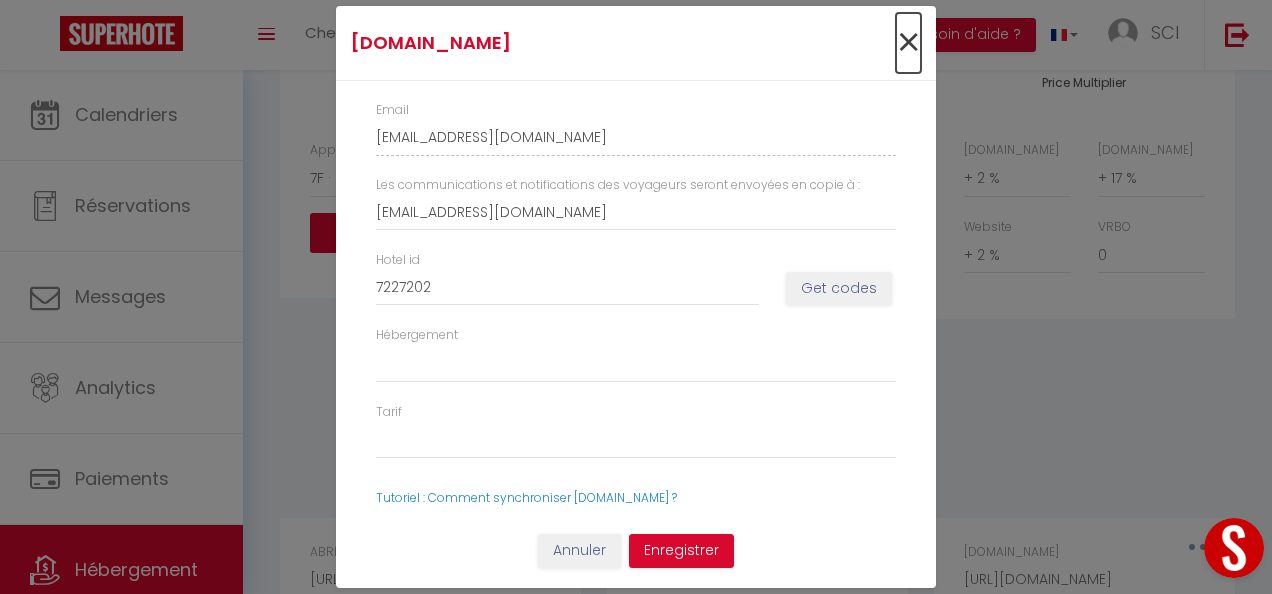 click on "×" at bounding box center (908, 43) 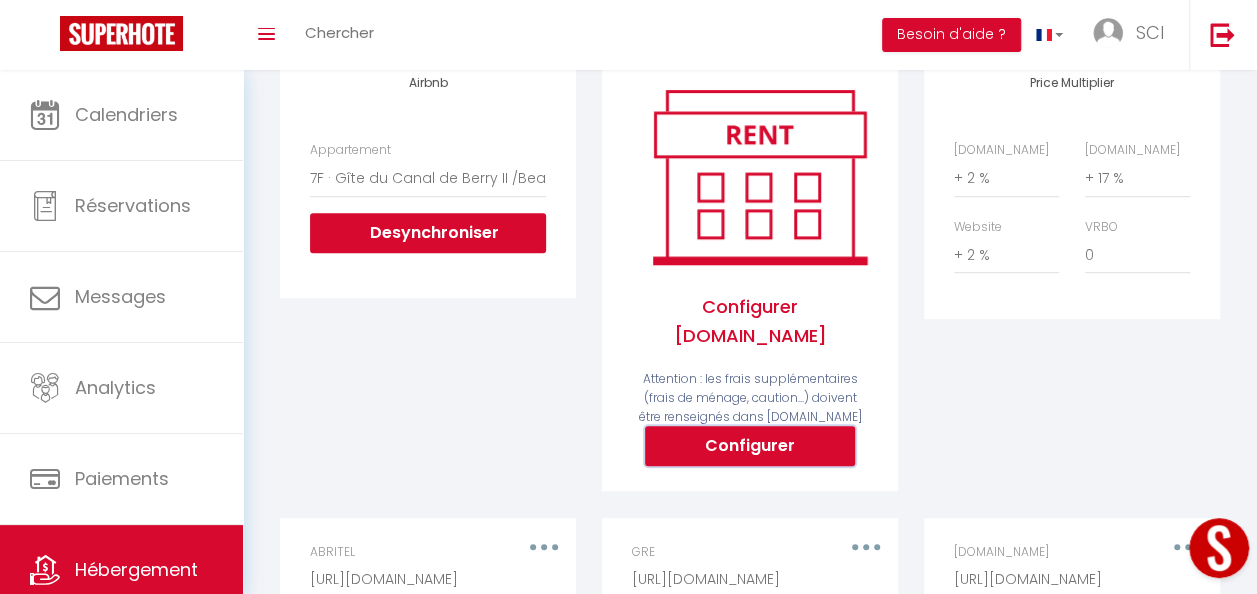 click on "Configurer" at bounding box center [750, 446] 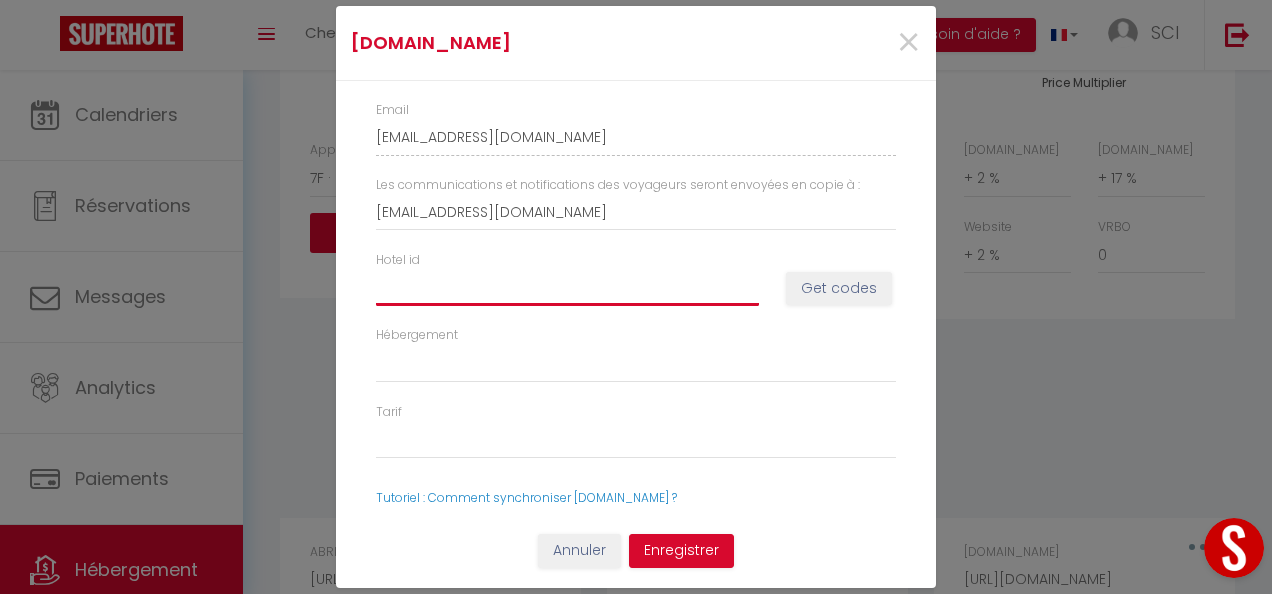 click on "Hotel id" at bounding box center (567, 288) 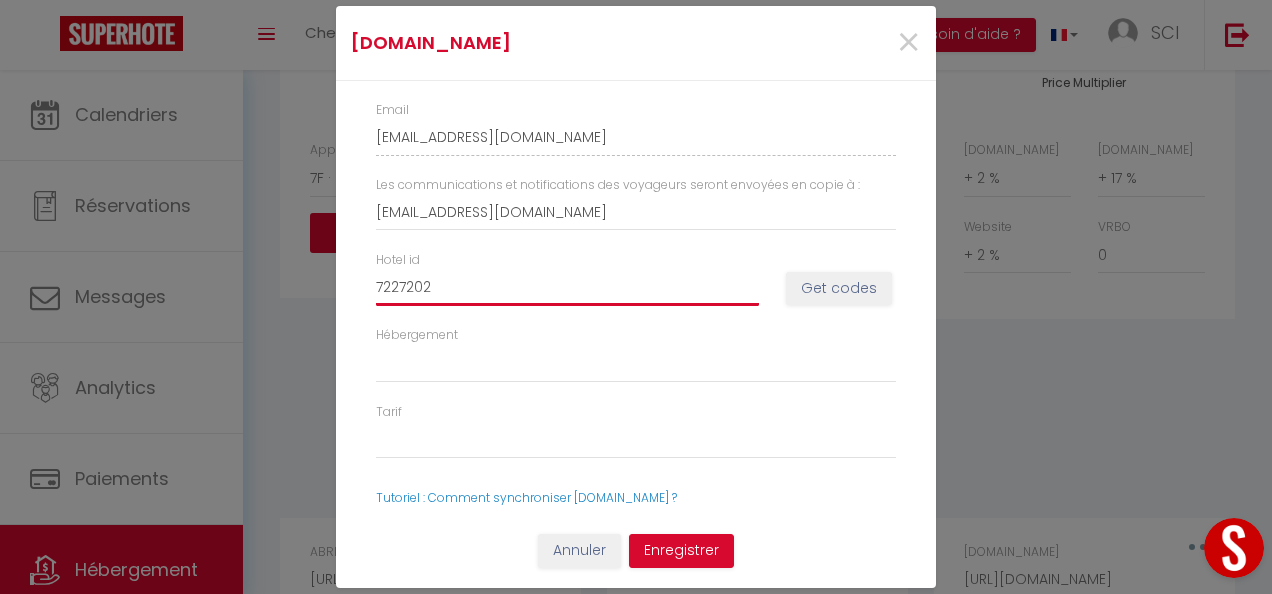 select 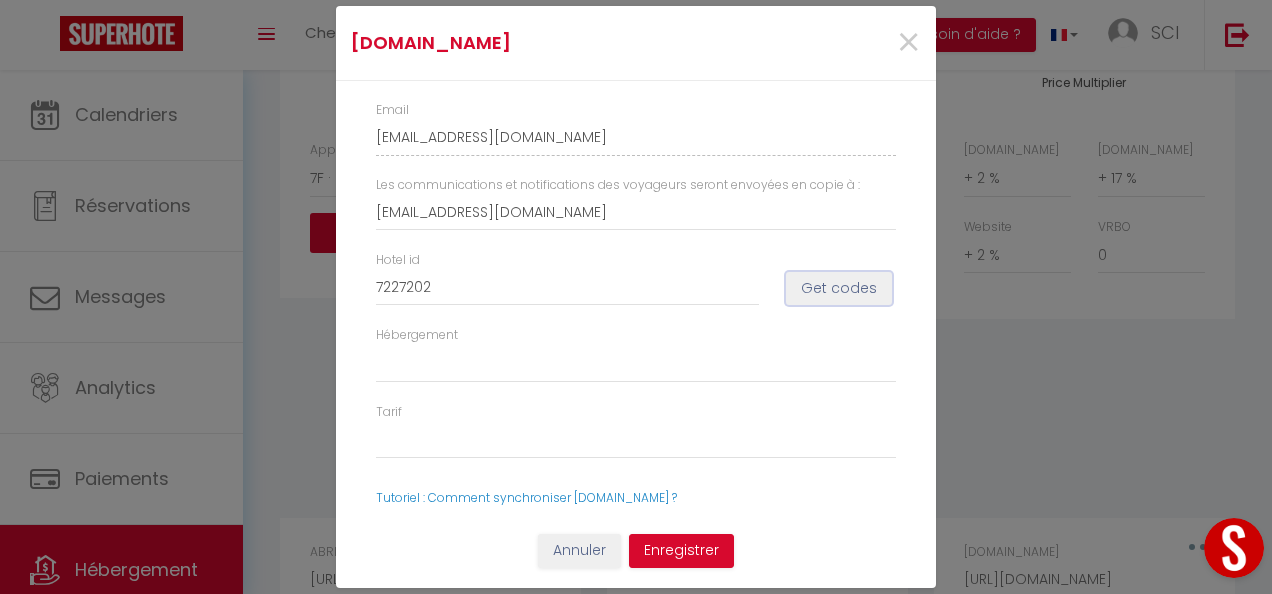 click on "Get codes" at bounding box center (839, 289) 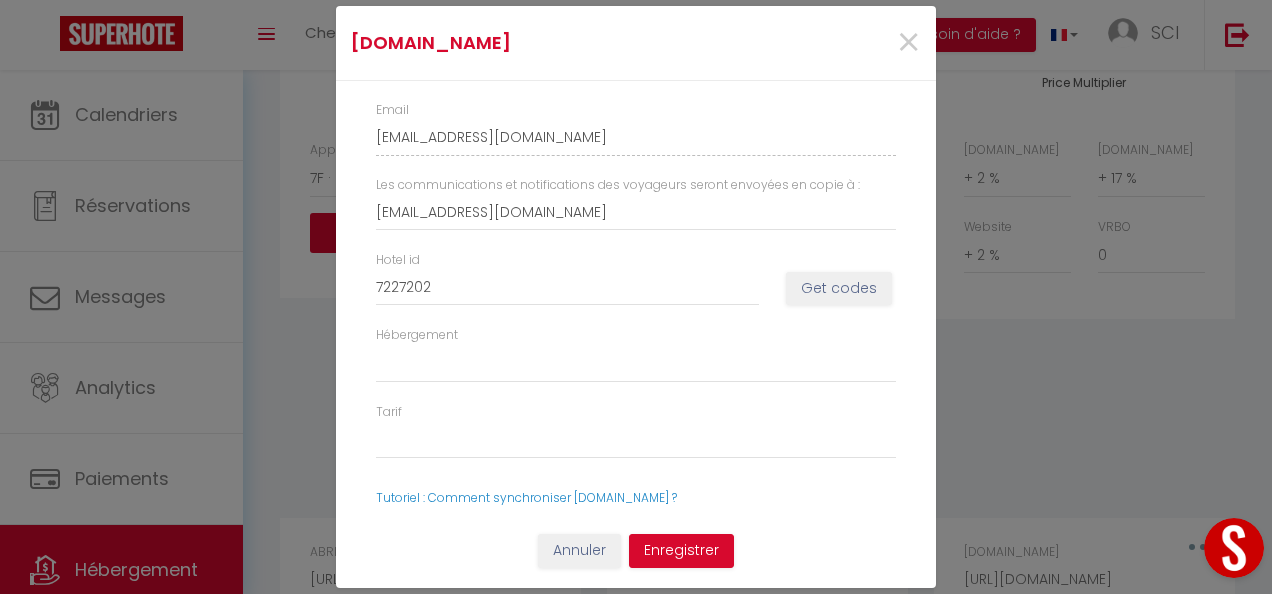 select 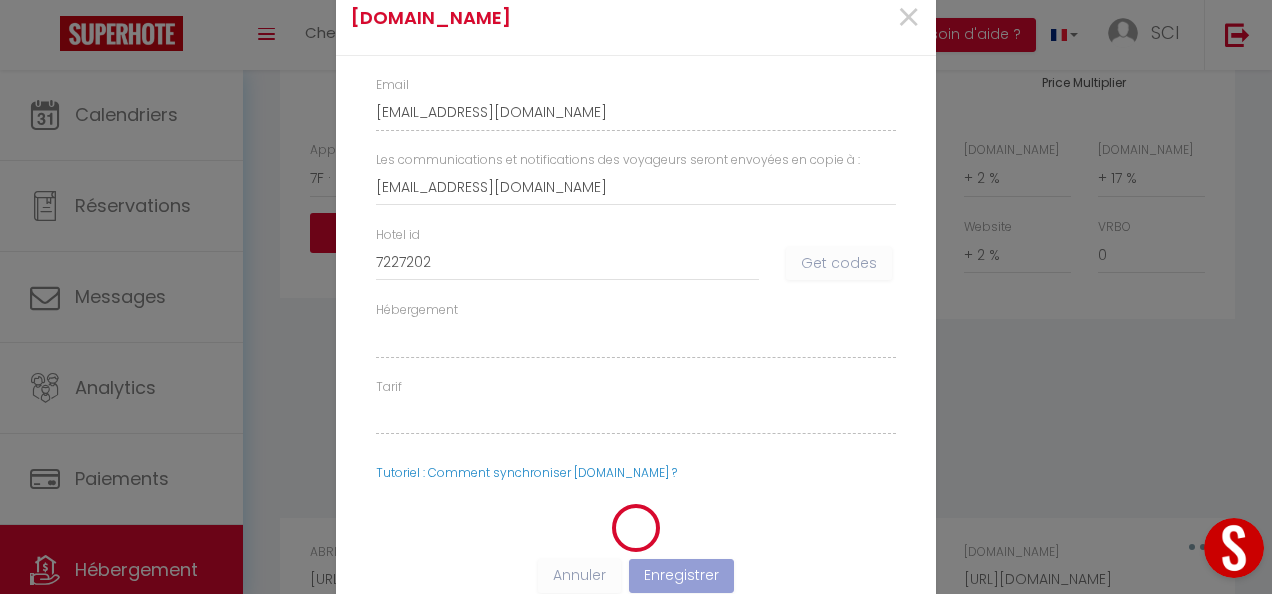 select 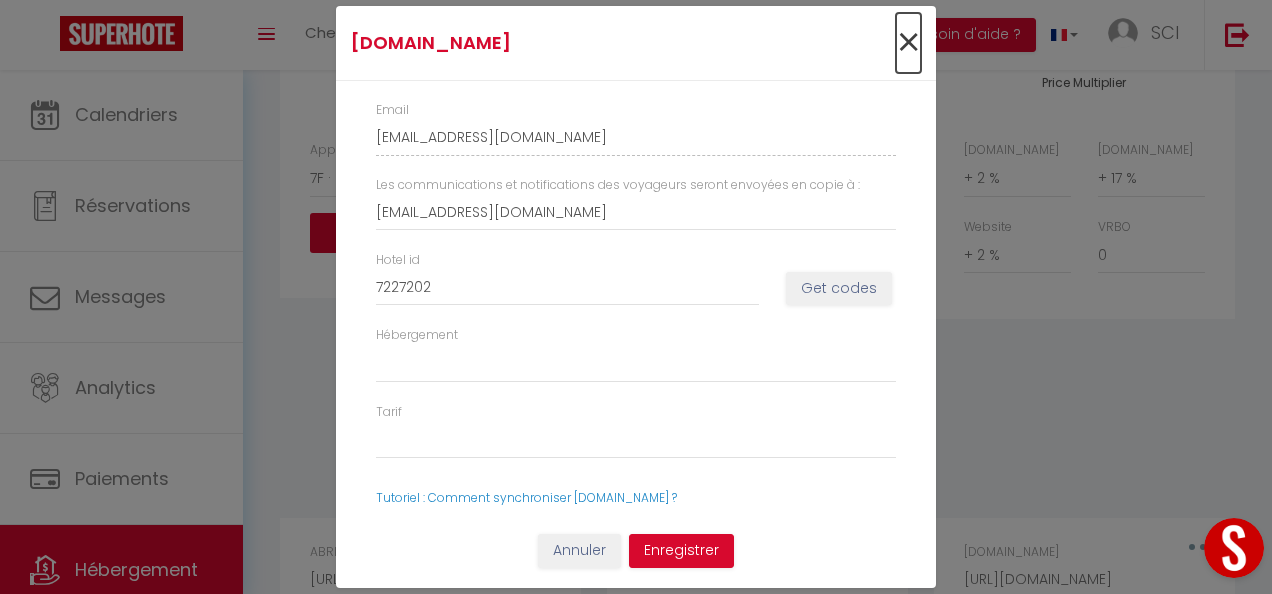 click on "×" at bounding box center (908, 43) 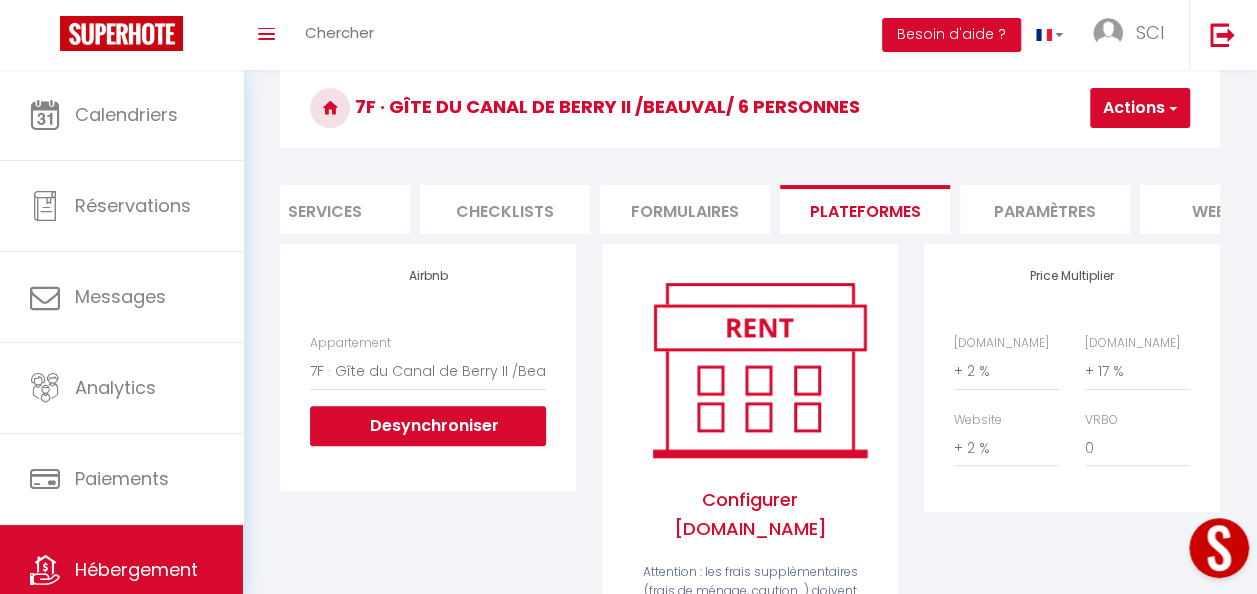 scroll, scrollTop: 78, scrollLeft: 0, axis: vertical 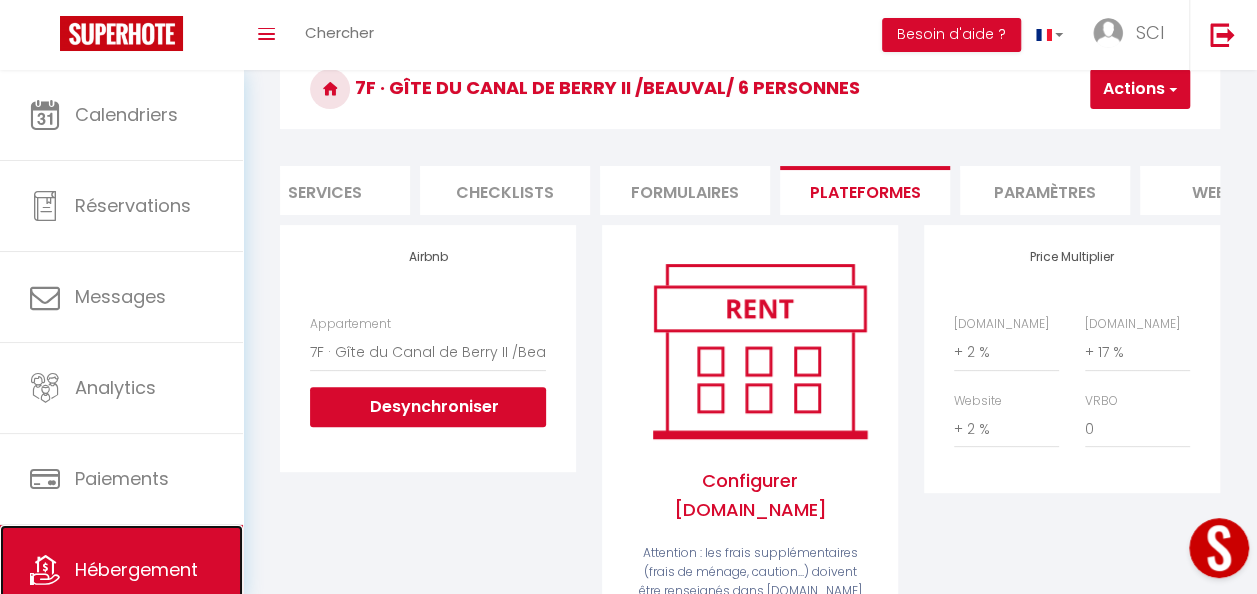 click on "Hébergement" at bounding box center (136, 569) 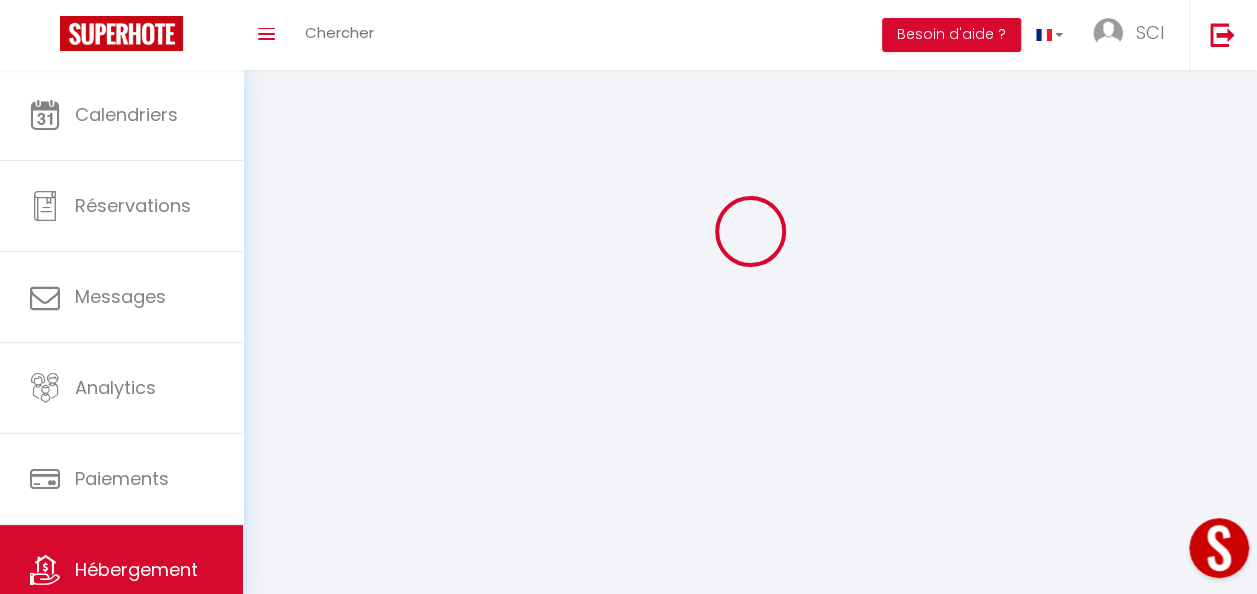 scroll, scrollTop: 0, scrollLeft: 0, axis: both 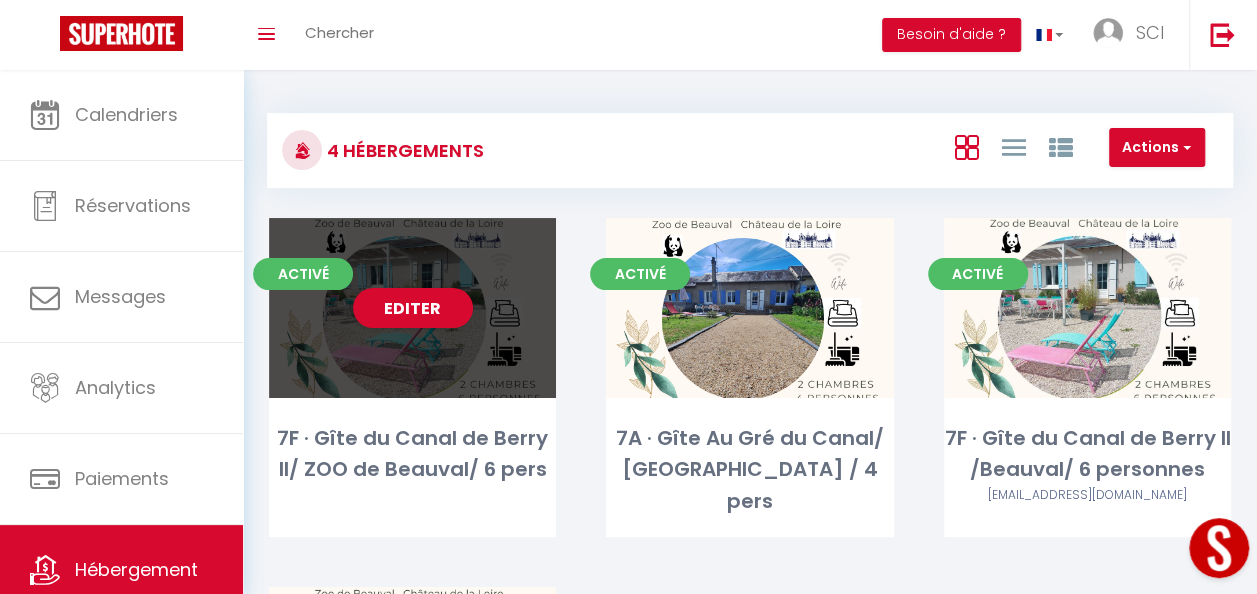 click on "Editer" at bounding box center [412, 308] 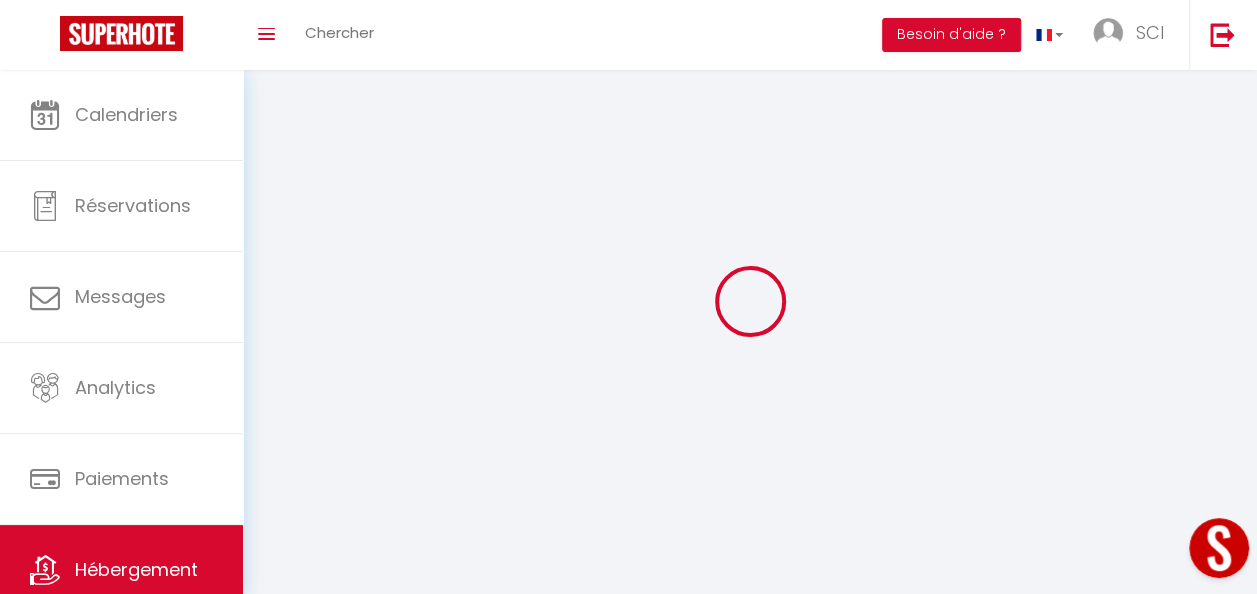 select 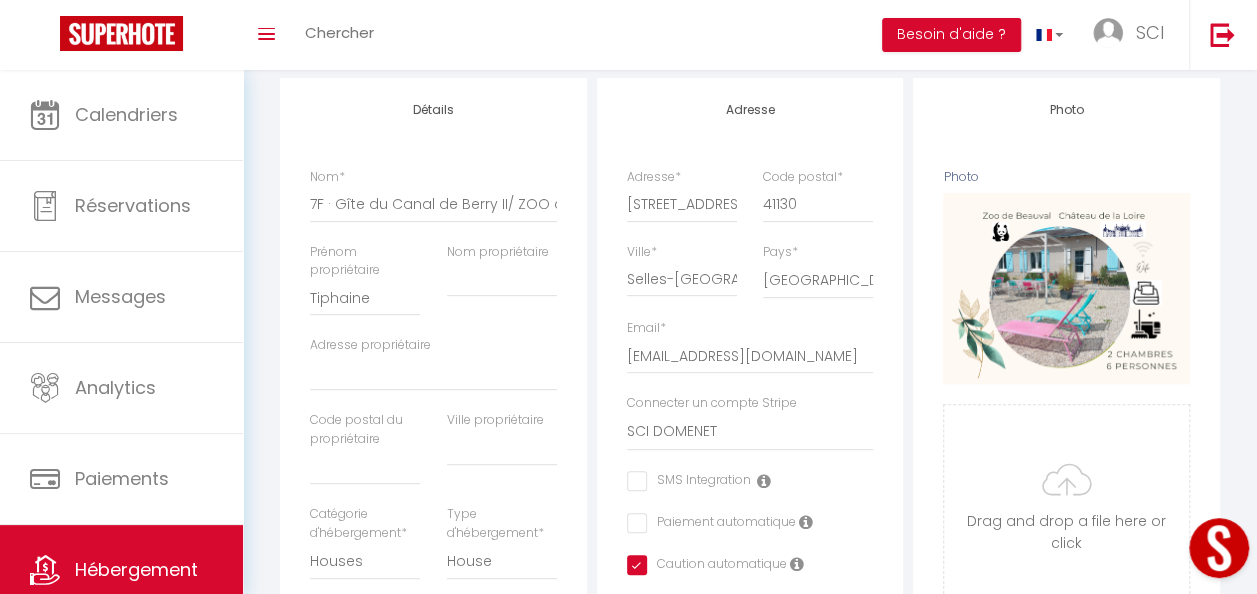 scroll, scrollTop: 0, scrollLeft: 0, axis: both 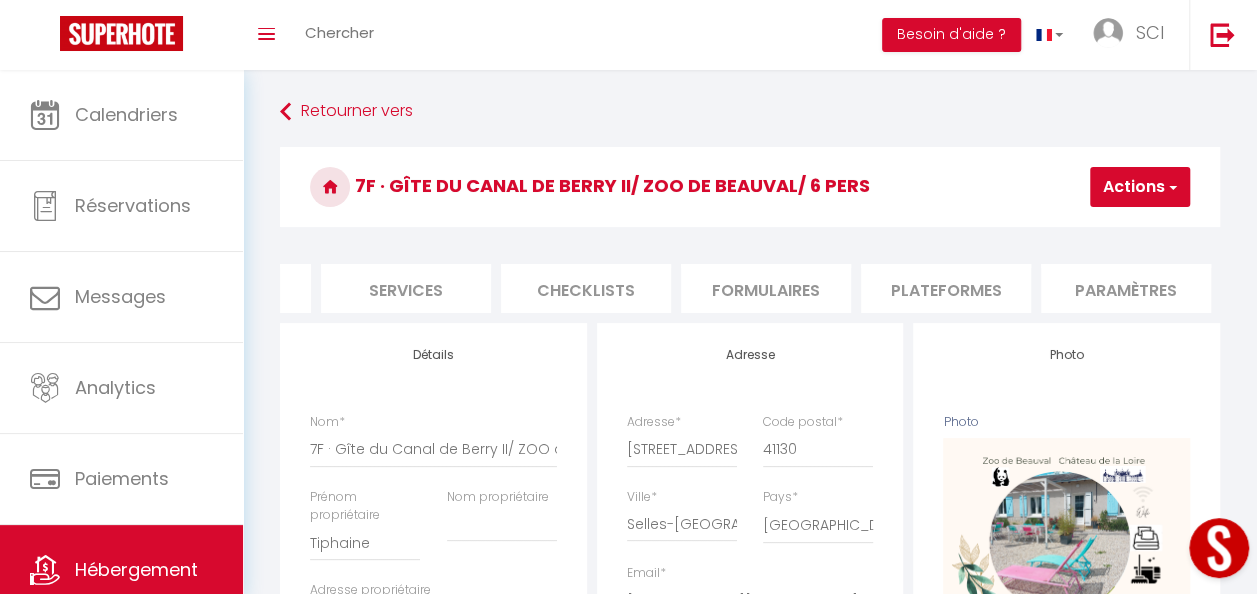 click on "Plateformes" at bounding box center (946, 288) 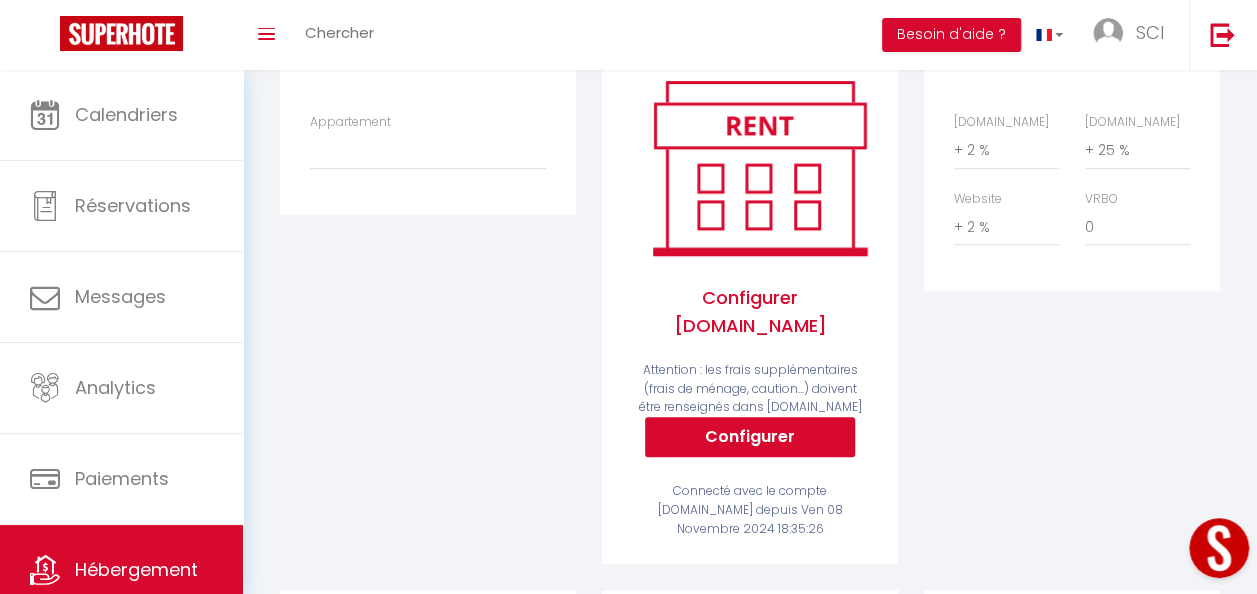 scroll, scrollTop: 325, scrollLeft: 0, axis: vertical 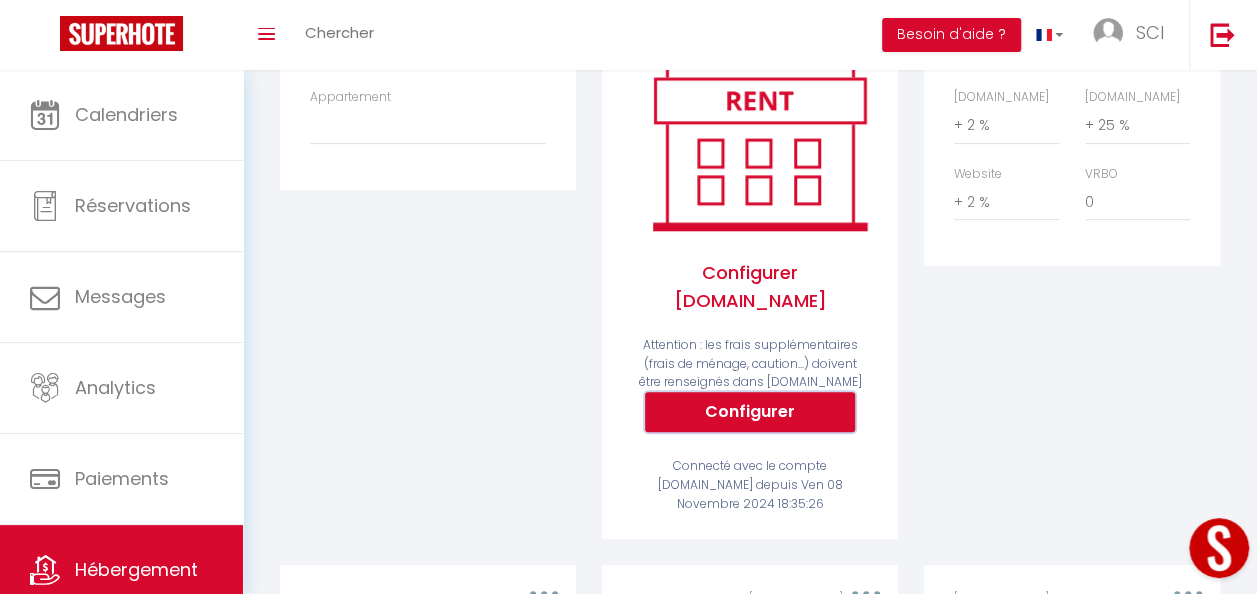 click on "Configurer" at bounding box center [750, 412] 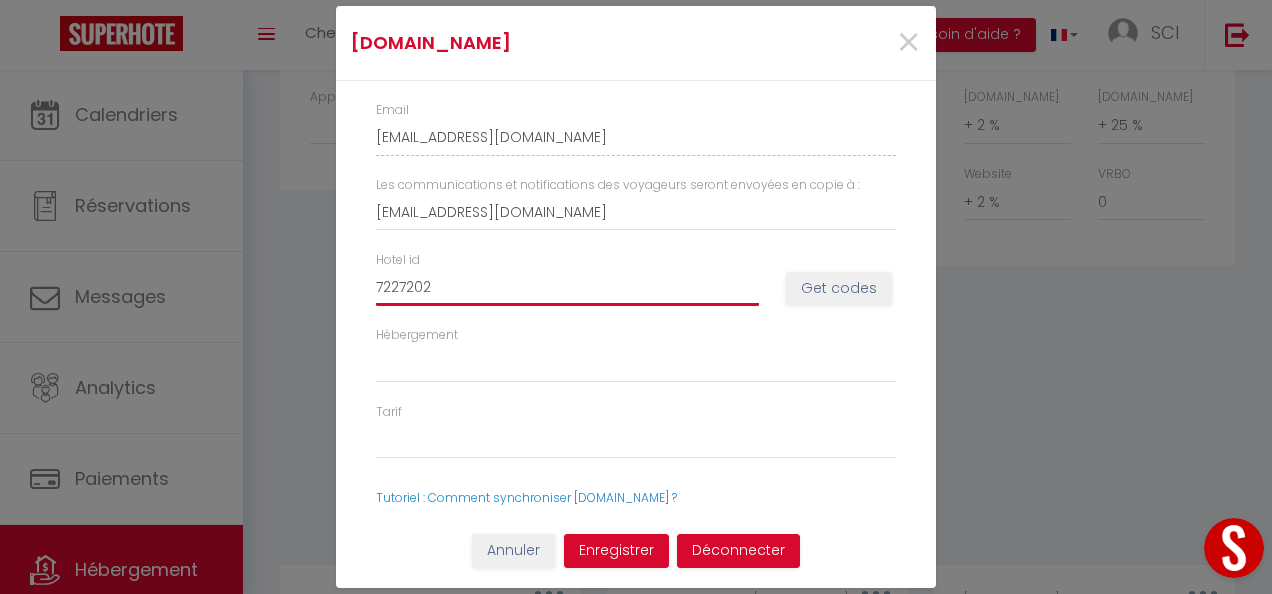 drag, startPoint x: 456, startPoint y: 277, endPoint x: 355, endPoint y: 295, distance: 102.59142 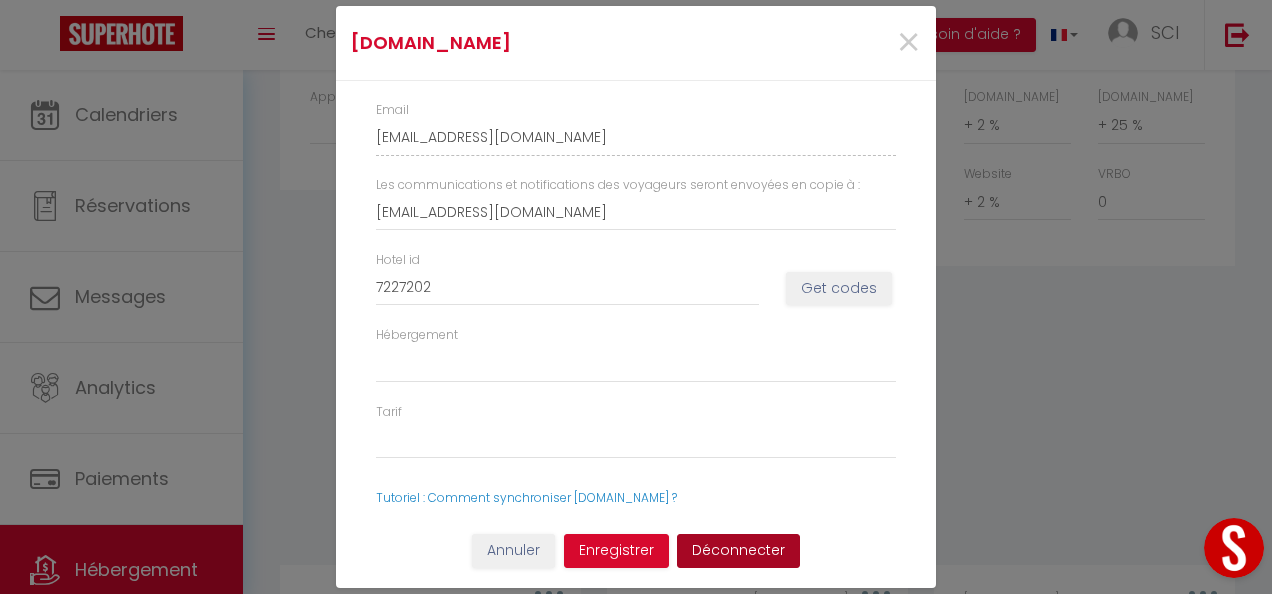 click on "Déconnecter" at bounding box center [738, 551] 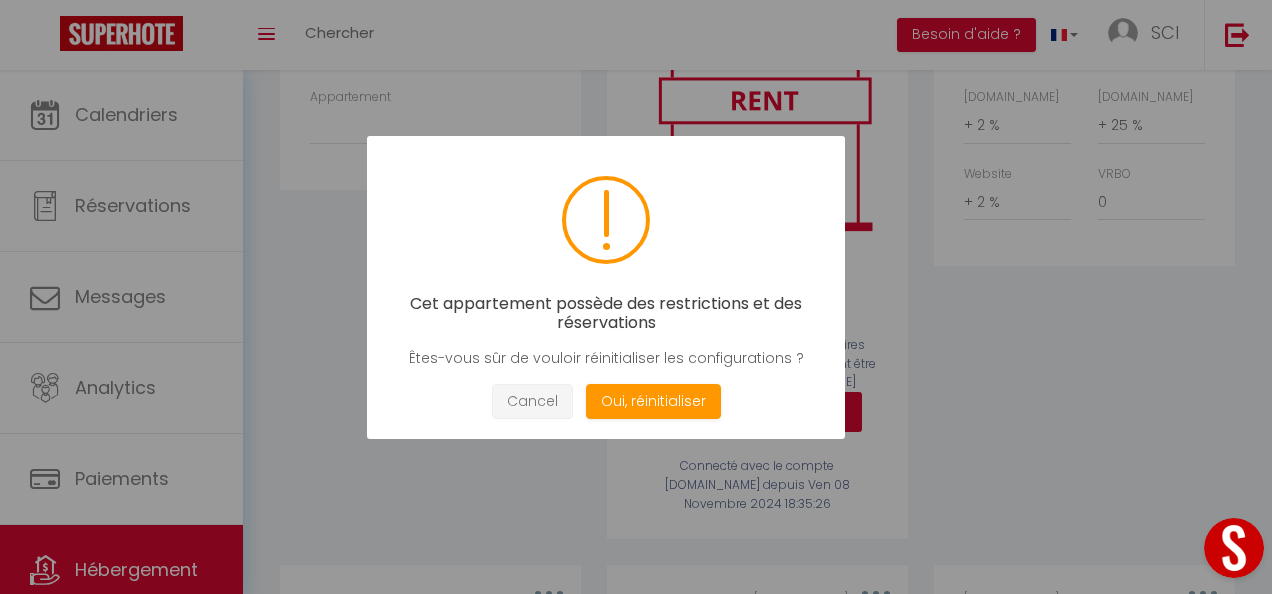 click on "Cancel" at bounding box center (532, 401) 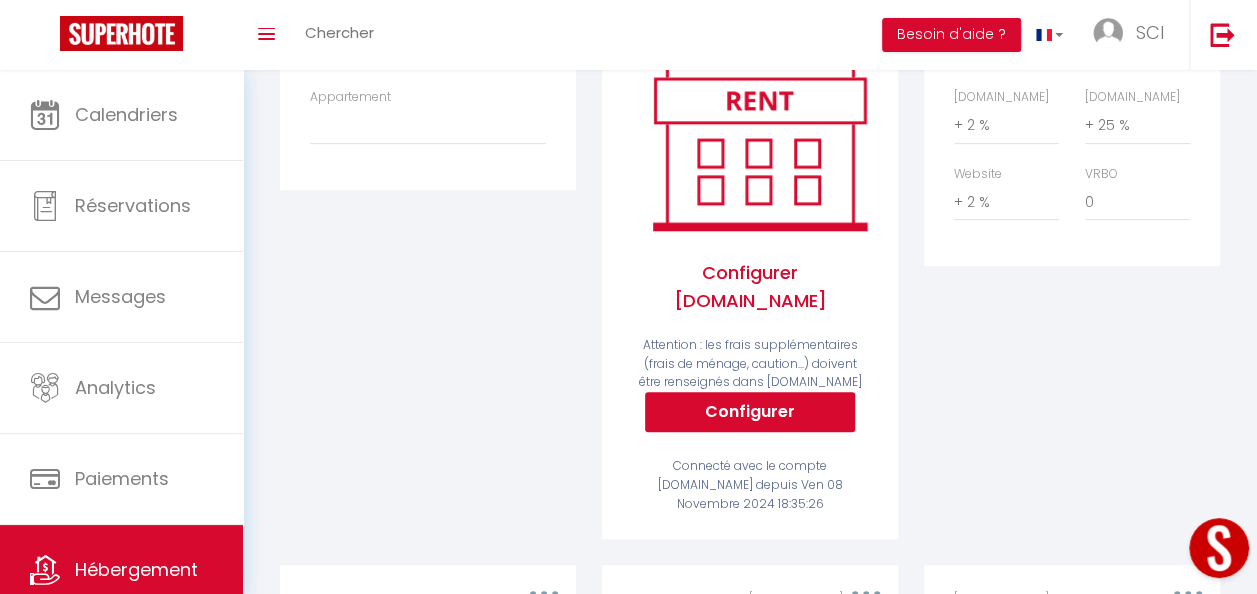 click on "Price Multiplier
Airbnb.com
0
+ 1 %
+ 2 %
+ 3 %
+ 4 %
+ 5 %
+ 6 %
+ 7 %" at bounding box center (1072, 281) 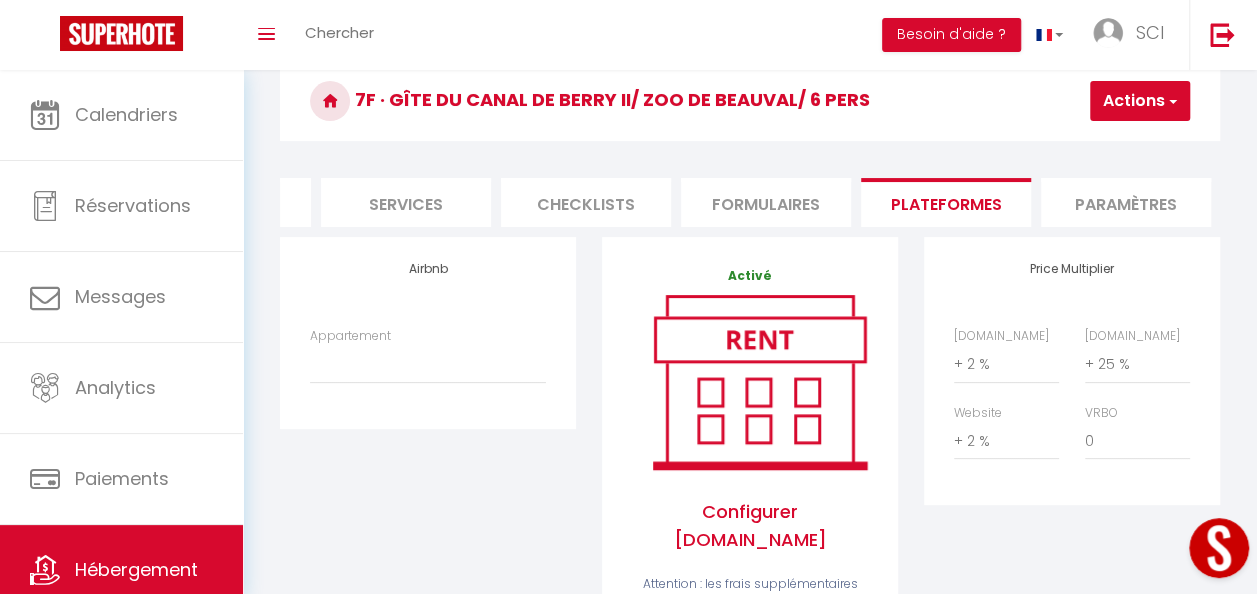 scroll, scrollTop: 72, scrollLeft: 0, axis: vertical 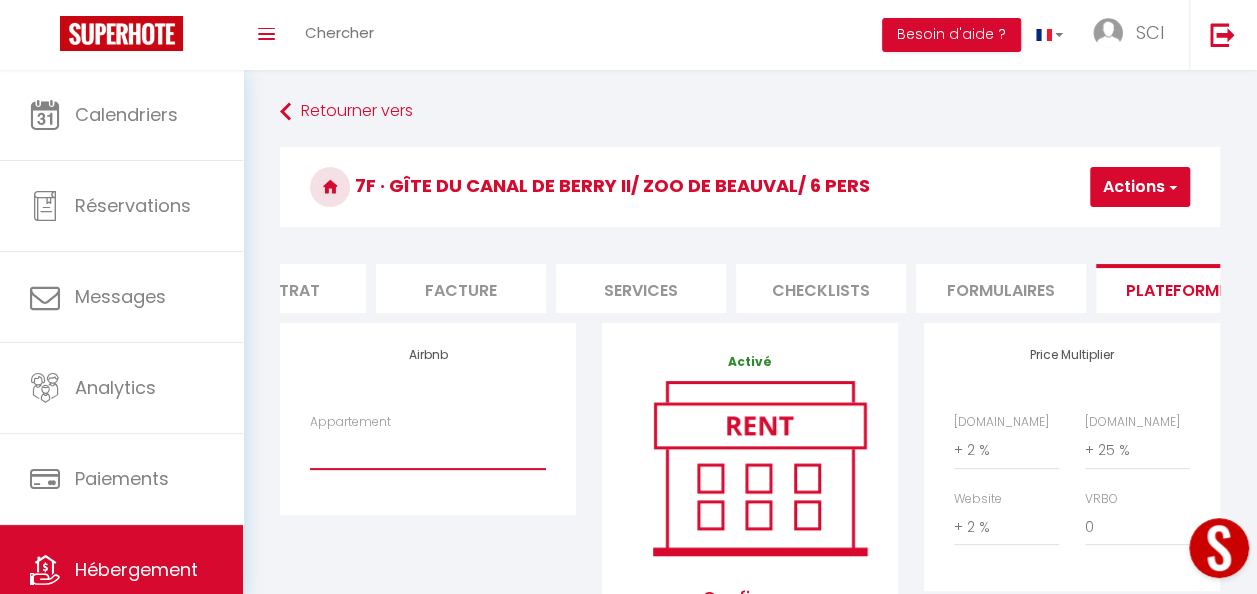 click on "Appartement" at bounding box center [428, 450] 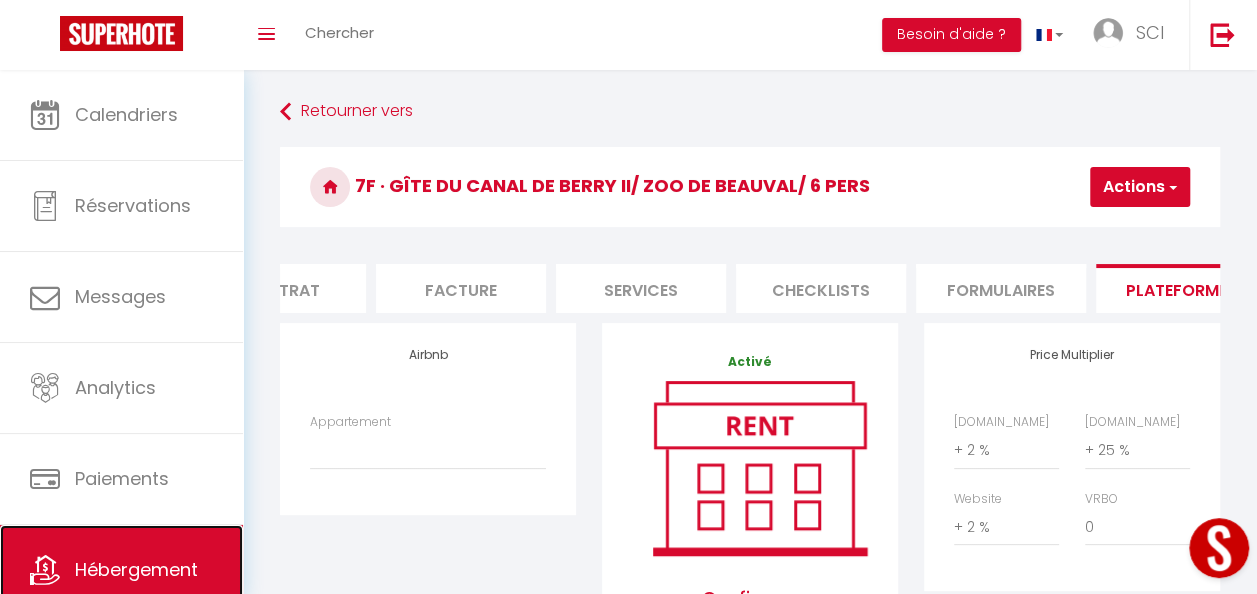 click on "Hébergement" at bounding box center [121, 570] 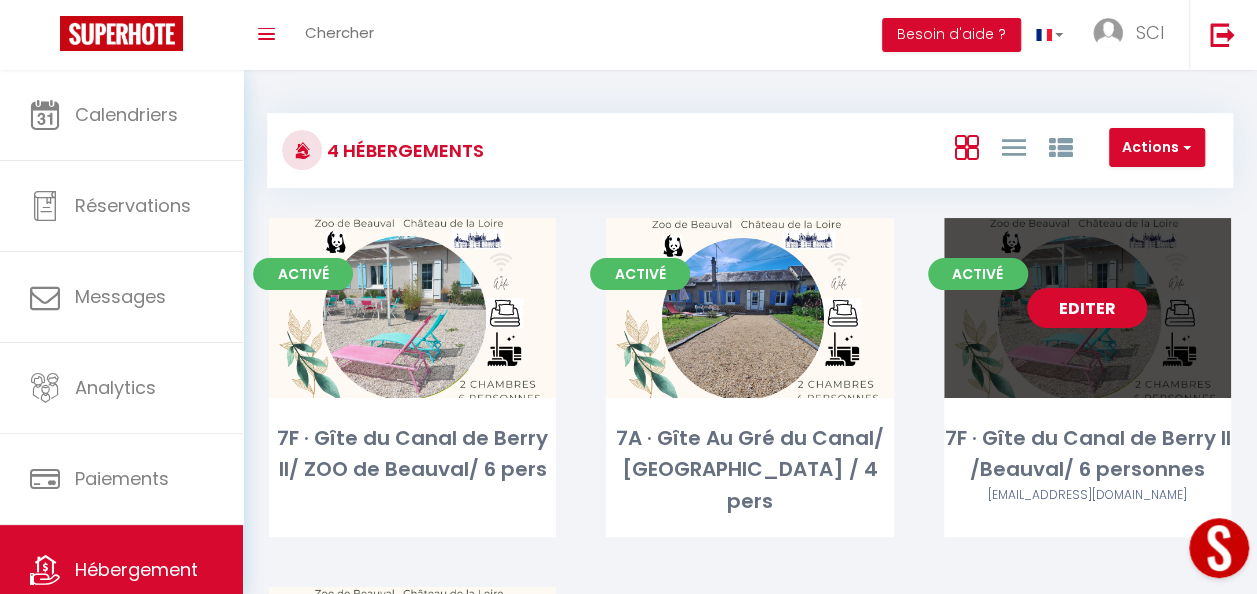 click on "Editer" at bounding box center [1087, 308] 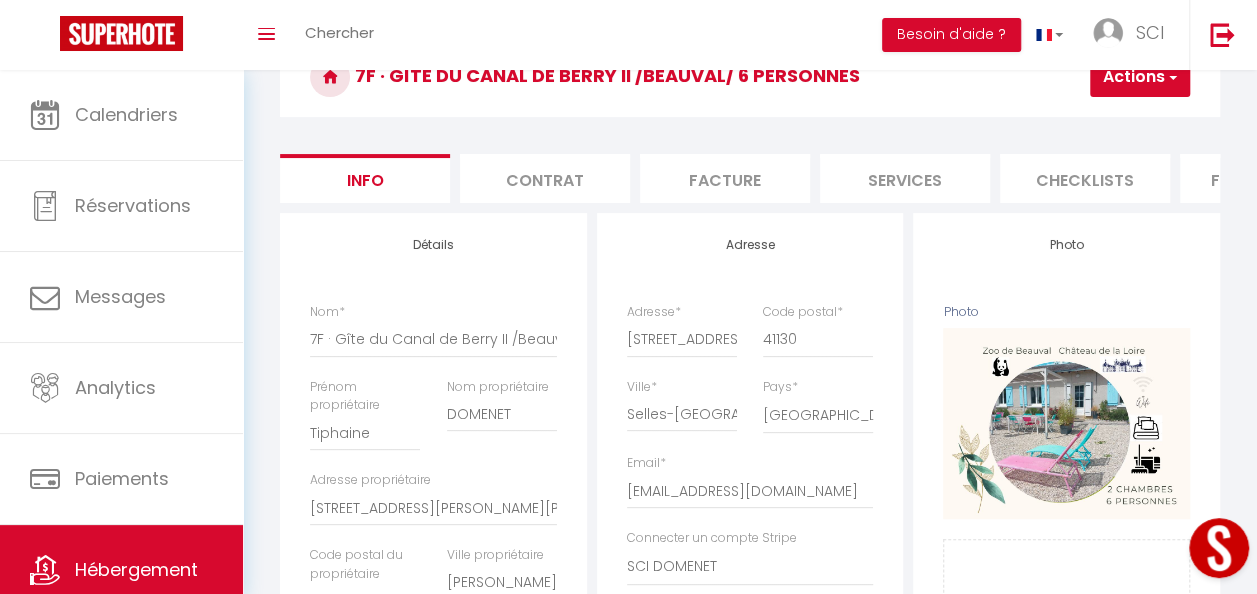 scroll, scrollTop: 42, scrollLeft: 0, axis: vertical 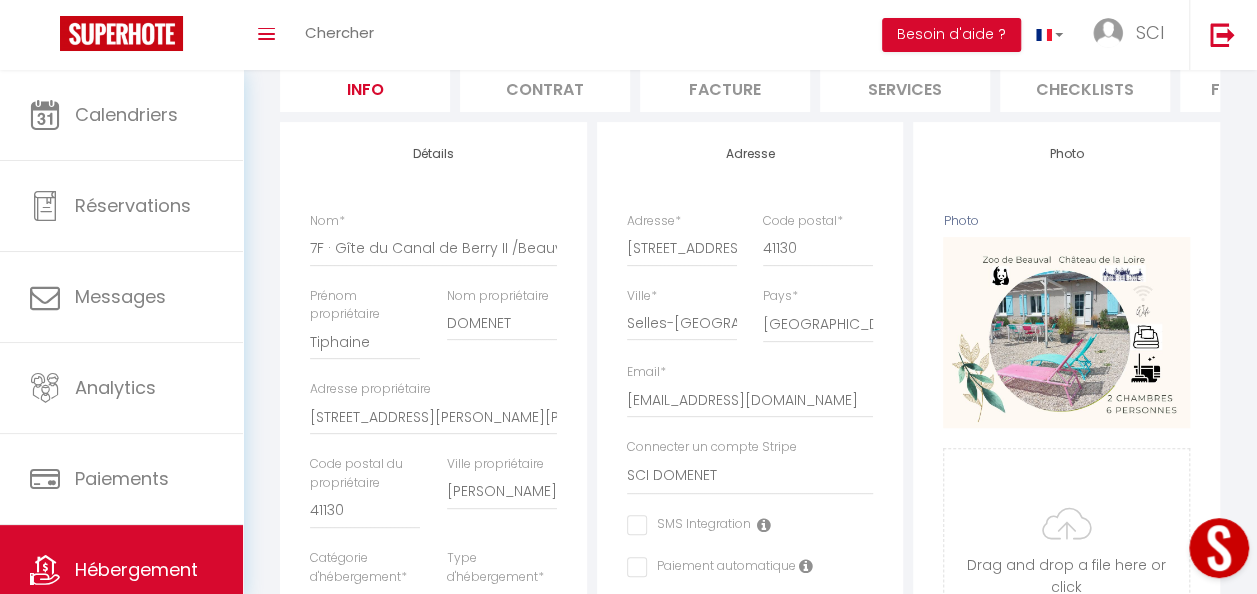 click on "7F · Gîte du Canal de Berry II /Beauval/ 6 personnes
Actions
Enregistrer   Dupliquer   Supprimer   Importer les réservations
Info
Contrat
Facture
Services
Checklists
Formulaires
Plateformes
Paramètres
website
Journal
Modèle personnalisé
×         Titre Modèle
Annuler
Enregistrer
Liste de checklist
×   *     *" at bounding box center [750, 708] 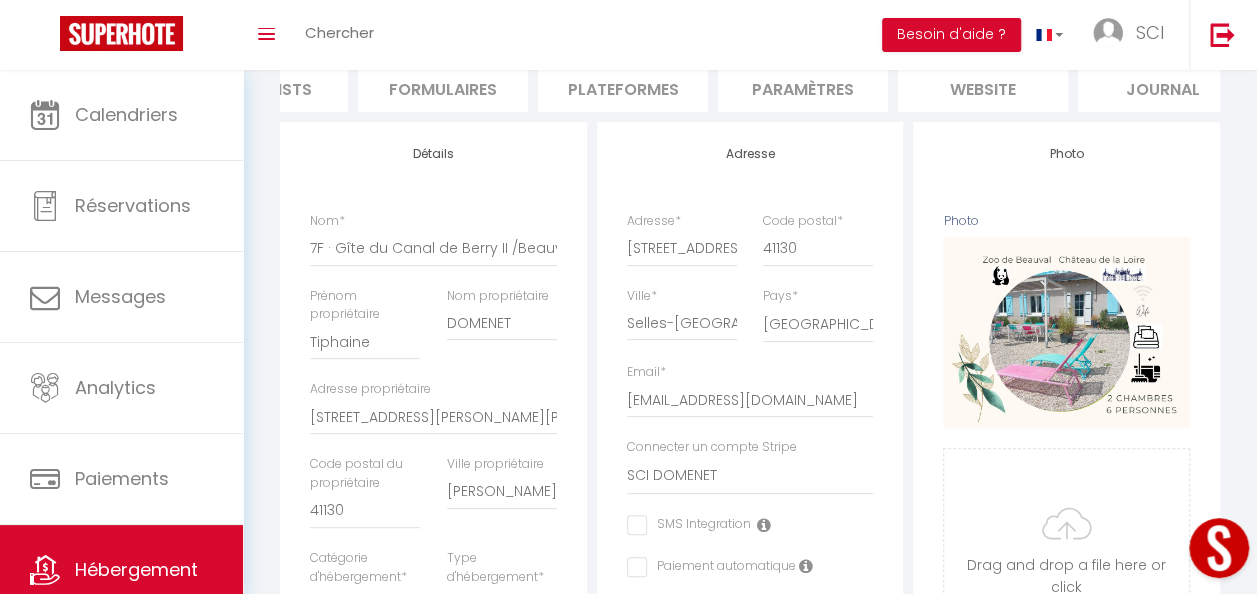 click on "website" at bounding box center [983, 87] 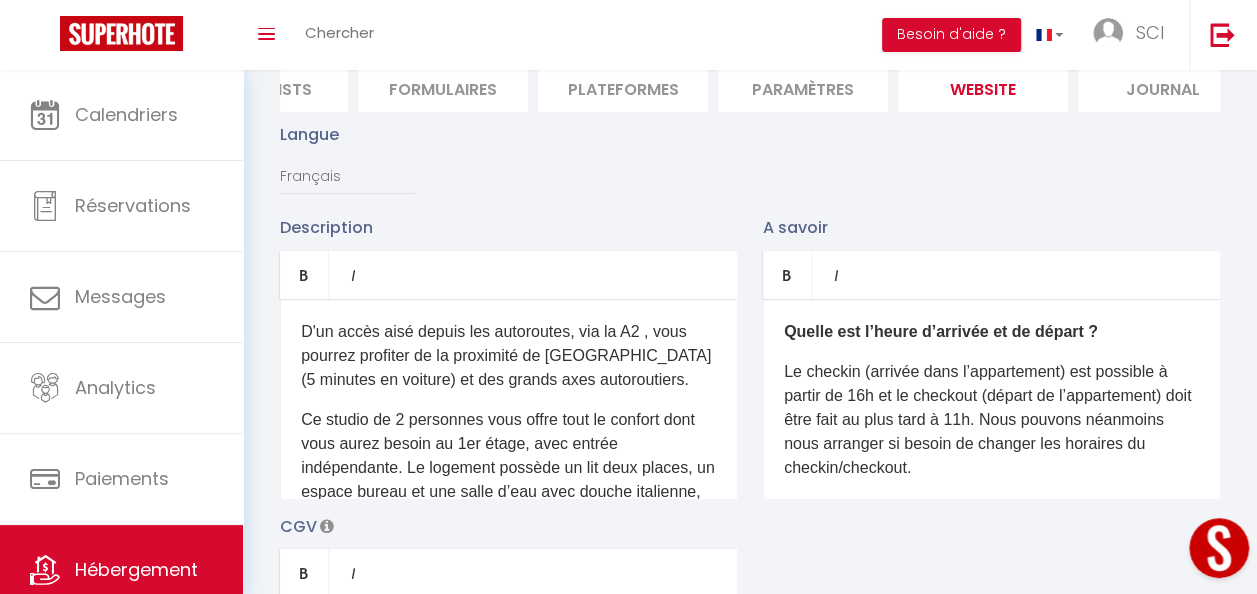 click on "Paramètres" at bounding box center [803, 87] 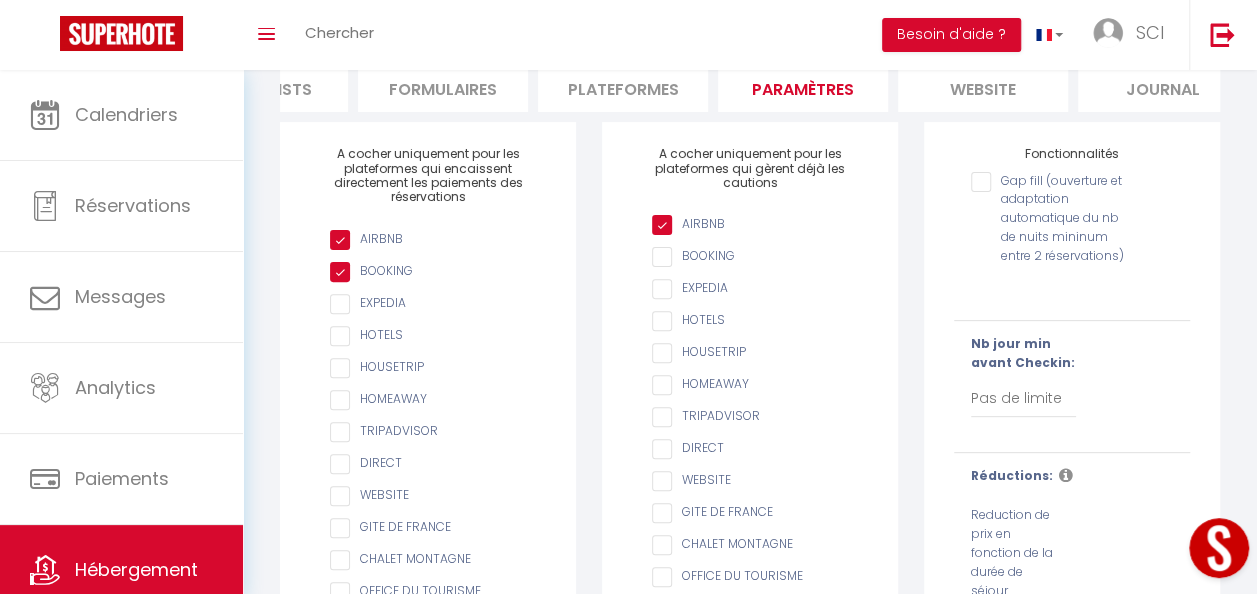 click on "Plateformes" at bounding box center (623, 87) 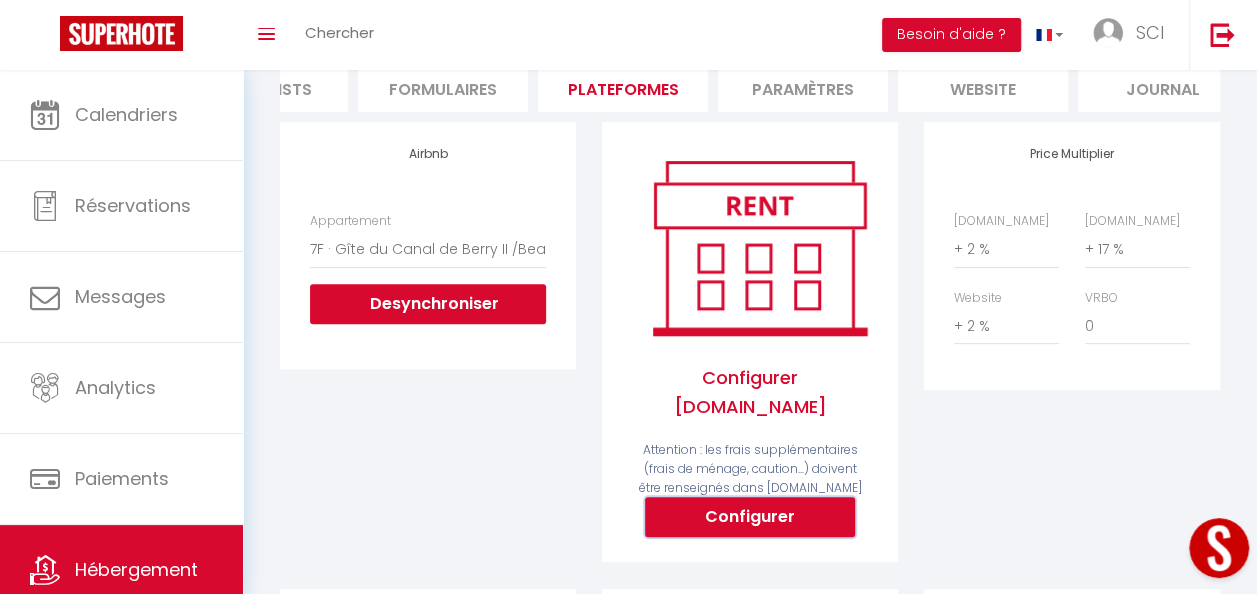 click on "Configurer" at bounding box center (750, 517) 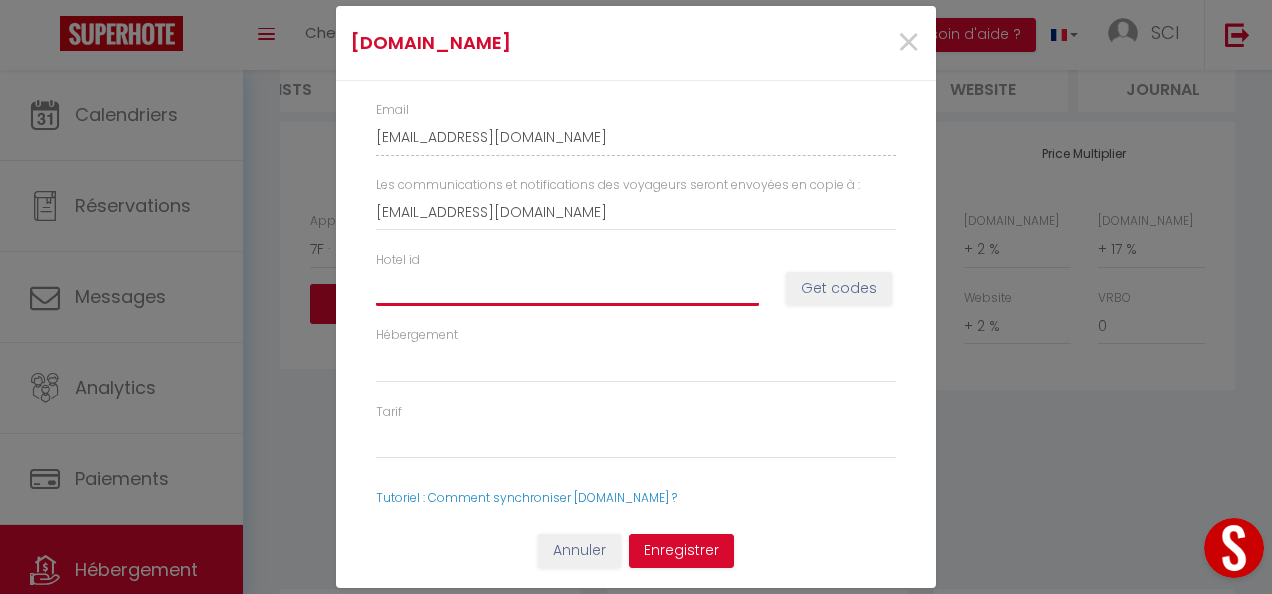 click on "Hotel id" at bounding box center [567, 288] 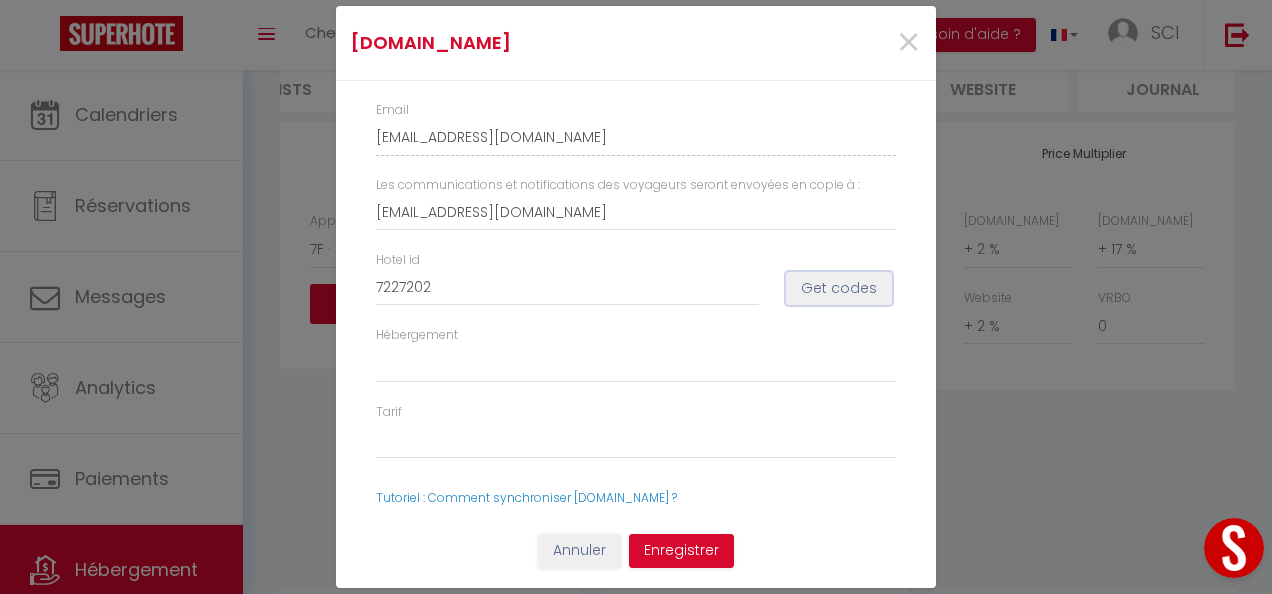 click on "Get codes" at bounding box center [839, 289] 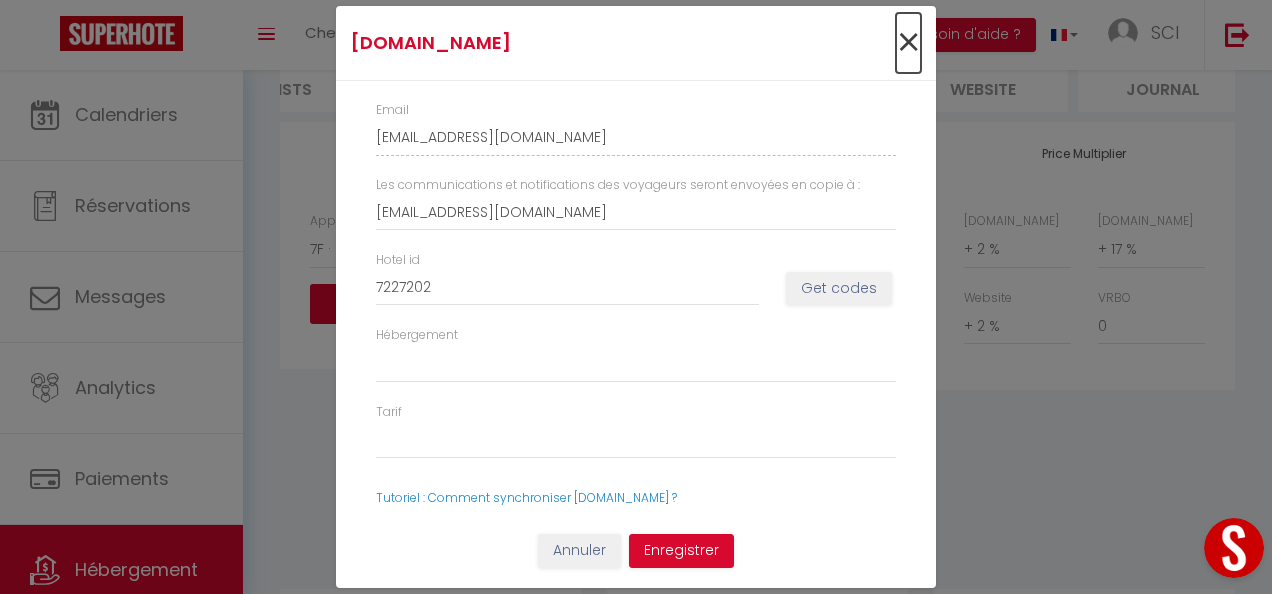 click on "×" at bounding box center (908, 43) 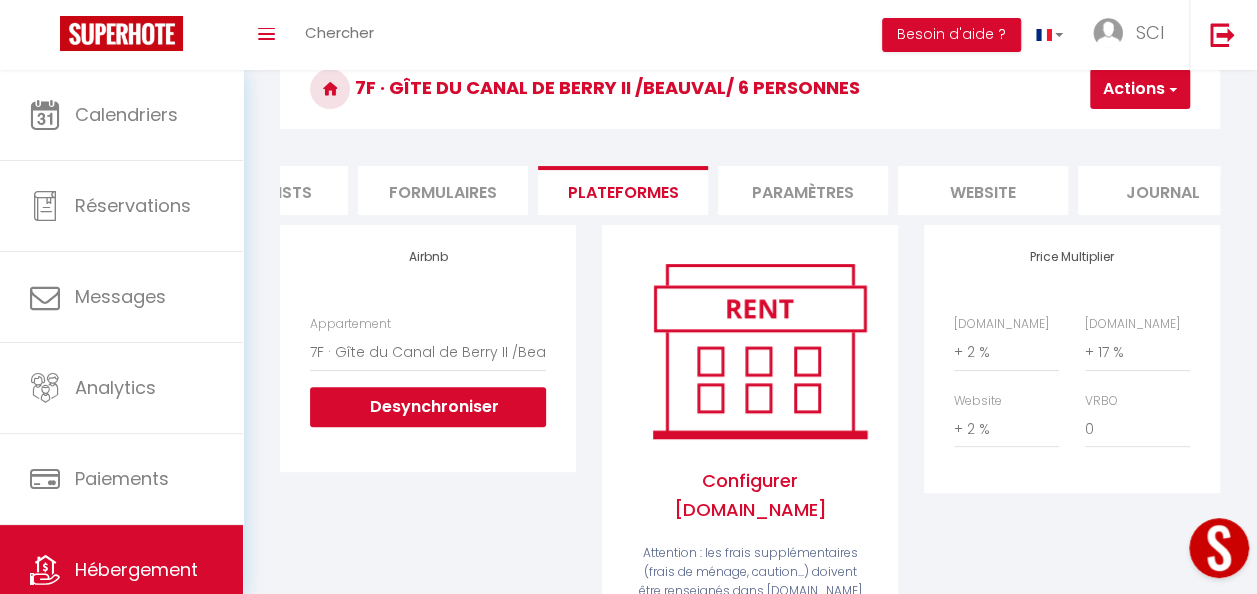 scroll, scrollTop: 86, scrollLeft: 0, axis: vertical 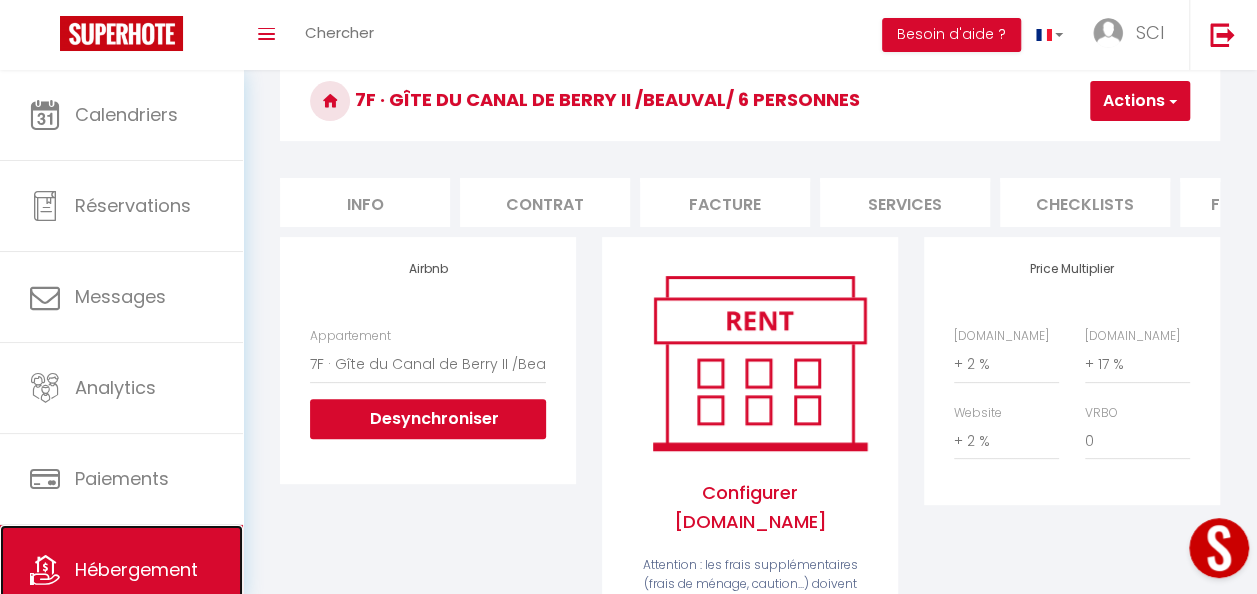 click on "Hébergement" at bounding box center (136, 569) 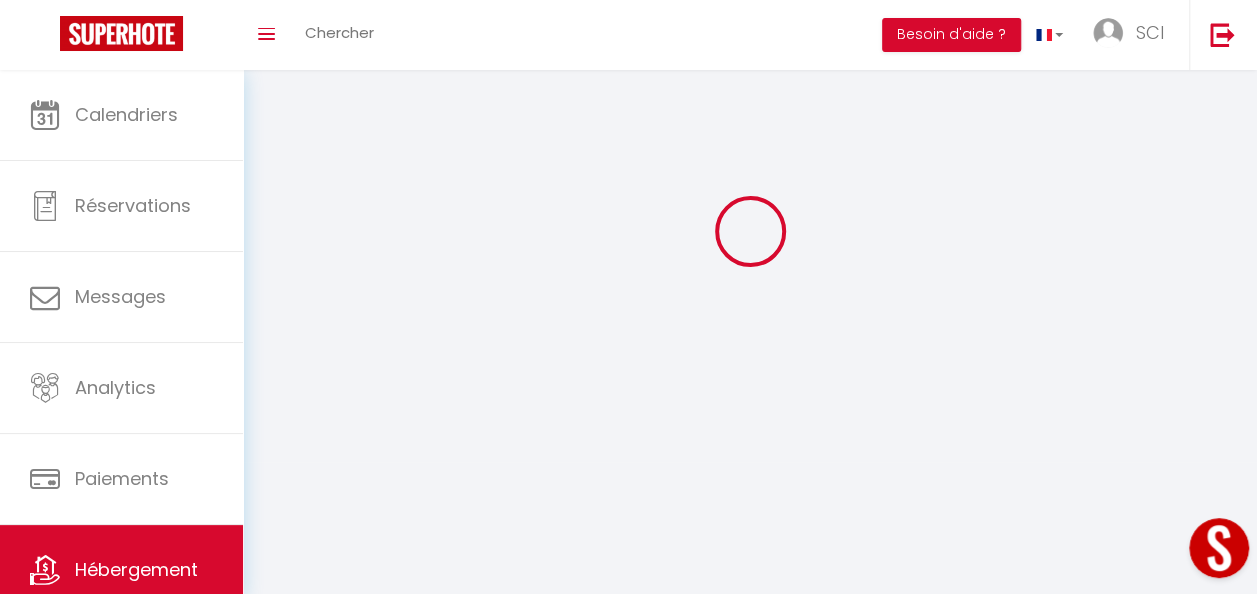 scroll, scrollTop: 0, scrollLeft: 0, axis: both 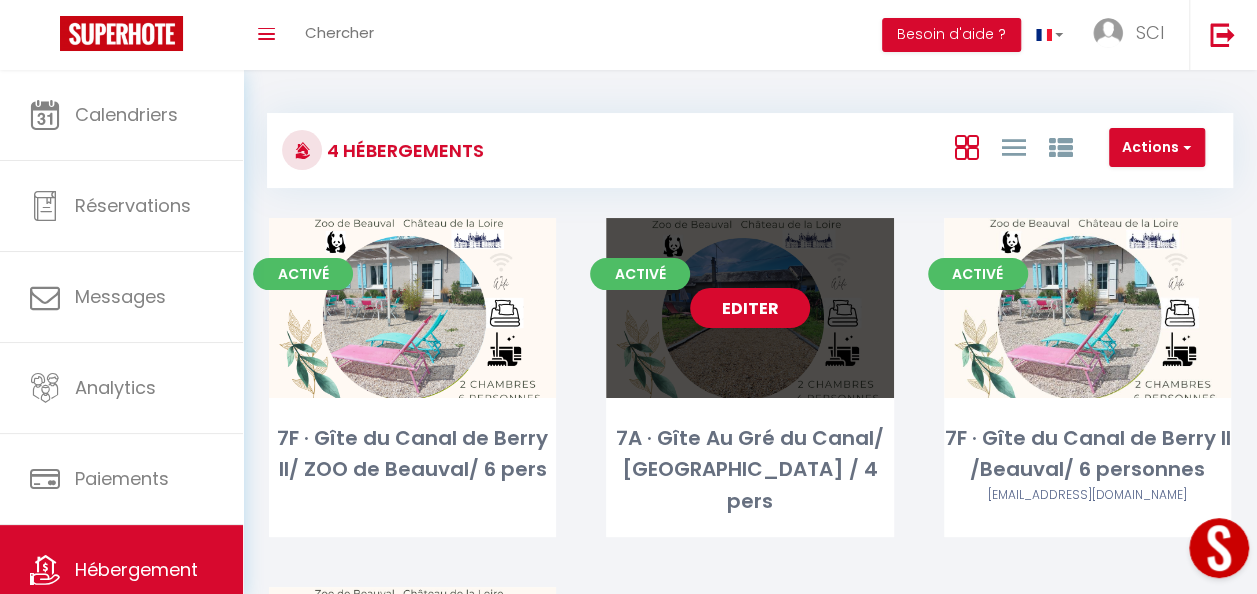 click on "Editer" at bounding box center (749, 308) 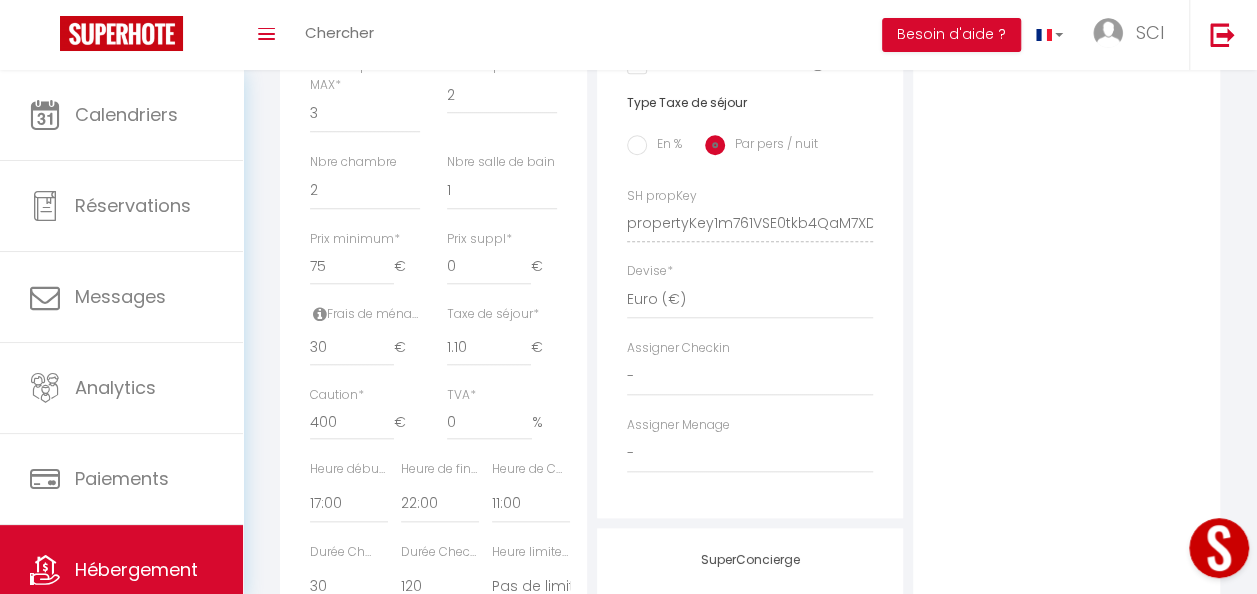 scroll, scrollTop: 705, scrollLeft: 0, axis: vertical 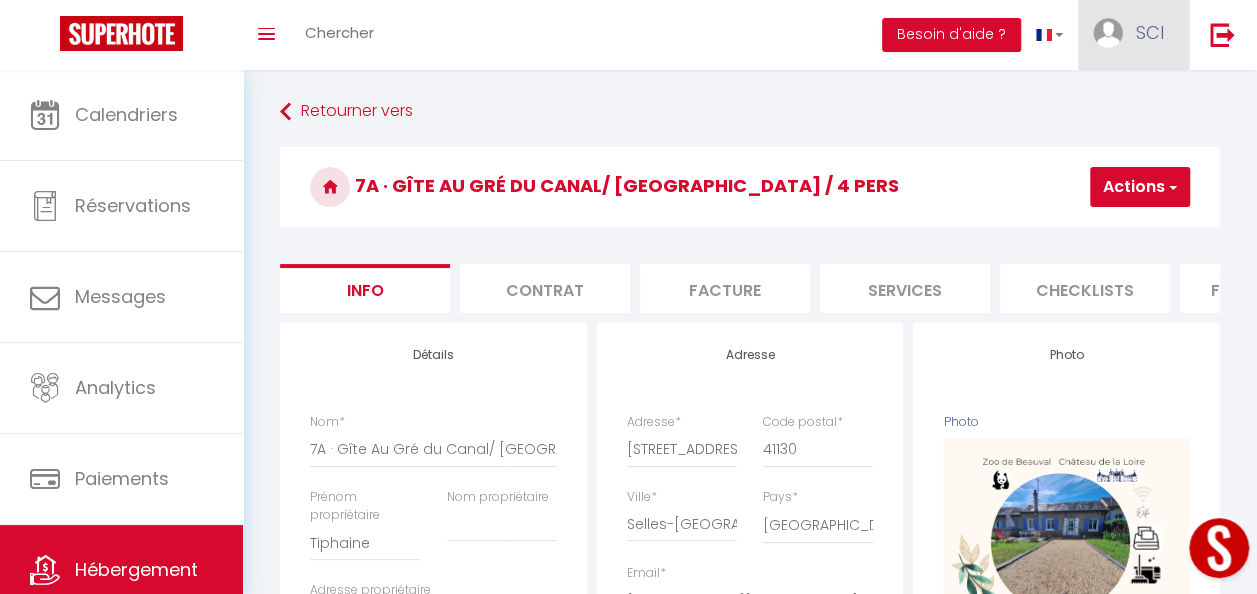 click on "SCI" at bounding box center (1133, 35) 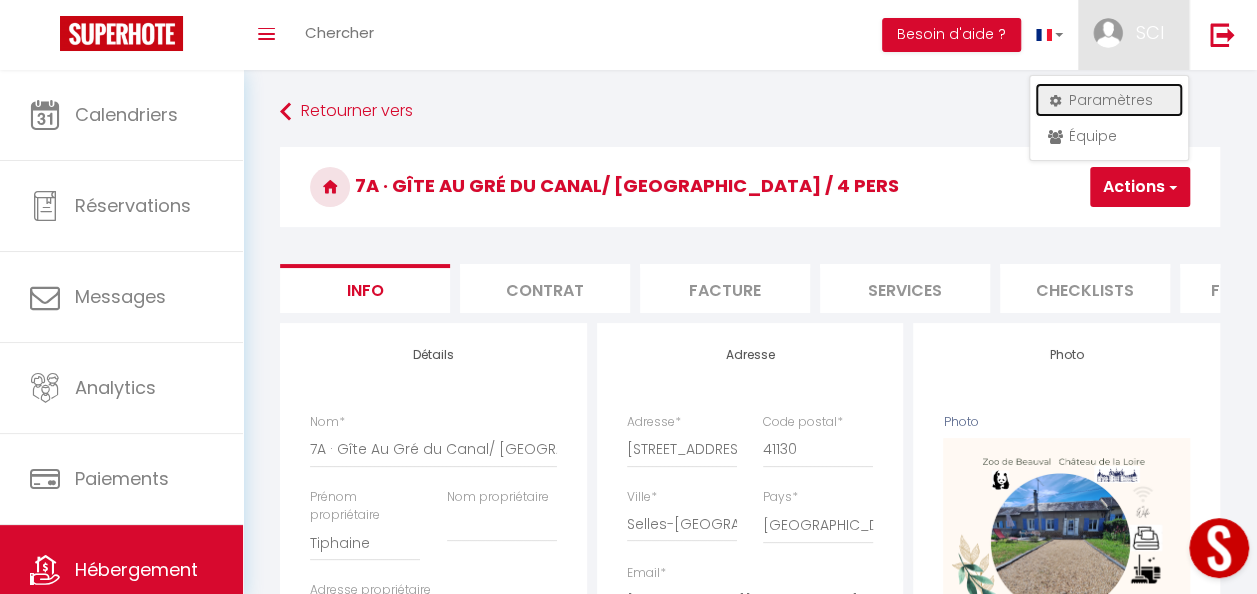 click on "Paramètres" at bounding box center [1109, 100] 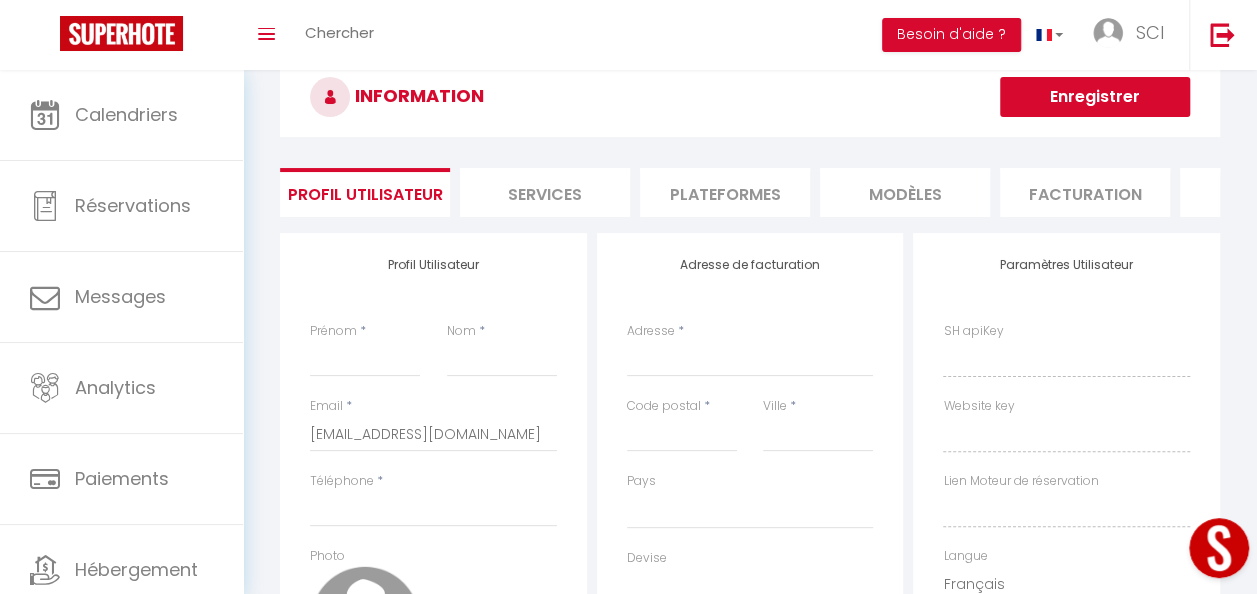 scroll, scrollTop: 49, scrollLeft: 0, axis: vertical 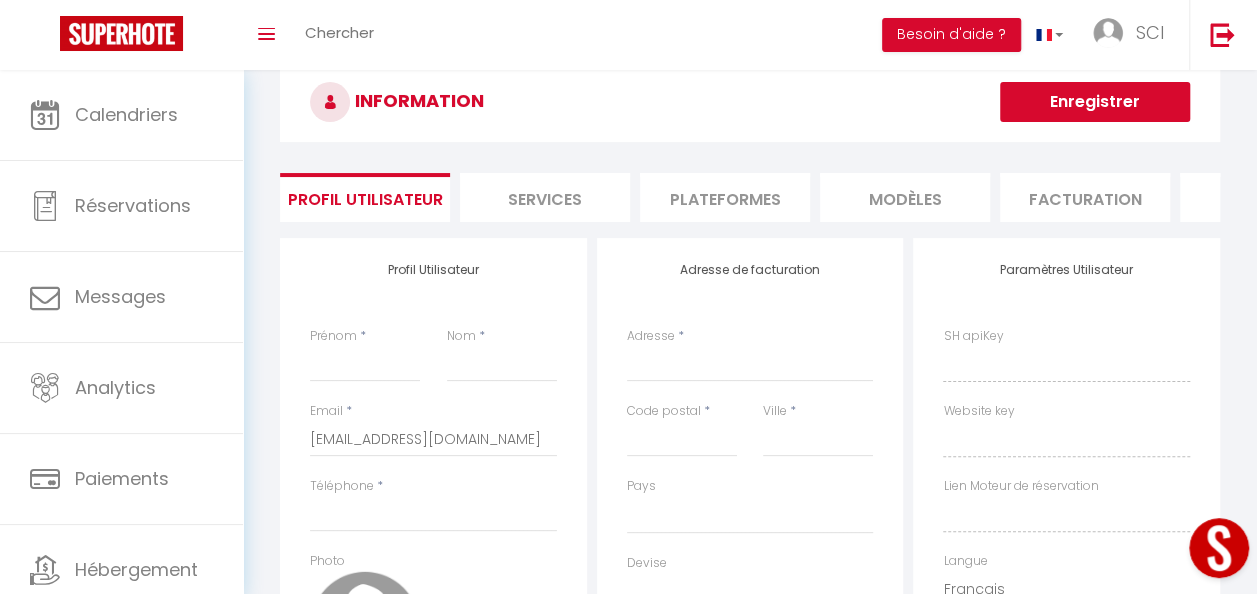 click on "Services" at bounding box center (545, 197) 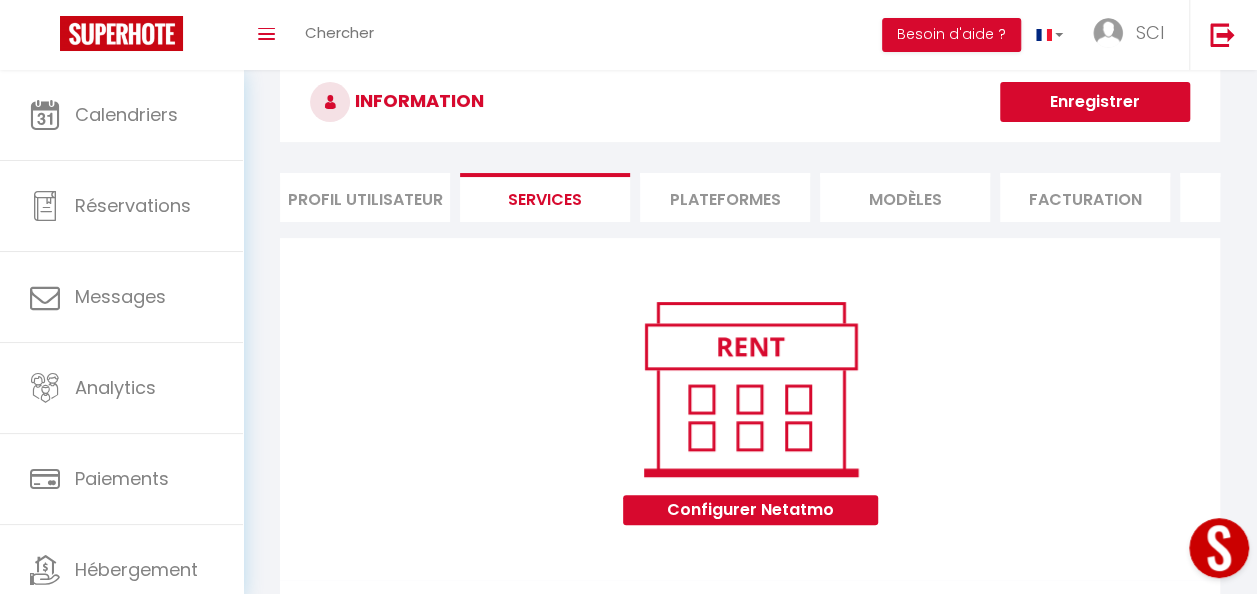 click on "Plateformes" at bounding box center (725, 197) 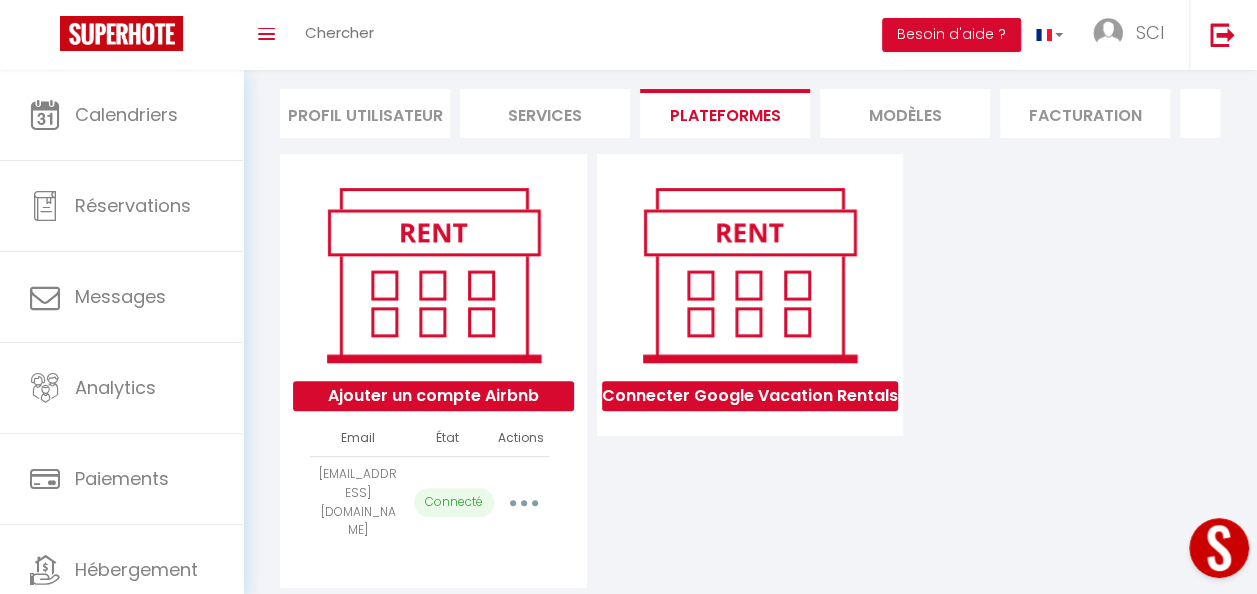 scroll, scrollTop: 160, scrollLeft: 0, axis: vertical 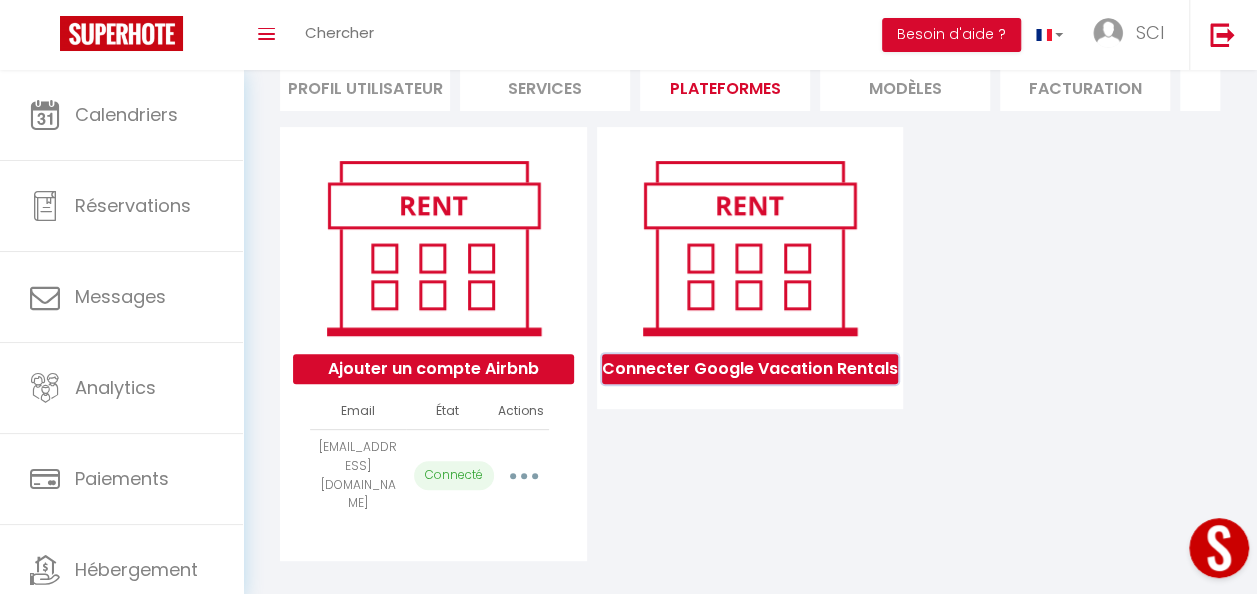 click on "Connecter Google Vacation Rentals" at bounding box center [750, 369] 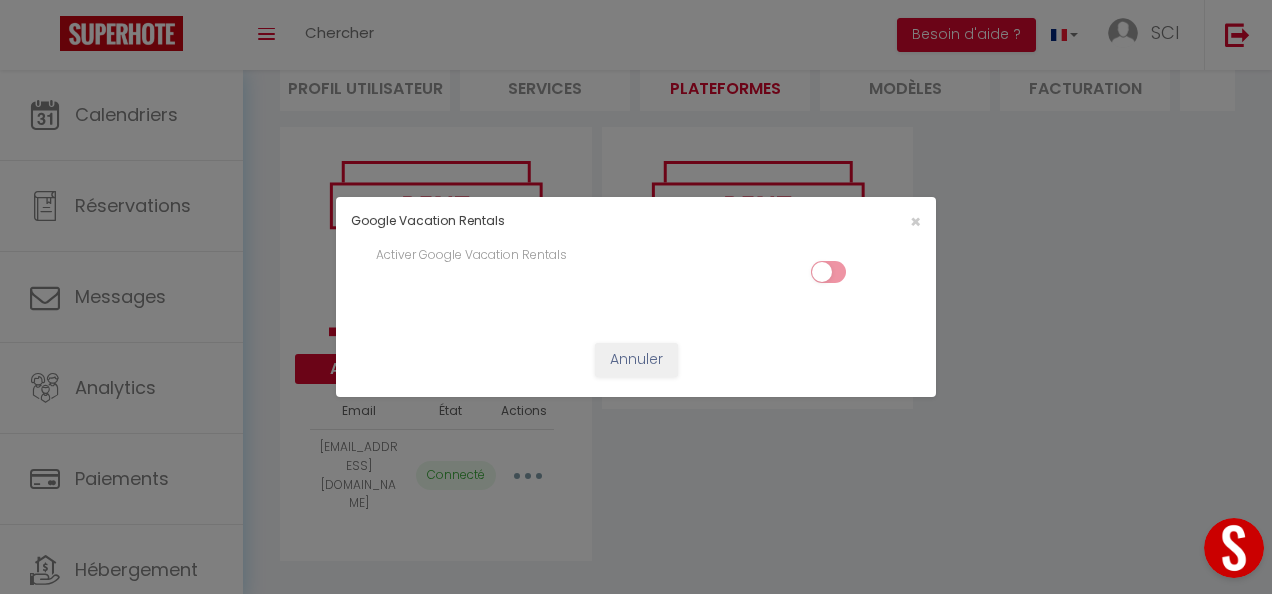 click at bounding box center (828, 276) 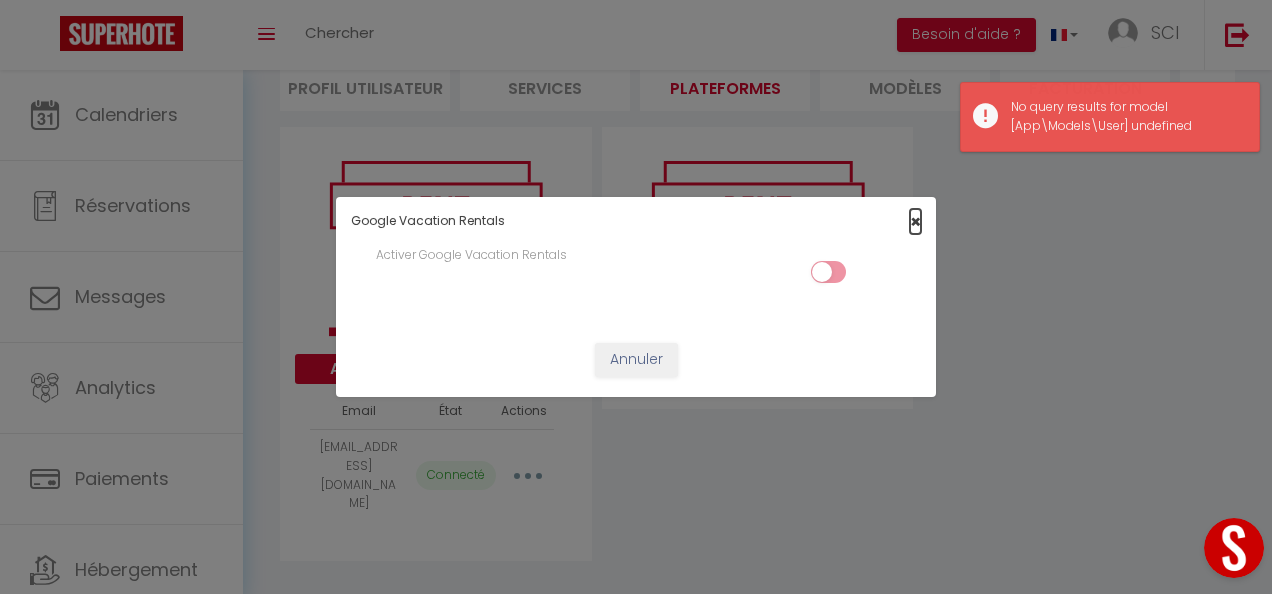 click on "×" at bounding box center (915, 221) 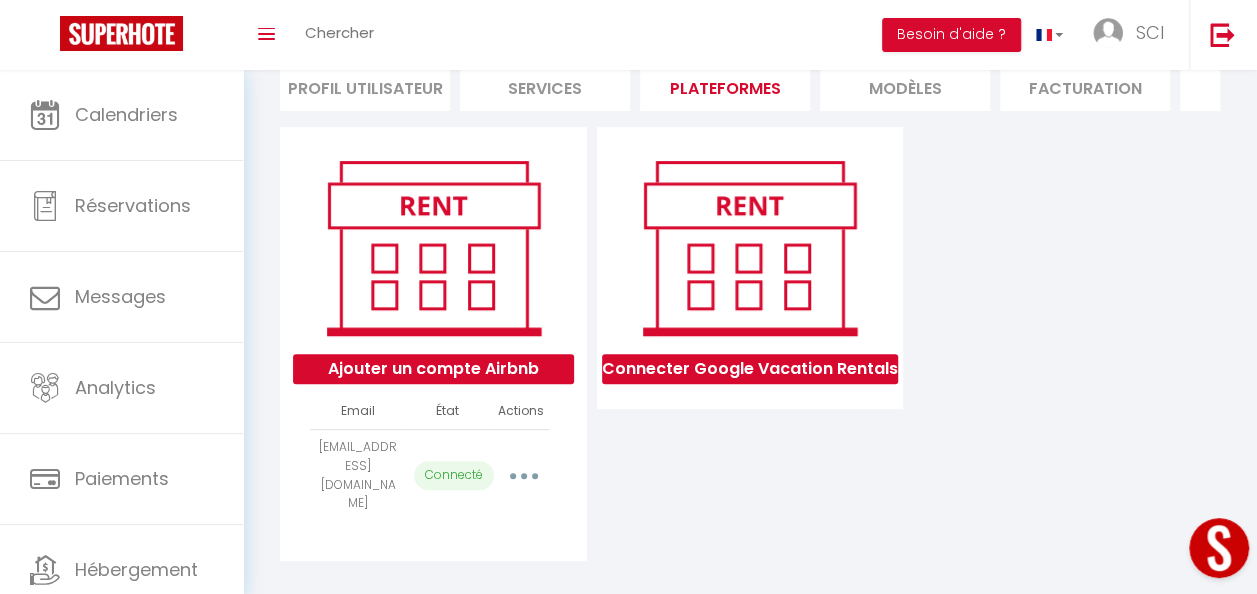 click on "MODÈLES" at bounding box center [905, 86] 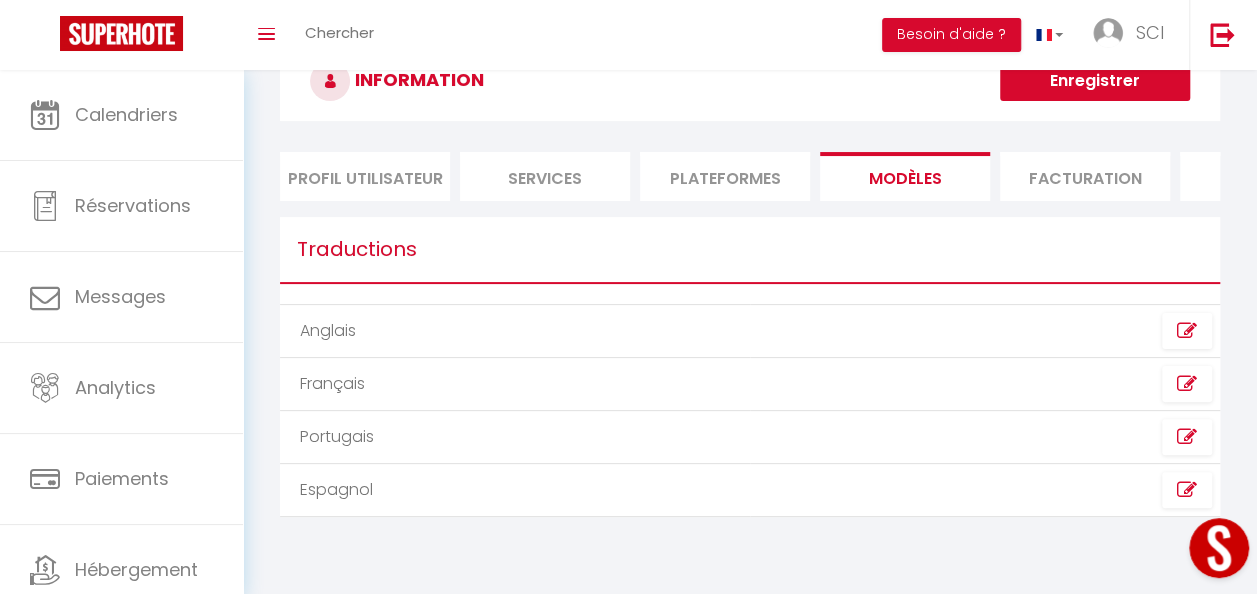 scroll, scrollTop: 74, scrollLeft: 0, axis: vertical 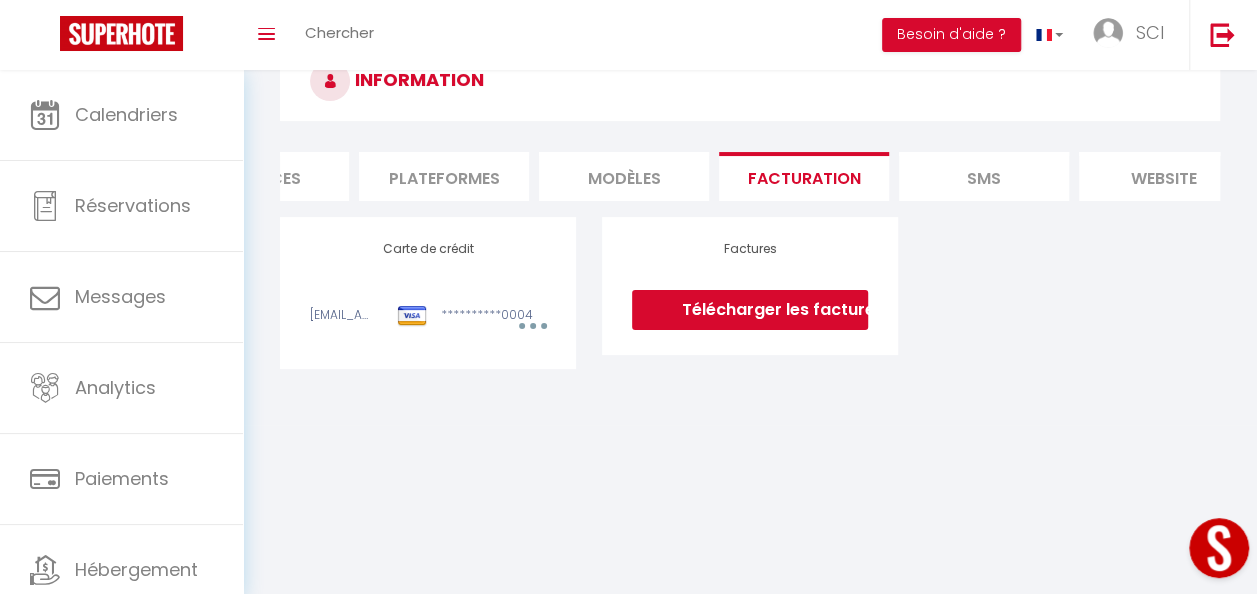 click on "SMS" at bounding box center [984, 176] 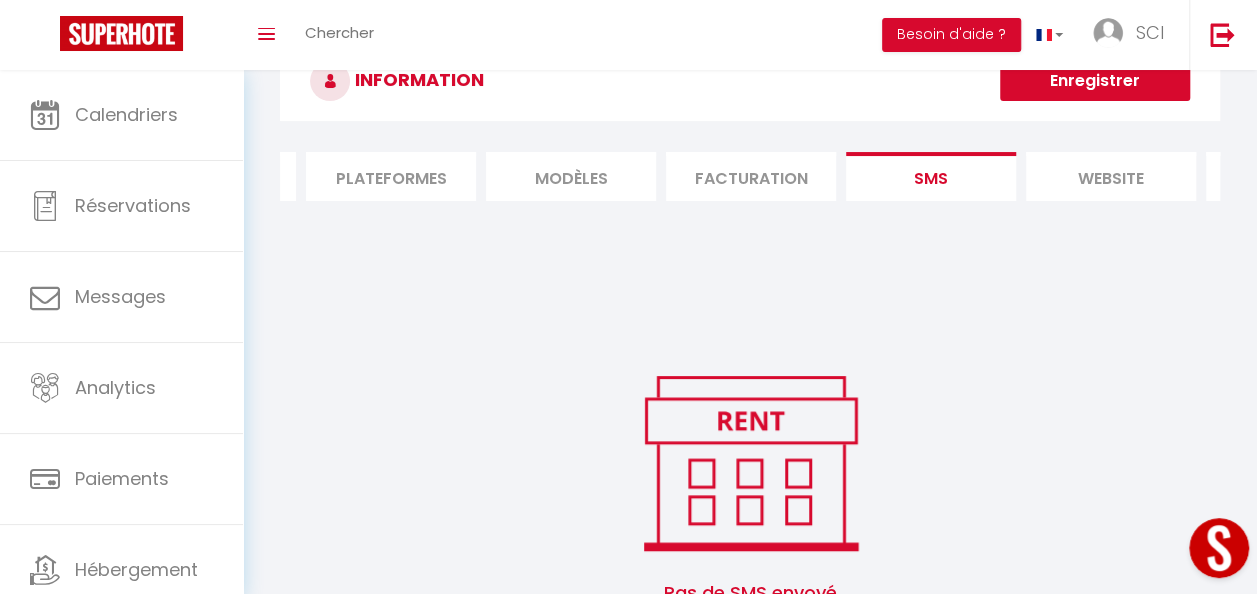 scroll, scrollTop: 0, scrollLeft: 338, axis: horizontal 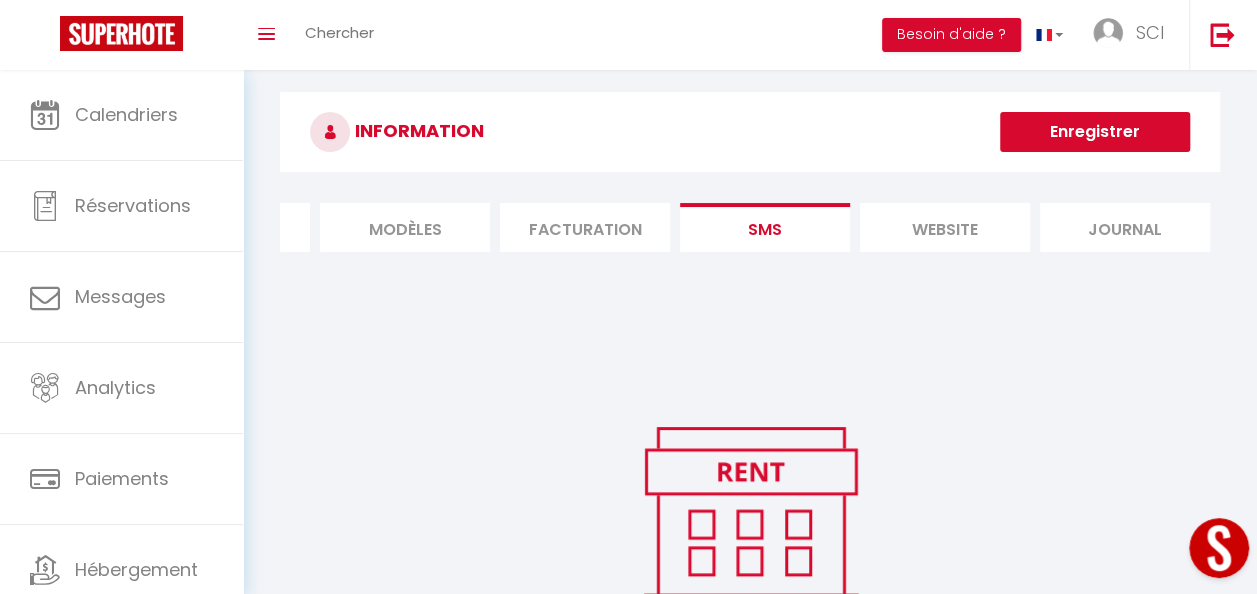click on "website" at bounding box center [945, 227] 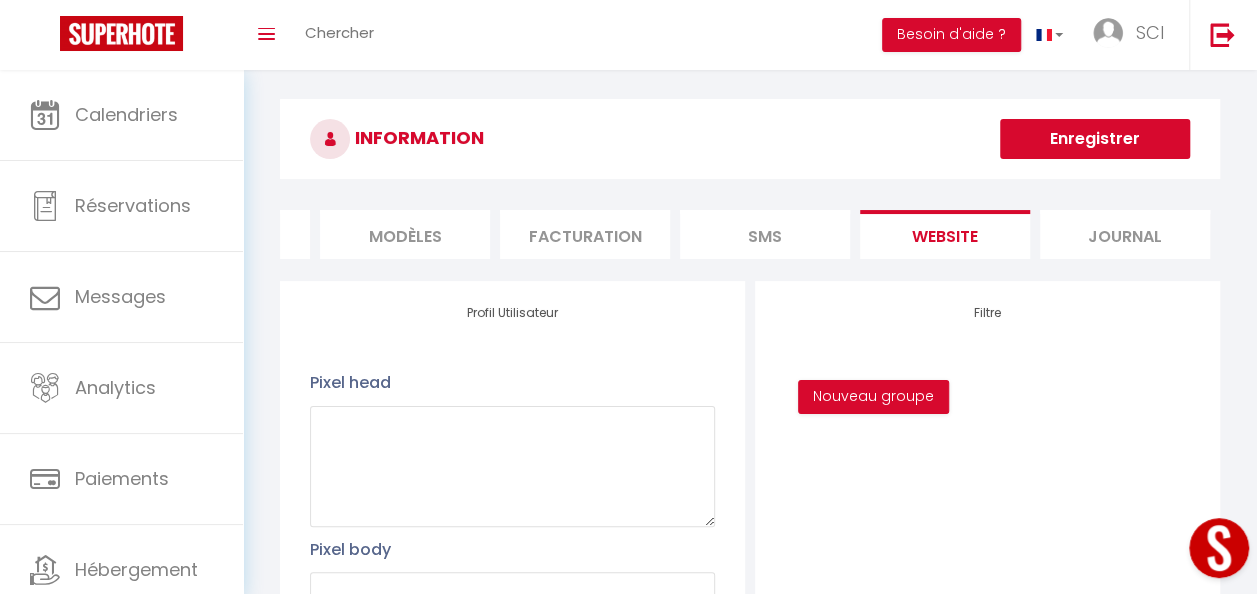 scroll, scrollTop: 10, scrollLeft: 0, axis: vertical 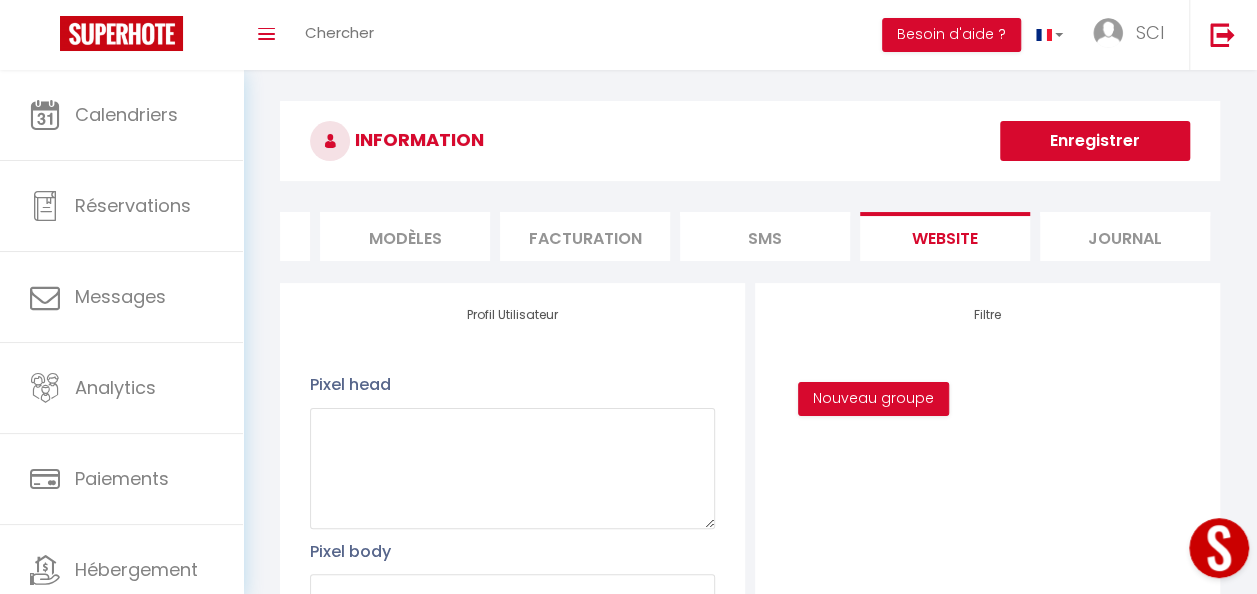 click on "Journal" at bounding box center [1125, 236] 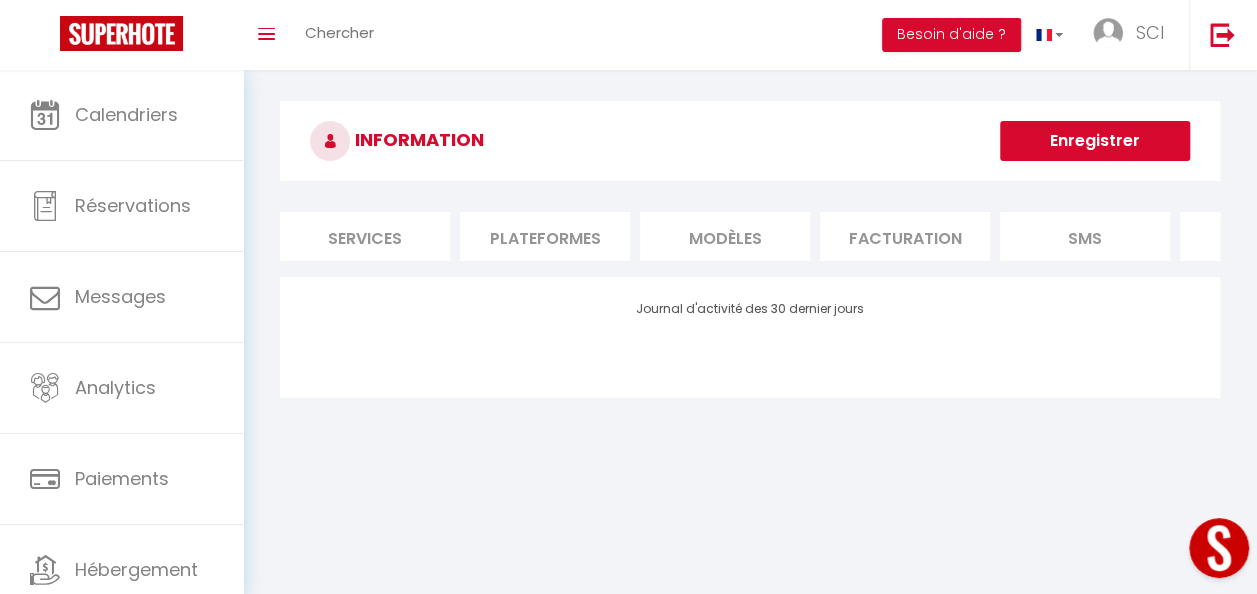 scroll, scrollTop: 0, scrollLeft: 0, axis: both 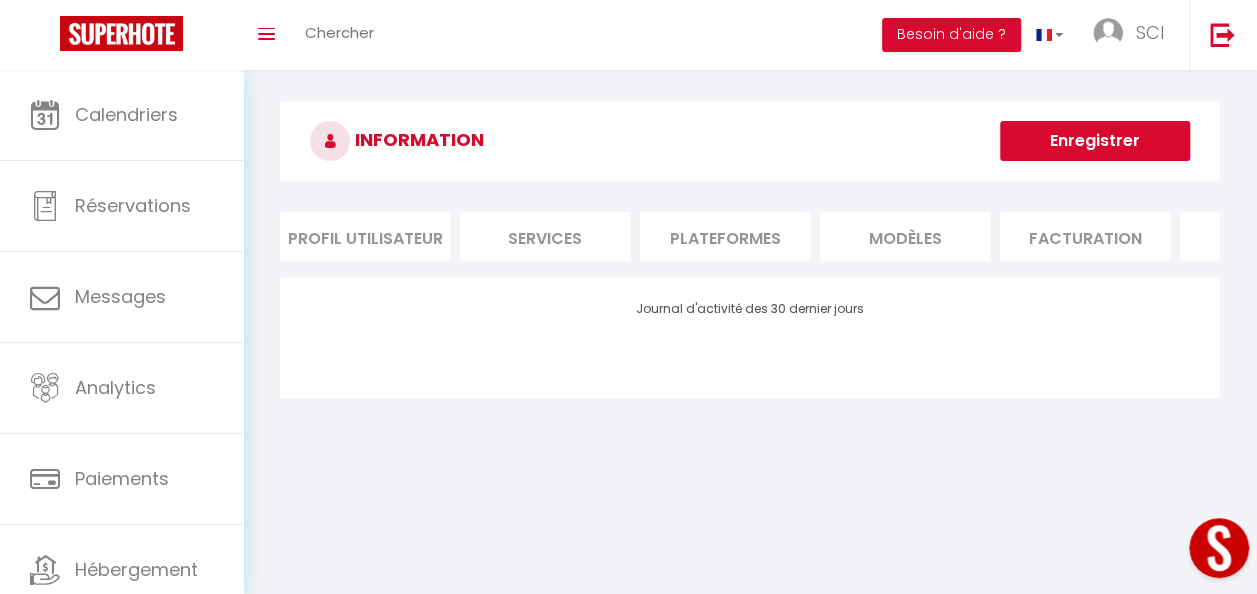 click on "Profil Utilisateur" at bounding box center [365, 236] 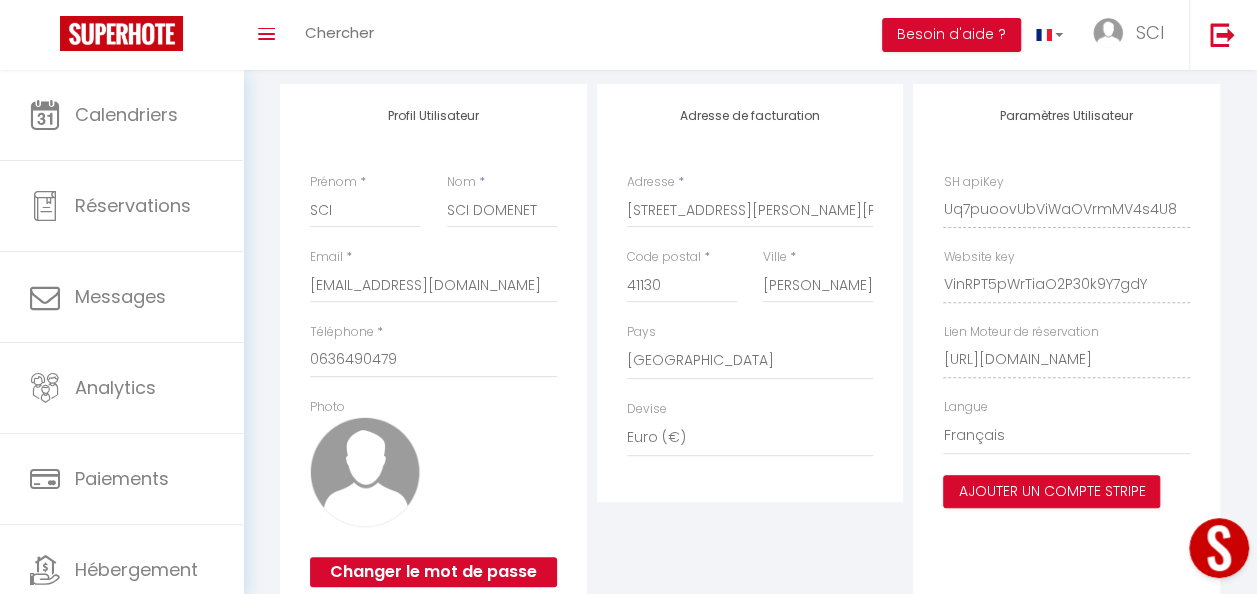 scroll, scrollTop: 292, scrollLeft: 0, axis: vertical 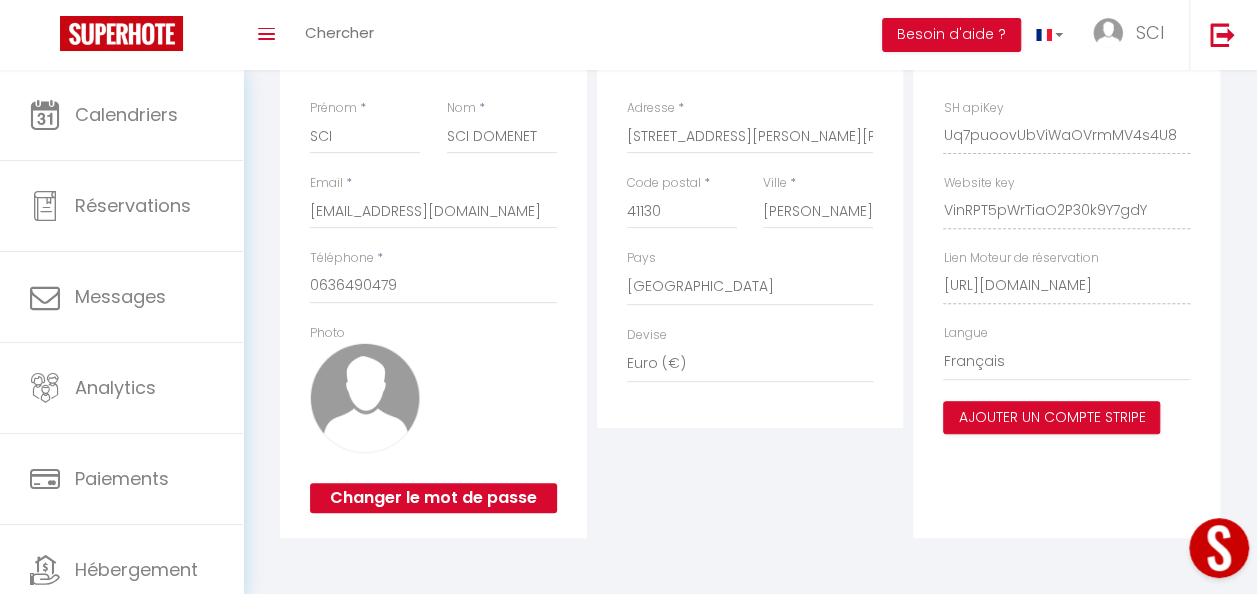 click on "Adresse de facturation
Adresse   *   32 Route de Selles 41130 Billy   Code postal   *   41130   Ville   *   Billy   Pays
France
Portugal
Afghanistan
Albania
Algeria
American Samoa
Andorra
Angola
Anguilla
Antarctica
Antigua and Barbuda
Argentina
Armenia
Devise" at bounding box center [750, 274] 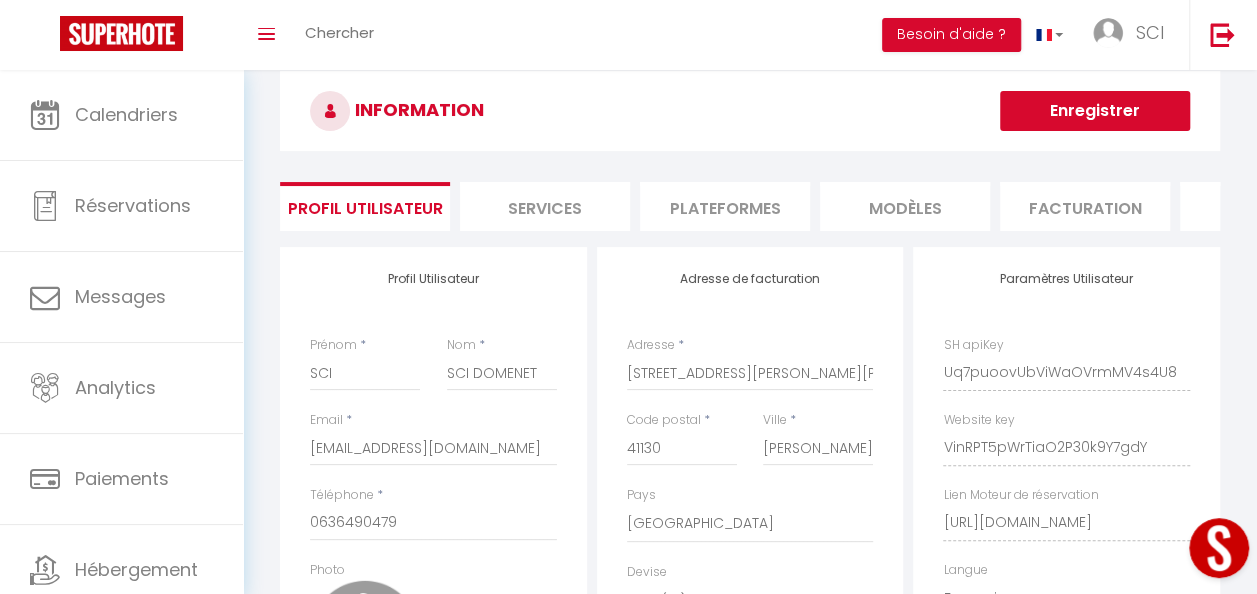 scroll, scrollTop: 0, scrollLeft: 0, axis: both 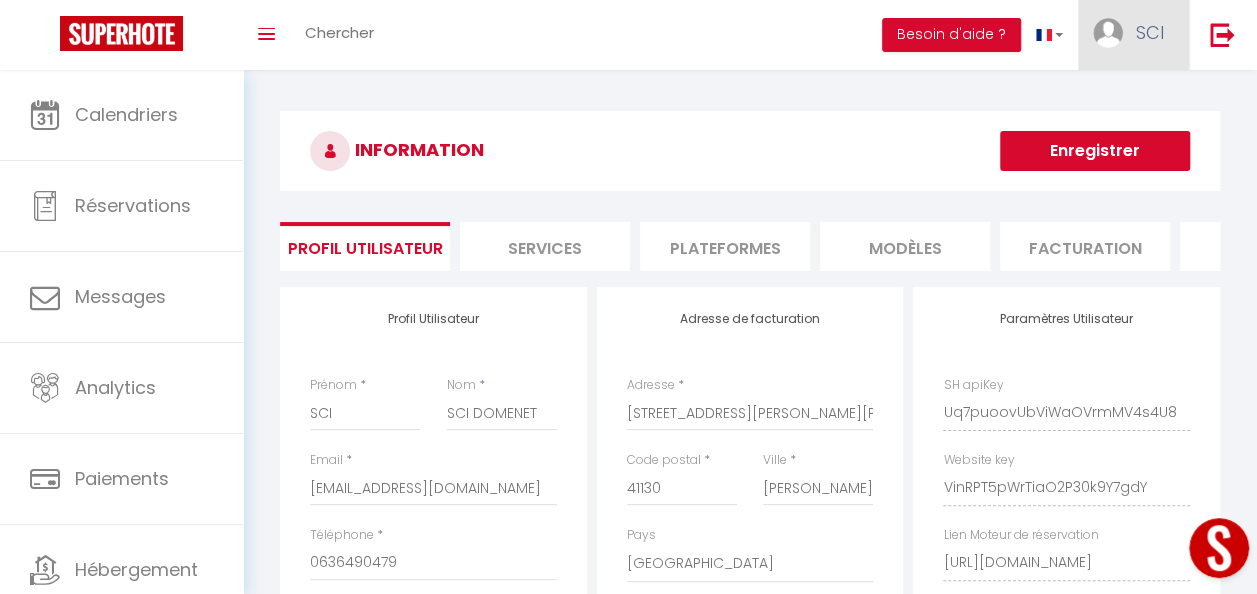 click on "SCI" at bounding box center [1150, 32] 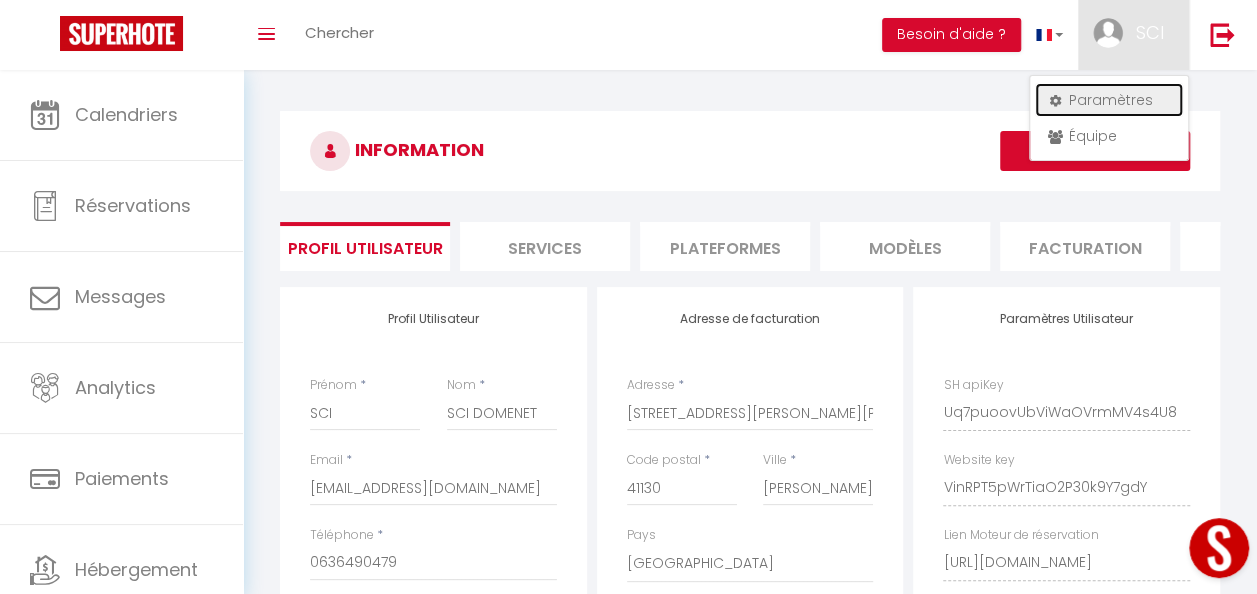 click on "Paramètres" at bounding box center [1109, 100] 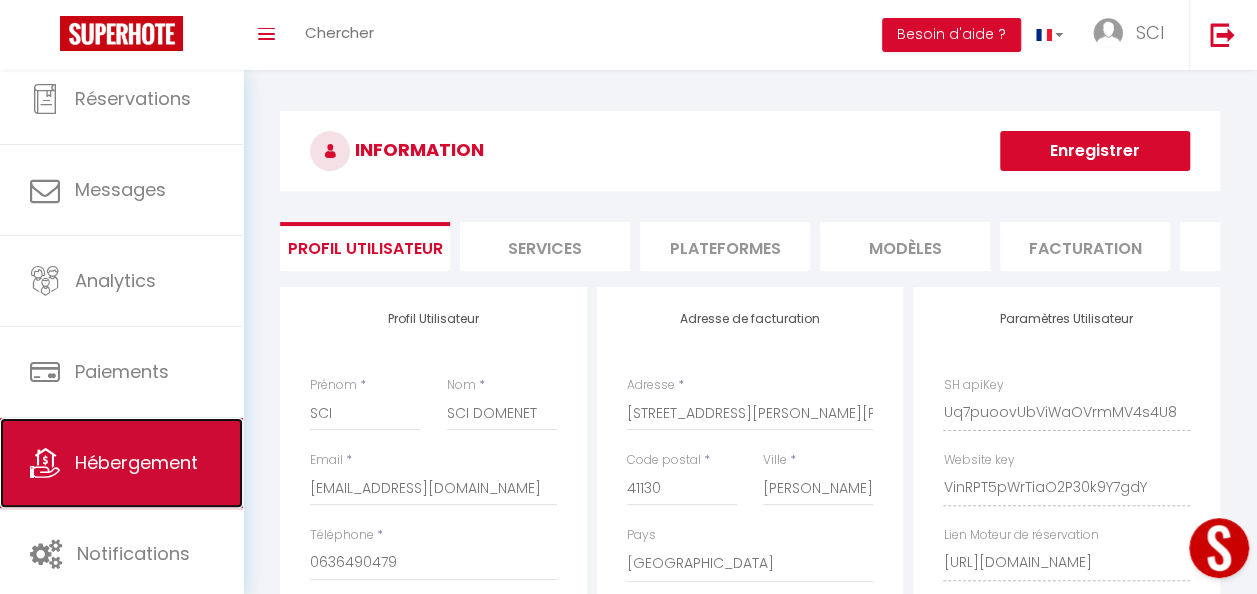 click on "Hébergement" at bounding box center [121, 463] 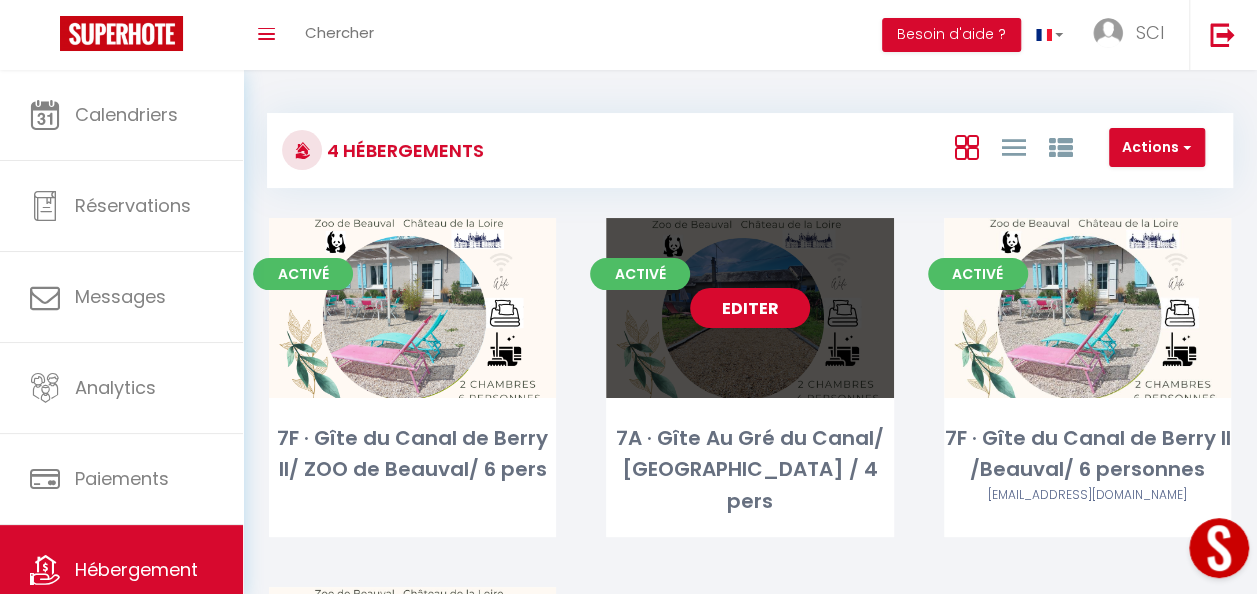 click on "Editer" at bounding box center [749, 308] 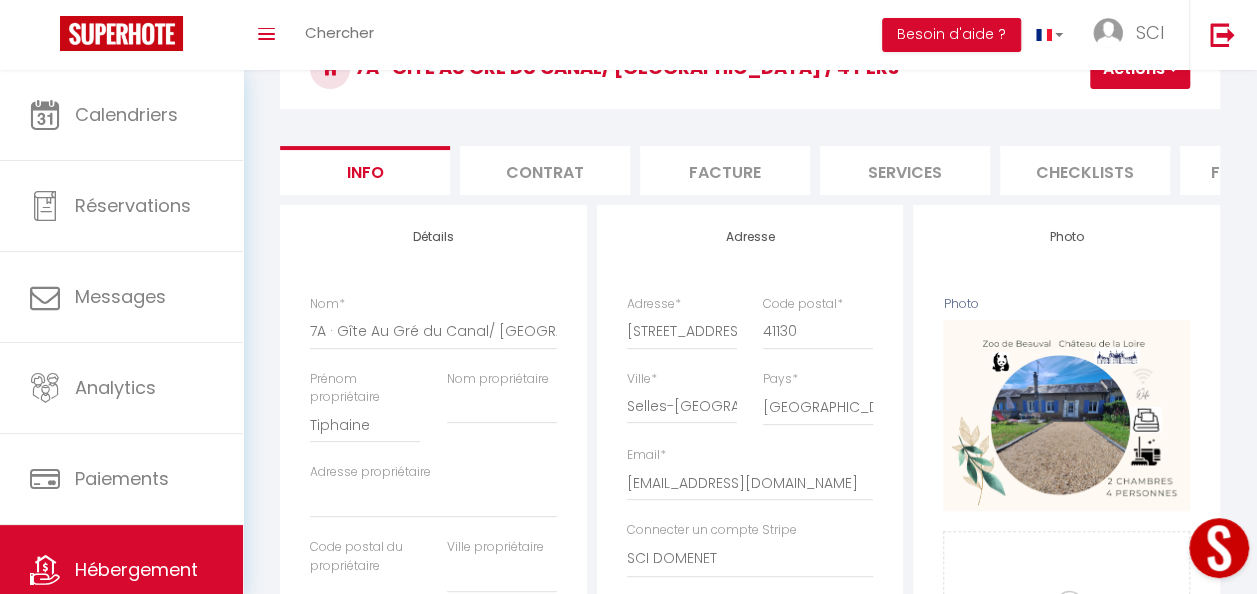 scroll, scrollTop: 230, scrollLeft: 0, axis: vertical 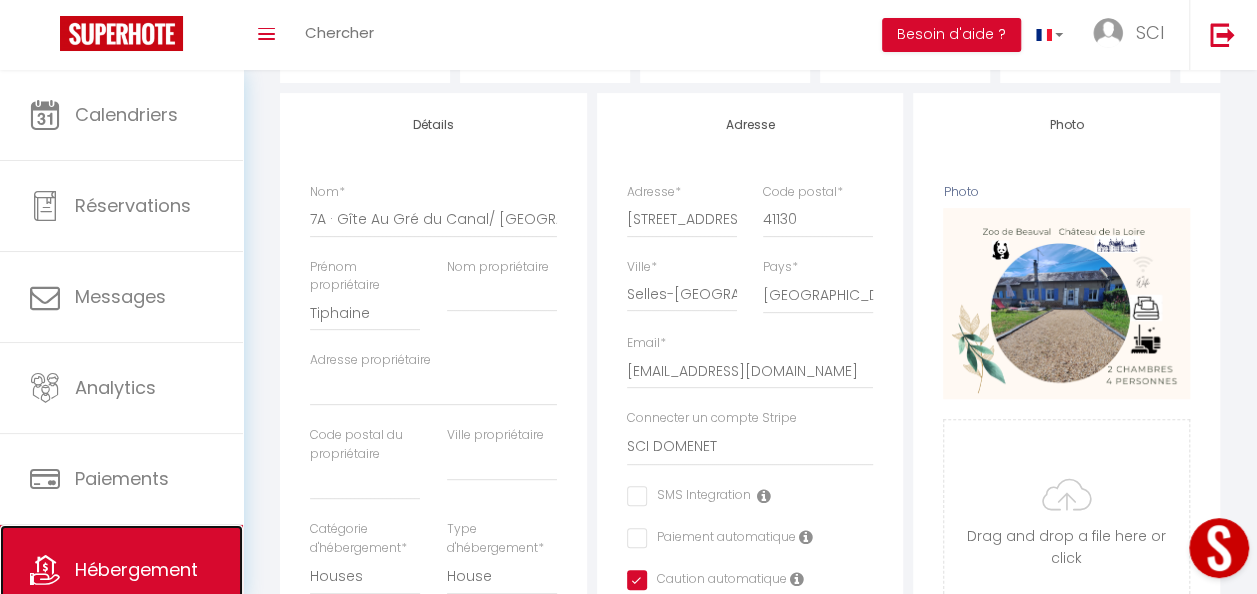 click on "Hébergement" at bounding box center (121, 570) 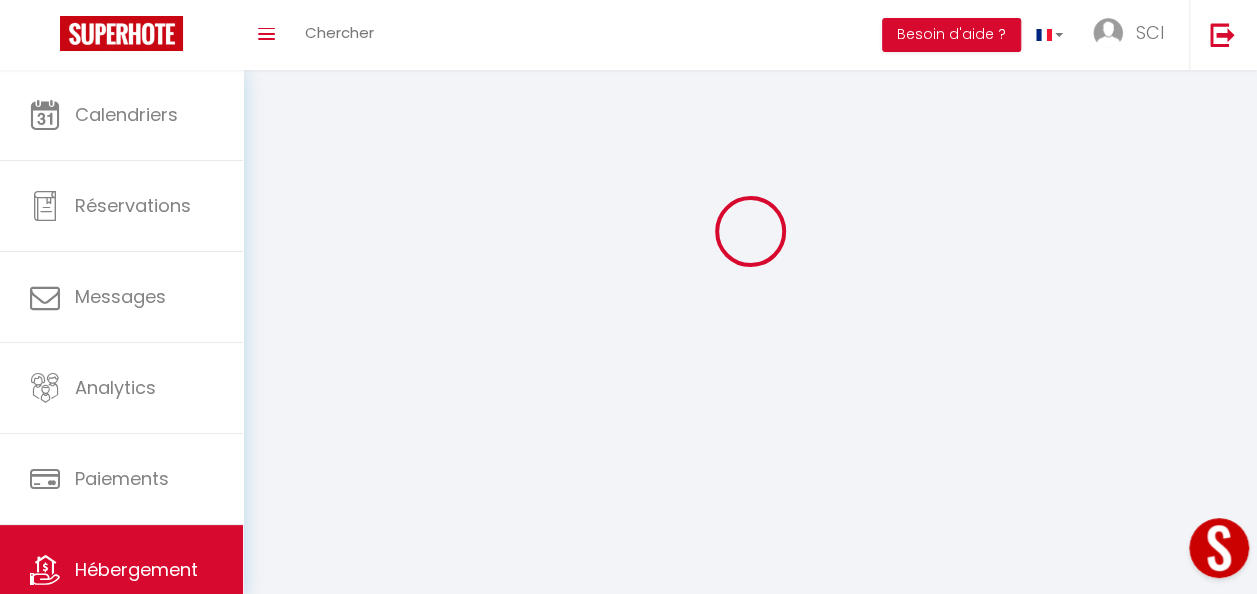 scroll, scrollTop: 0, scrollLeft: 0, axis: both 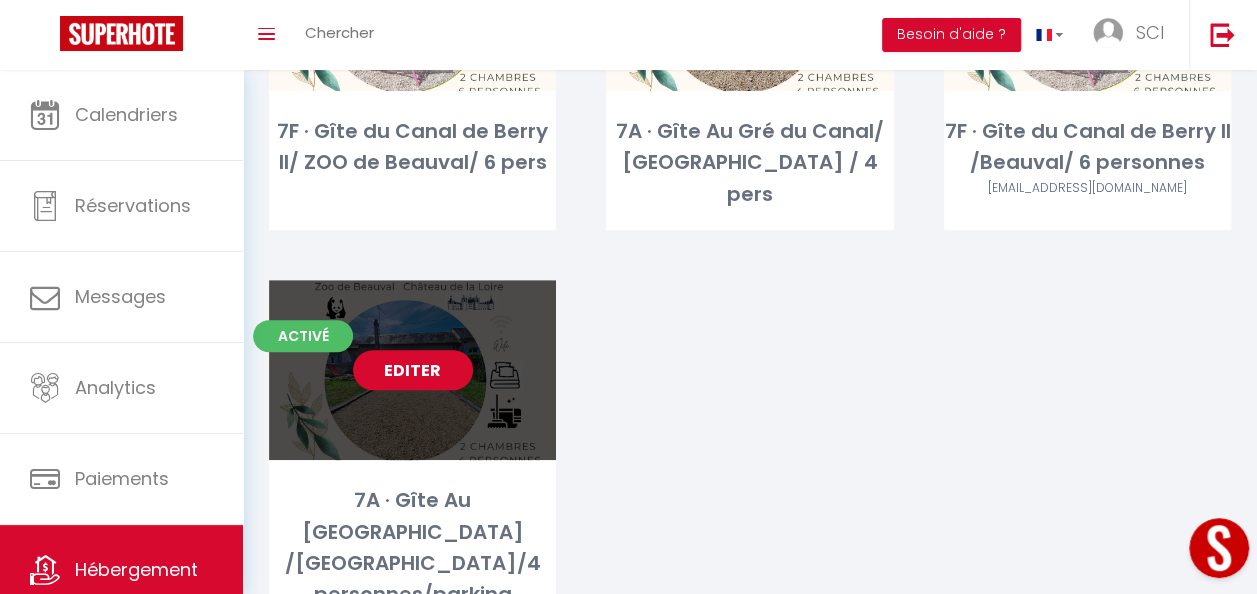 click on "Editer" at bounding box center [413, 370] 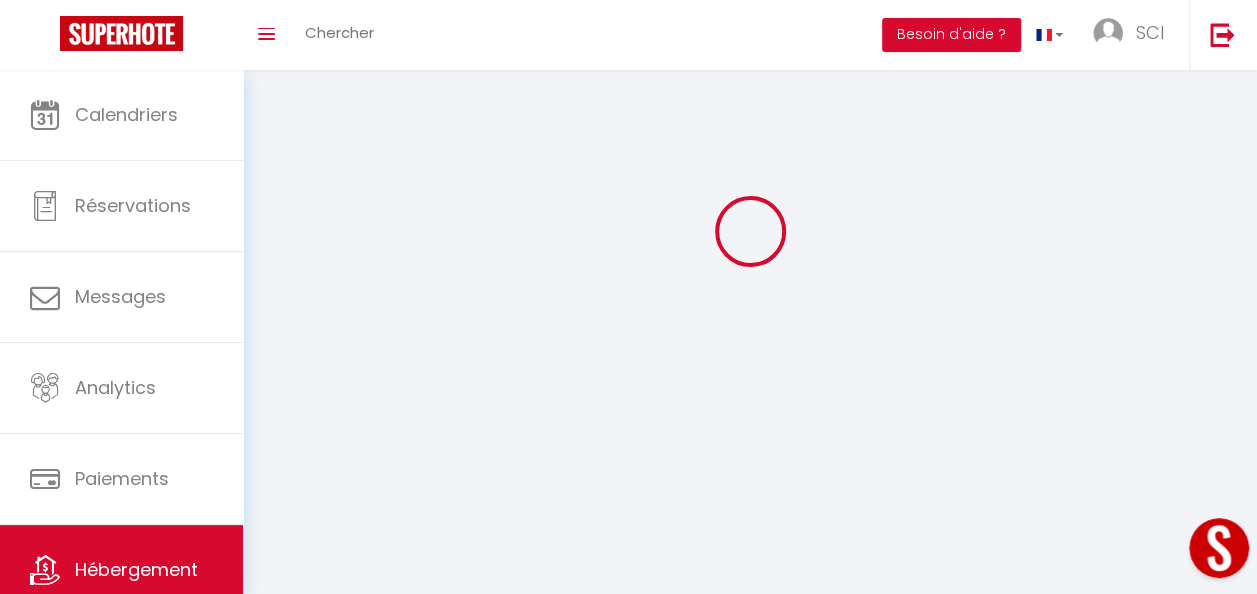 scroll, scrollTop: 0, scrollLeft: 0, axis: both 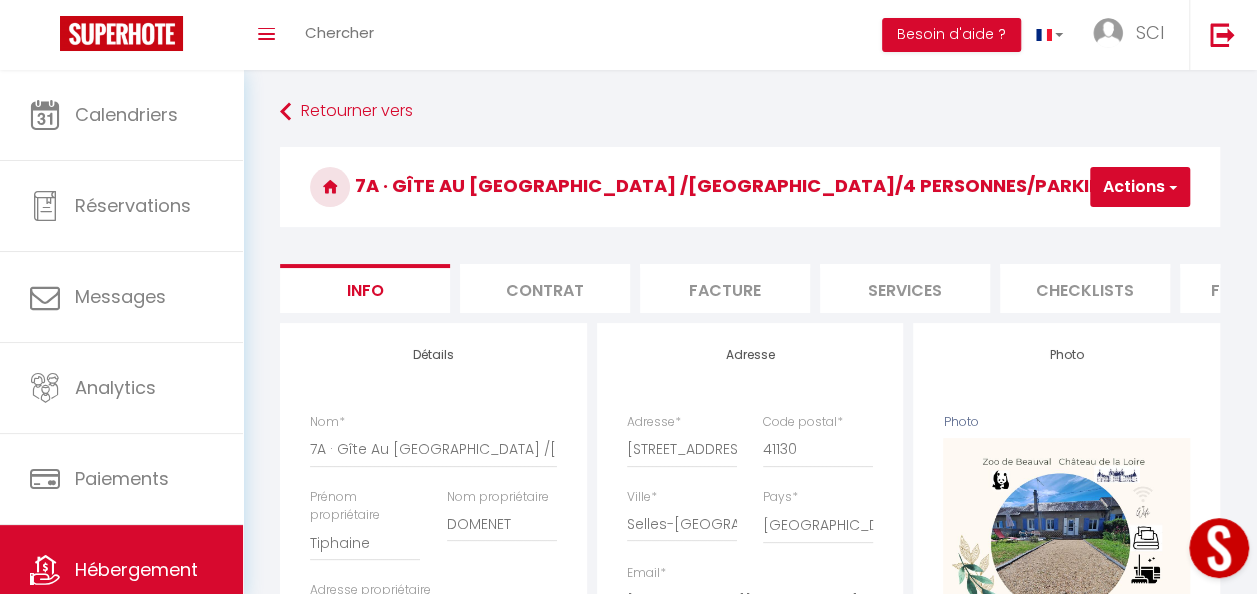 drag, startPoint x: 1255, startPoint y: 169, endPoint x: 1255, endPoint y: 264, distance: 95 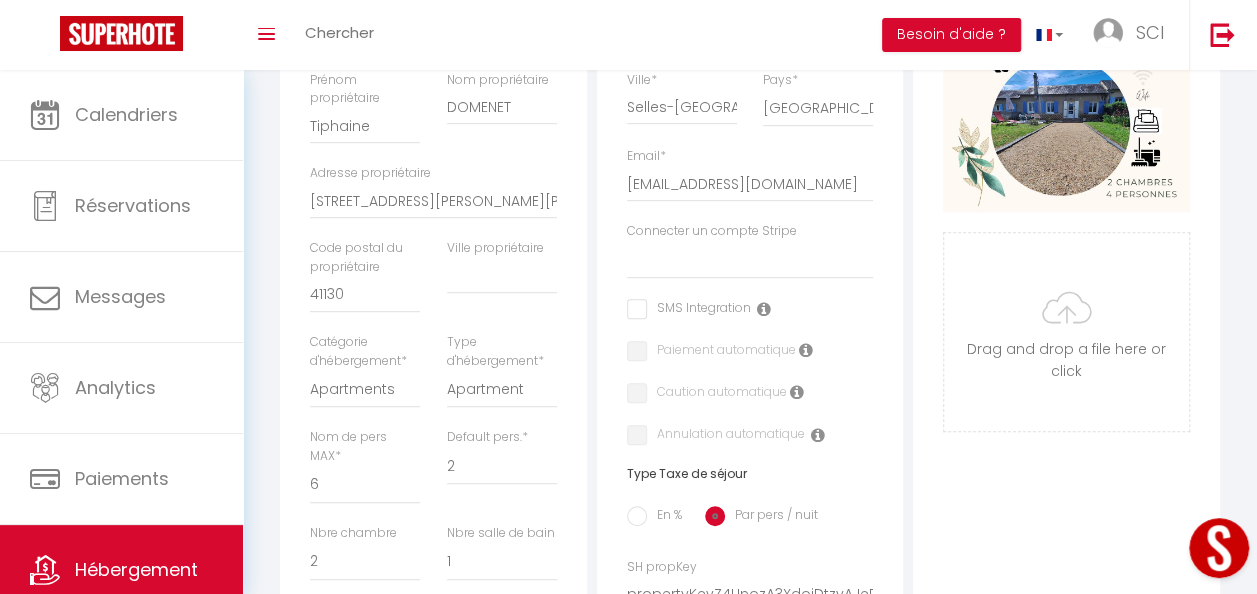 scroll, scrollTop: 534, scrollLeft: 0, axis: vertical 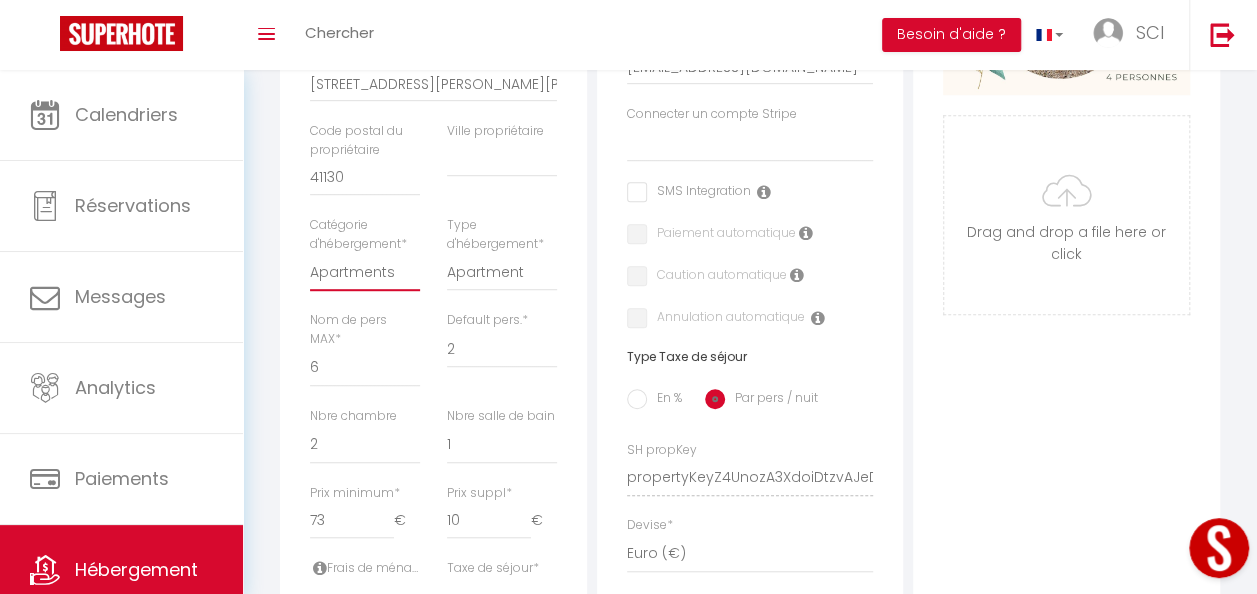click on "Apartments
Houses
Secondary units
Unique Homes
BNB
Others" at bounding box center (365, 272) 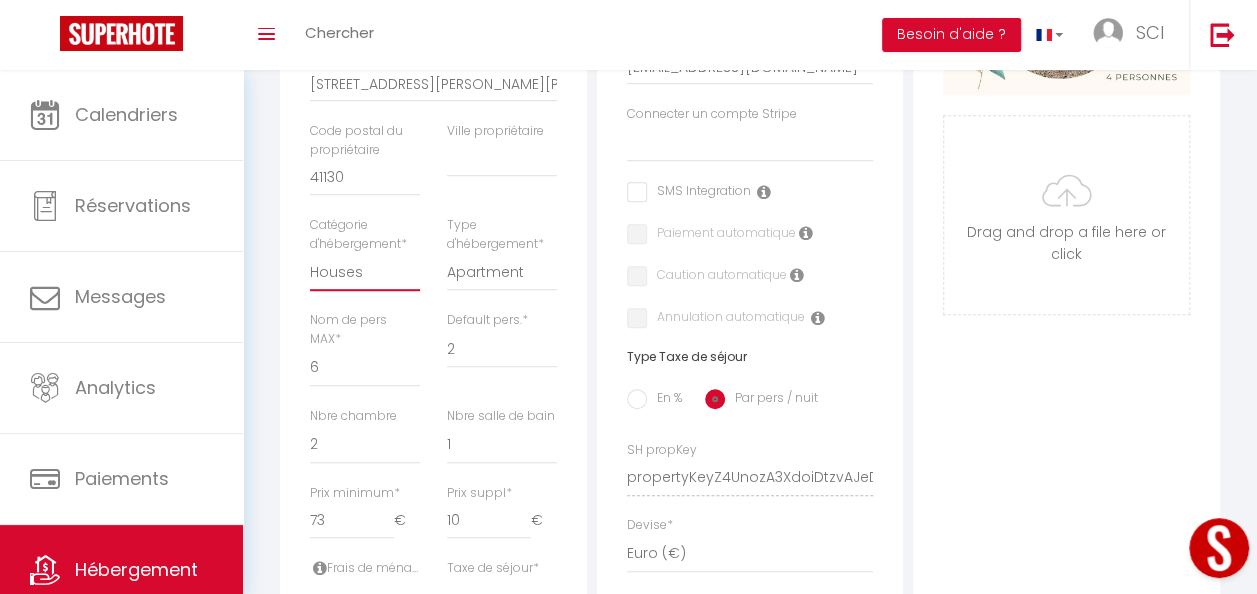 click on "Apartments
Houses
Secondary units
Unique Homes
BNB
Others" at bounding box center [365, 272] 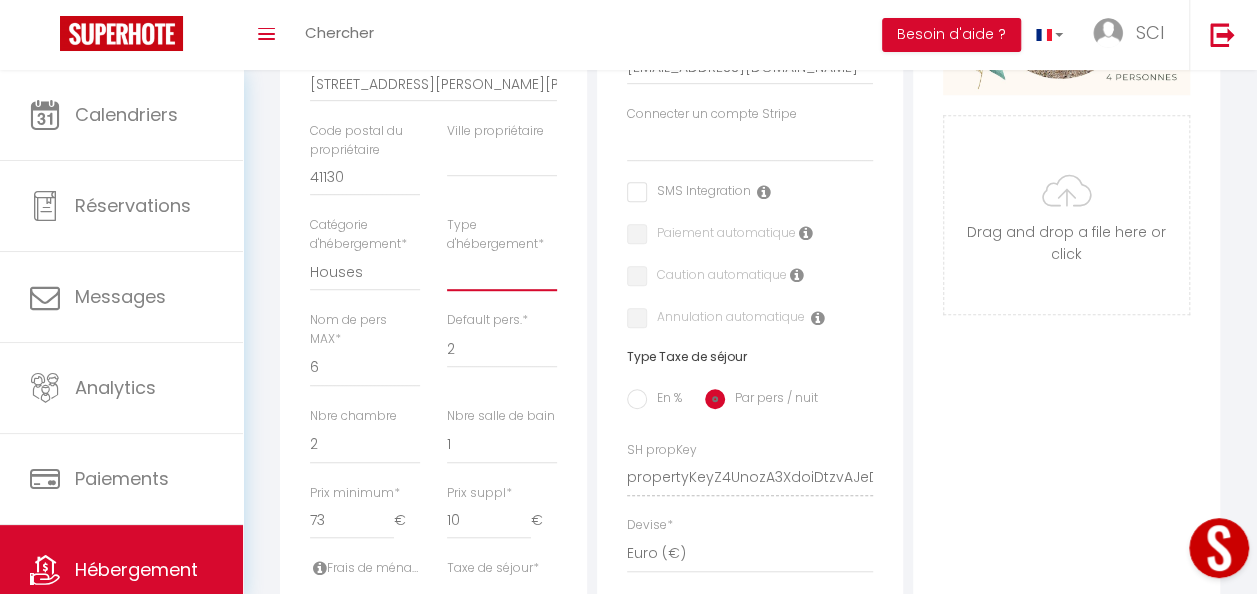 click on "House
[GEOGRAPHIC_DATA]
Villa
[GEOGRAPHIC_DATA]
Cottage
[GEOGRAPHIC_DATA]
Earthhouse
Houseboat
Hut
Farm Stay
[GEOGRAPHIC_DATA]
[GEOGRAPHIC_DATA]
Lighthouse" at bounding box center (502, 272) 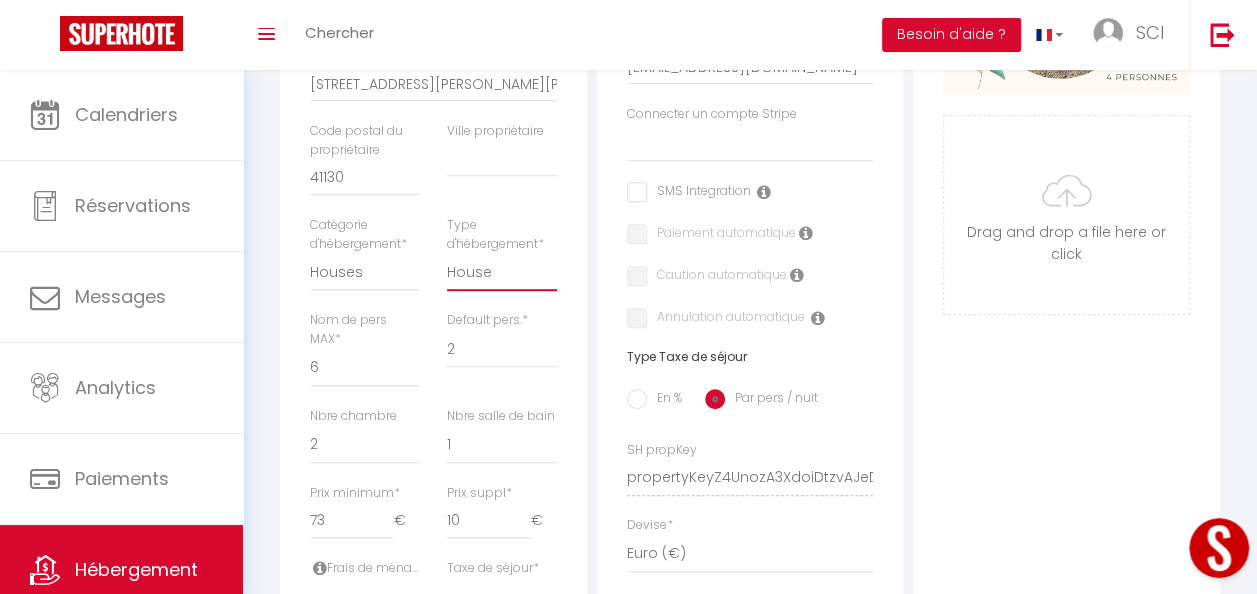 click on "House
[GEOGRAPHIC_DATA]
Villa
[GEOGRAPHIC_DATA]
Cottage
[GEOGRAPHIC_DATA]
Earthhouse
Houseboat
Hut
Farm Stay
[GEOGRAPHIC_DATA]
[GEOGRAPHIC_DATA]
Lighthouse" at bounding box center (502, 272) 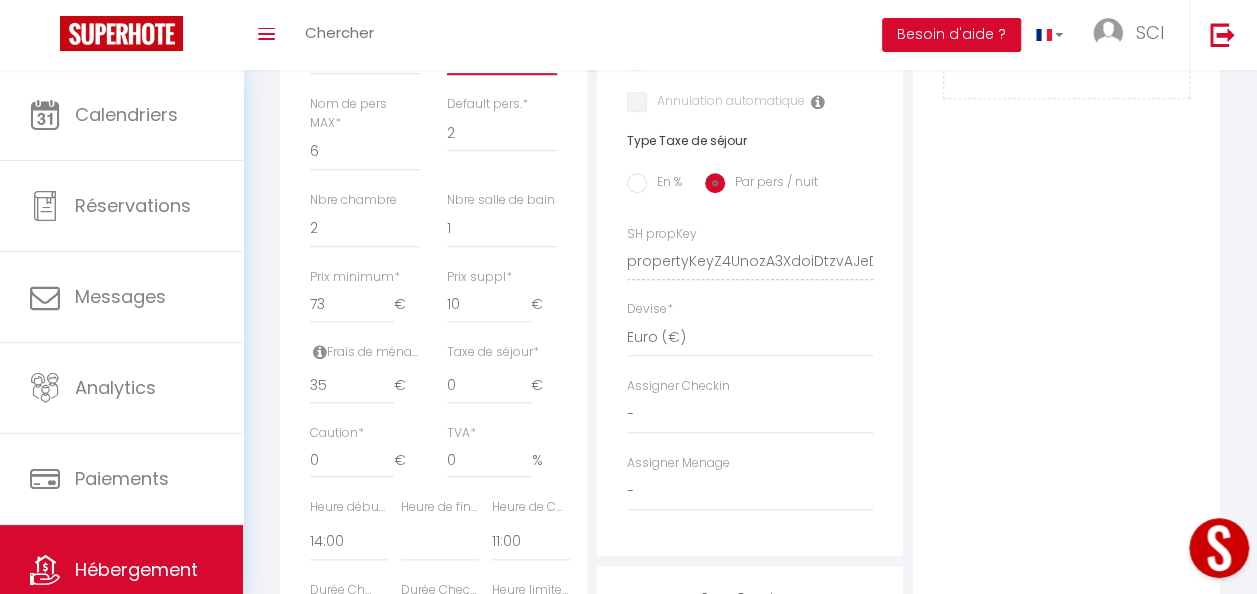 scroll, scrollTop: 754, scrollLeft: 0, axis: vertical 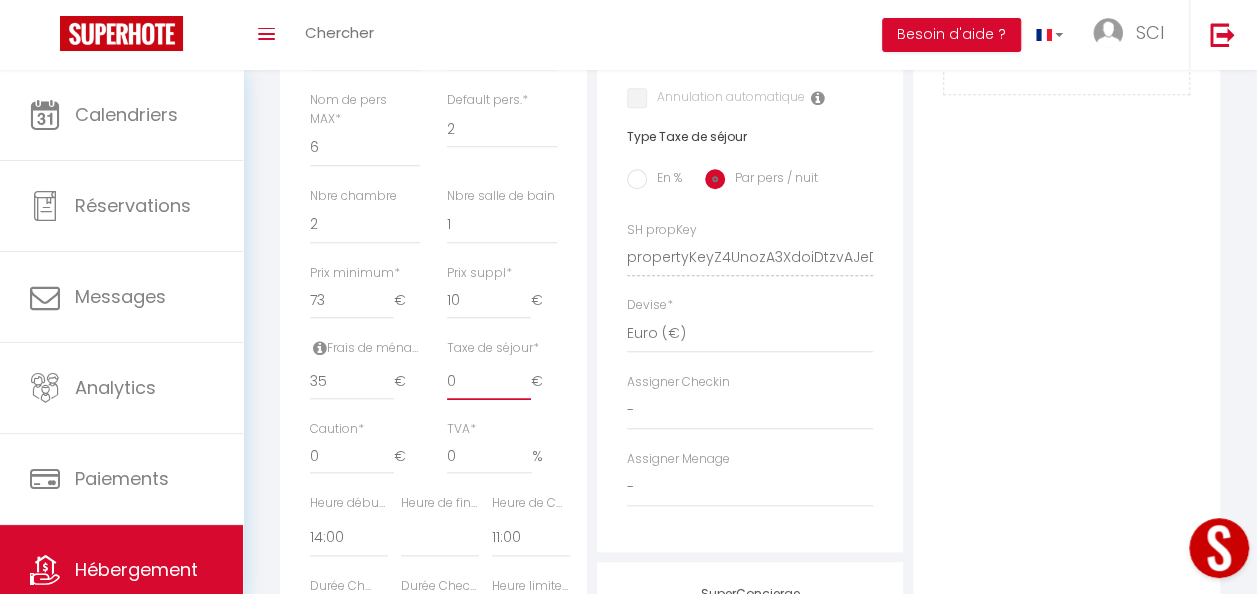 click on "0" at bounding box center [489, 382] 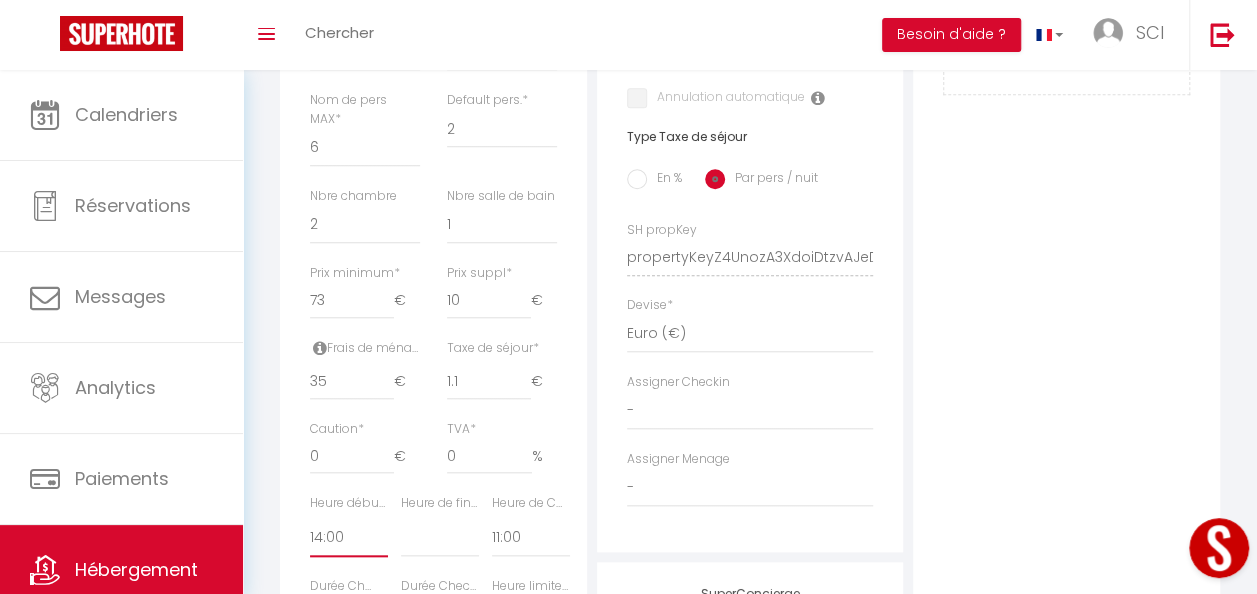 click on "00:00
00:15
00:30
00:45
01:00
01:15
01:30
01:45
02:00
02:15
02:30
02:45
03:00" at bounding box center (349, 538) 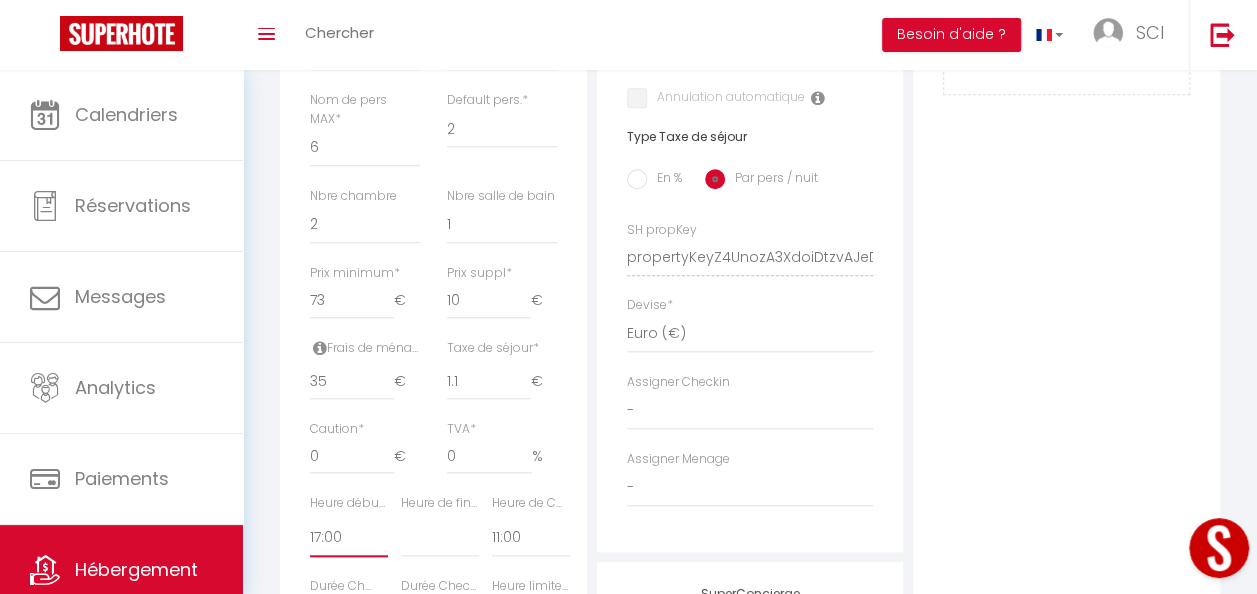 click on "00:00
00:15
00:30
00:45
01:00
01:15
01:30
01:45
02:00
02:15
02:30
02:45
03:00" at bounding box center (349, 538) 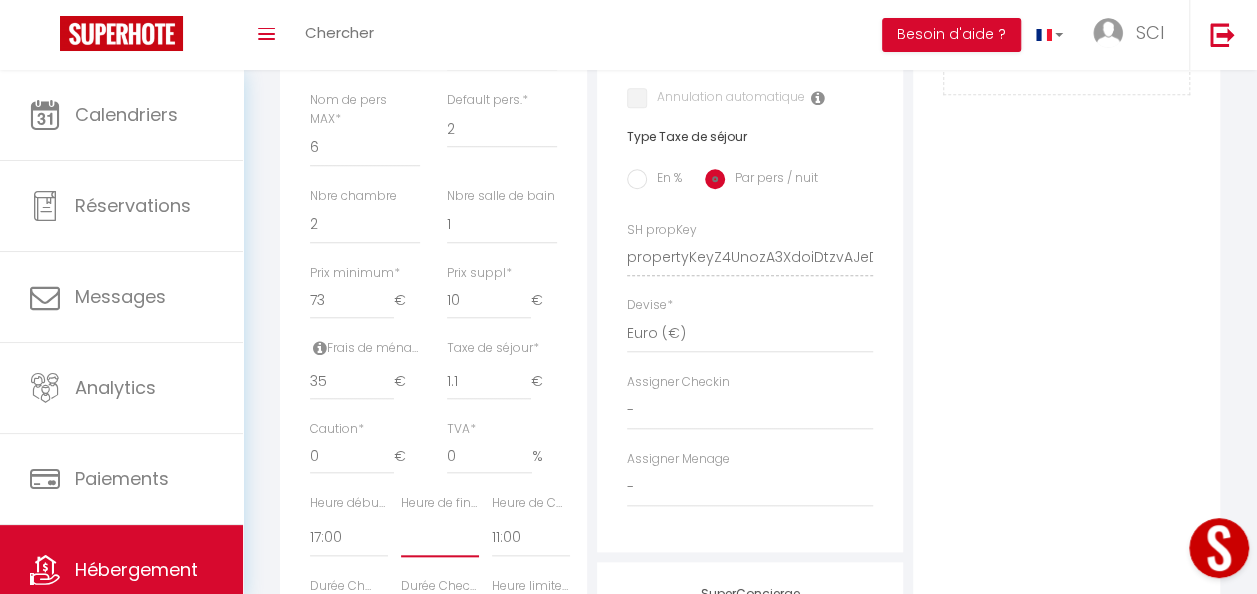 click on "00:00
00:15
00:30
00:45
01:00
01:15
01:30
01:45
02:00
02:15
02:30
02:45
03:00" at bounding box center (440, 538) 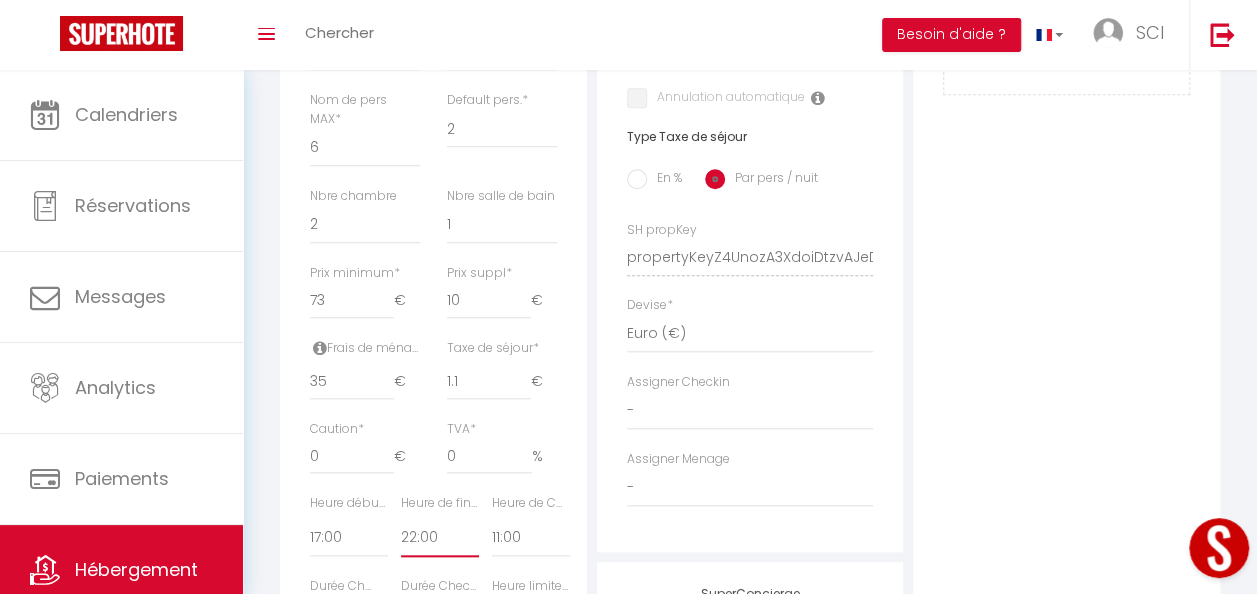 click on "00:00
00:15
00:30
00:45
01:00
01:15
01:30
01:45
02:00
02:15
02:30
02:45
03:00" at bounding box center (440, 538) 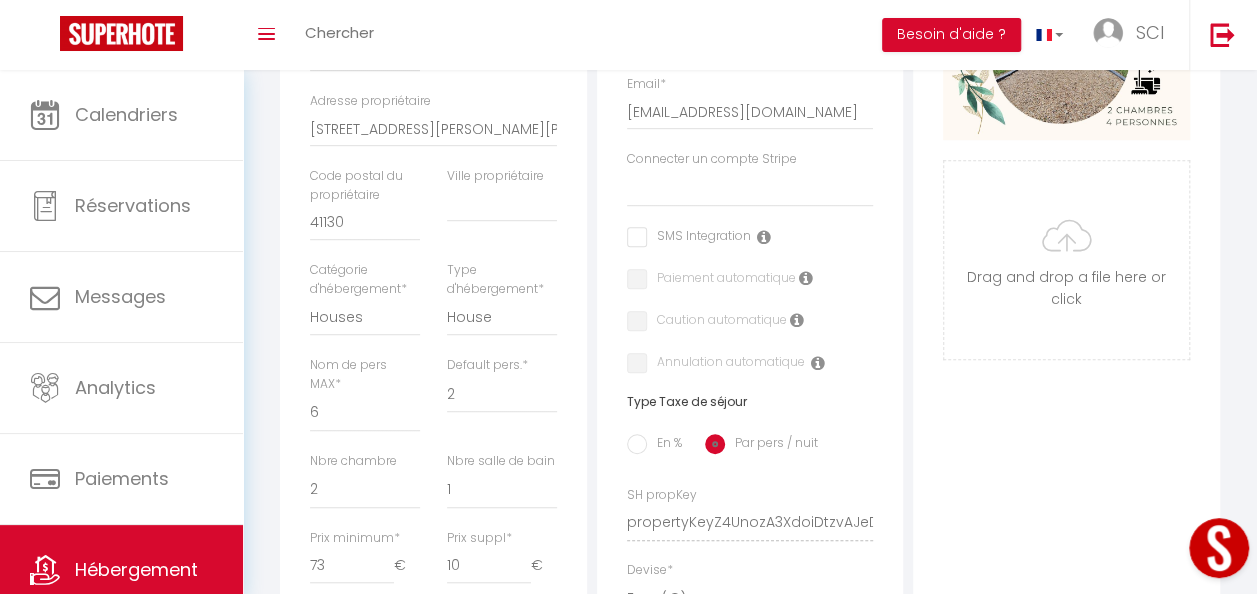 scroll, scrollTop: 478, scrollLeft: 0, axis: vertical 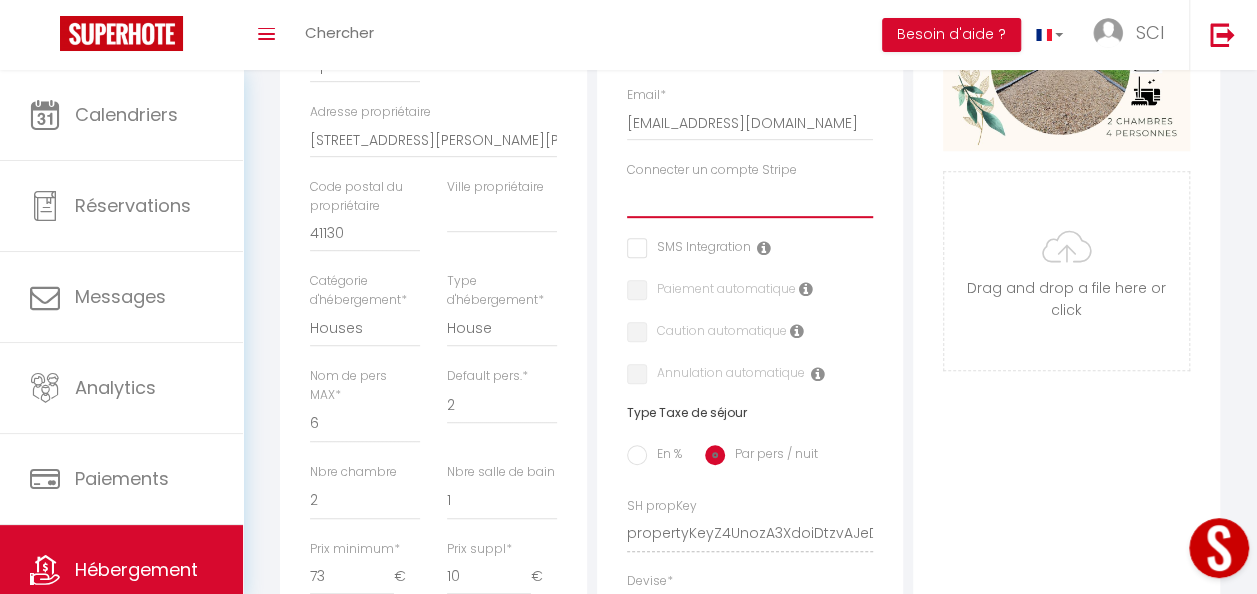 click on "SCI DOMENET" at bounding box center [750, 199] 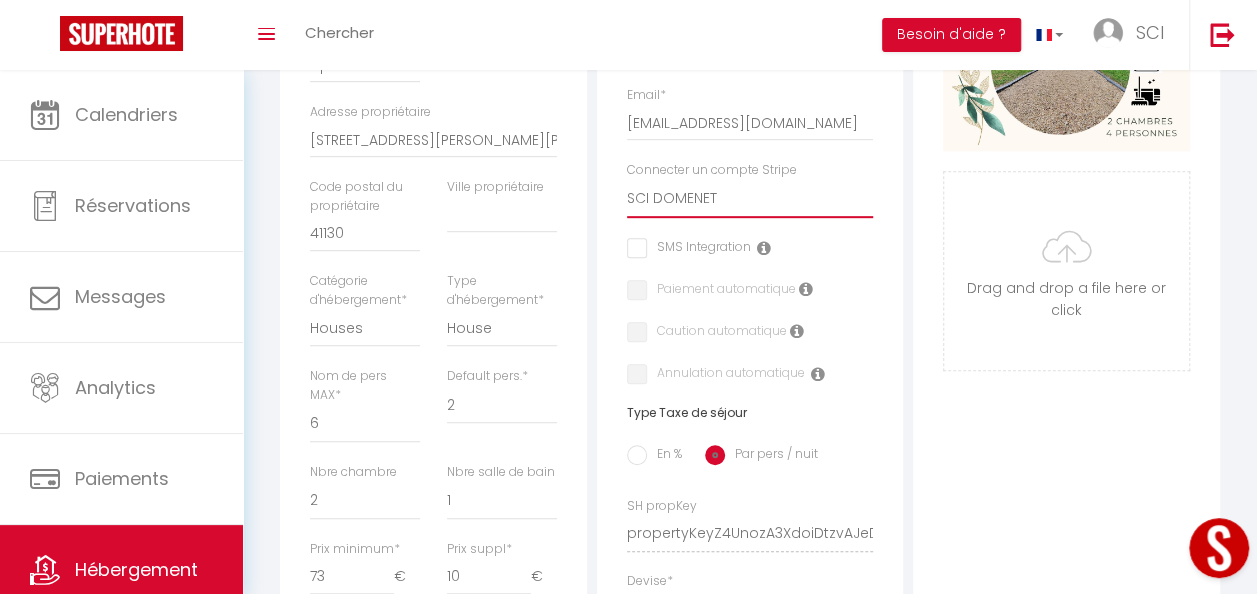 click on "SCI DOMENET" at bounding box center (750, 199) 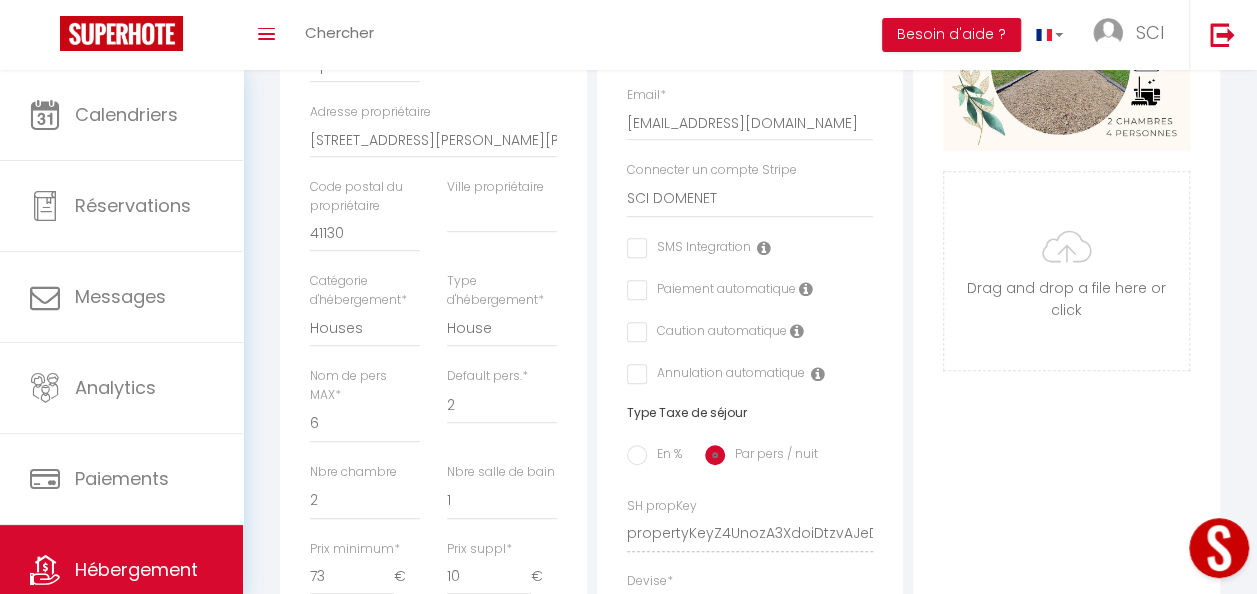 click at bounding box center (633, 332) 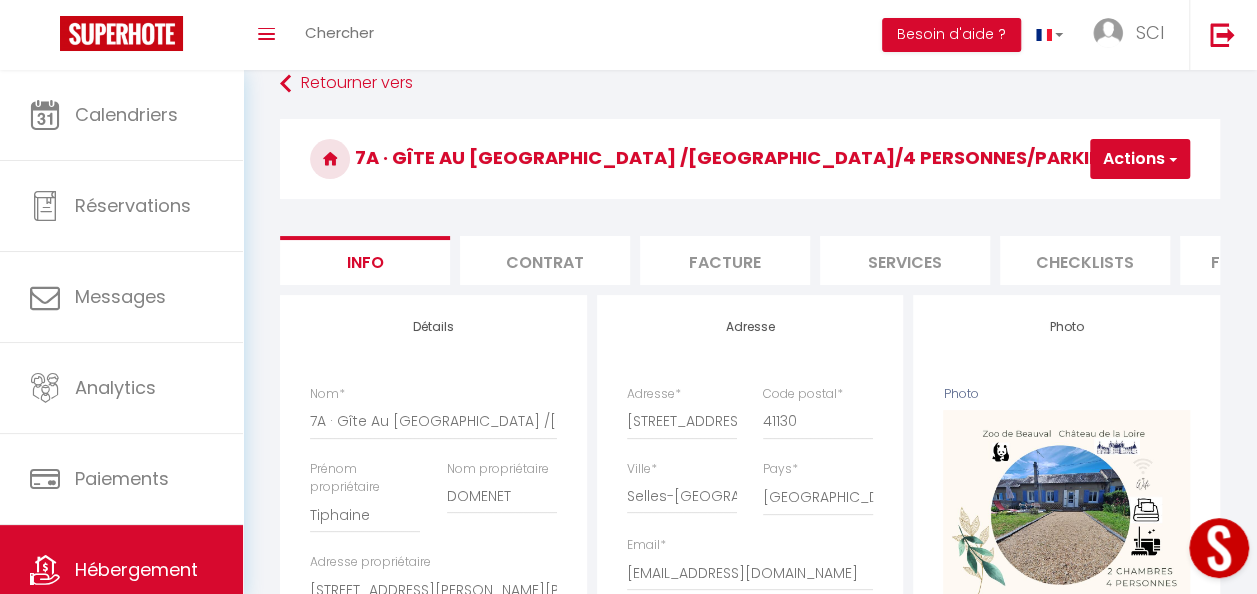 scroll, scrollTop: 0, scrollLeft: 0, axis: both 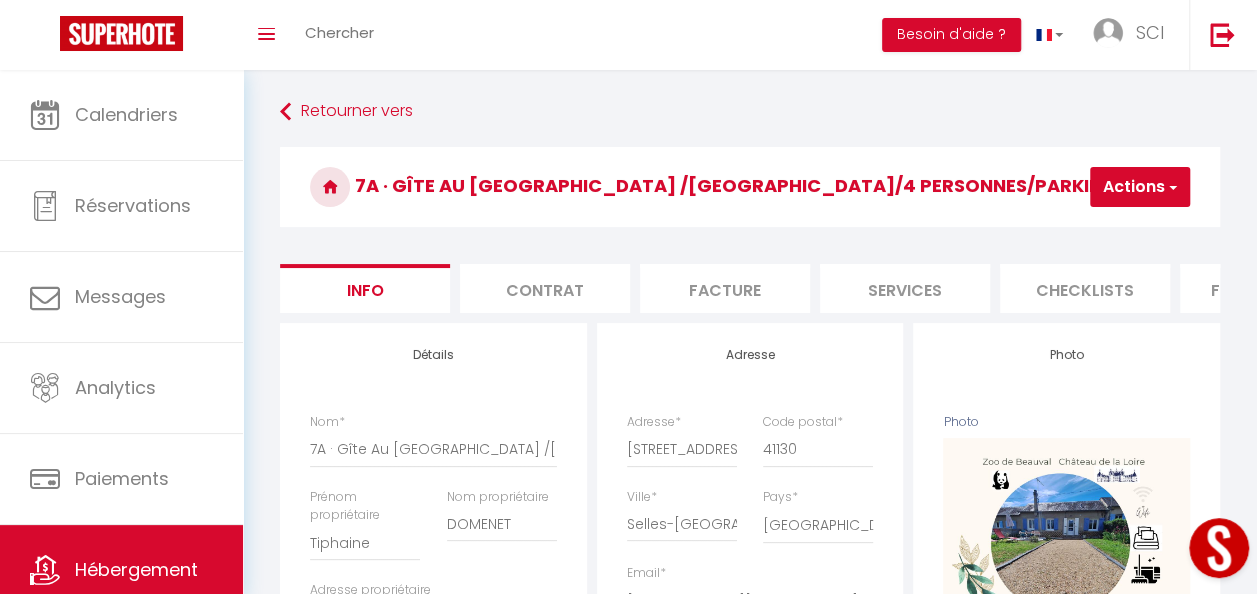 click on "Actions" at bounding box center (1140, 187) 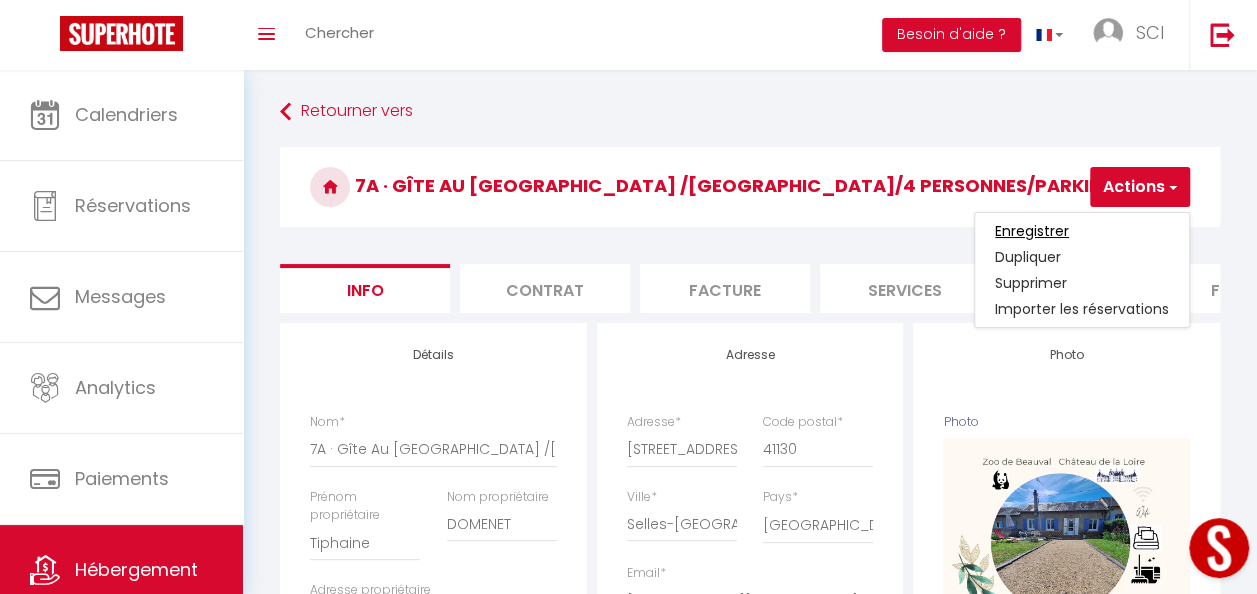click on "Enregistrer" at bounding box center [1032, 231] 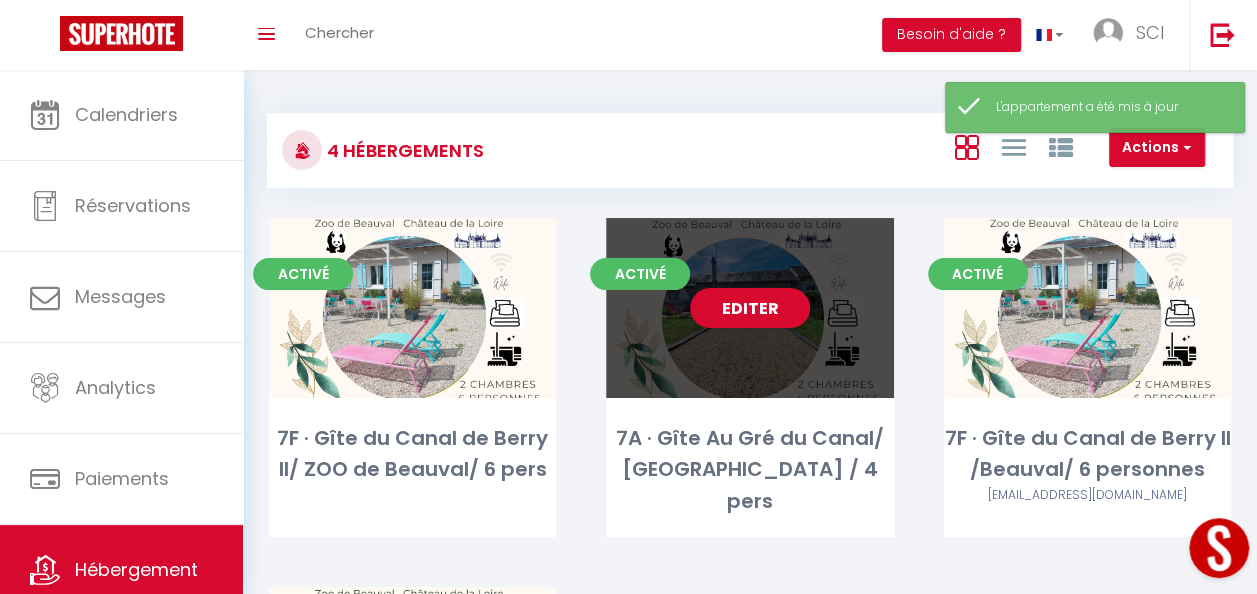 click on "Editer" at bounding box center (749, 308) 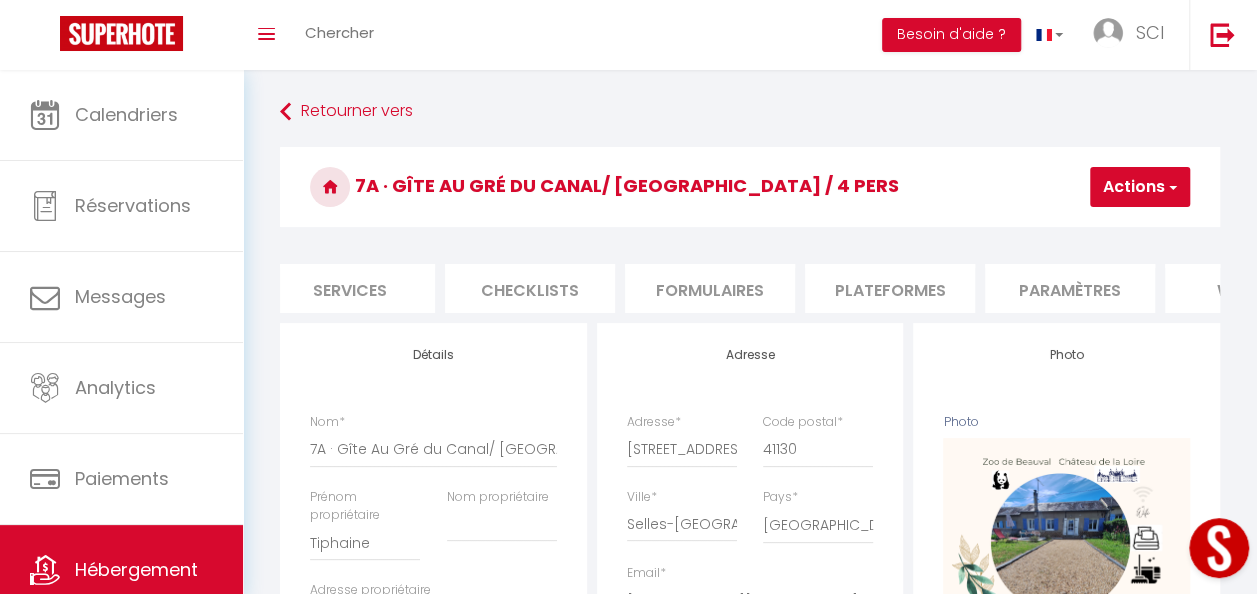 scroll, scrollTop: 0, scrollLeft: 558, axis: horizontal 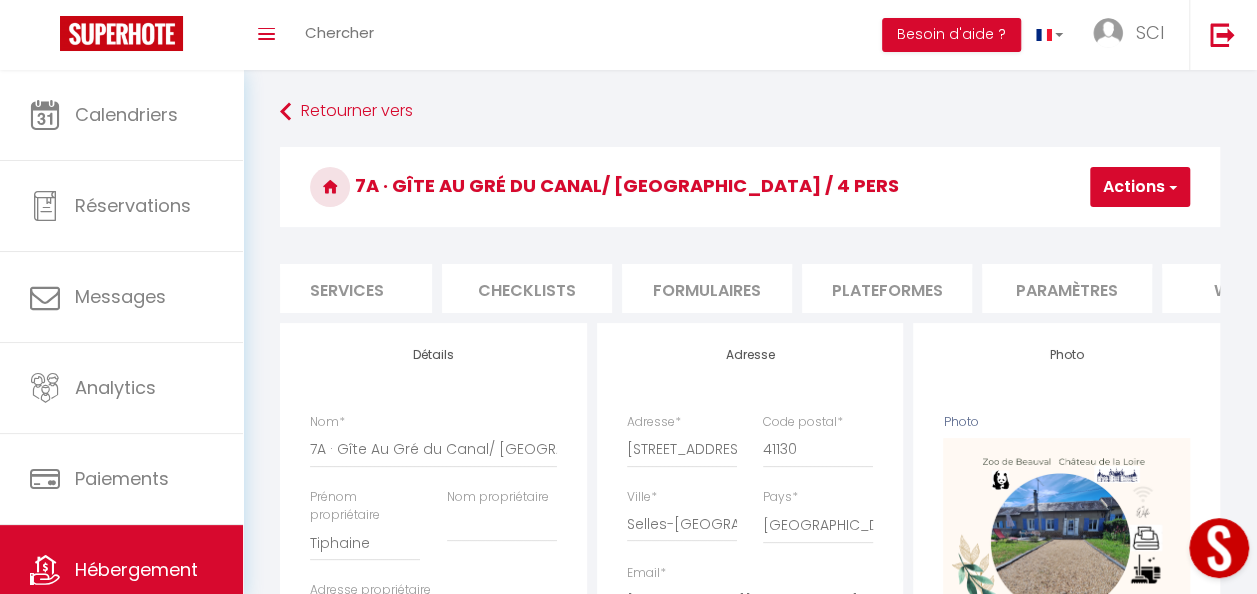 click on "Plateformes" at bounding box center (887, 288) 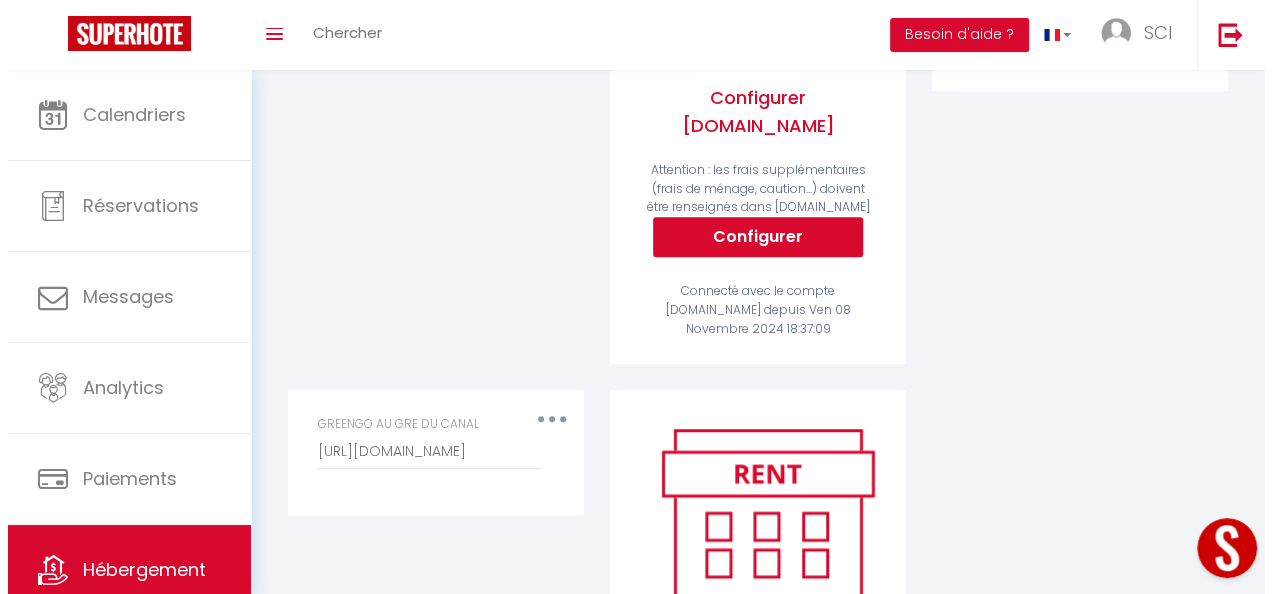 scroll, scrollTop: 594, scrollLeft: 0, axis: vertical 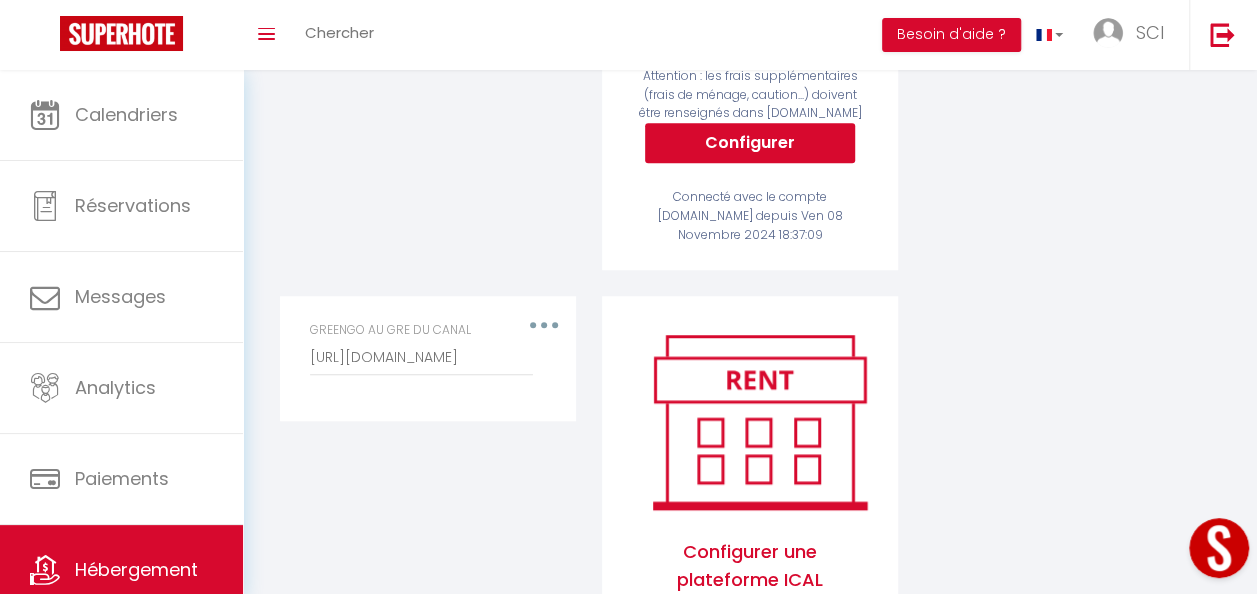 click on "GREENGO AU GRE DU CANAL
https://calendars.greengo.voyage/calendar/greengo-icalendar/9ba25af1-38b0-4c8c-a843-062a92fc09a8" at bounding box center (428, 358) 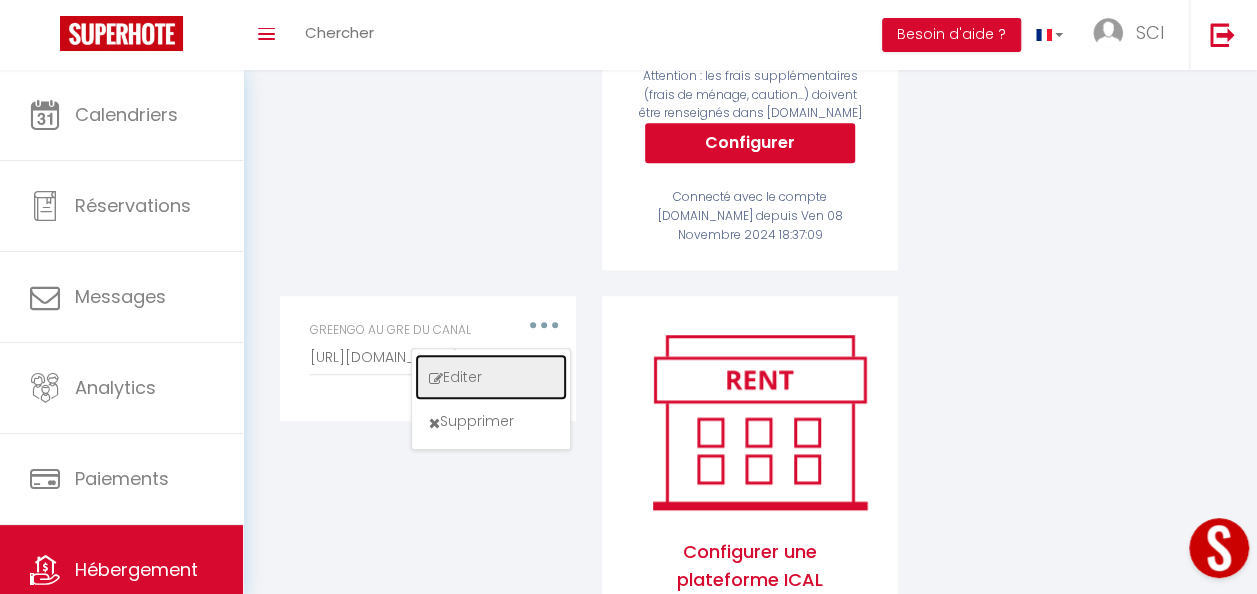 click on "Editer" at bounding box center (491, 377) 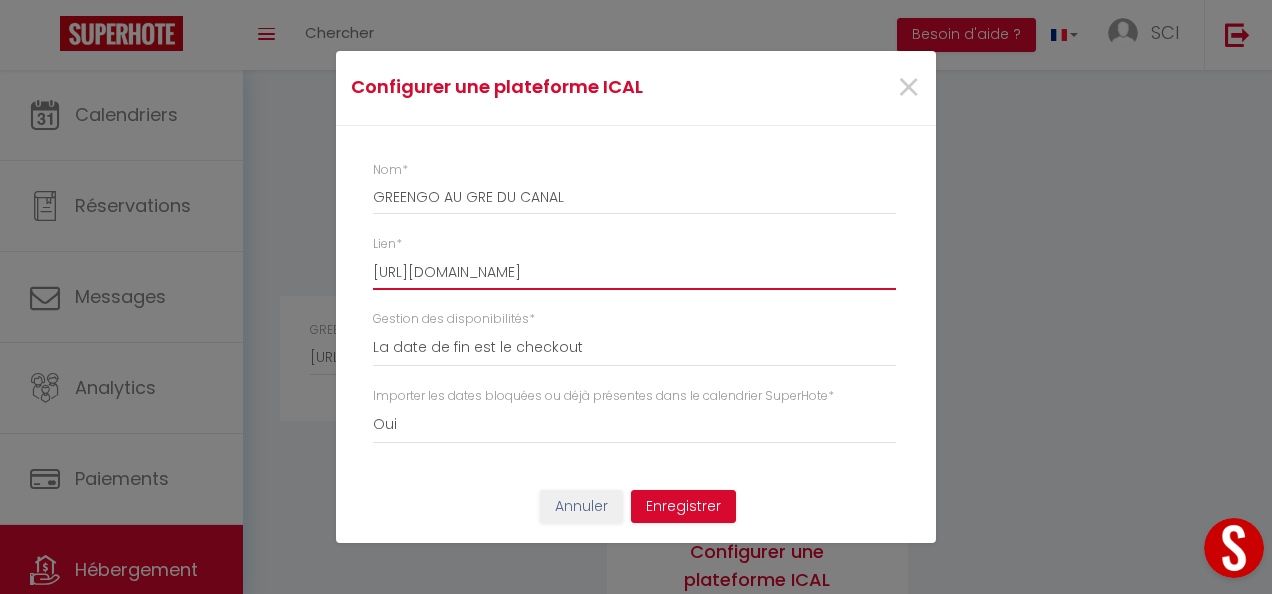 scroll, scrollTop: 0, scrollLeft: 223, axis: horizontal 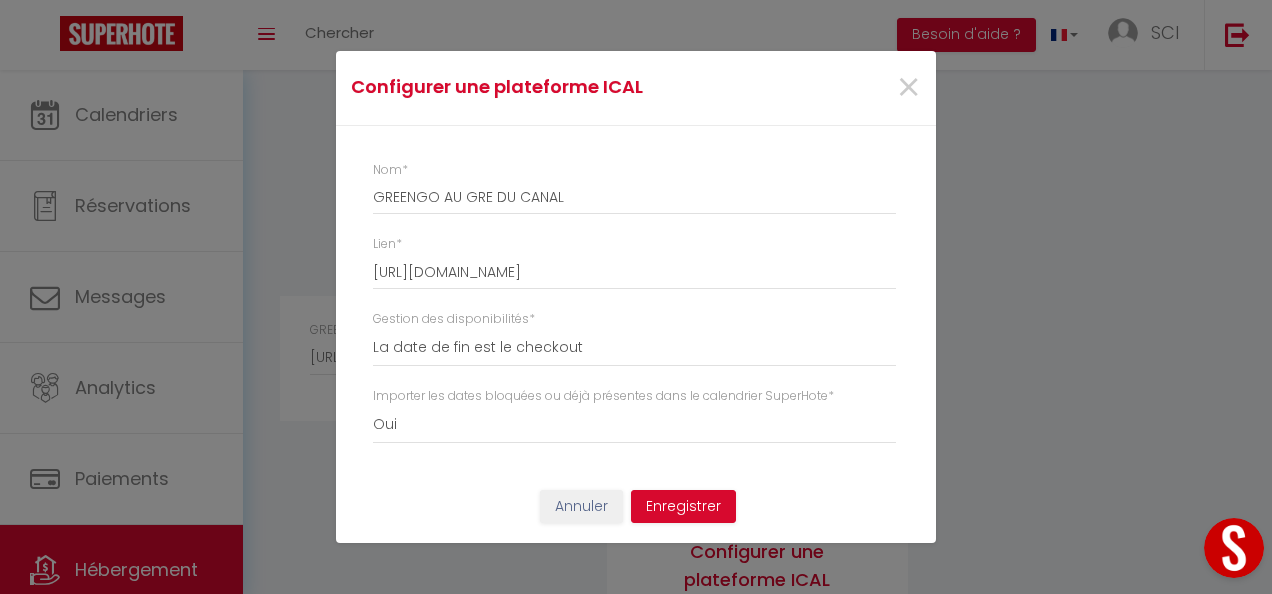 click on "Configurer une plateforme ICAL
×
Nom
*   GREENGO AU GRE DU CANAL
Lien
*   https://calendars.greengo.voyage/calendar/greengo-icalendar/9ba25af1-38b0-4c8c-a843-062a92fc09a8
Gestion des disponibilités
*
La date de fin est le checkout
La date de fin est la dernière nuit
La date de fin est le lendemain du checkout
Importer les dates bloquées ou déjà présentes dans le calendrier SuperHote
*
Oui" at bounding box center [636, 297] 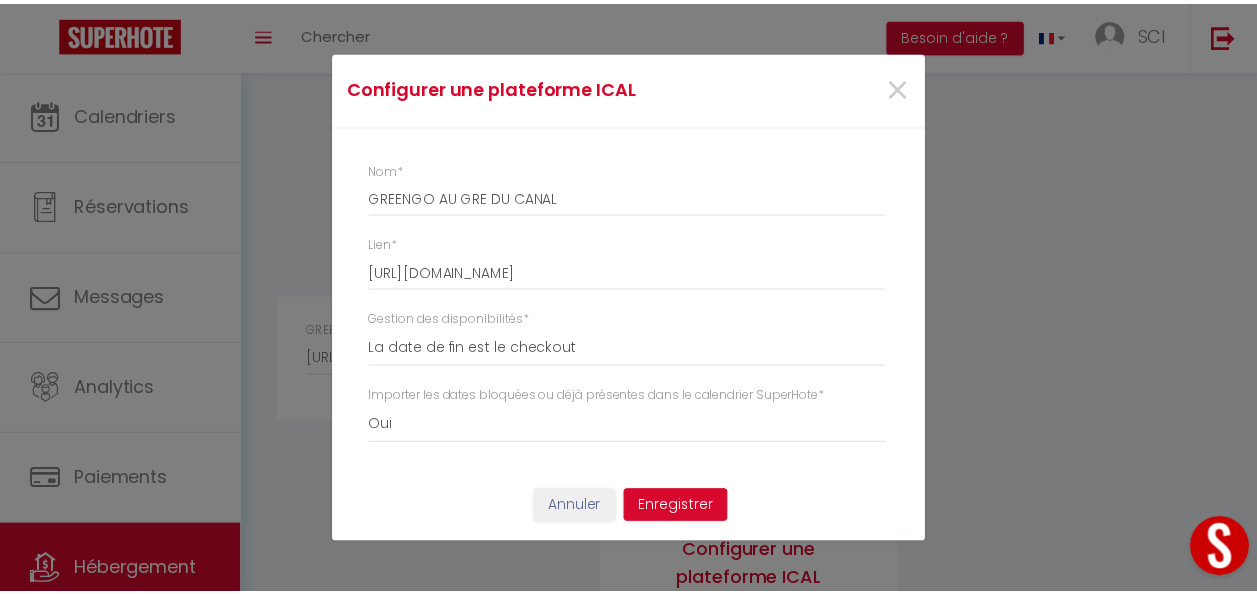 scroll, scrollTop: 0, scrollLeft: 0, axis: both 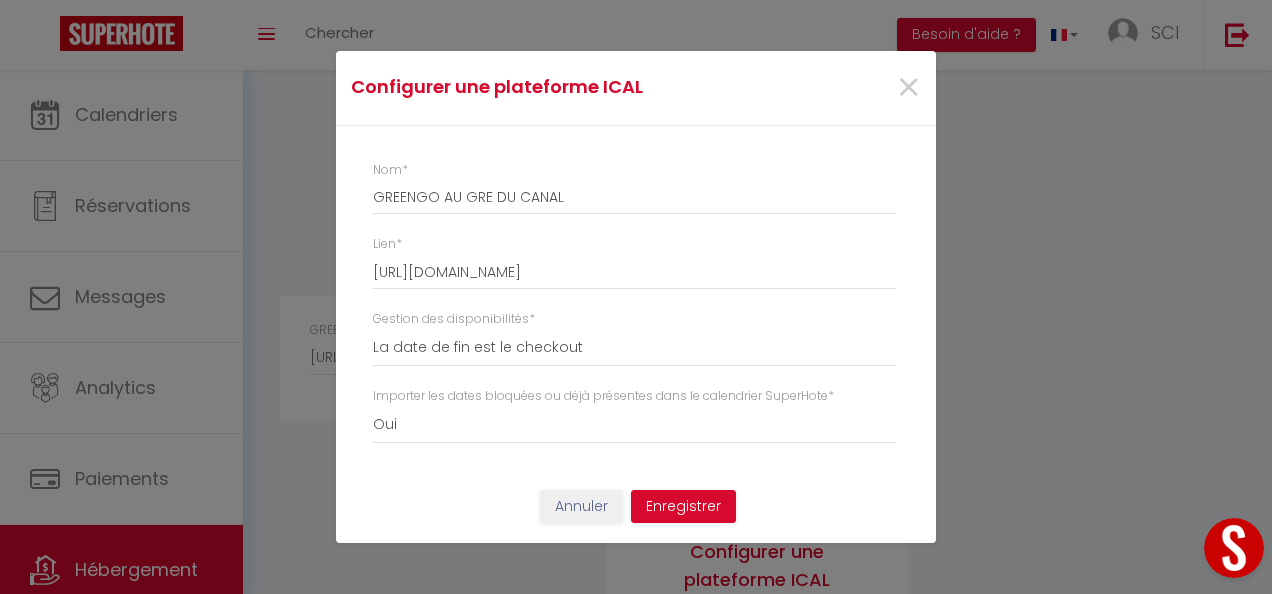 click on "Configurer une plateforme ICAL
×
Nom
*   GREENGO AU GRE DU CANAL
Lien
*   https://calendars.greengo.voyage/calendar/greengo-icalendar/9ba25af1-38b0-4c8c-a843-062a92fc09a8
Gestion des disponibilités
*
La date de fin est le checkout
La date de fin est la dernière nuit
La date de fin est le lendemain du checkout
Importer les dates bloquées ou déjà présentes dans le calendrier SuperHote
*
Oui" at bounding box center (636, 297) 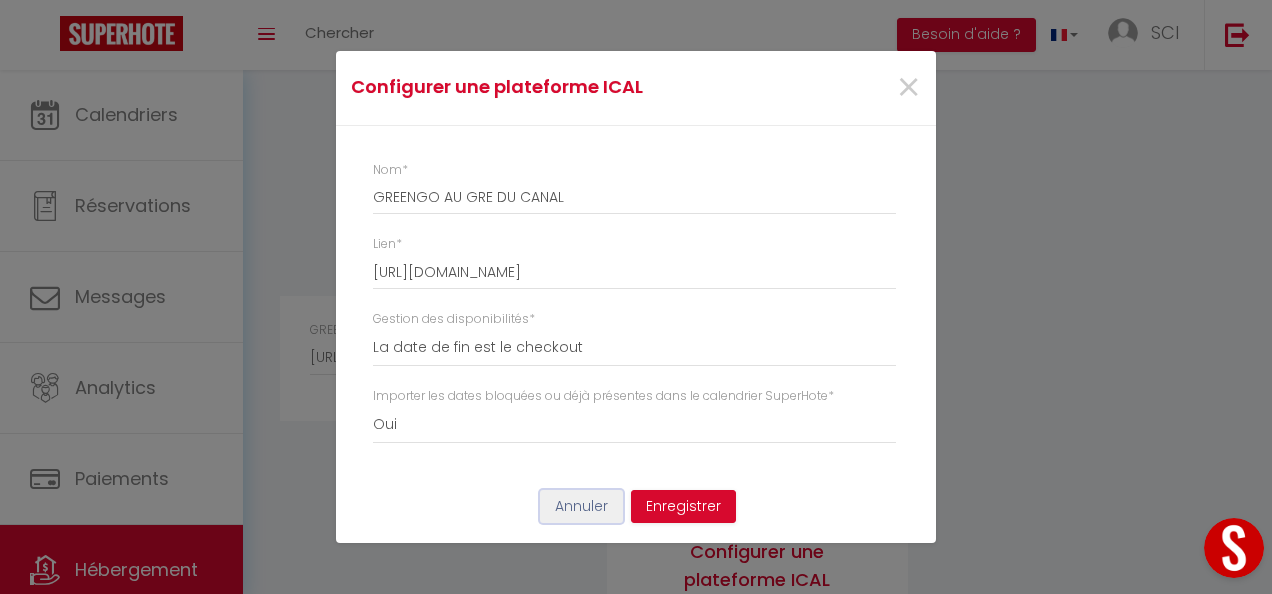 click on "Annuler" at bounding box center (581, 507) 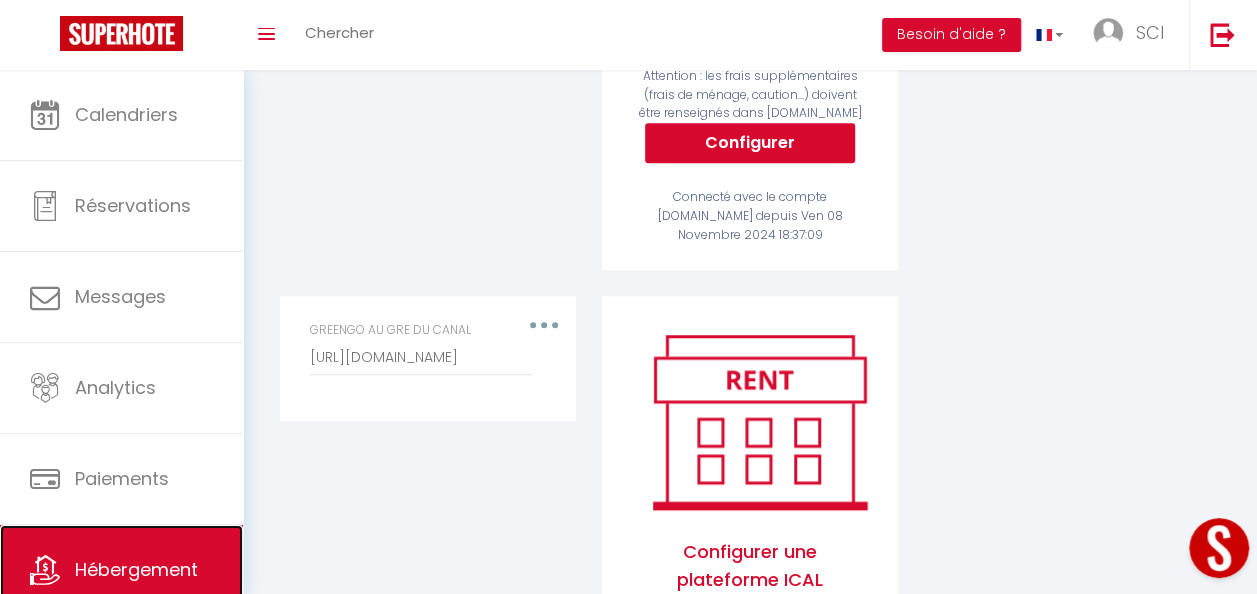 click on "Hébergement" at bounding box center (121, 570) 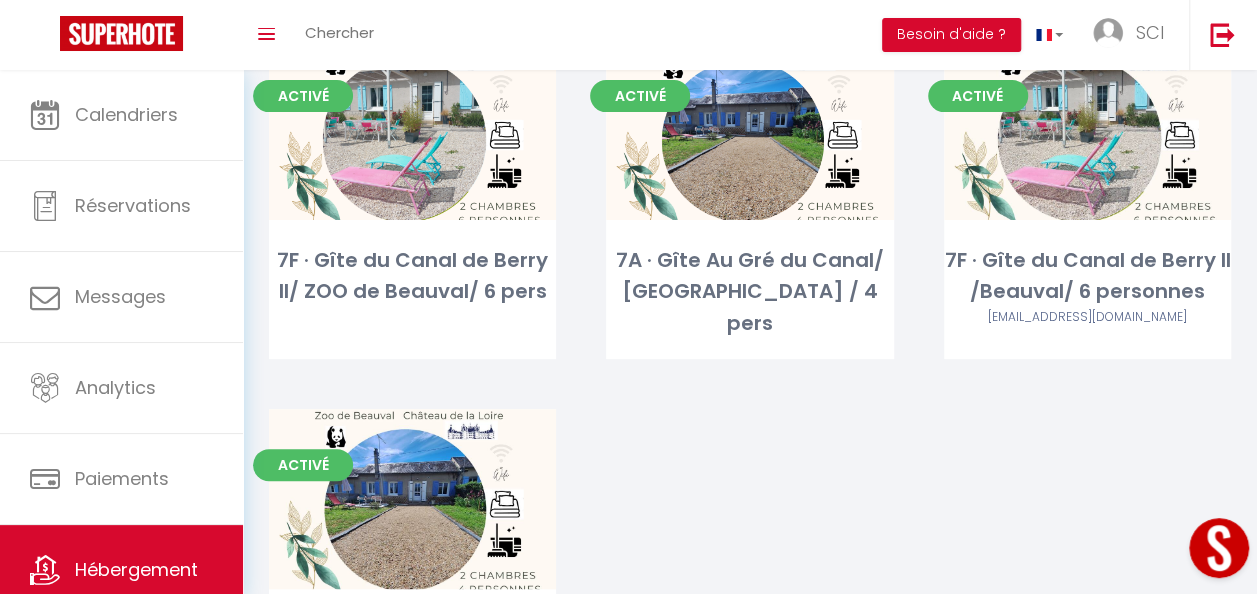 scroll, scrollTop: 179, scrollLeft: 0, axis: vertical 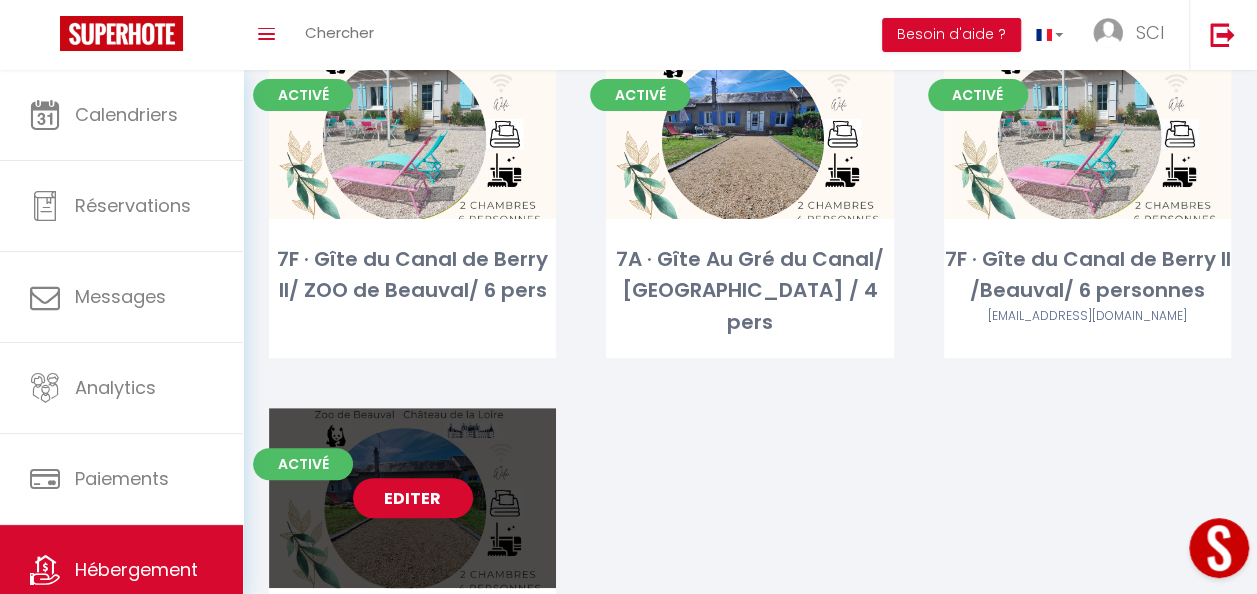 click on "Editer" at bounding box center (412, 498) 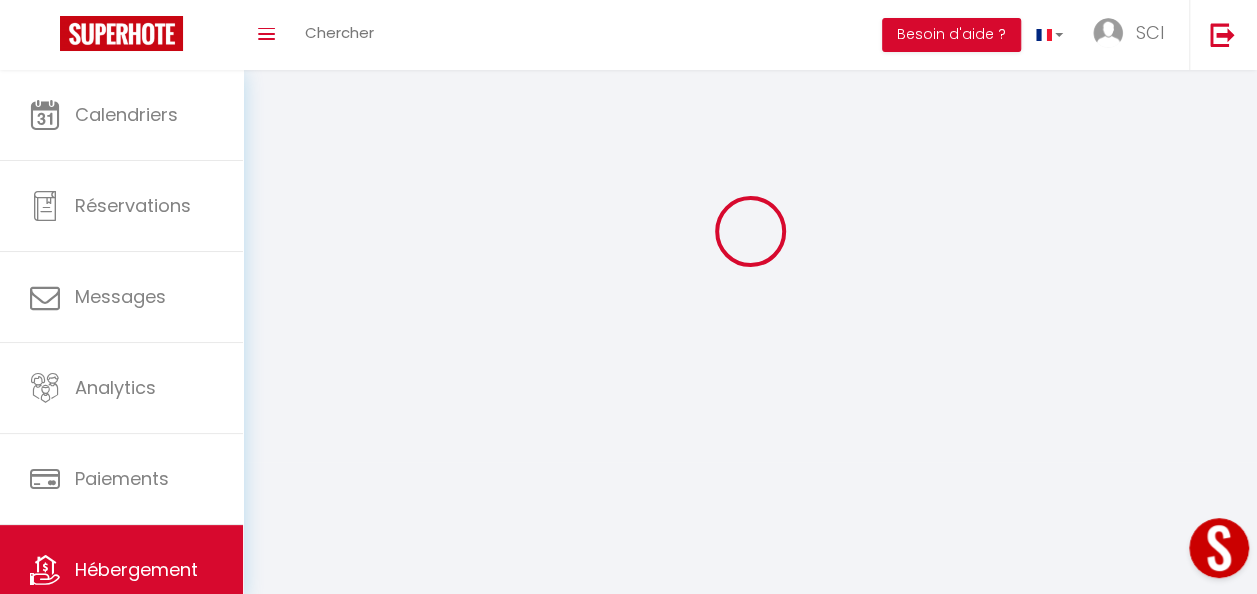 scroll, scrollTop: 0, scrollLeft: 0, axis: both 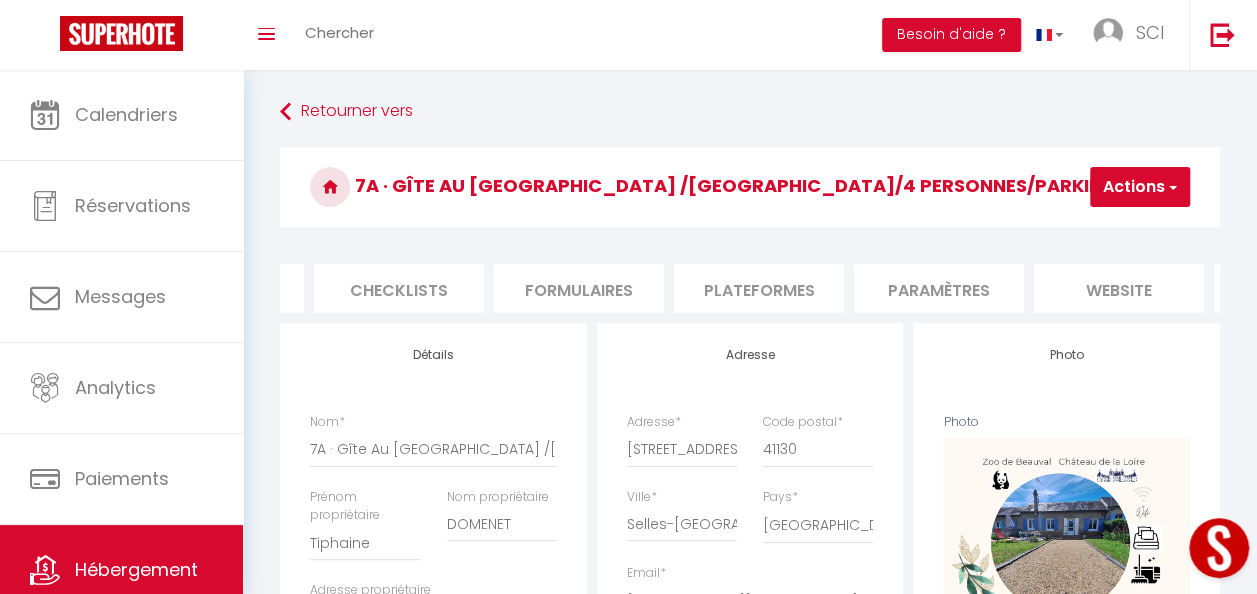 click on "Plateformes" at bounding box center (759, 288) 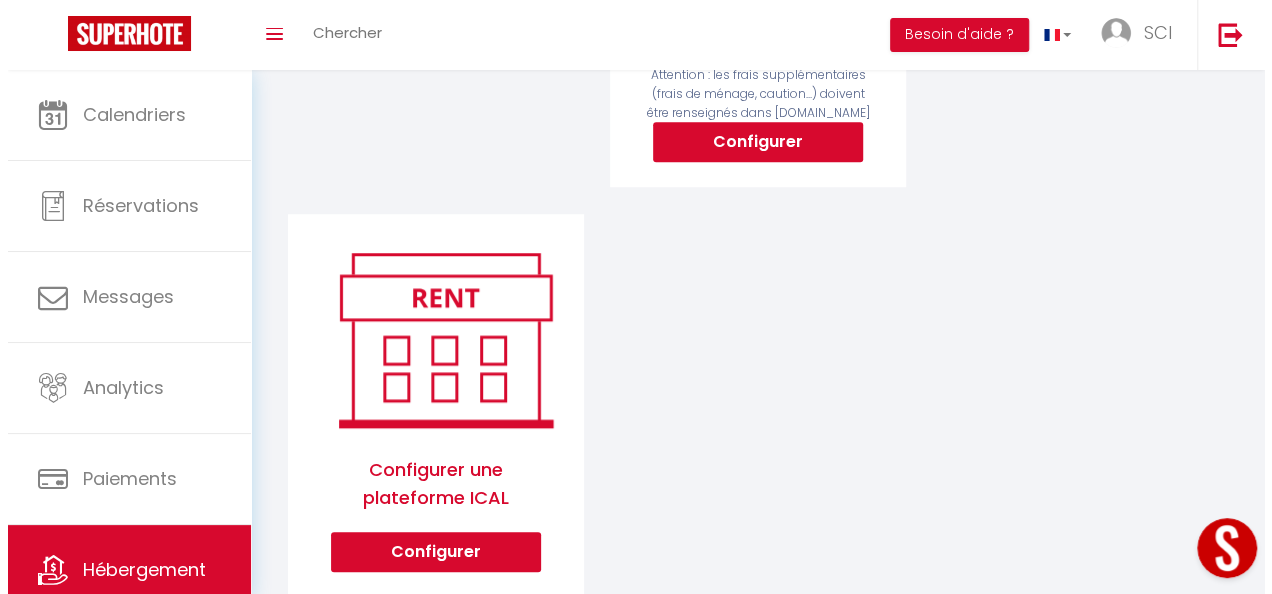 scroll, scrollTop: 613, scrollLeft: 0, axis: vertical 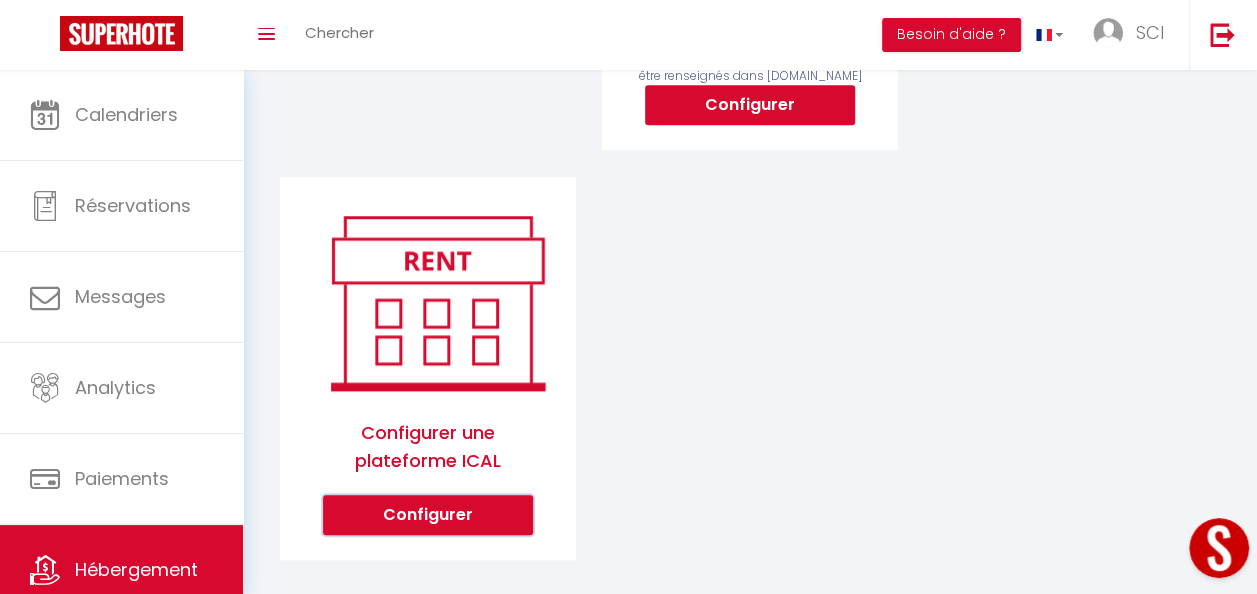 click on "Configurer" at bounding box center [428, 515] 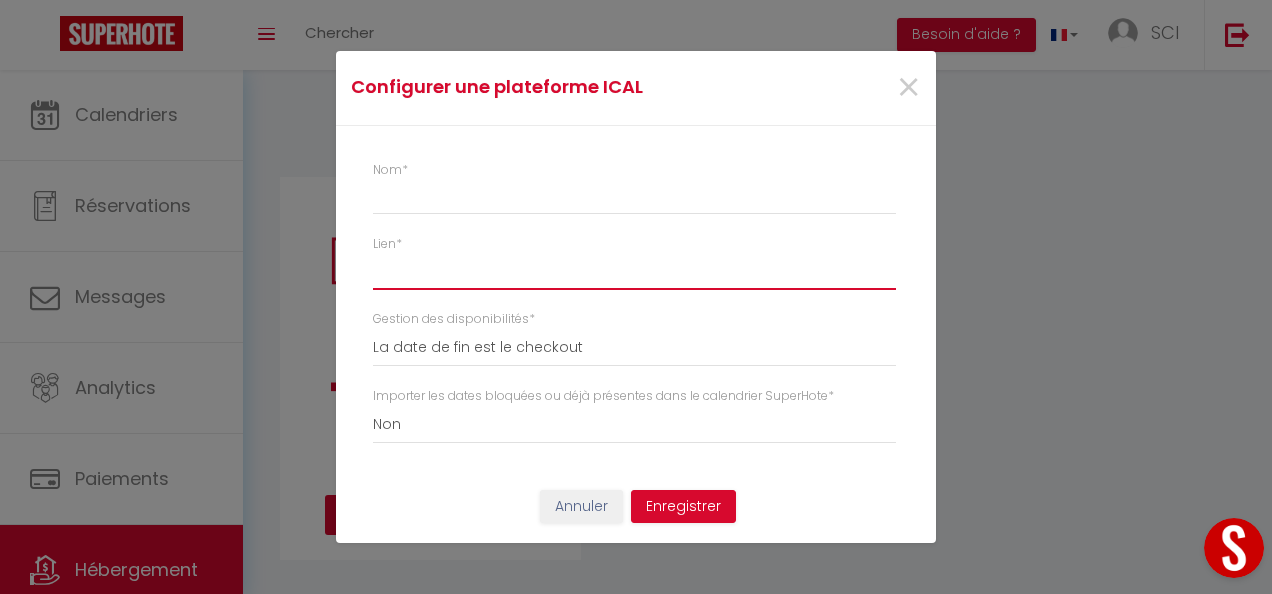 click on "Lien
*" at bounding box center (634, 272) 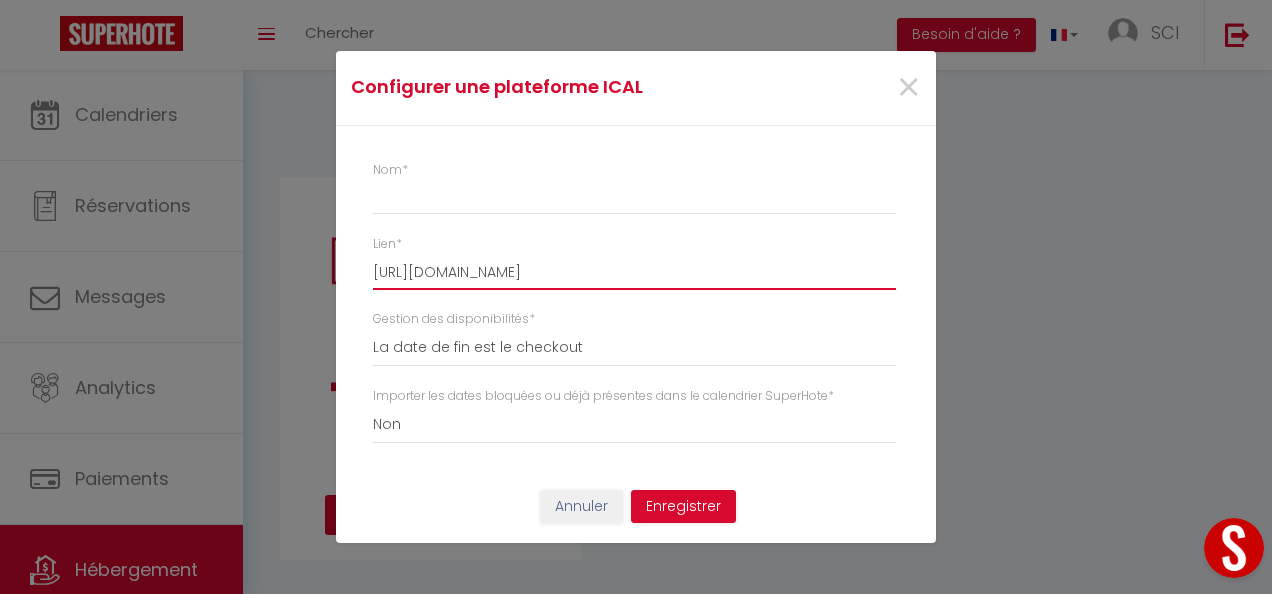 scroll, scrollTop: 0, scrollLeft: 223, axis: horizontal 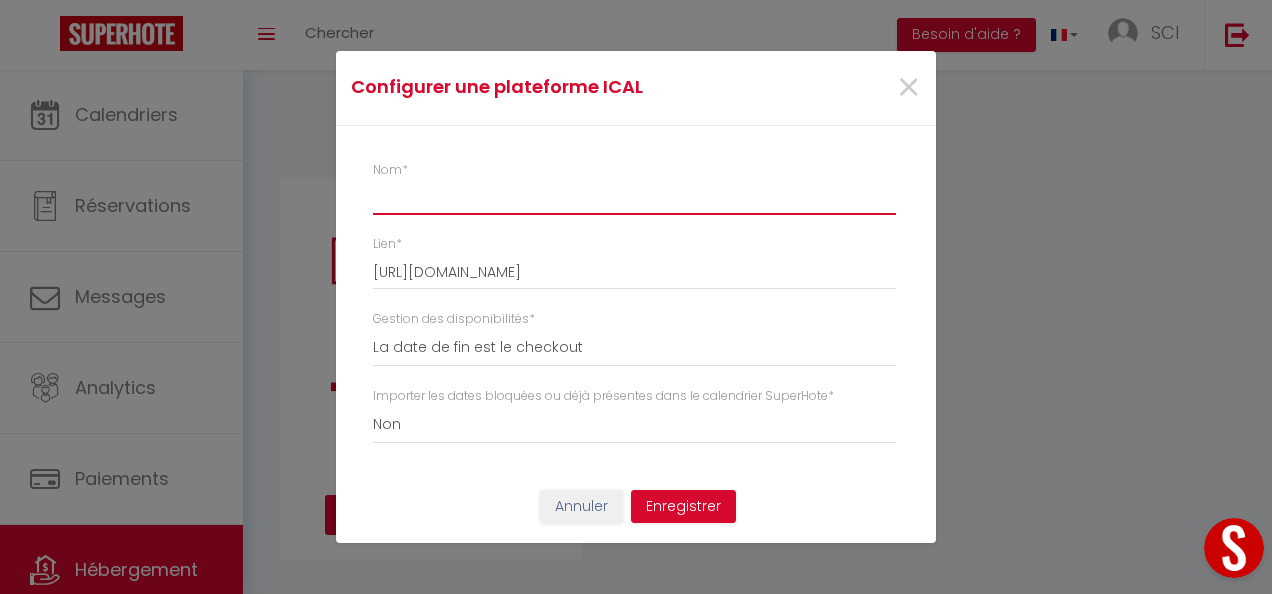 click on "Nom
*" at bounding box center [634, 197] 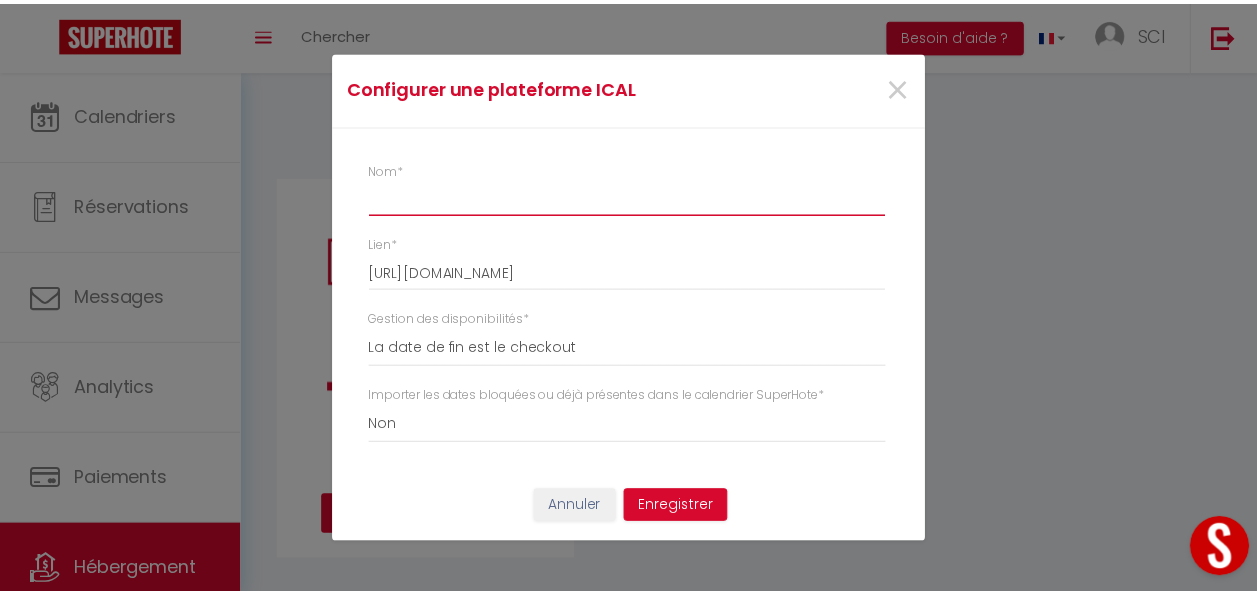 scroll, scrollTop: 0, scrollLeft: 0, axis: both 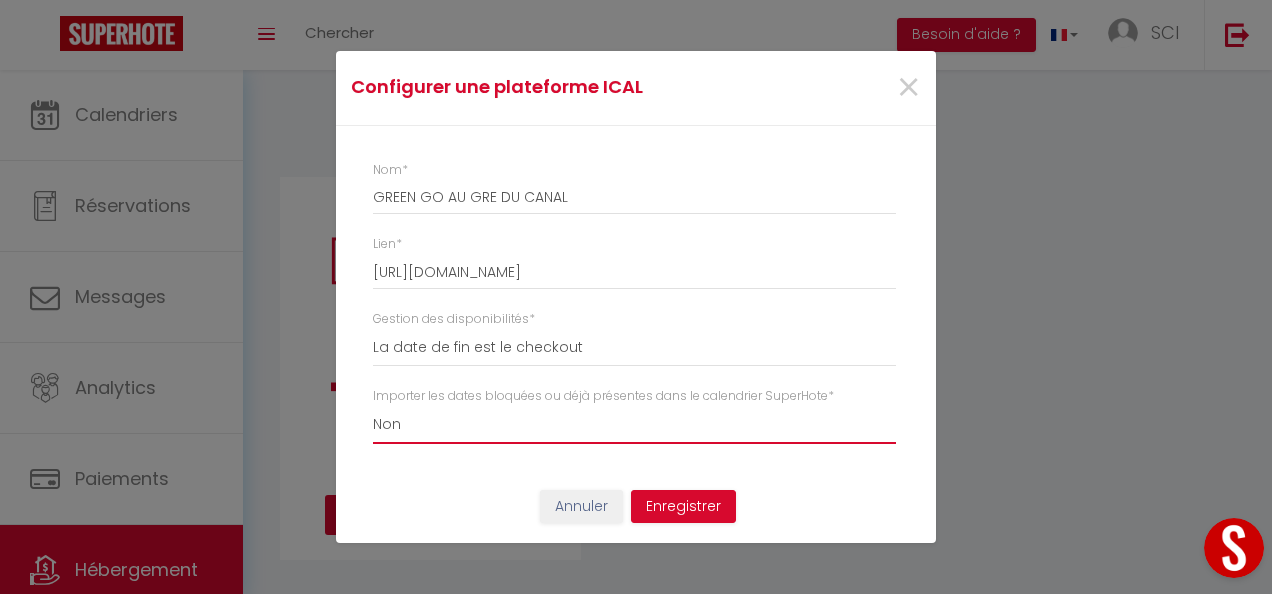 click on "Oui
Non" at bounding box center (634, 425) 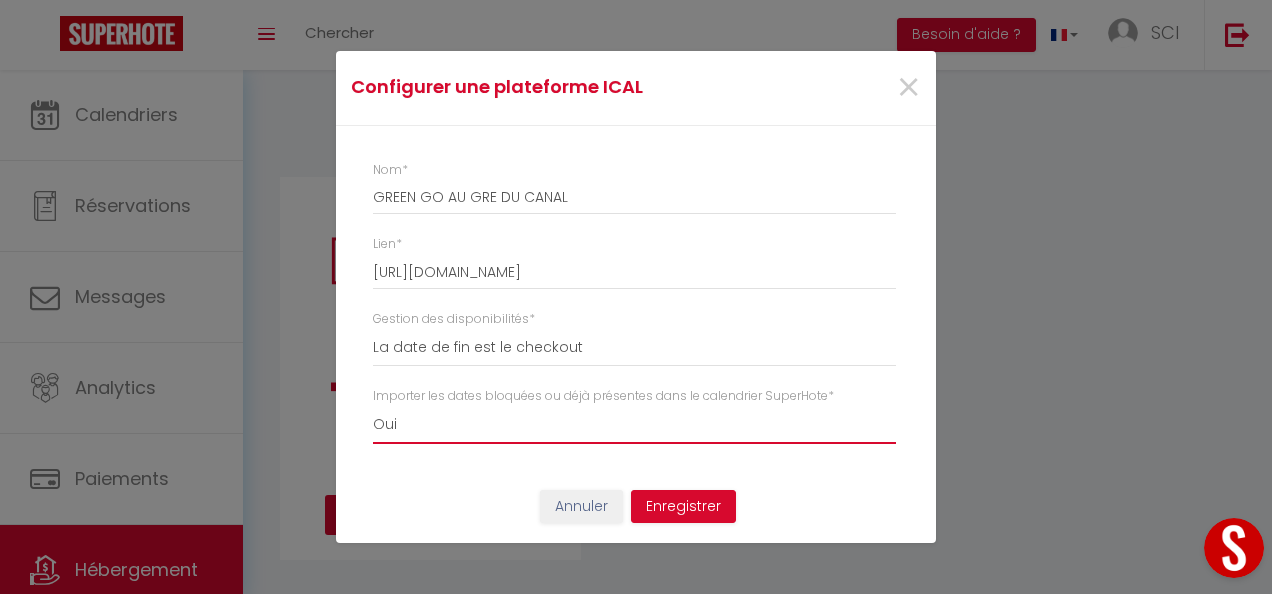 click on "Oui
Non" at bounding box center (634, 425) 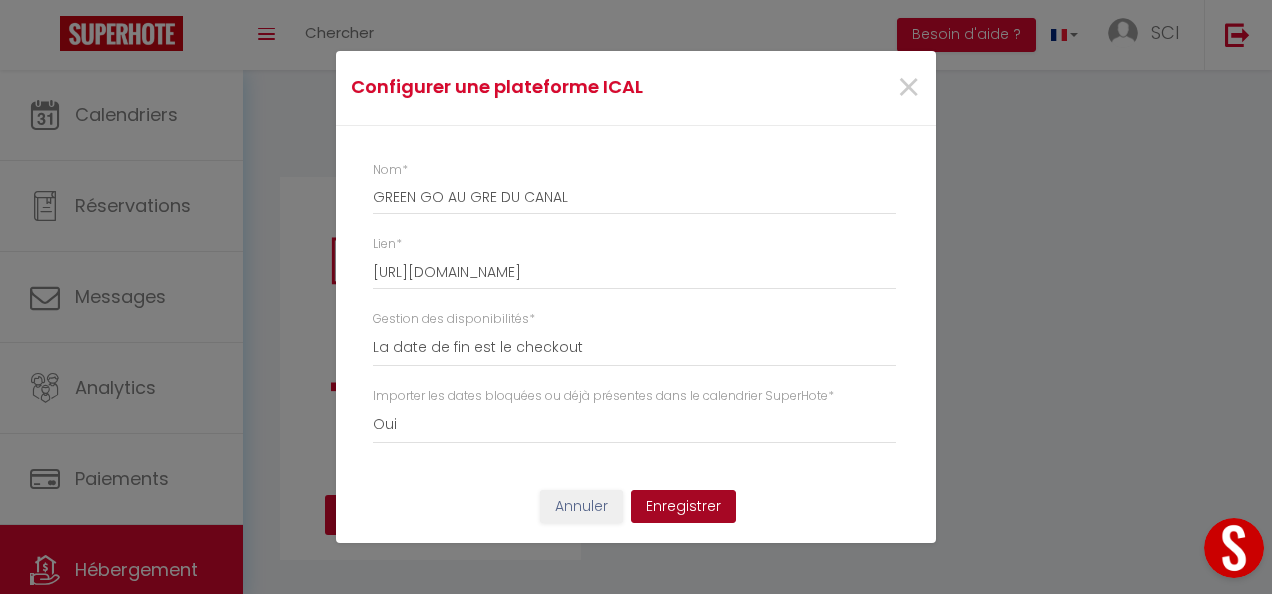 click on "Enregistrer" at bounding box center [683, 507] 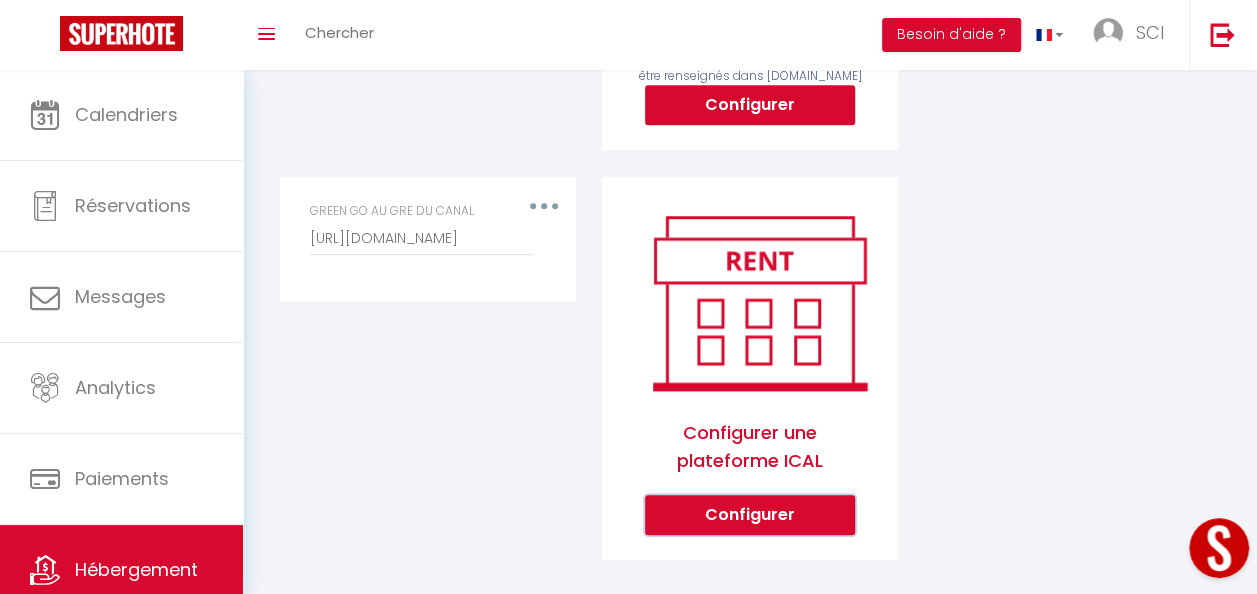 click on "Configurer" at bounding box center [750, 515] 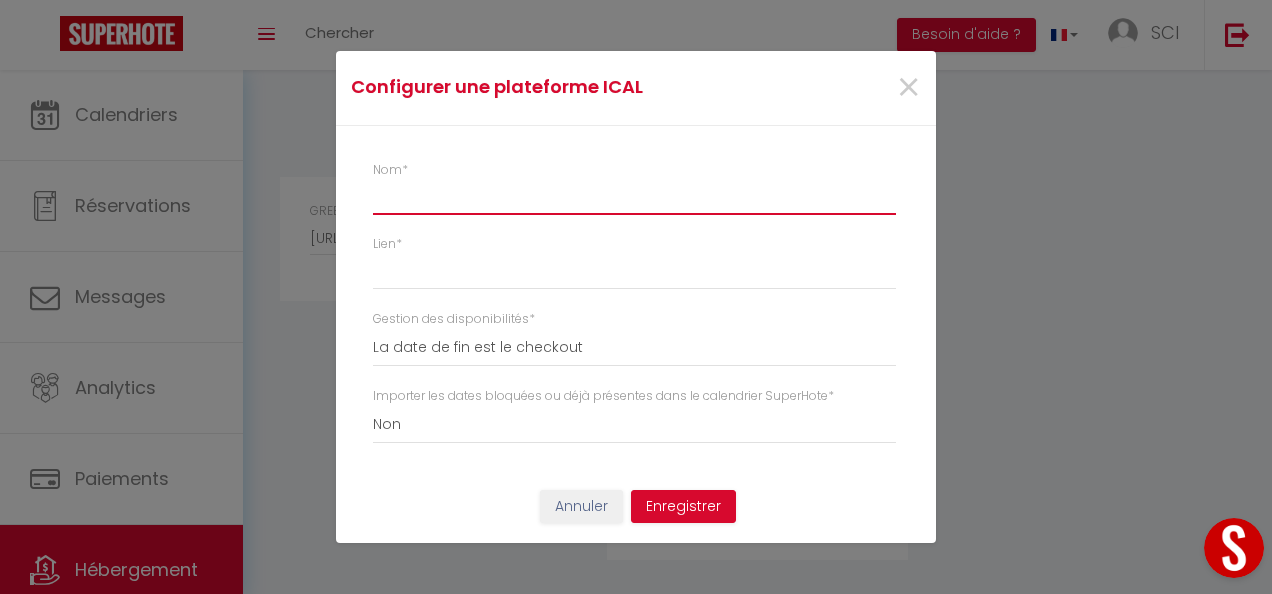 click on "Nom
*" at bounding box center [634, 197] 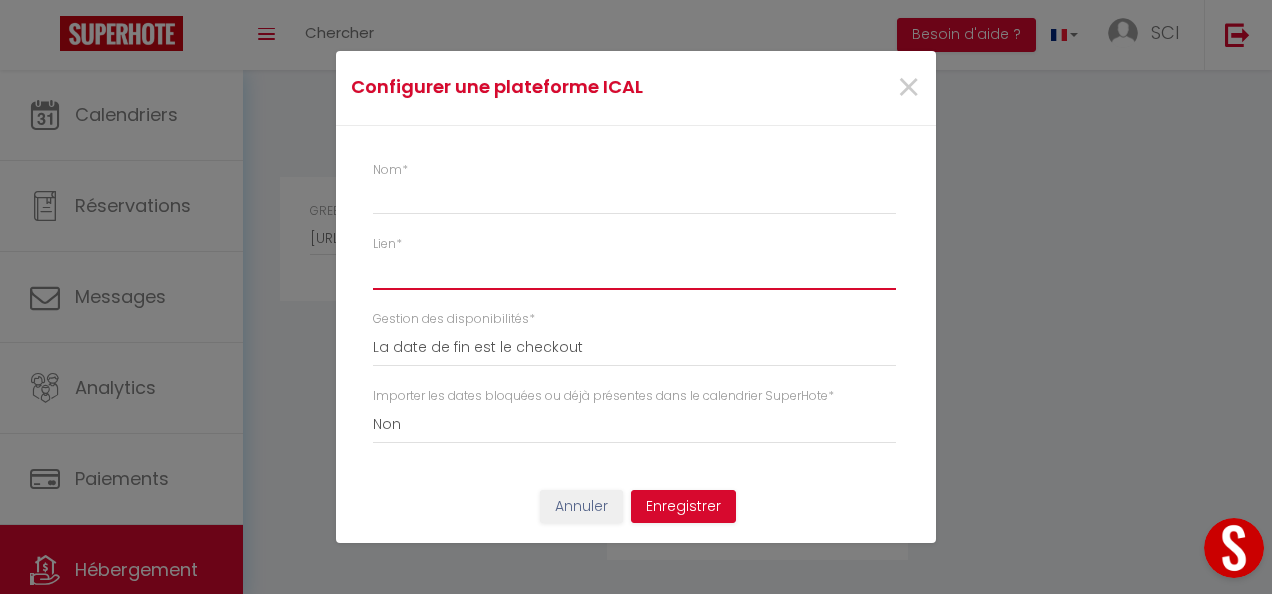 click on "Lien
*" at bounding box center [634, 272] 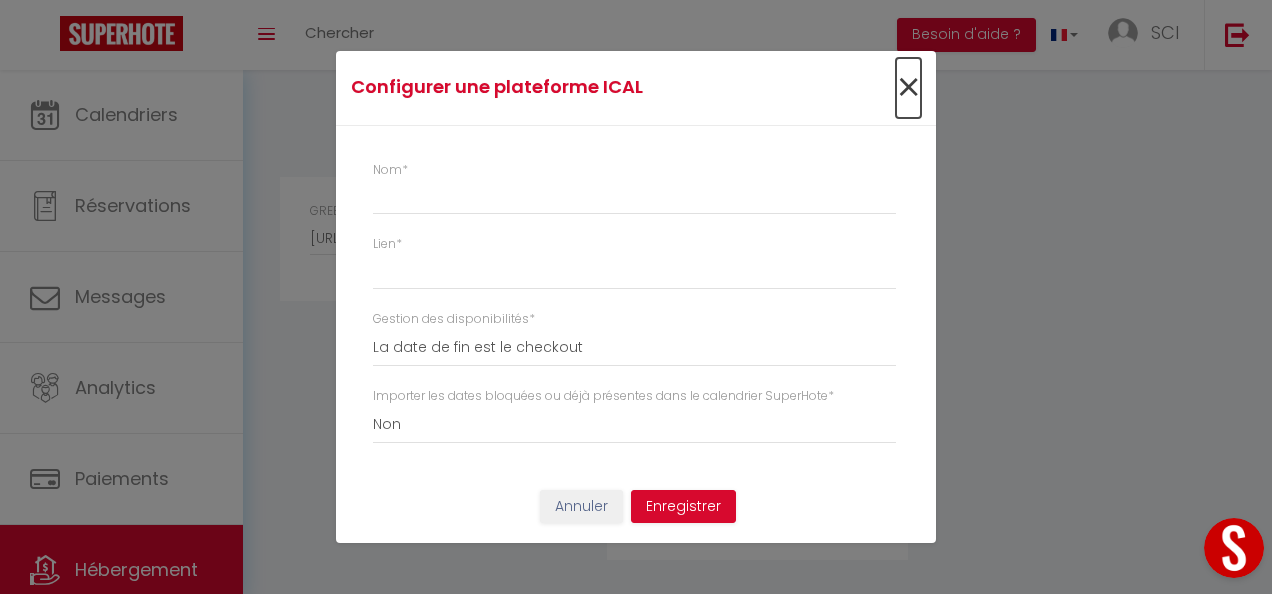 click on "×" at bounding box center (908, 88) 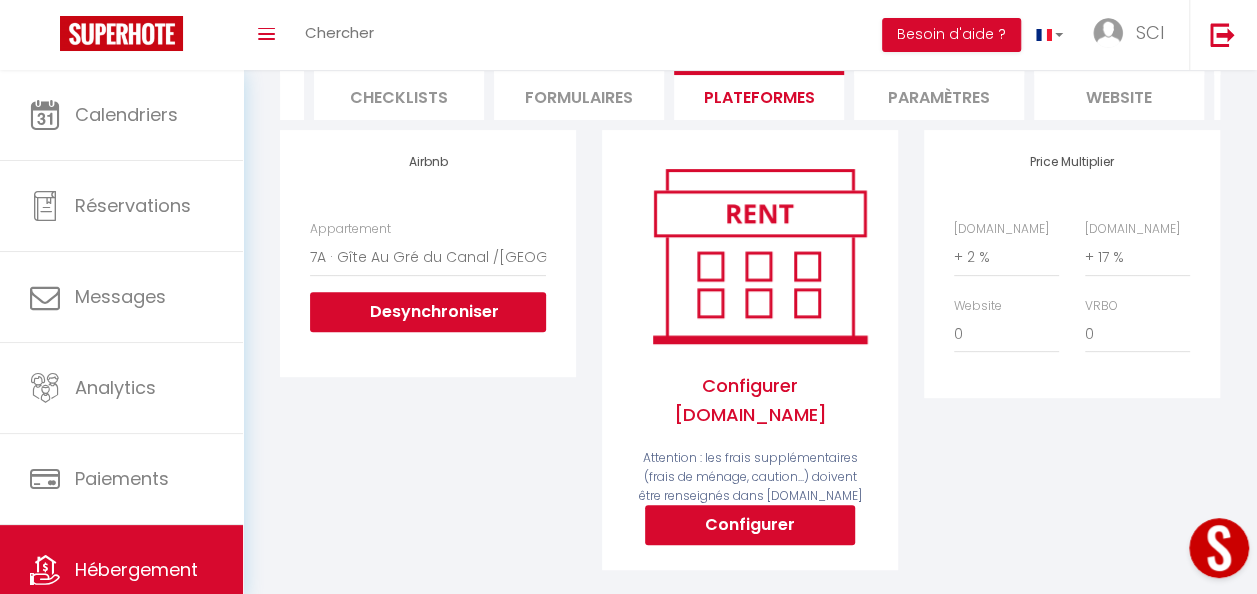 scroll, scrollTop: 186, scrollLeft: 0, axis: vertical 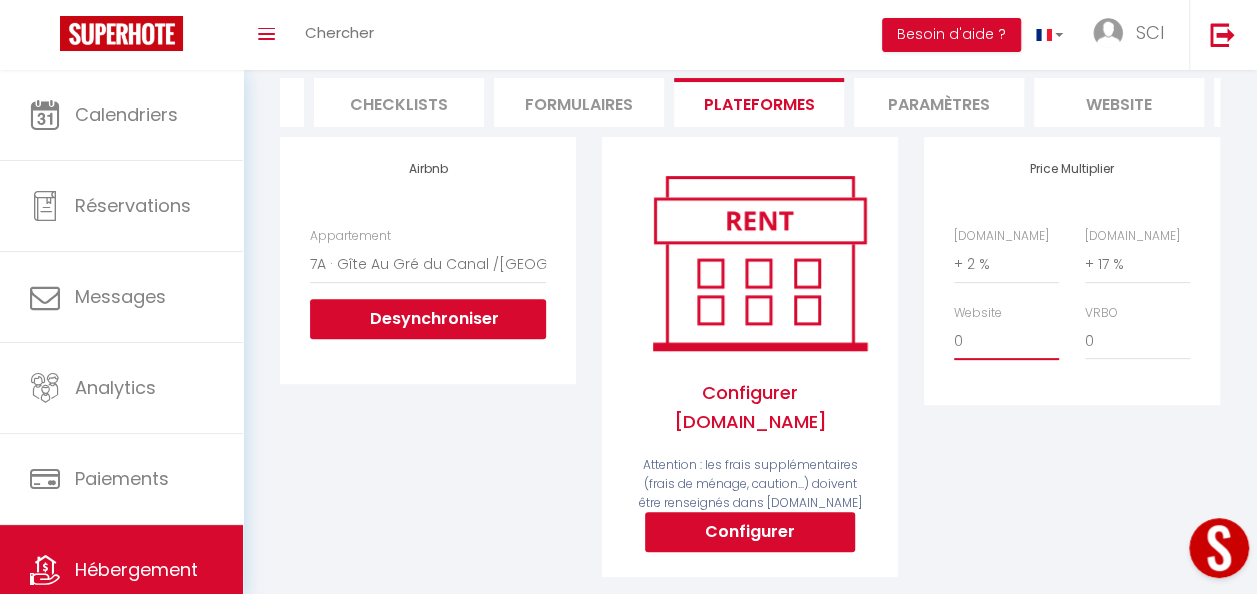 click on "0
+ 1 %
+ 2 %
+ 3 %
+ 4 %
+ 5 %
+ 6 %
+ 7 %
+ 8 %
+ 9 %" at bounding box center (1006, 341) 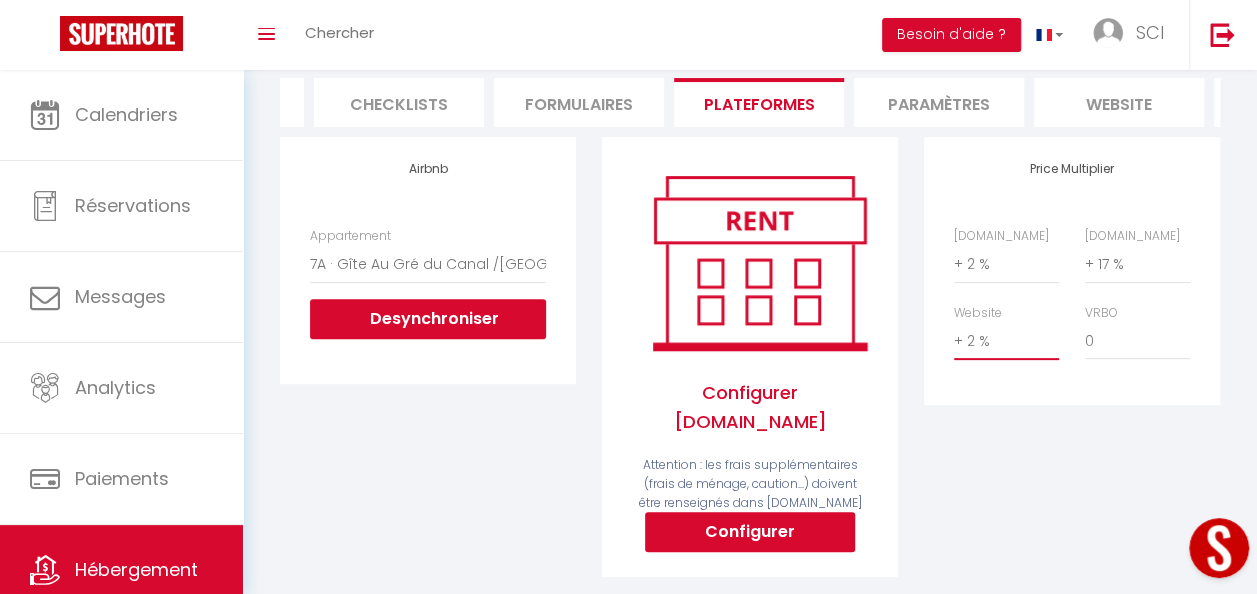 click on "0
+ 1 %
+ 2 %
+ 3 %
+ 4 %
+ 5 %
+ 6 %
+ 7 %
+ 8 %
+ 9 %" at bounding box center [1006, 341] 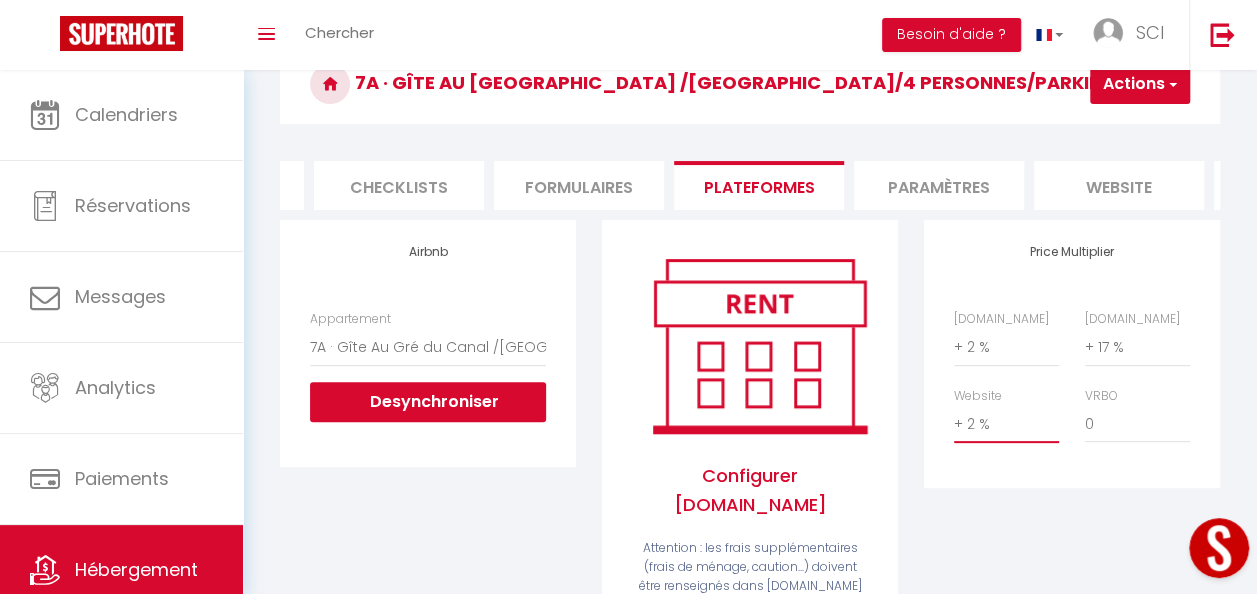 scroll, scrollTop: 82, scrollLeft: 0, axis: vertical 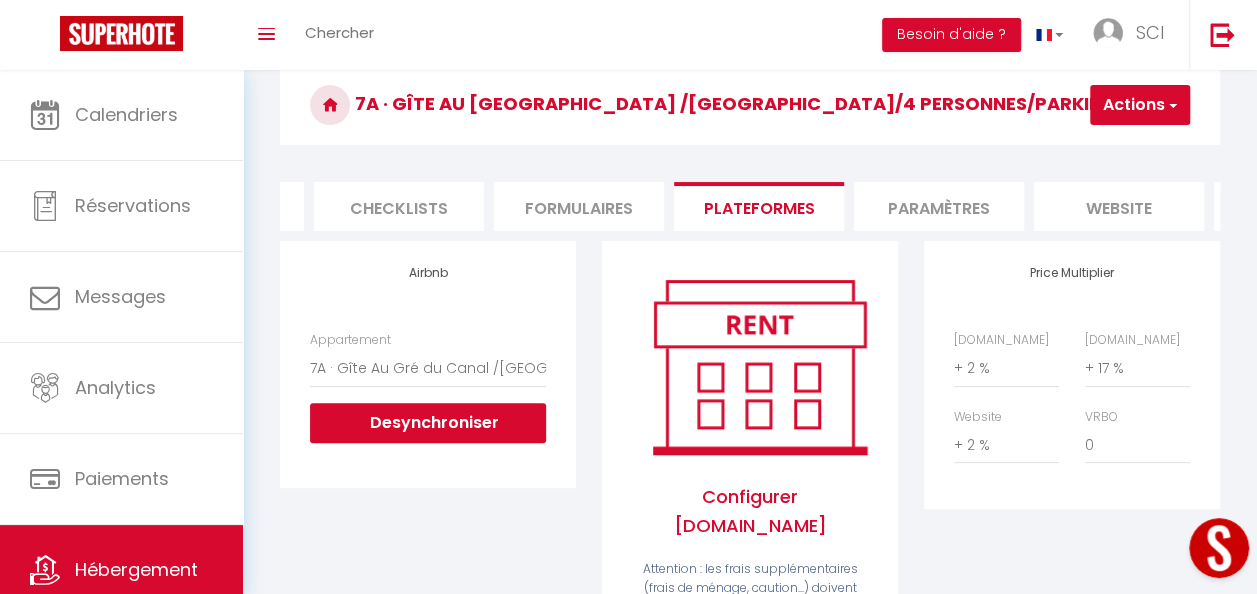click on "Actions" at bounding box center [1140, 105] 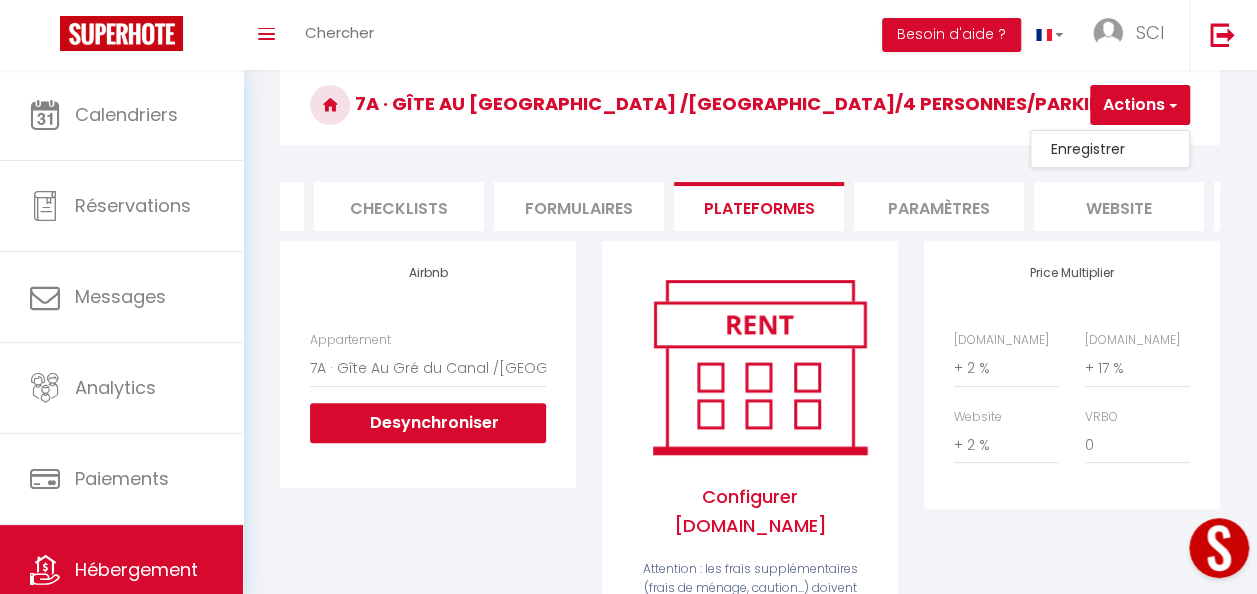 click on "Enregistrer" at bounding box center (1110, 149) 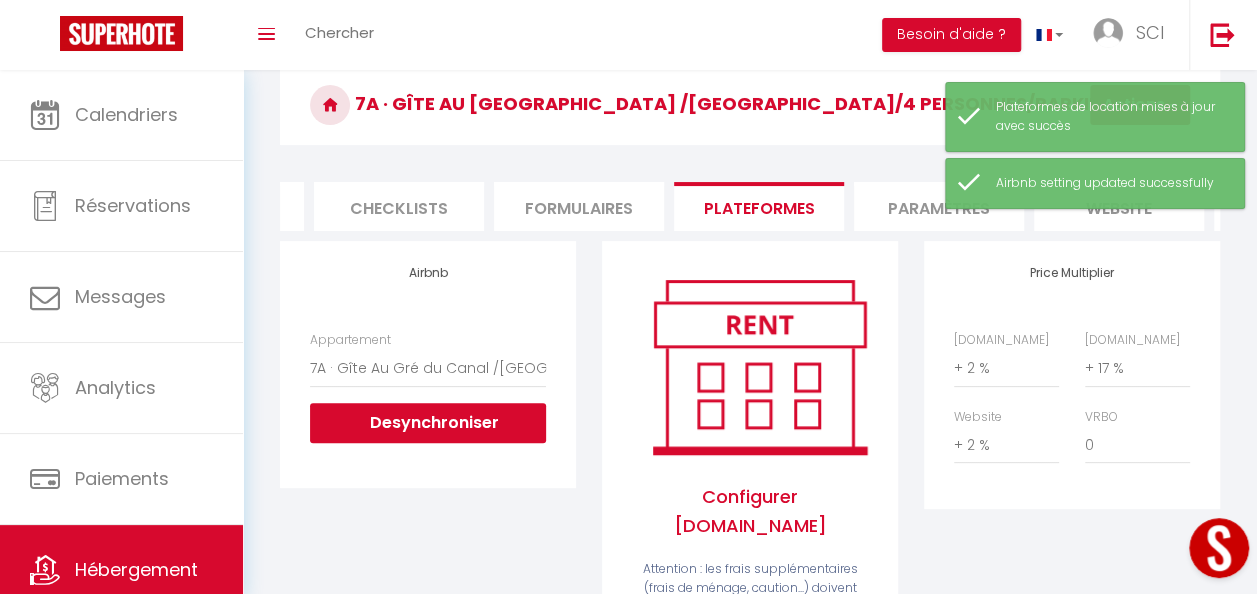 click on "7A · Gîte Au Gré du Canal /Beauval/4 personnes/parking
Actions
Enregistrer" at bounding box center [750, 110] 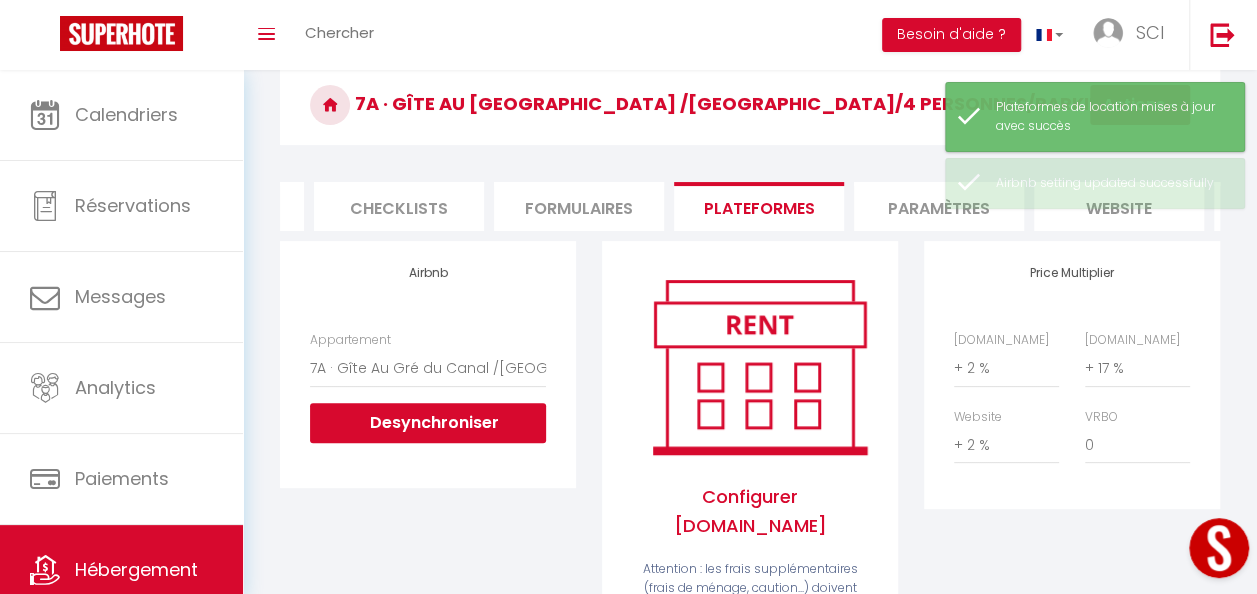click on "Paramètres" at bounding box center (939, 206) 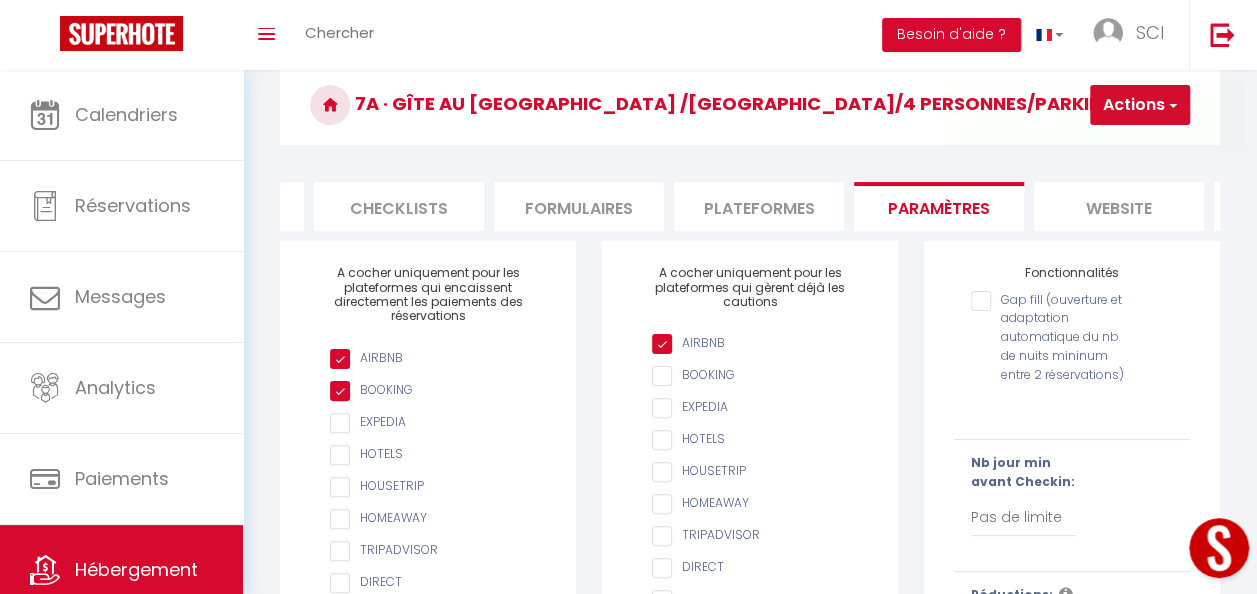 click on "Plateformes" at bounding box center [759, 206] 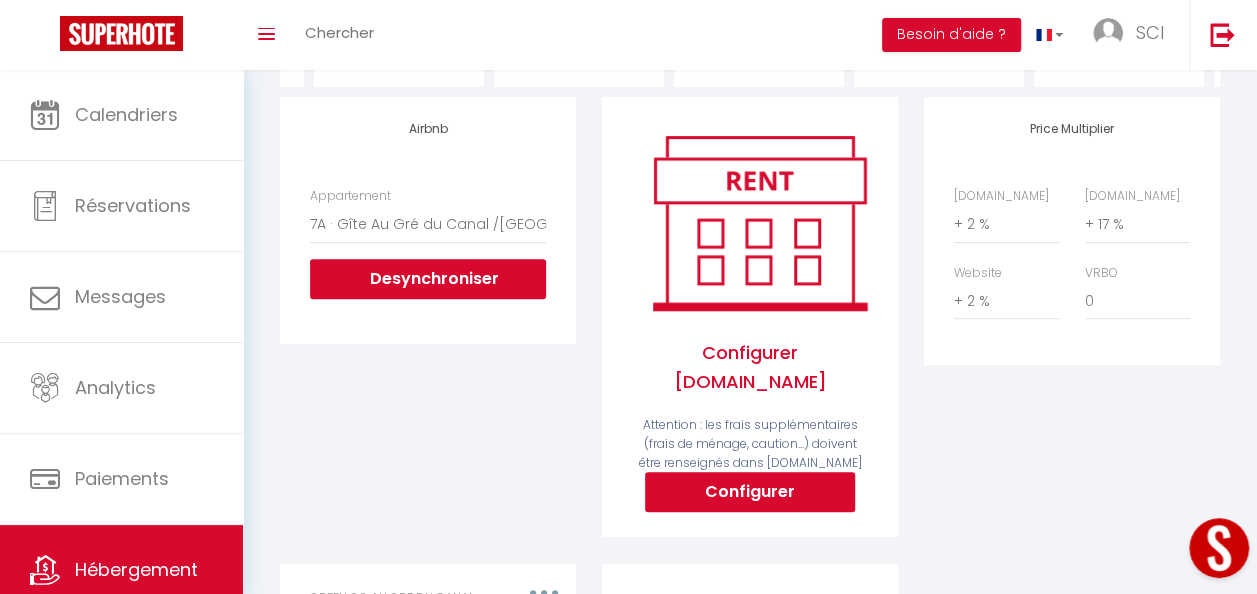 scroll, scrollTop: 222, scrollLeft: 0, axis: vertical 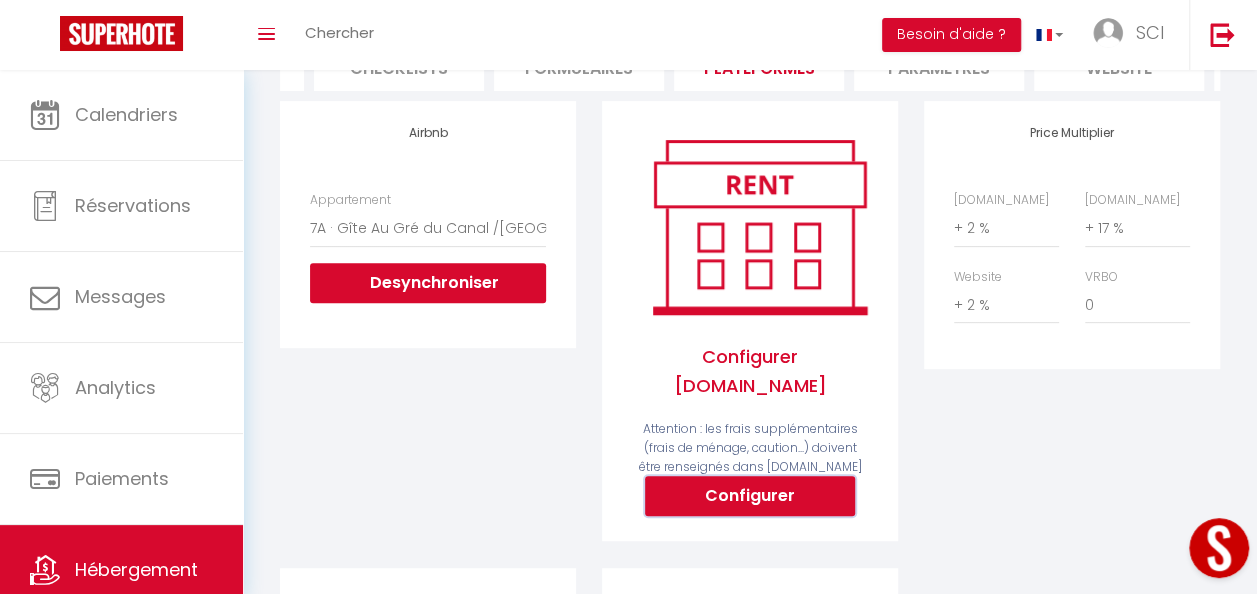 click on "Configurer" at bounding box center (750, 496) 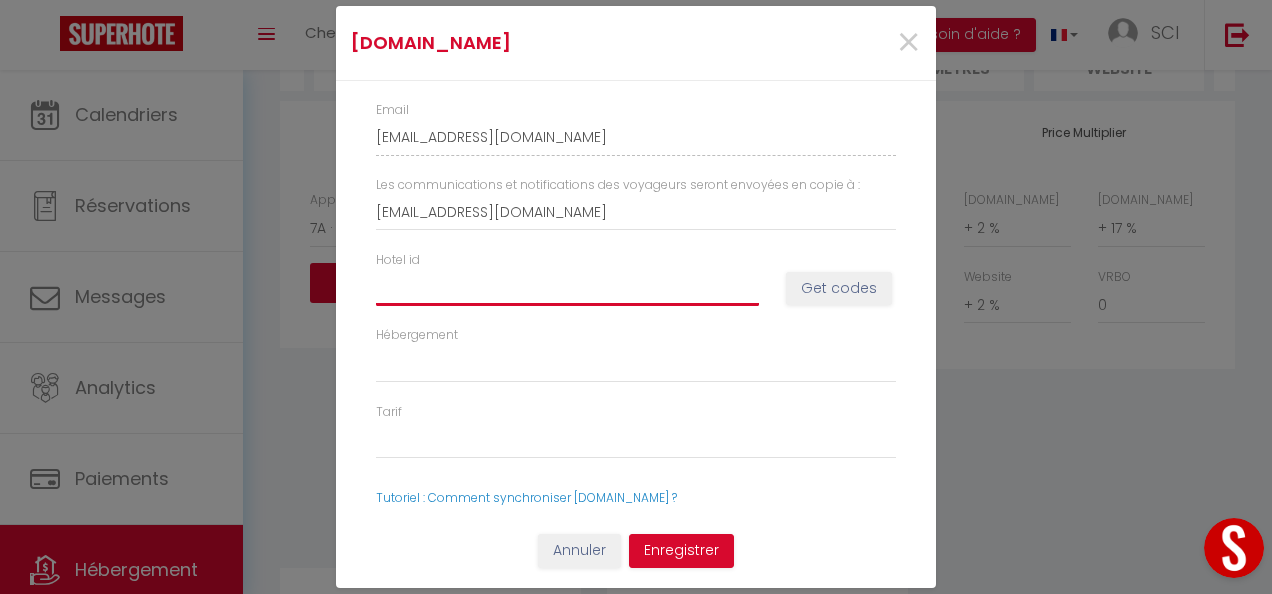 click on "Hotel id" at bounding box center [567, 288] 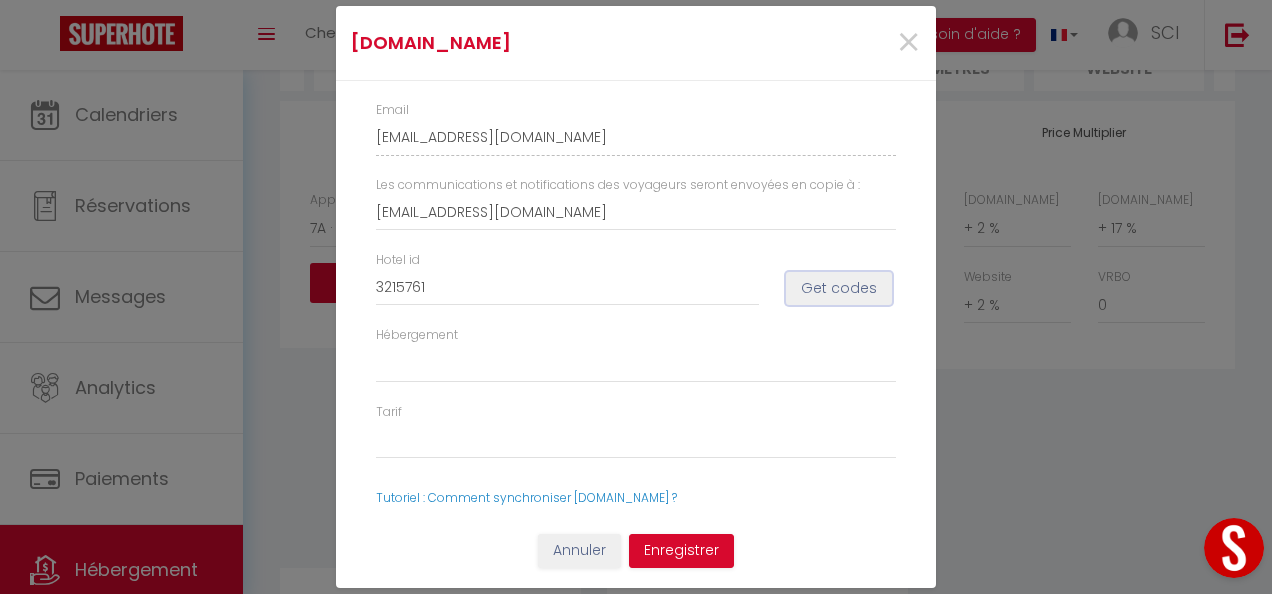 click on "Get codes" at bounding box center [839, 289] 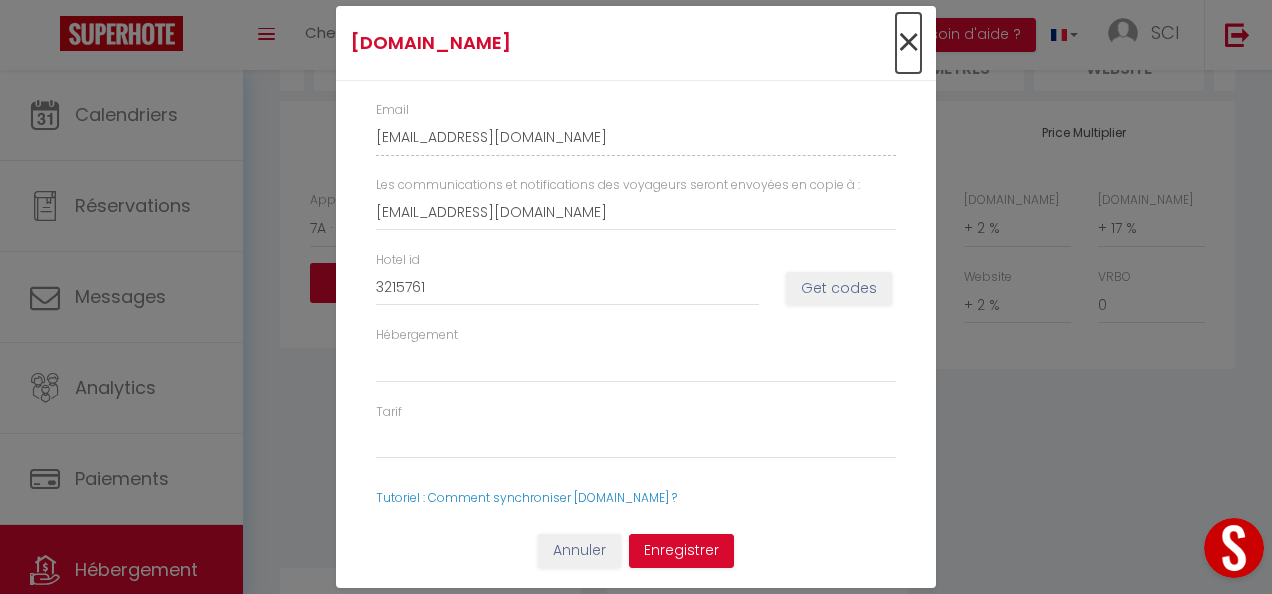click on "×" at bounding box center [908, 43] 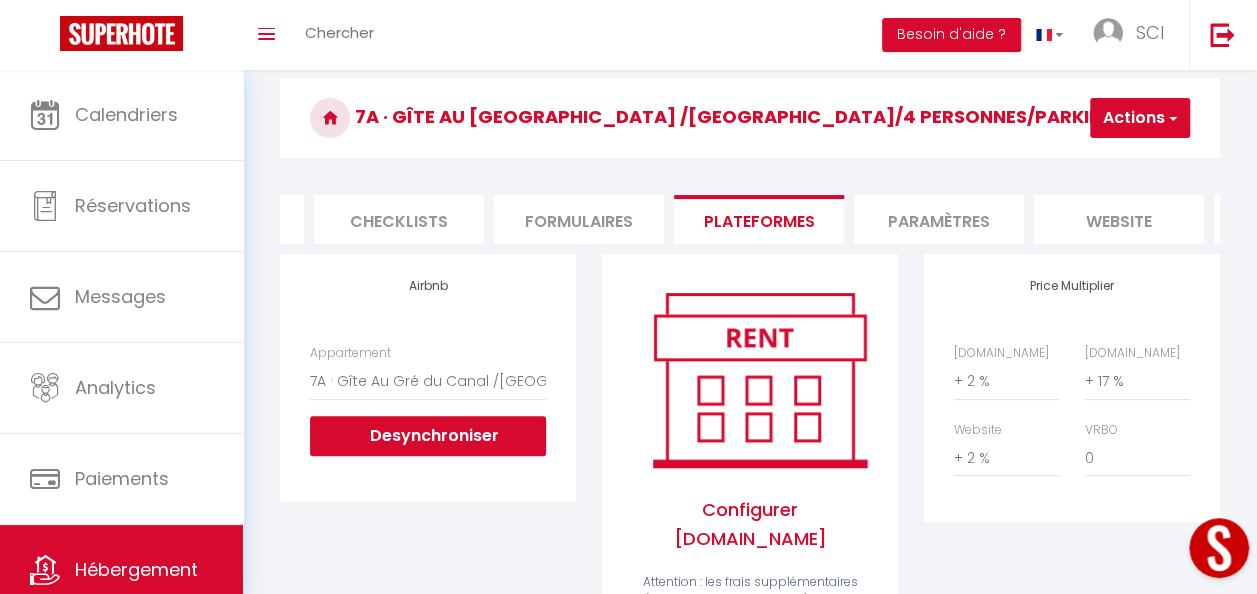 scroll, scrollTop: 75, scrollLeft: 0, axis: vertical 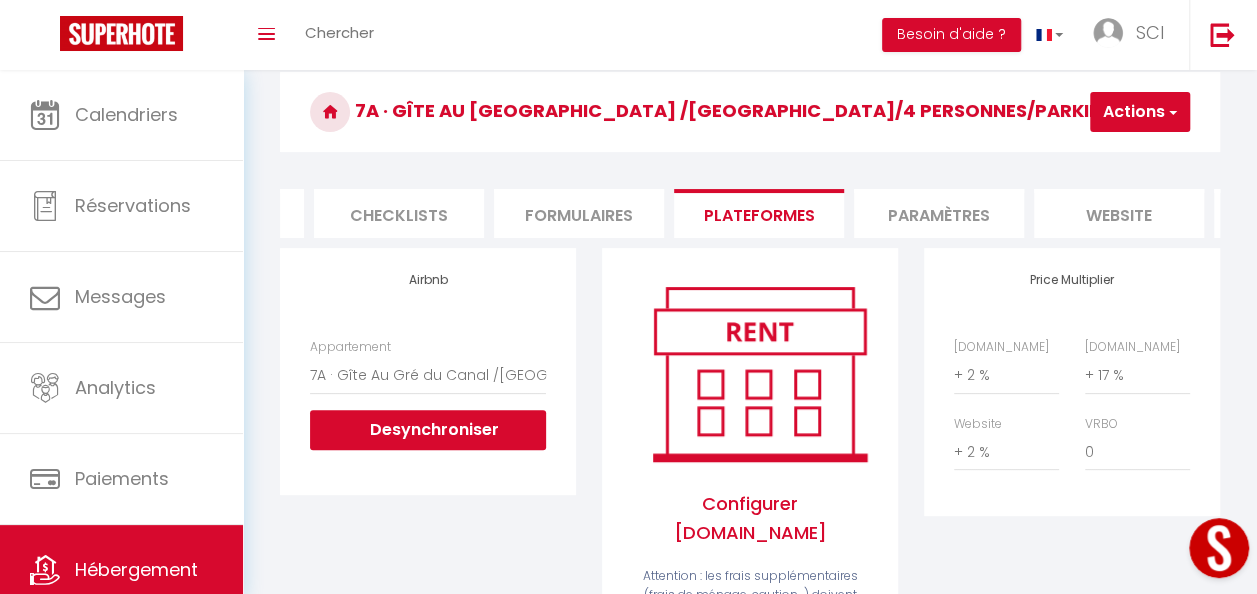 click on "website" at bounding box center (1119, 213) 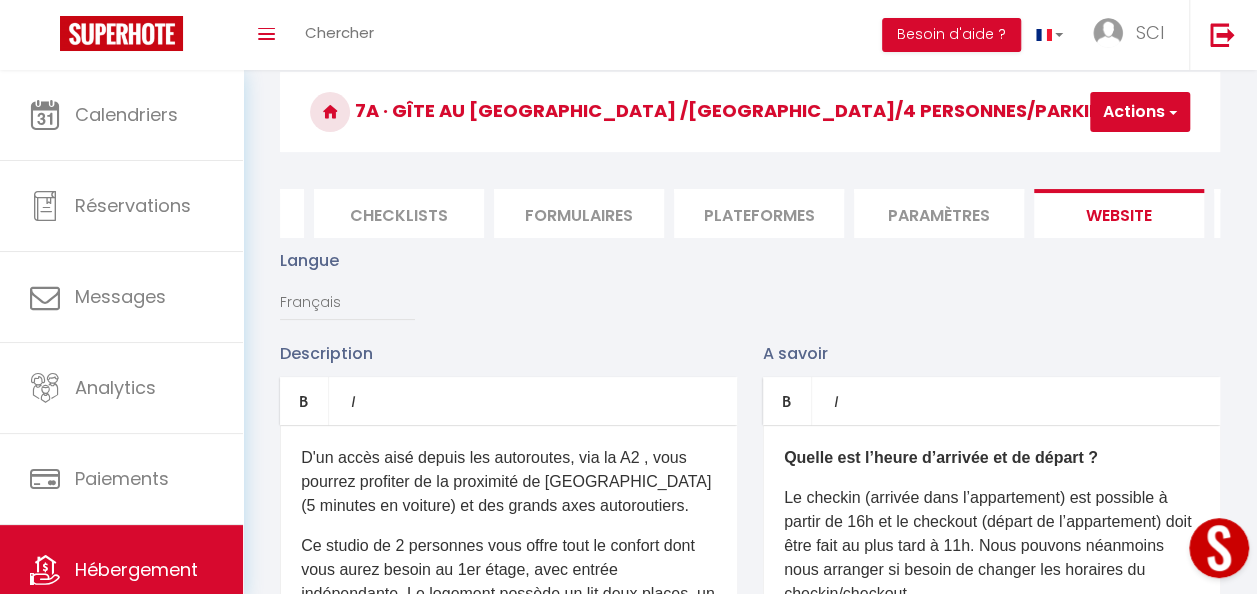 click on "website" at bounding box center [1119, 213] 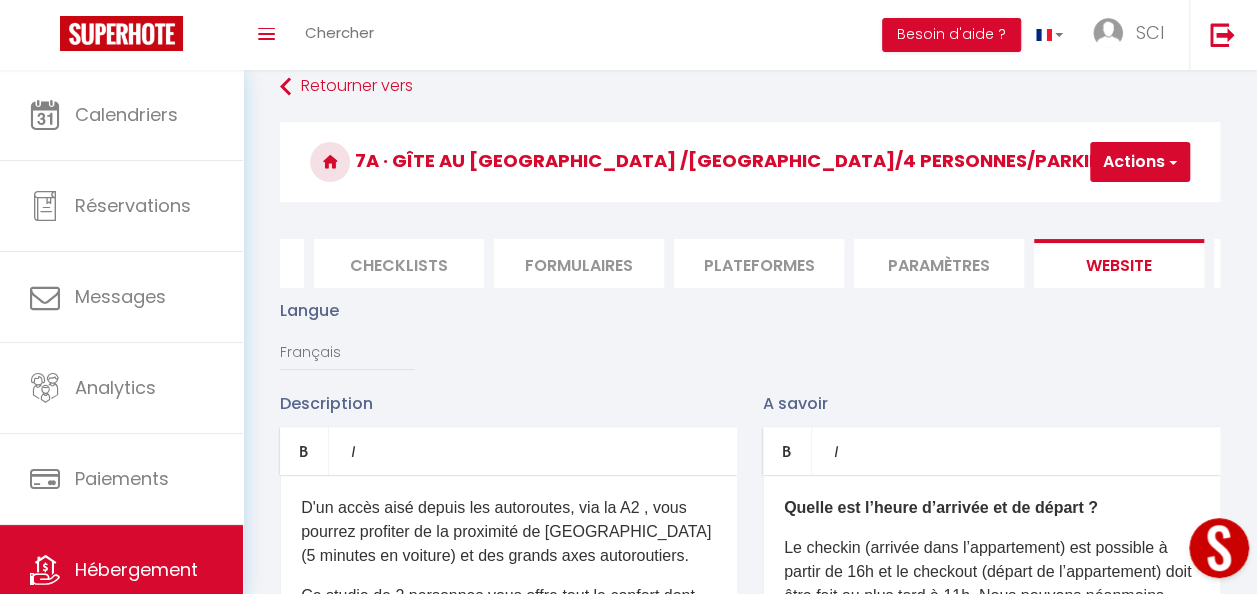 scroll, scrollTop: 0, scrollLeft: 0, axis: both 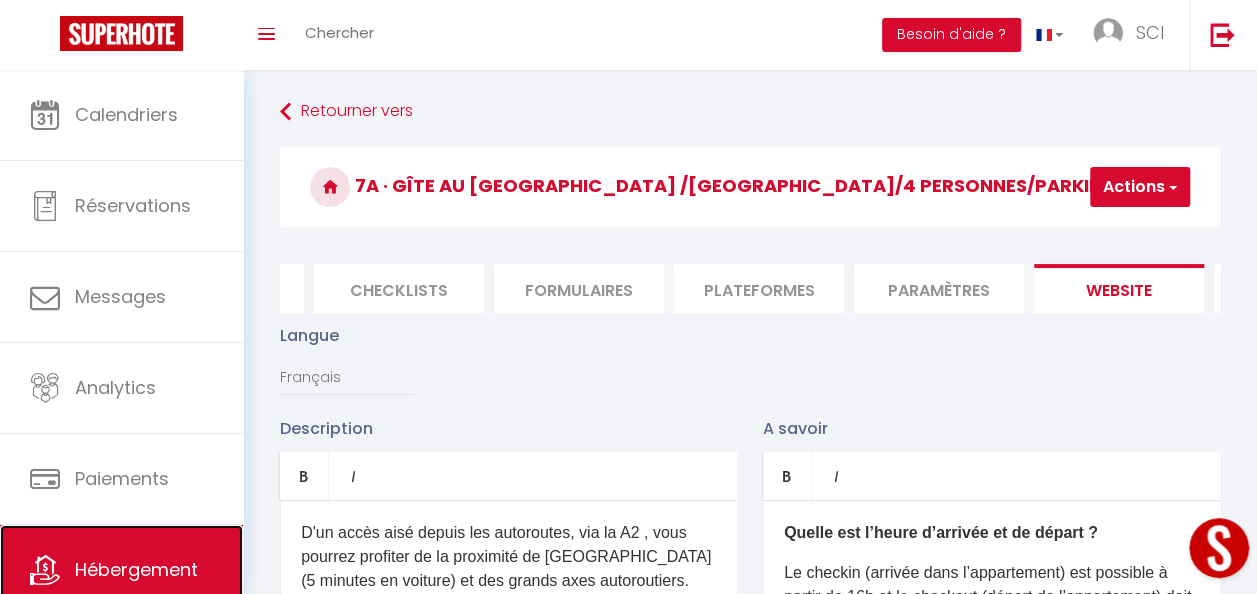 click on "Hébergement" at bounding box center (136, 569) 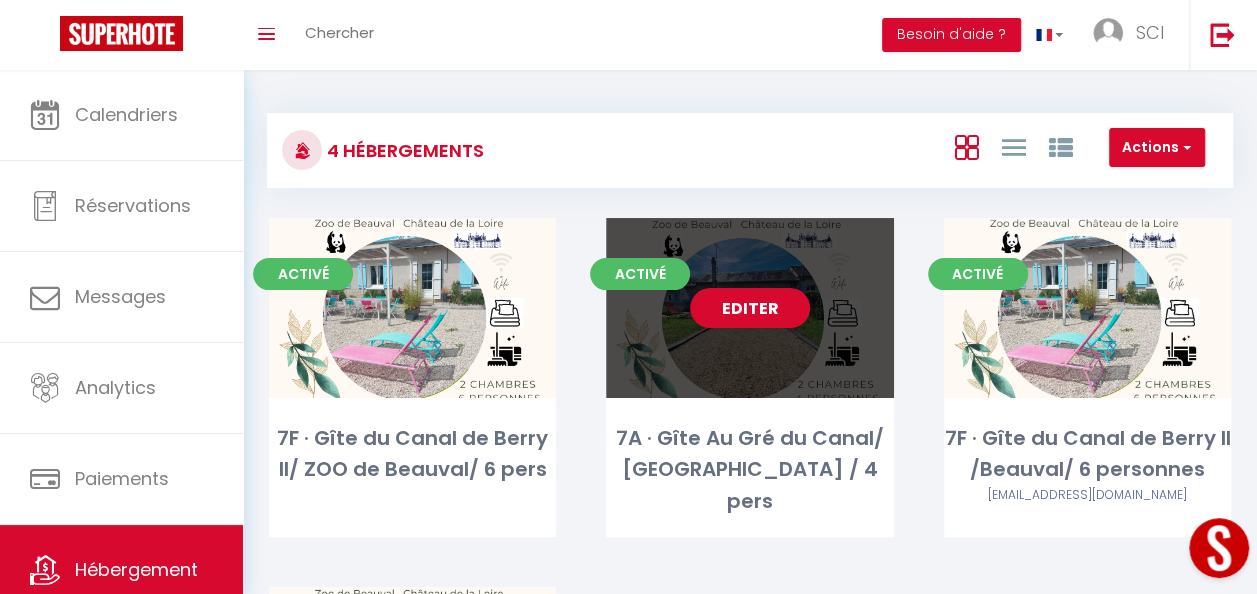 click on "Editer" at bounding box center [749, 308] 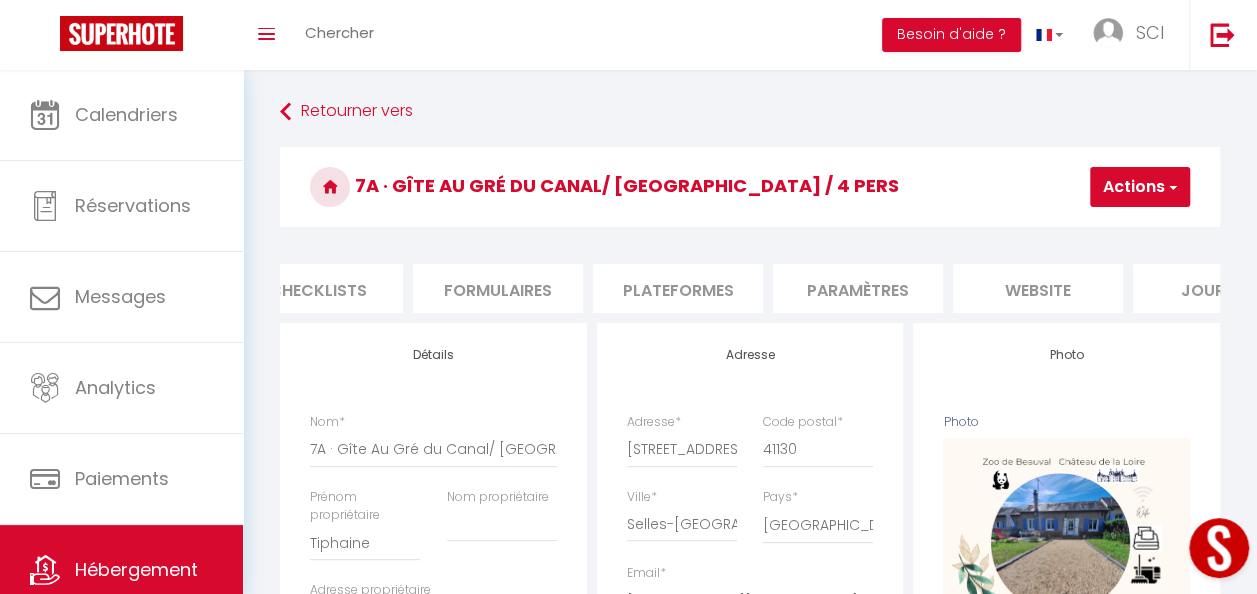 scroll, scrollTop: 0, scrollLeft: 773, axis: horizontal 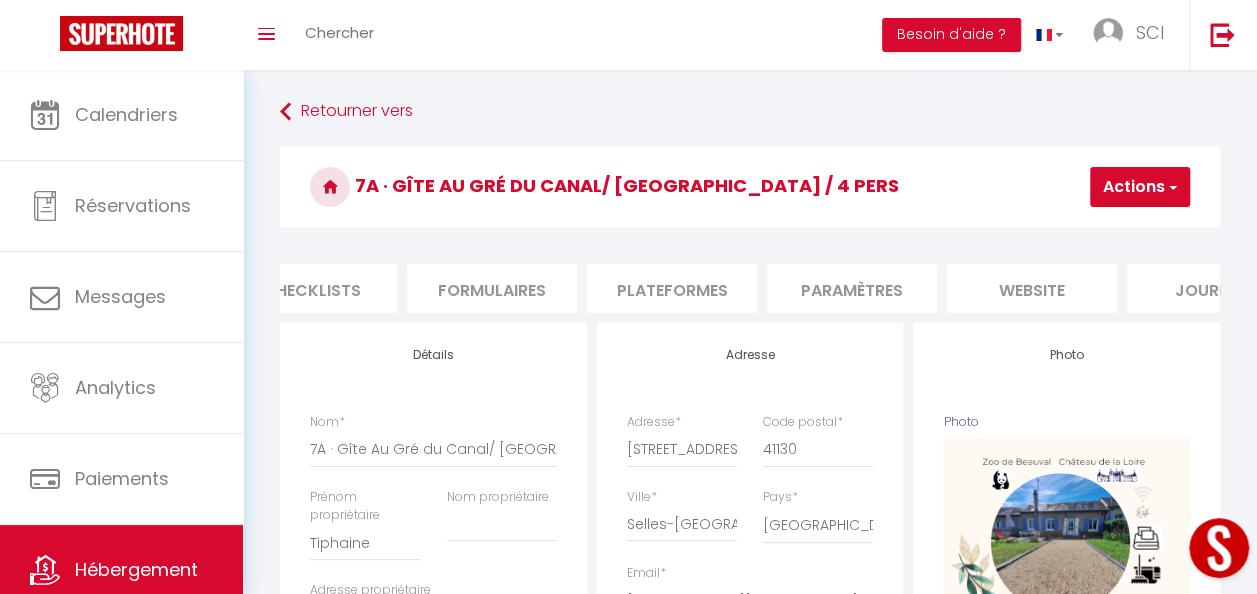 click on "website" at bounding box center [1032, 288] 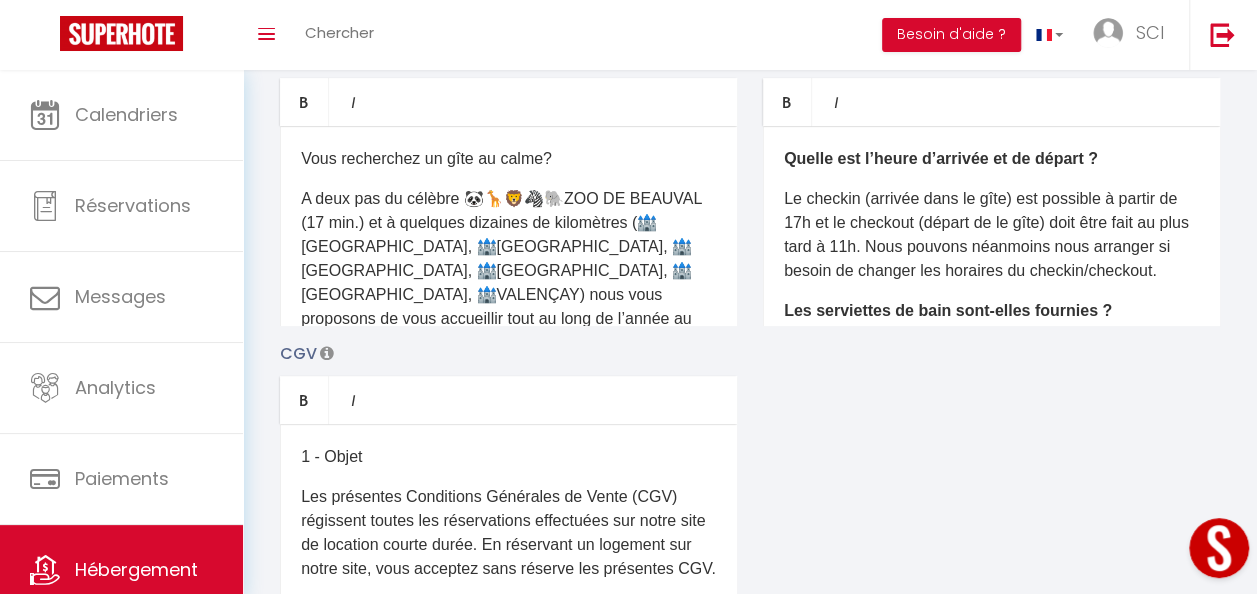 scroll, scrollTop: 337, scrollLeft: 0, axis: vertical 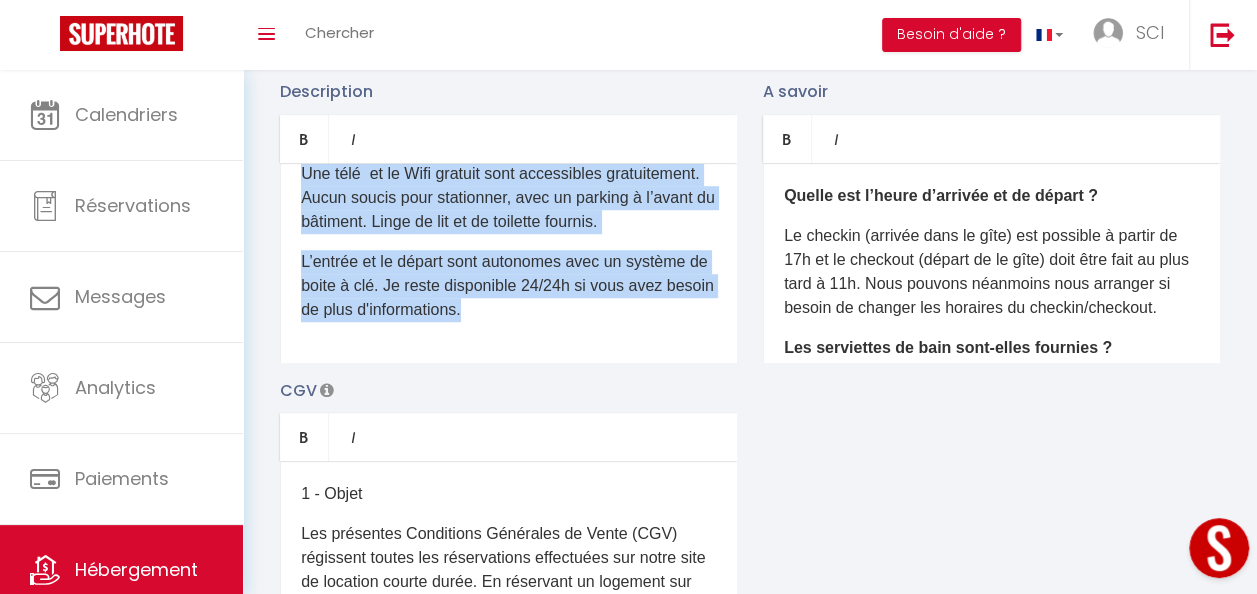 drag, startPoint x: 300, startPoint y: 206, endPoint x: 680, endPoint y: 381, distance: 418.3599 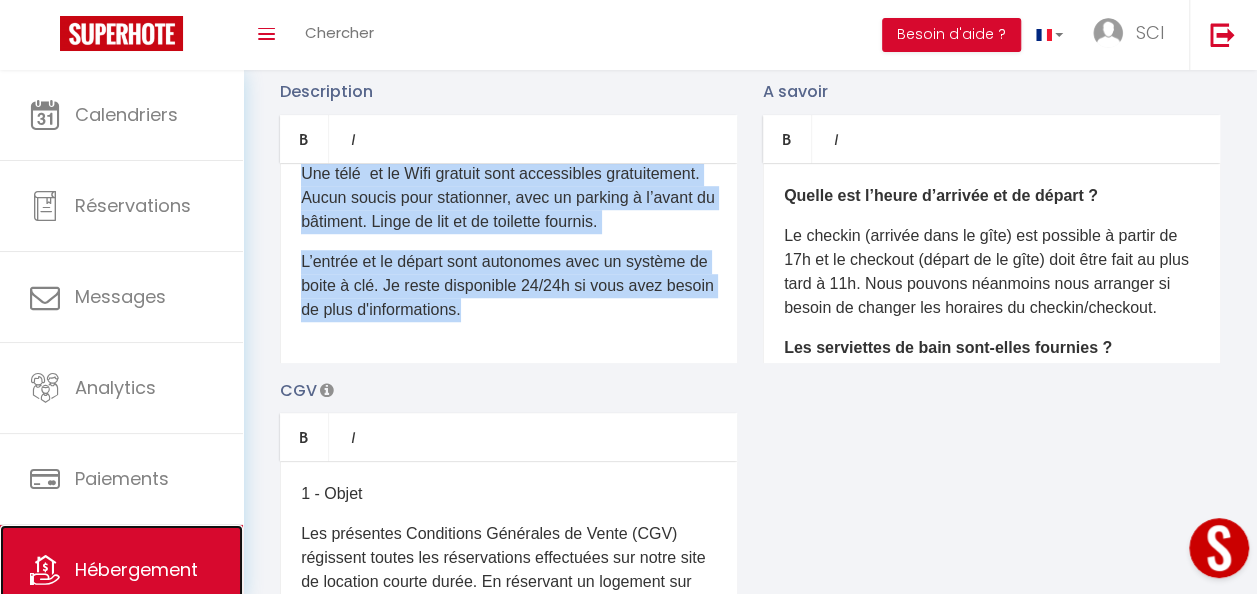 click on "Hébergement" at bounding box center [121, 570] 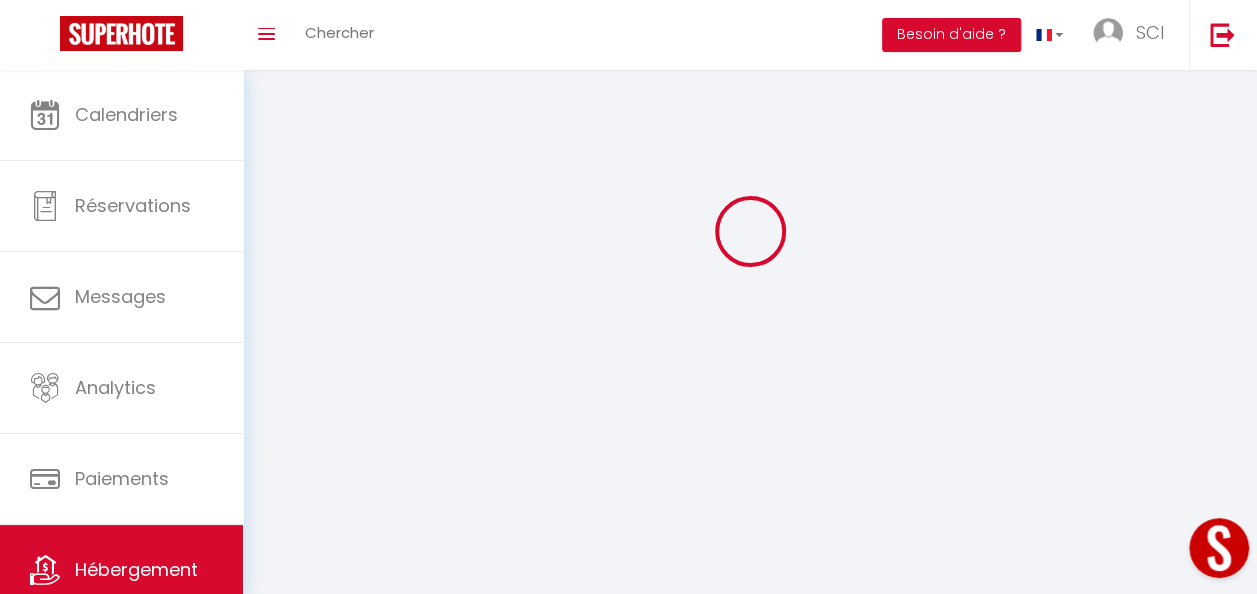 scroll, scrollTop: 0, scrollLeft: 0, axis: both 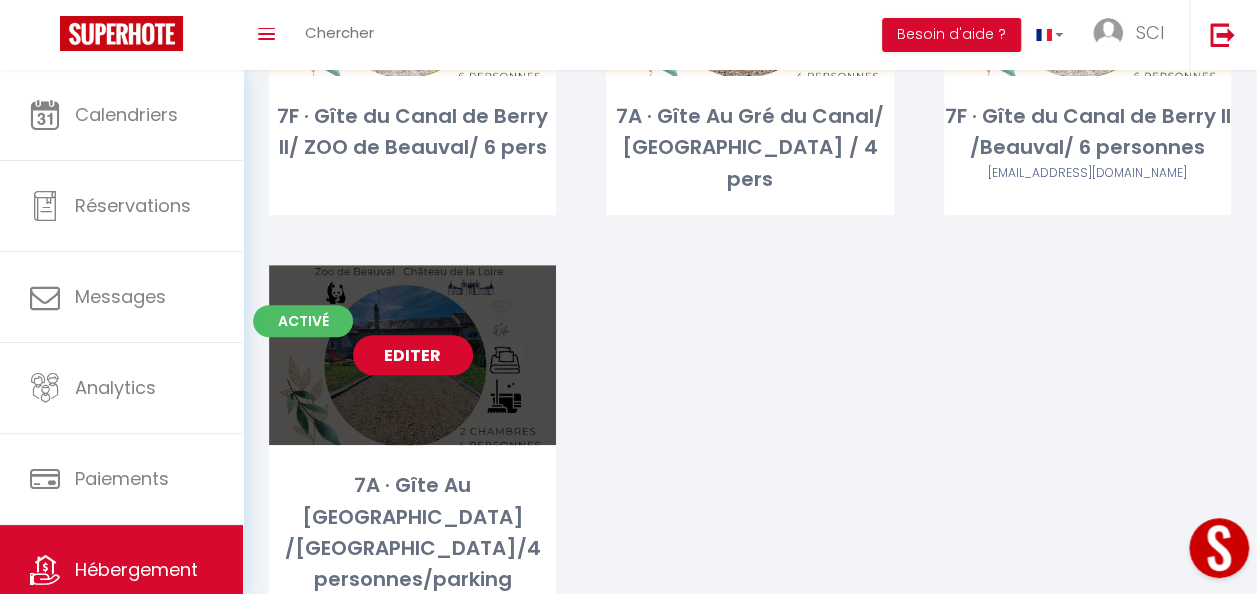 click on "Editer" at bounding box center [413, 355] 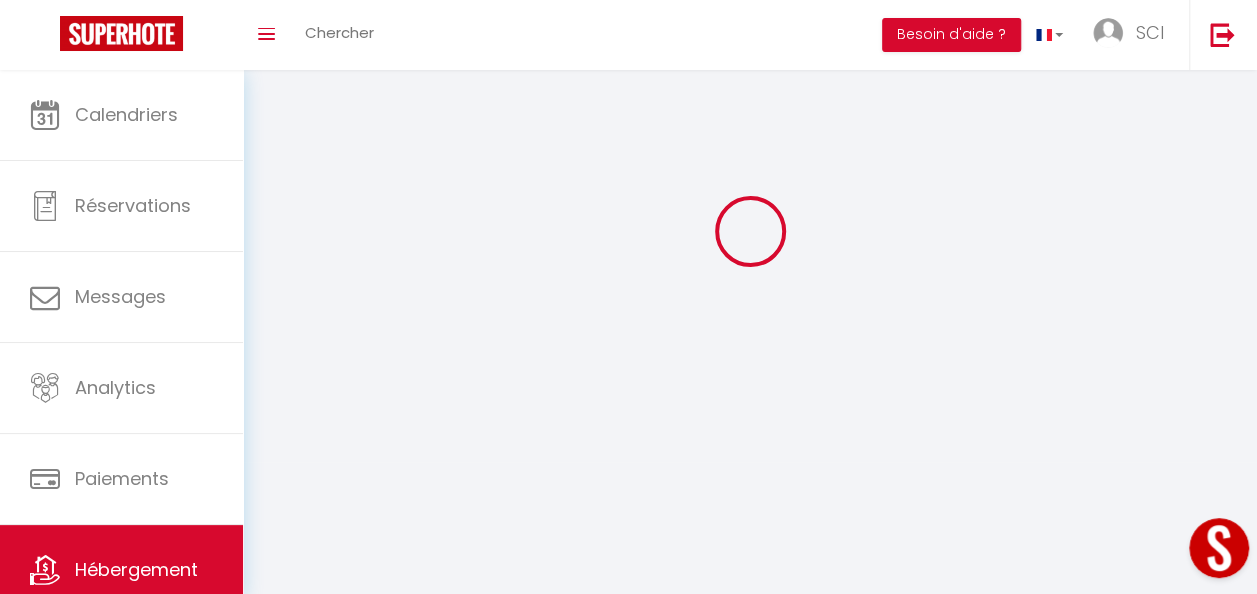 scroll, scrollTop: 0, scrollLeft: 0, axis: both 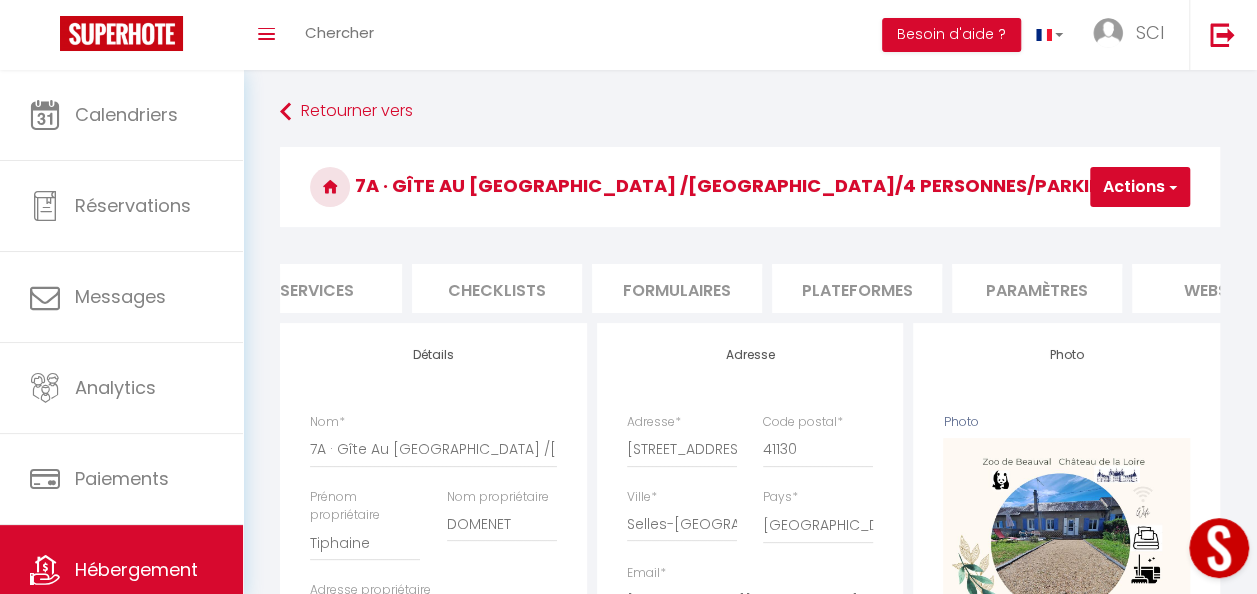 click on "website" at bounding box center [1217, 288] 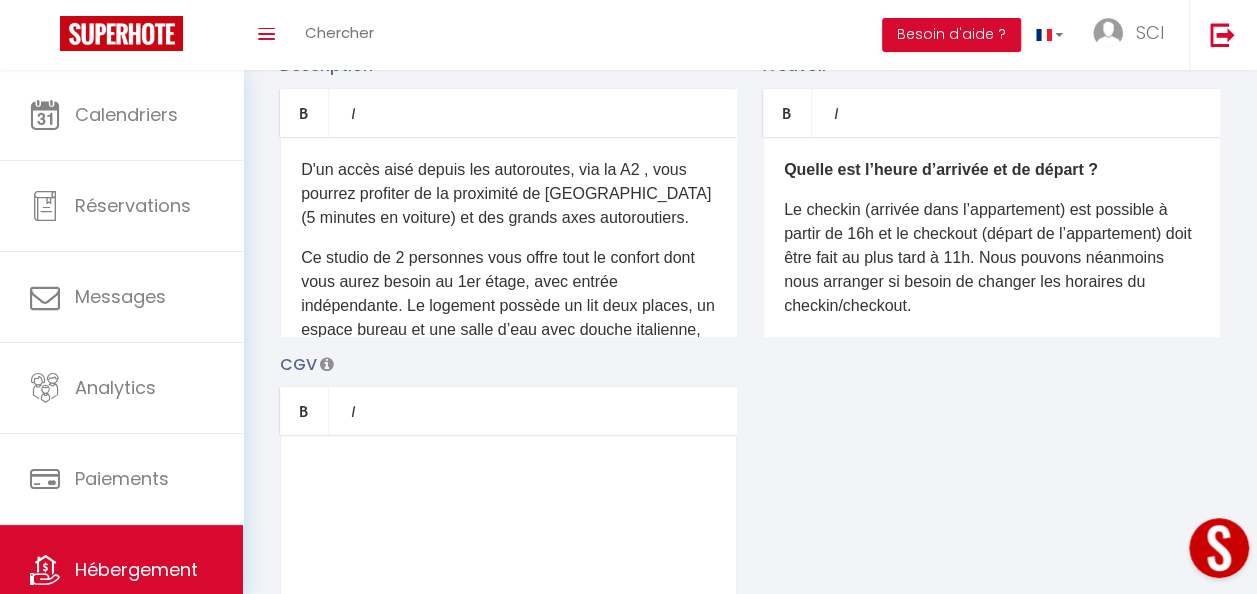 scroll, scrollTop: 348, scrollLeft: 0, axis: vertical 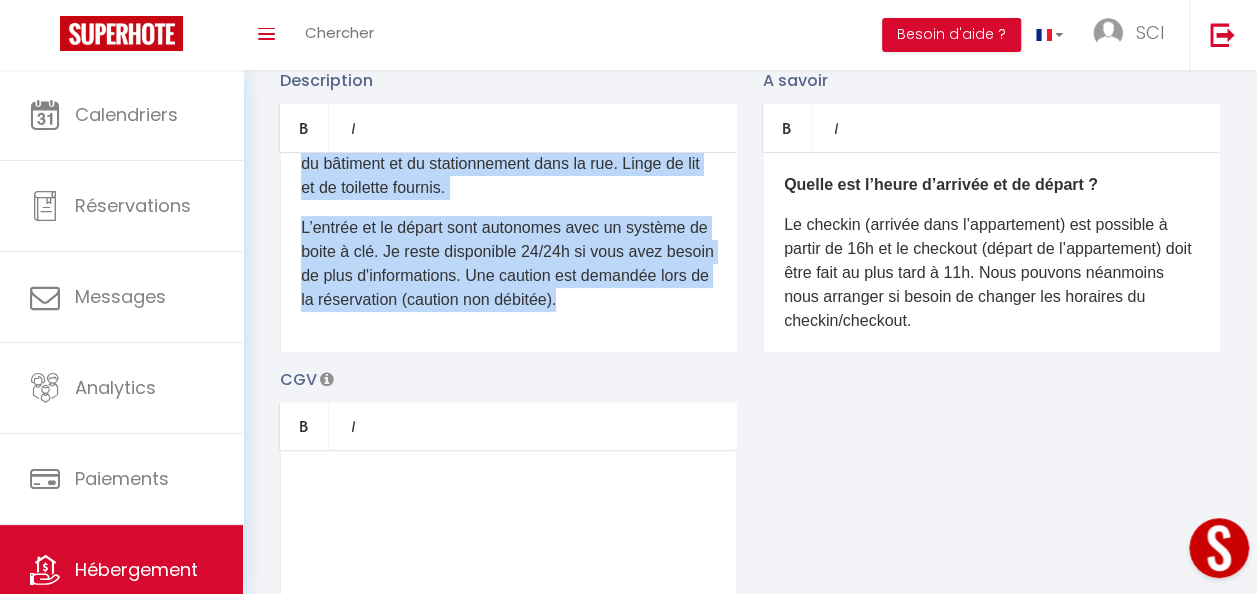 drag, startPoint x: 297, startPoint y: 198, endPoint x: 709, endPoint y: 368, distance: 445.69498 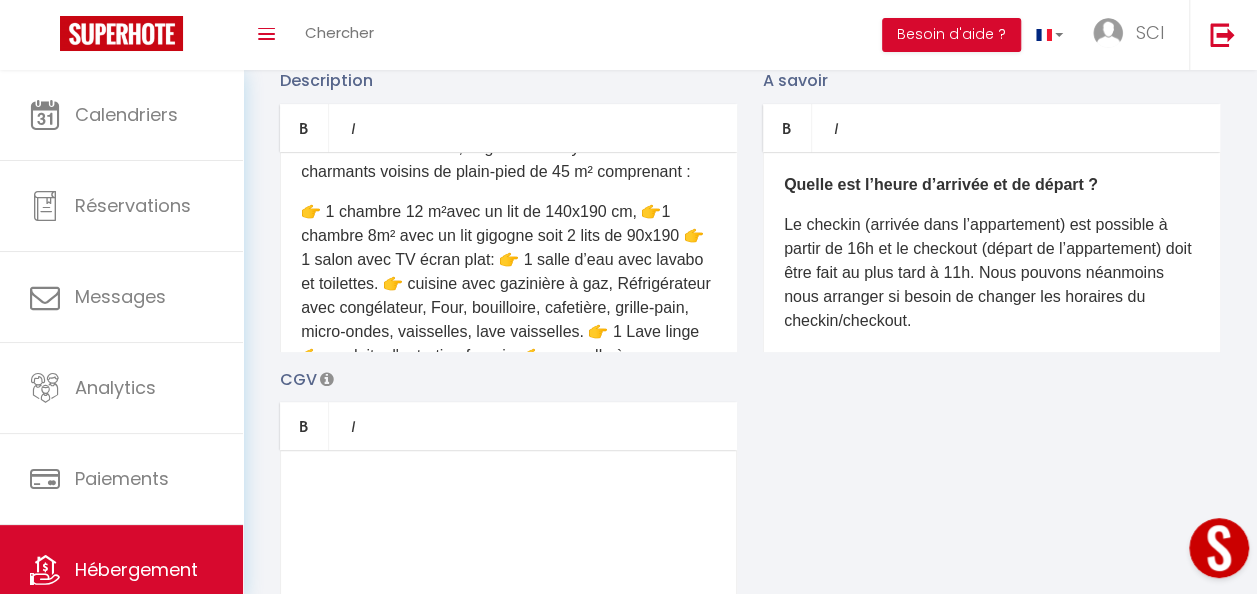 scroll, scrollTop: 0, scrollLeft: 0, axis: both 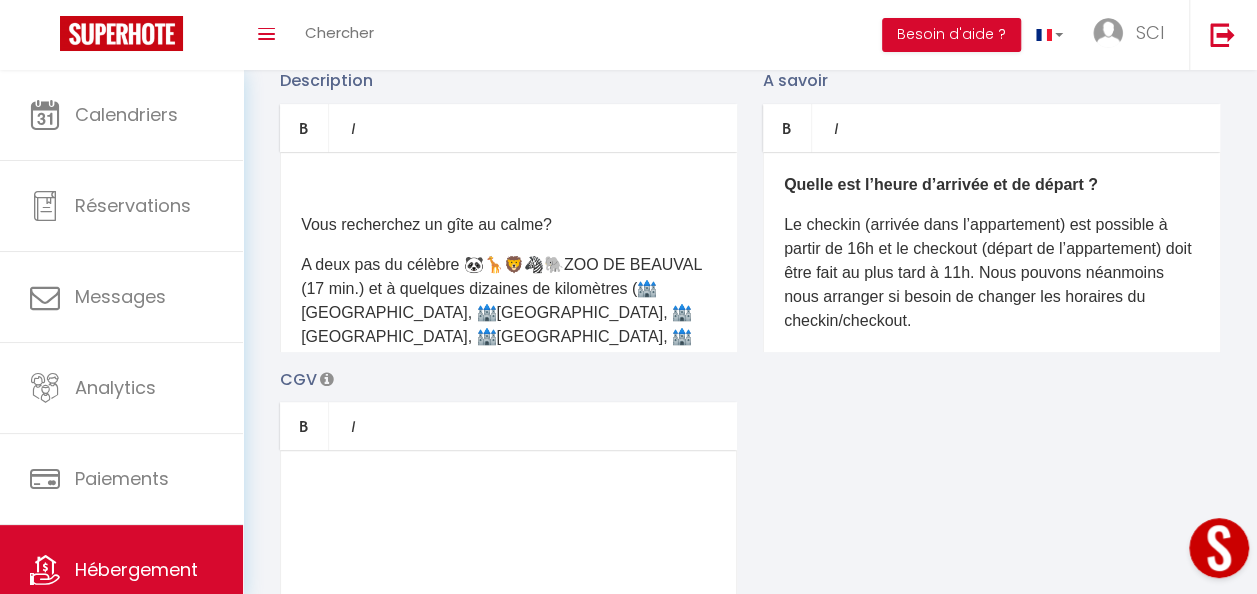 click on "Vous recherchez un gîte au calme?
A deux pas du célèbre 🐼🦒🦁🦓🐘ZOO DE BEAUVAL (17 min.) et à quelques dizaines de kilomètres (🏰CHAMBORD, 🏰CHEVERNY, 🏰CHAUMONT-SUR-LOIRE, 🏰AMBOISE, 🏰CHENONCEAU, 🏰VALENÇAY) nous vous proposons de vous accueillir tout au long de l’année au sein de notre gîte situé le long du canal du Berry=> 🆕 piste cyclage V46🚴🏼
🏡🏡🏡Le gîte a été refait à neuf en Avril 2024. Situé dans un endroit calme, le gîte est mitoyen avec nos charmants voisins de plain-pied de 45 m² comprenant :
La caution est gérée par la société SCI DOMENET. Une caution non encaissable de 400 Euros (lien stripe) vous sera demandé avant votre séjour.
​Une télé  et le Wifi gratuit sont accessibles gratuitement. Aucun soucis pour stationner, avec un parking à l’avant du bâtiment. Linge de lit et de toilette fournis.
​" at bounding box center (508, 252) 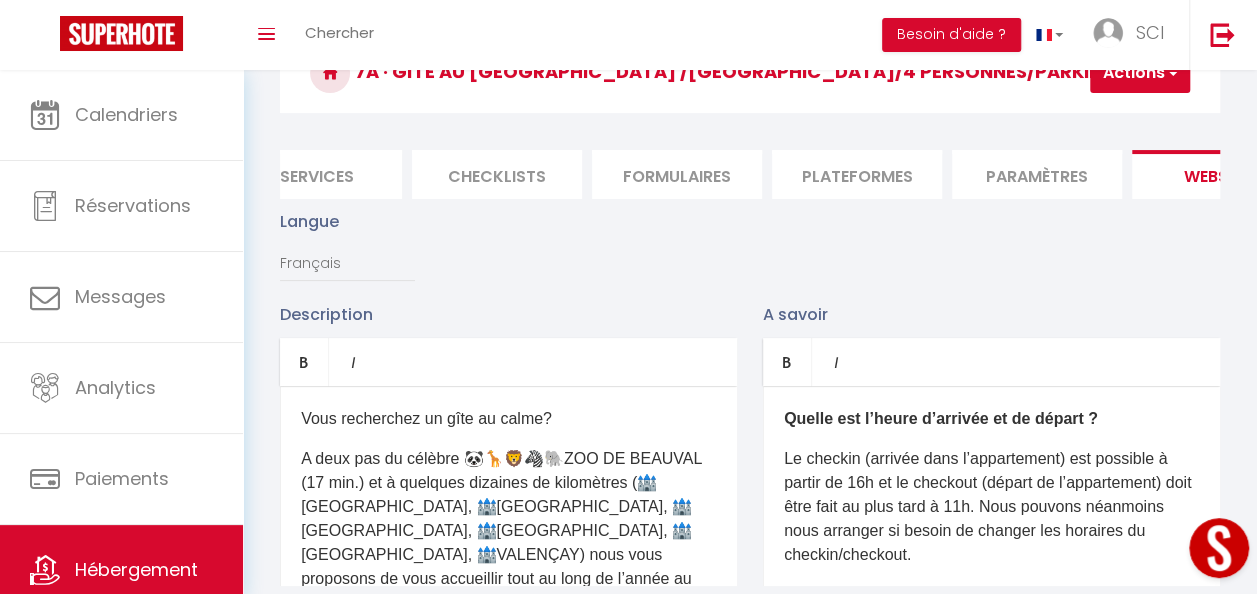 scroll, scrollTop: 103, scrollLeft: 0, axis: vertical 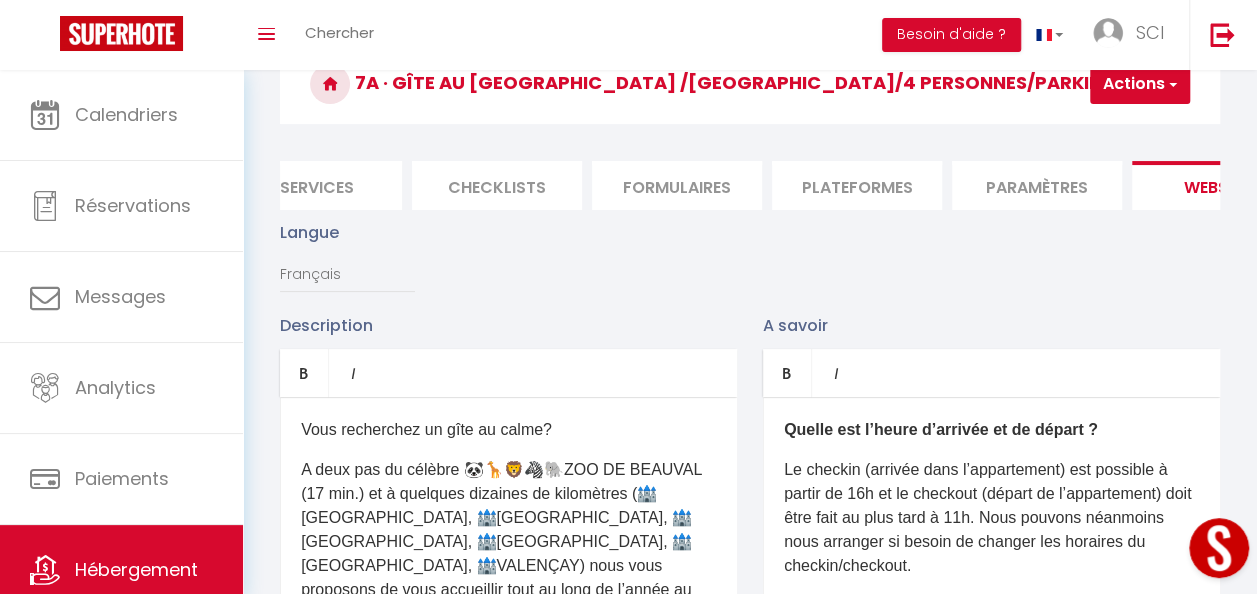click at bounding box center (1171, 84) 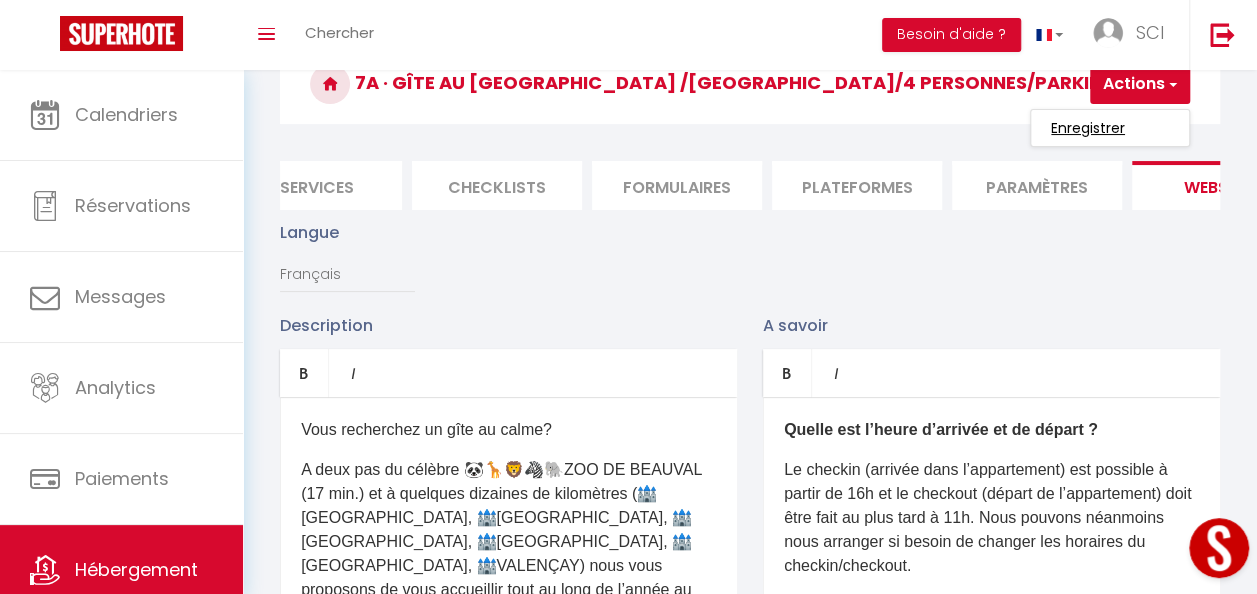 click on "Enregistrer" at bounding box center [1088, 128] 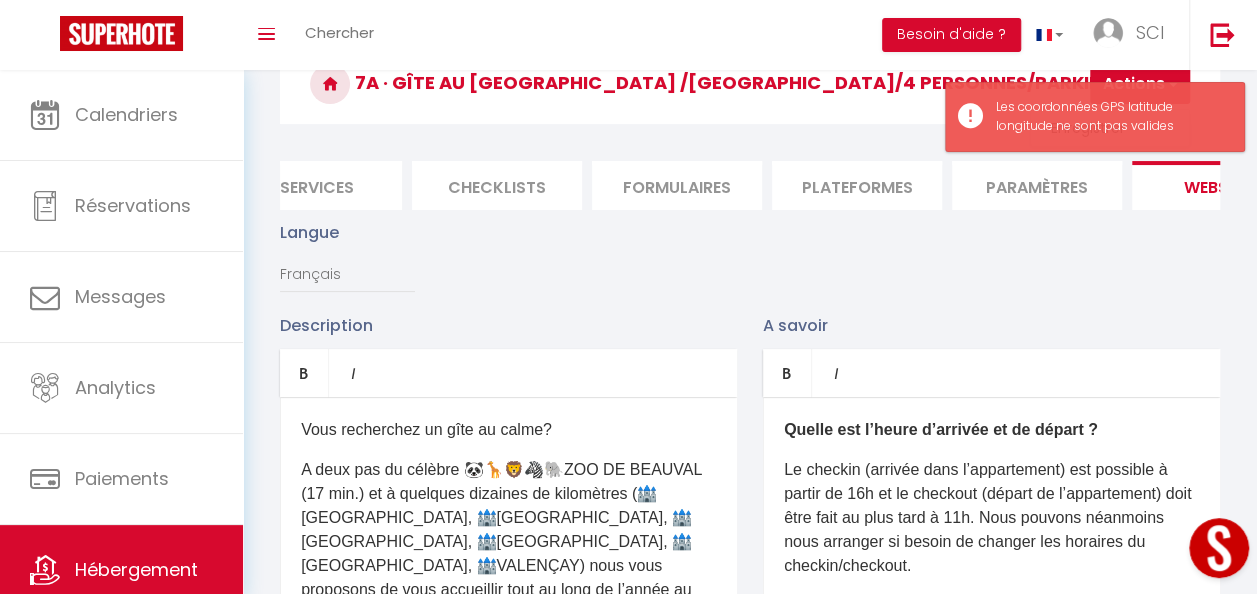 click on "Langue   Français Anglais Portugais Espagnol Italien" at bounding box center (750, 266) 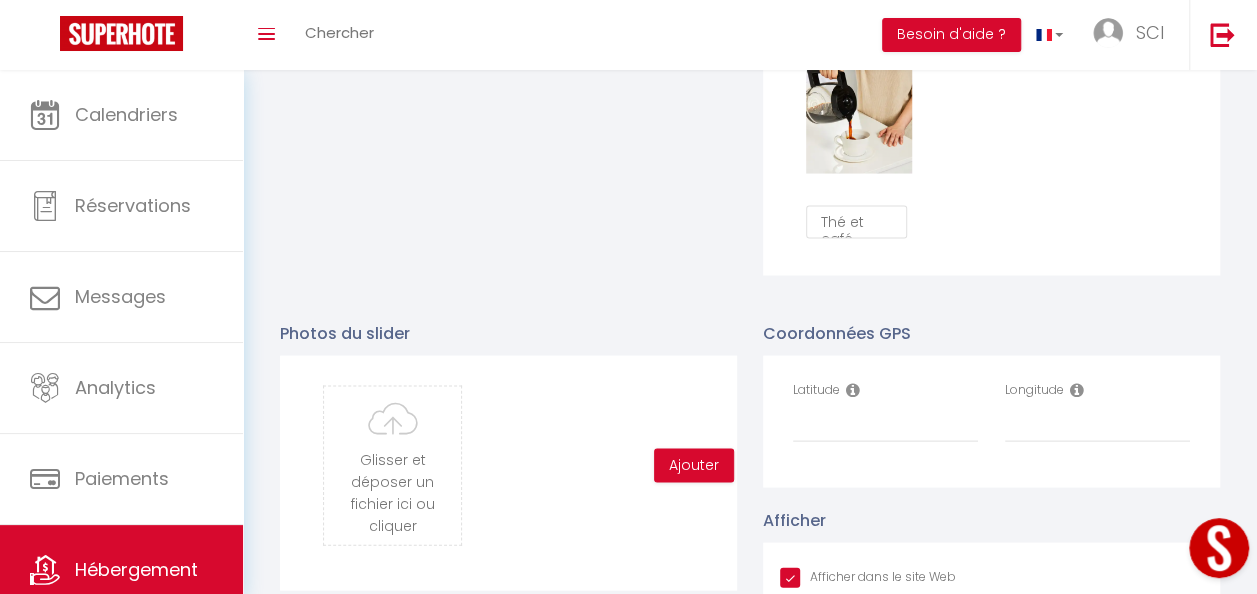 scroll, scrollTop: 2075, scrollLeft: 0, axis: vertical 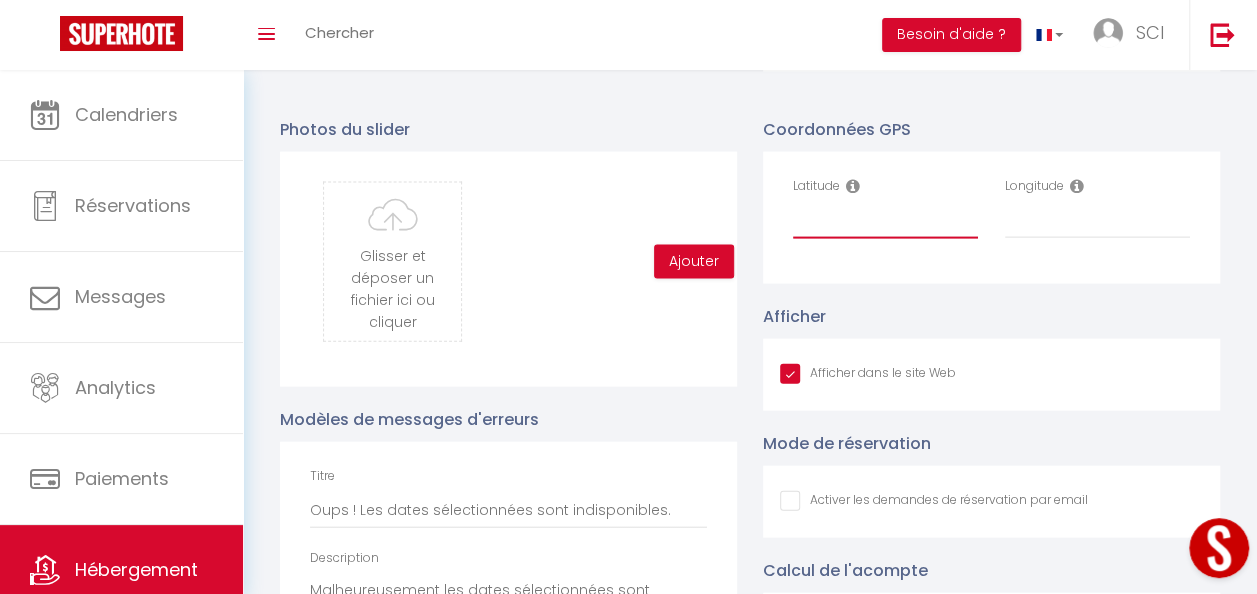 click on "Latitude" at bounding box center [885, 221] 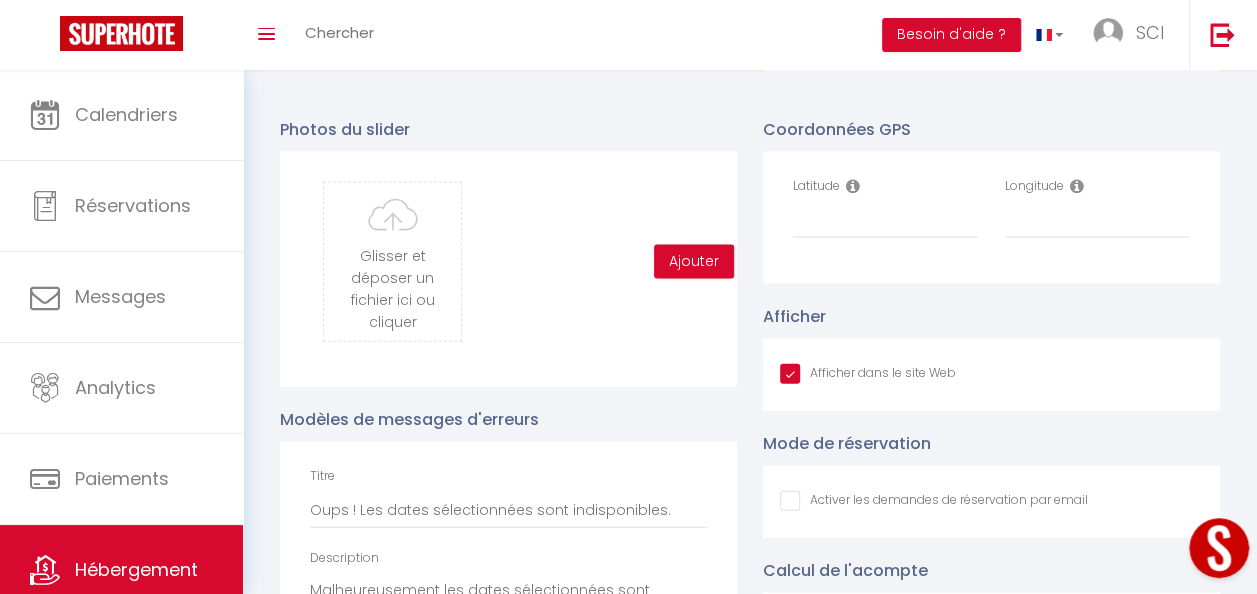 click at bounding box center [853, 186] 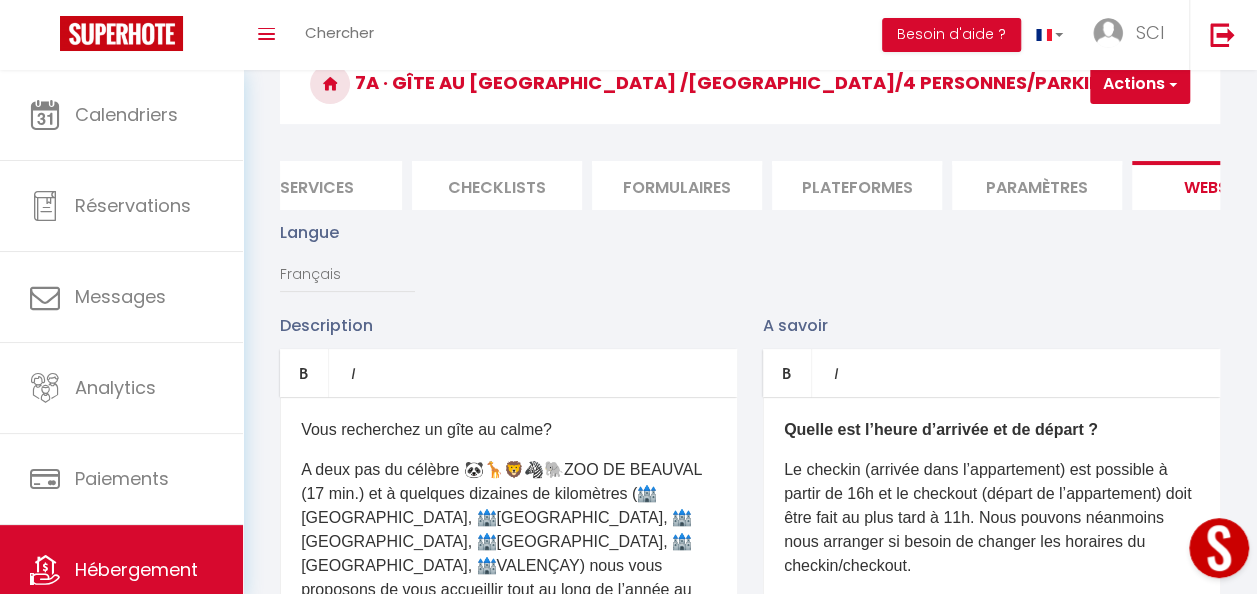 scroll, scrollTop: 35, scrollLeft: 0, axis: vertical 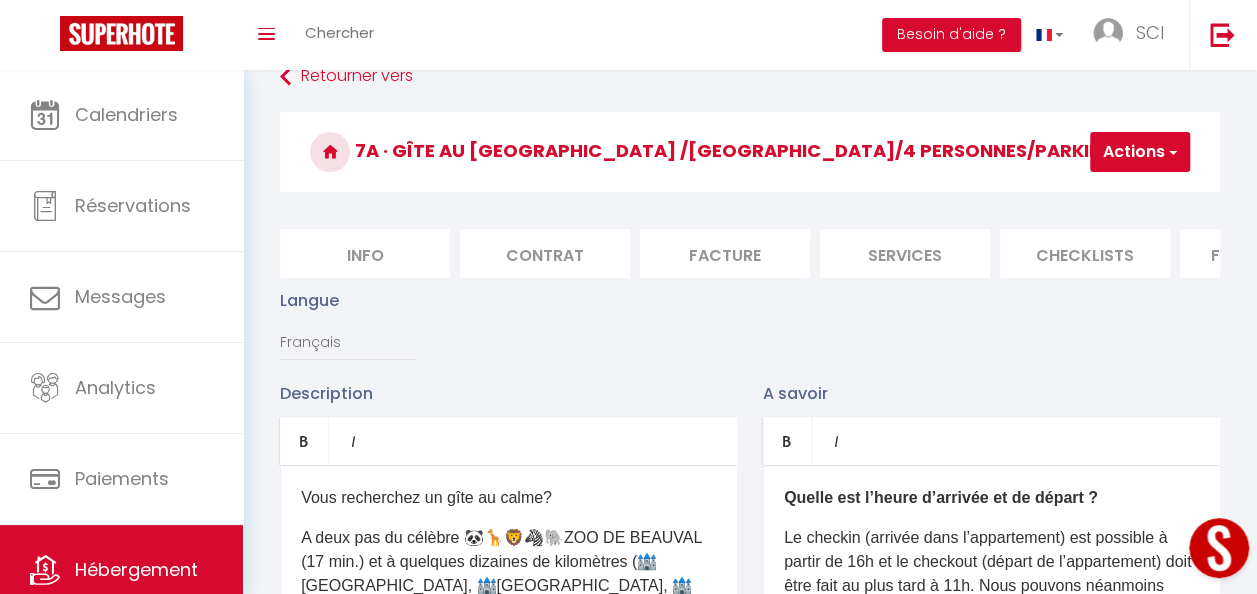 click on "Info" at bounding box center [365, 253] 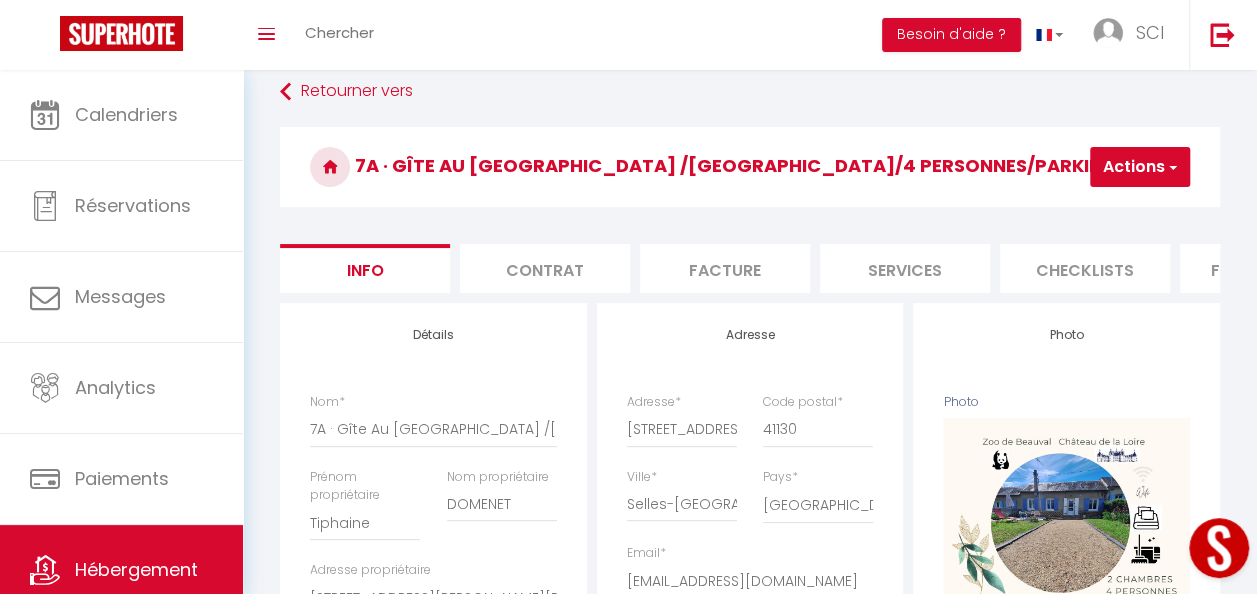 scroll, scrollTop: 0, scrollLeft: 0, axis: both 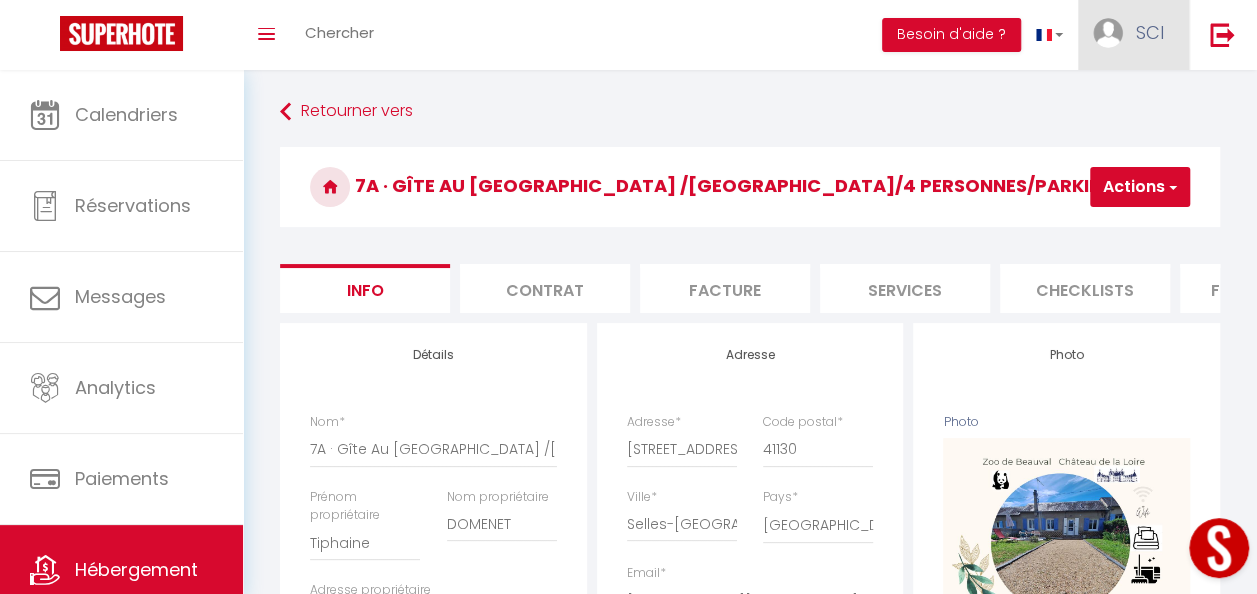 click on "SCI" at bounding box center (1150, 32) 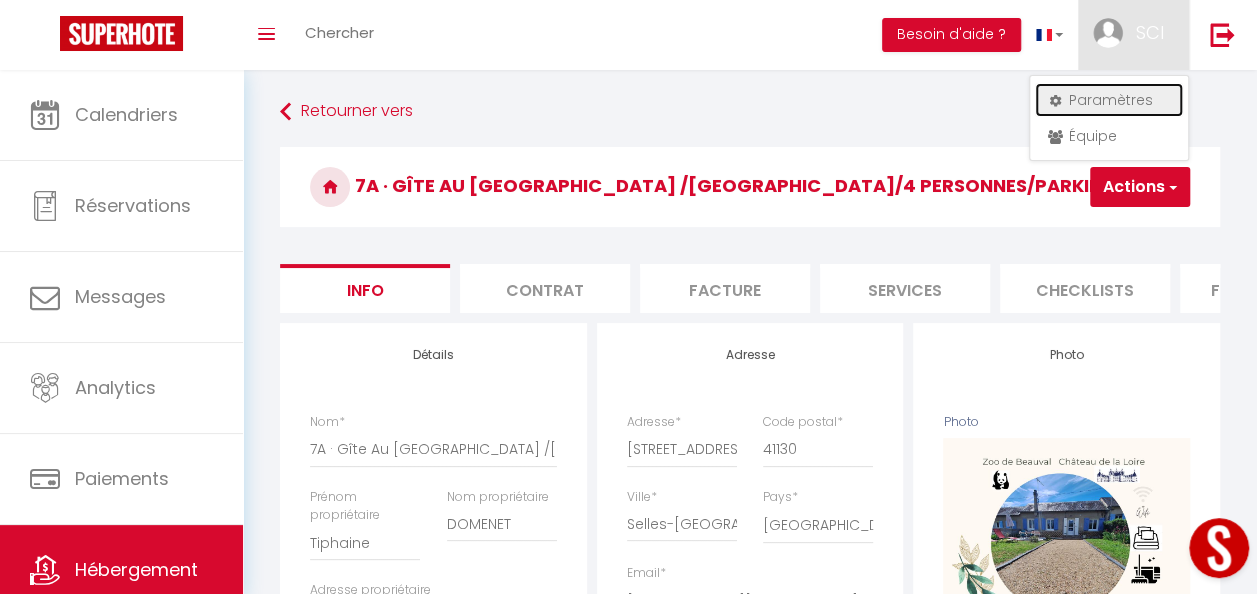 click on "Paramètres" at bounding box center [1109, 100] 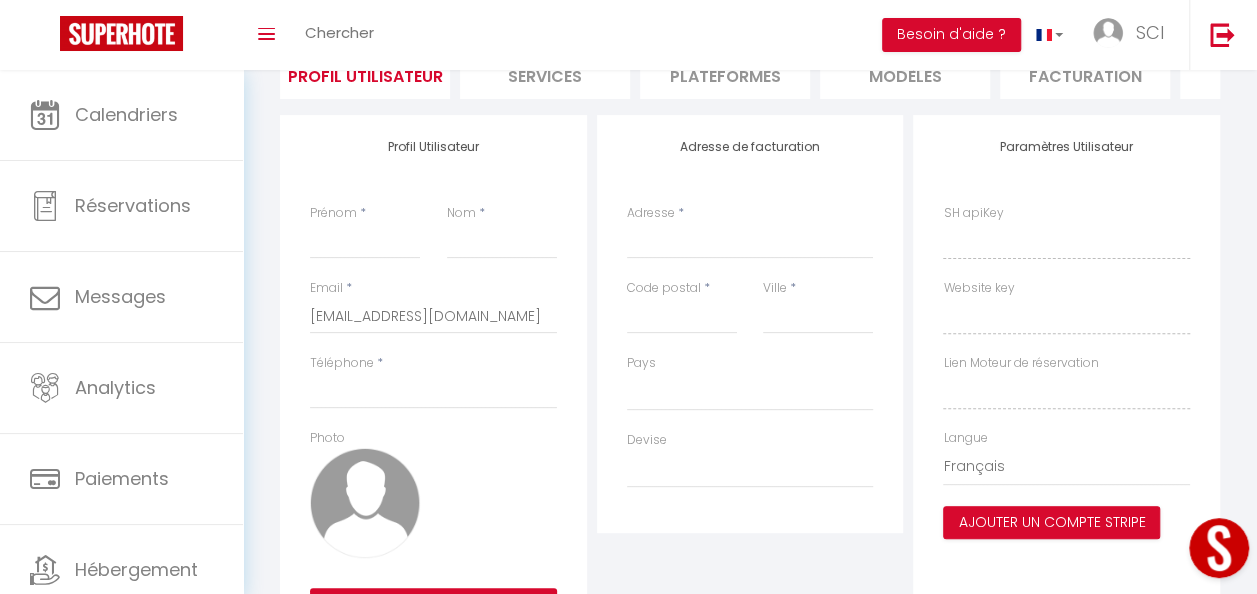 scroll, scrollTop: 0, scrollLeft: 0, axis: both 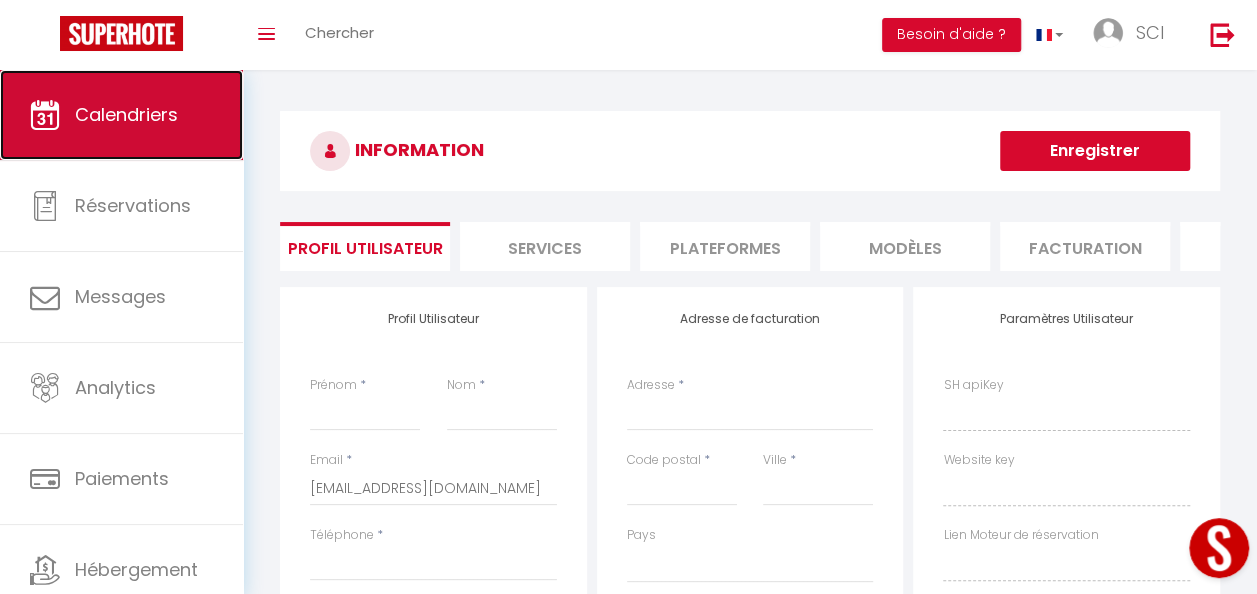click on "Calendriers" at bounding box center (121, 115) 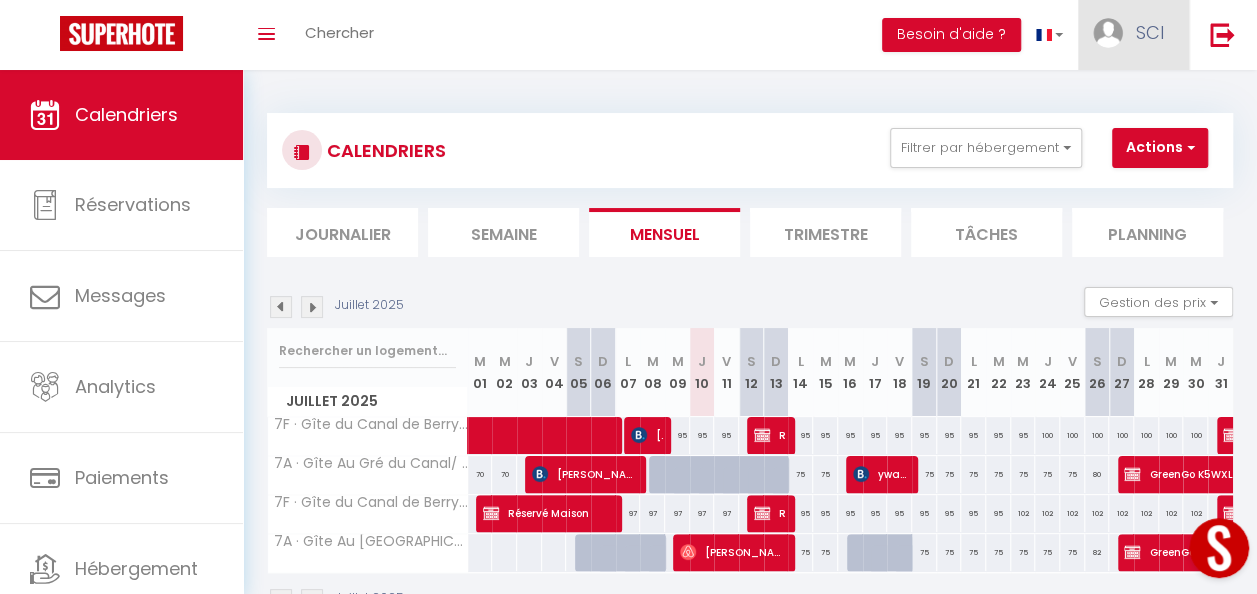 click on "SCI" at bounding box center (1150, 32) 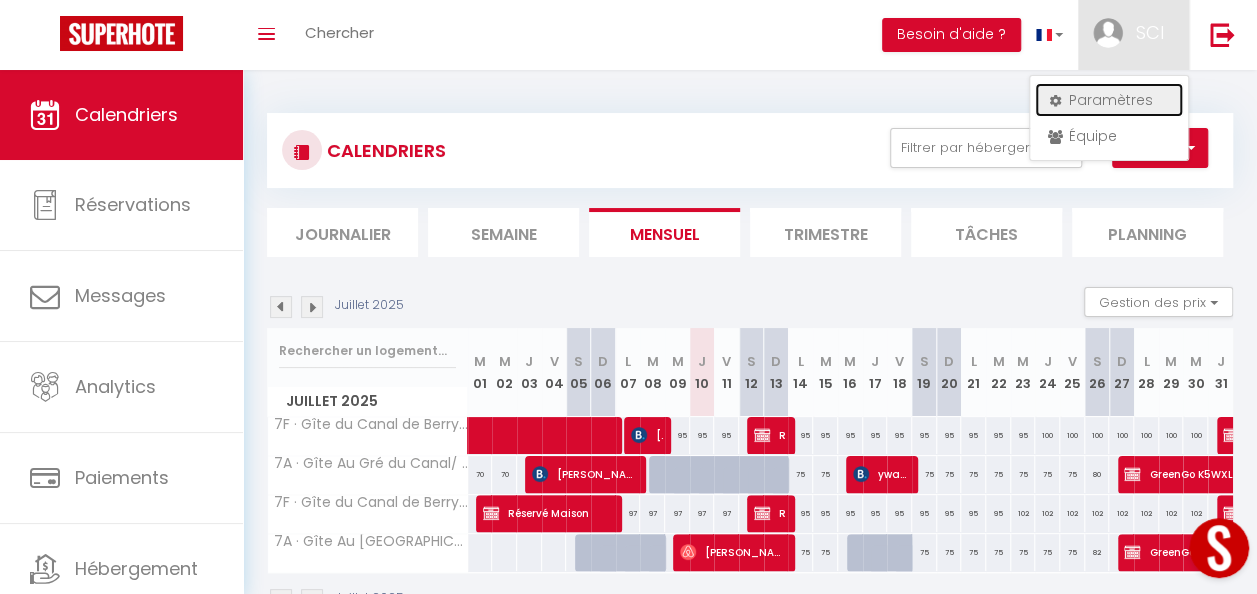 click on "Paramètres" at bounding box center (1109, 100) 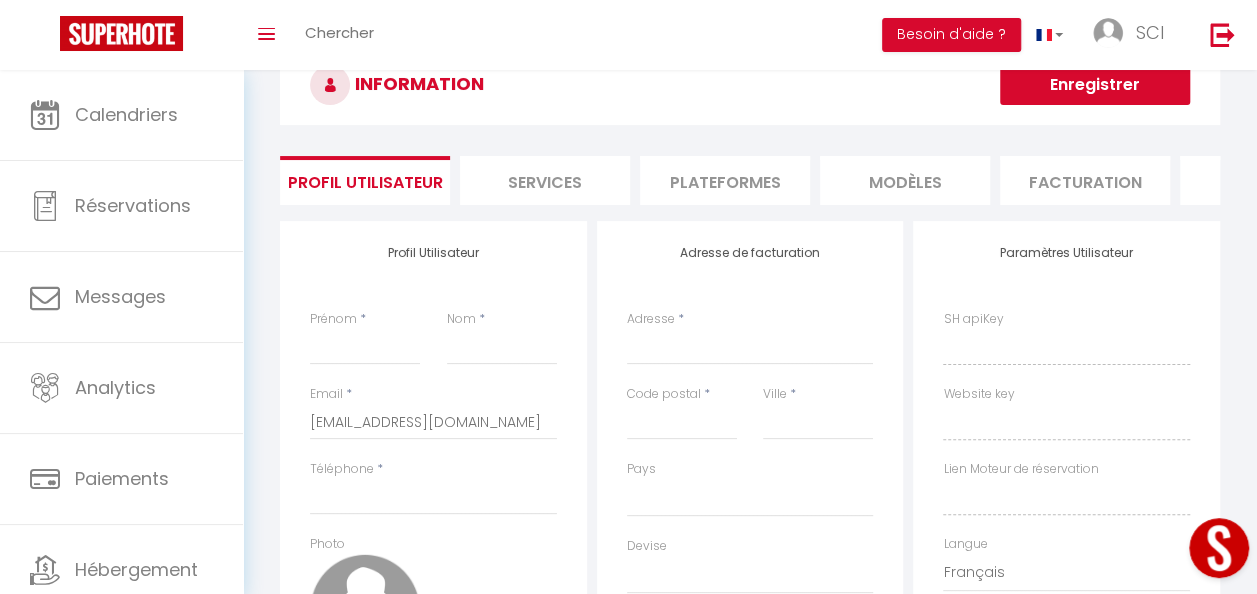 scroll, scrollTop: 0, scrollLeft: 0, axis: both 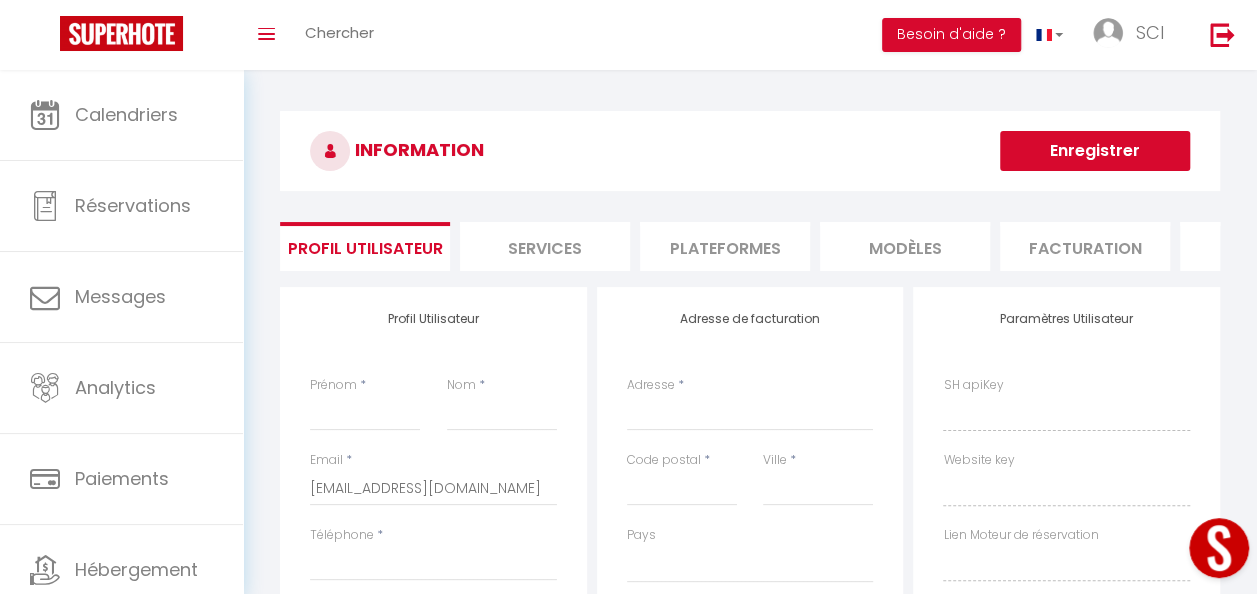 click on "Plateformes" at bounding box center [725, 246] 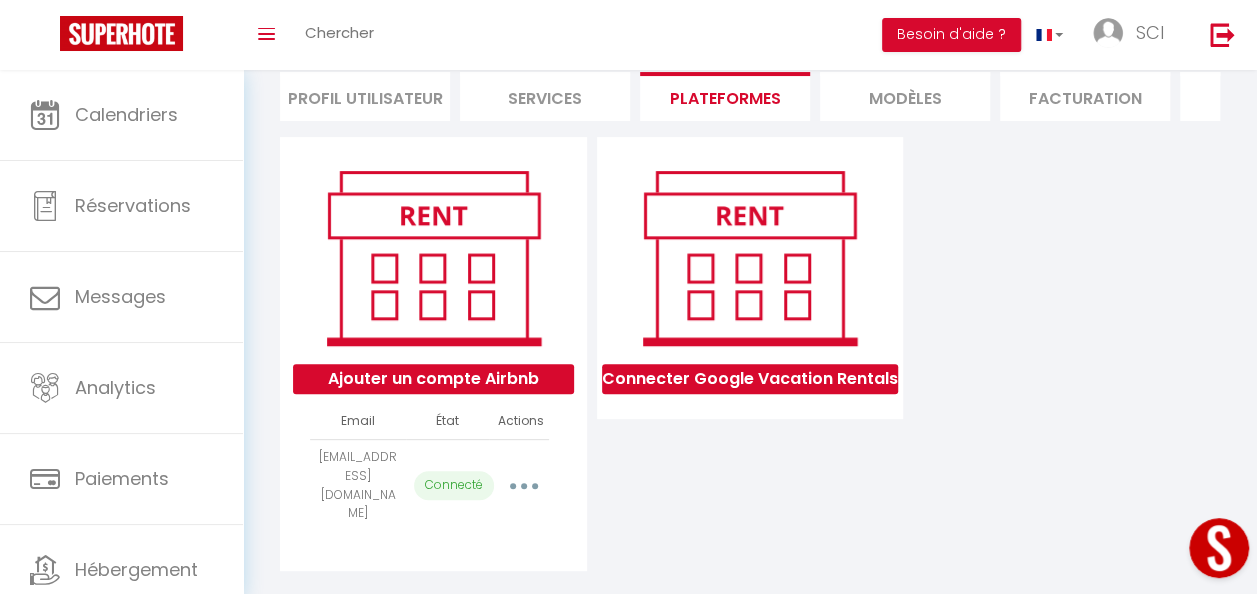 scroll, scrollTop: 160, scrollLeft: 0, axis: vertical 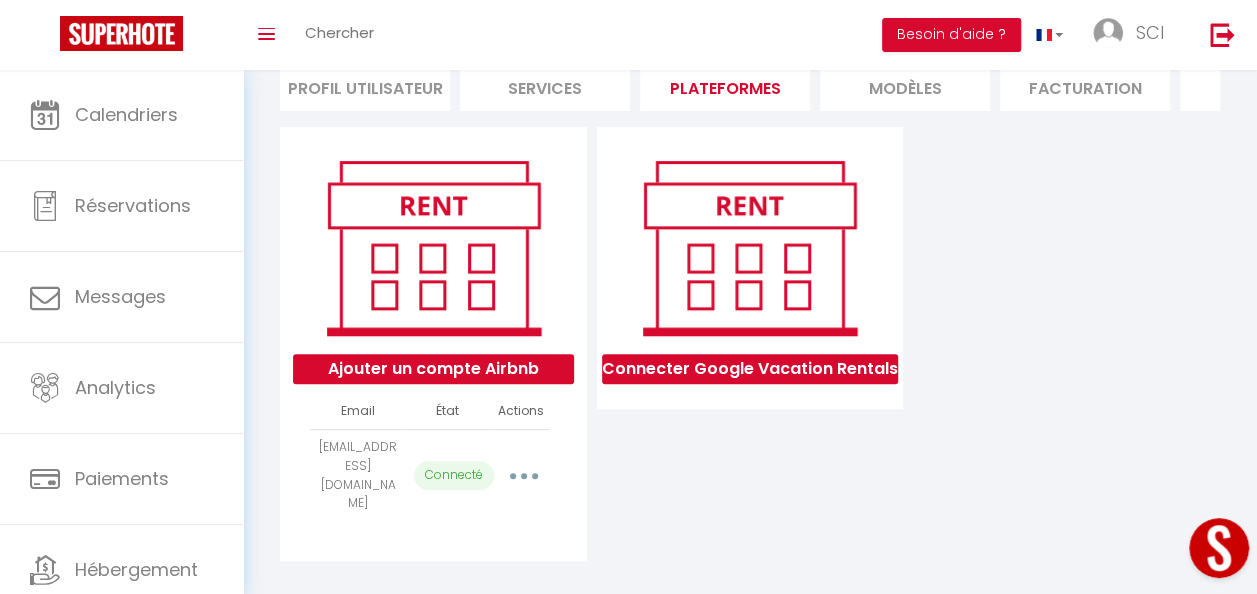 click at bounding box center (524, 476) 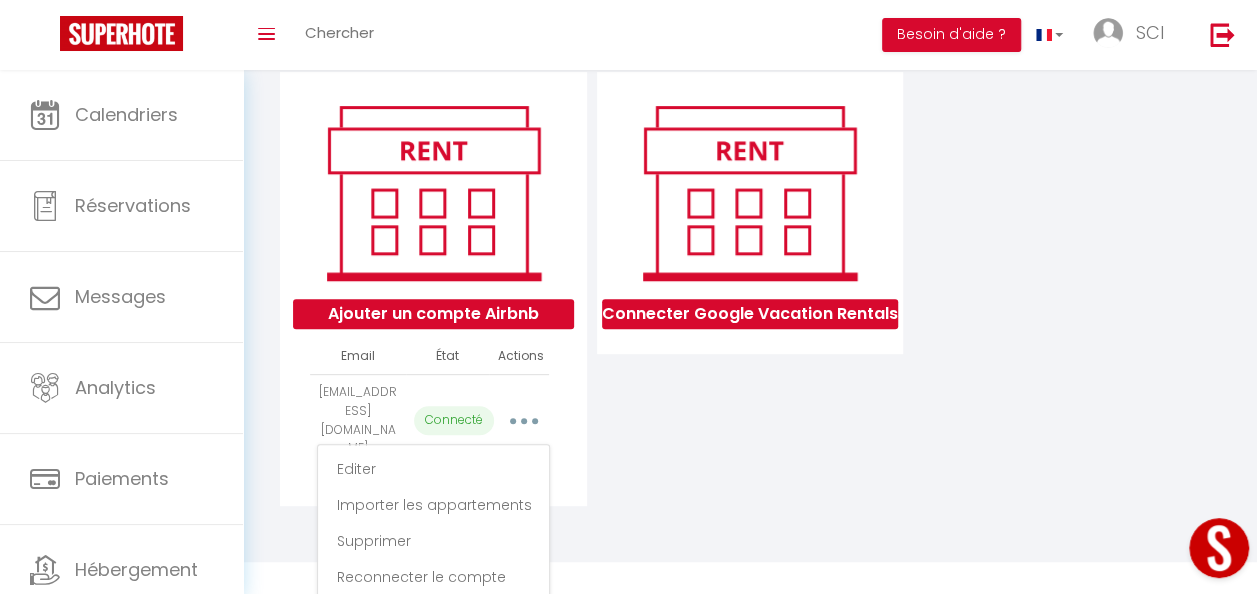 scroll, scrollTop: 218, scrollLeft: 0, axis: vertical 